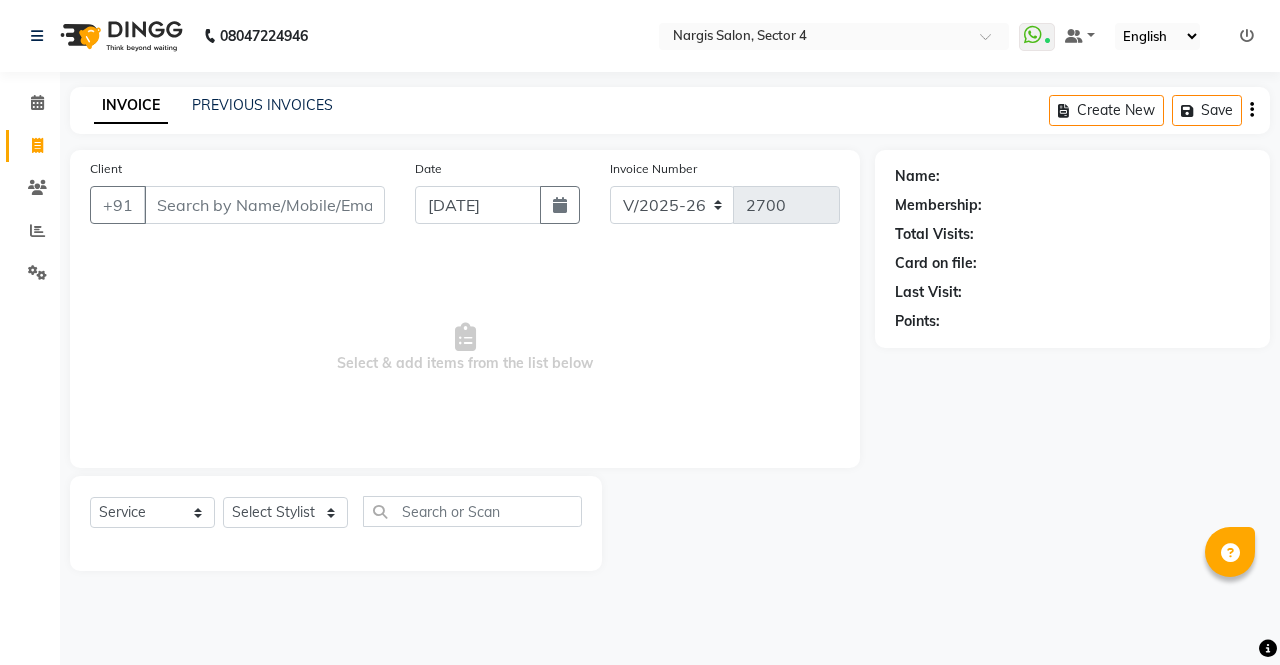 select on "4130" 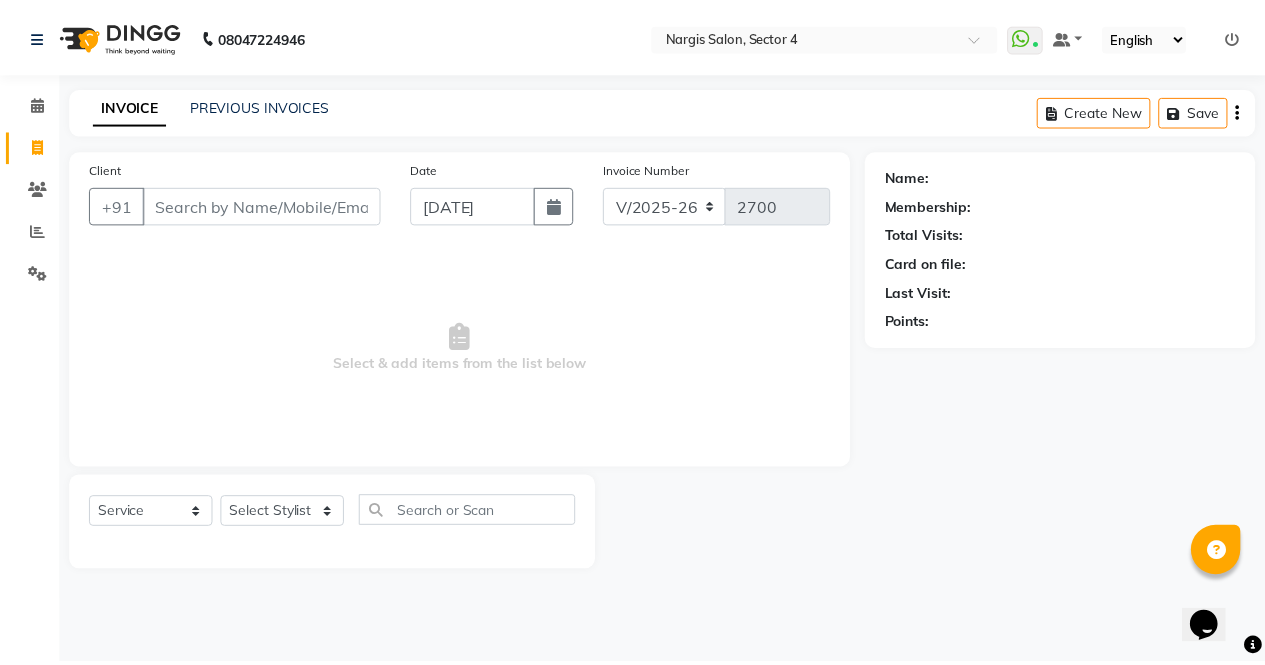 scroll, scrollTop: 0, scrollLeft: 0, axis: both 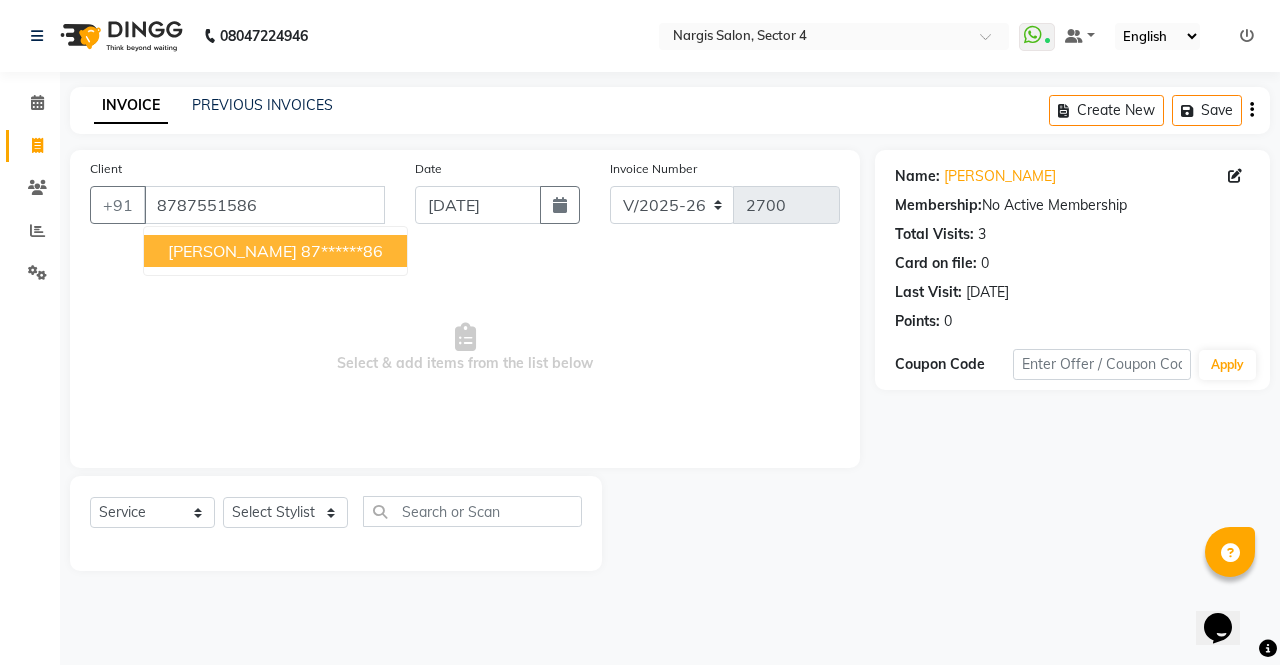 click on "87******86" at bounding box center [342, 251] 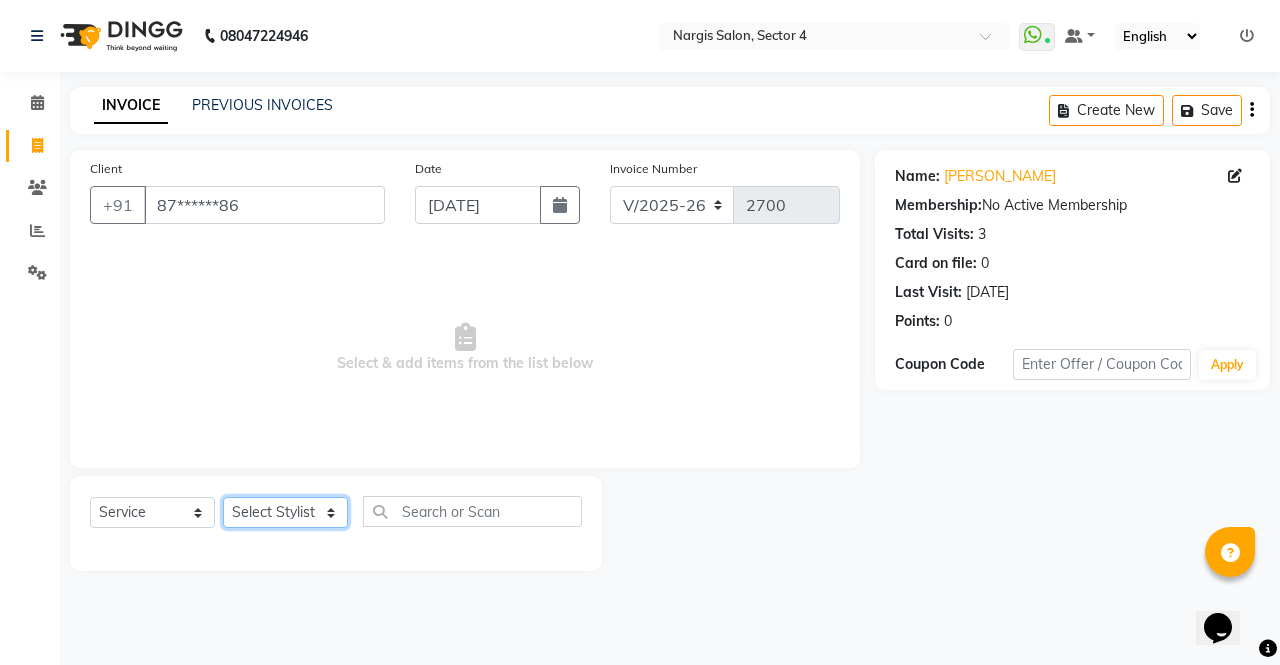 click on "Select Stylist [PERSON_NAME] [PERSON_NAME] Front Desk muskaan pratibha rakhi [PERSON_NAME] [PERSON_NAME]" 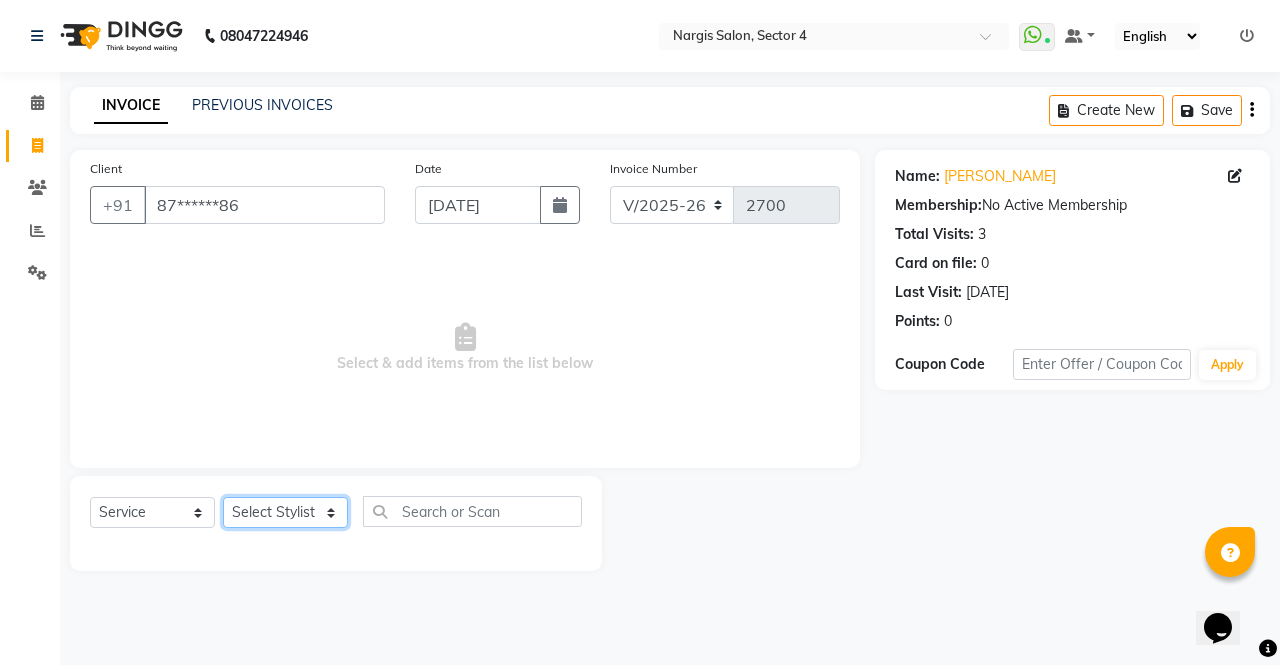select on "28206" 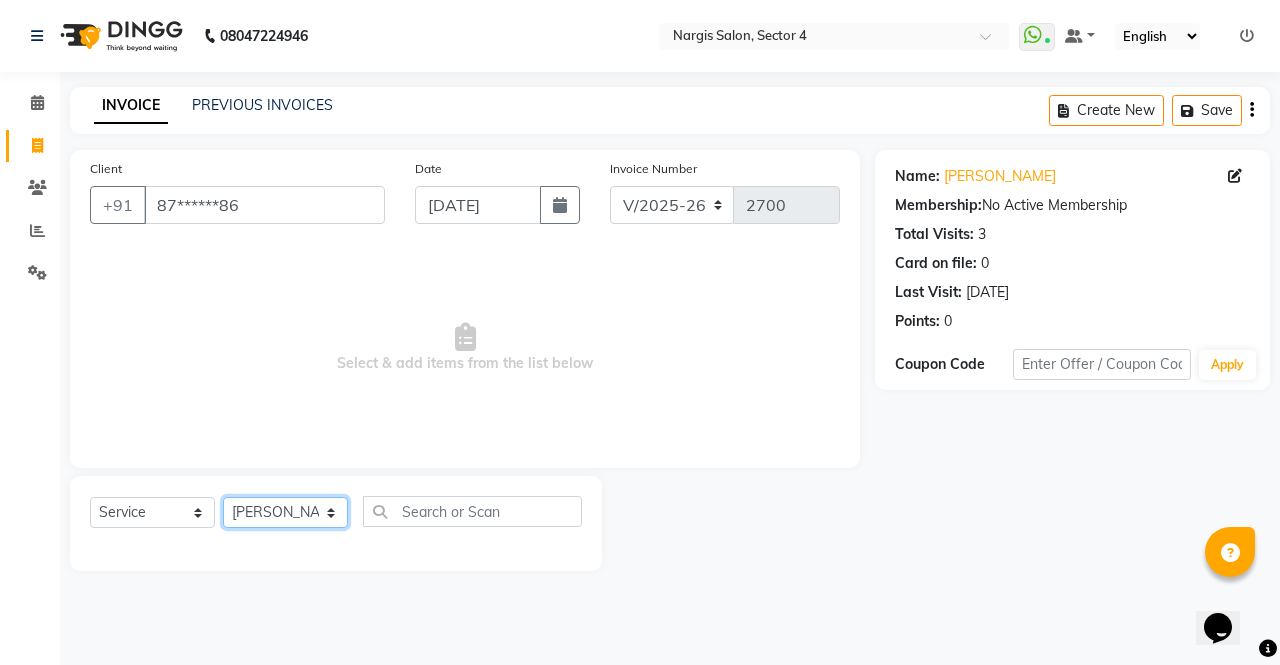 click on "Select Stylist [PERSON_NAME] [PERSON_NAME] Front Desk muskaan pratibha rakhi [PERSON_NAME] [PERSON_NAME]" 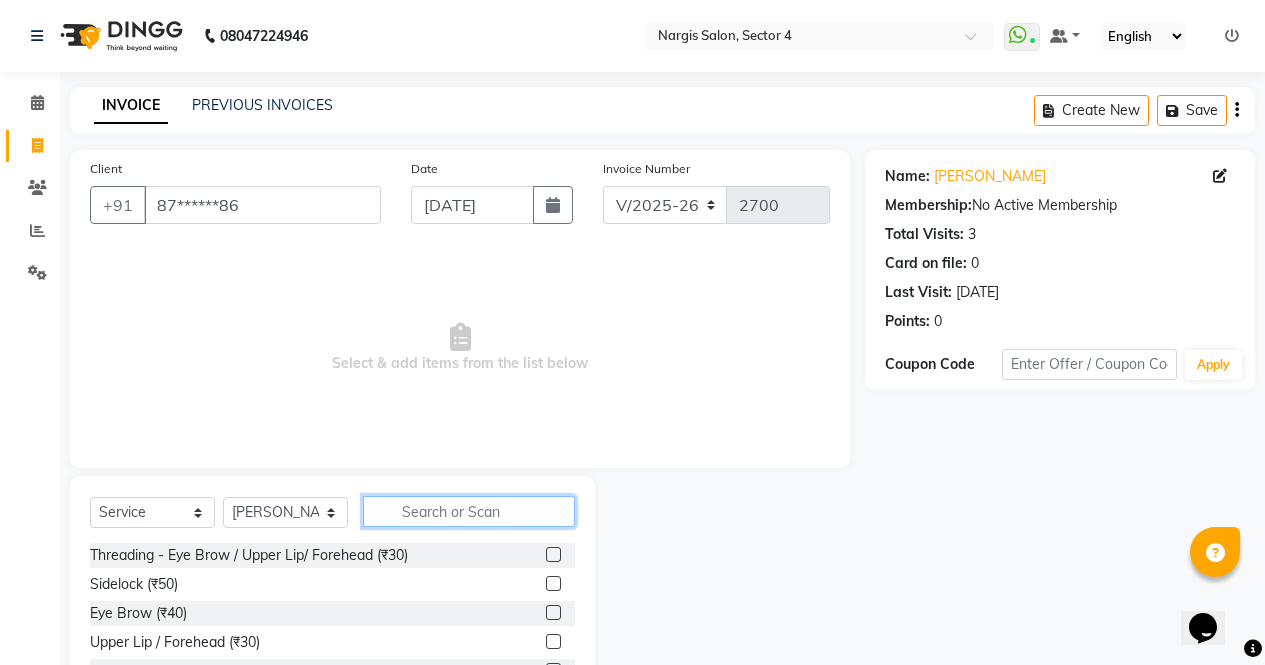 click 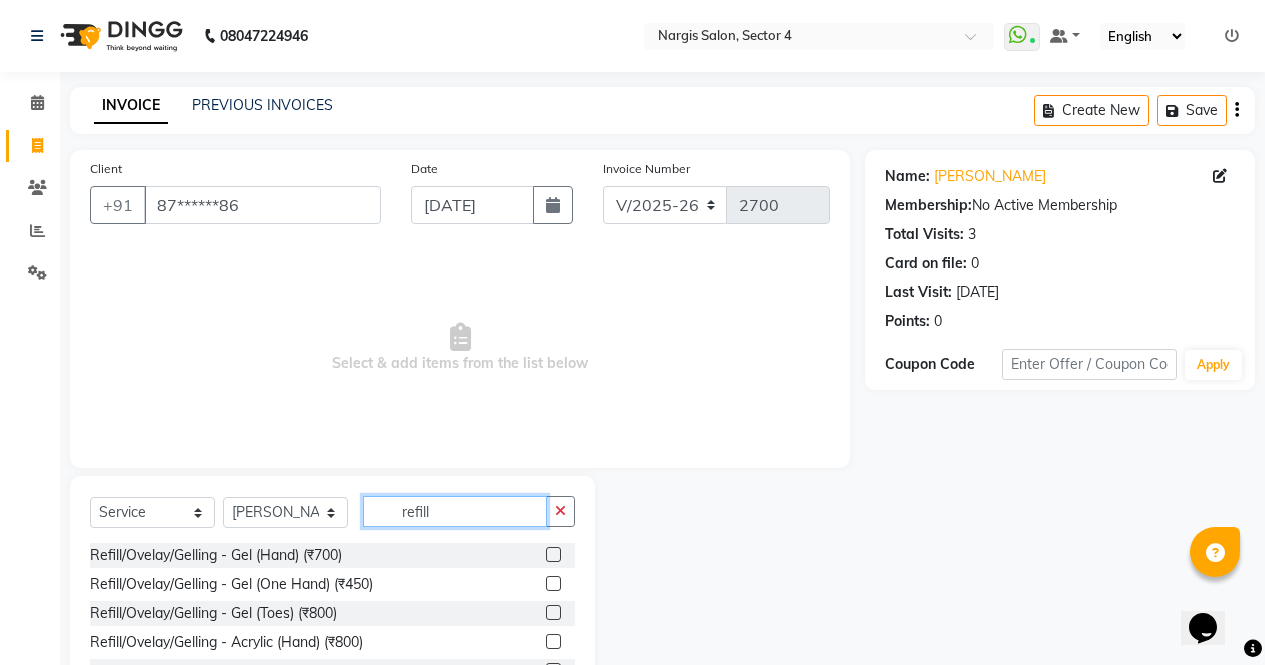 type on "refill" 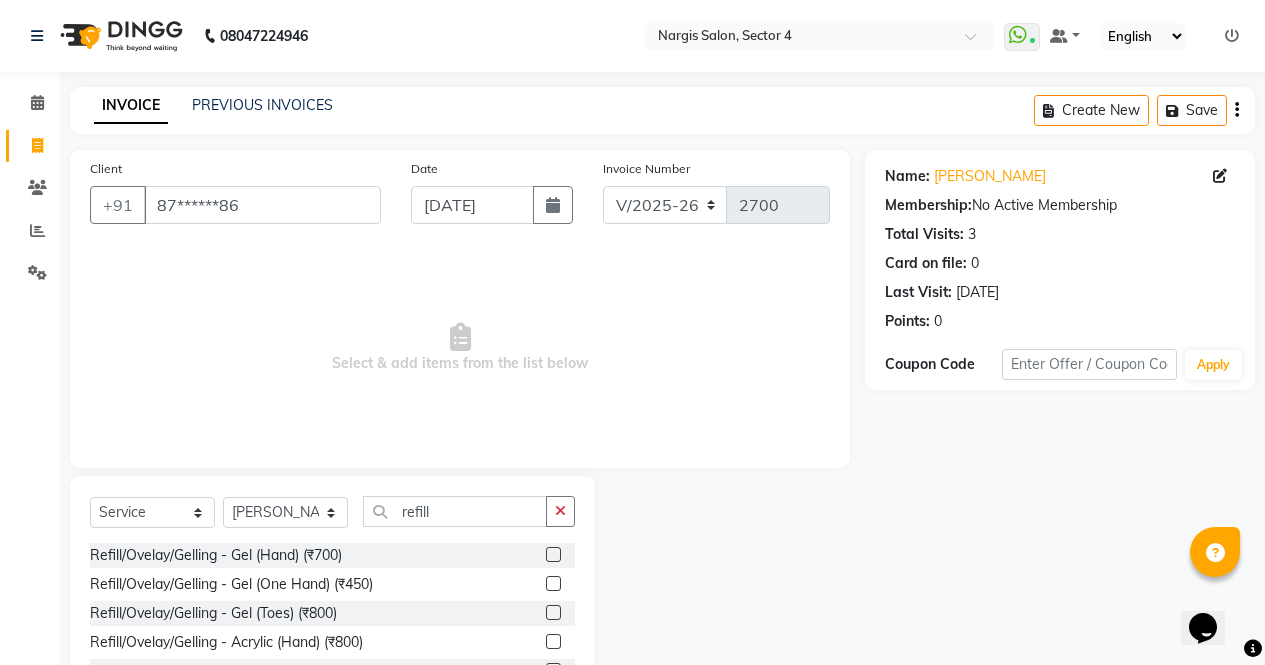 click 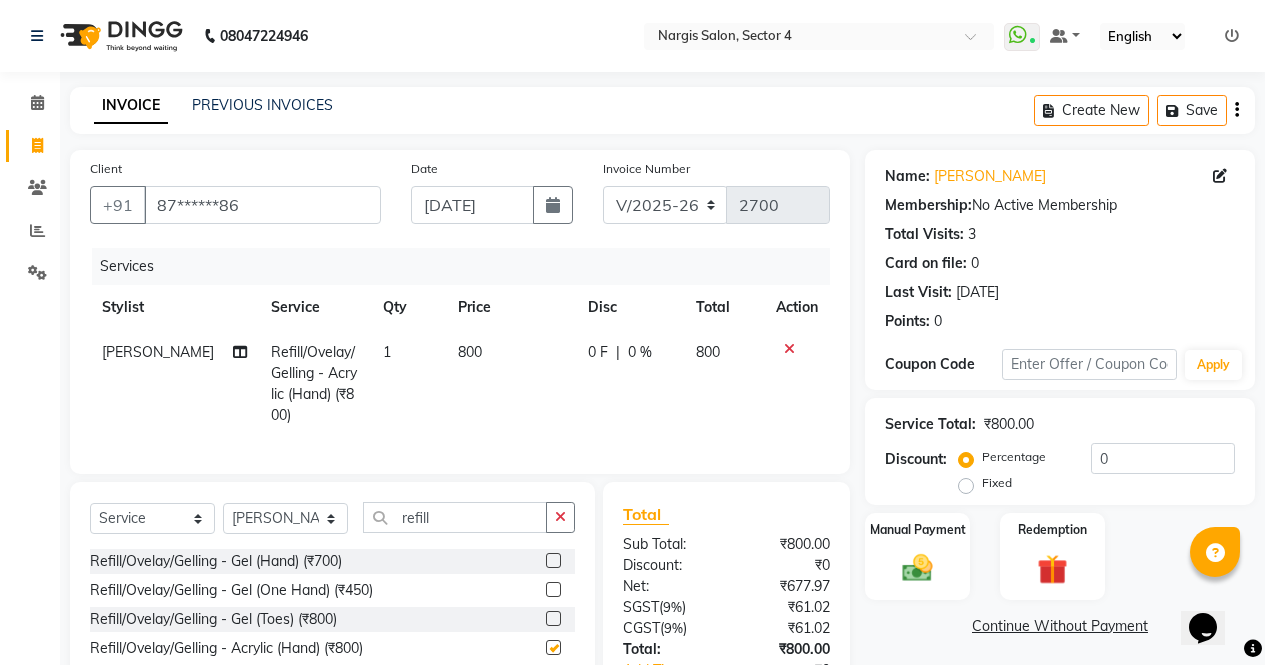 checkbox on "false" 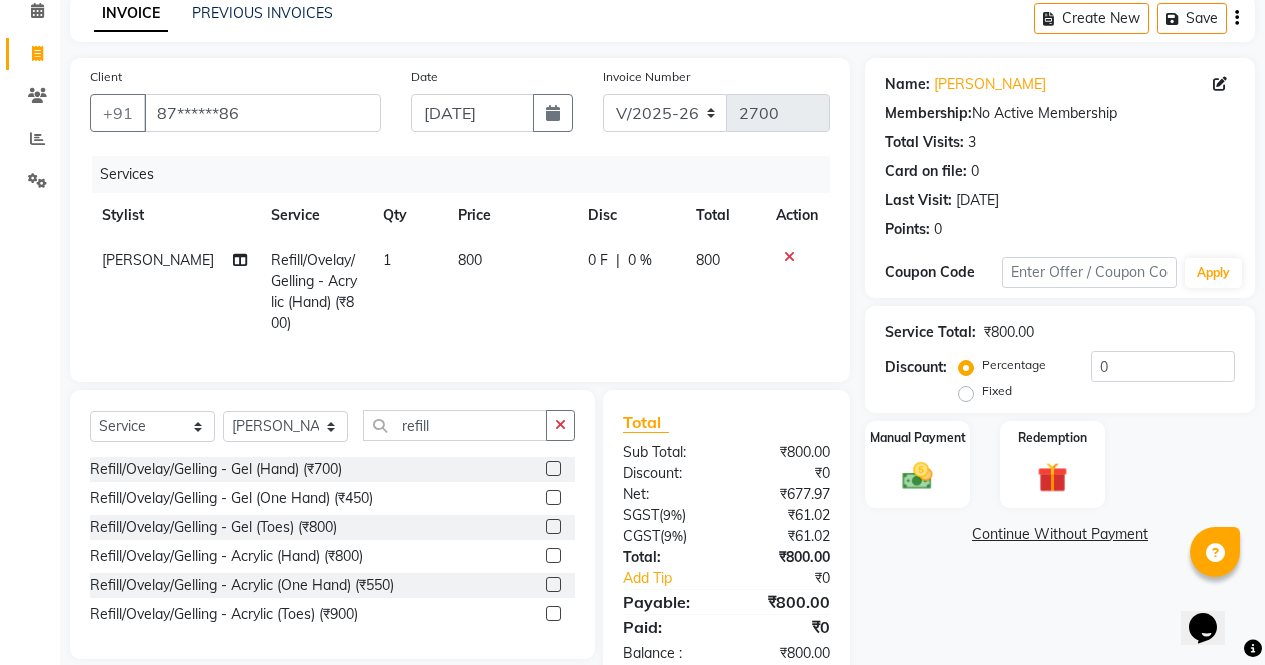 scroll, scrollTop: 156, scrollLeft: 0, axis: vertical 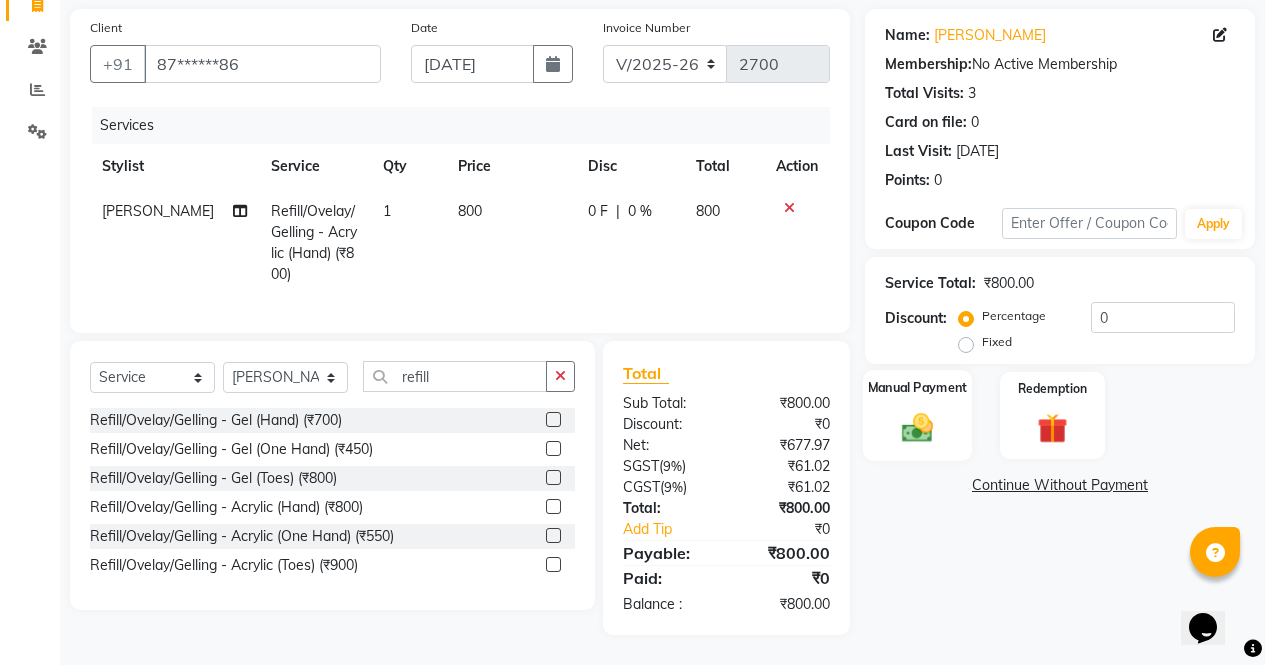 click on "Manual Payment" 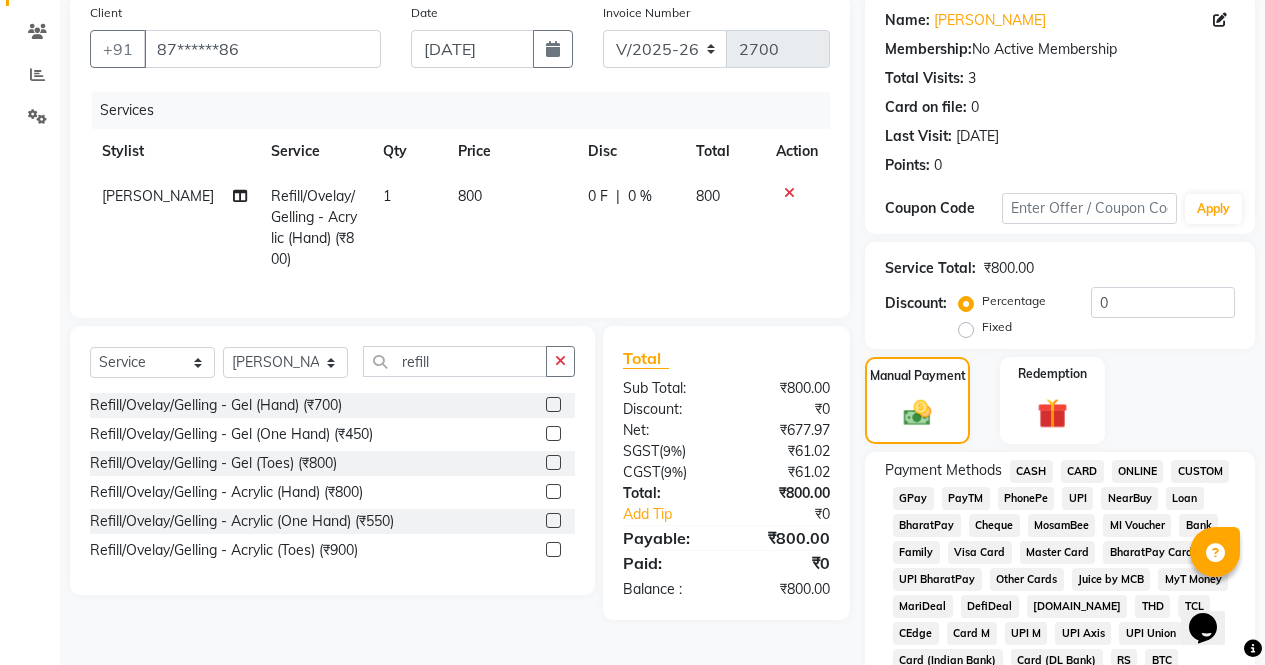 click on "ONLINE" 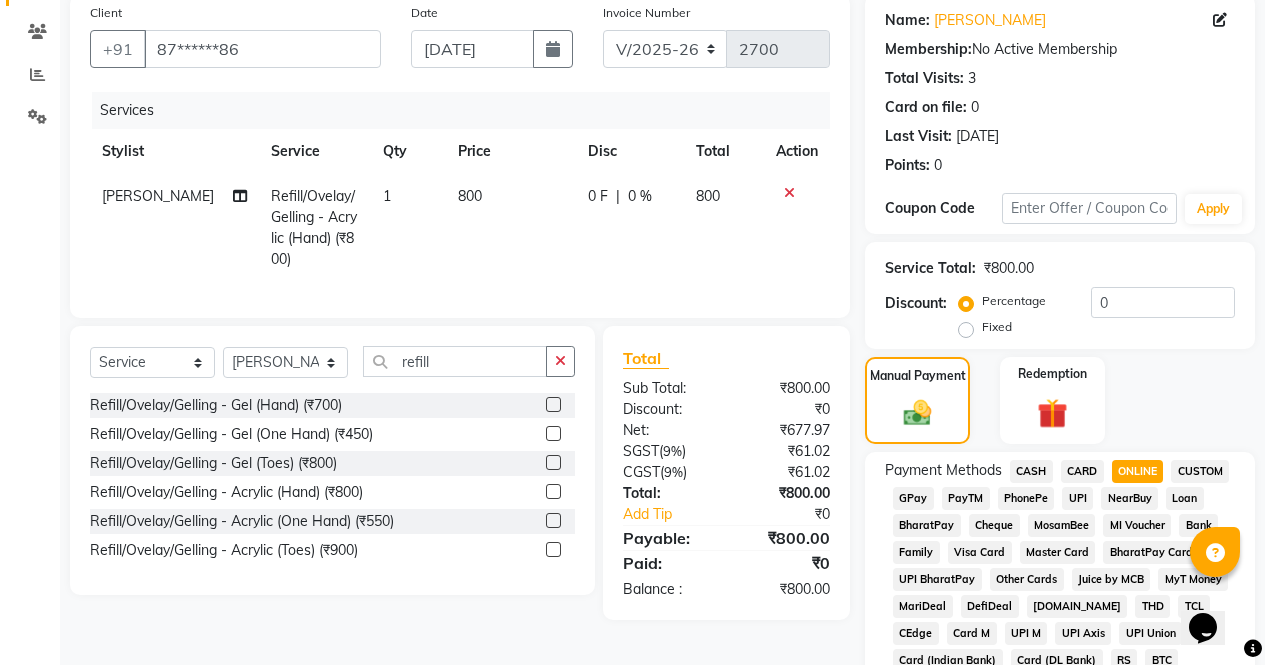 scroll, scrollTop: 737, scrollLeft: 0, axis: vertical 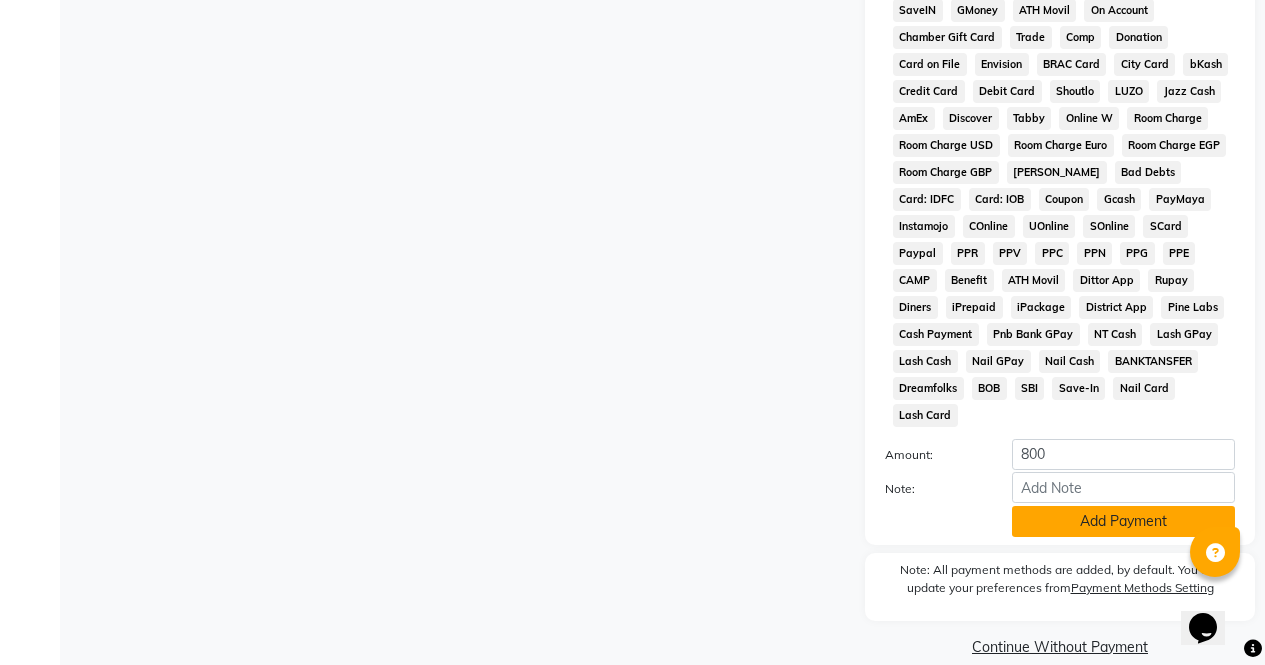 click on "Add Payment" 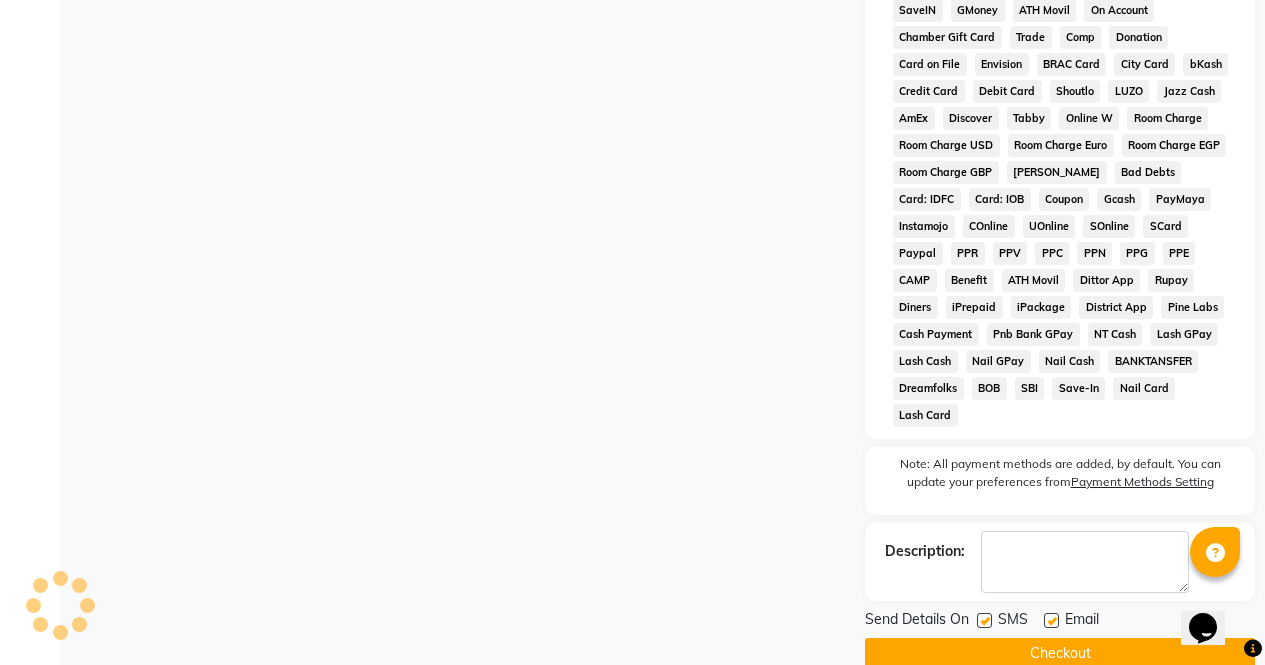click on "Send Details On SMS Email" 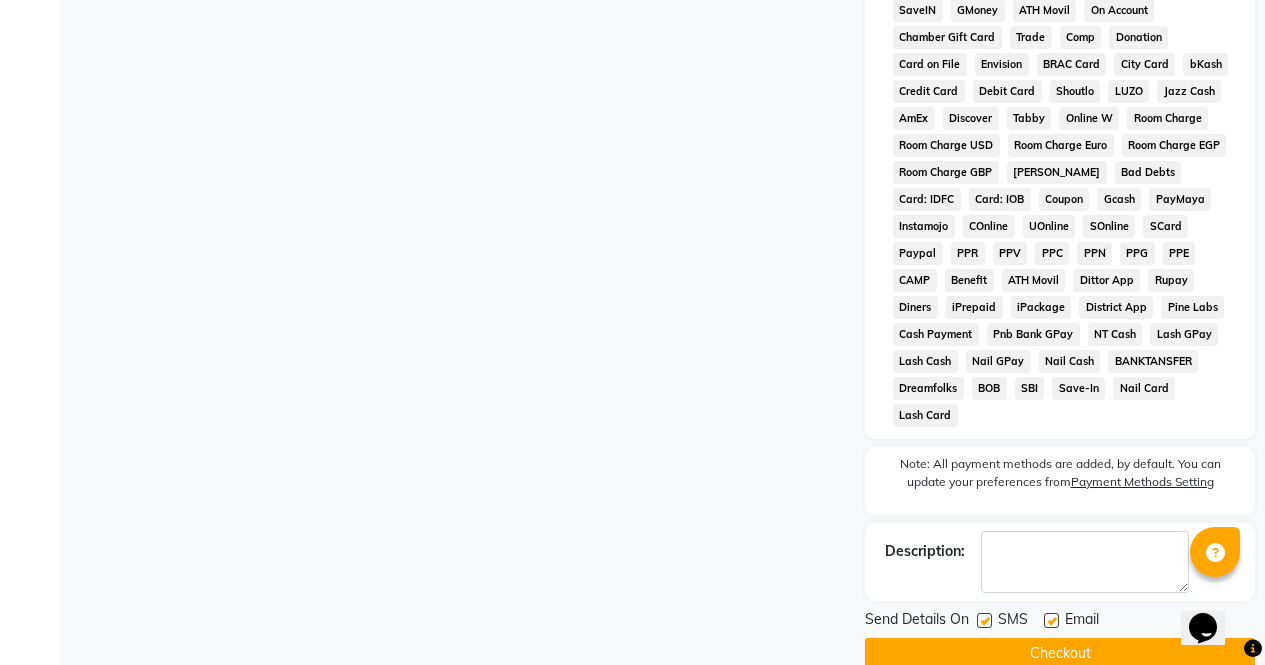 click on "Checkout" 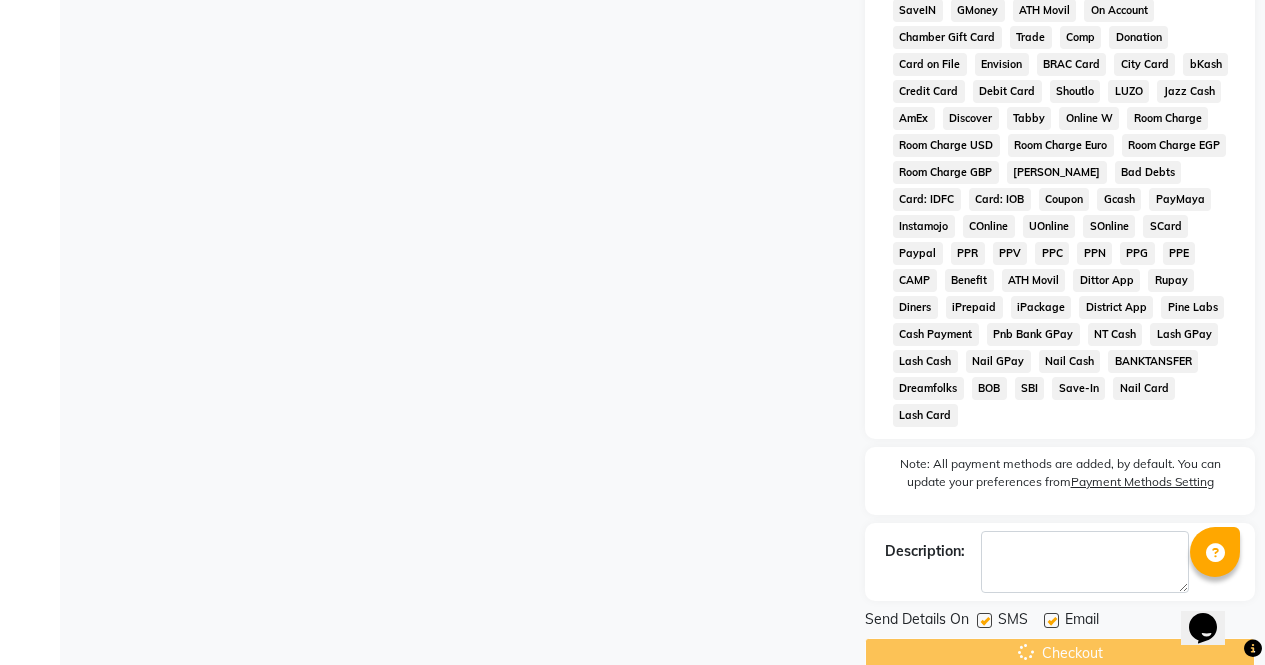 scroll, scrollTop: 0, scrollLeft: 0, axis: both 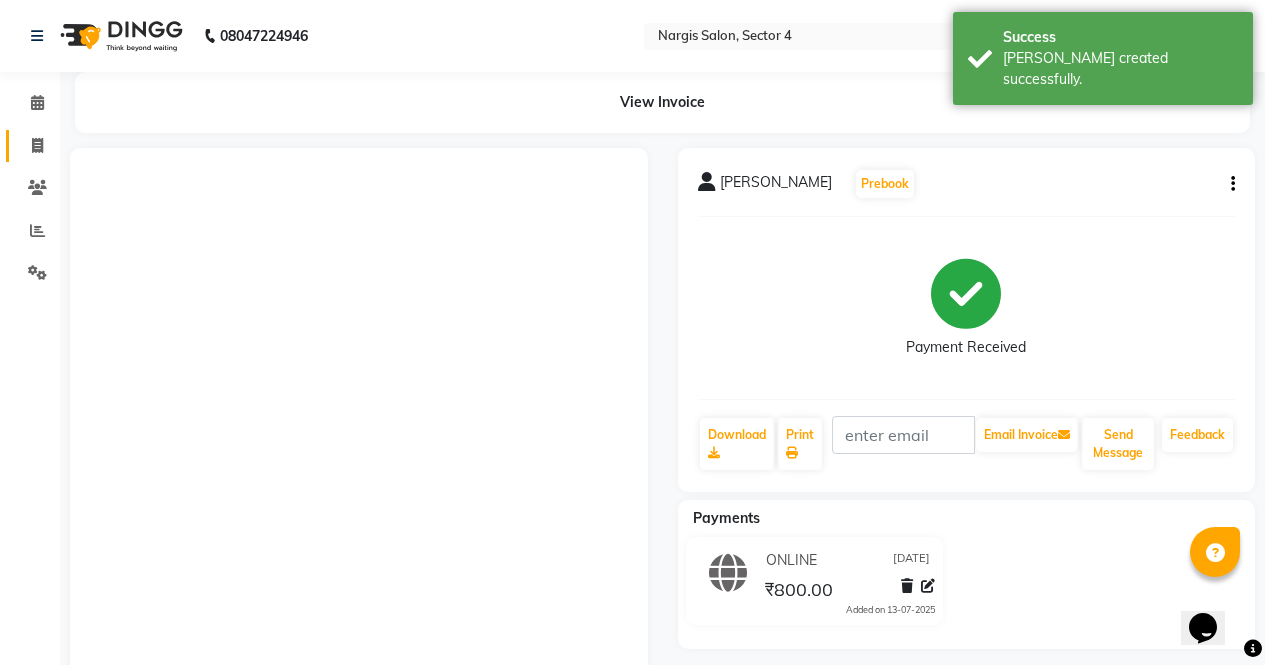 click on "Invoice" 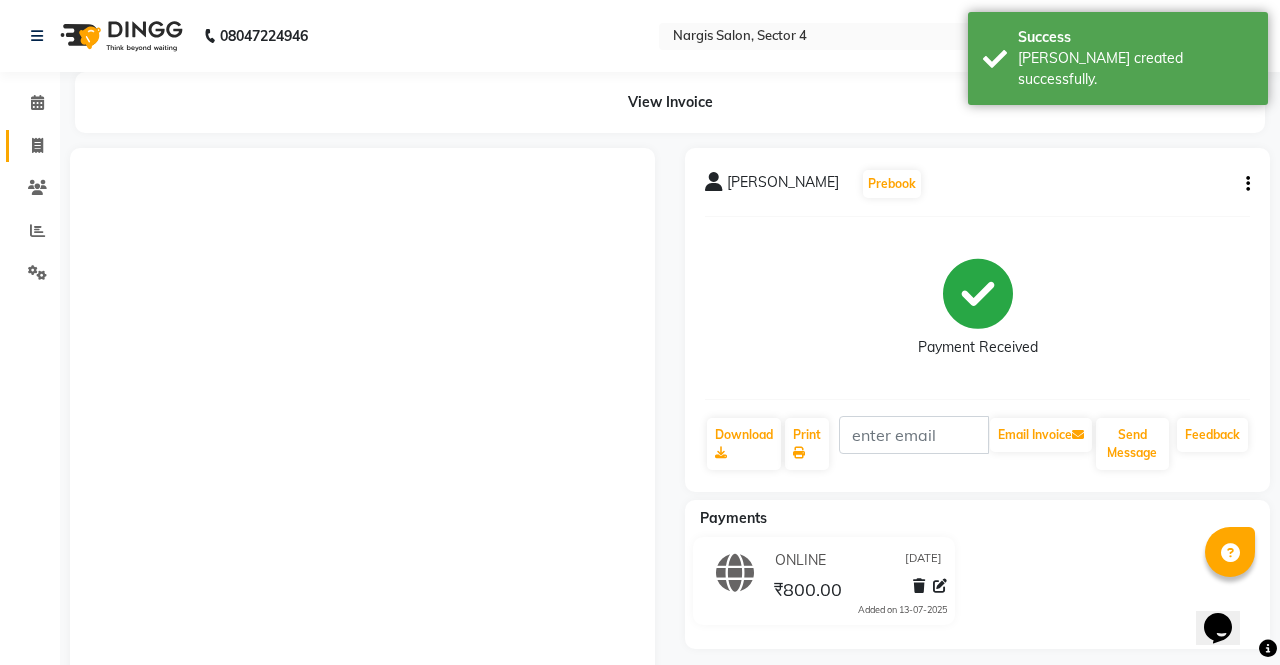 select on "4130" 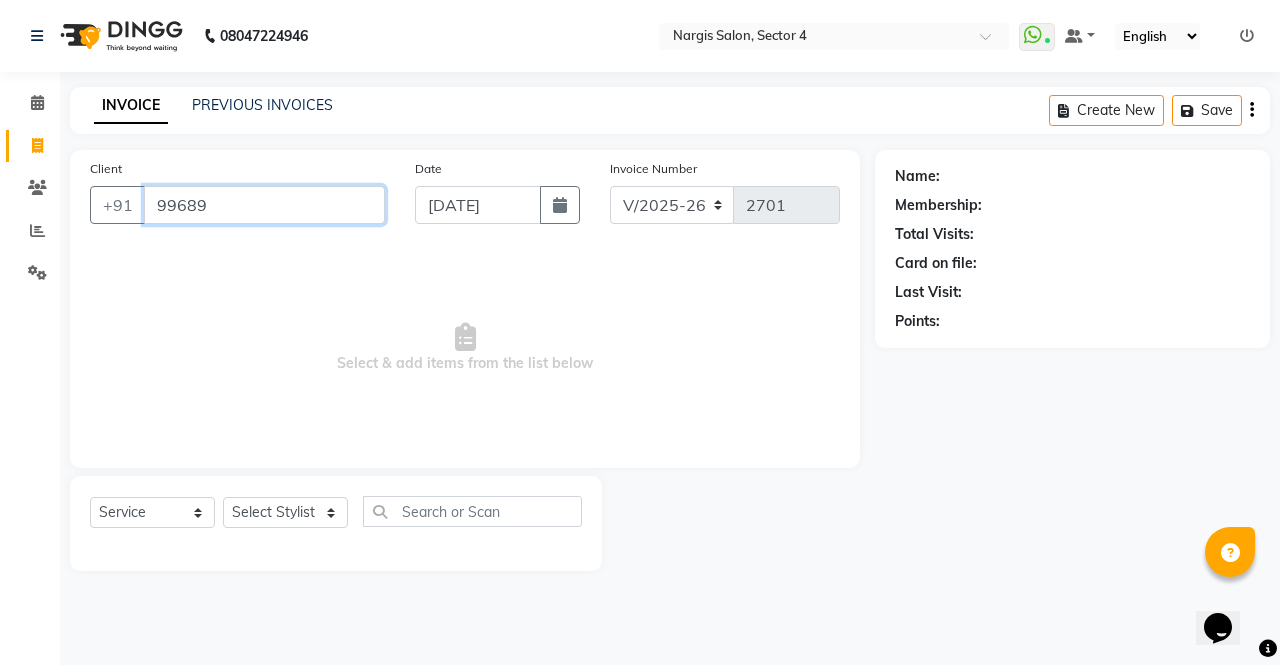 click on "99689" at bounding box center [264, 205] 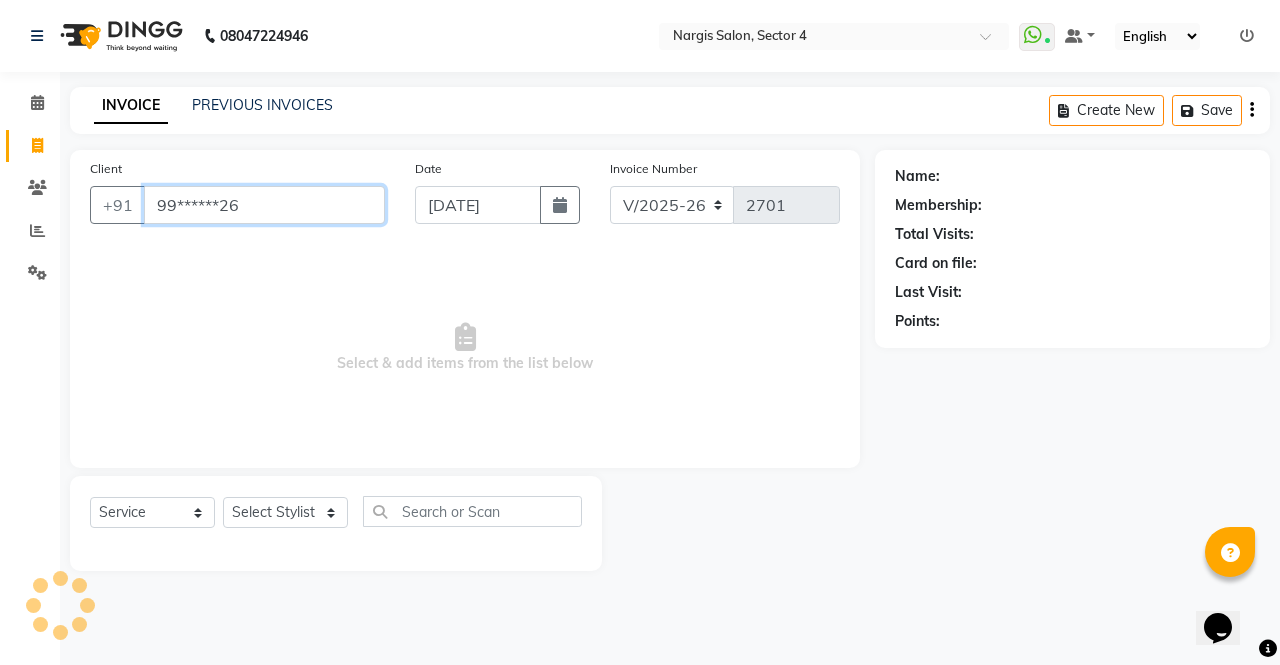 type on "99******26" 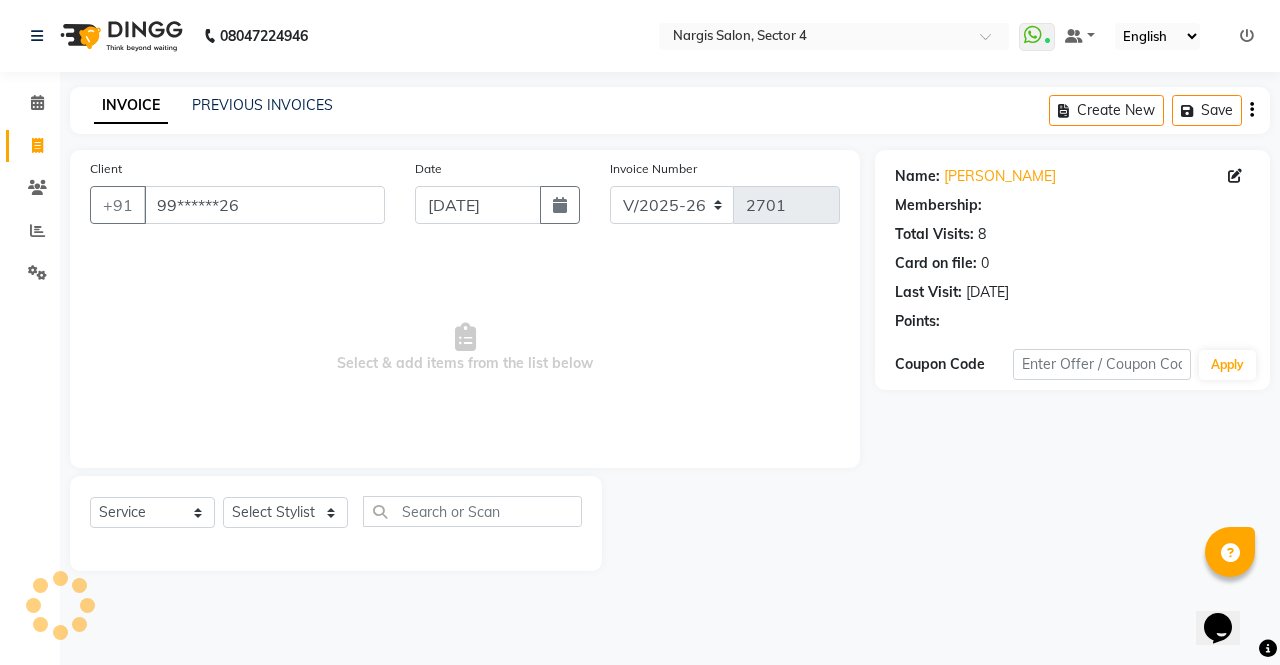 select on "1: Object" 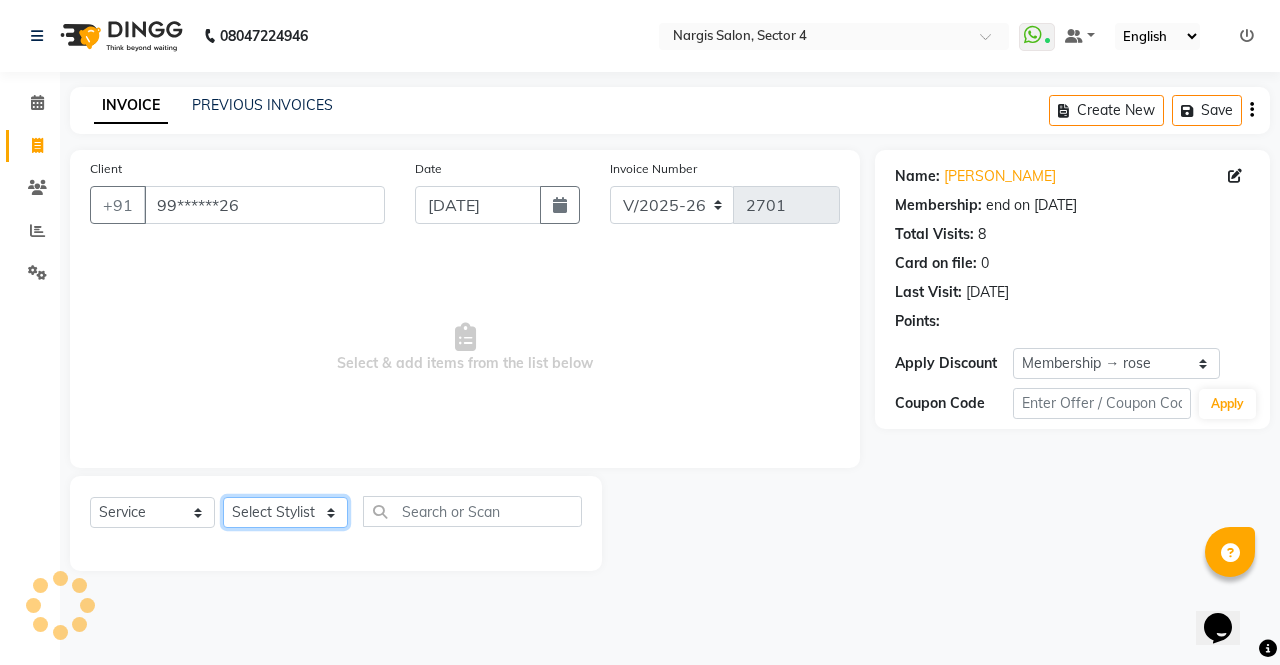click on "Select Stylist [PERSON_NAME] [PERSON_NAME] Front Desk muskaan pratibha rakhi [PERSON_NAME] [PERSON_NAME]" 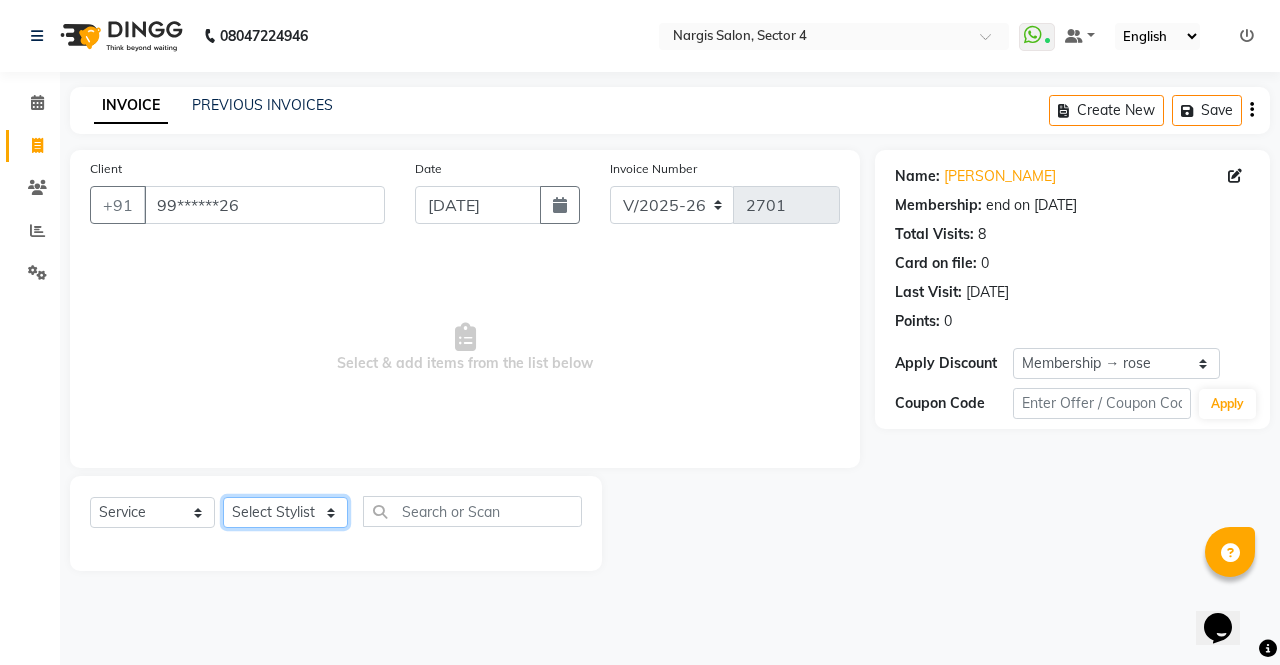 select on "60383" 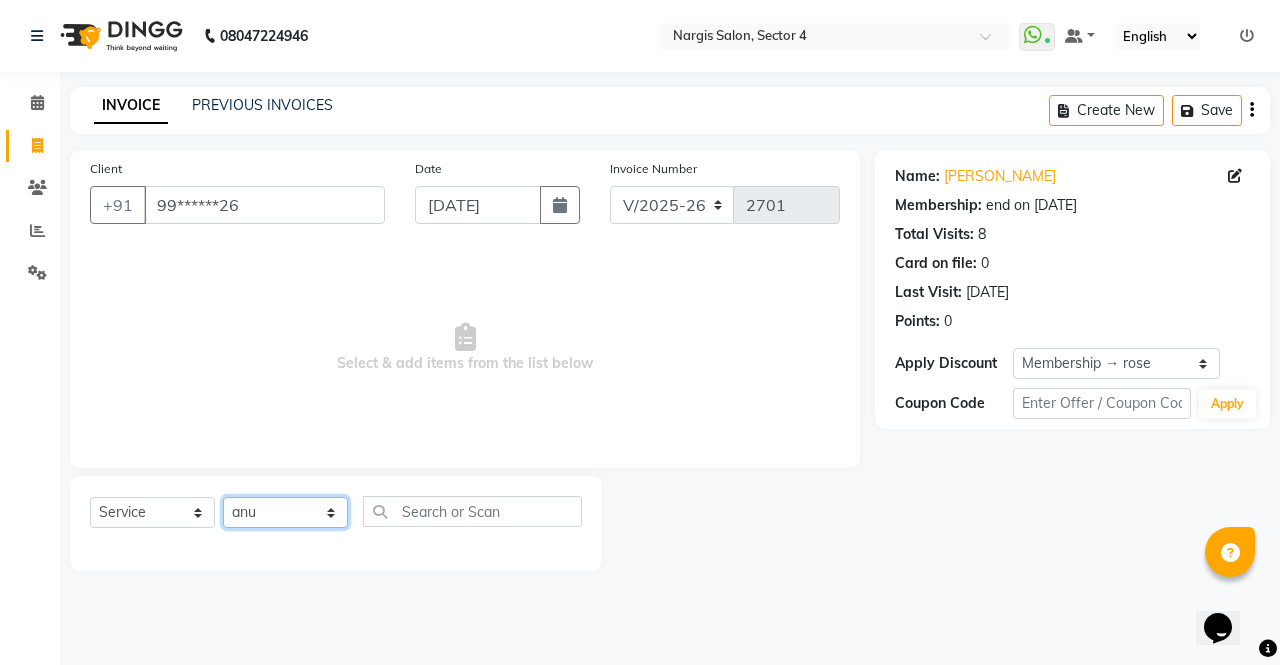 click on "Select Stylist [PERSON_NAME] [PERSON_NAME] Front Desk muskaan pratibha rakhi [PERSON_NAME] [PERSON_NAME]" 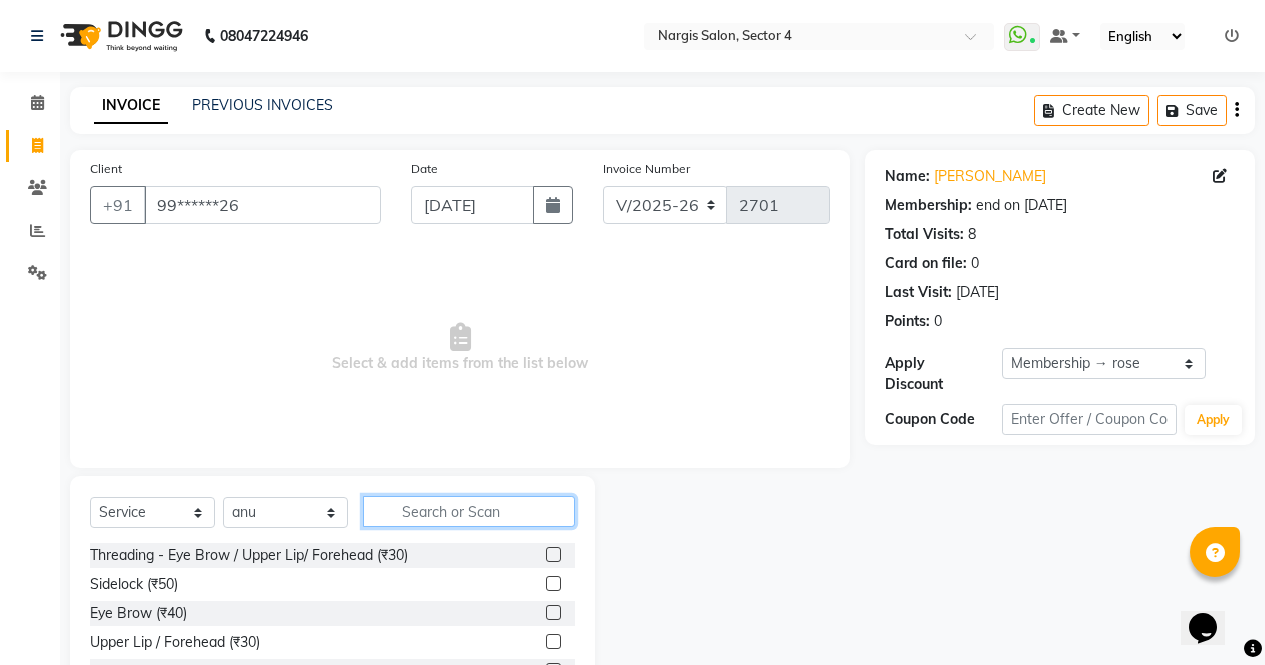 click 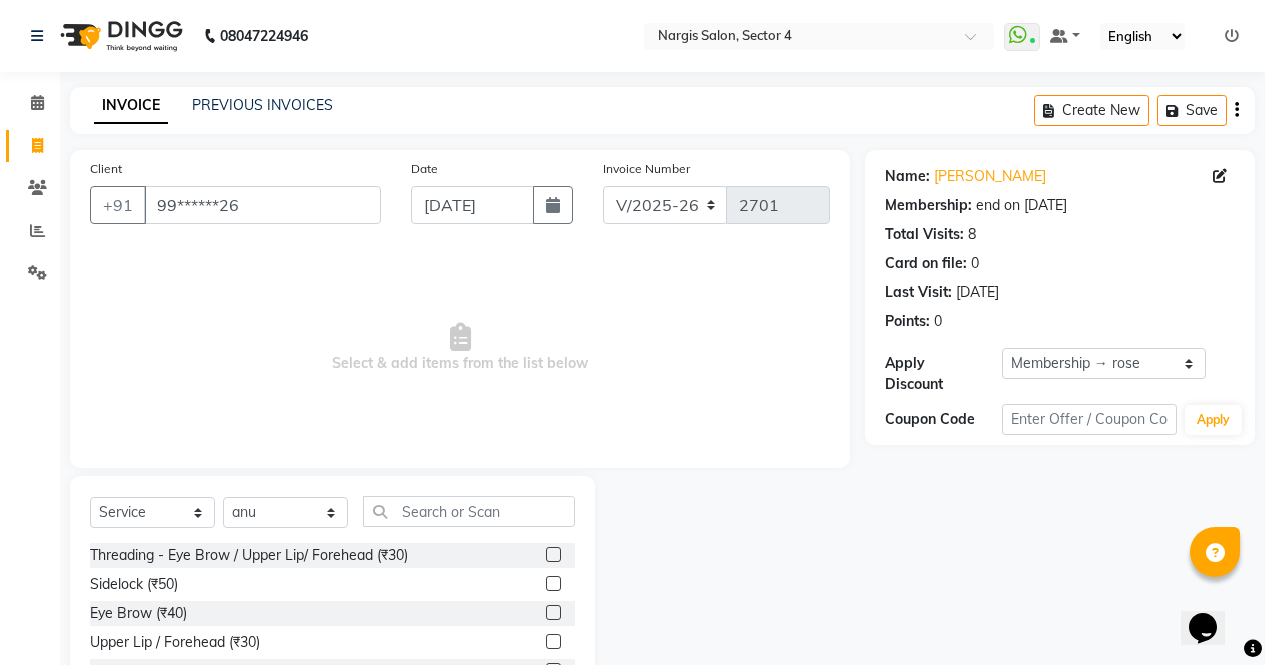 click 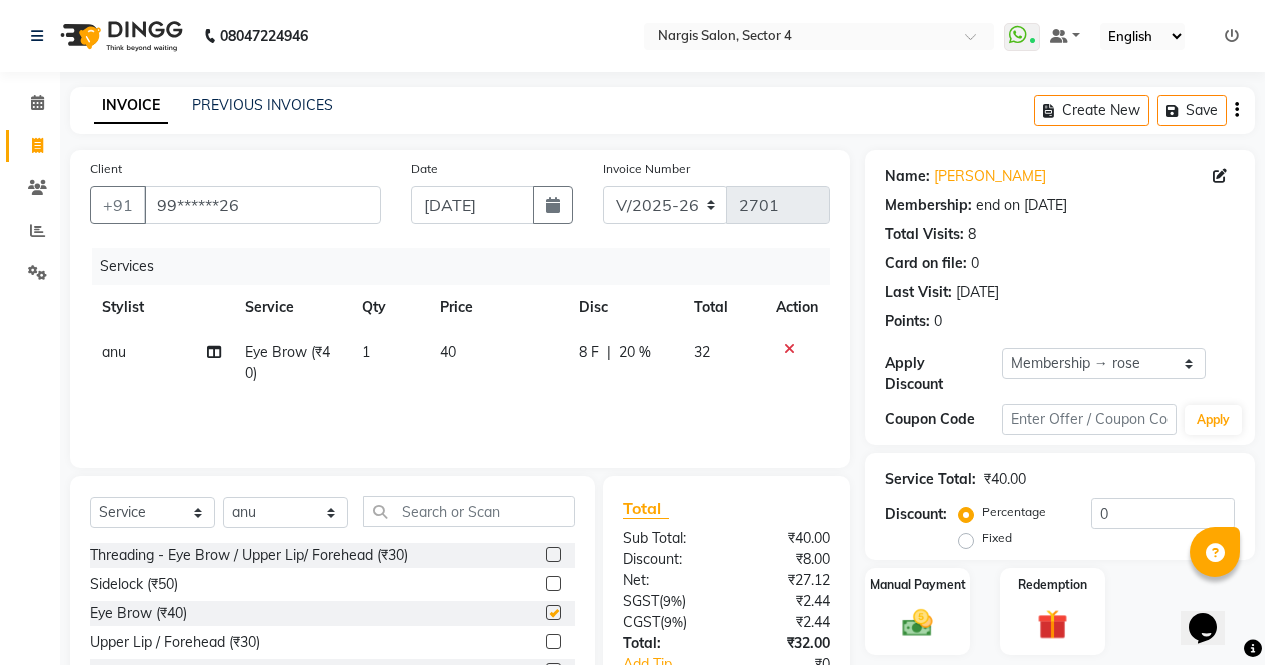 scroll, scrollTop: 136, scrollLeft: 0, axis: vertical 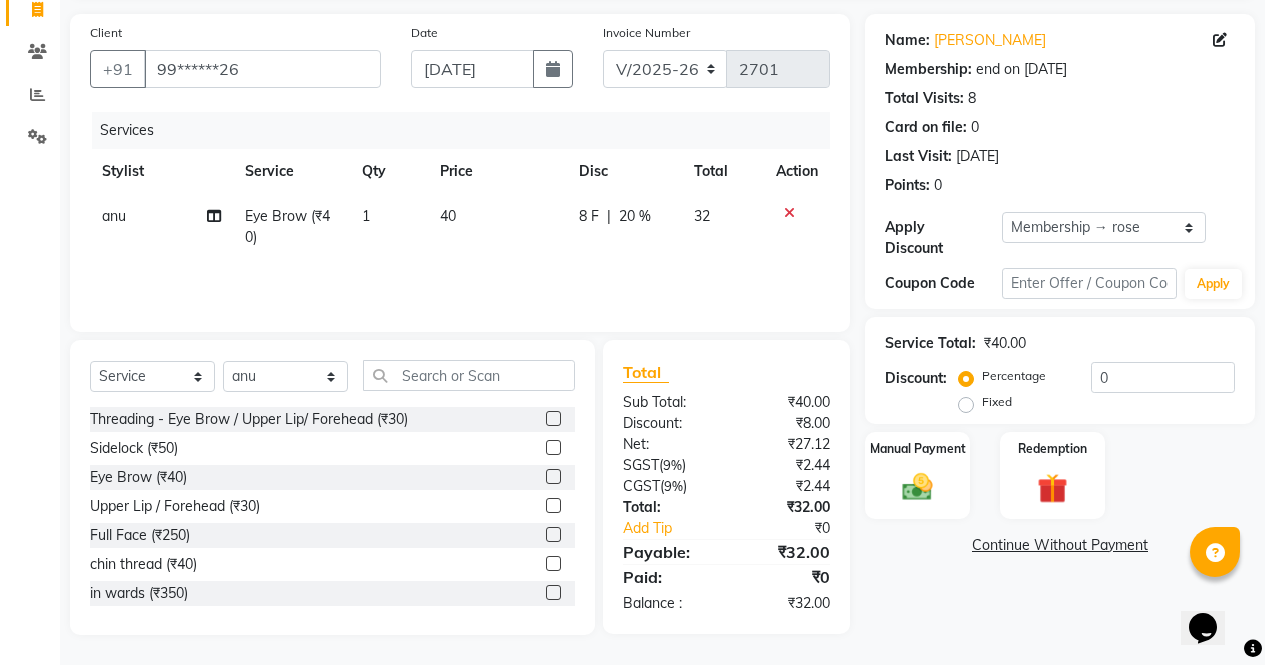 checkbox on "false" 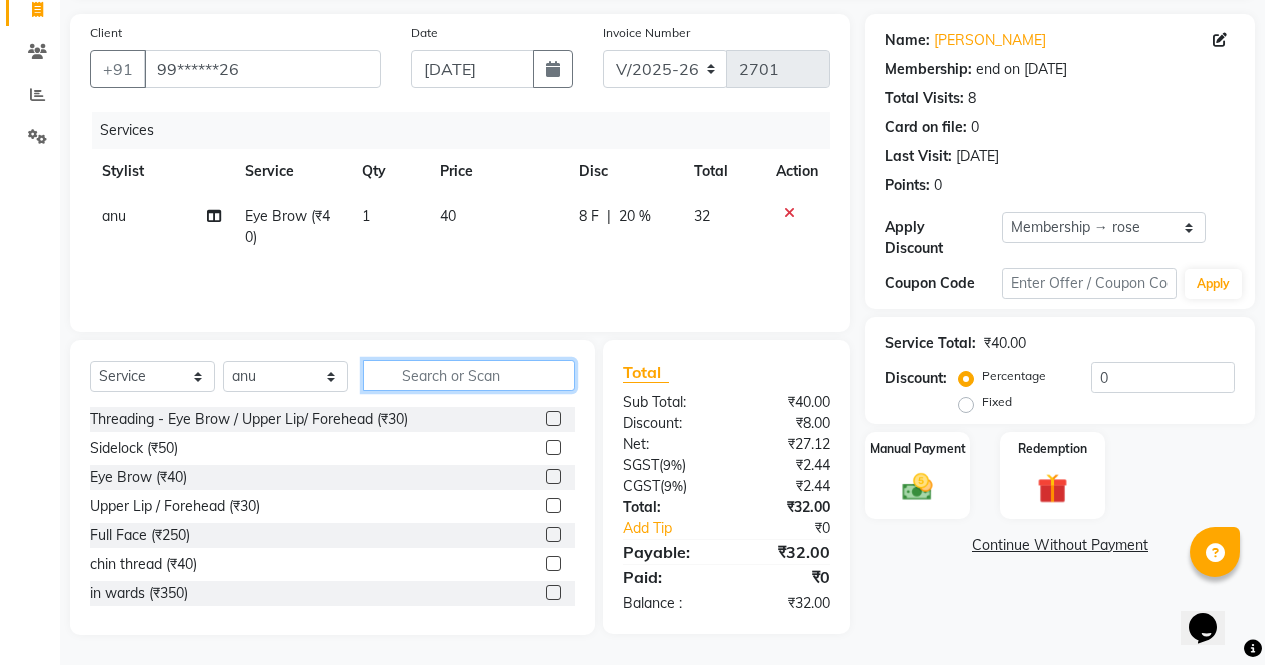 click 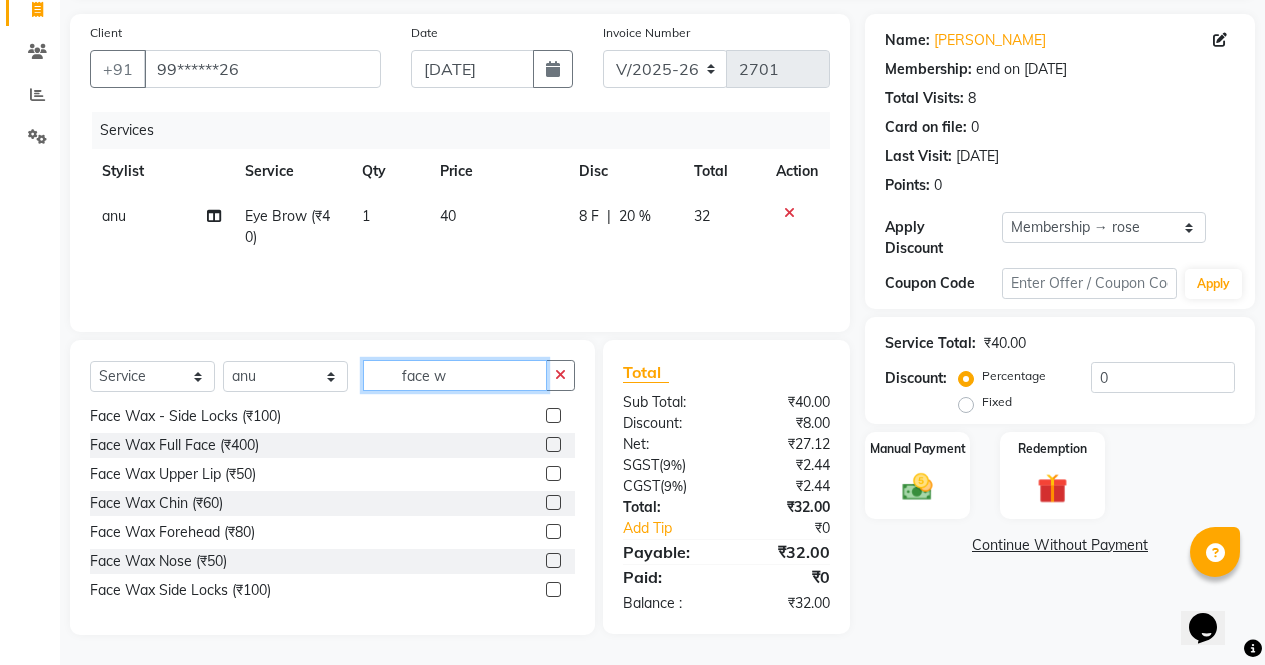 scroll, scrollTop: 148, scrollLeft: 0, axis: vertical 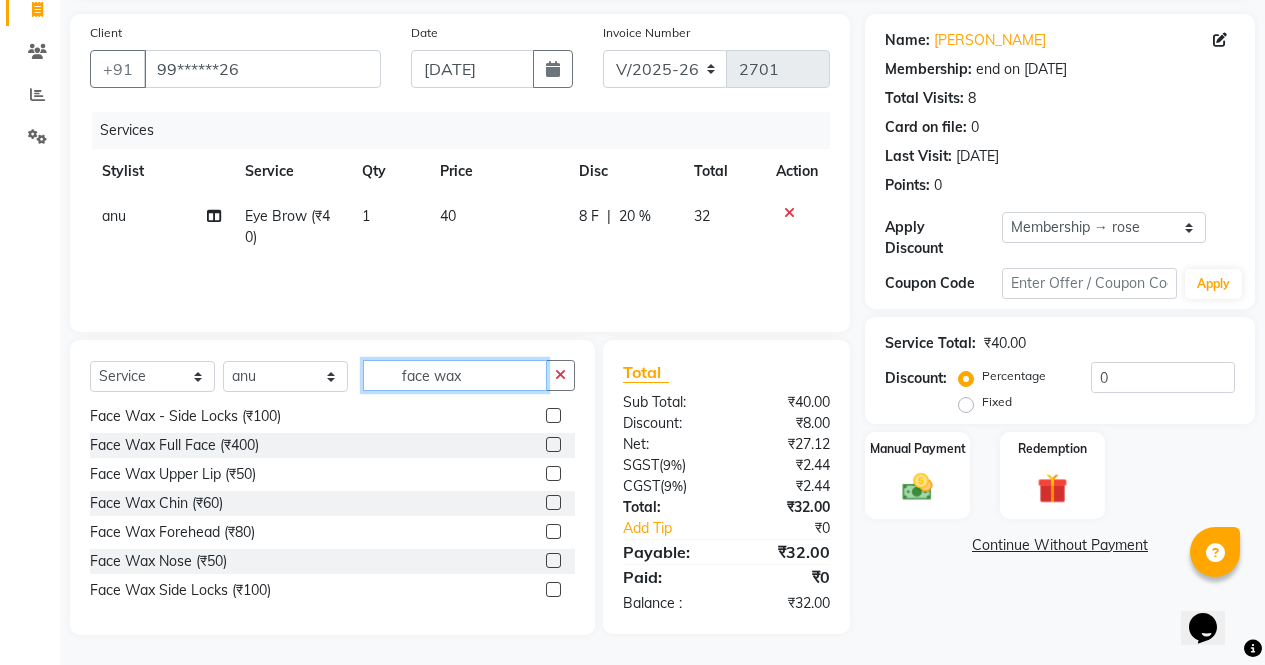 type on "face wax" 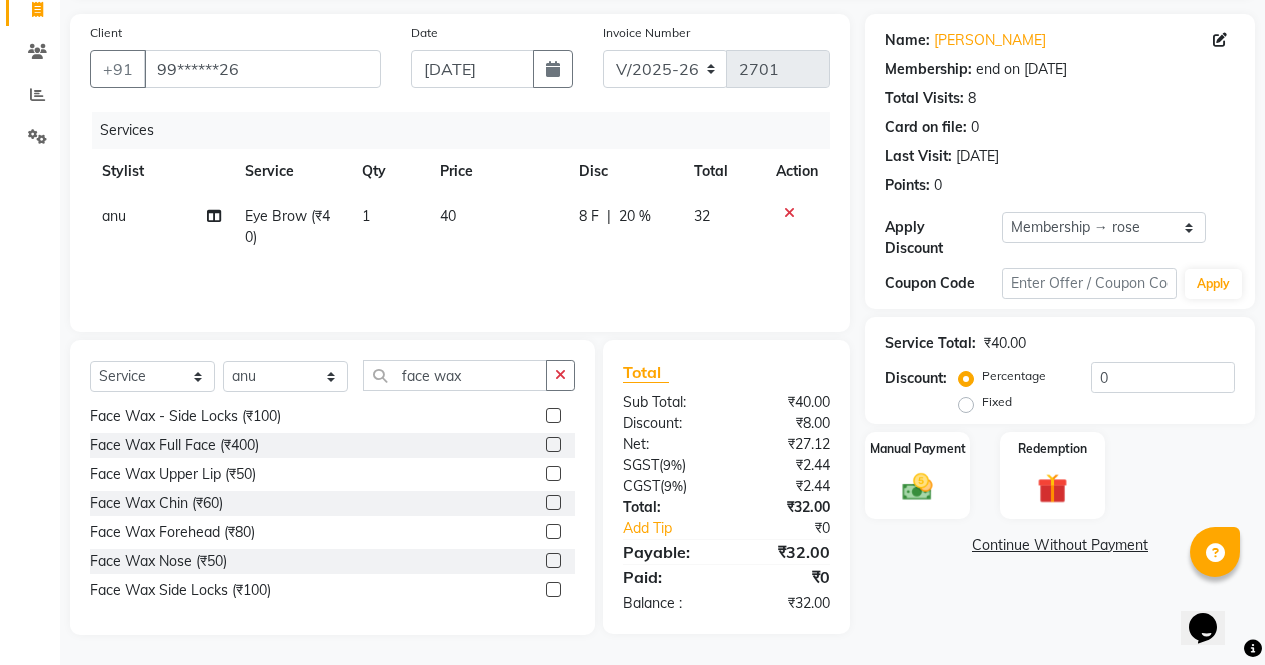 click 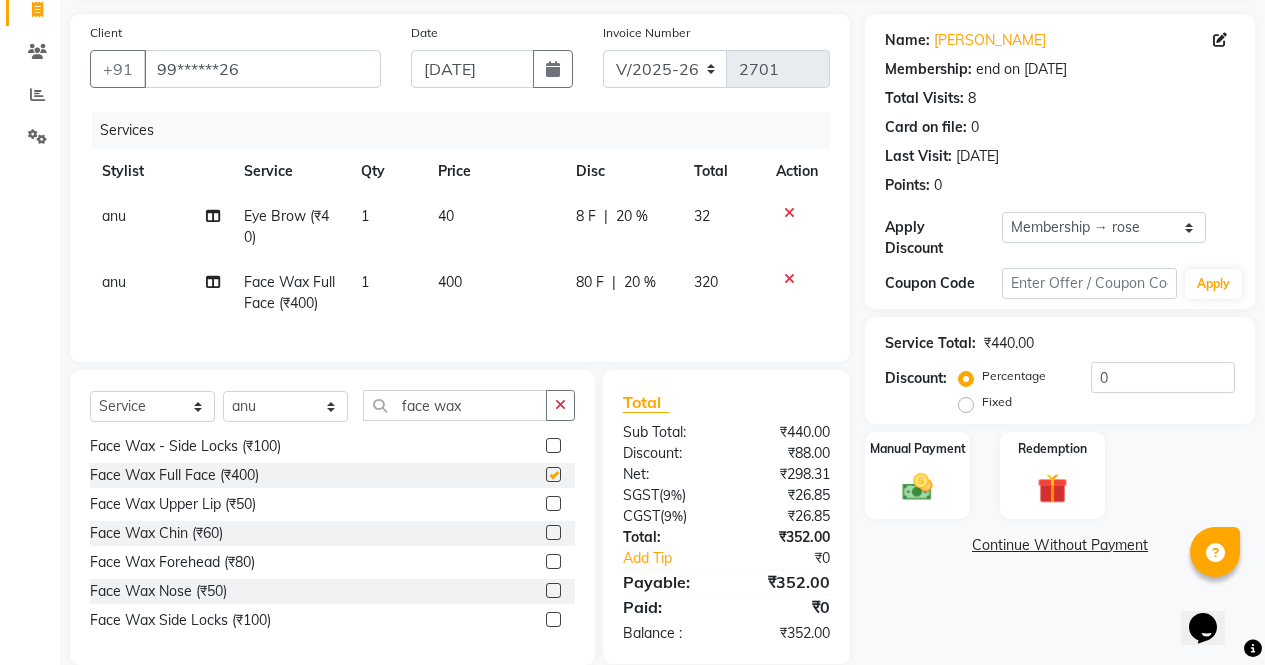 scroll, scrollTop: 181, scrollLeft: 0, axis: vertical 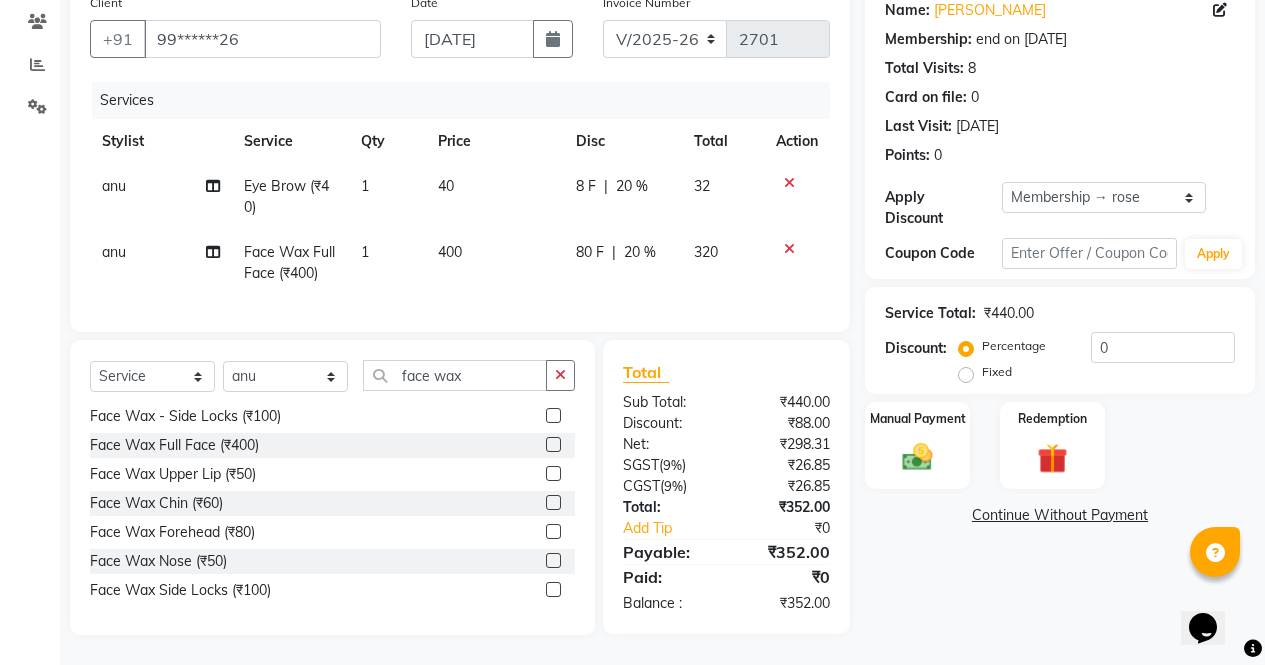 checkbox on "false" 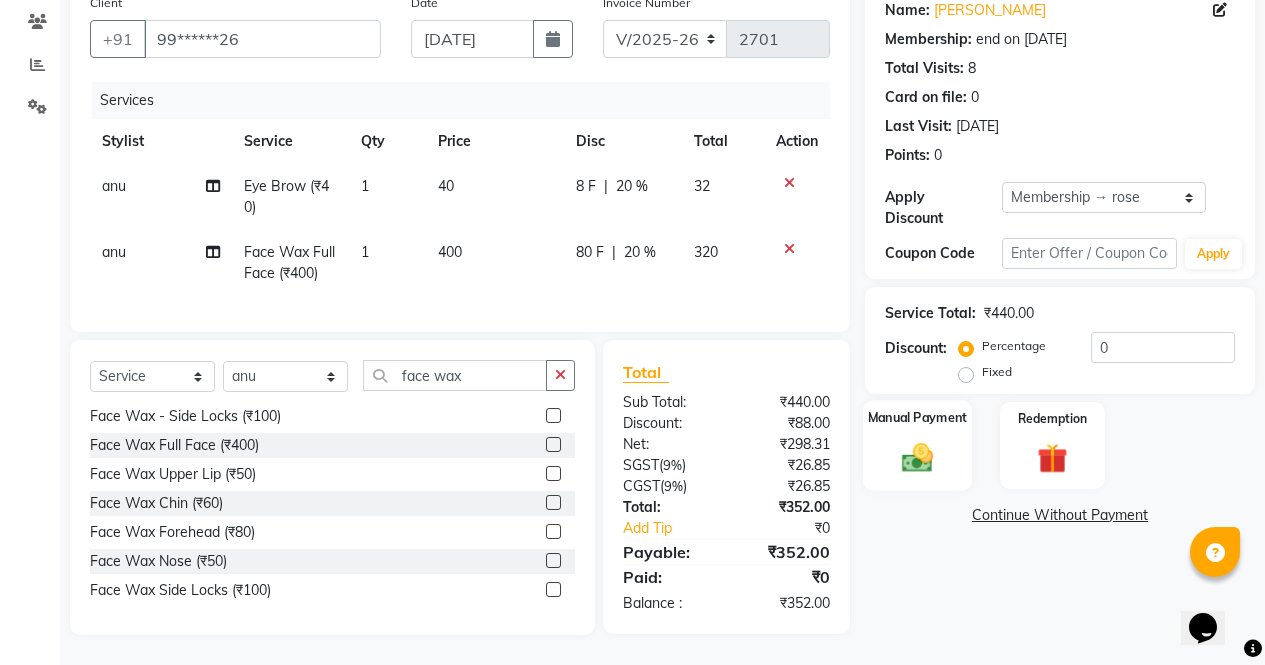 click 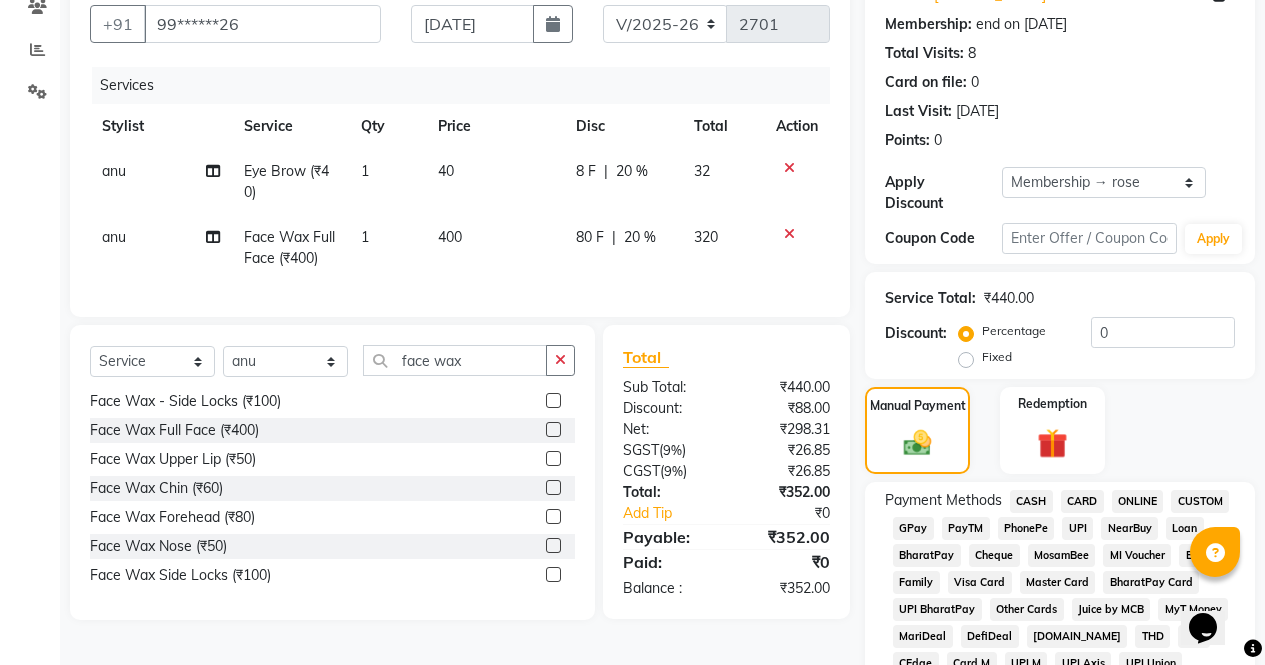 click on "400" 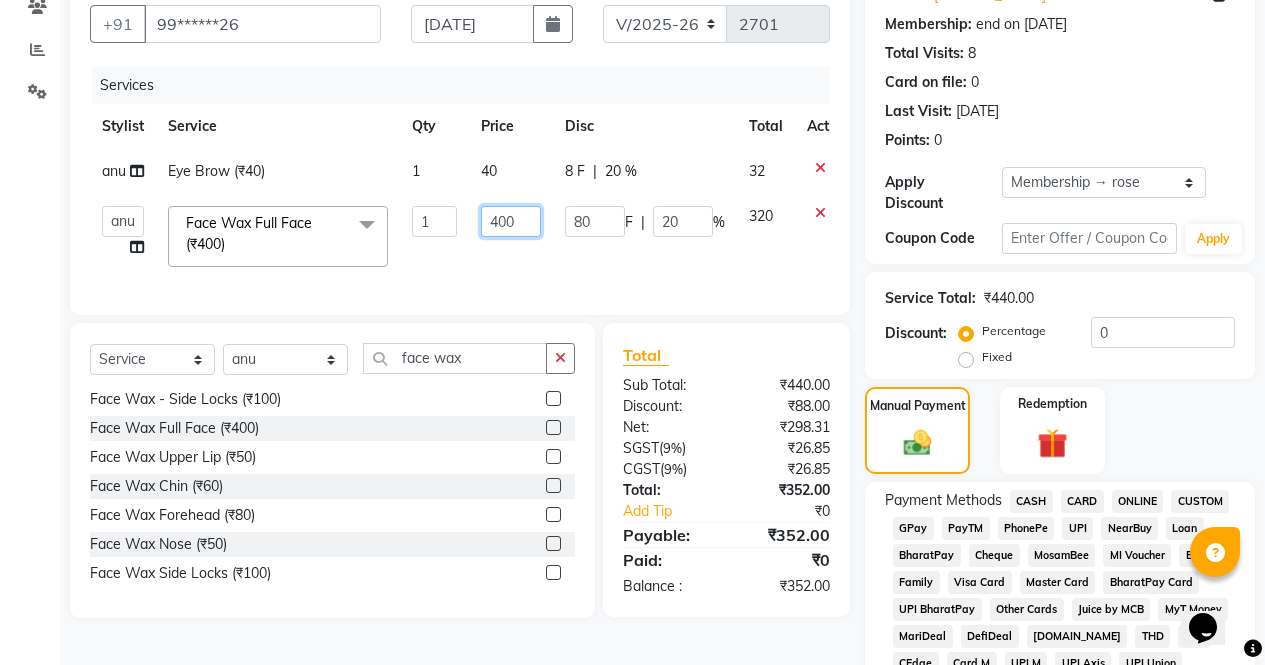 click on "400" 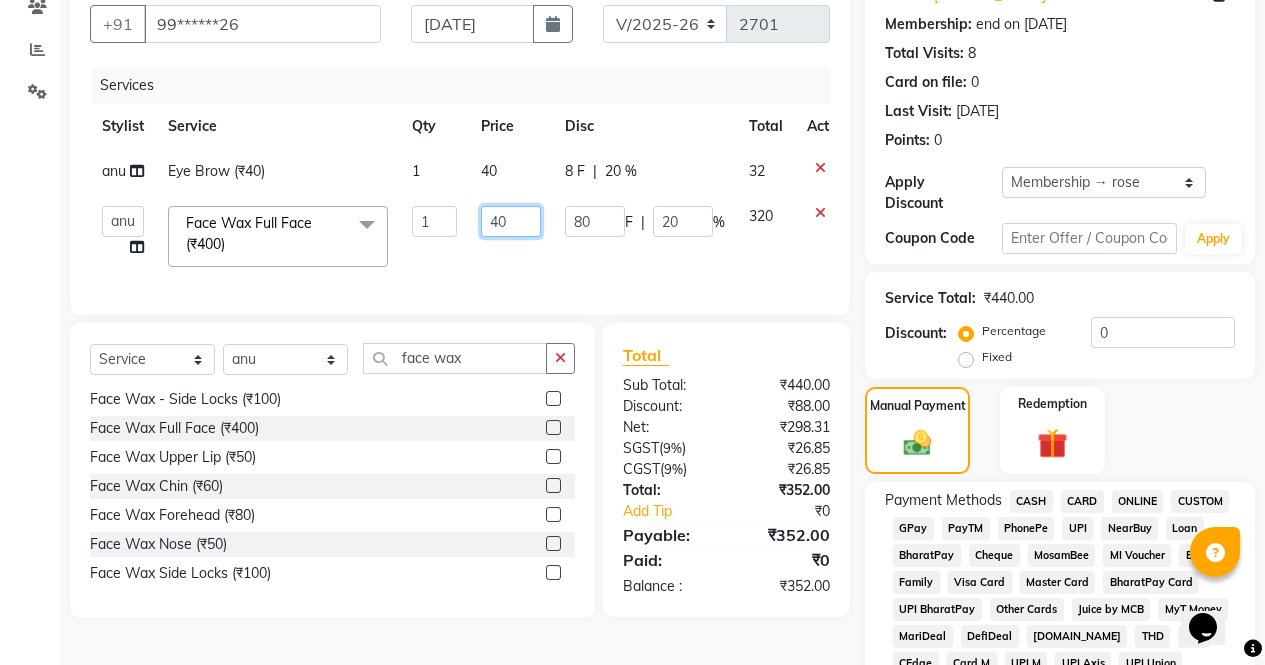 type on "4" 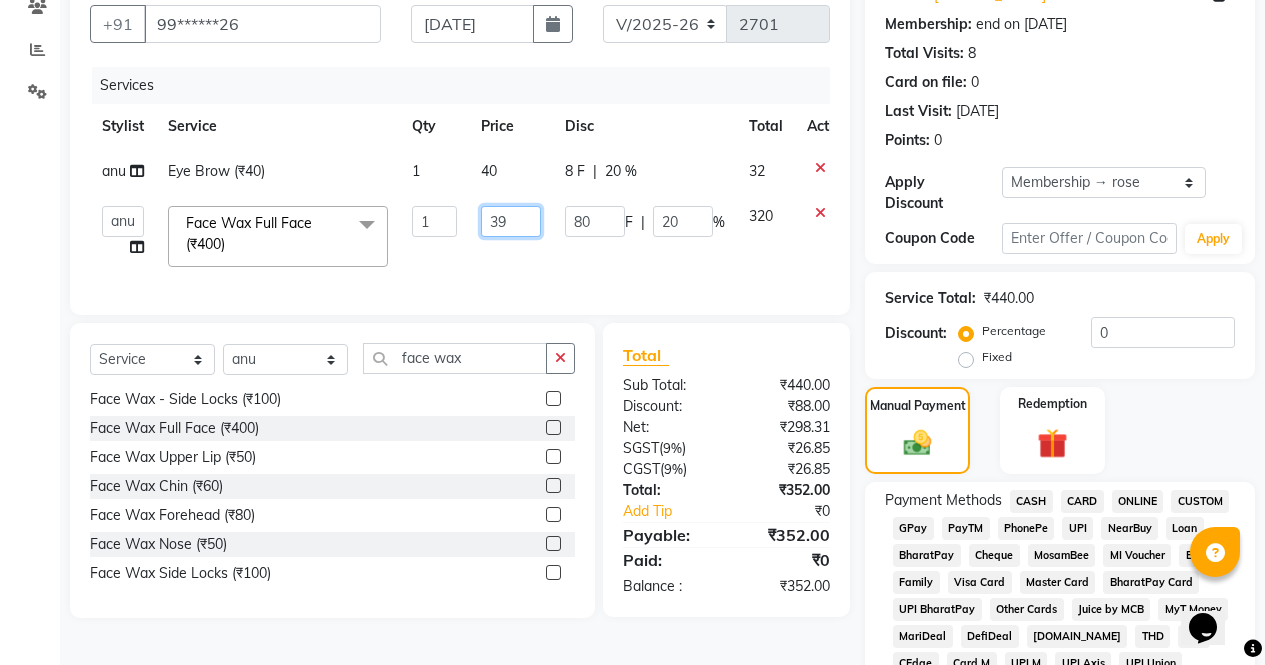 type on "398" 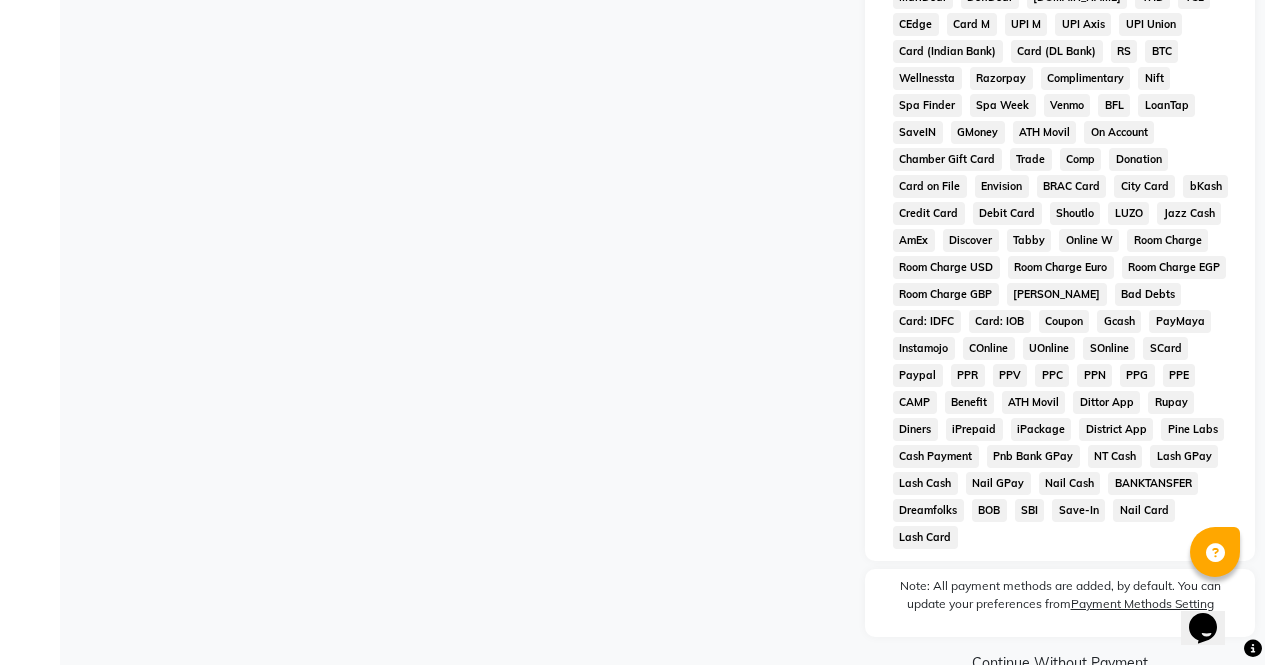 click on "Client +91 99******26 Date [DATE] Invoice Number V/2025 V/[PHONE_NUMBER] Services Stylist Service Qty Price Disc Total Action anu Eye Brow (₹40) 1 40 8 F | 20 % 32  [PERSON_NAME]   [PERSON_NAME]   Front Desk   muskaan   pratibha   rakhi   [PERSON_NAME]   [PERSON_NAME]  Face Wax Full Face (₹400)  x Threading - Eye Brow / Upper Lip/ Forehead (₹30) Sidelock (₹50) Eye Brow (₹40) Upper Lip / Forehead (₹30) Full Face (₹250) chin thread (₹40) in wards  (₹350) hair accessories (₹500) [MEDICAL_DATA] (₹700) Waxing Service - Arms Waxing (With Underarms) (Normal) (₹200) Waxing Service - Arms Waxing (Without Underarms) (Normal) (₹170) Waxing Service - Legs Waxing (Normal) (₹300) Waxing Service - Half Legs Waxing (Normal) (₹180) Waxing Service - Back/Front Wax (Normal) (₹400) Waxing Service - Half Back/ Front Wax (Normal) (₹270) Waxing Service - B. Wax + Buttock (Normal) (₹800) Waxing Service - B. Wax (Normal) (₹600) Waxing Service - [GEOGRAPHIC_DATA] (Normal) (₹400) Waxing Service - B. Wax (Rica) (₹800) 1 F" 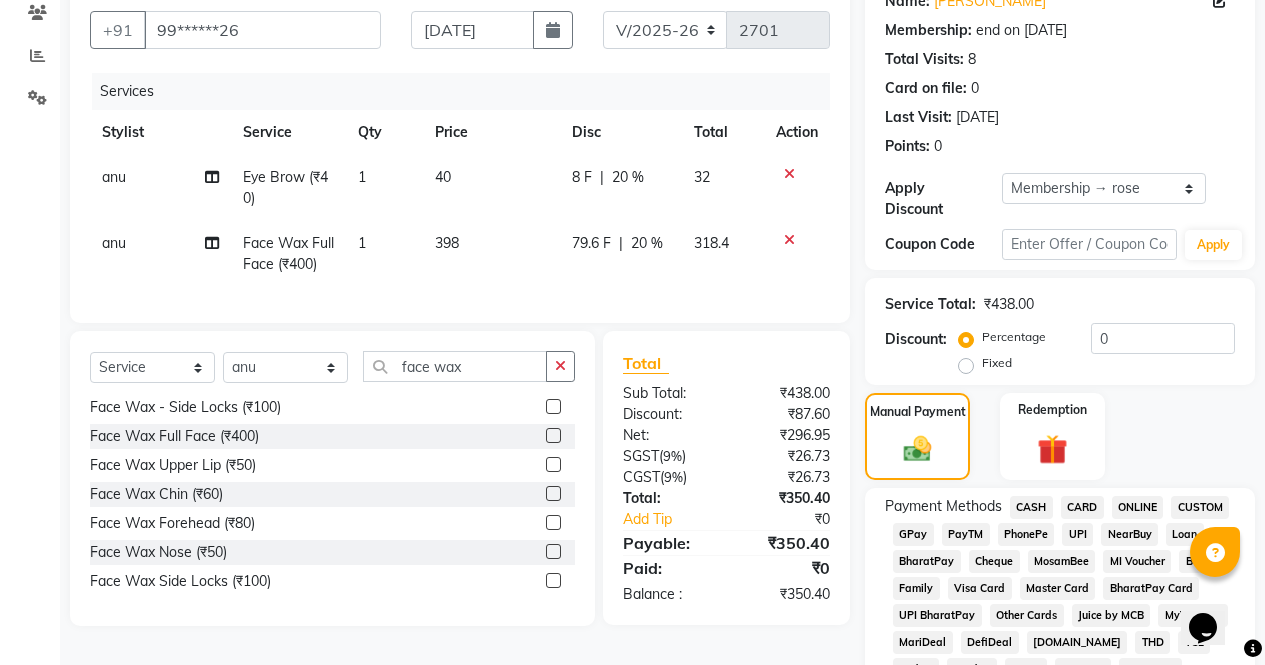 scroll, scrollTop: 177, scrollLeft: 0, axis: vertical 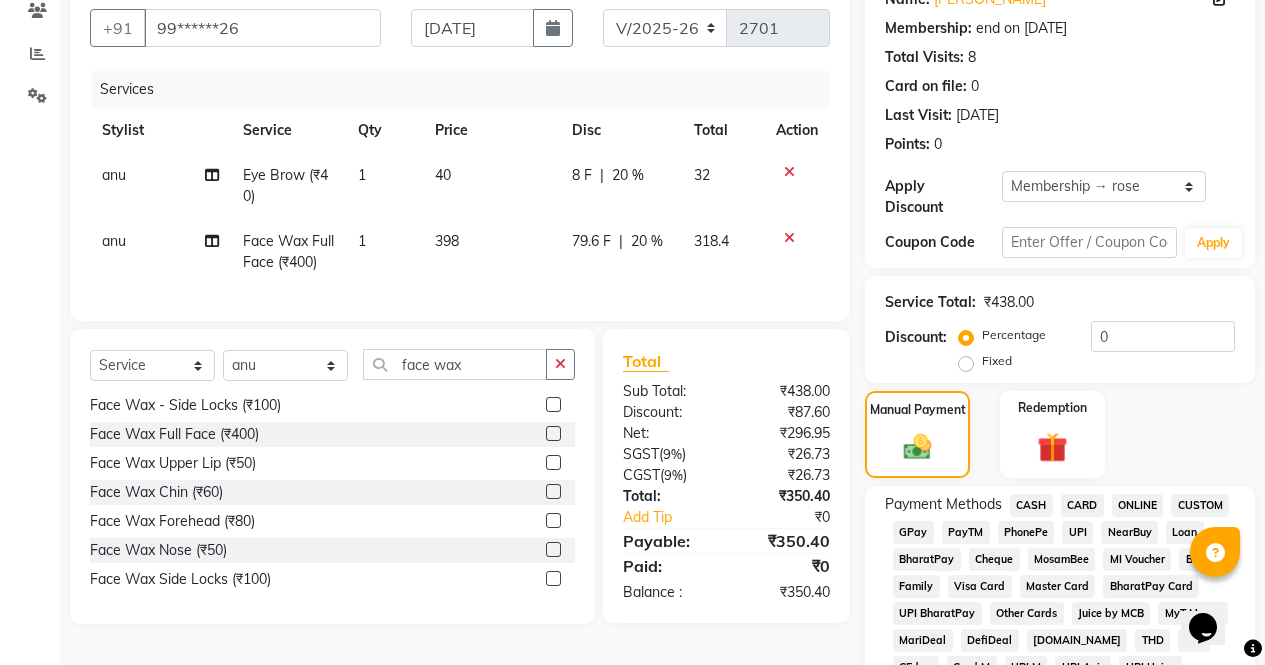 click on "CASH" 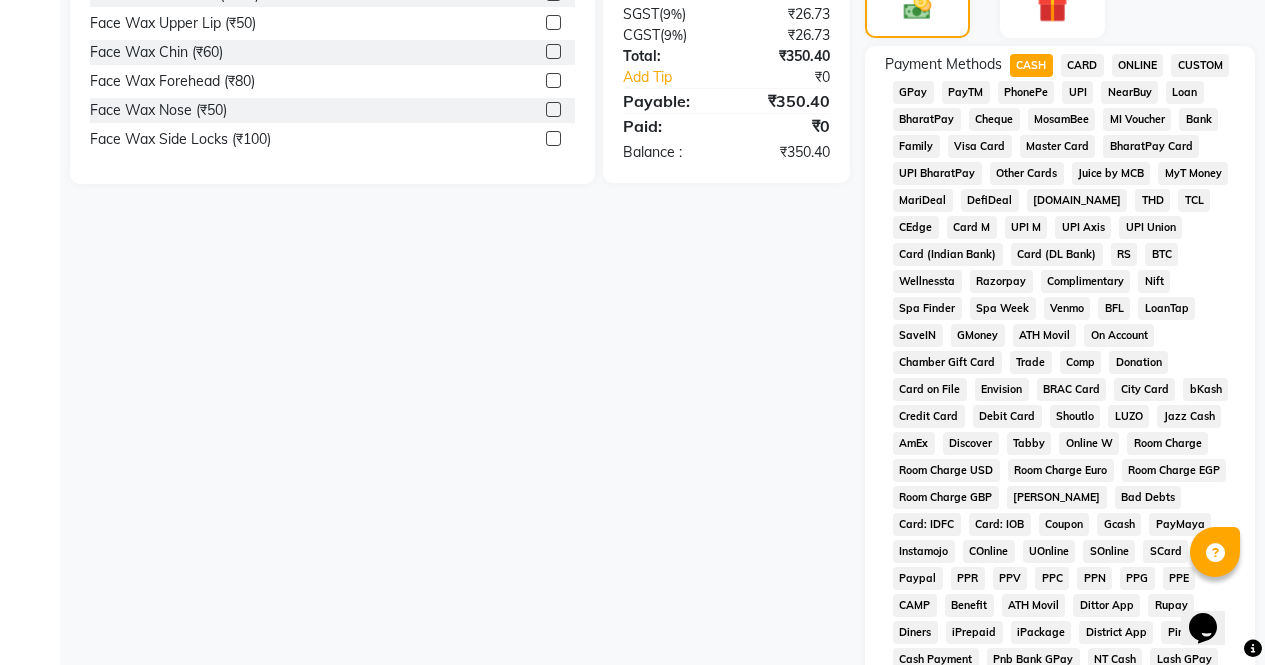 scroll, scrollTop: 926, scrollLeft: 0, axis: vertical 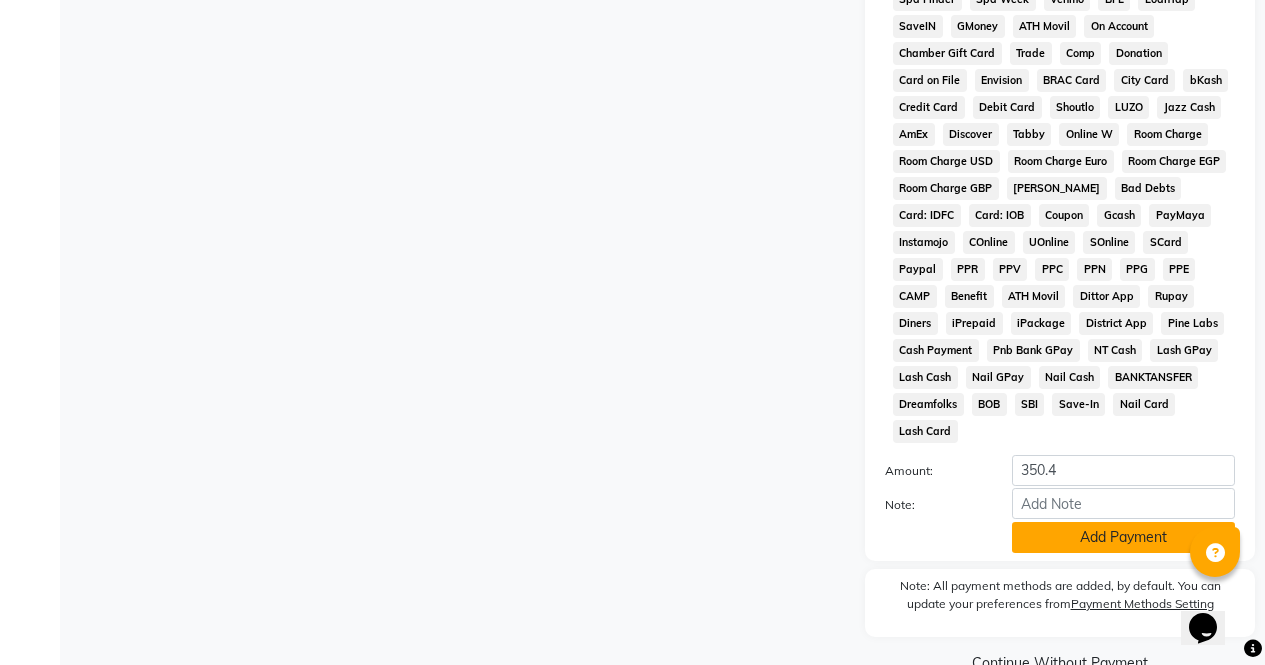 click on "Add Payment" 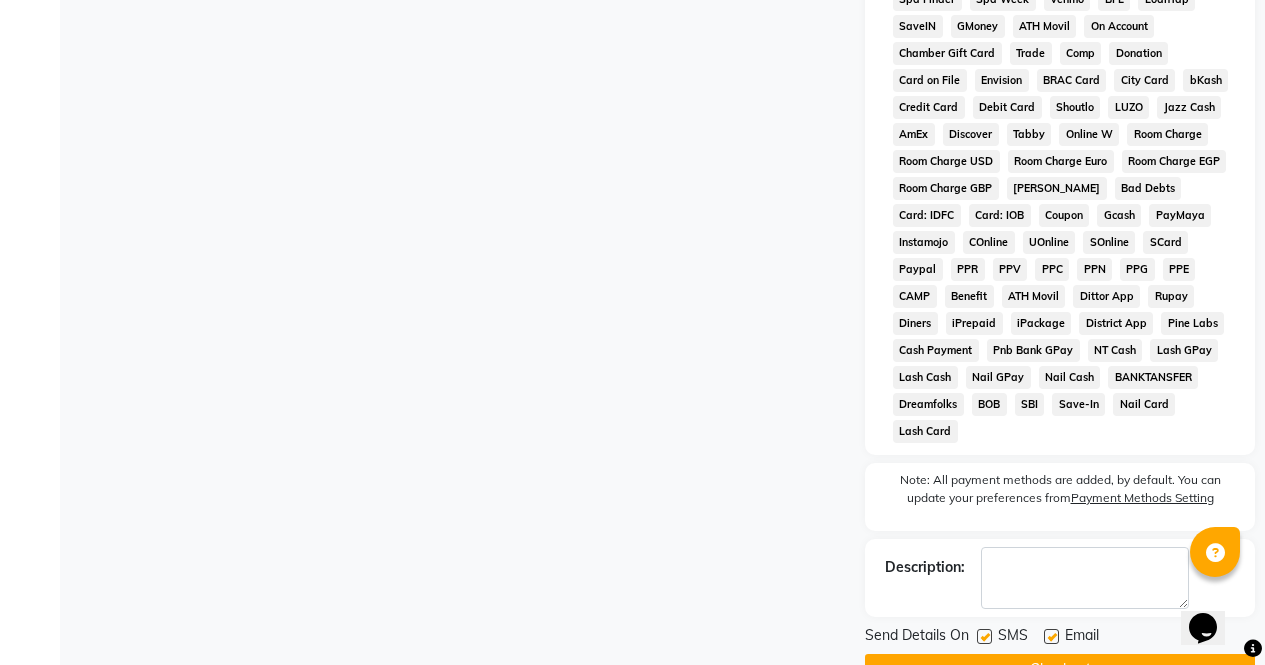 click on "Checkout" 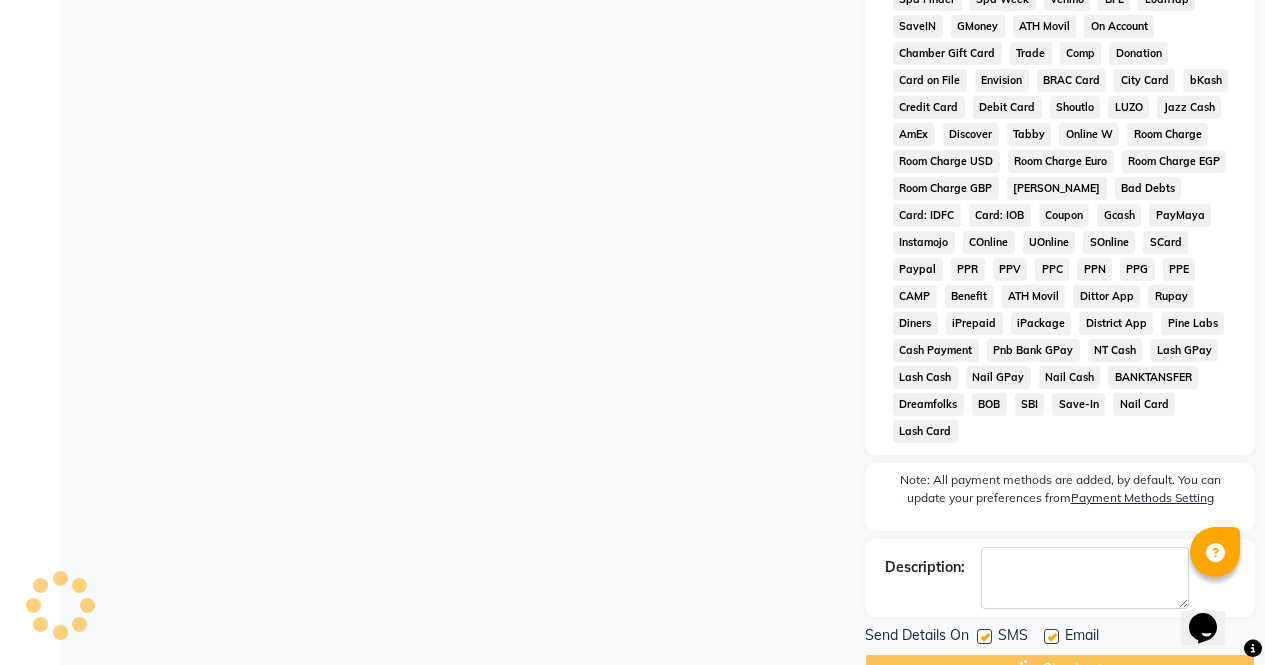 scroll, scrollTop: 0, scrollLeft: 0, axis: both 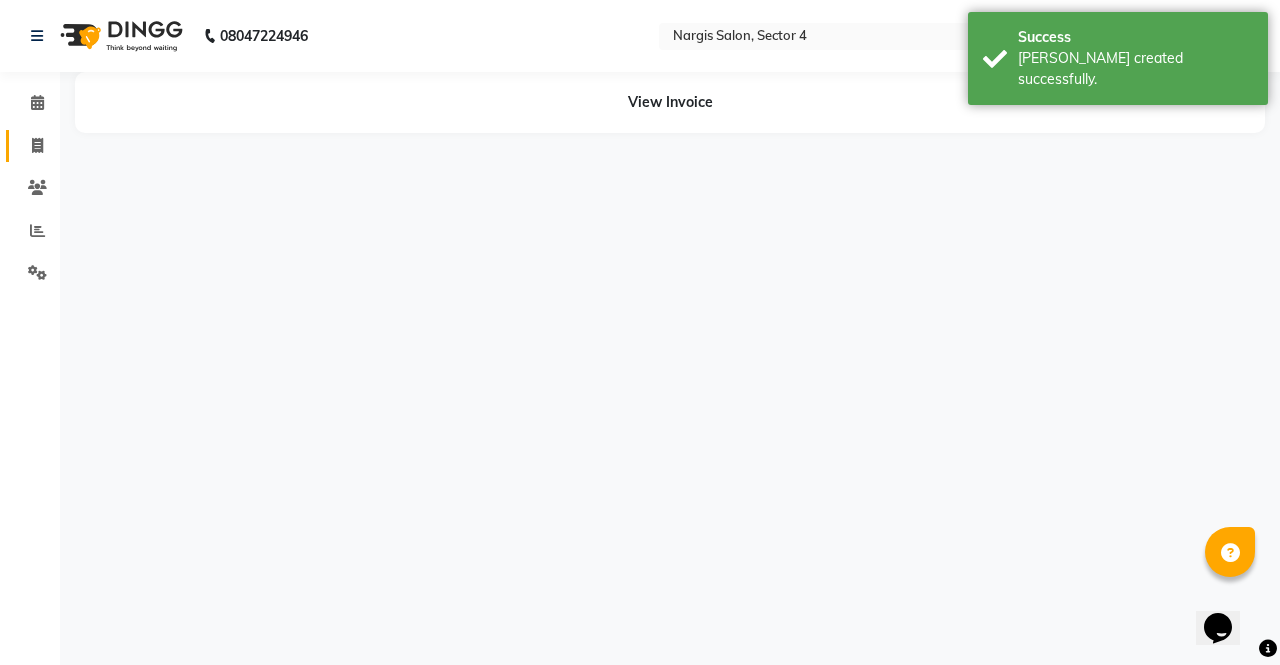 click on "Invoice" 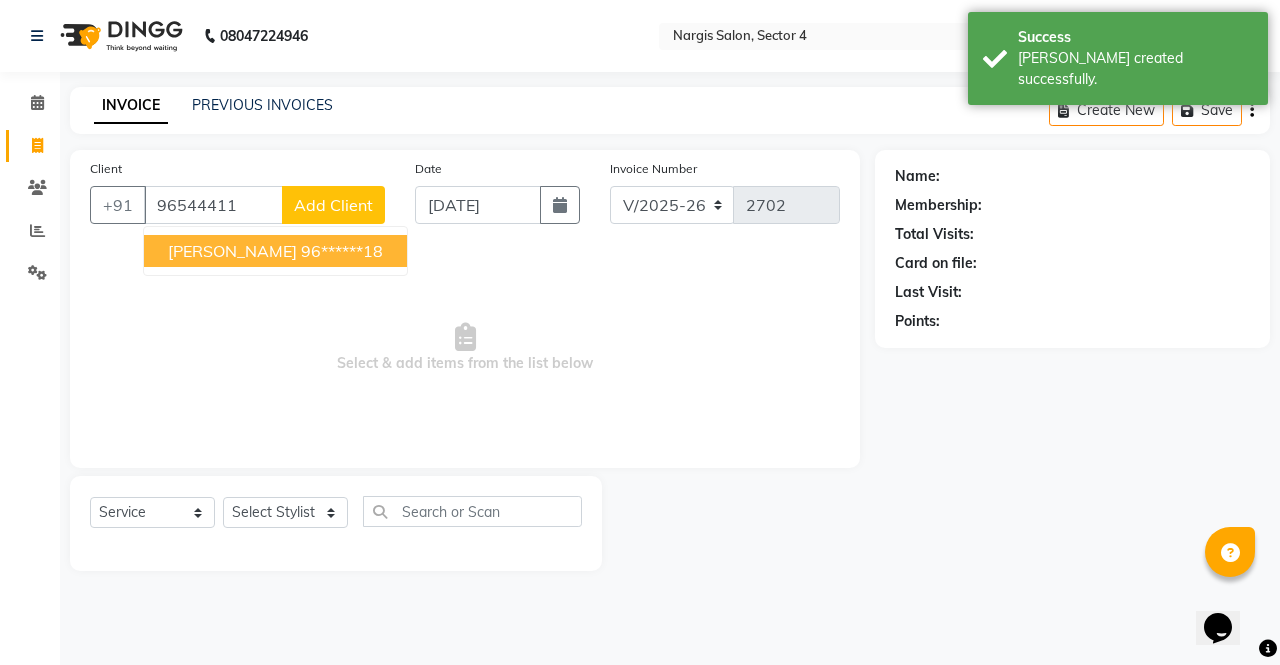 click on "[PERSON_NAME]" at bounding box center [232, 251] 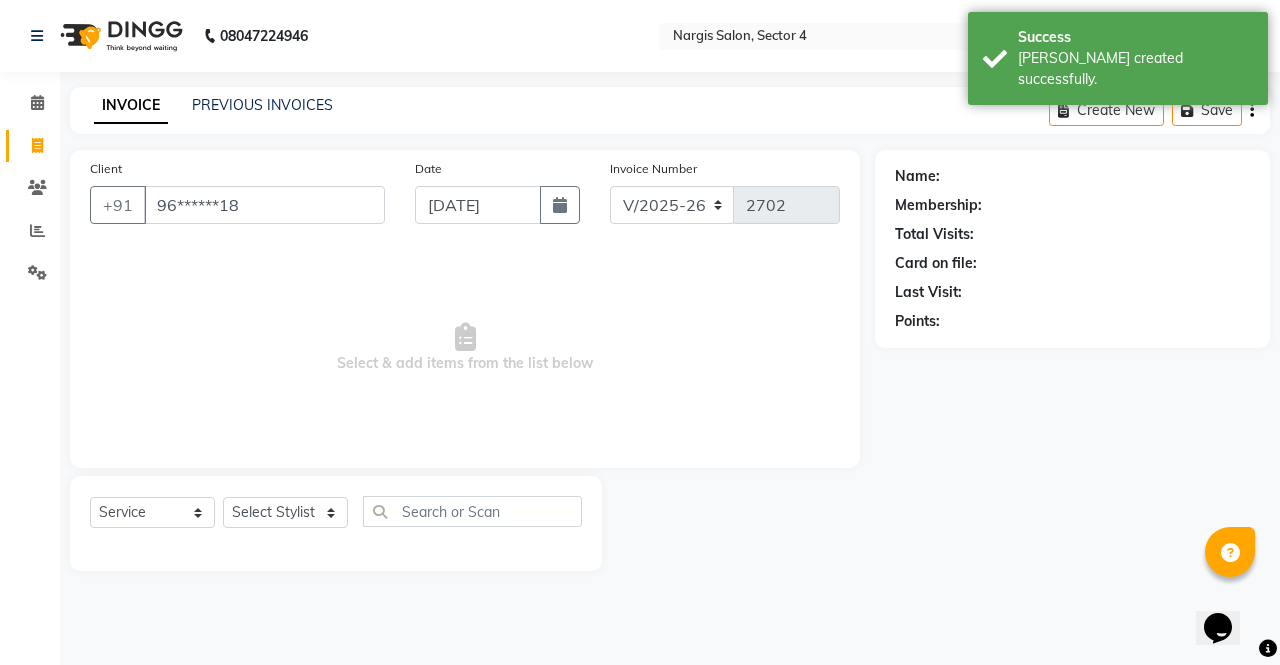type on "96******18" 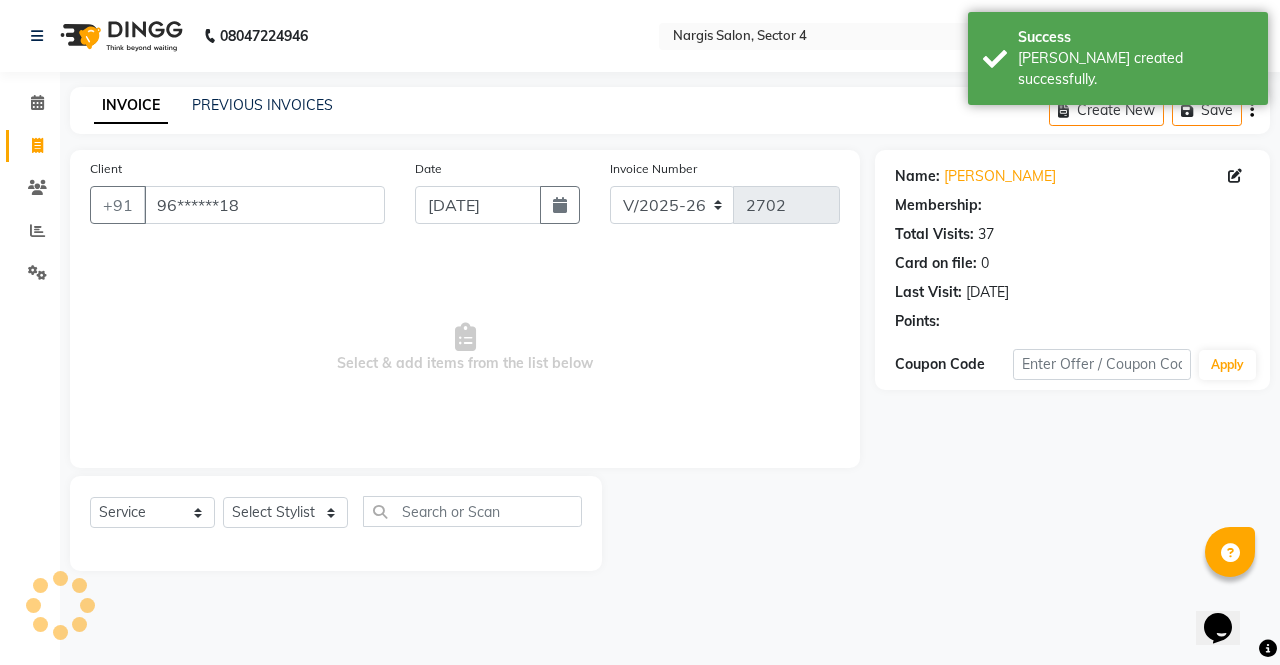 select on "1: Object" 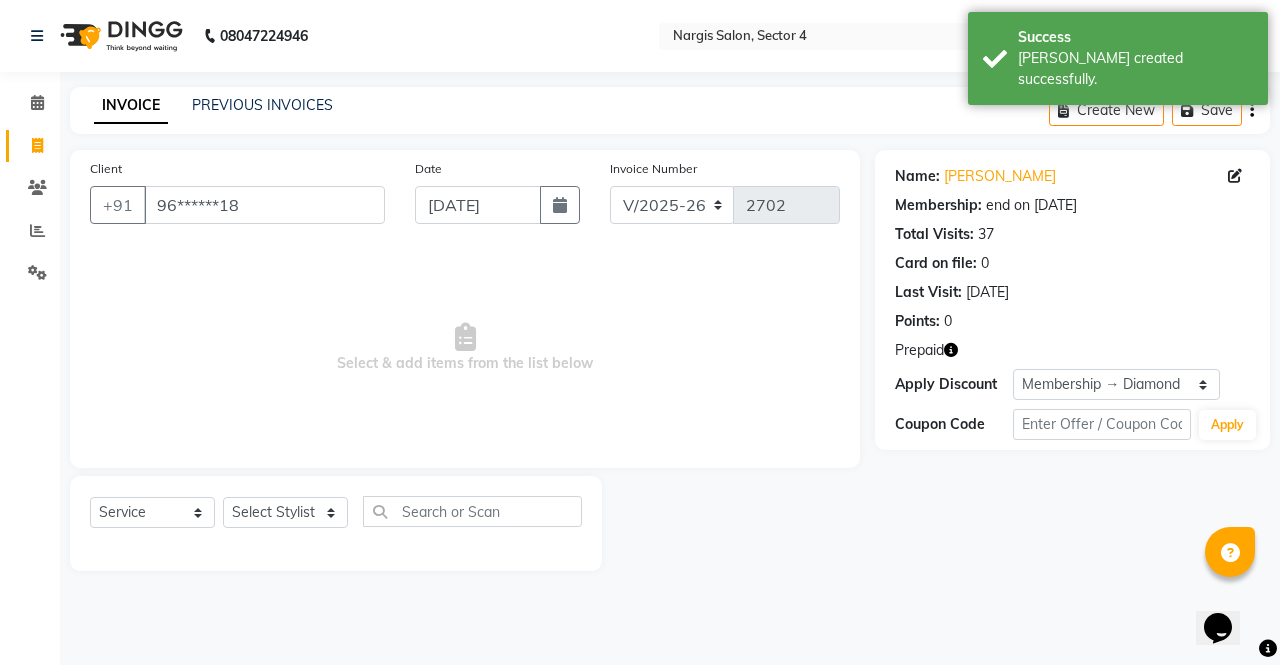 click 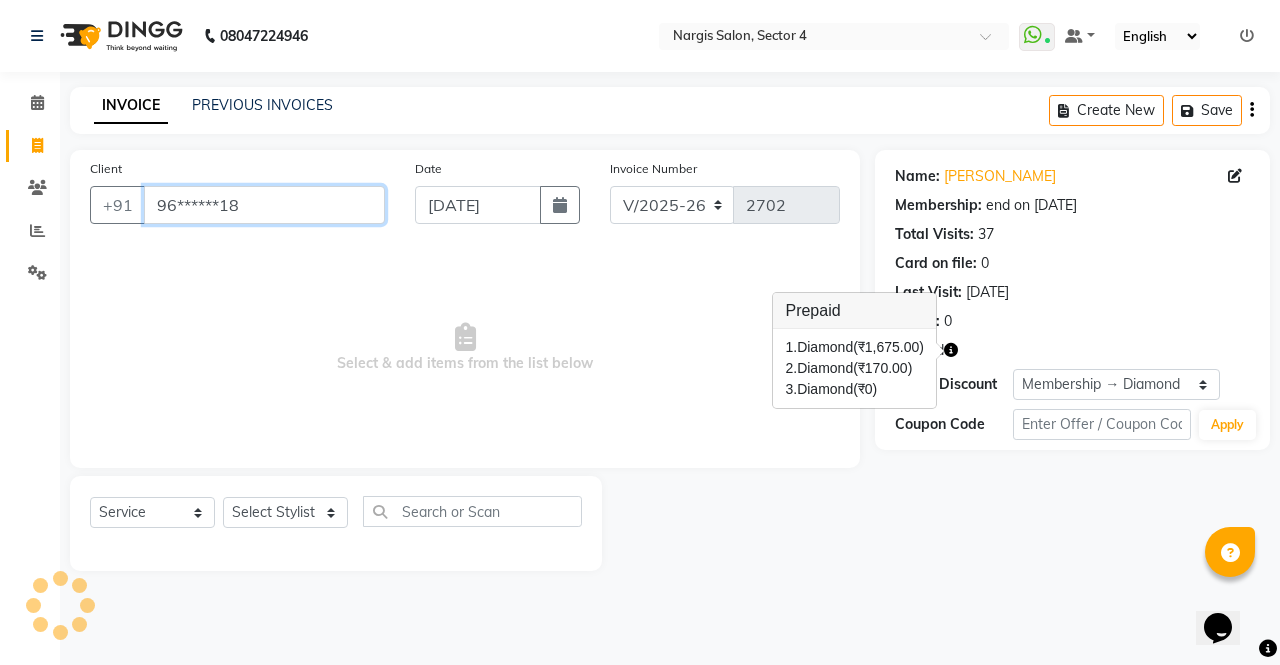 click on "96******18" at bounding box center [264, 205] 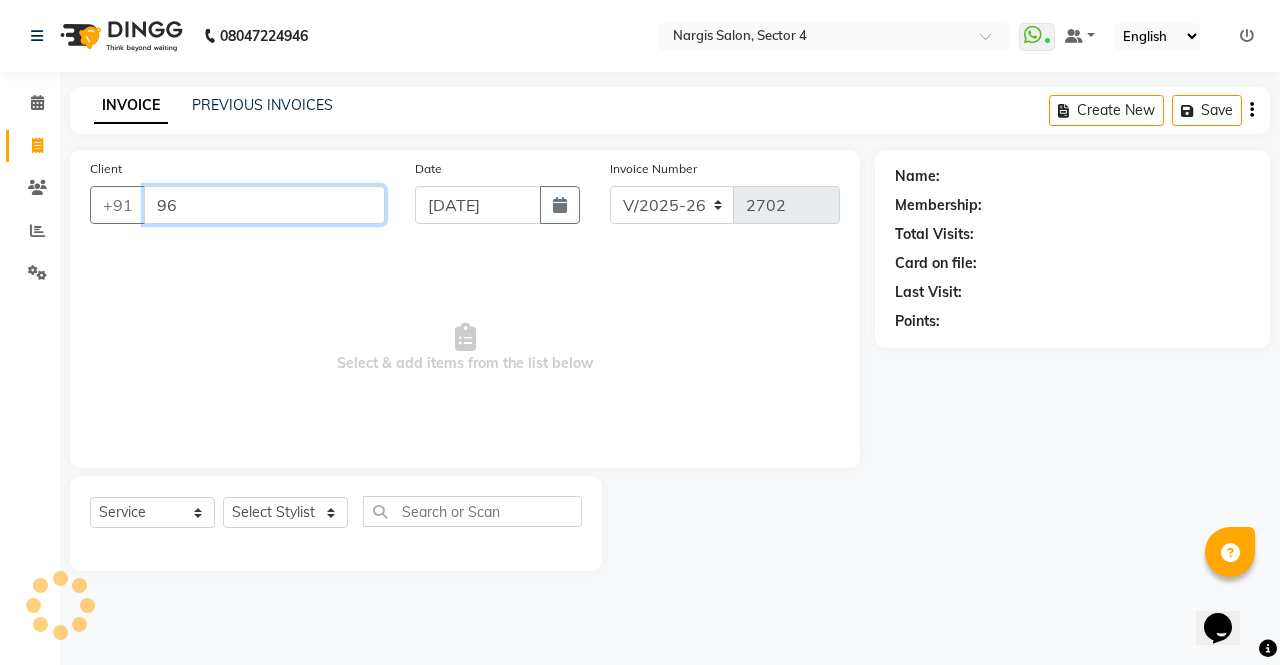 type on "9" 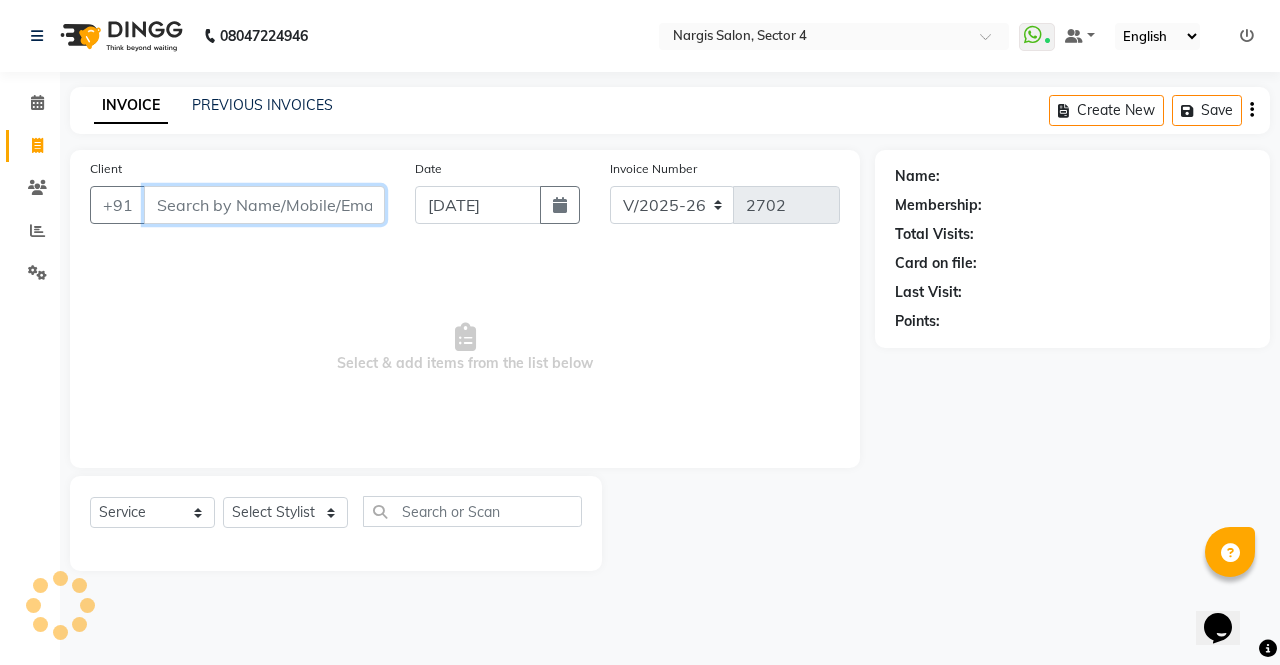 type on "9" 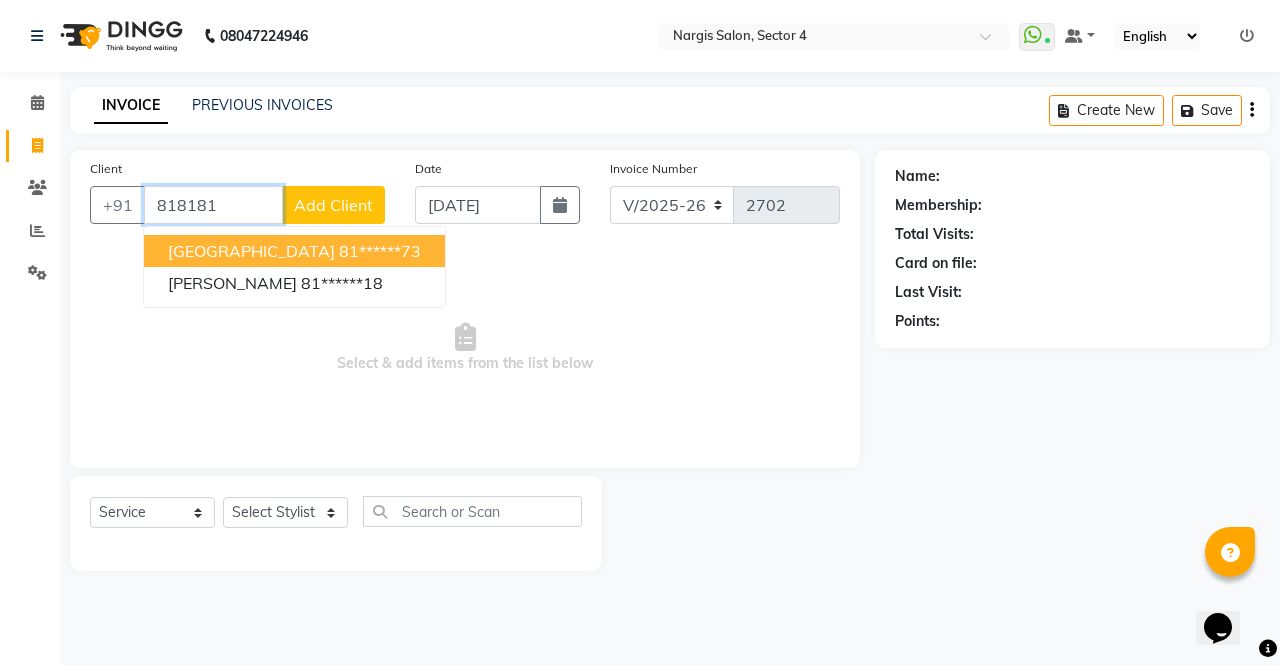 click on "[GEOGRAPHIC_DATA]" at bounding box center (251, 251) 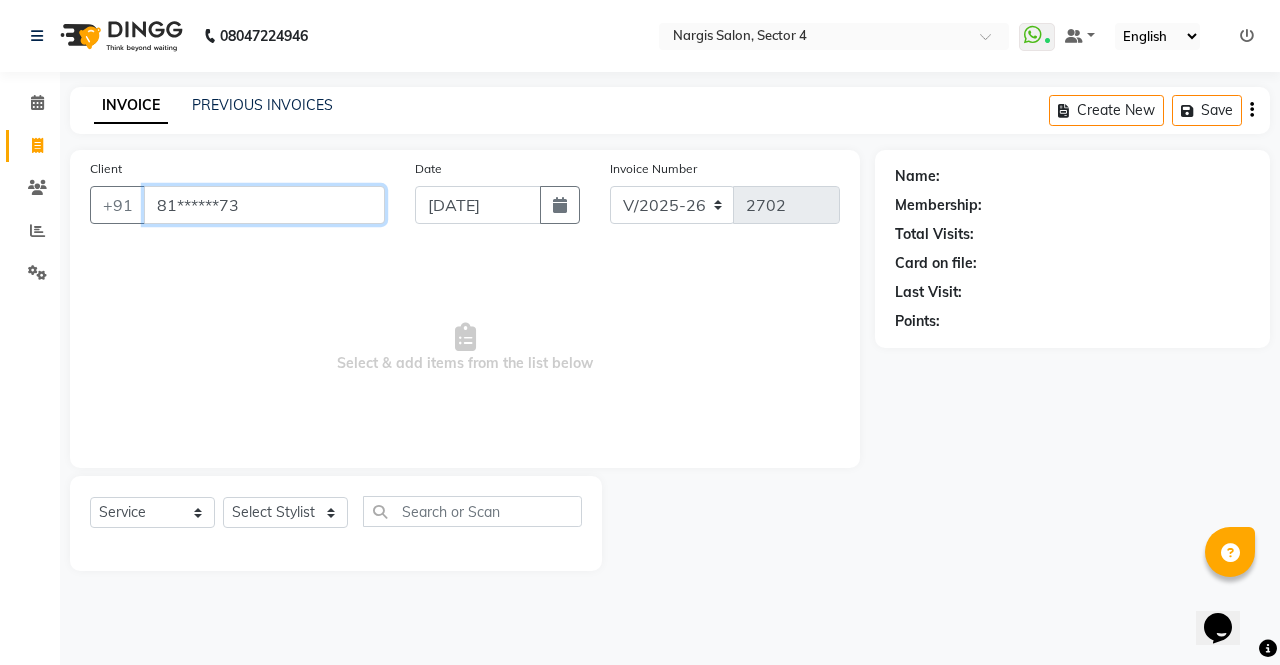 type on "81******73" 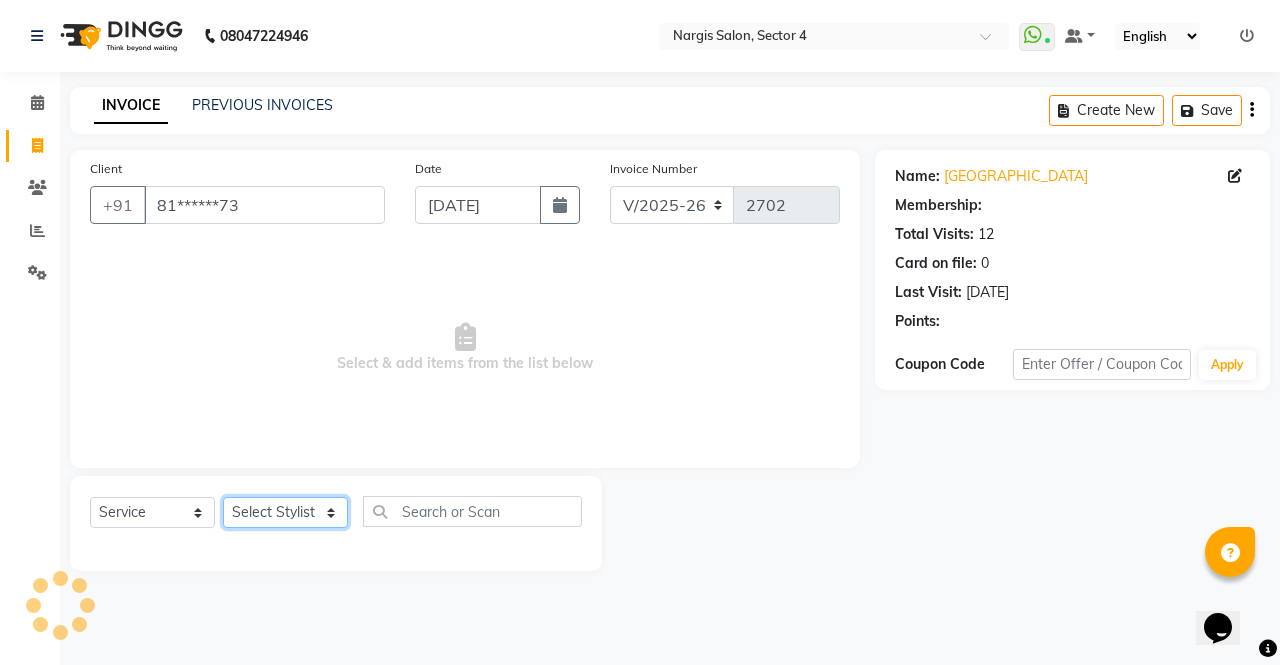 click on "Select Stylist [PERSON_NAME] [PERSON_NAME] Front Desk muskaan pratibha rakhi [PERSON_NAME] [PERSON_NAME]" 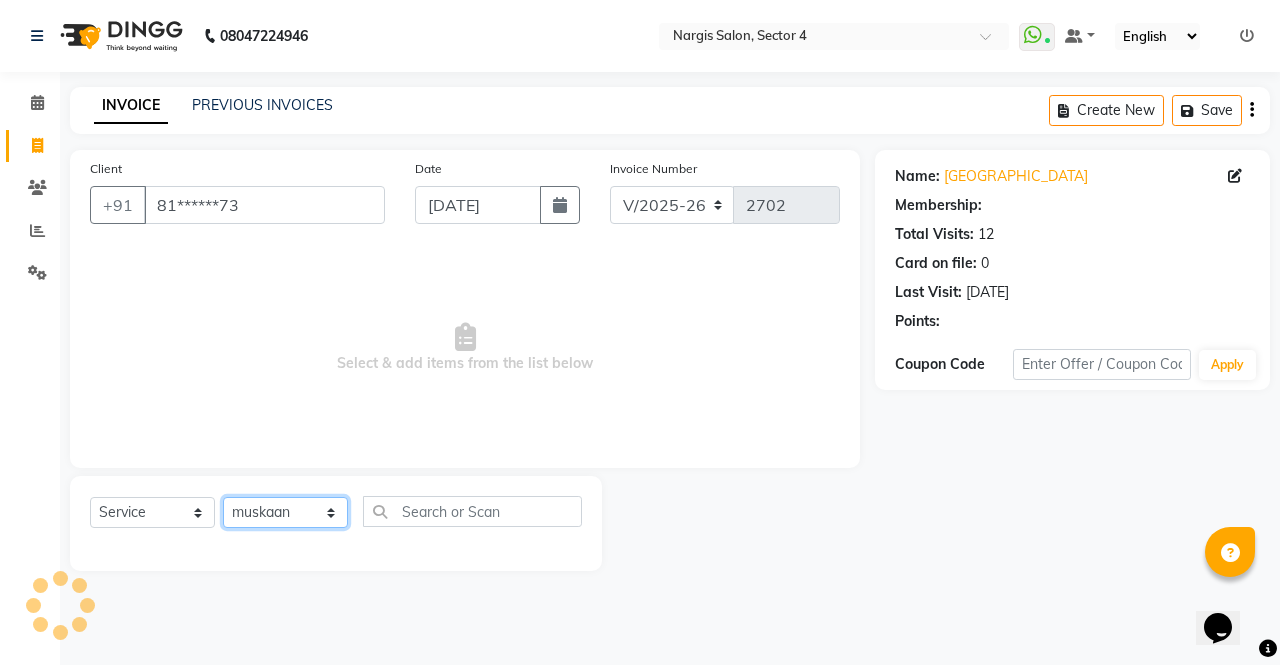 click on "Select Stylist [PERSON_NAME] [PERSON_NAME] Front Desk muskaan pratibha rakhi [PERSON_NAME] [PERSON_NAME]" 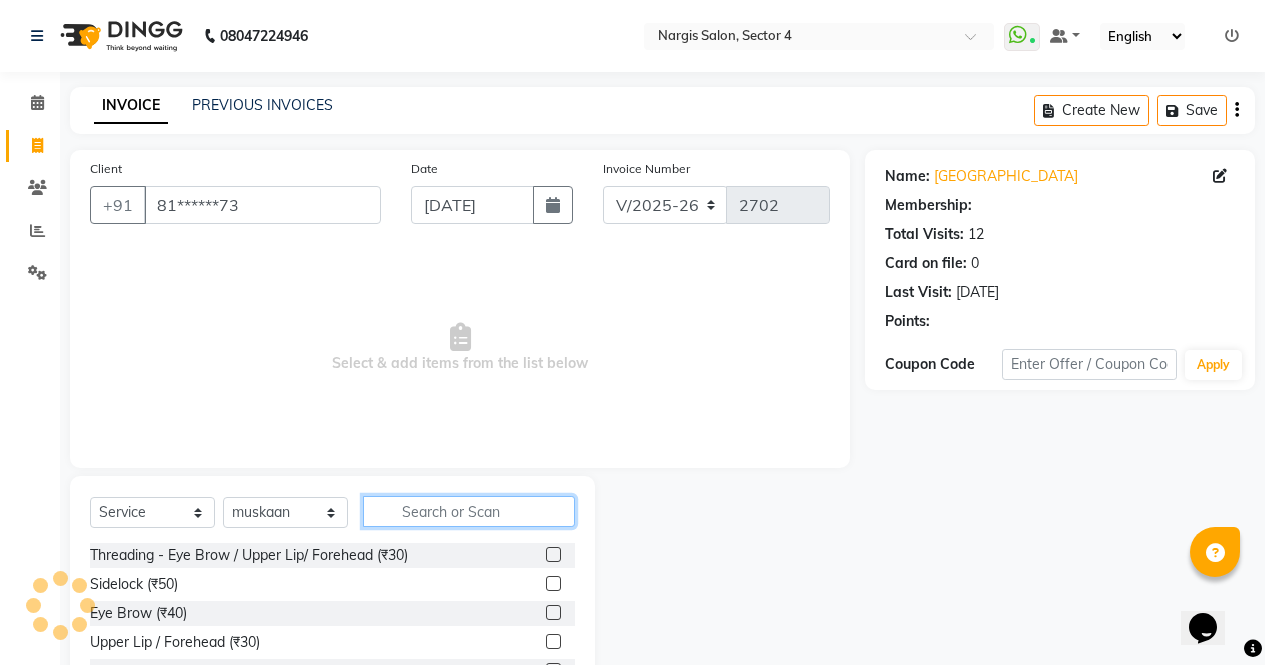 click 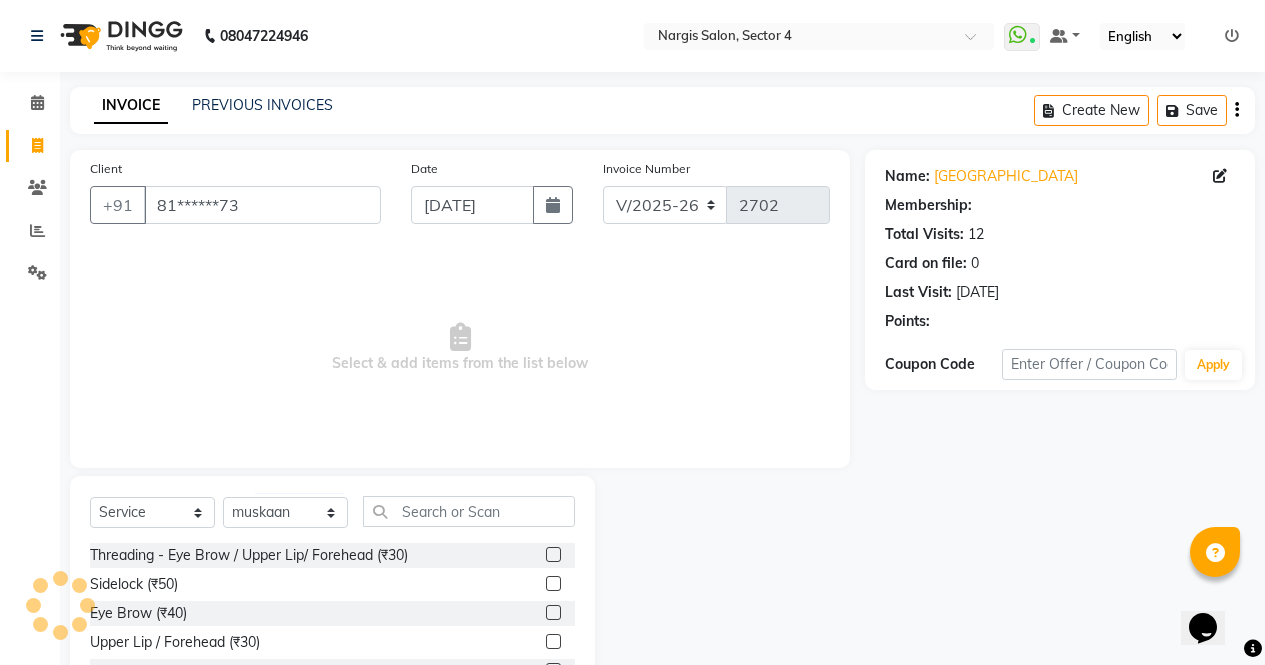 click 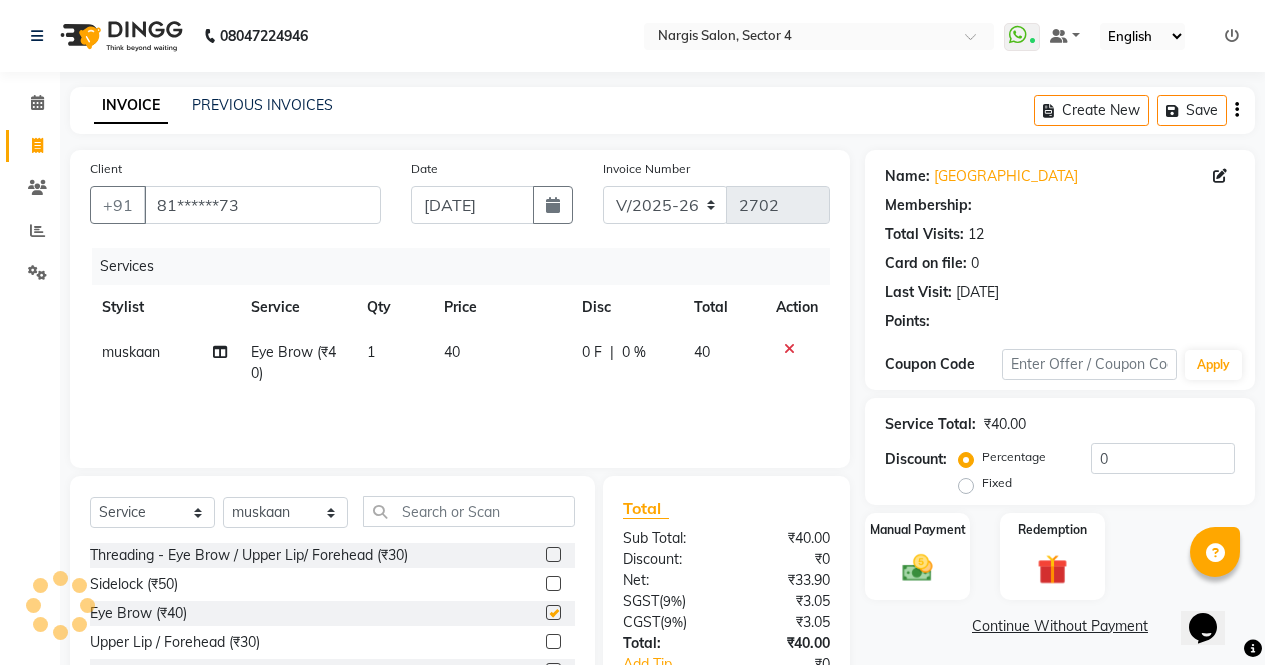 scroll, scrollTop: 136, scrollLeft: 0, axis: vertical 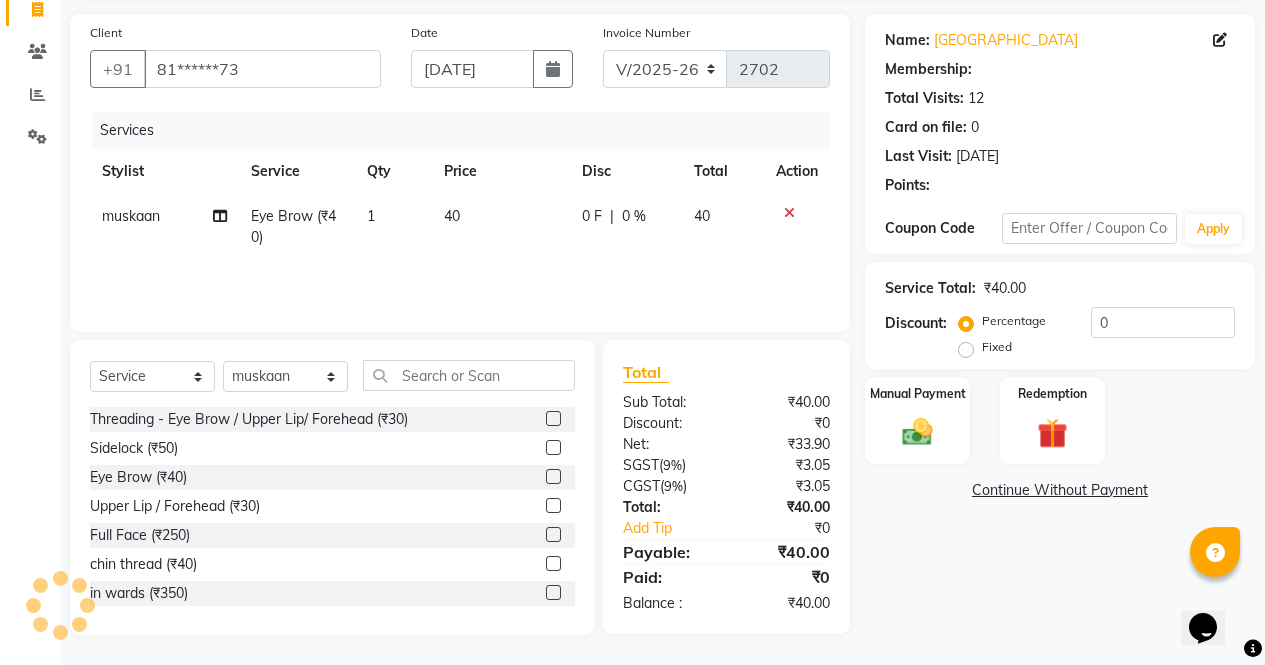 checkbox on "false" 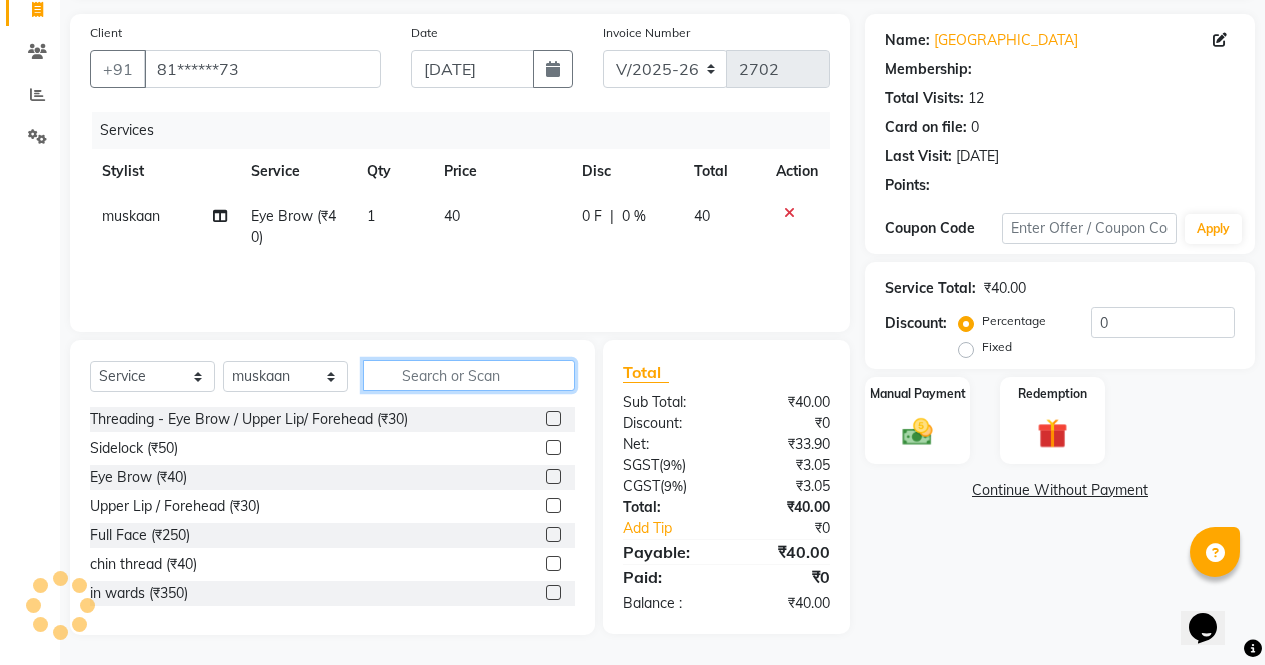 click 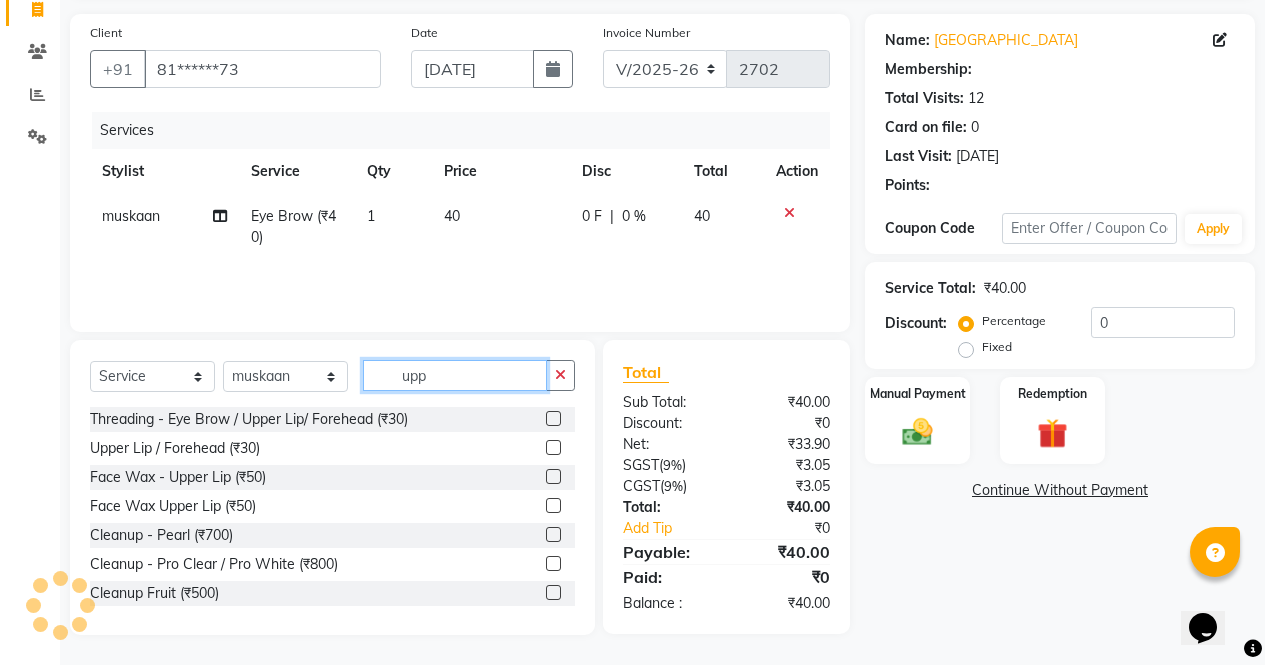 type on "uppe" 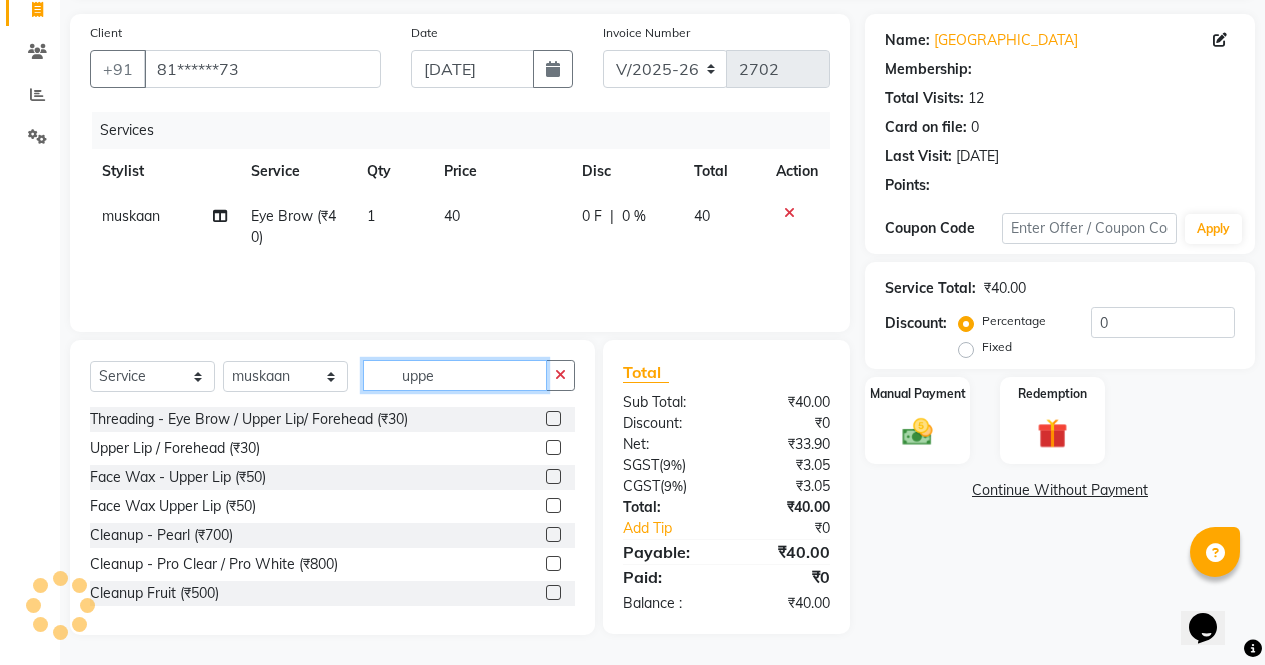 scroll, scrollTop: 135, scrollLeft: 0, axis: vertical 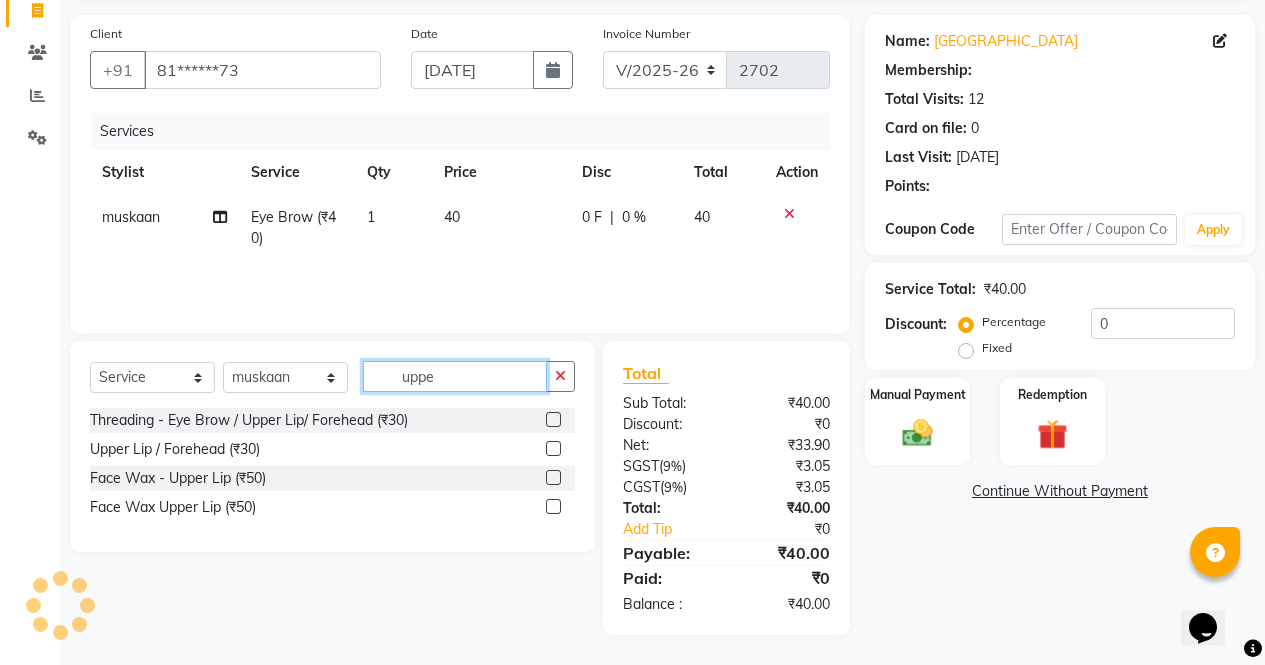 select on "1: Object" 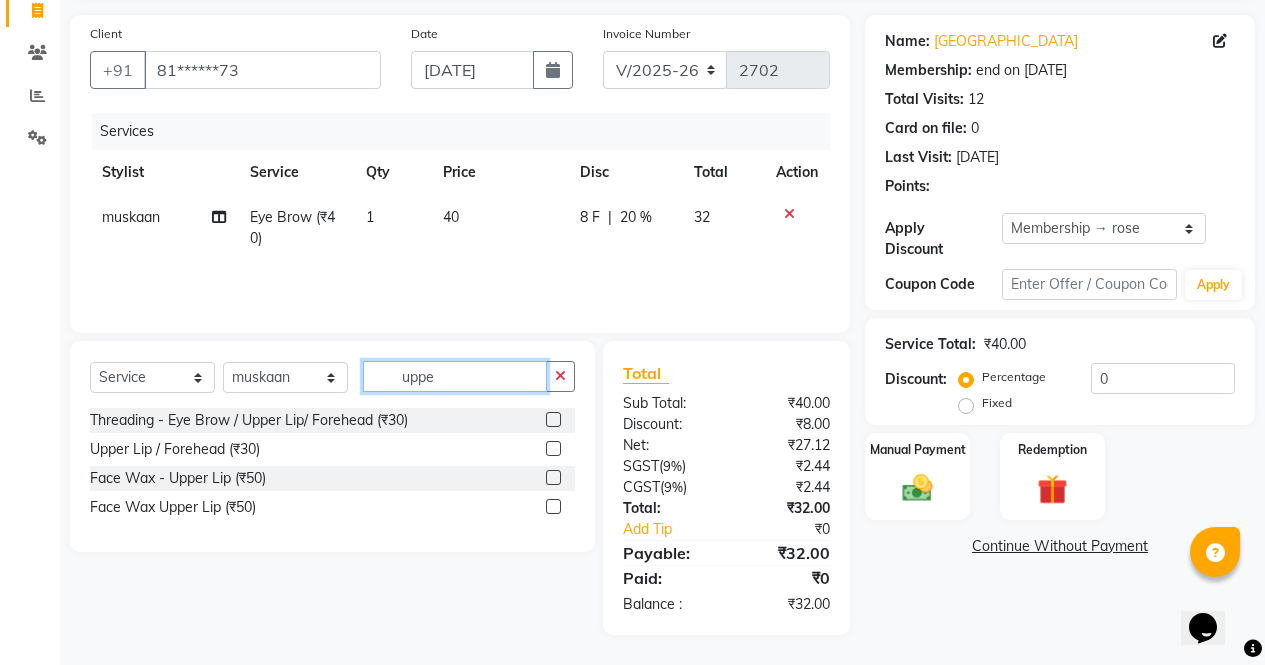type on "uppe" 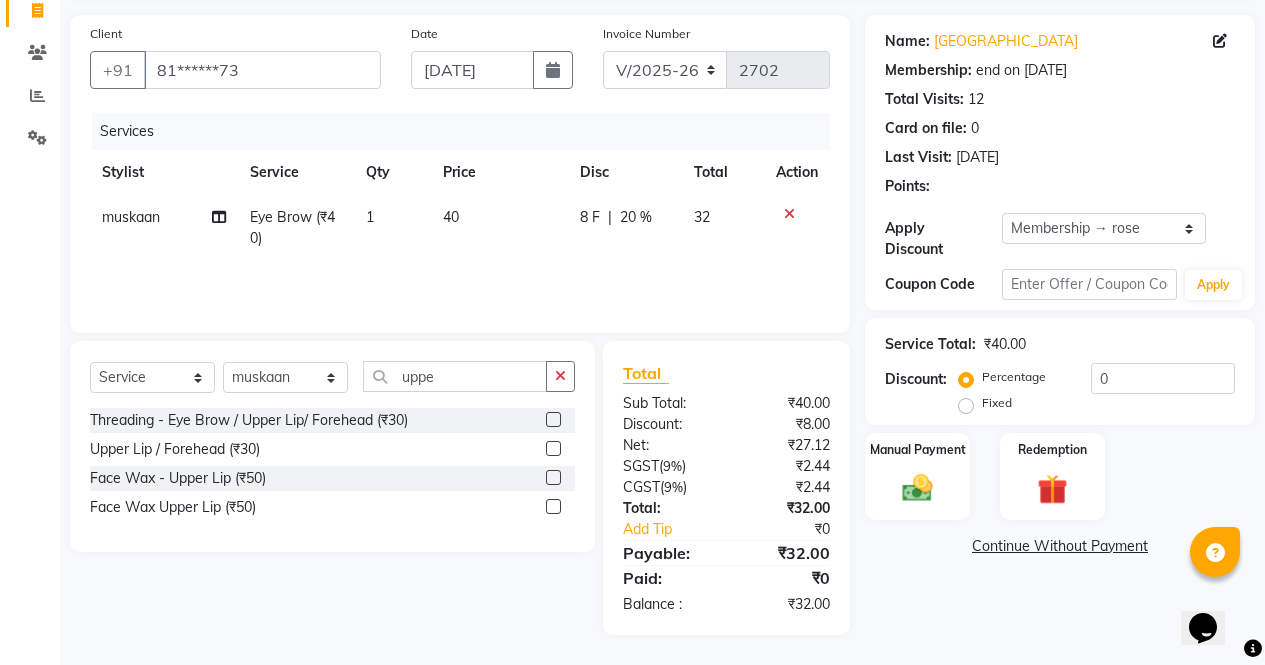 click 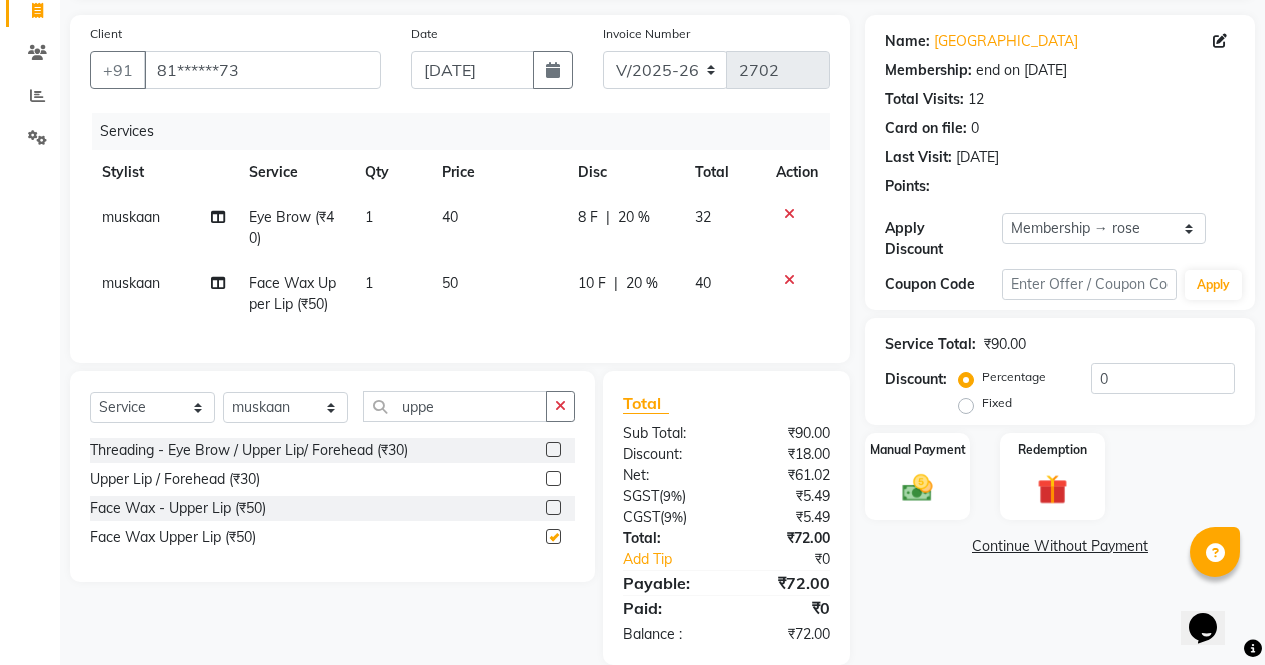 scroll, scrollTop: 180, scrollLeft: 0, axis: vertical 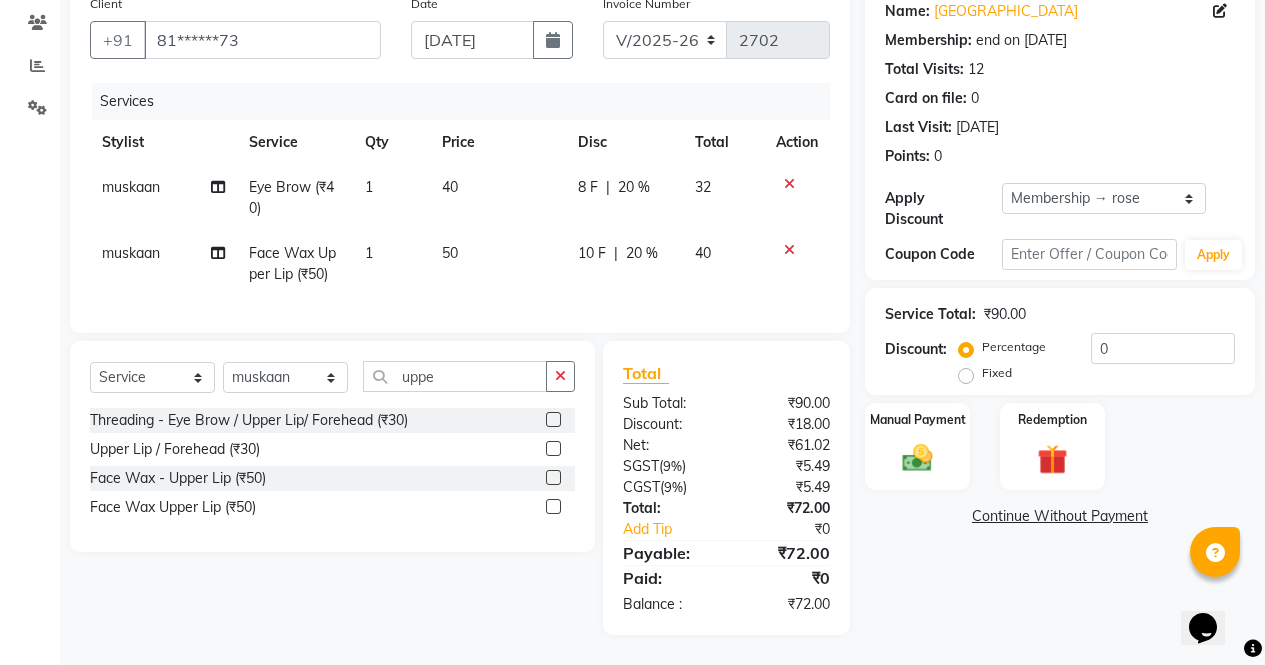 checkbox on "false" 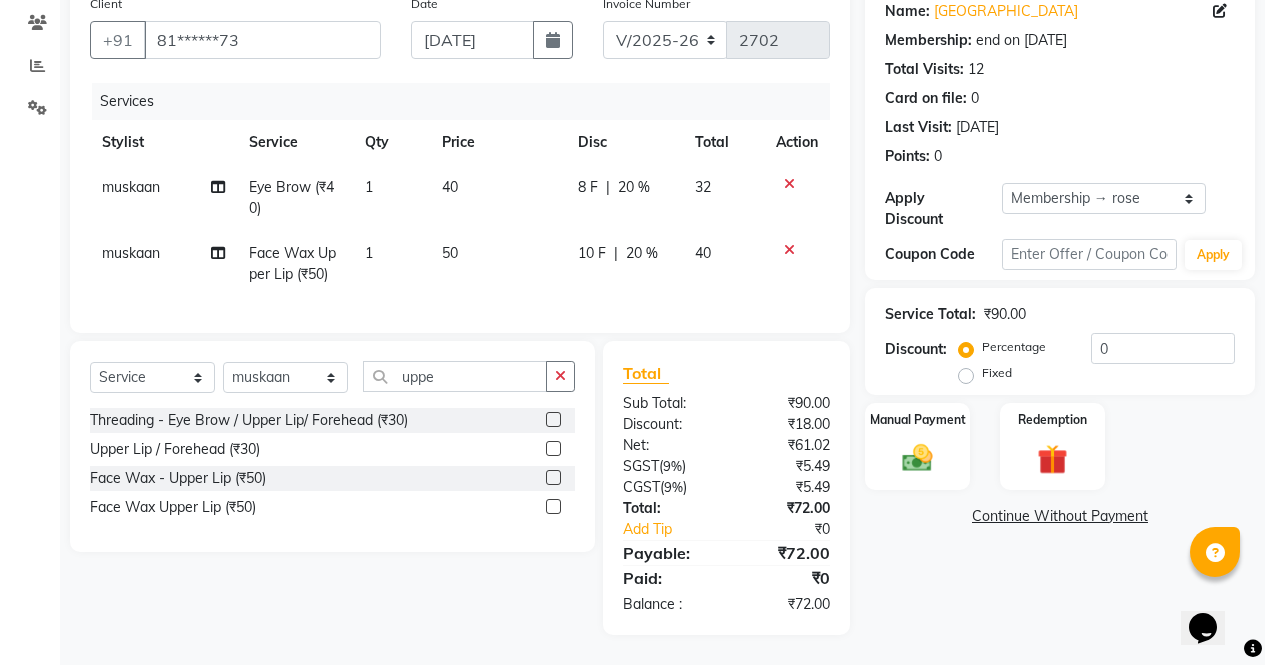 click on "40" 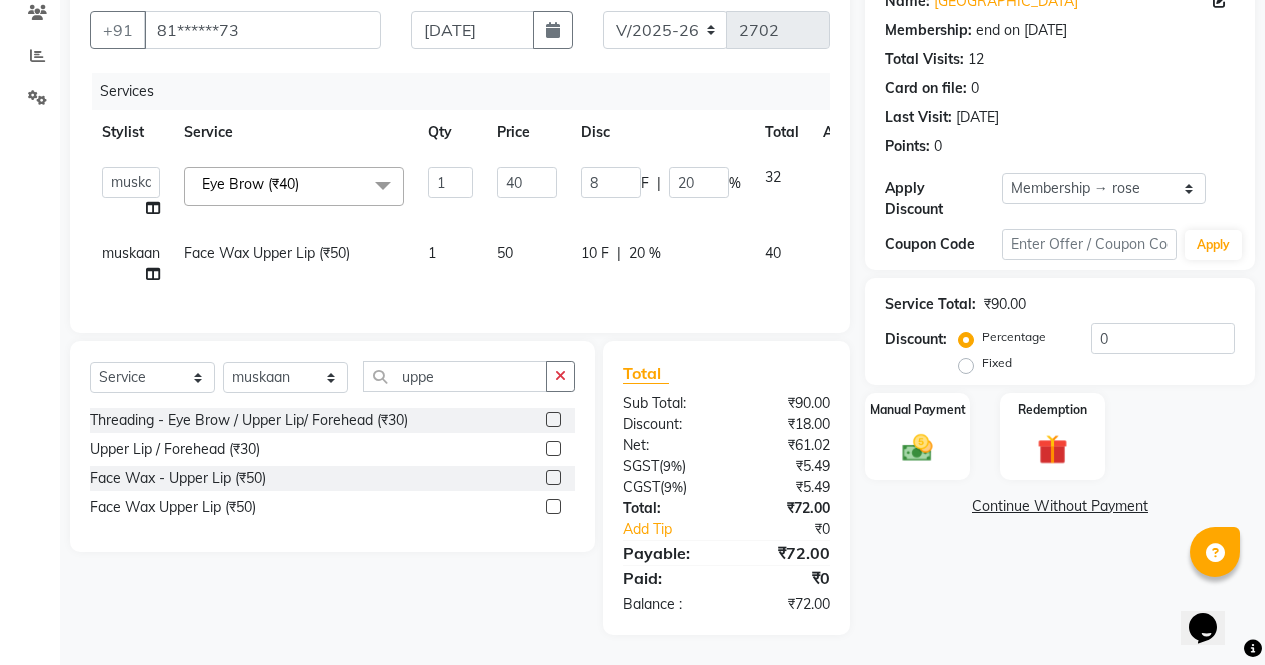 click on "50" 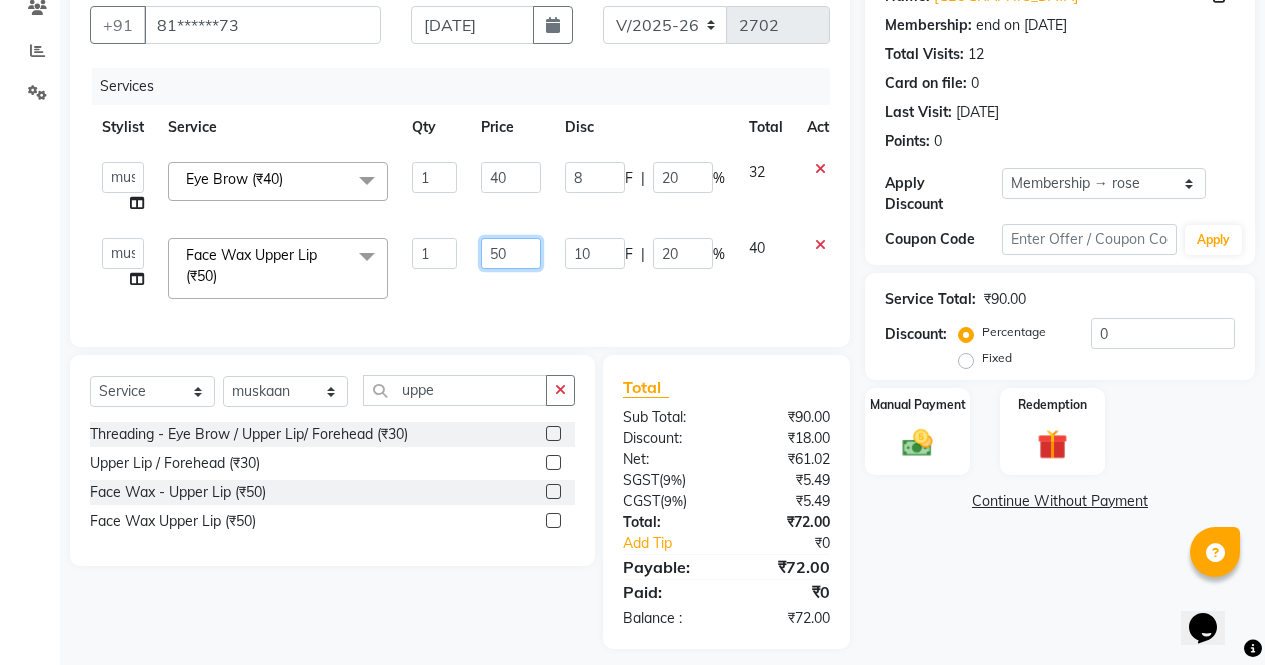 click on "50" 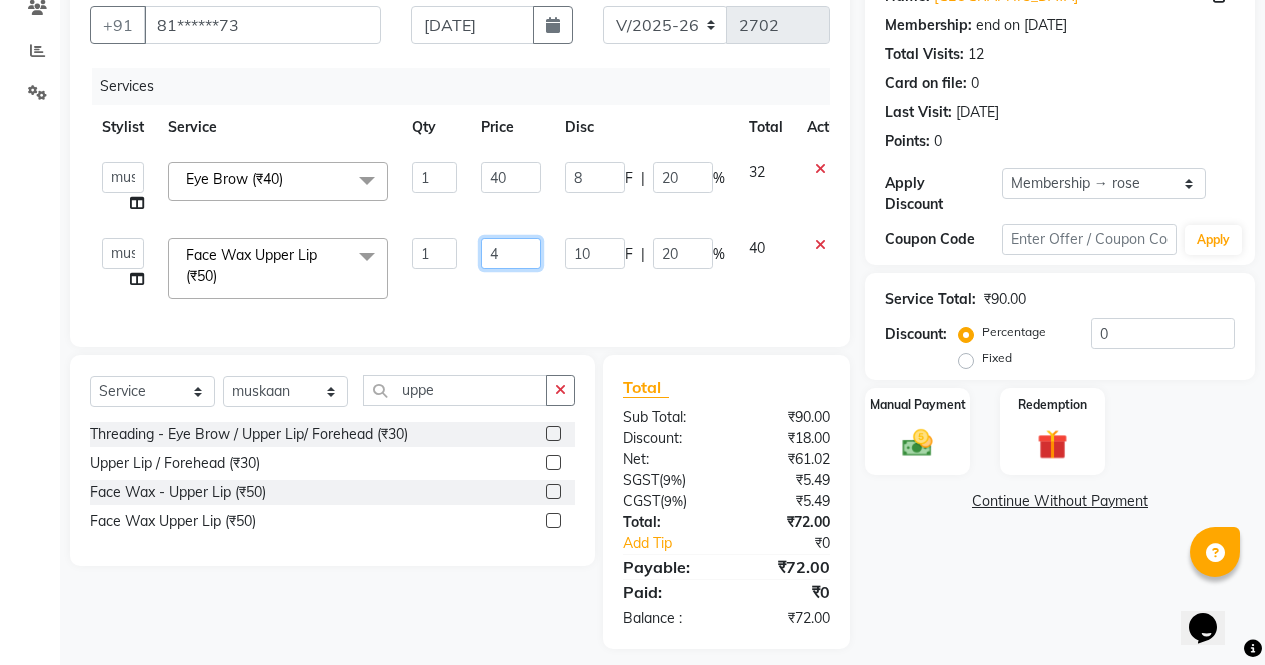 type on "48" 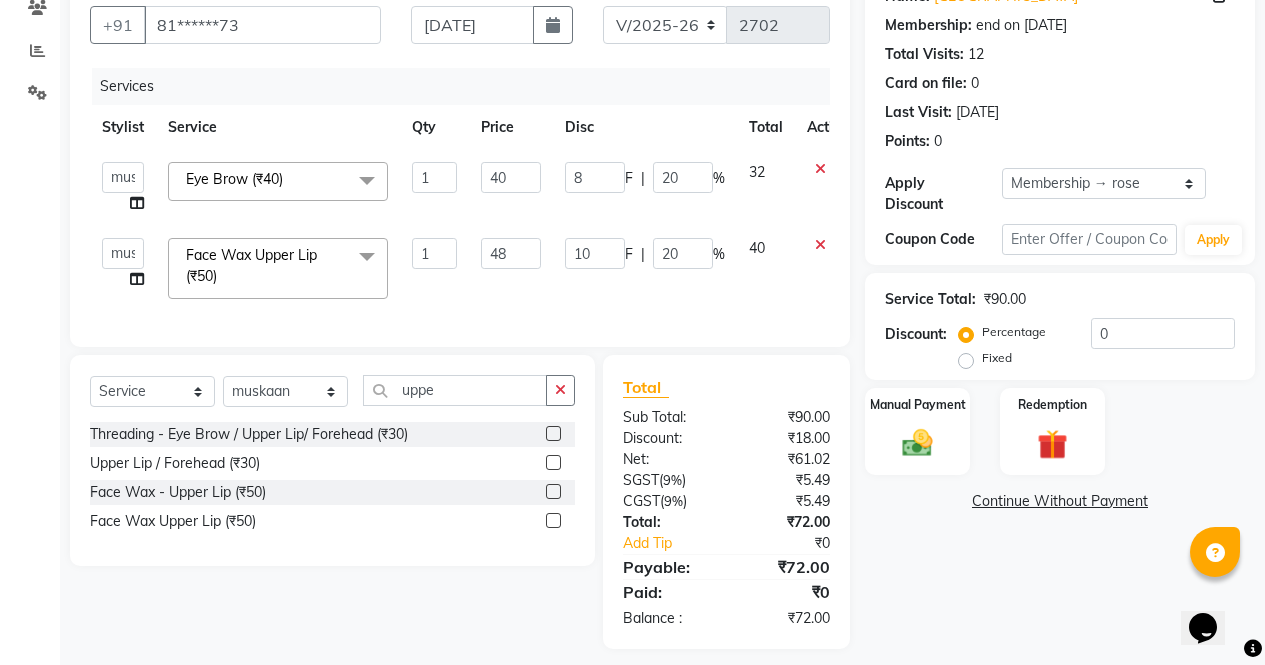 click on "Name: Roma  Membership: end on [DATE] Total Visits:  12 Card on file:  0 Last Visit:   [DATE] Points:   0  Apply Discount Select Membership → rose Coupon Code Apply Service Total:  ₹90.00  Discount:  Percentage   Fixed  0 Manual Payment Redemption  Continue Without Payment" 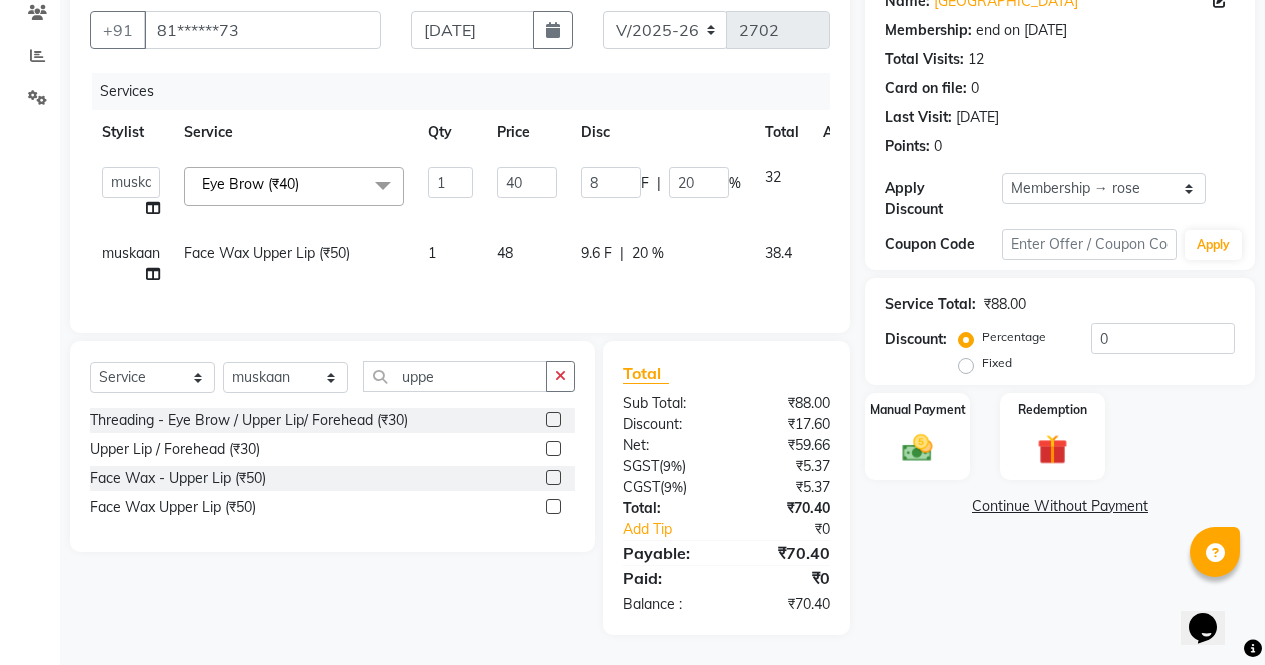 click 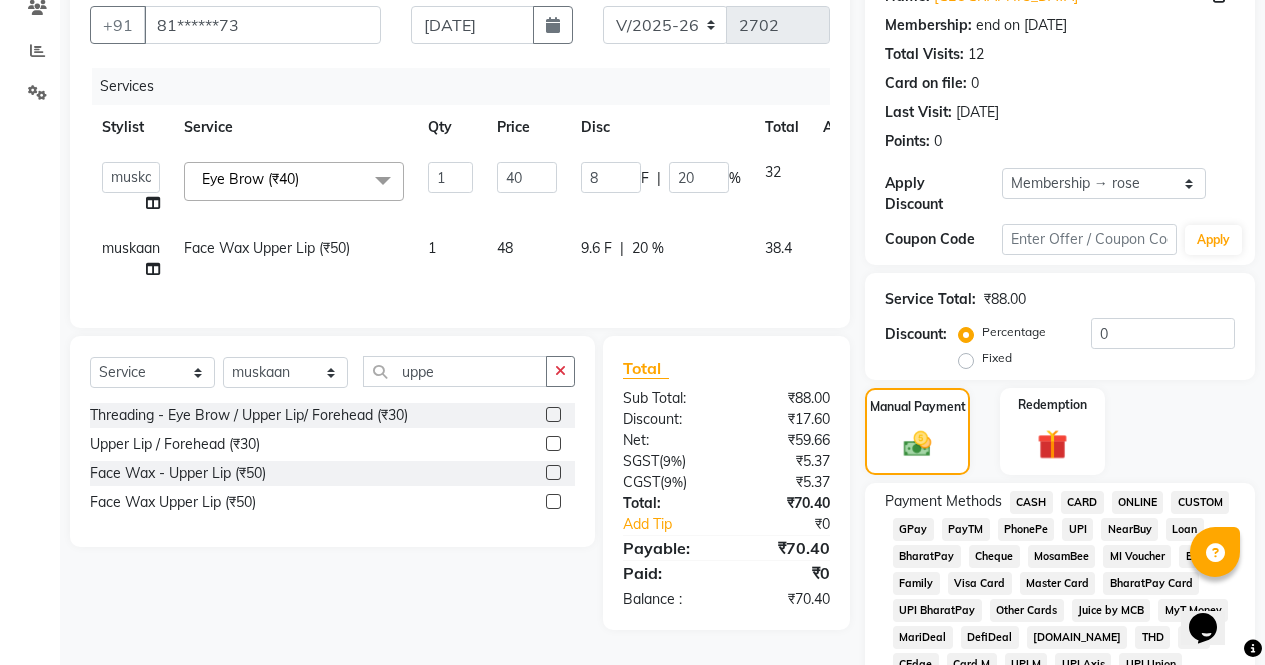 click on "ONLINE" 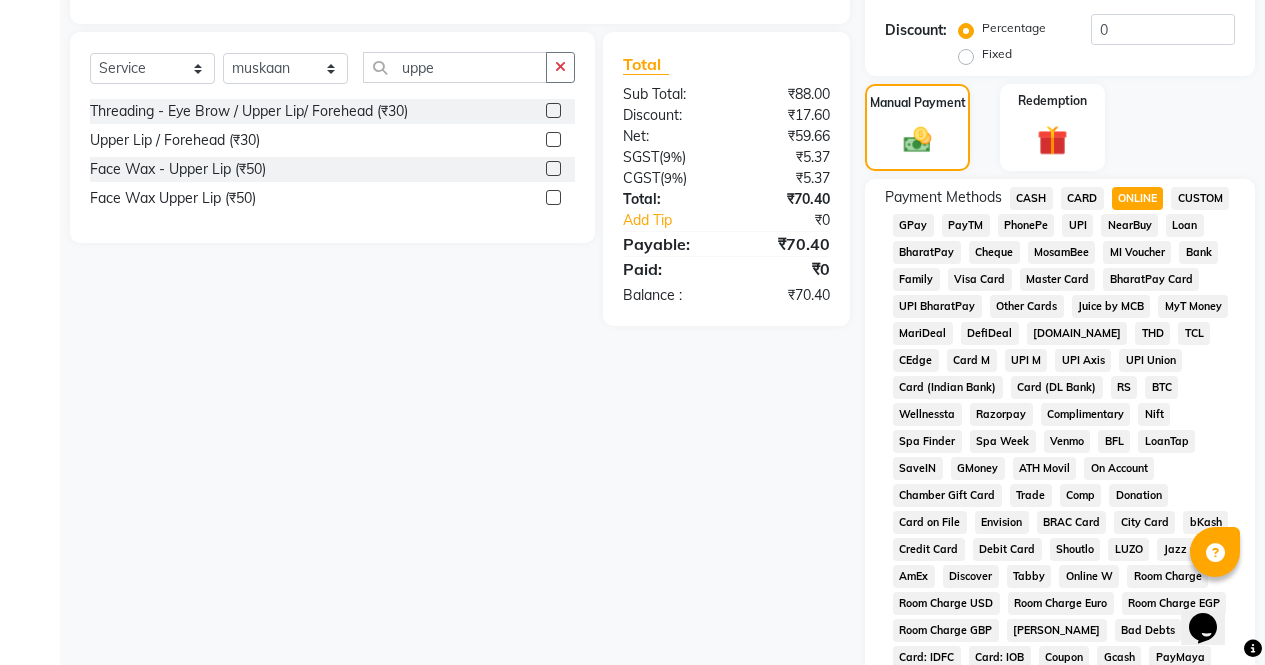 scroll, scrollTop: 926, scrollLeft: 0, axis: vertical 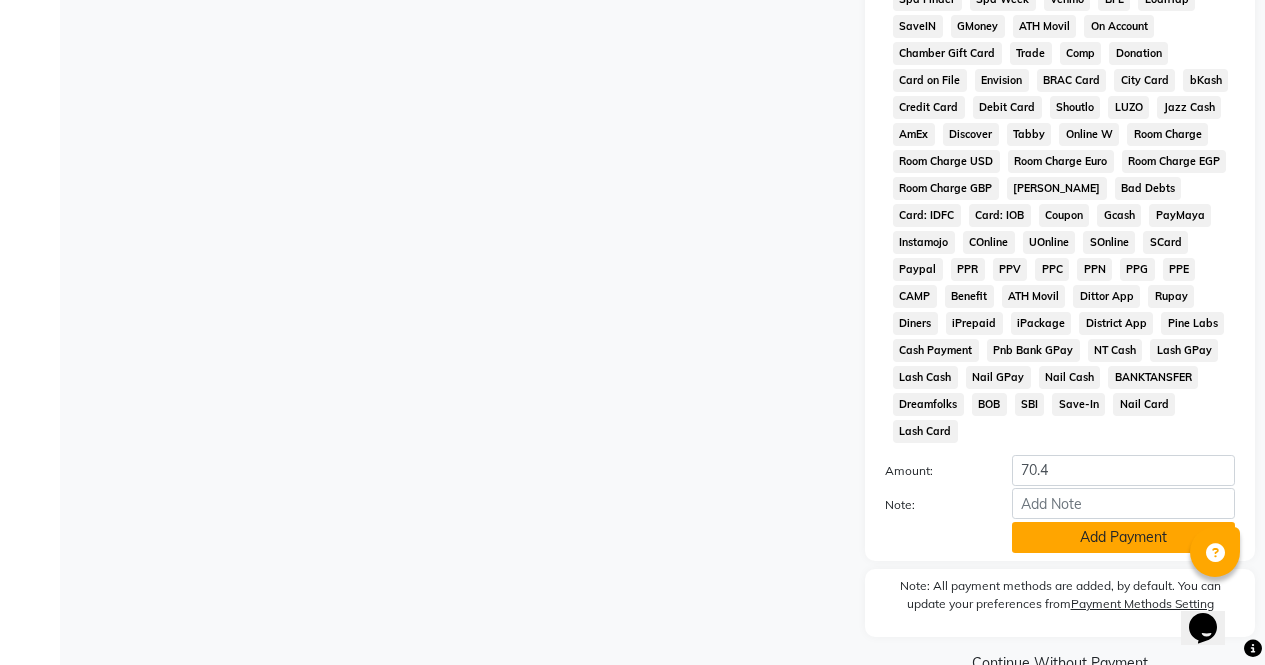 click on "Add Payment" 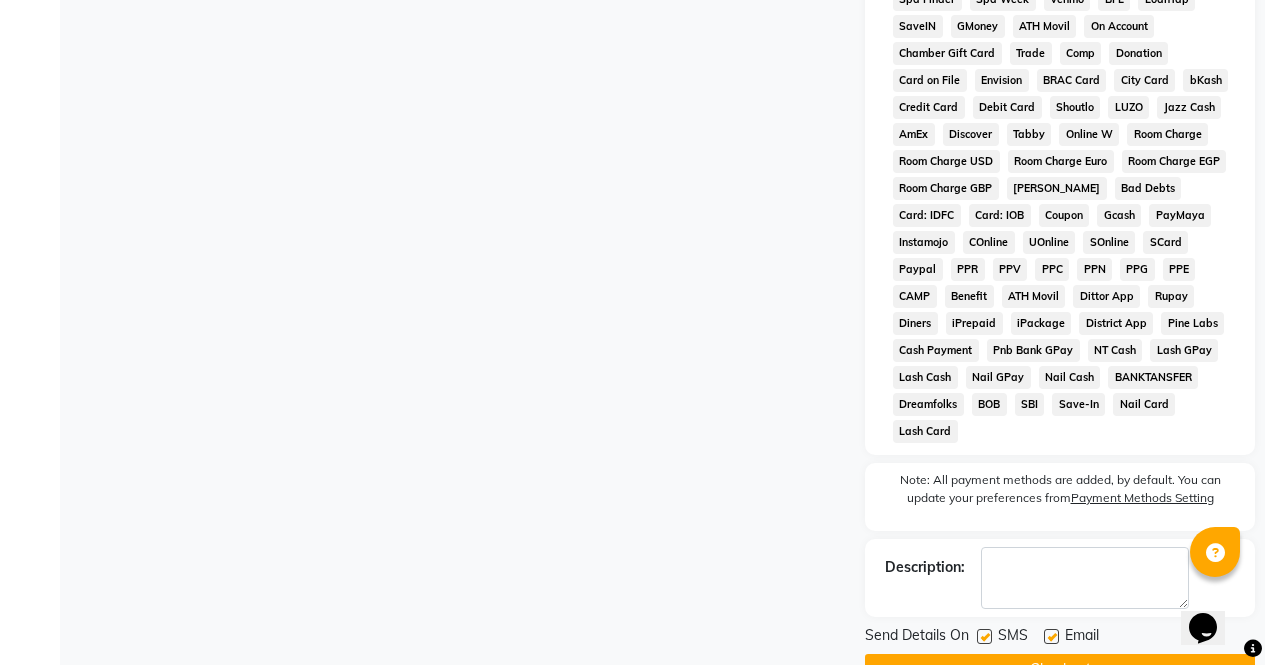 click on "Checkout" 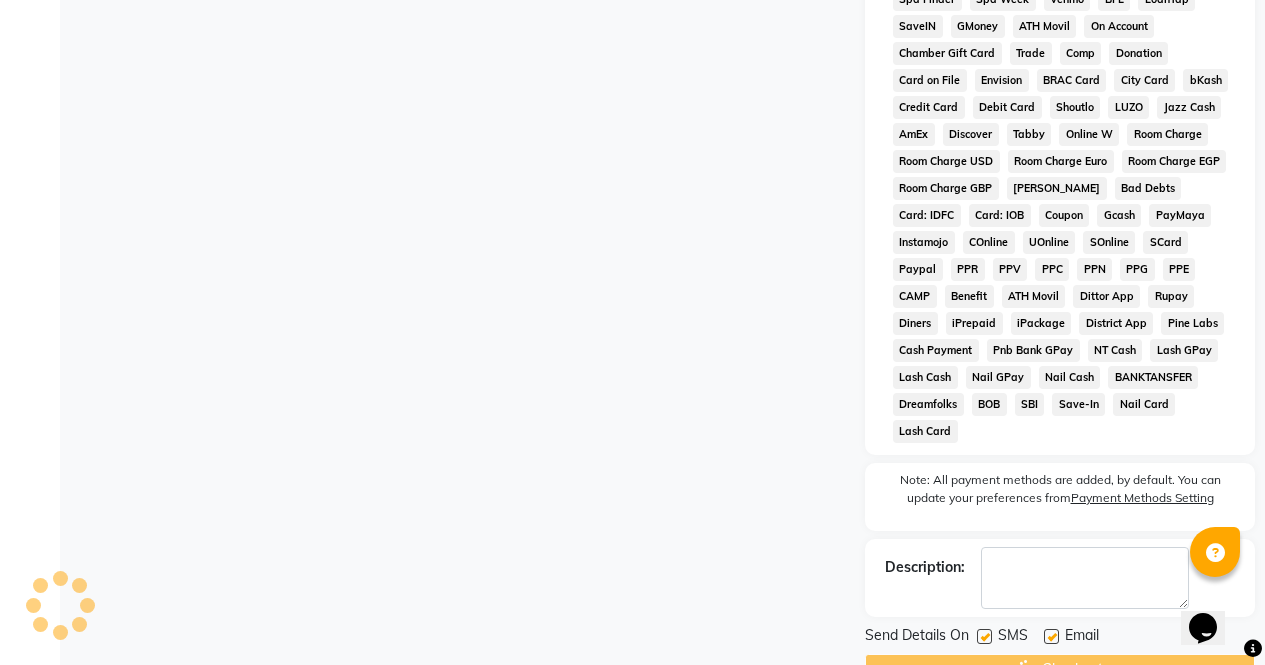 scroll, scrollTop: 0, scrollLeft: 0, axis: both 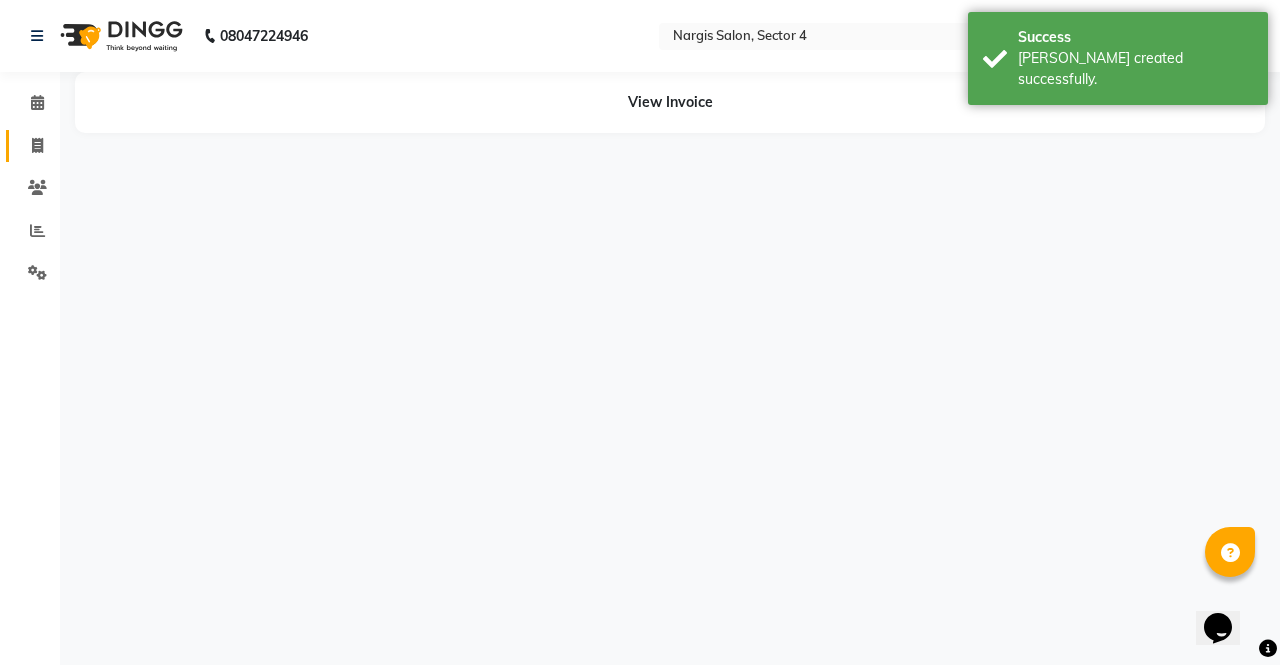 click 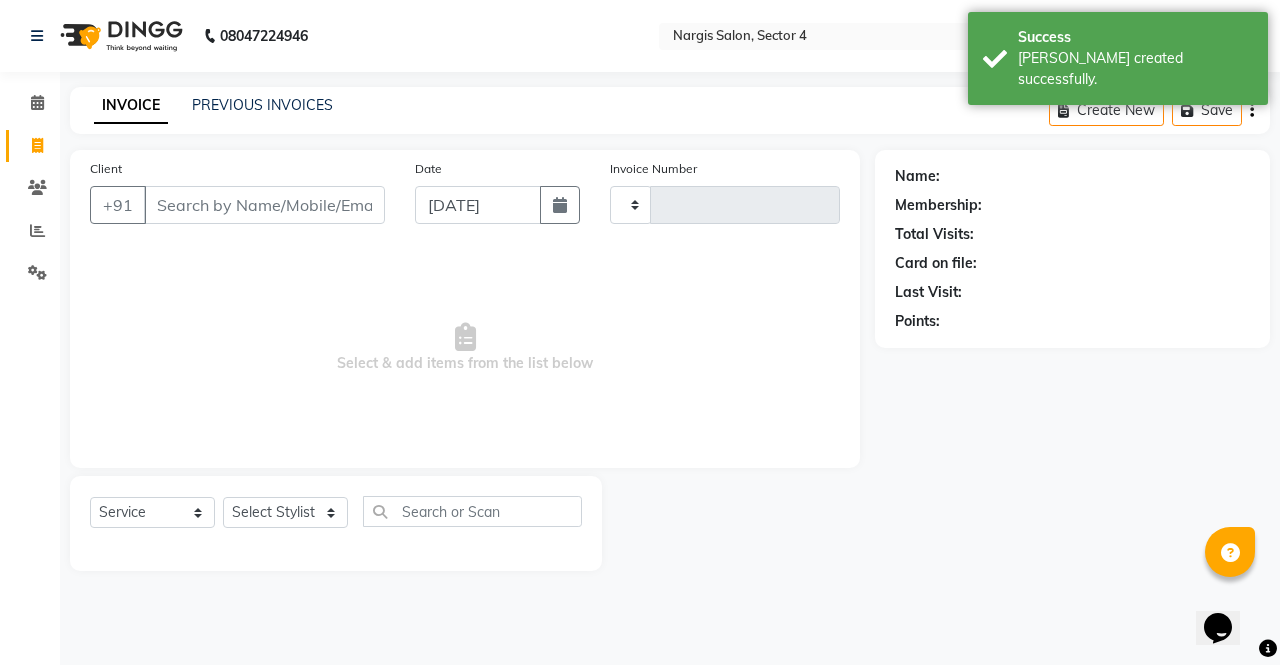 type on "2703" 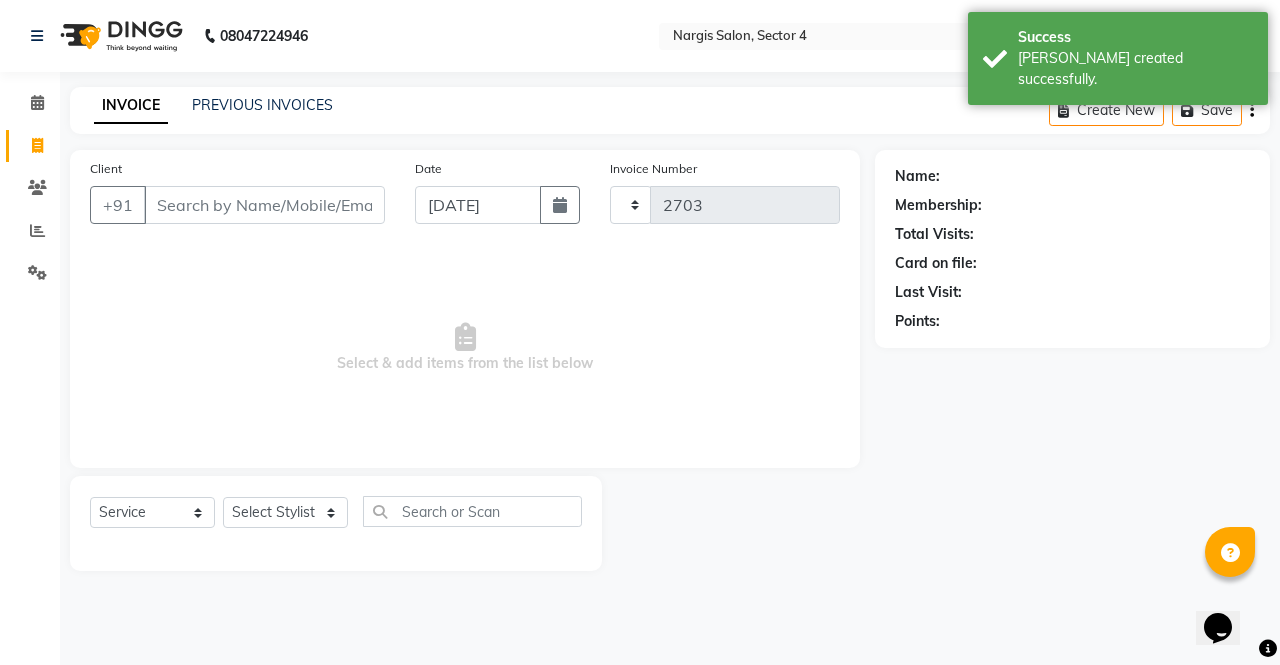 select on "4130" 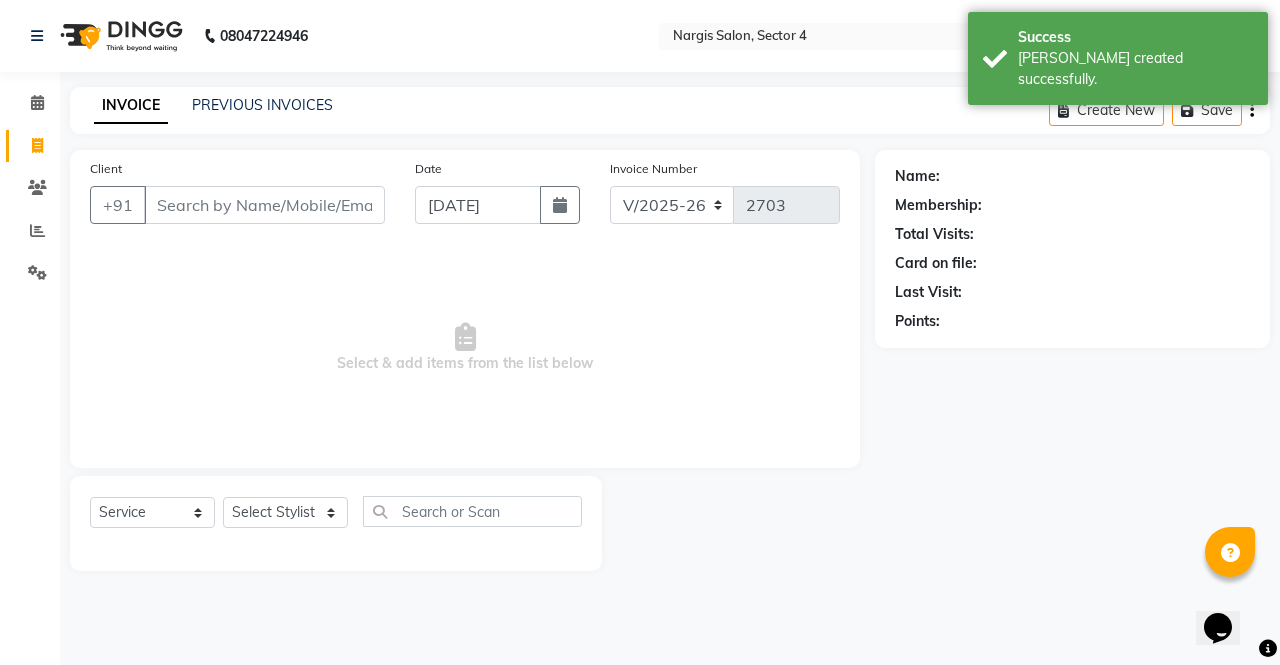click on "Name: Membership: Total Visits: Card on file: Last Visit:  Points:" 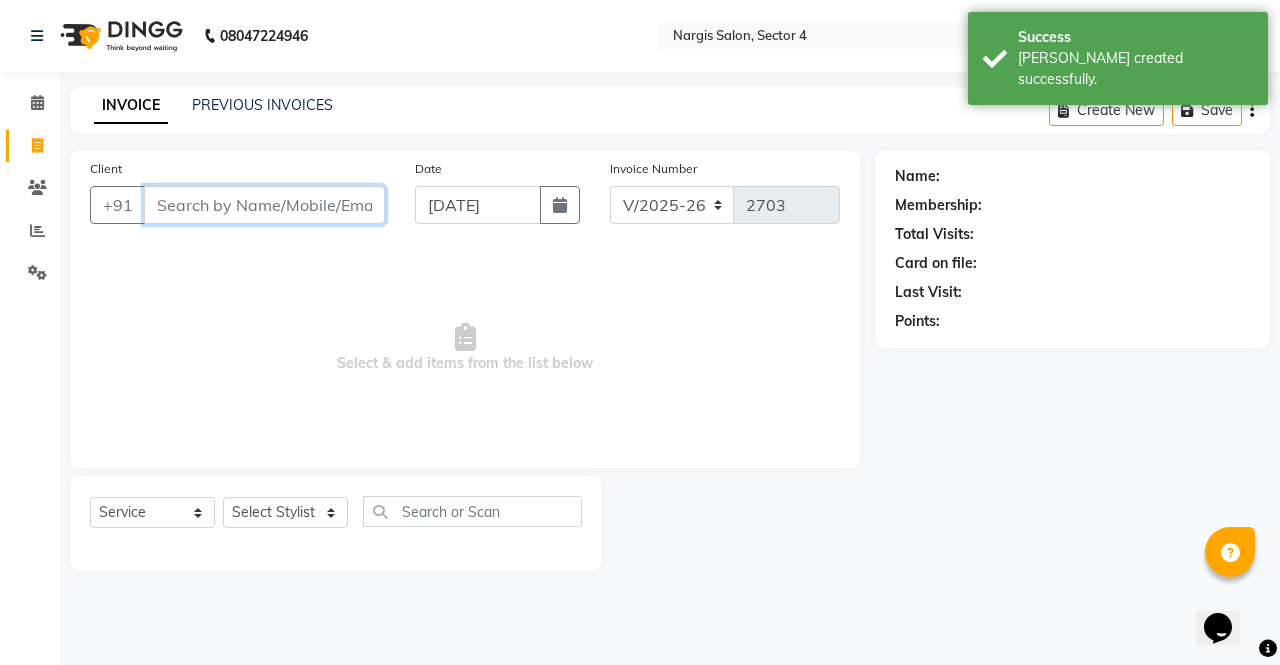 click on "Client" at bounding box center (264, 205) 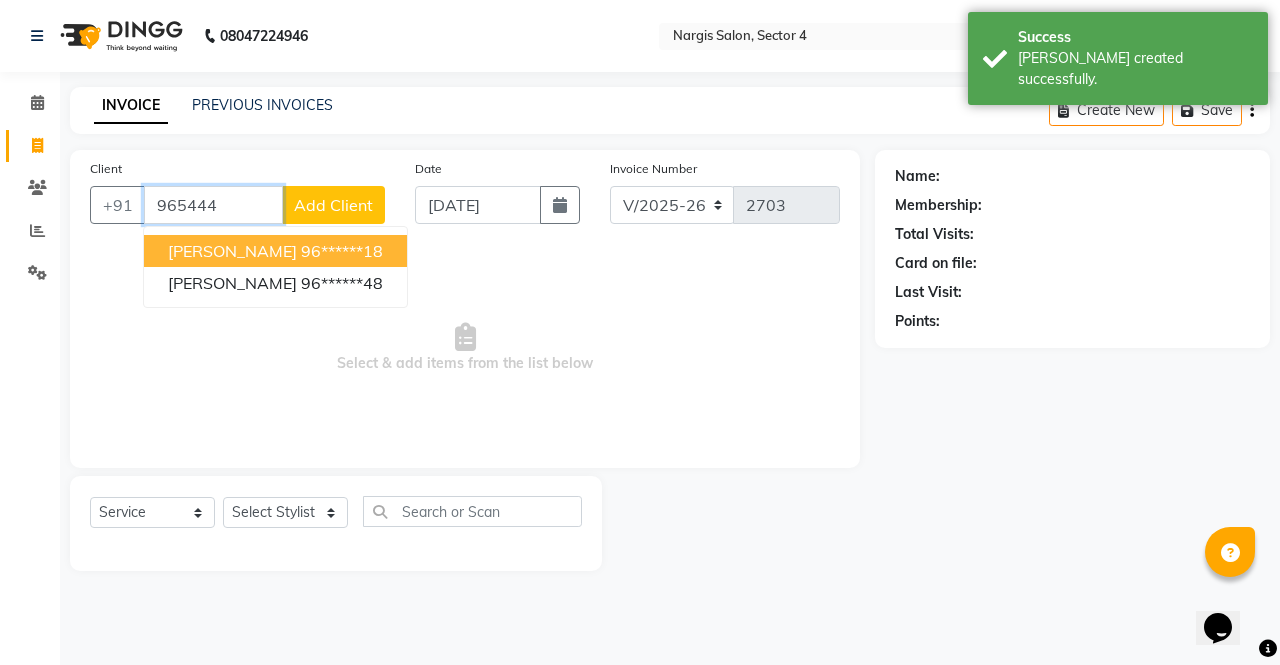 click on "[PERSON_NAME]" at bounding box center (232, 251) 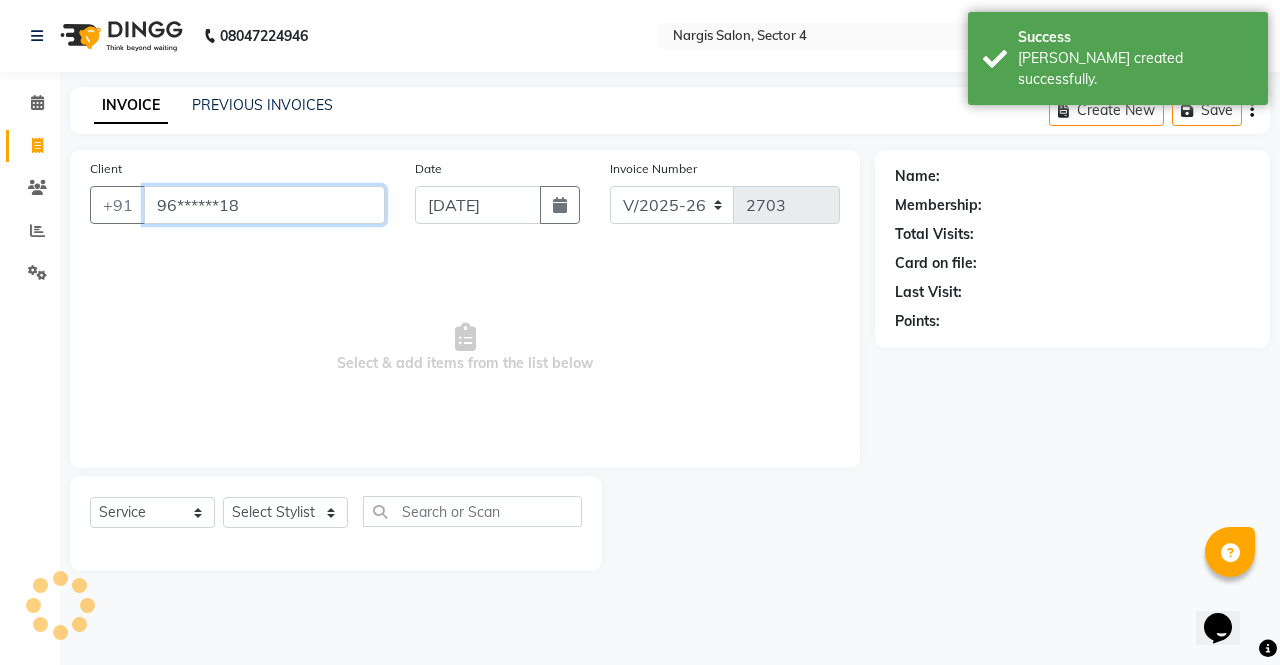 type on "96******18" 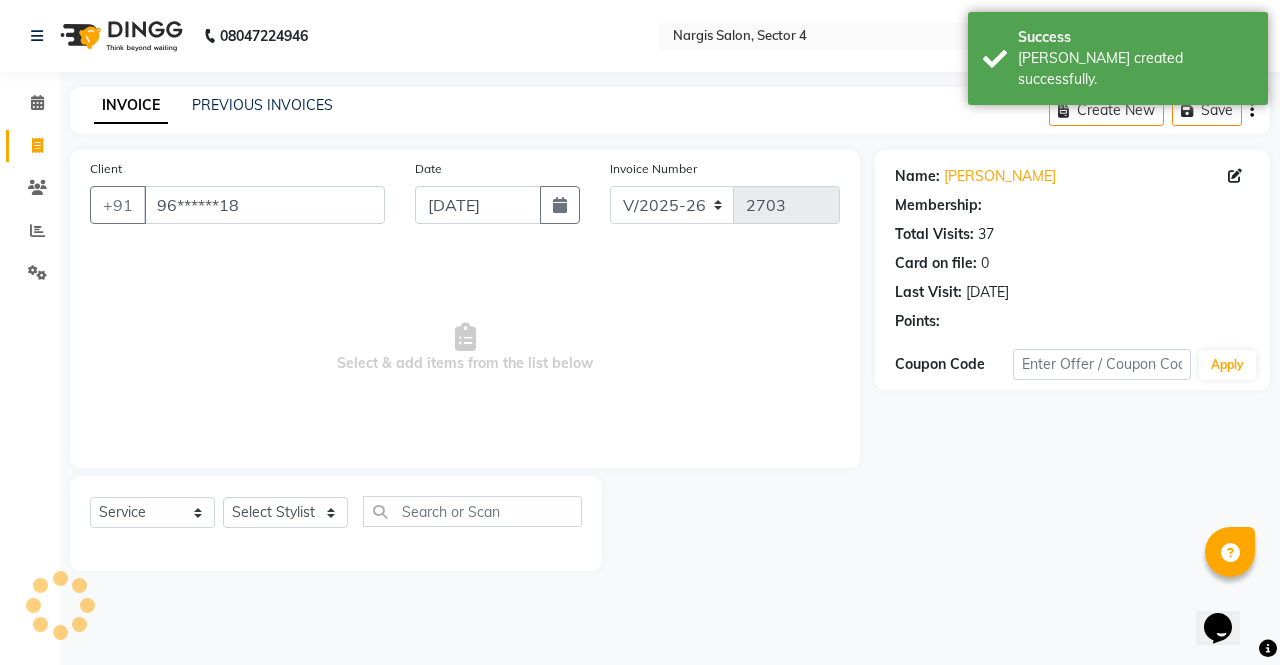 select on "1: Object" 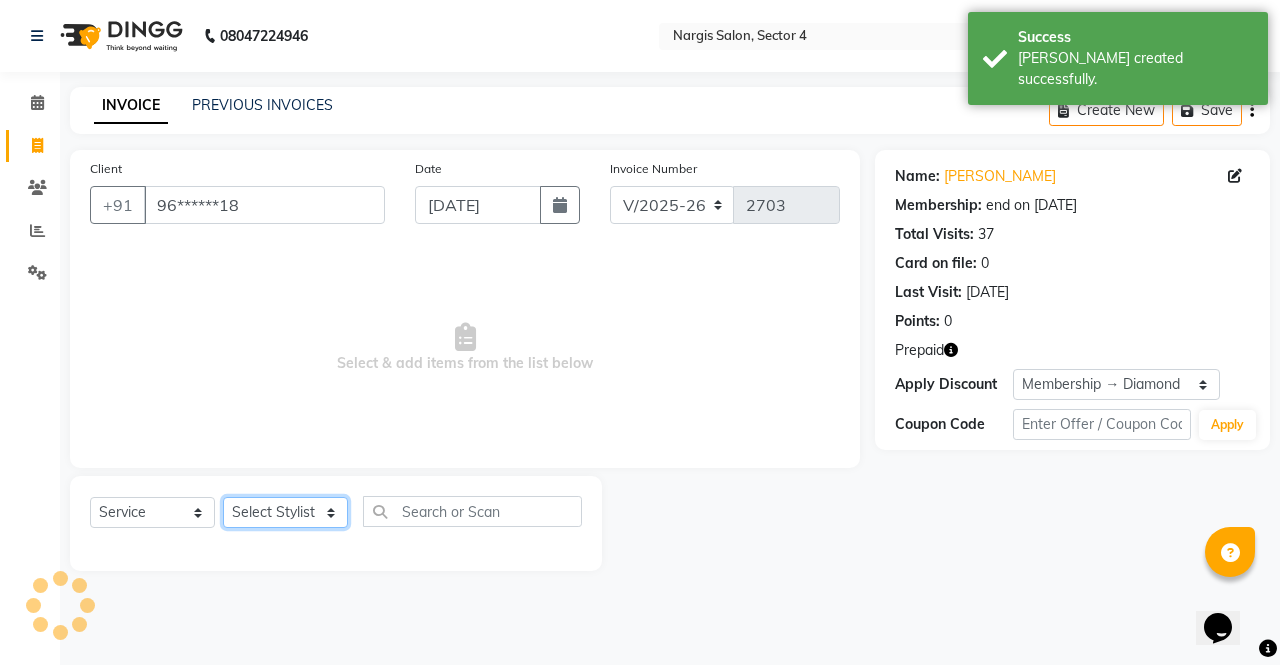 click on "Select Stylist [PERSON_NAME] [PERSON_NAME] Front Desk muskaan pratibha rakhi [PERSON_NAME] [PERSON_NAME]" 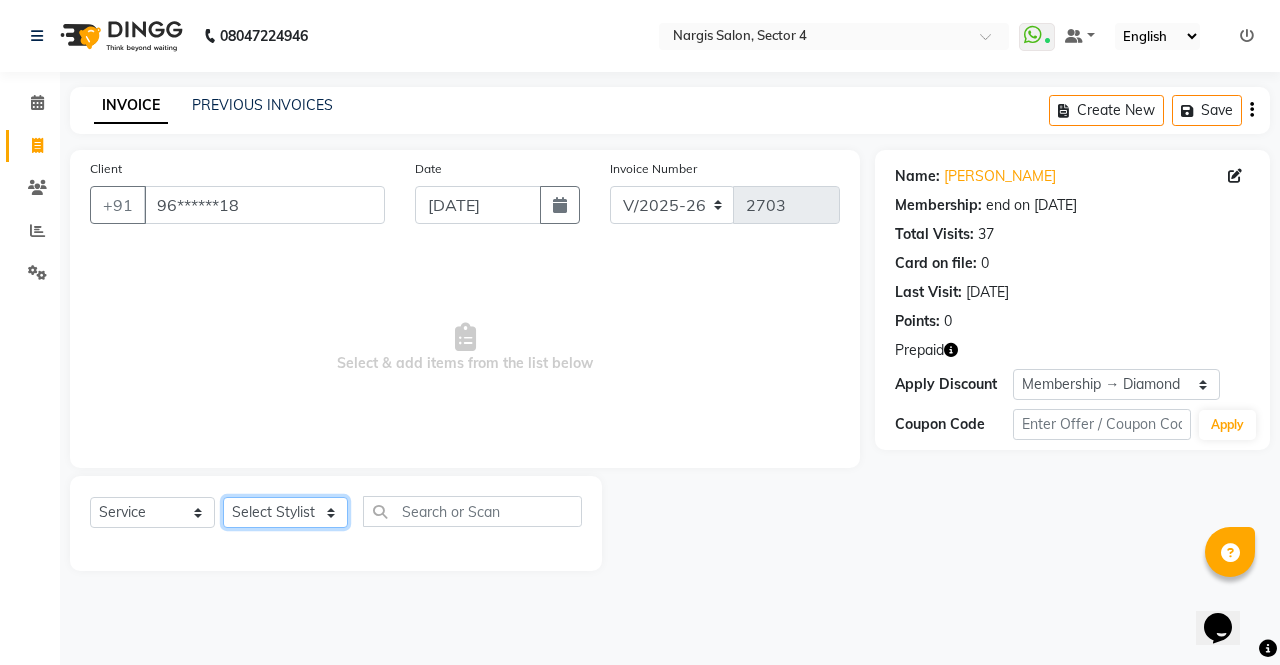 select on "60384" 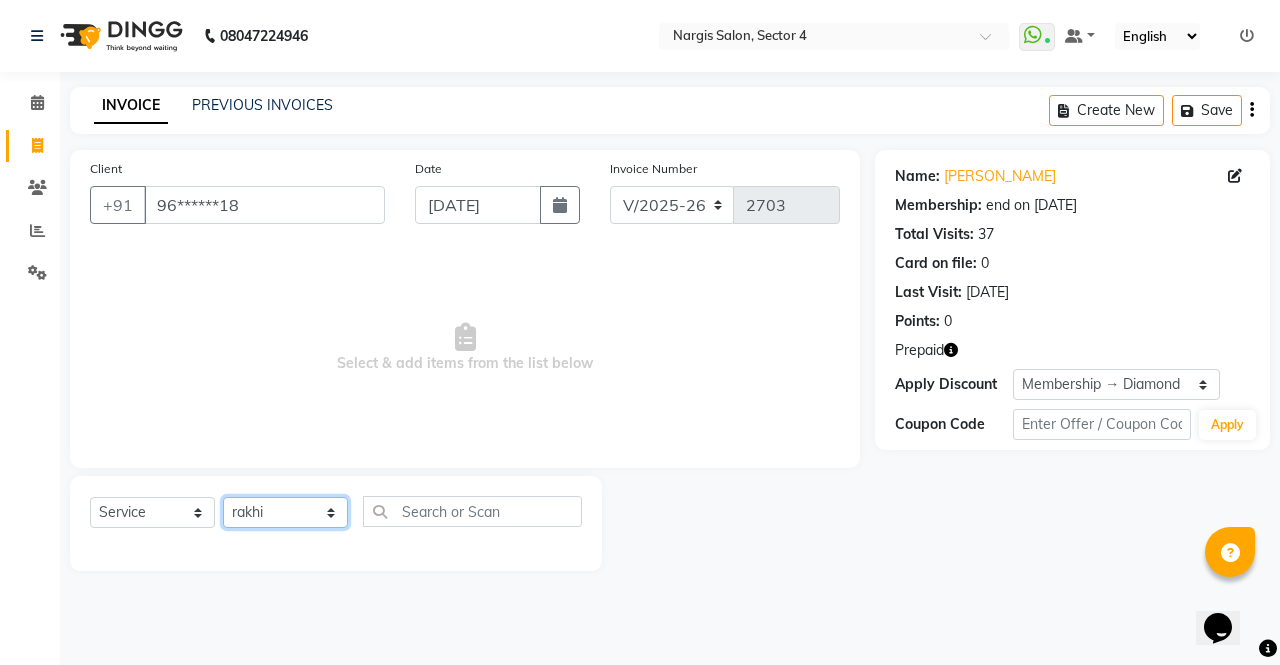 click on "Select Stylist [PERSON_NAME] [PERSON_NAME] Front Desk muskaan pratibha rakhi [PERSON_NAME] [PERSON_NAME]" 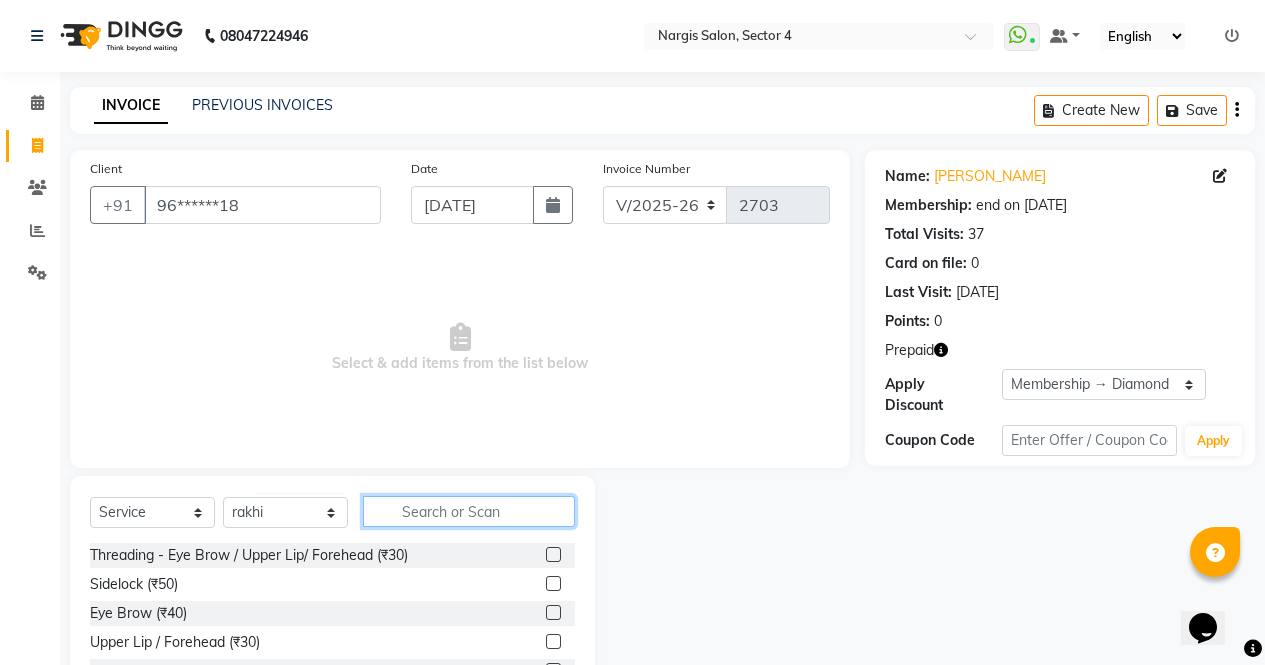 click 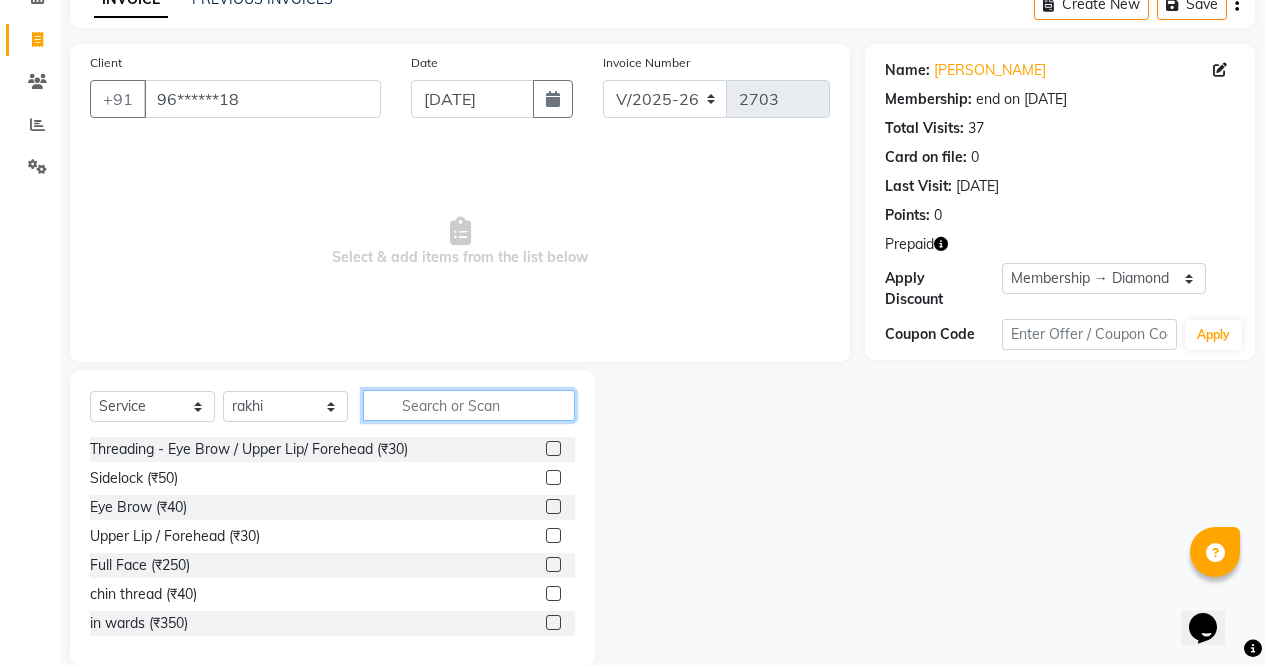 scroll, scrollTop: 136, scrollLeft: 0, axis: vertical 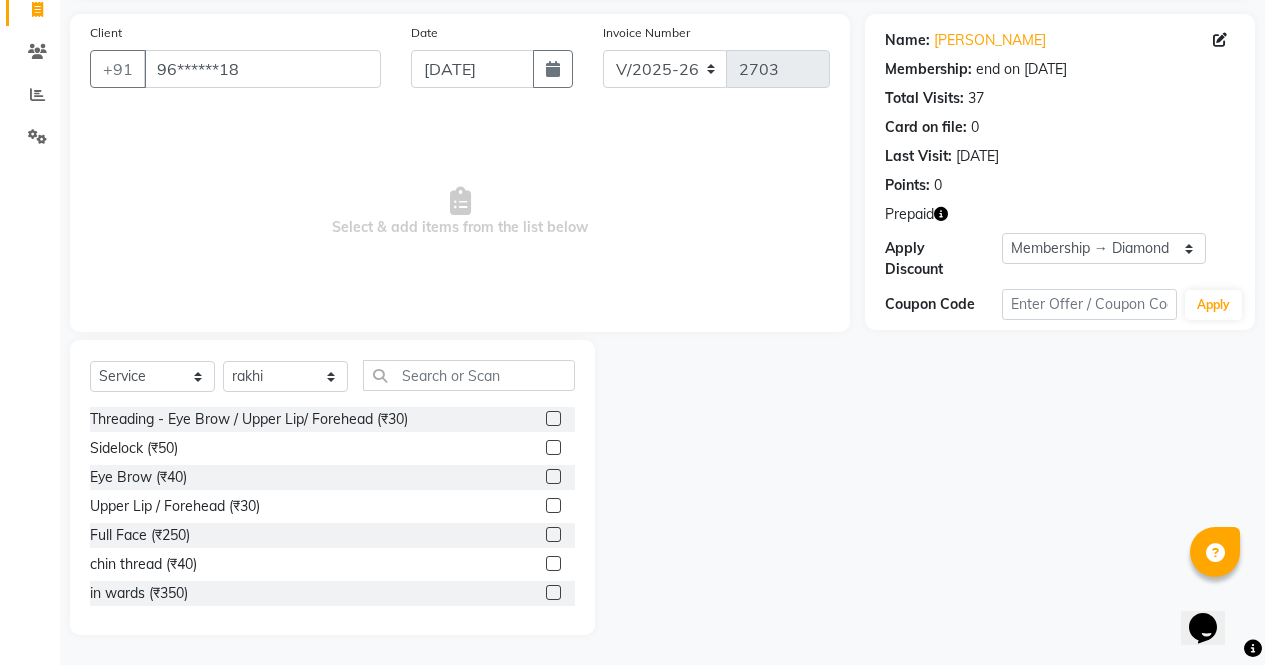 click 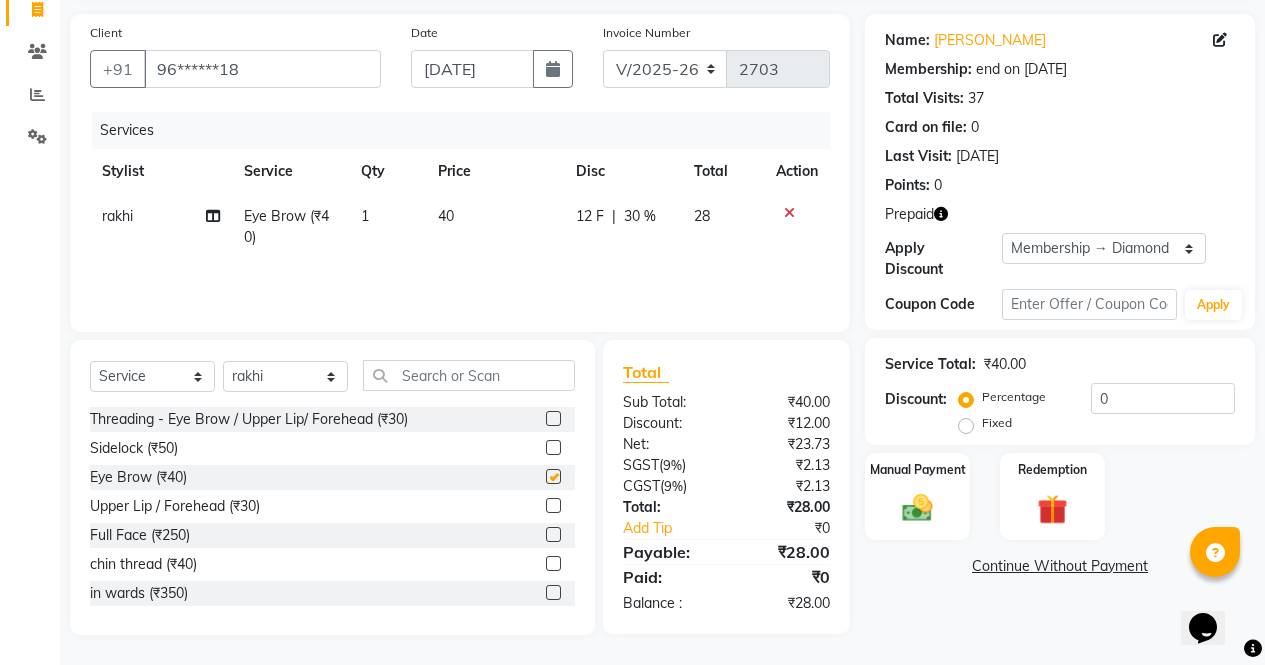 checkbox on "false" 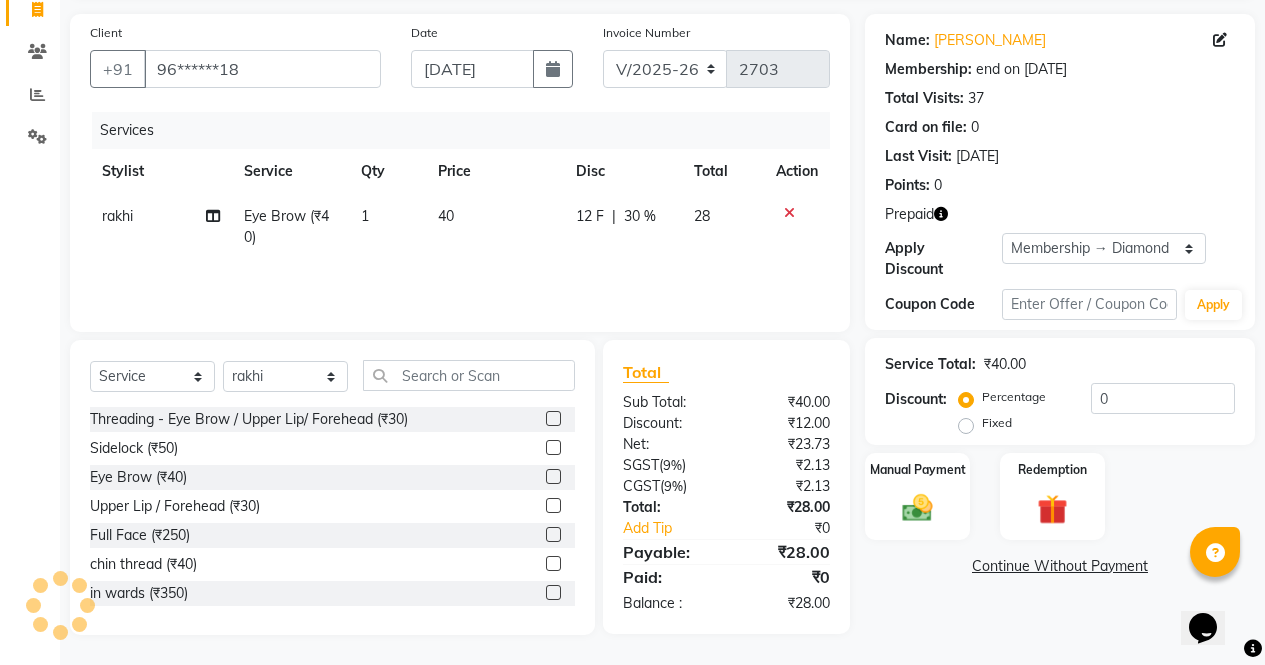 click 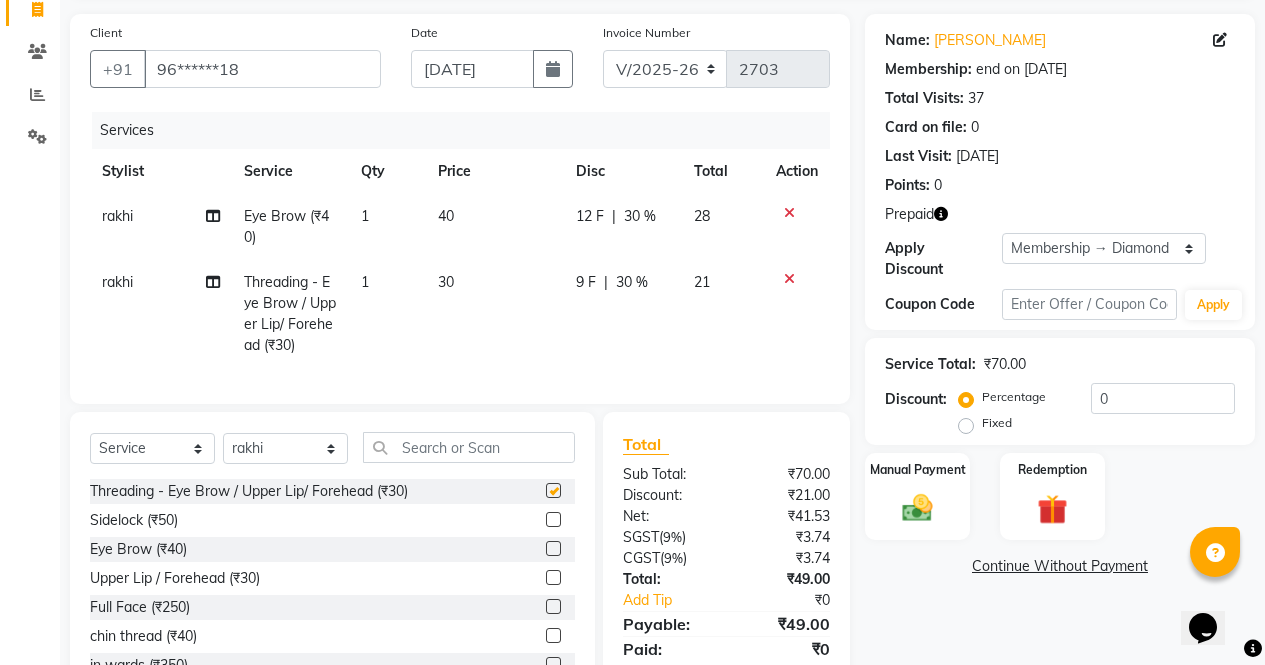 checkbox on "false" 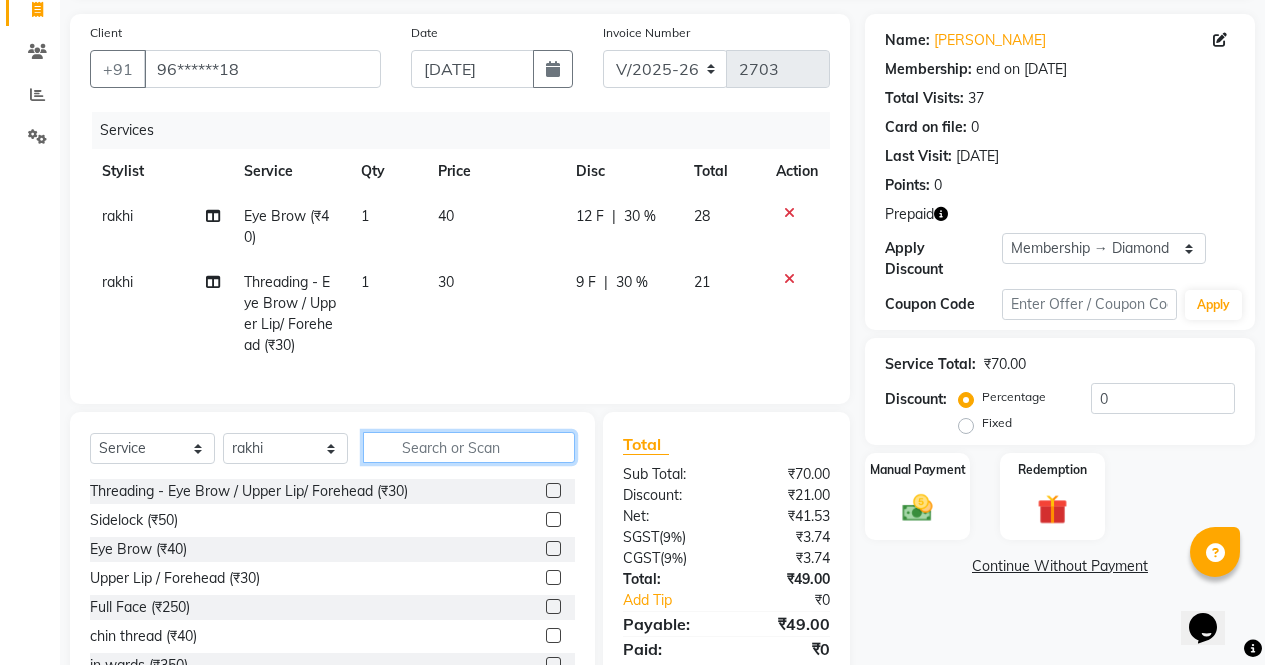 click 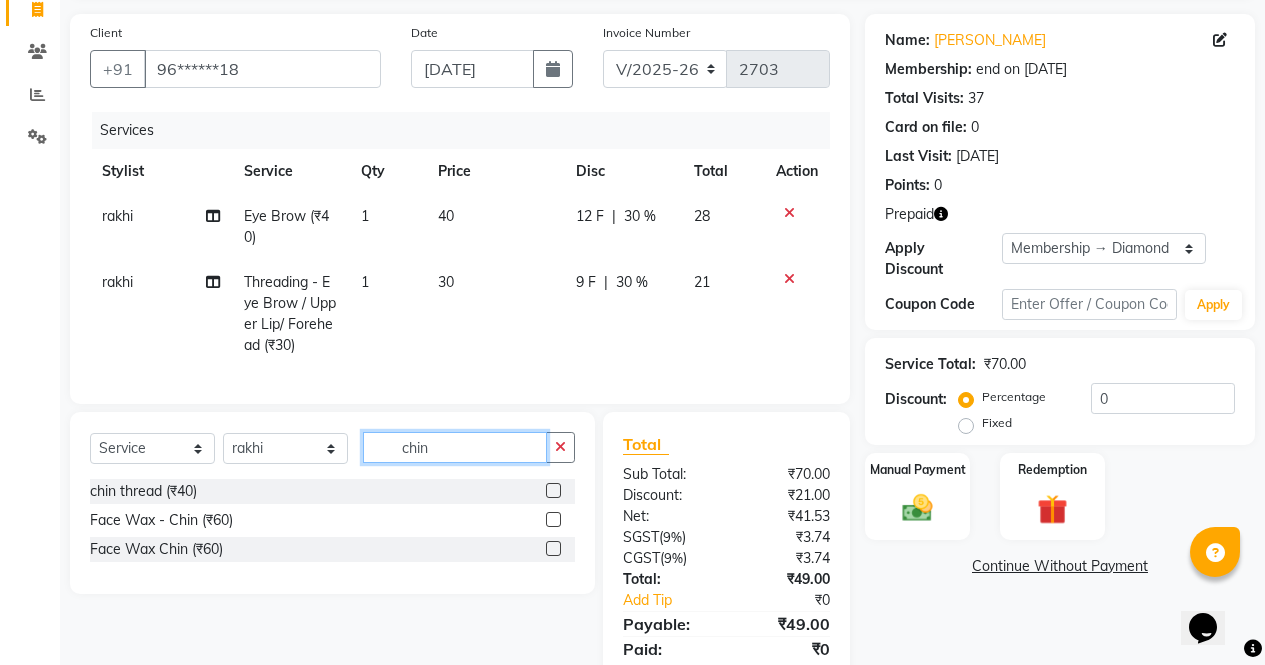 type on "chin" 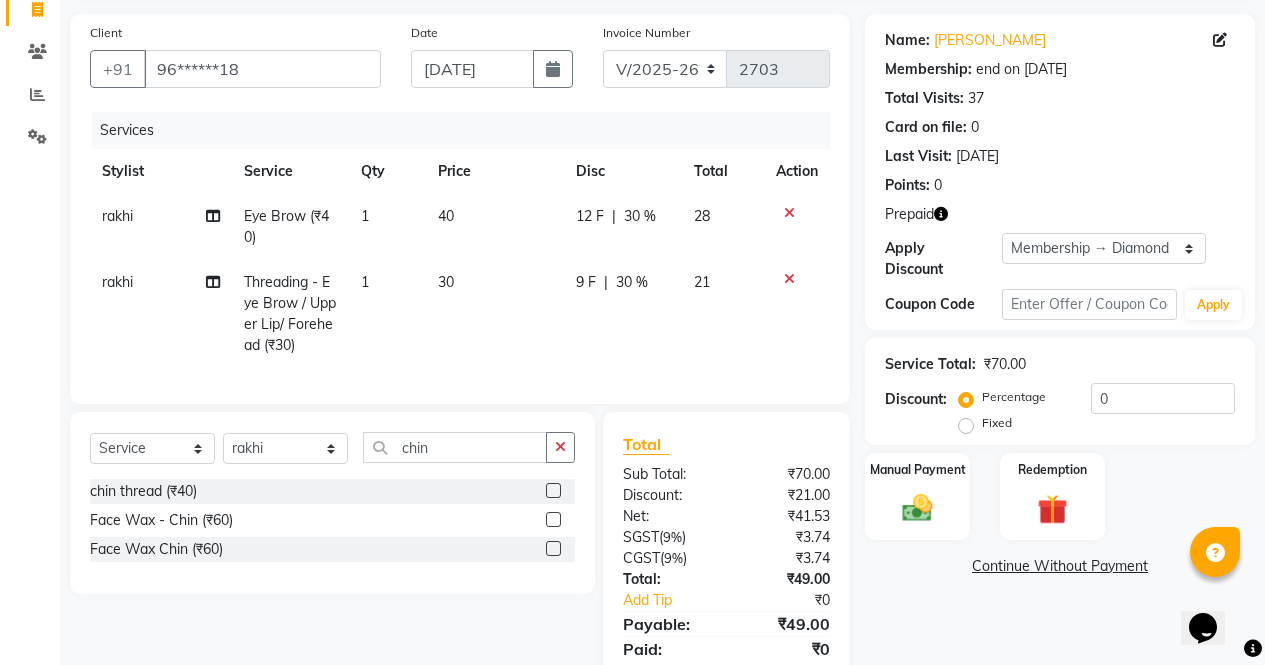 click 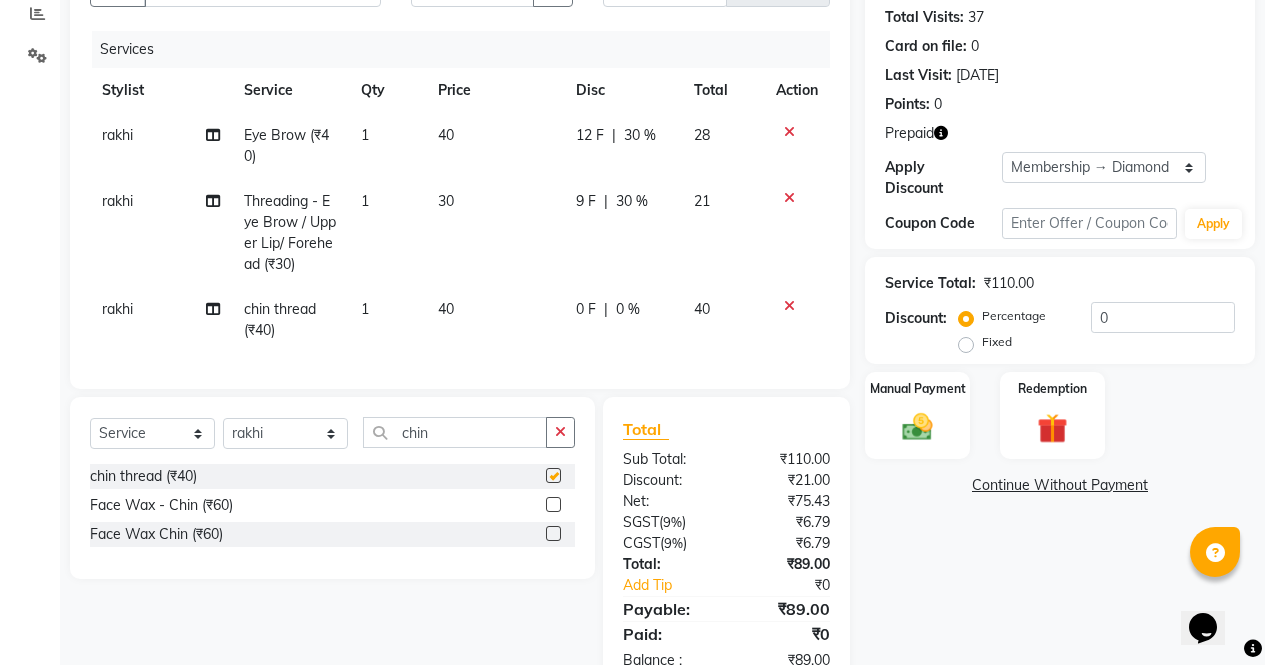 scroll, scrollTop: 242, scrollLeft: 0, axis: vertical 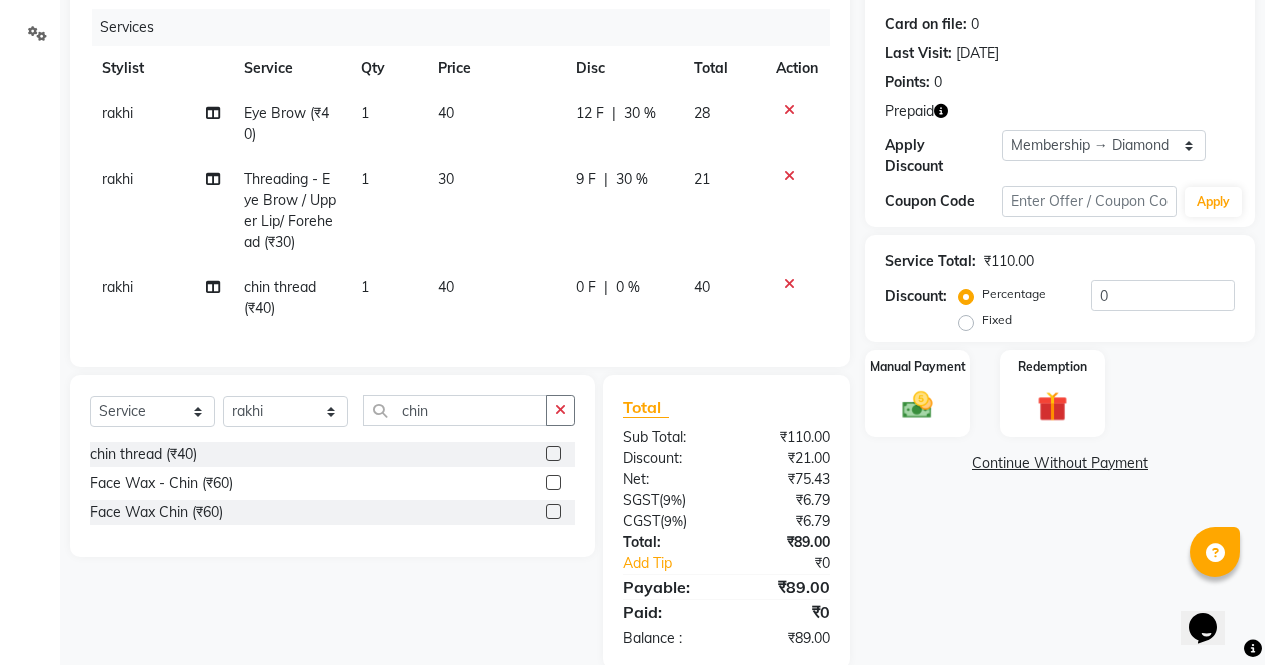 checkbox on "false" 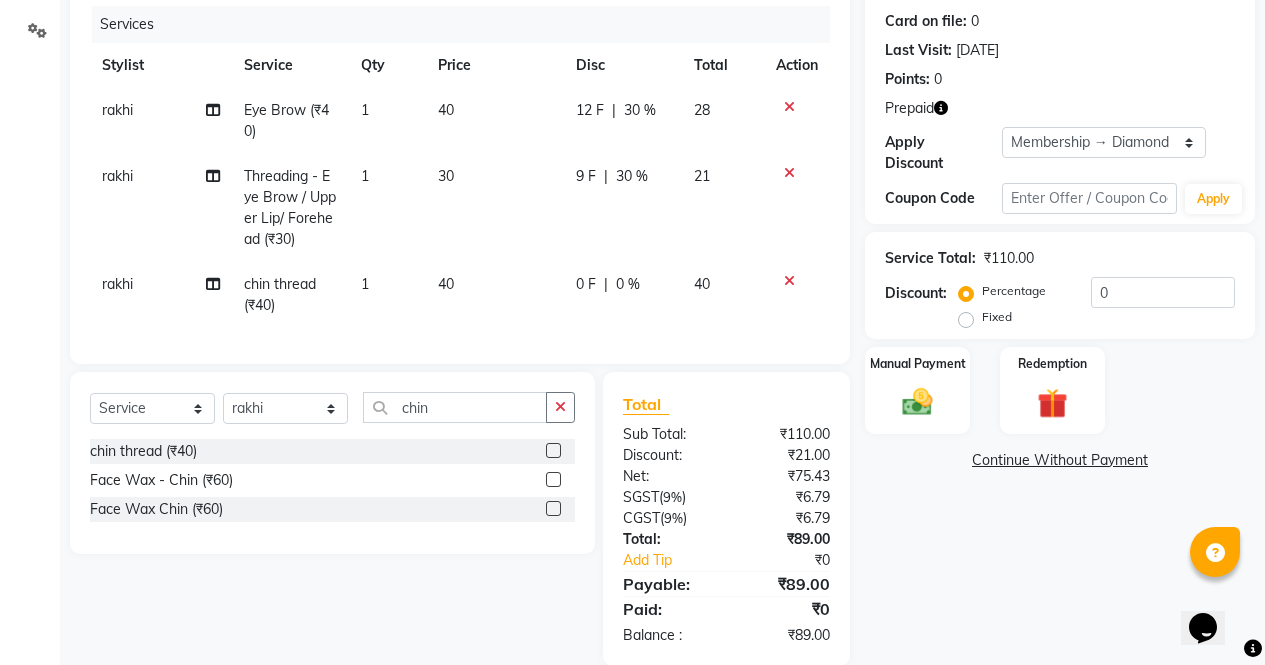 click on "Select  Service  Product  Membership  Package Voucher Prepaid Gift Card  Select Stylist [PERSON_NAME] [PERSON_NAME] Front Desk muskaan pratibha rakhi [PERSON_NAME] [PERSON_NAME] [PERSON_NAME] thread (₹40)  Face Wax - Chin (₹60)  Face Wax Chin (₹60)" 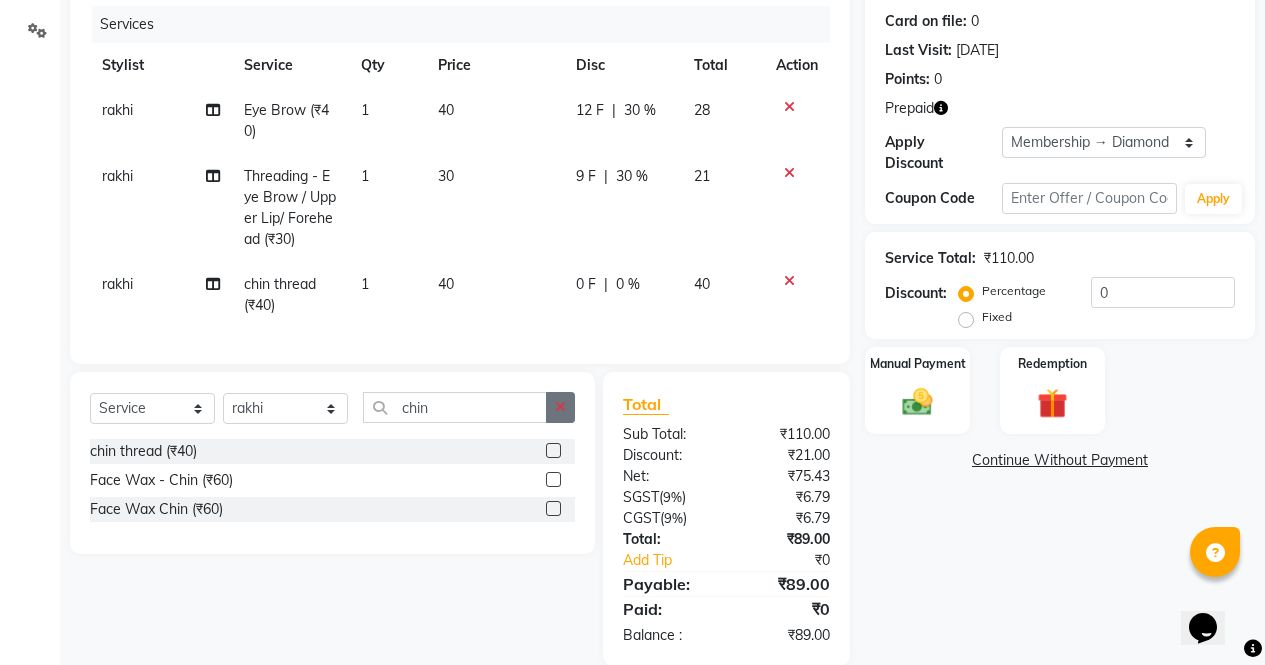 click 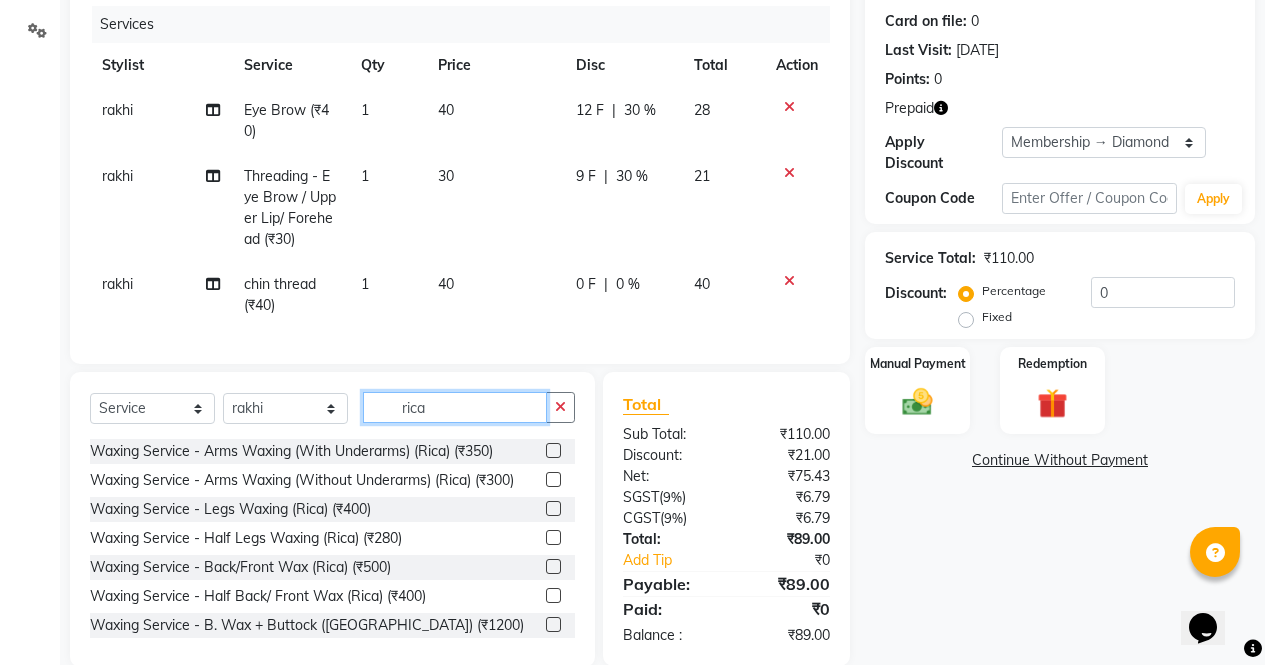 scroll, scrollTop: 289, scrollLeft: 0, axis: vertical 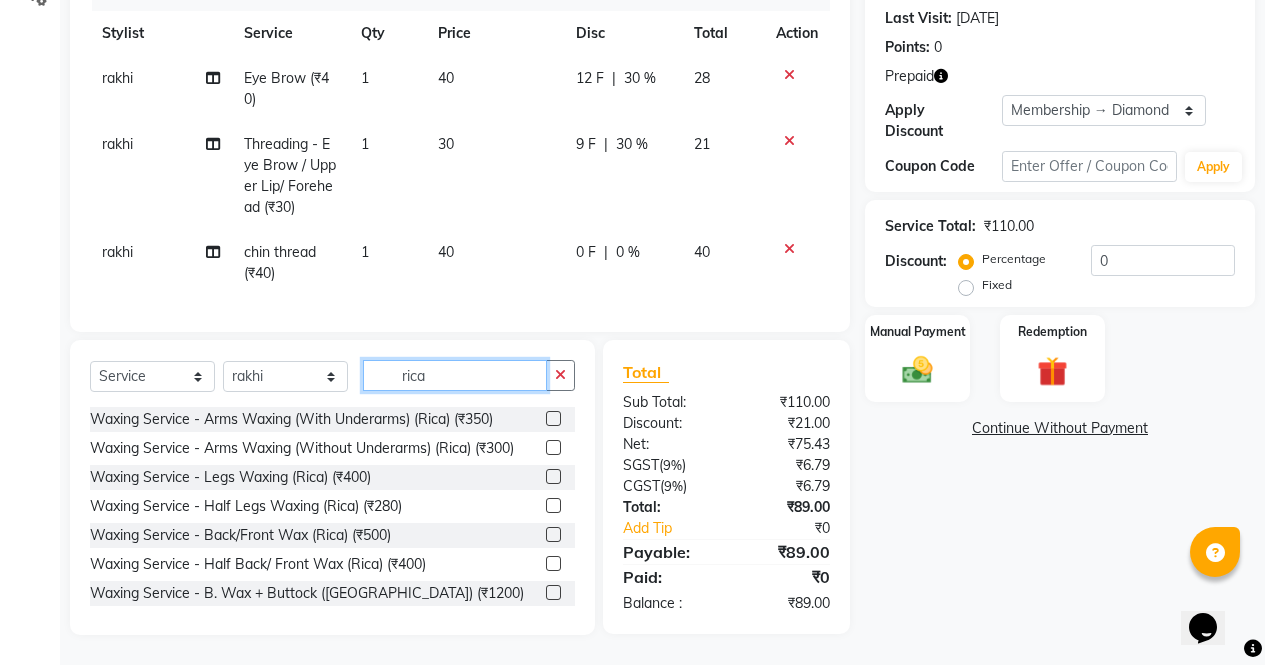 type on "rica" 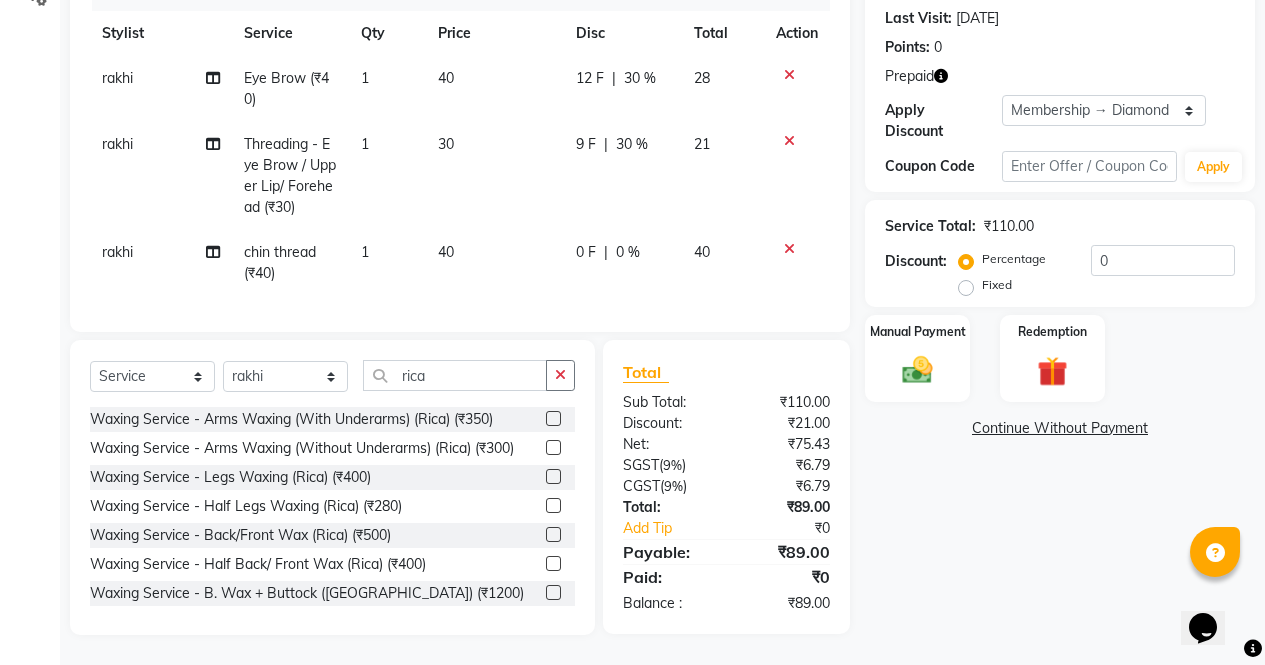 click 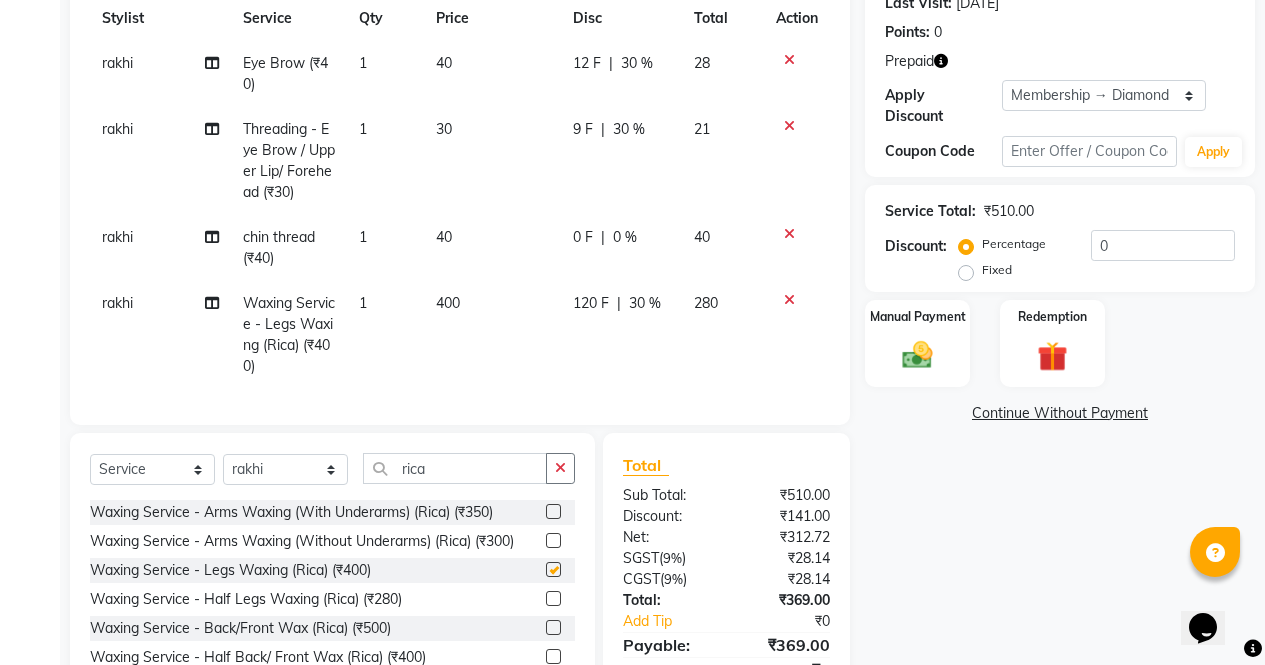 checkbox on "false" 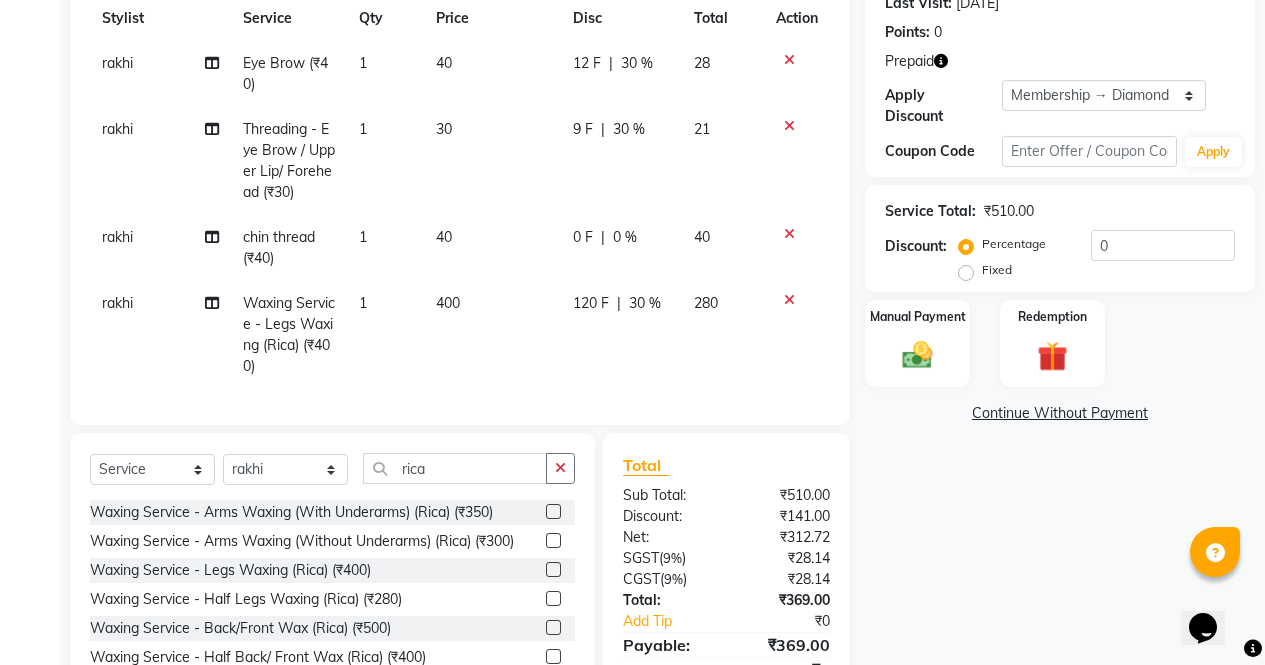 click 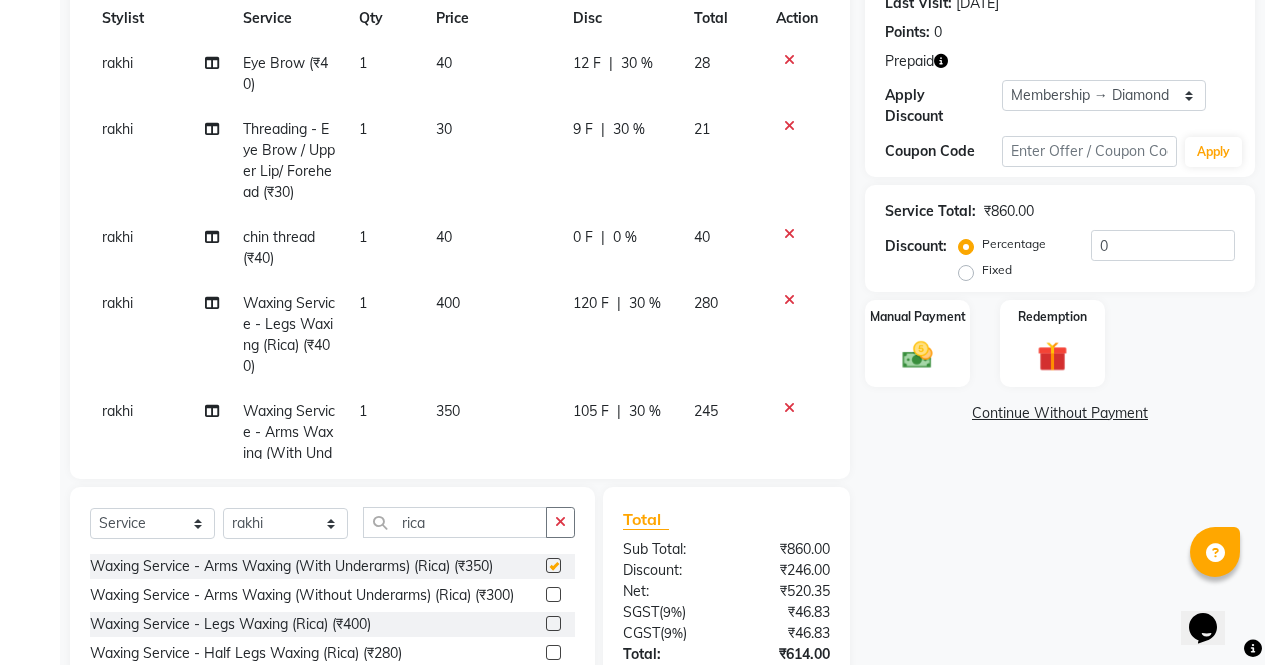 scroll, scrollTop: 90, scrollLeft: 0, axis: vertical 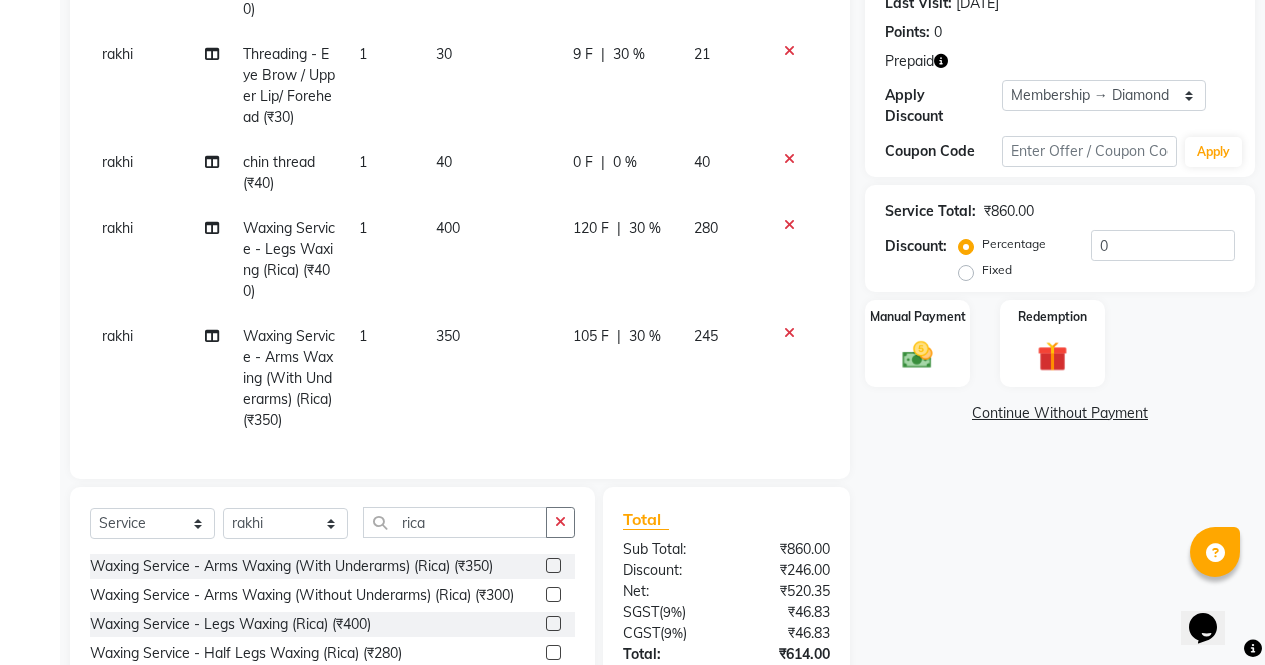 checkbox on "false" 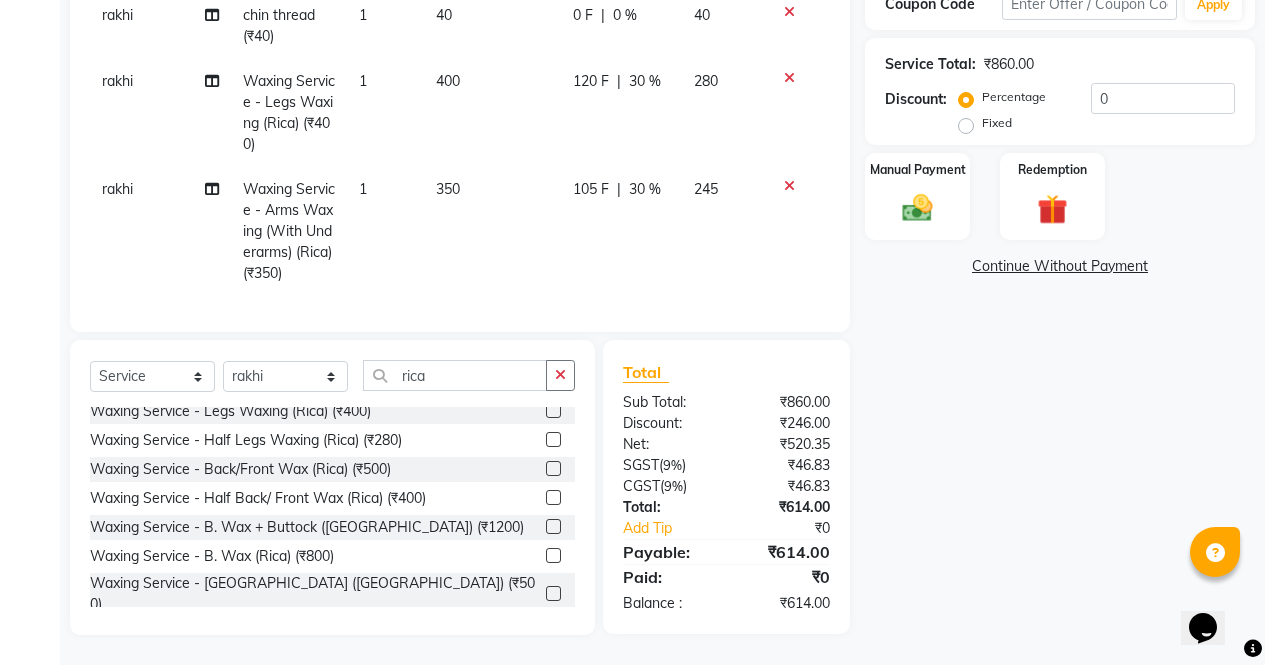 scroll, scrollTop: 106, scrollLeft: 0, axis: vertical 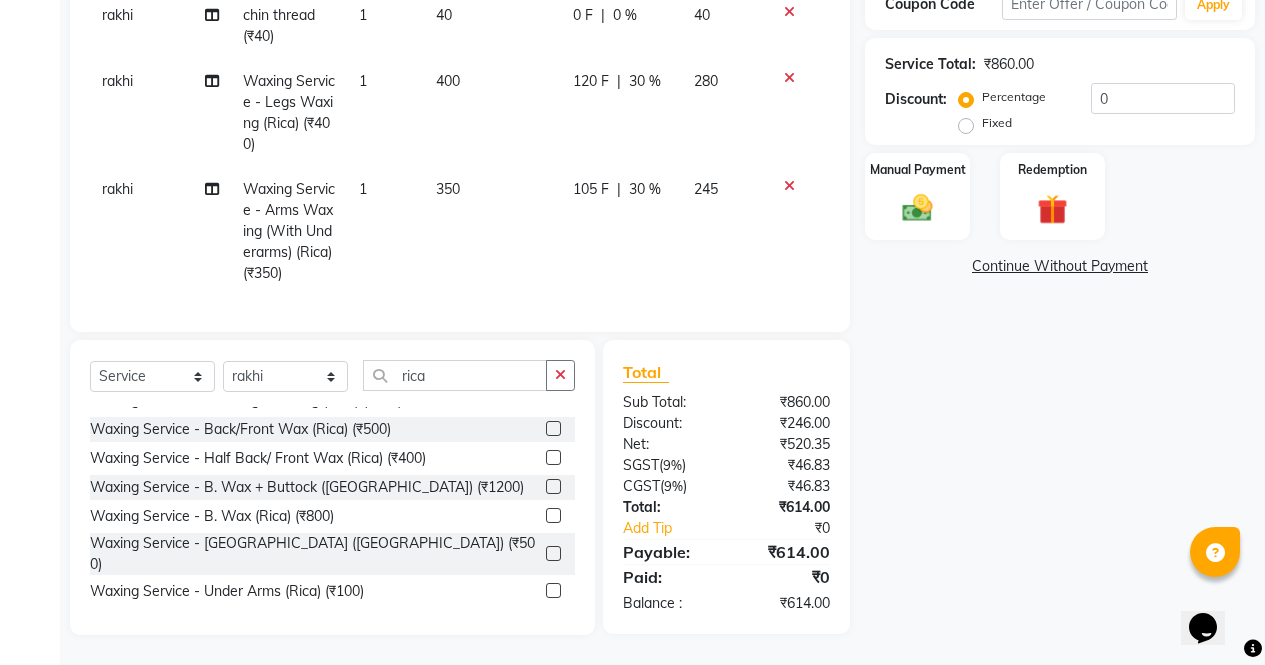 click 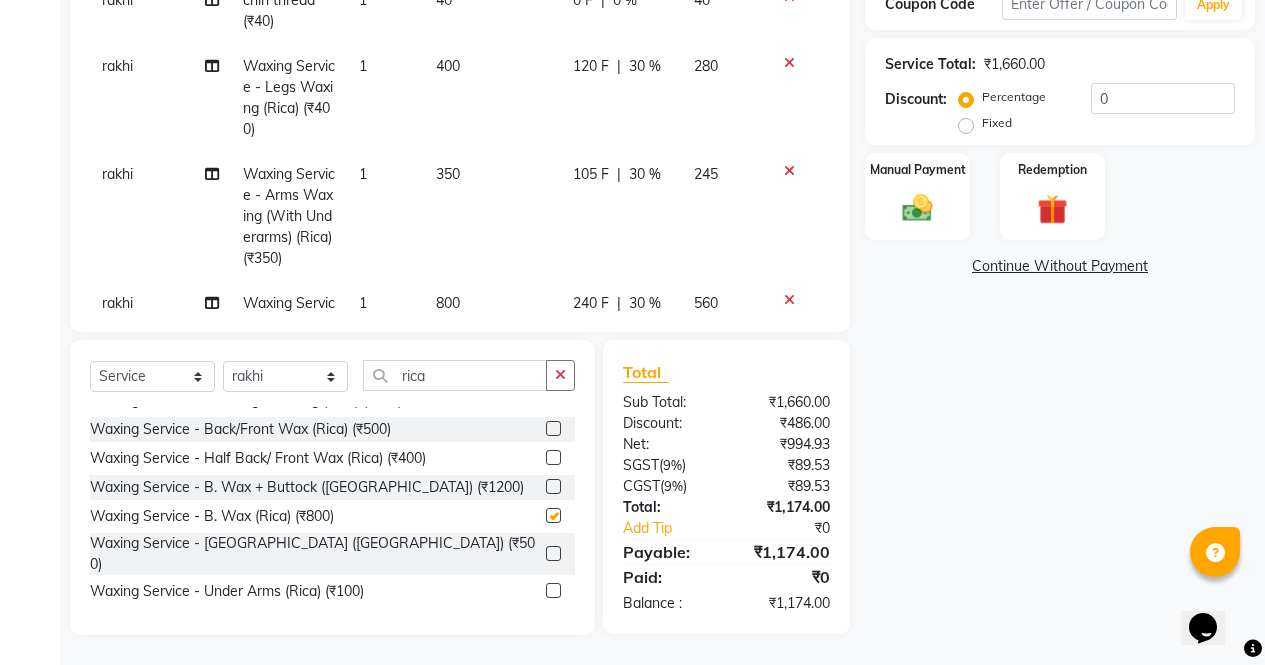 scroll, scrollTop: 177, scrollLeft: 0, axis: vertical 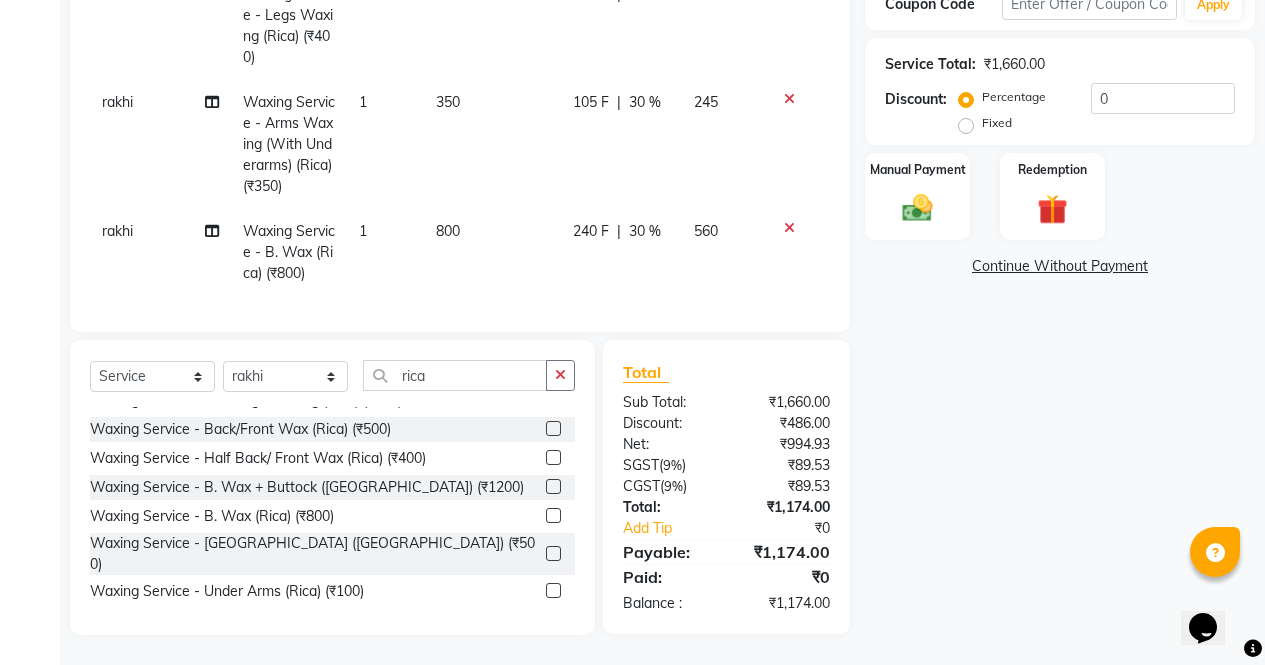 checkbox on "false" 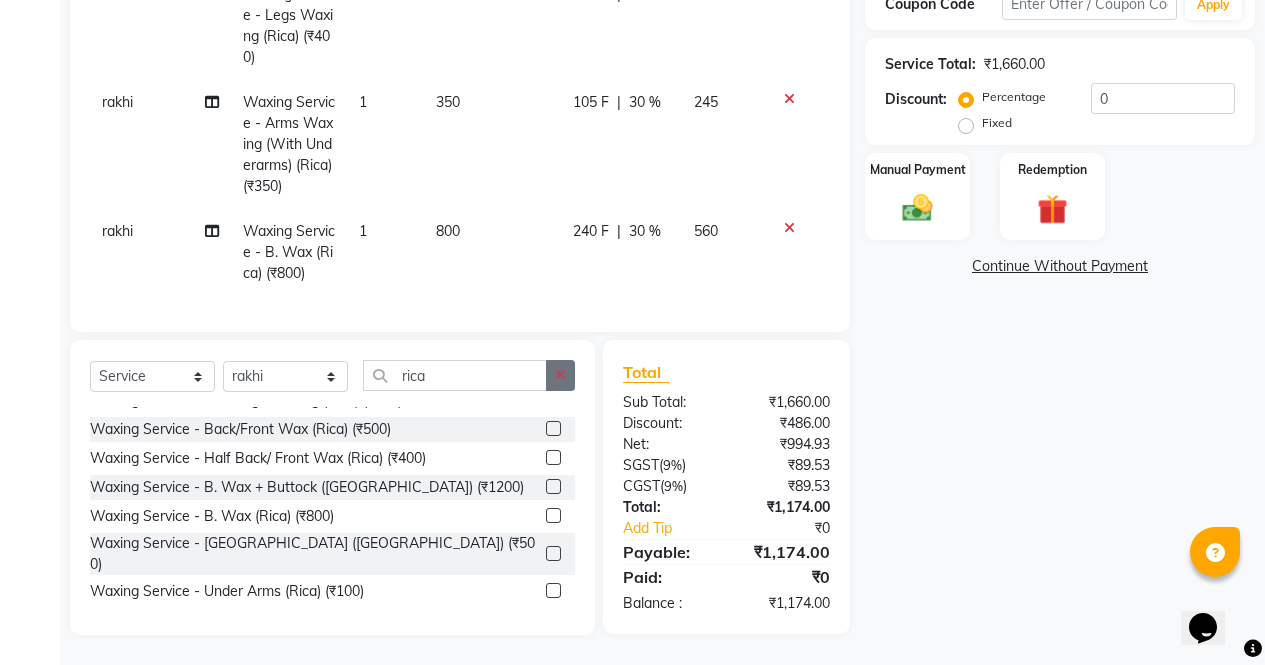 click 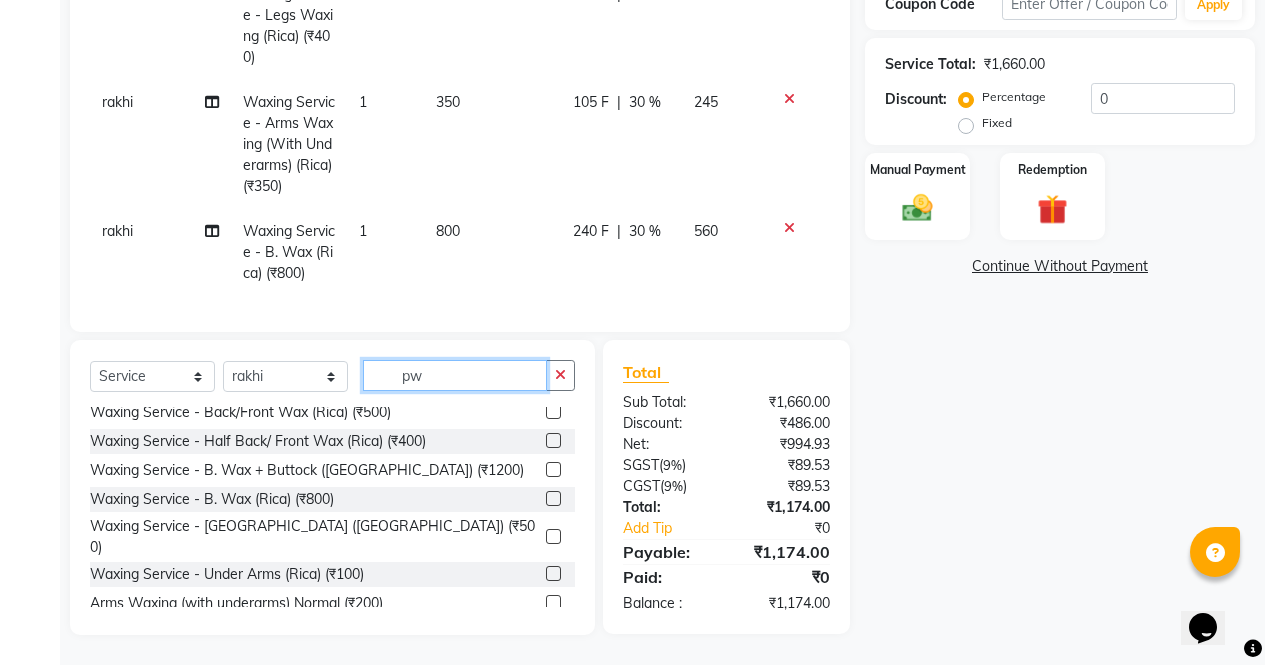 scroll, scrollTop: 0, scrollLeft: 0, axis: both 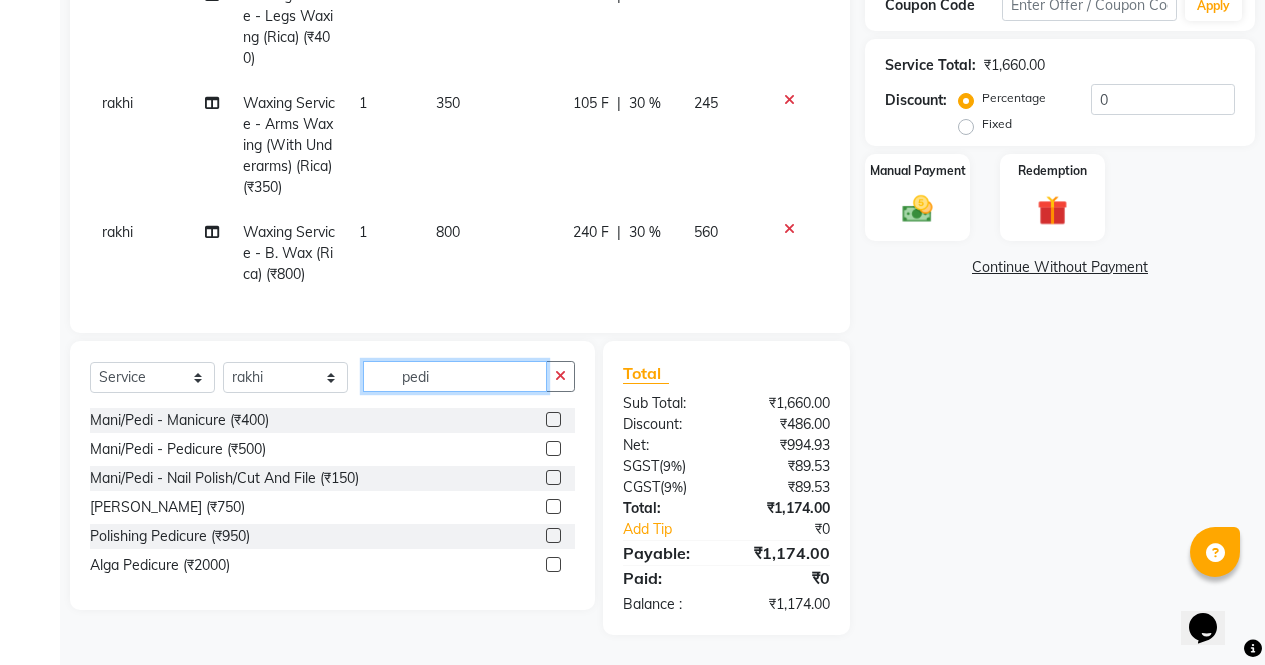 type on "pedi" 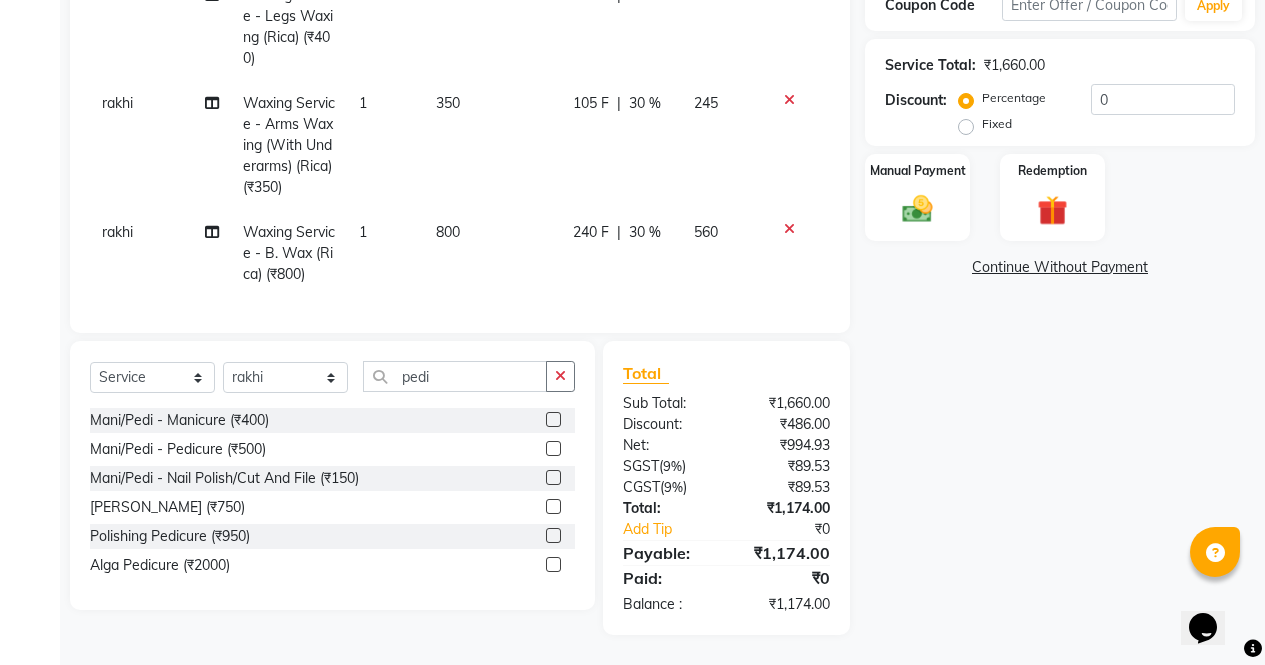 click 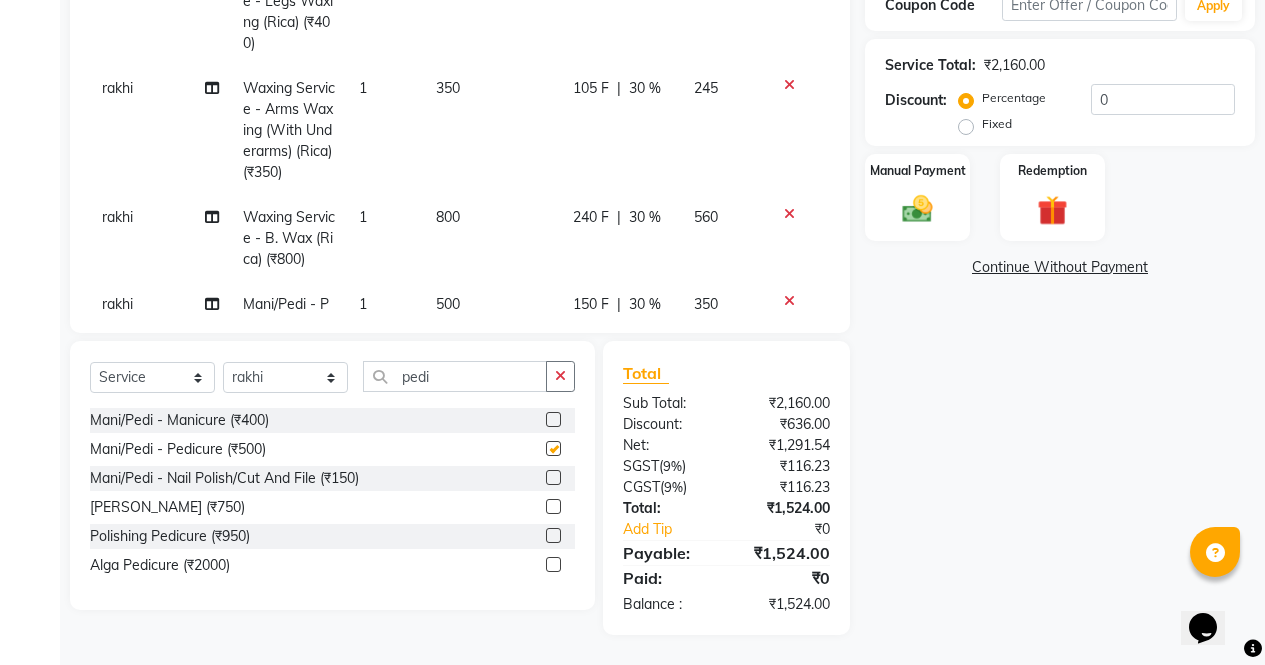 scroll, scrollTop: 264, scrollLeft: 0, axis: vertical 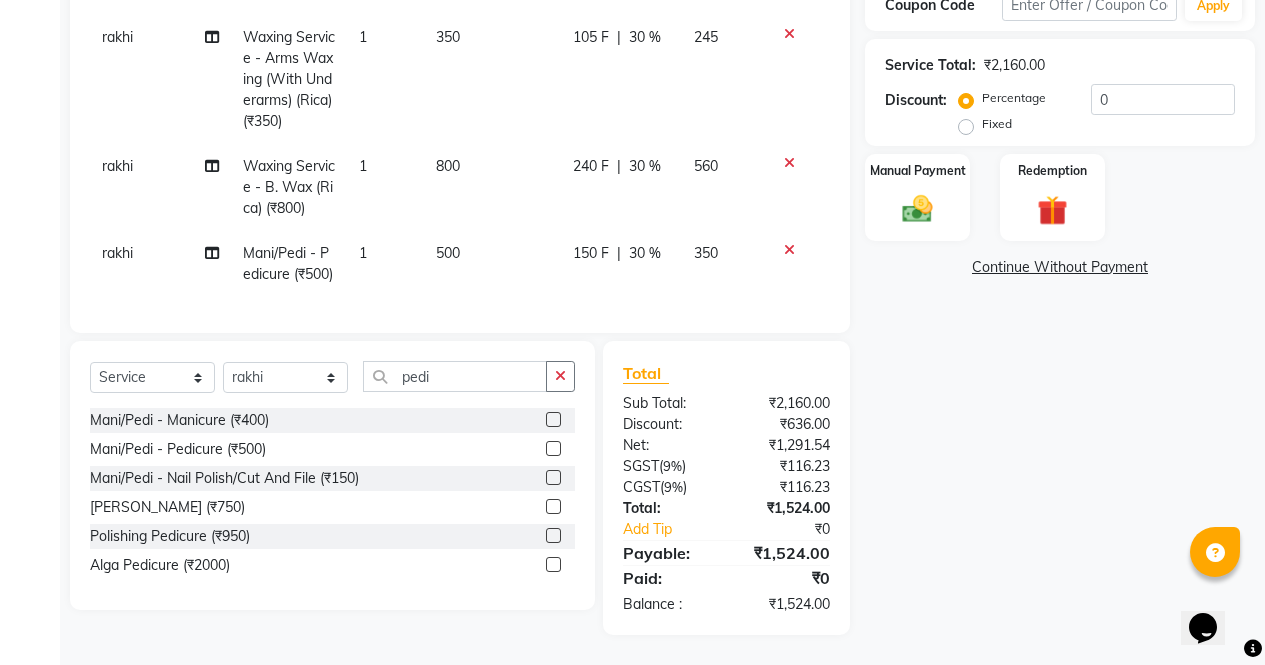 checkbox on "false" 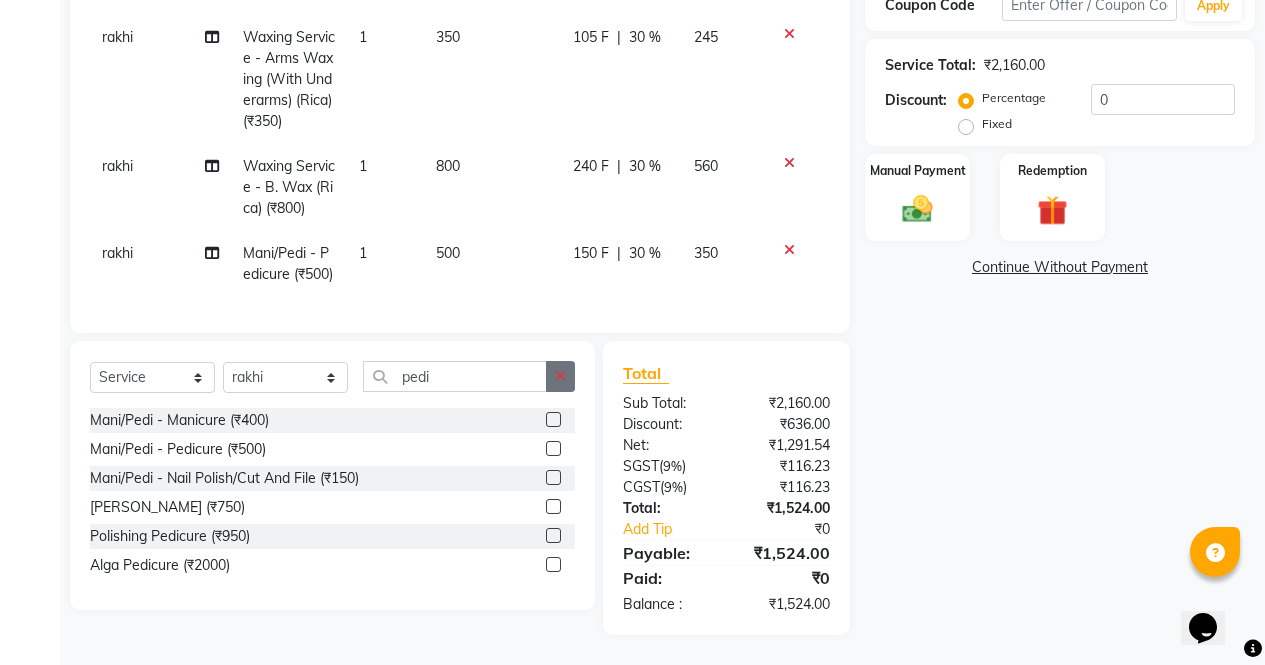 click 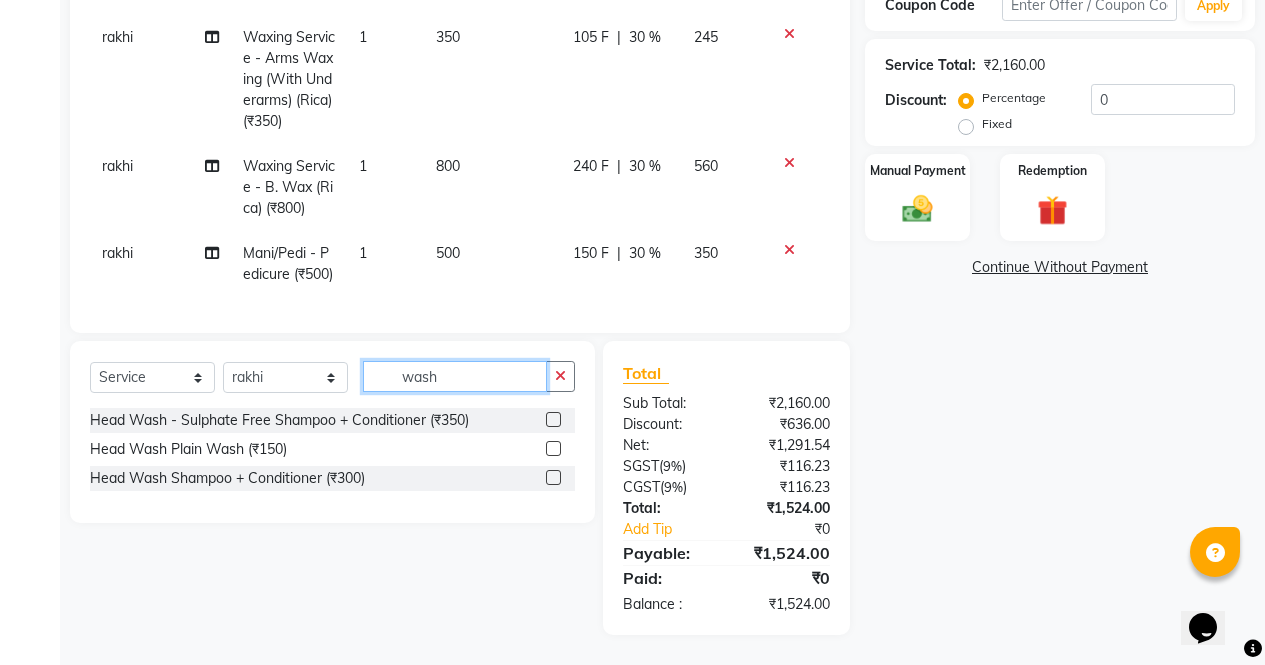 type on "wash" 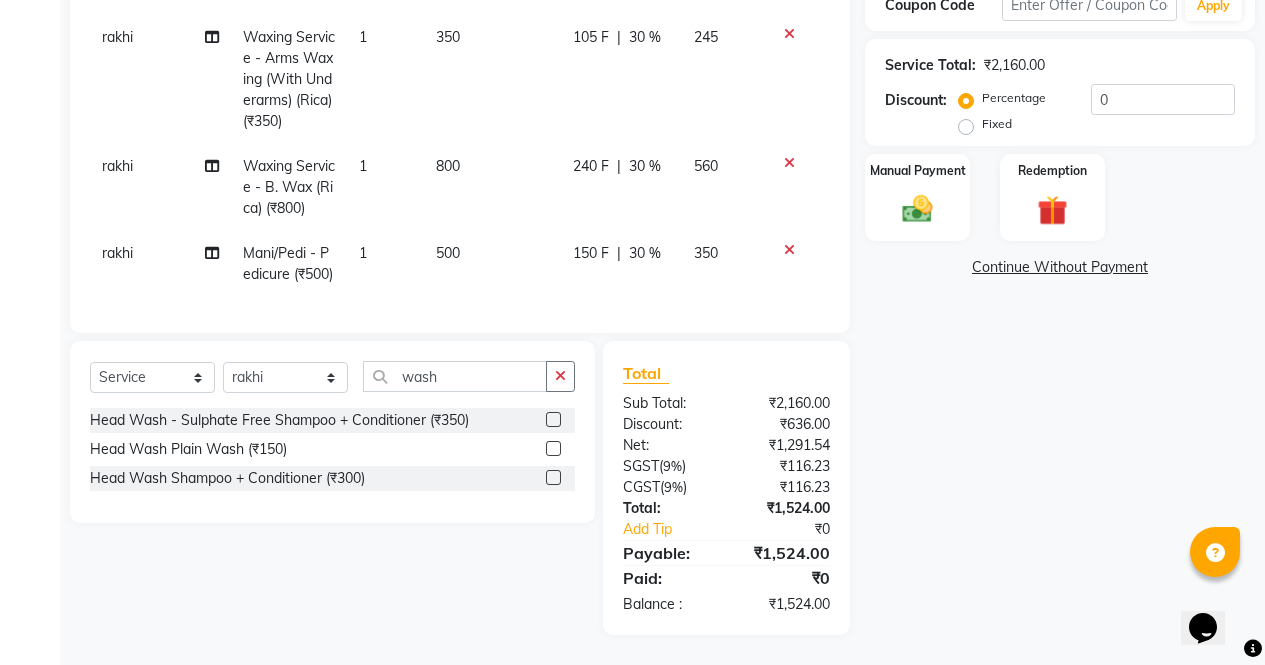 click 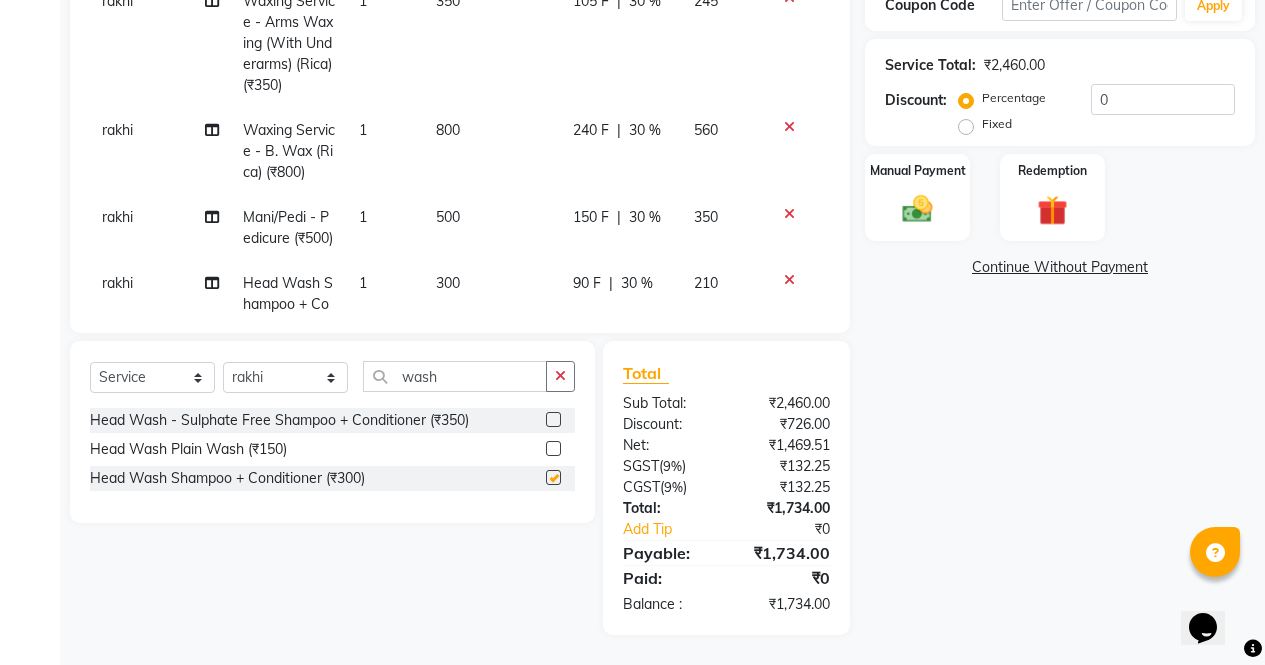 scroll, scrollTop: 372, scrollLeft: 0, axis: vertical 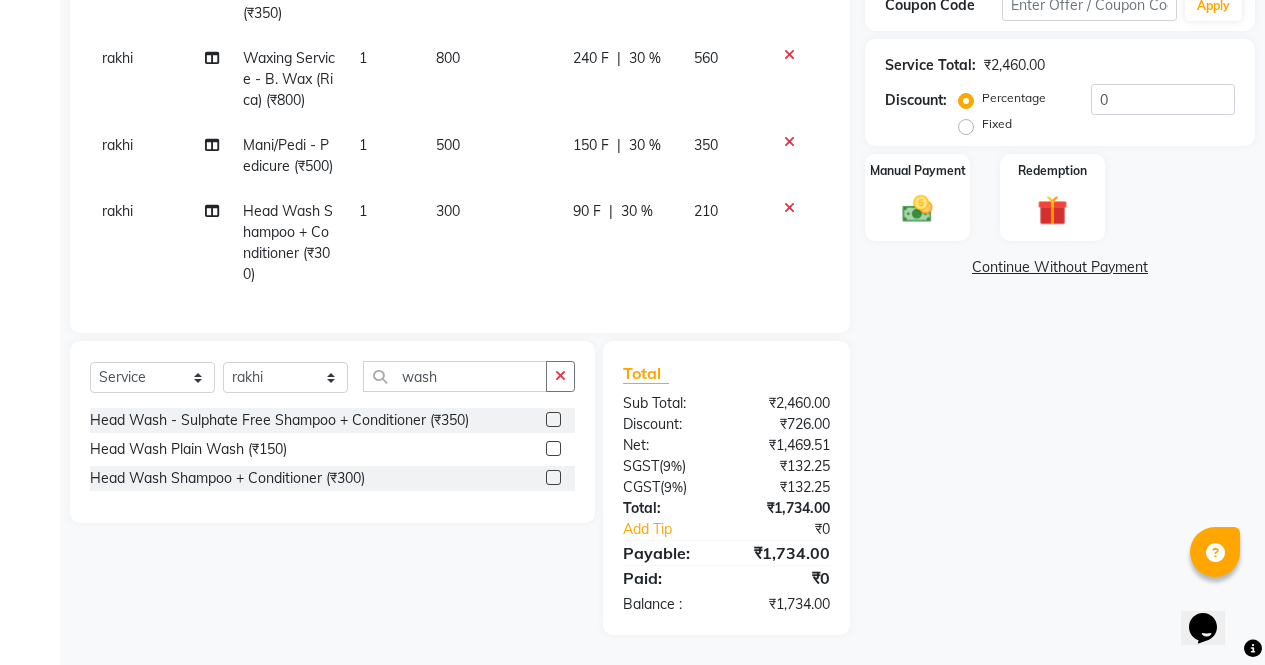 checkbox on "false" 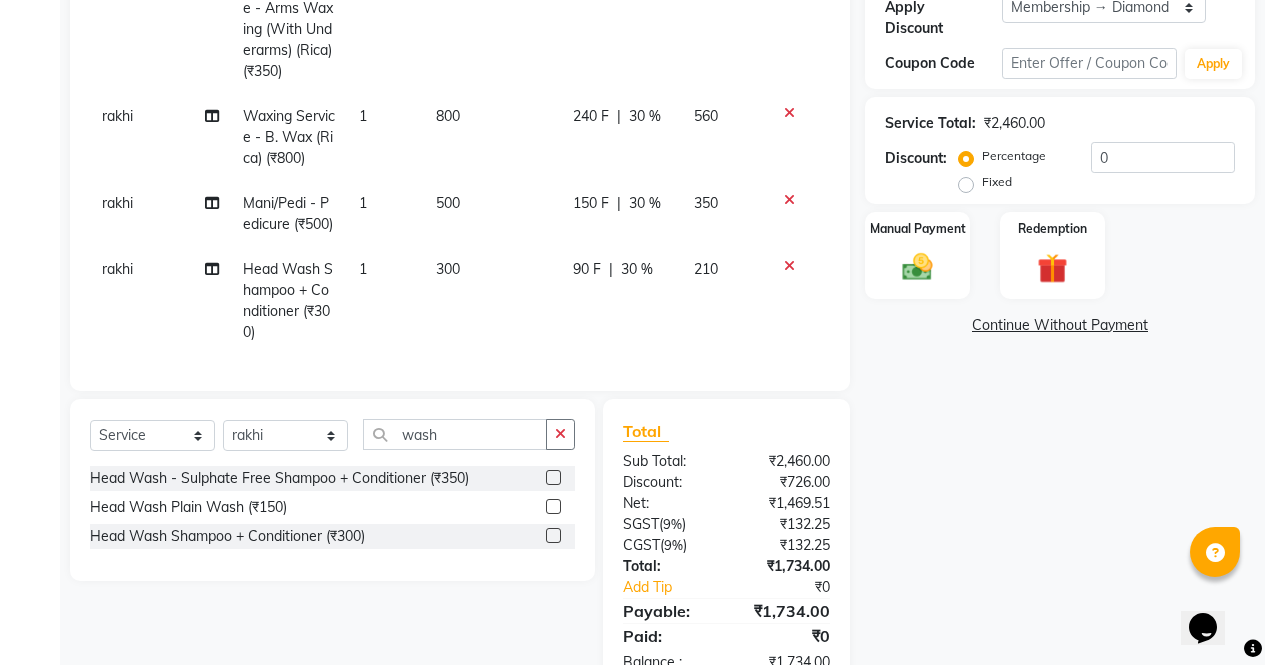 scroll, scrollTop: 269, scrollLeft: 0, axis: vertical 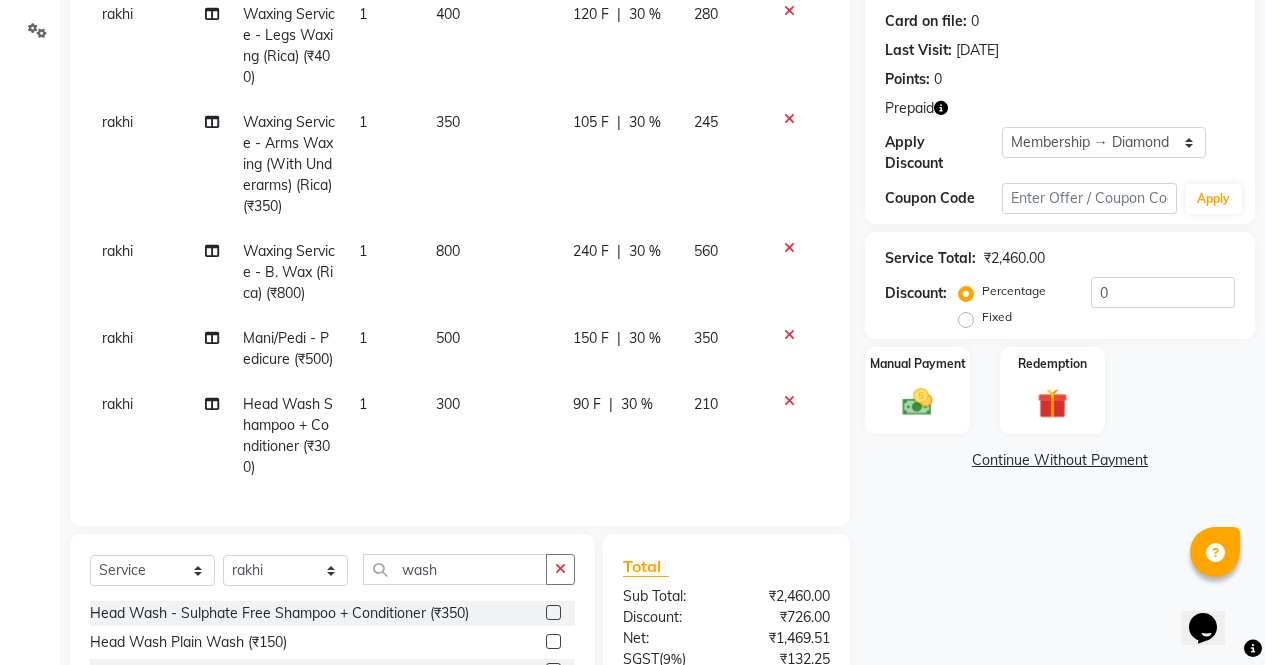 click 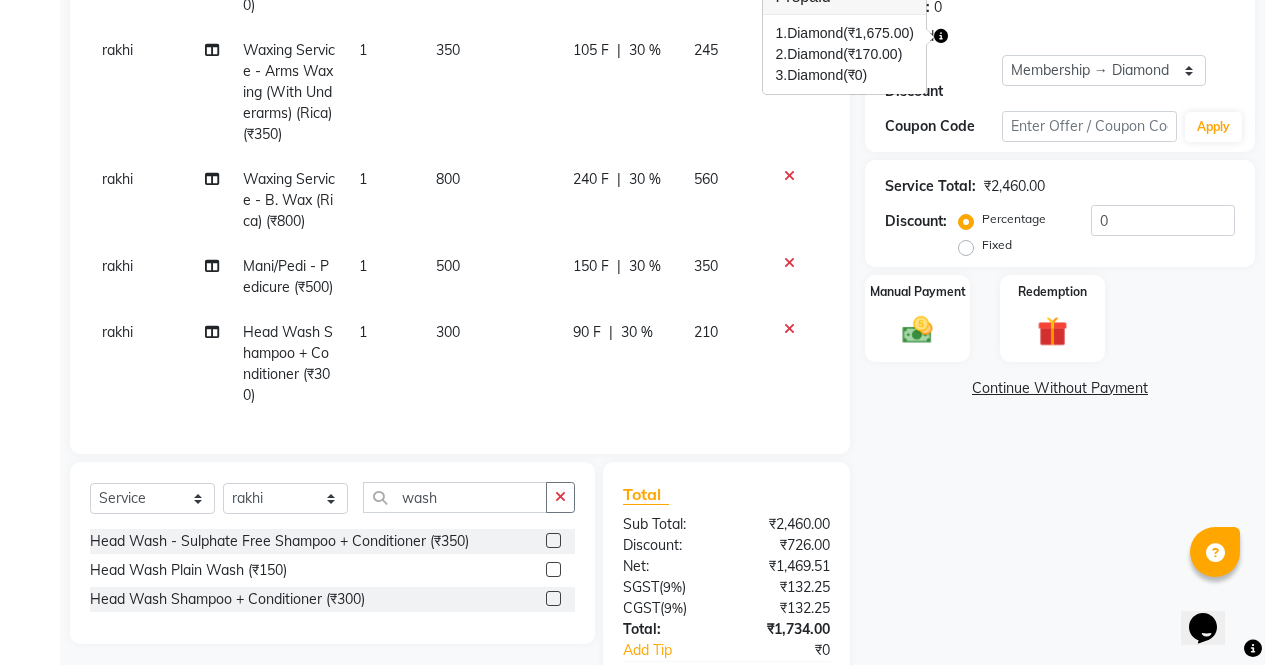 scroll, scrollTop: 0, scrollLeft: 0, axis: both 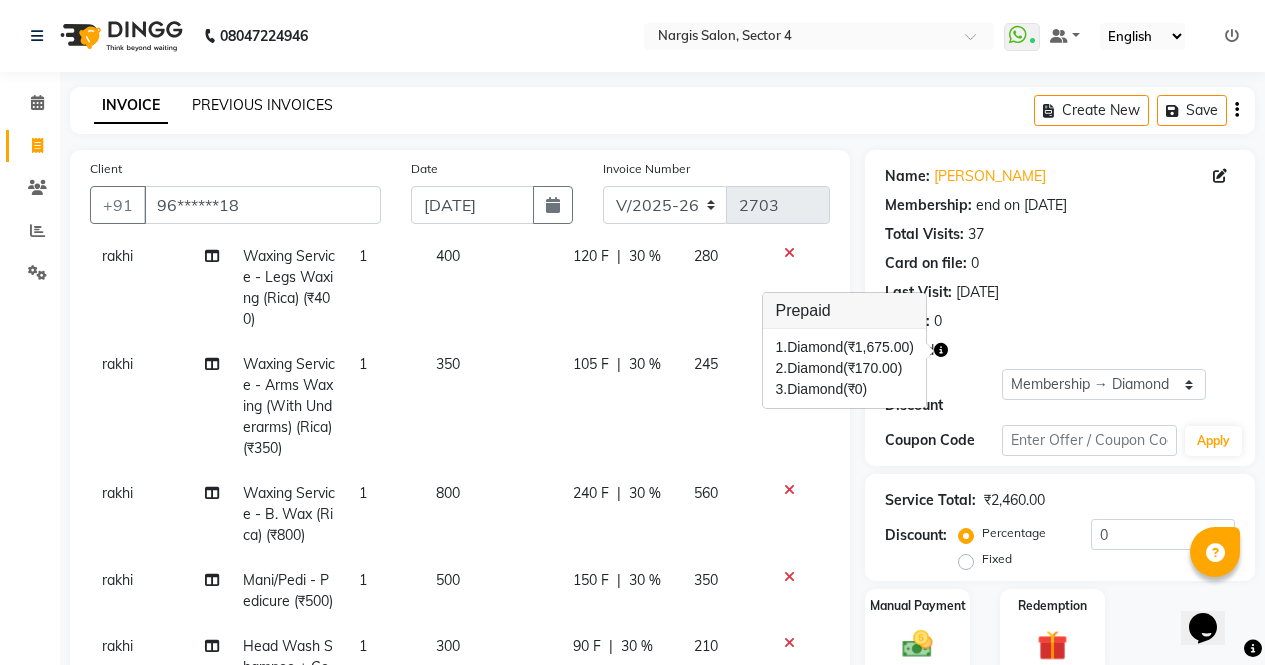 click on "PREVIOUS INVOICES" 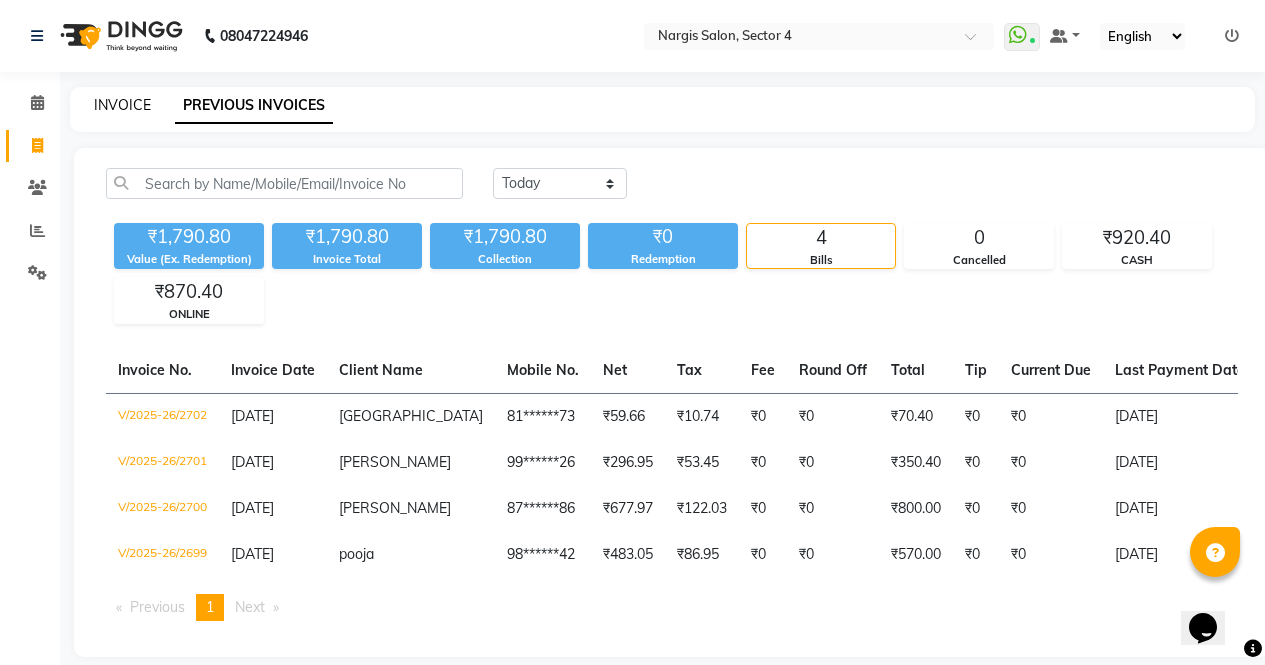 click on "INVOICE" 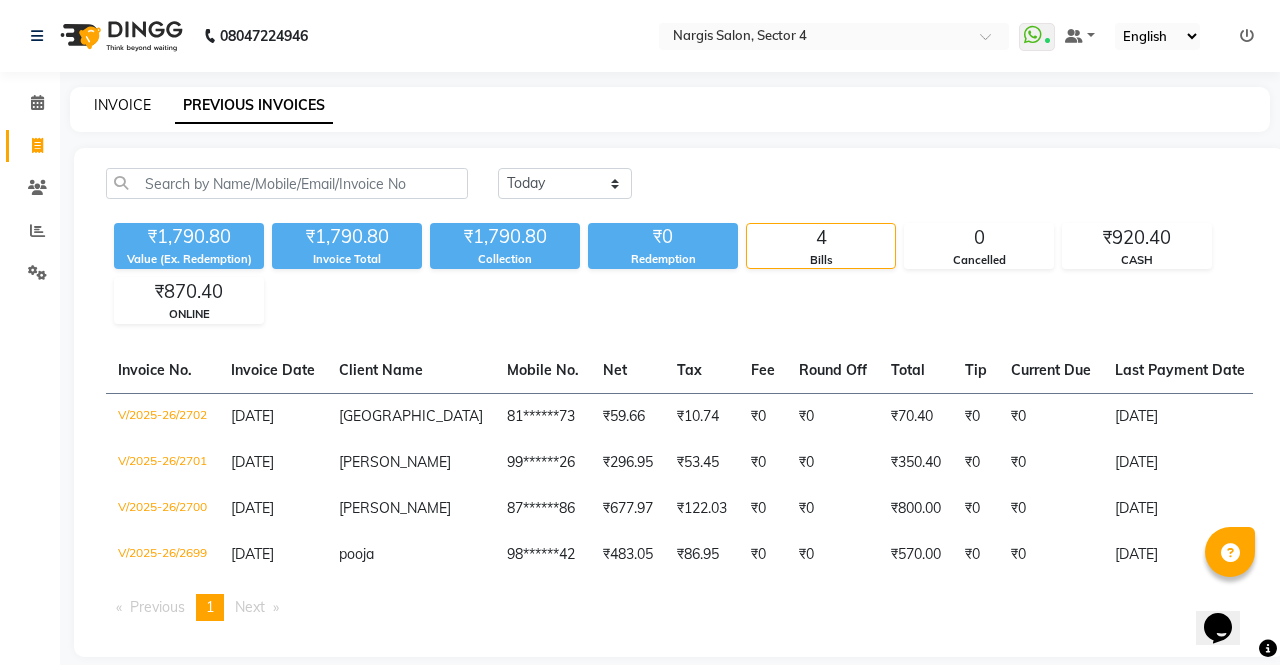 select on "service" 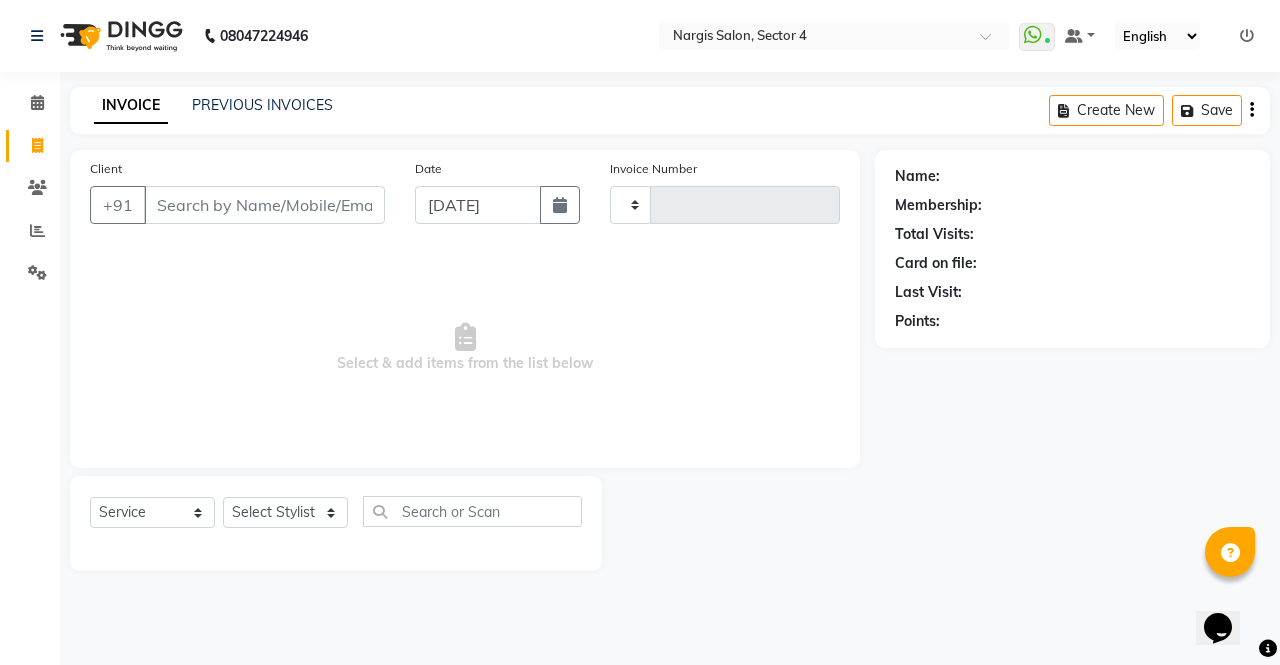 type on "2703" 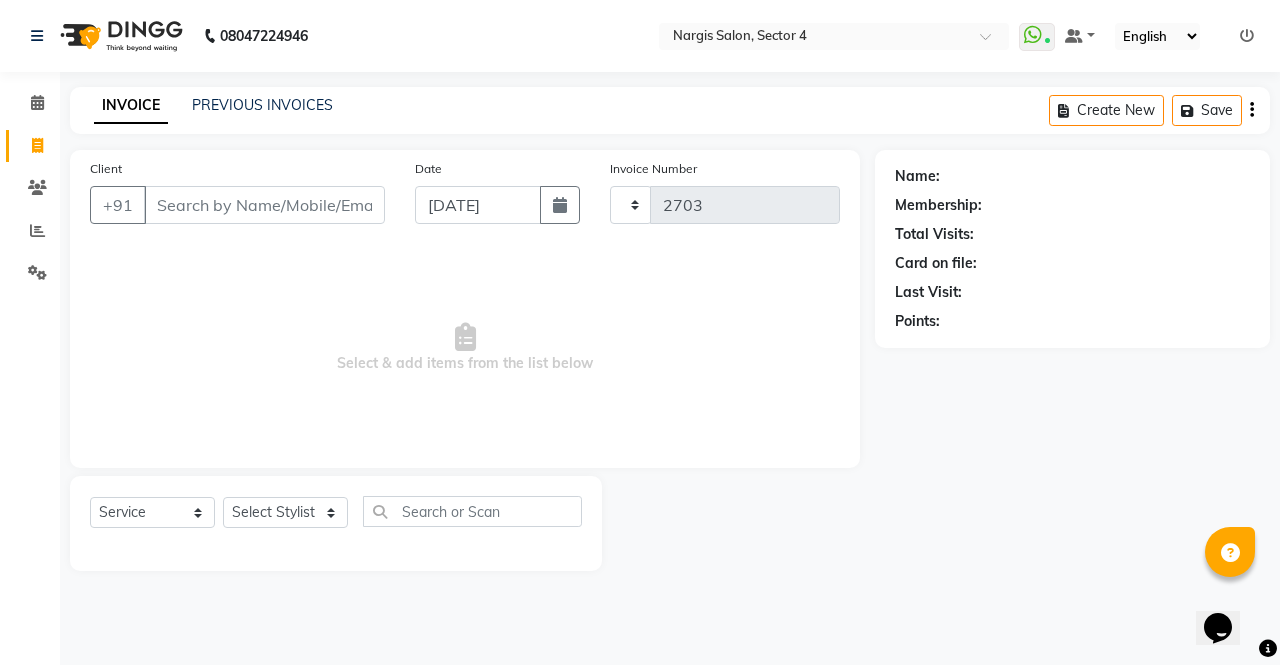 select on "4130" 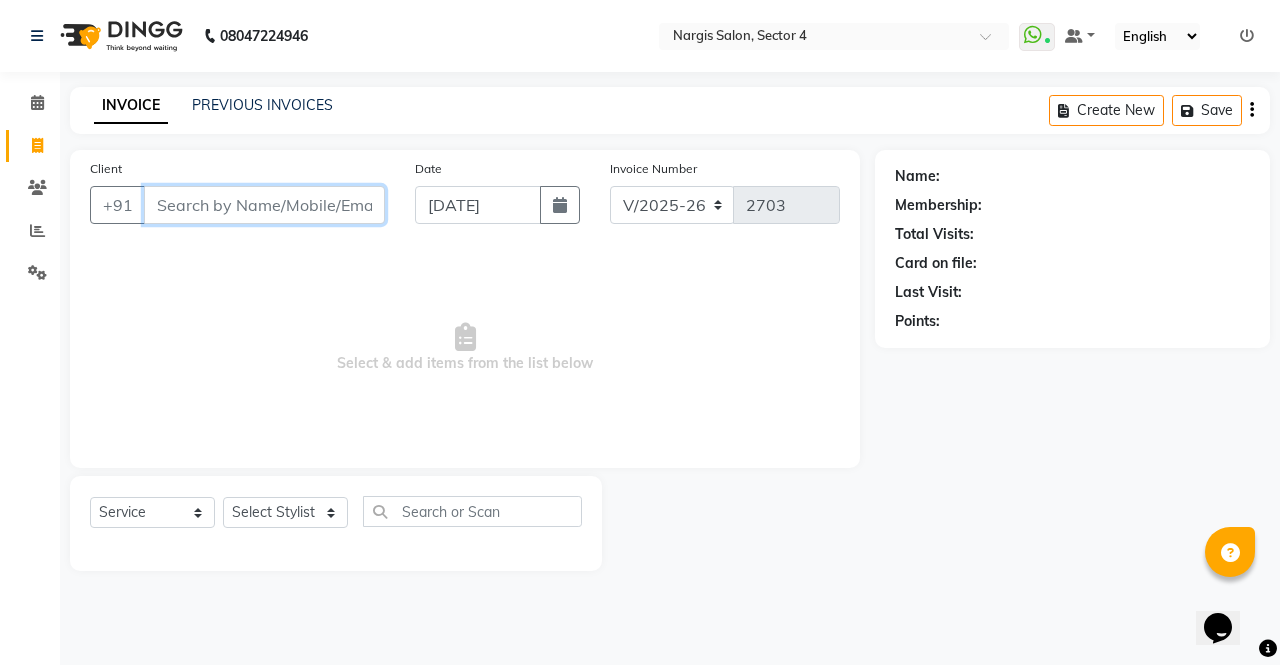 click on "Client" at bounding box center [264, 205] 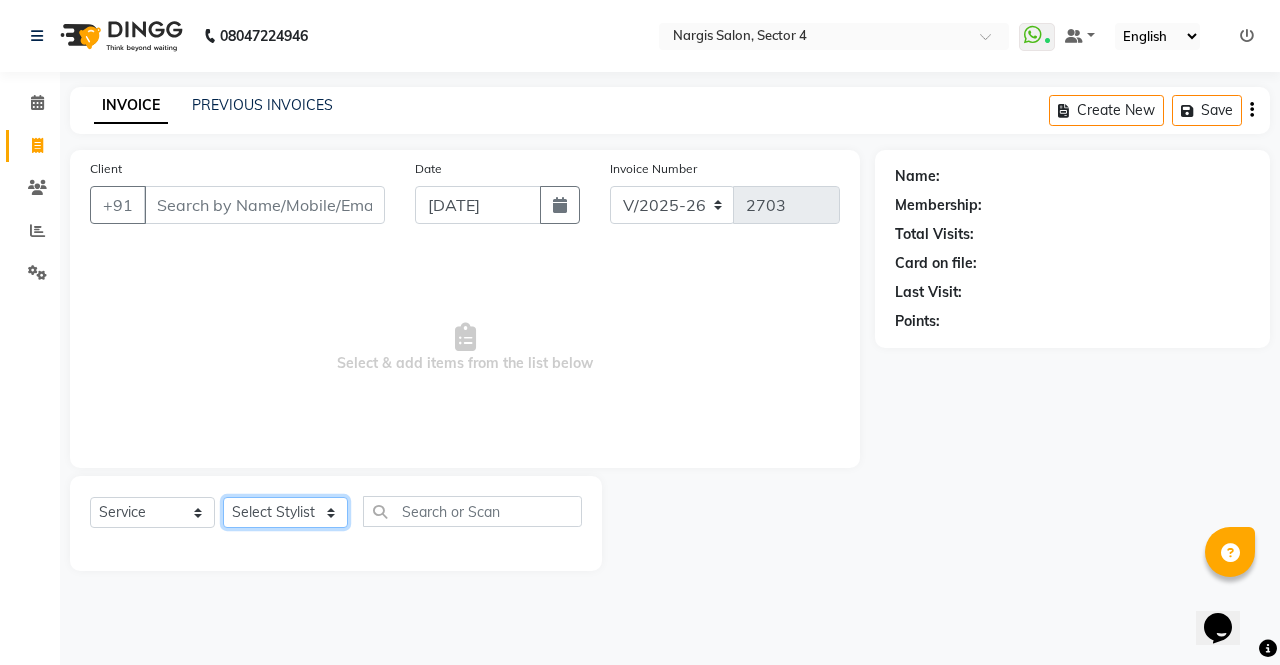click on "Select Stylist [PERSON_NAME] [PERSON_NAME] Front Desk muskaan pratibha rakhi [PERSON_NAME] [PERSON_NAME]" 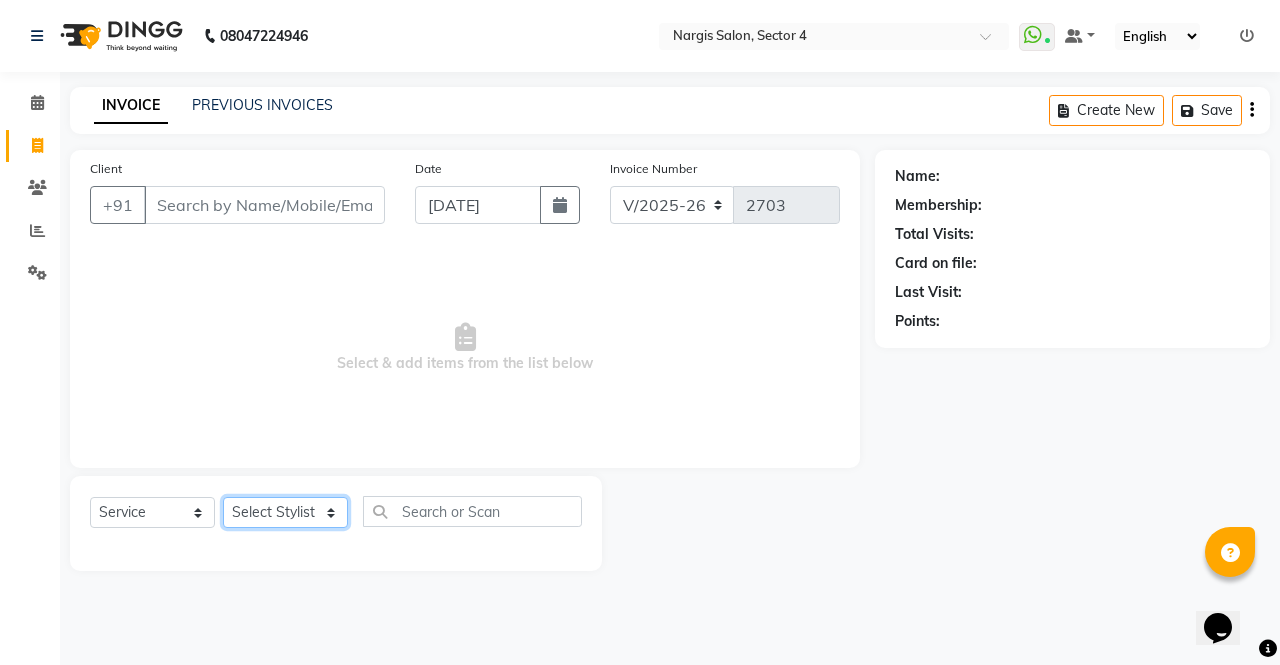 select on "60384" 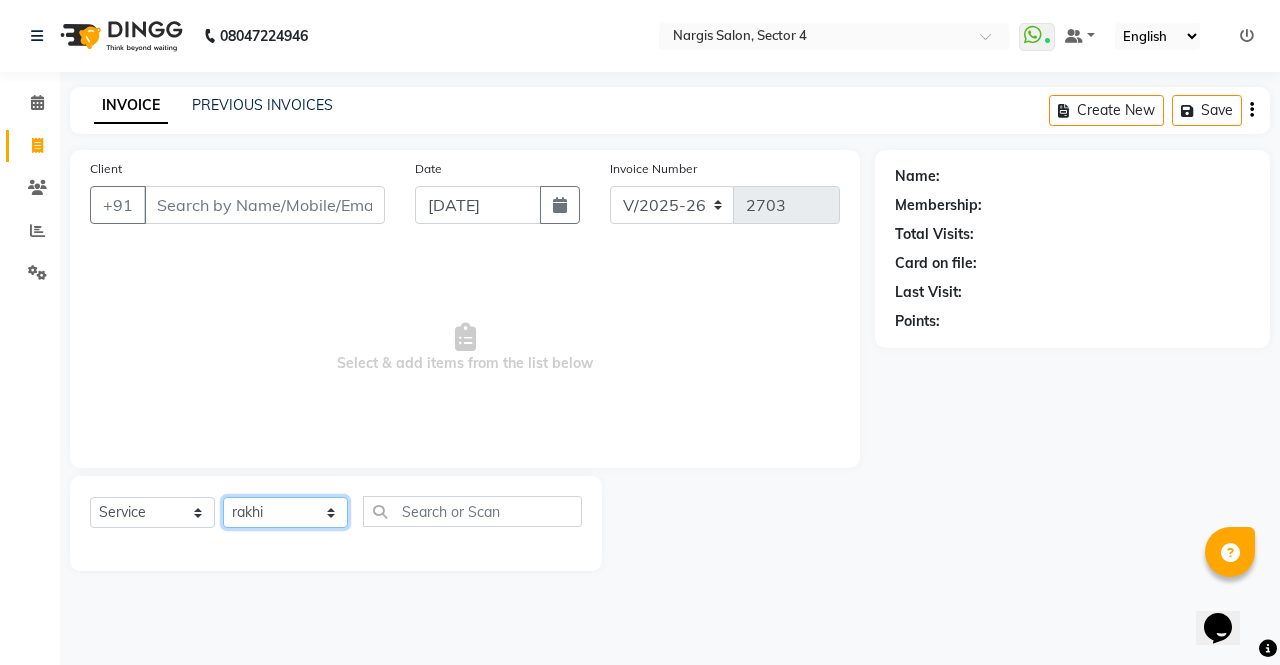click on "Select Stylist [PERSON_NAME] [PERSON_NAME] Front Desk muskaan pratibha rakhi [PERSON_NAME] [PERSON_NAME]" 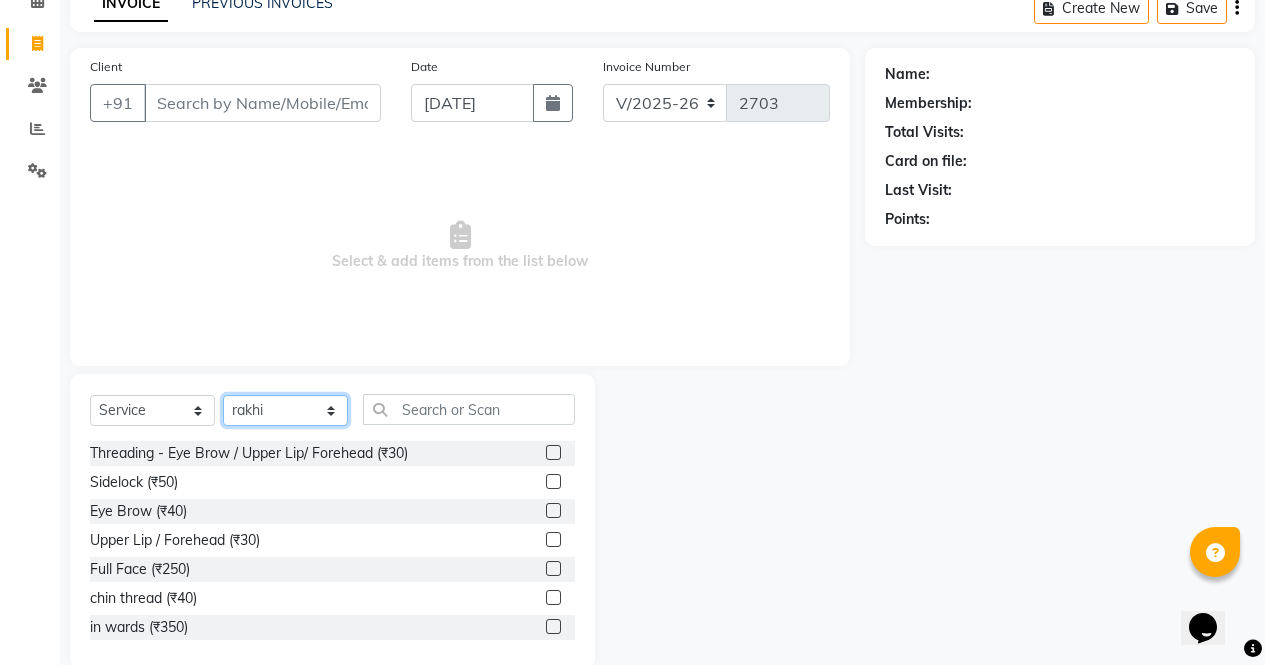 scroll, scrollTop: 136, scrollLeft: 0, axis: vertical 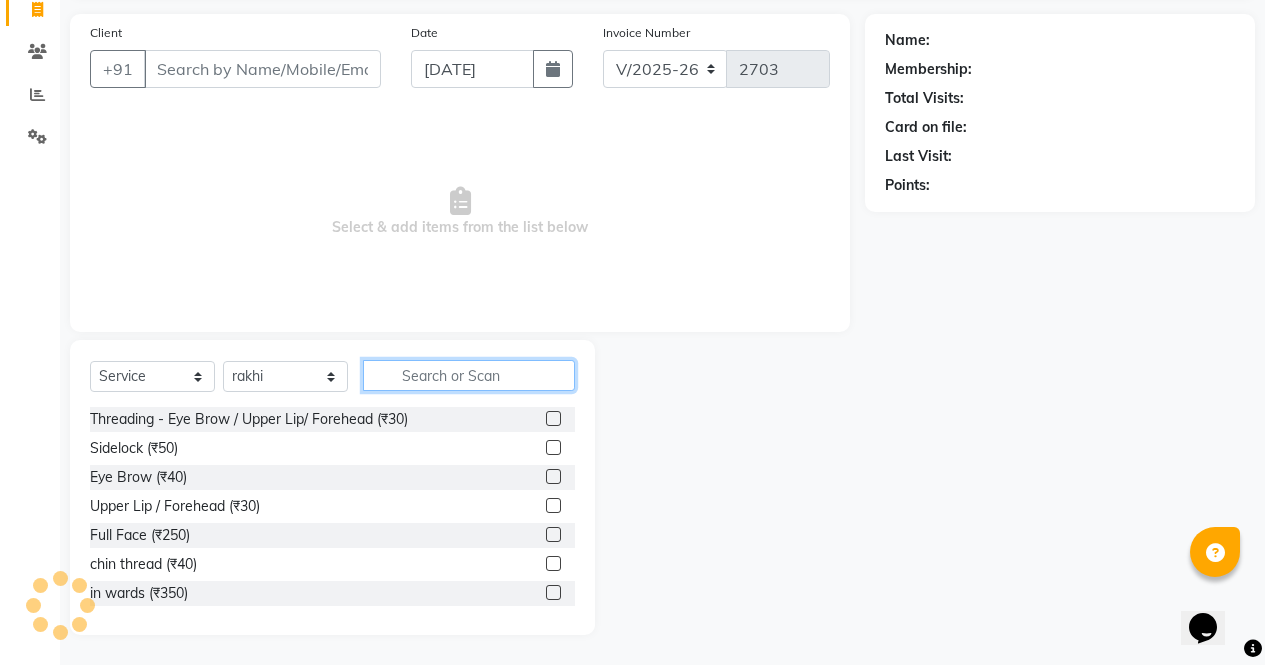 click 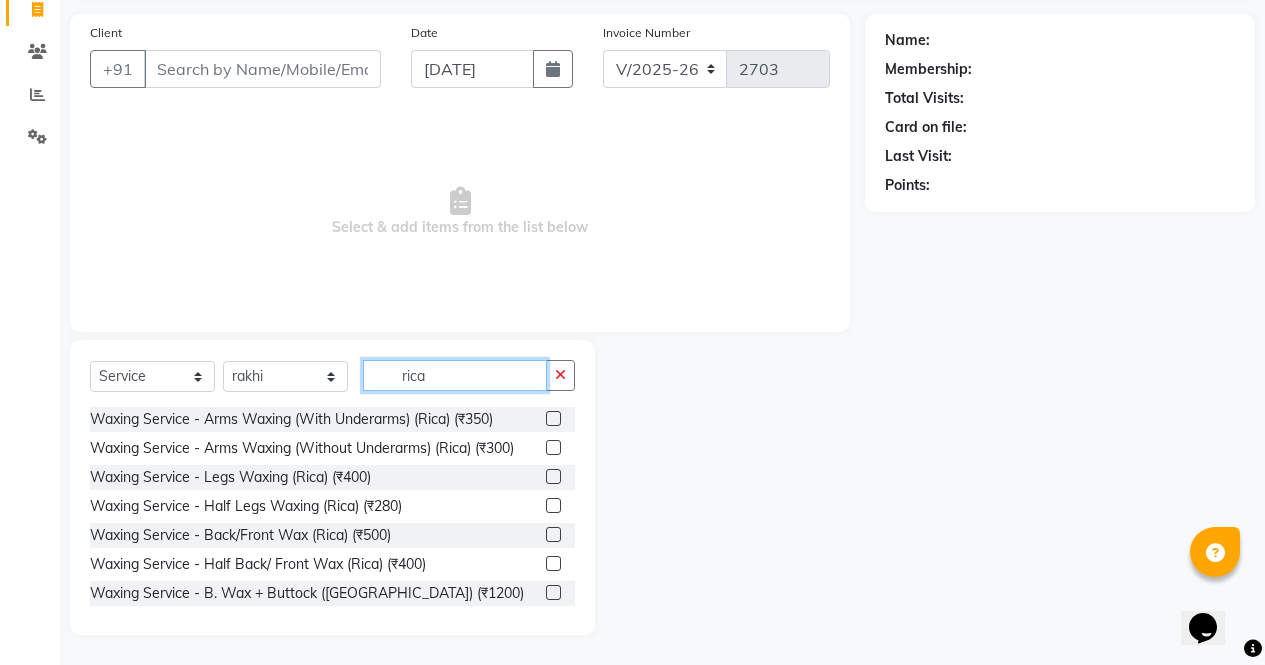 type on "rica" 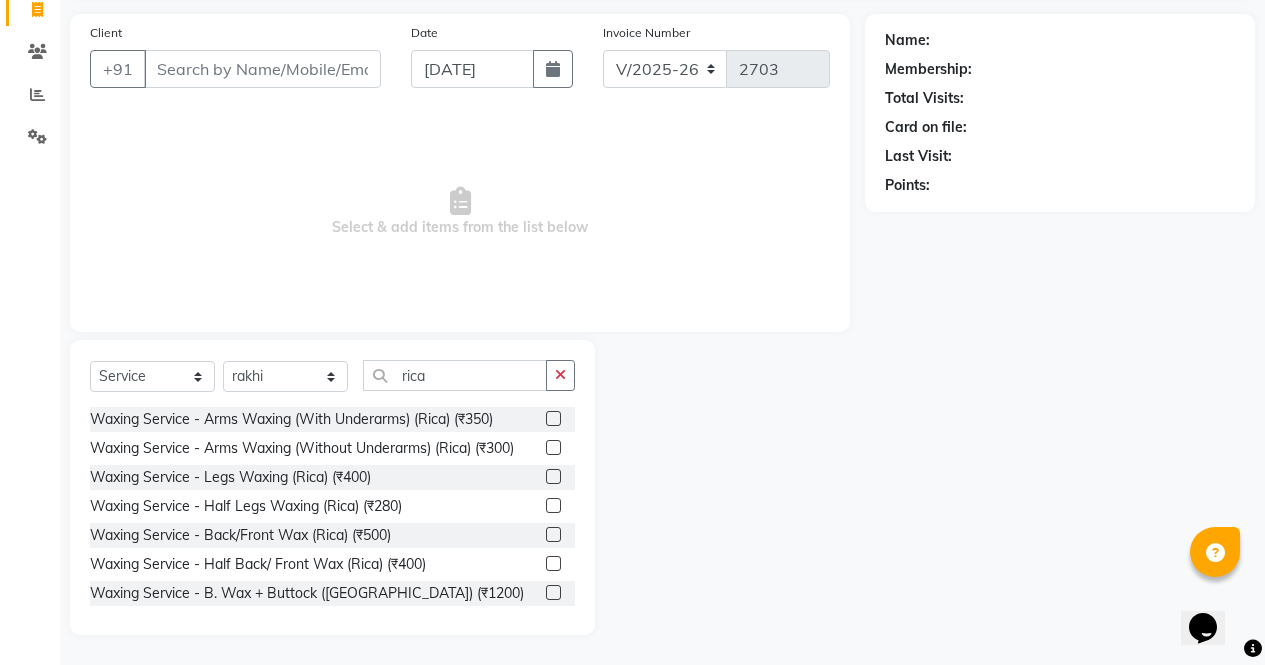 click 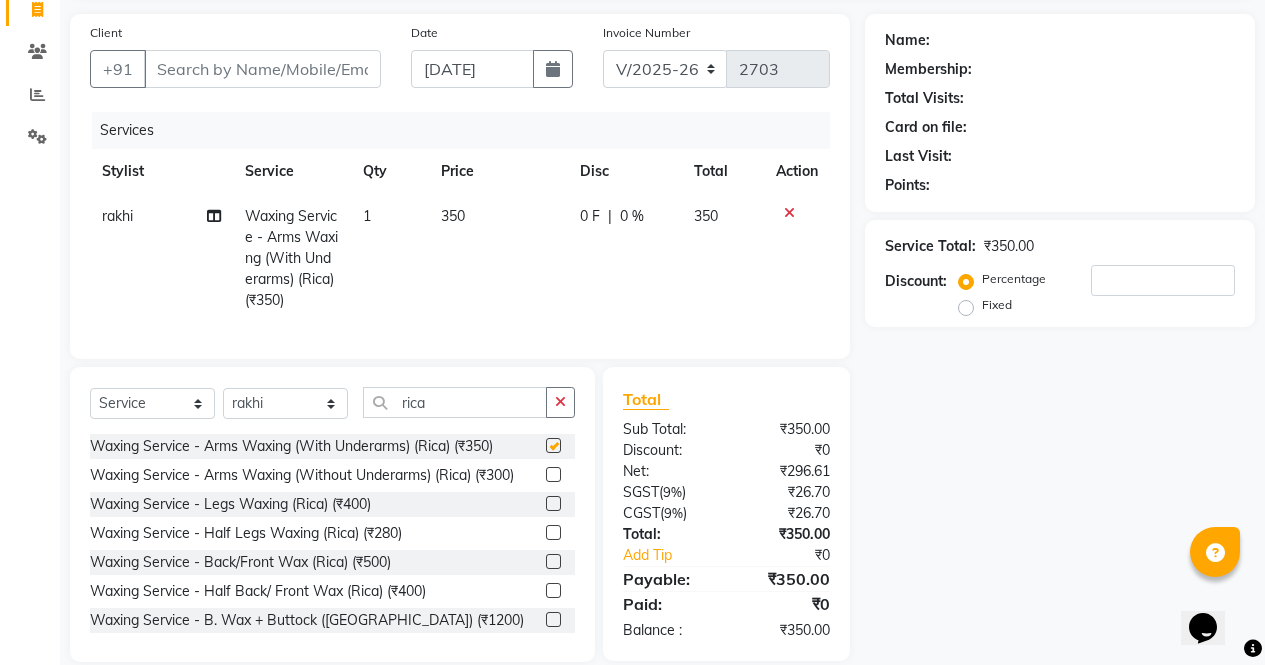 checkbox on "false" 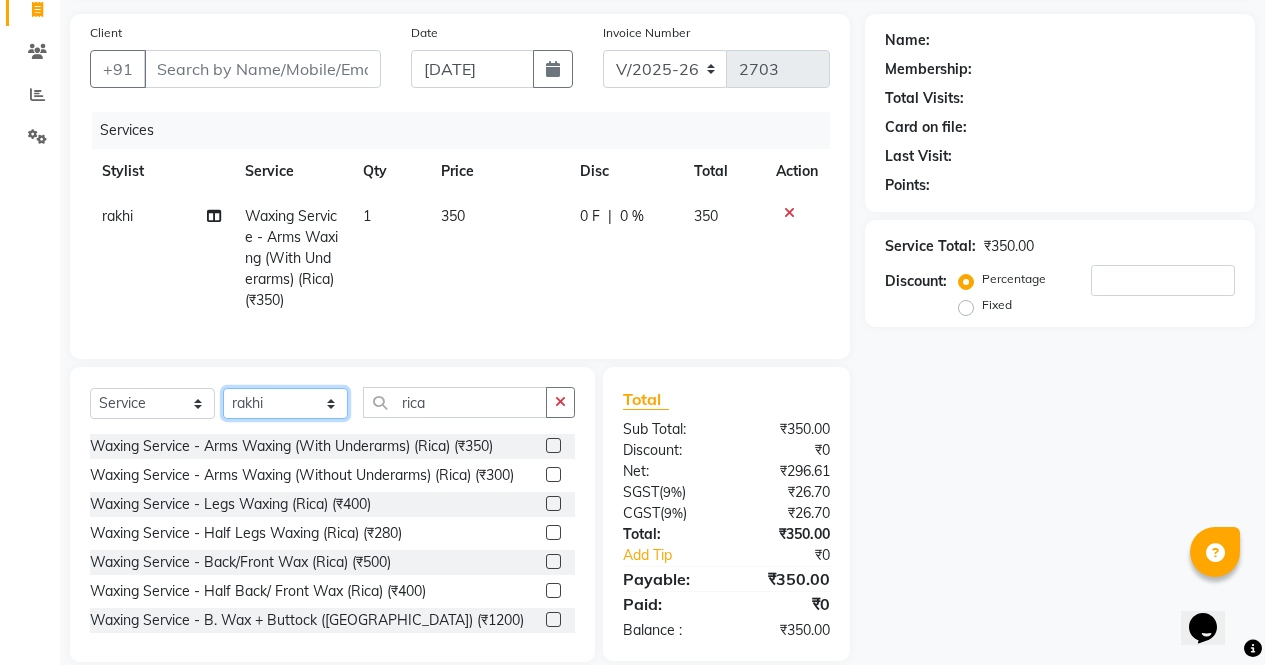 click on "Select Stylist [PERSON_NAME] [PERSON_NAME] Front Desk muskaan pratibha rakhi [PERSON_NAME] [PERSON_NAME]" 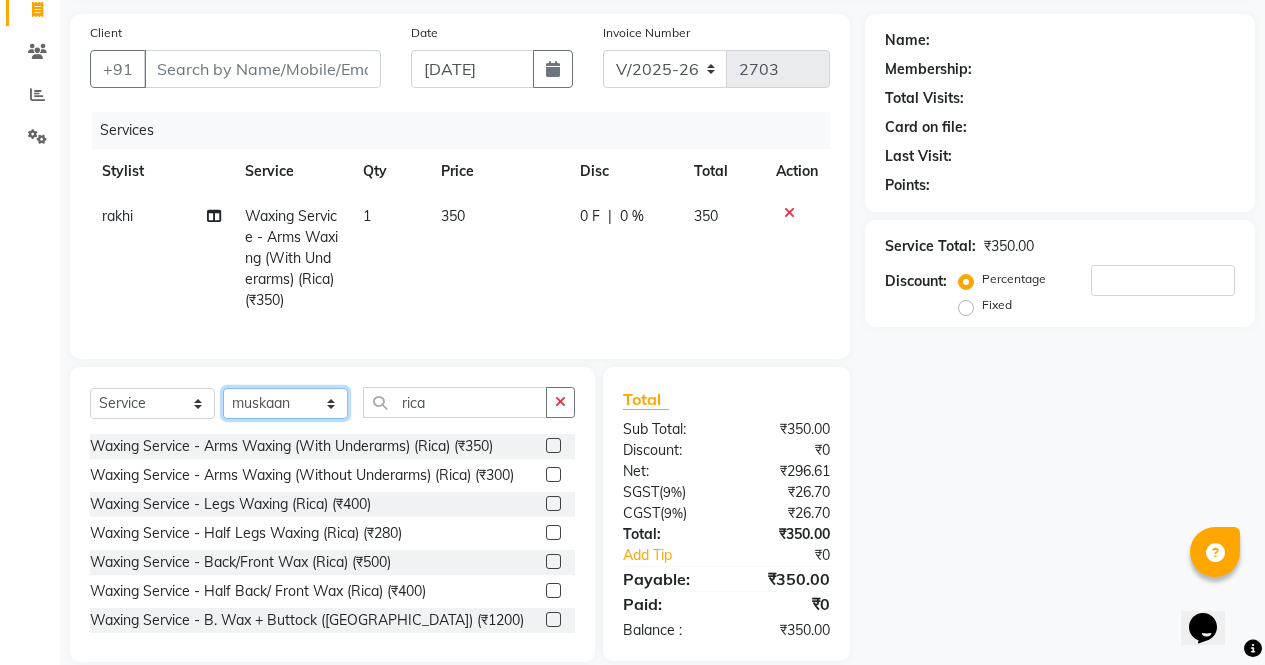 click on "Select Stylist [PERSON_NAME] [PERSON_NAME] Front Desk muskaan pratibha rakhi [PERSON_NAME] [PERSON_NAME]" 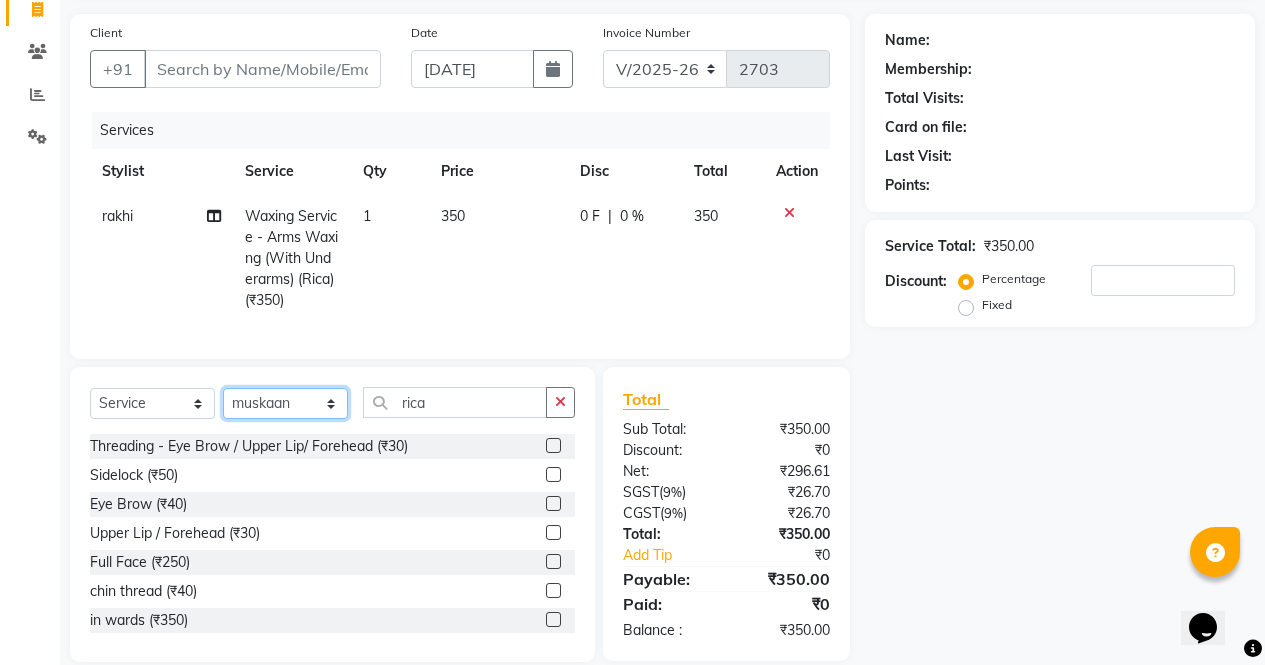 scroll, scrollTop: 178, scrollLeft: 0, axis: vertical 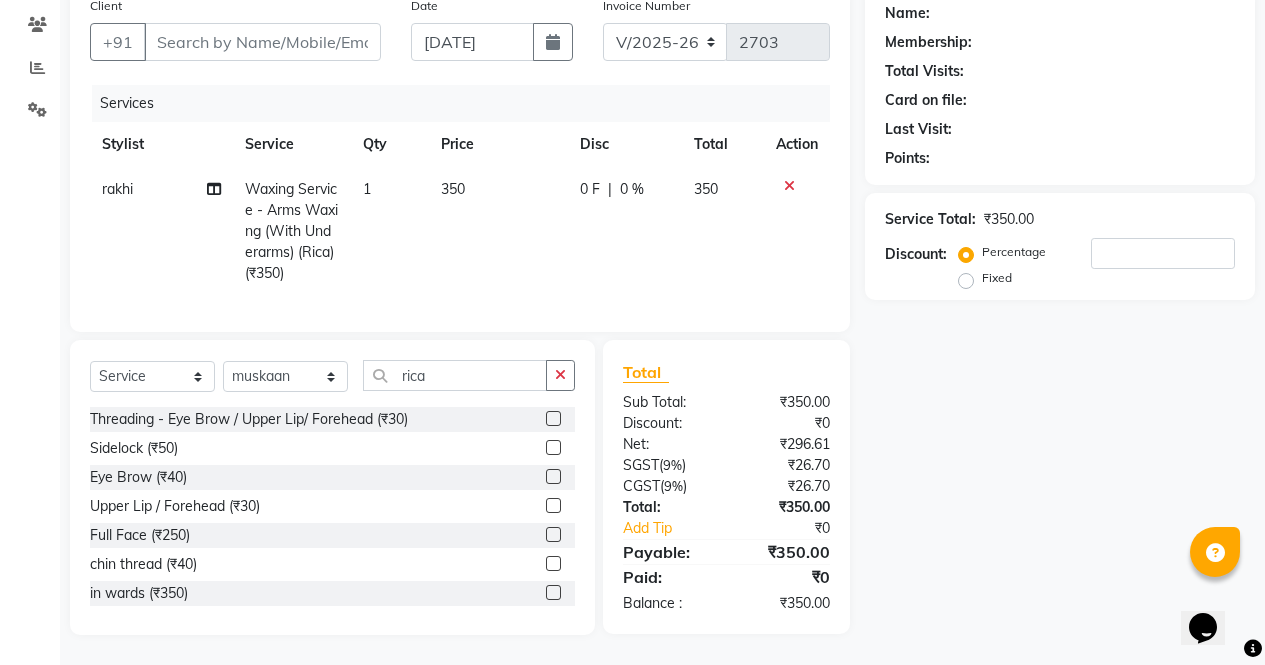 click 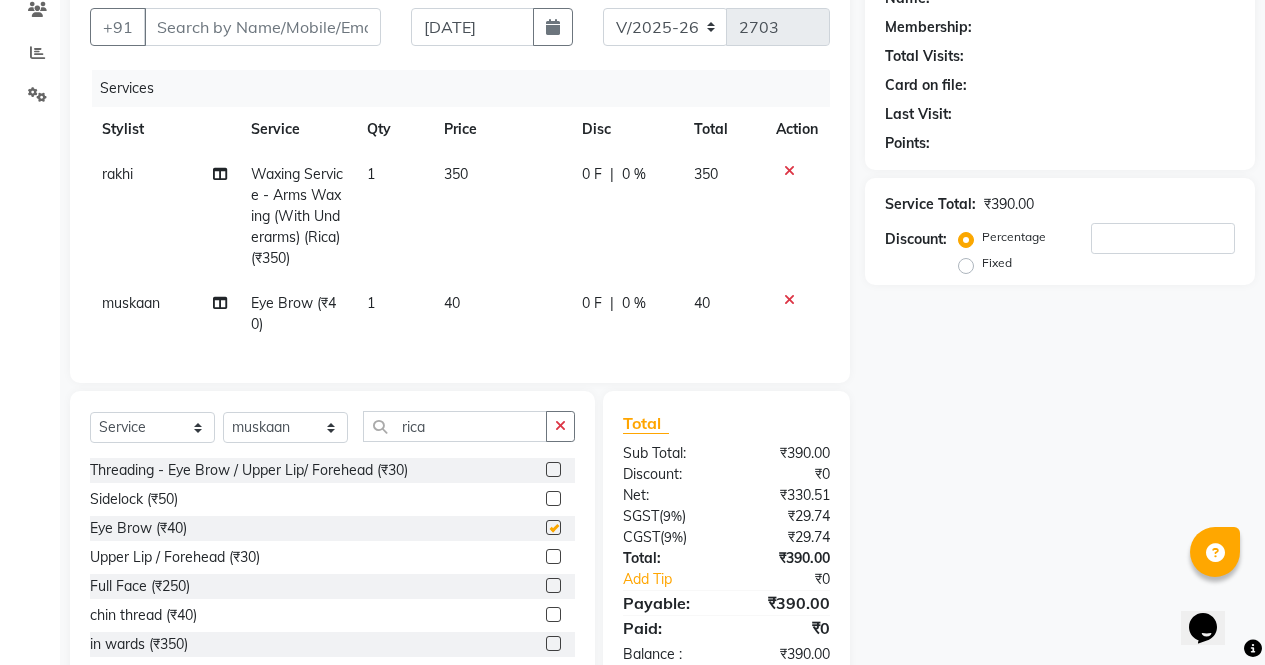 checkbox on "false" 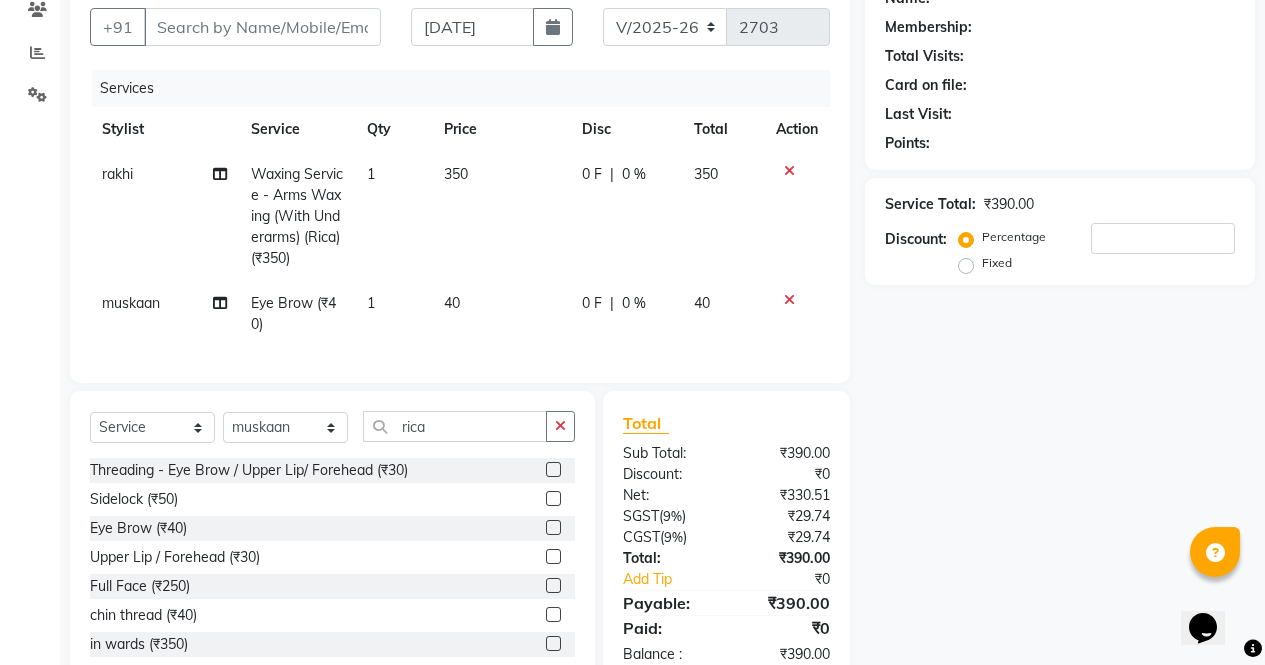 click 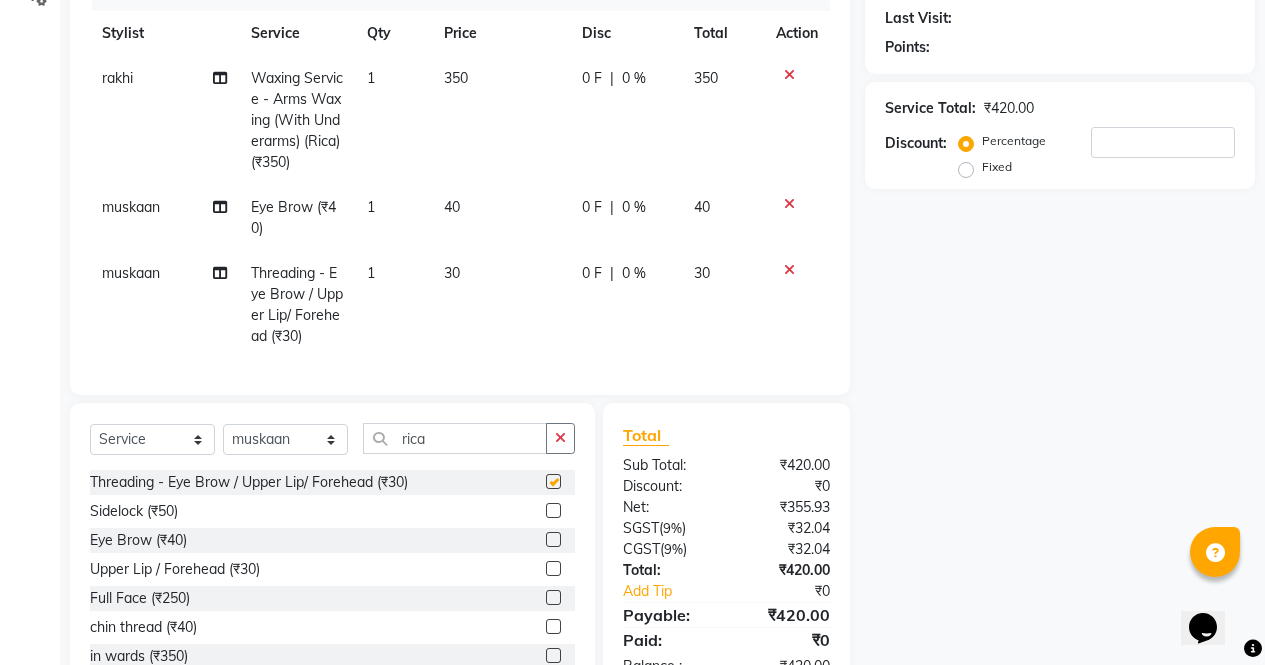 checkbox on "false" 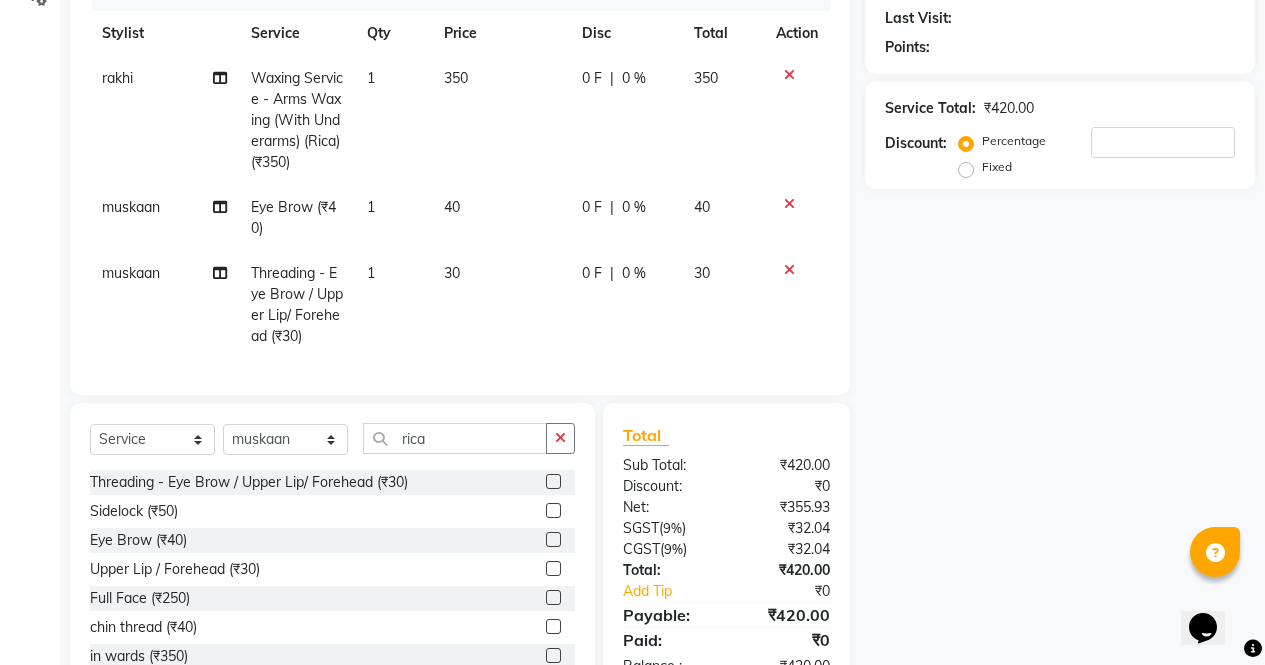 scroll, scrollTop: 313, scrollLeft: 0, axis: vertical 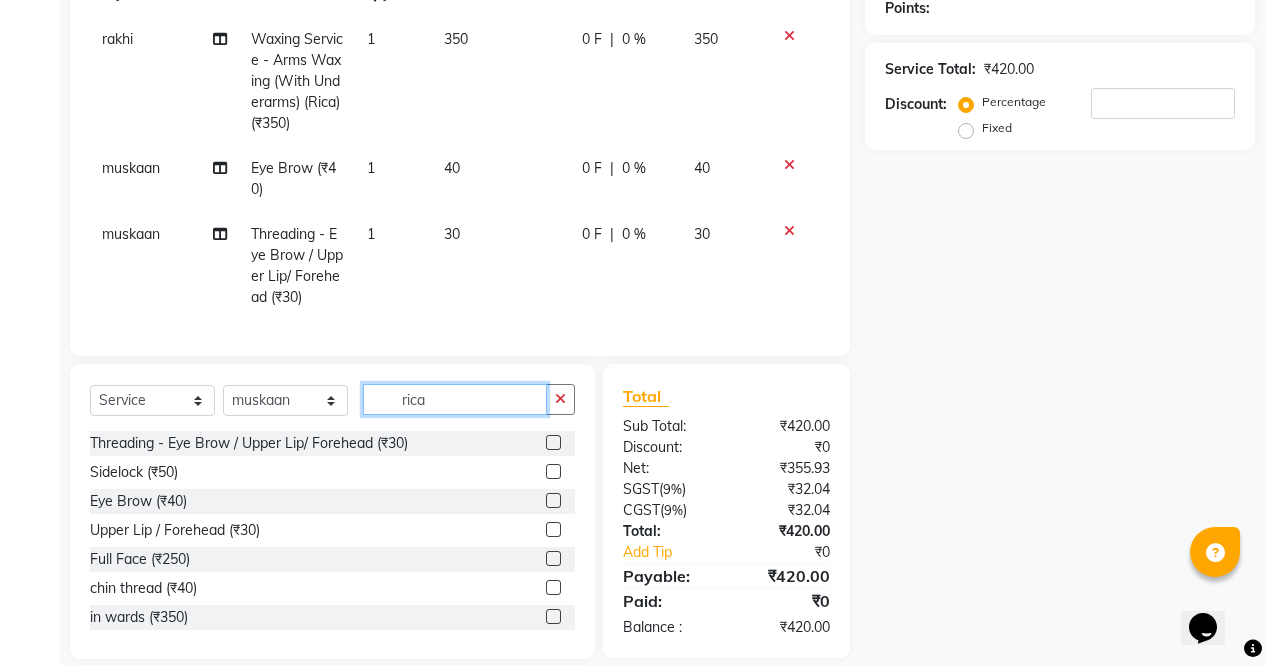 click on "rica" 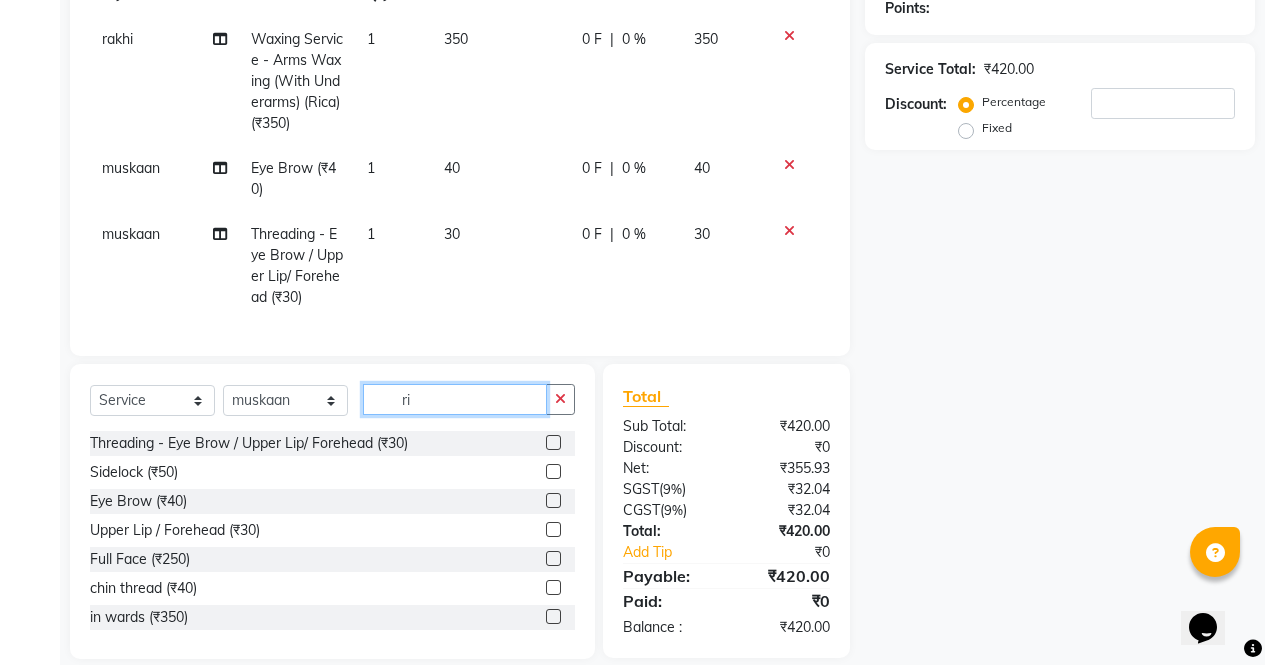 type on "r" 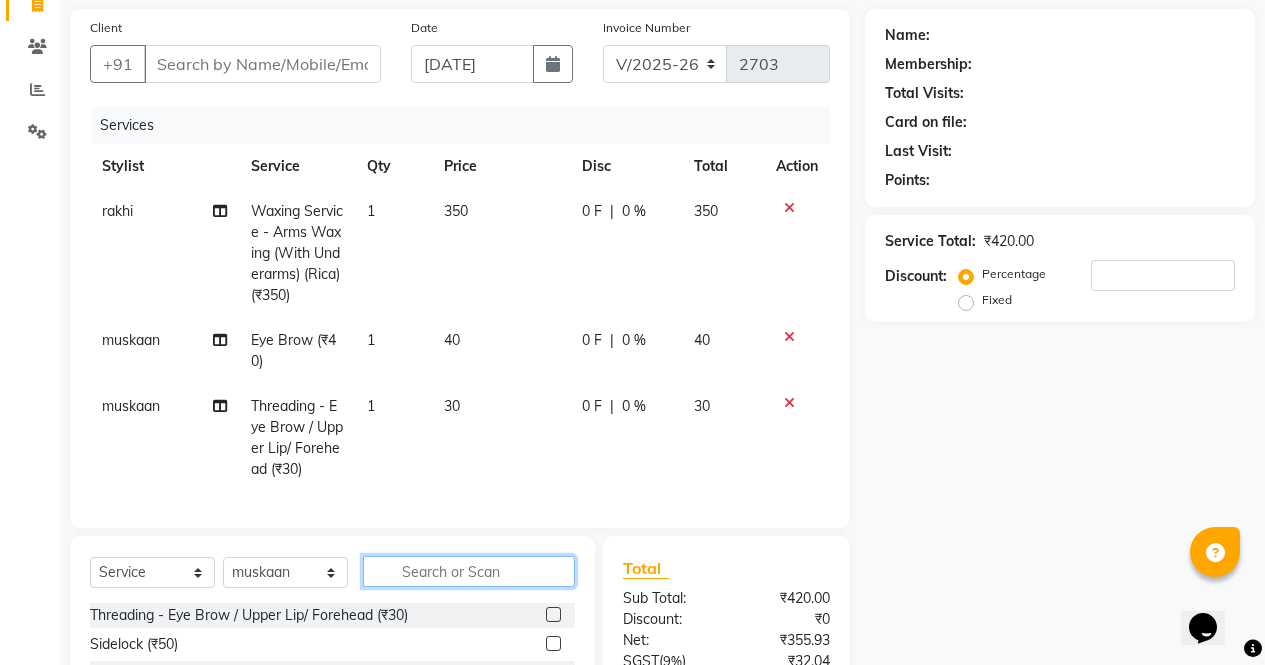 scroll, scrollTop: 136, scrollLeft: 0, axis: vertical 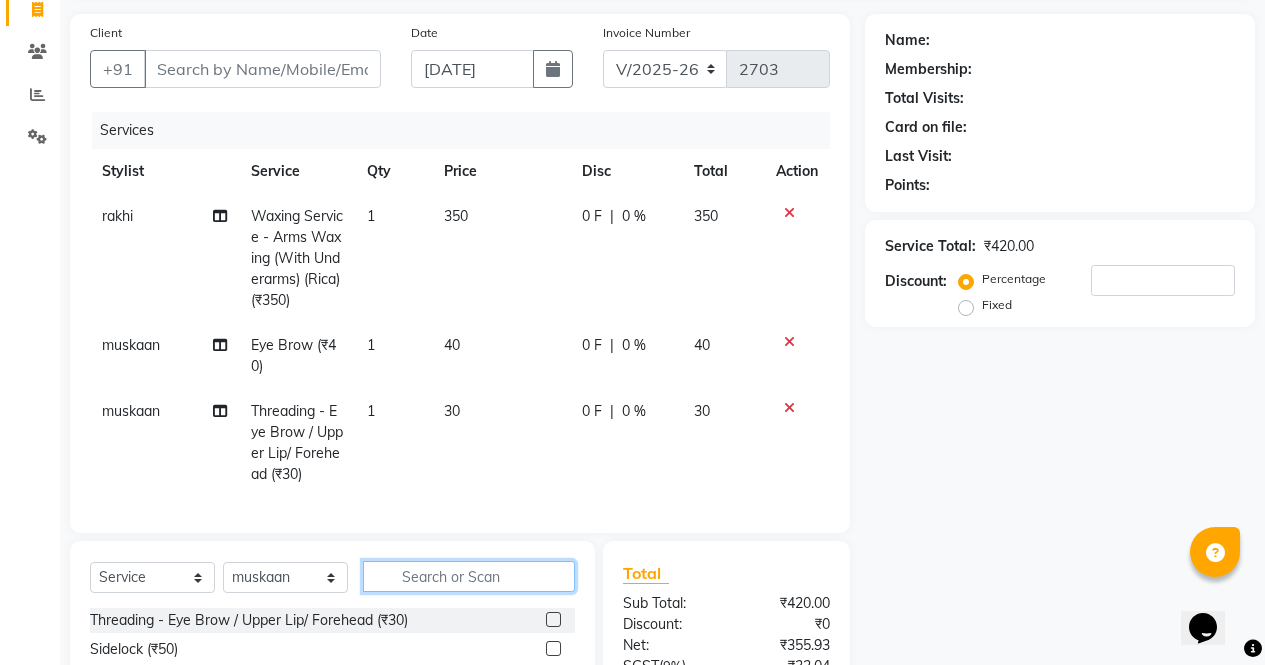 type 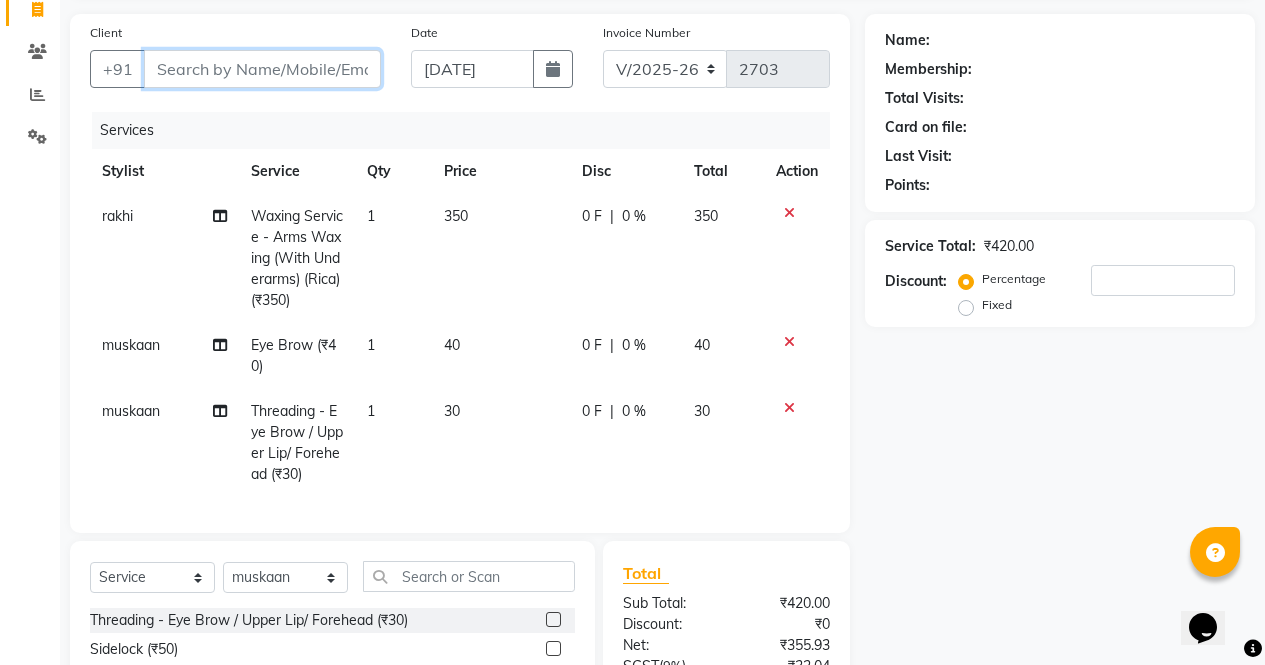 click on "Client" at bounding box center (262, 69) 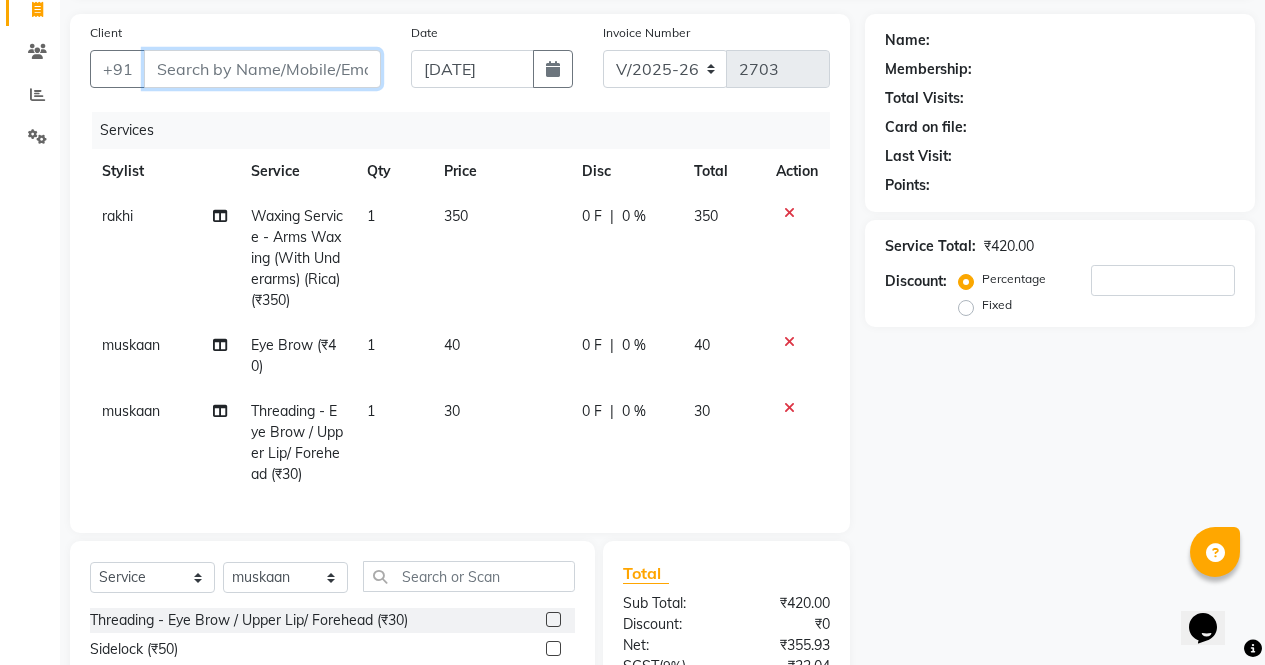 type on "9" 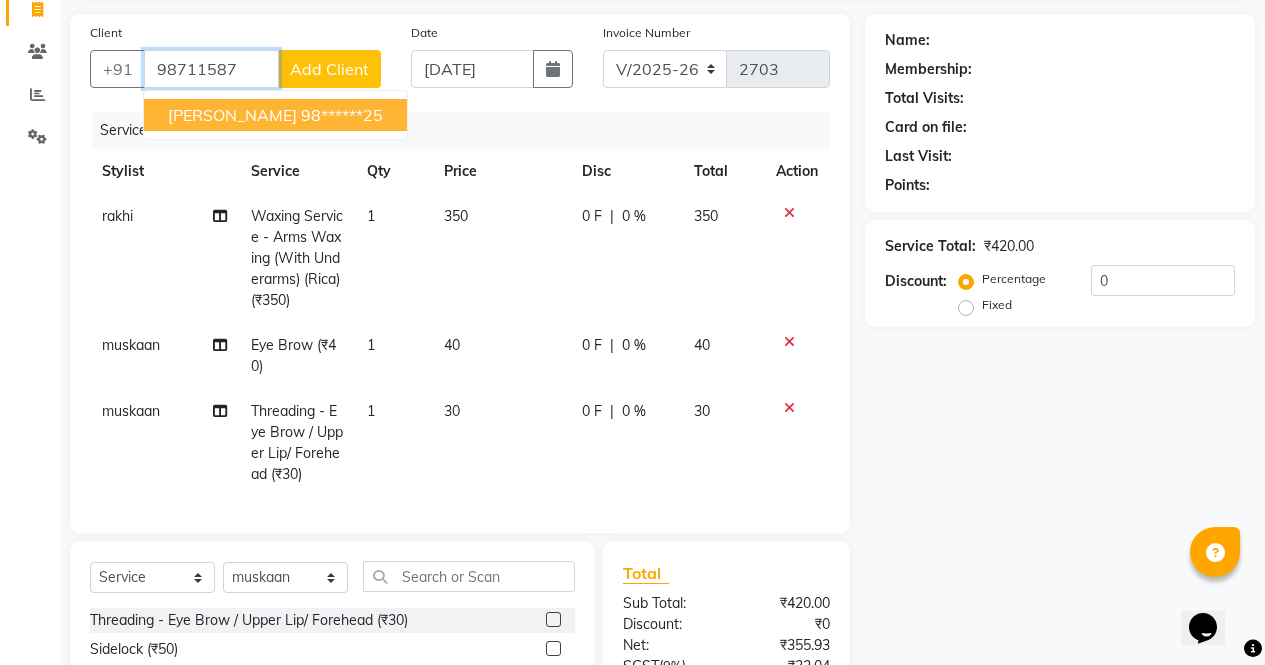 click on "98******25" at bounding box center [342, 115] 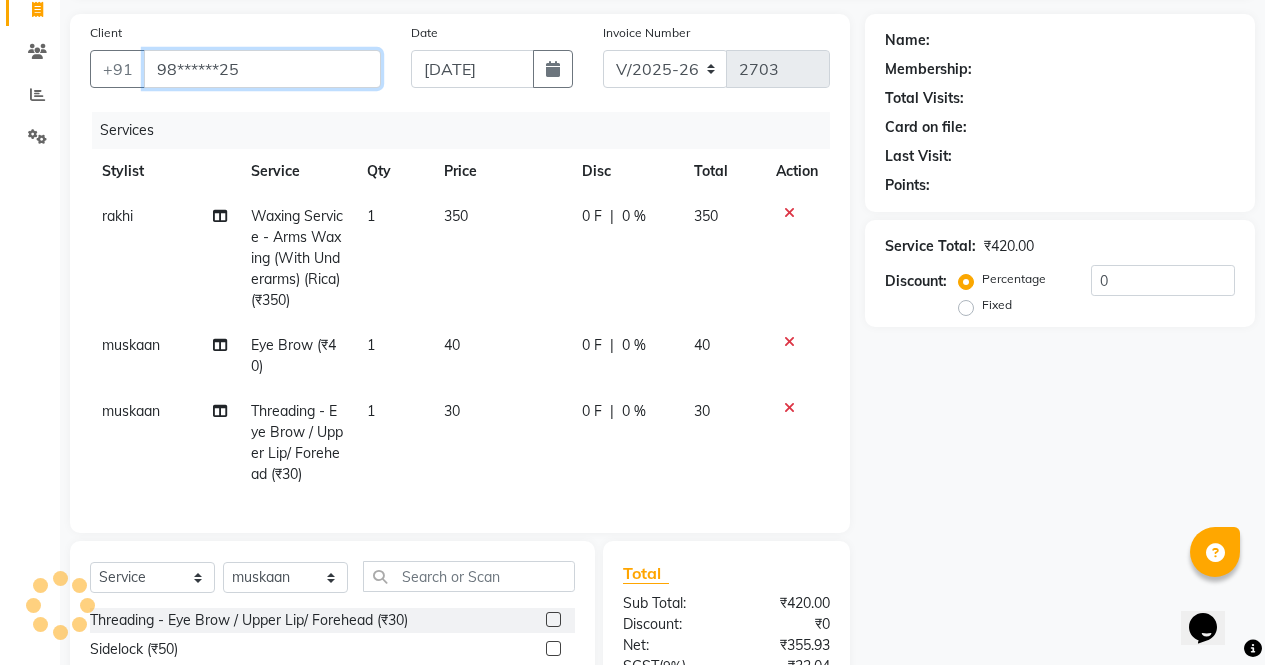 type on "98******25" 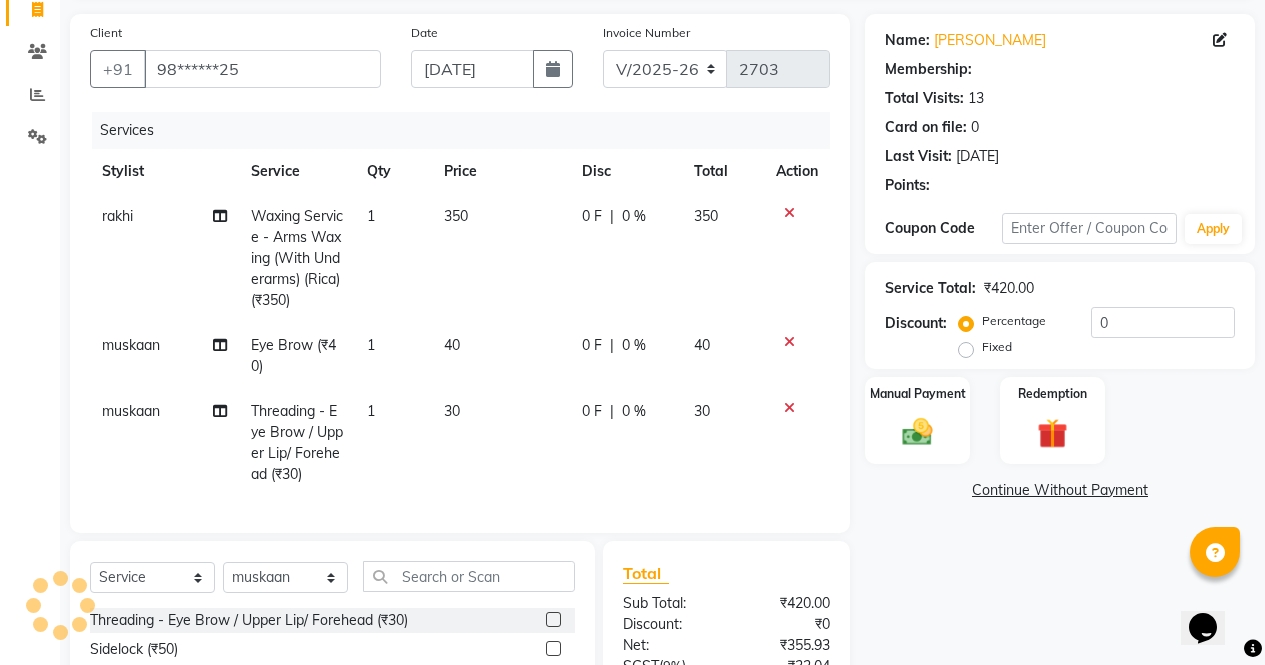 select on "1: Object" 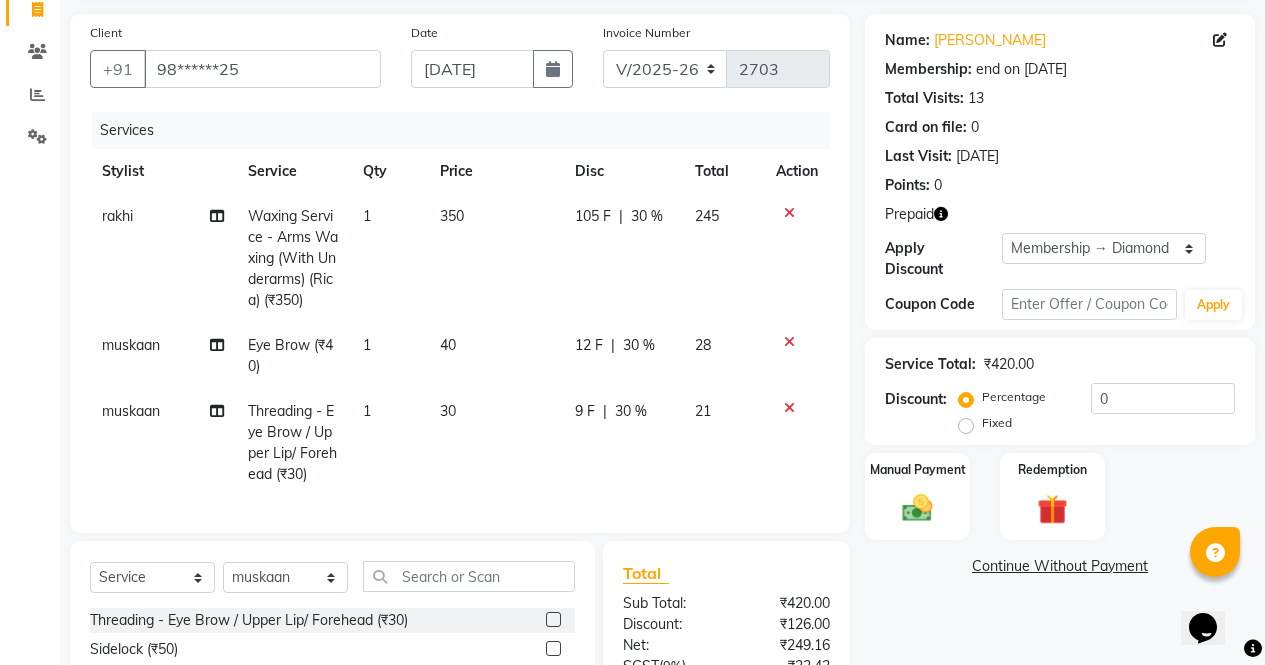 click 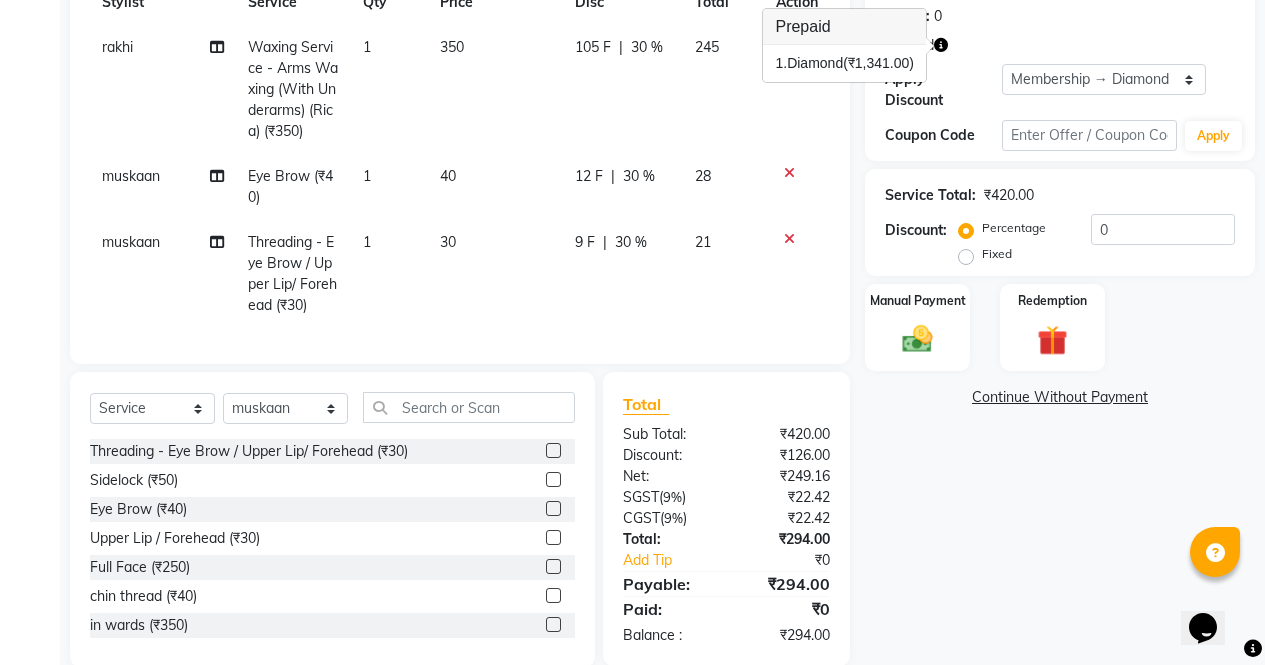 scroll, scrollTop: 352, scrollLeft: 0, axis: vertical 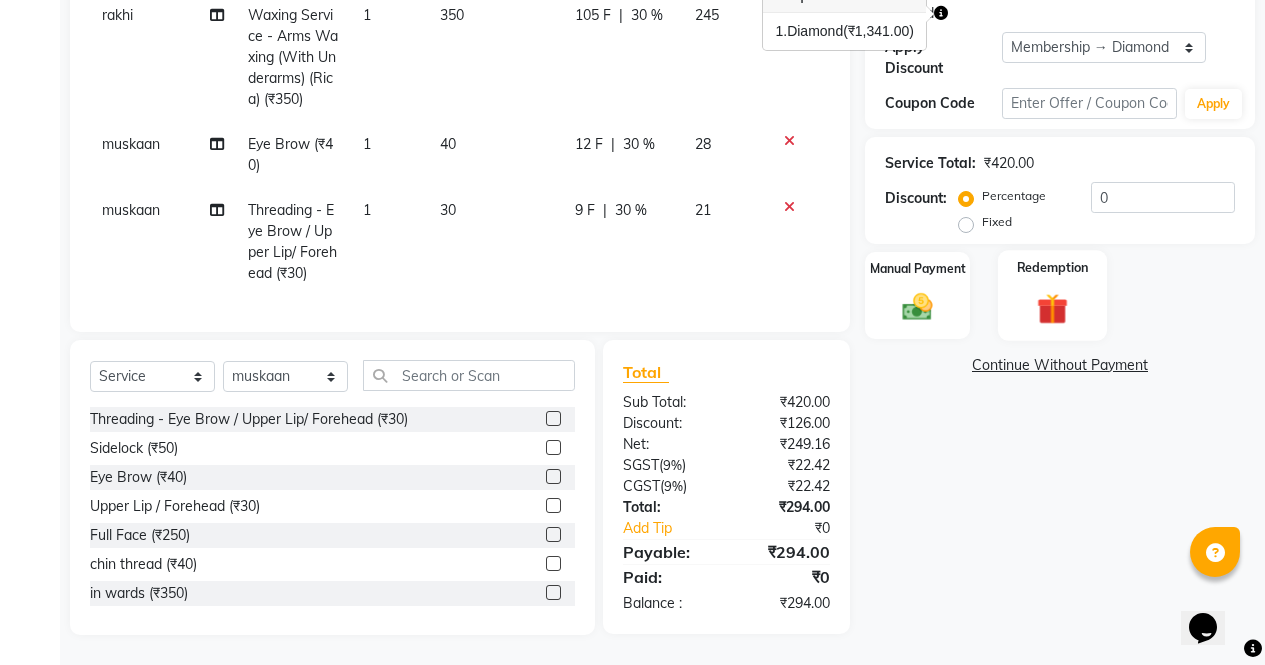 click on "Redemption" 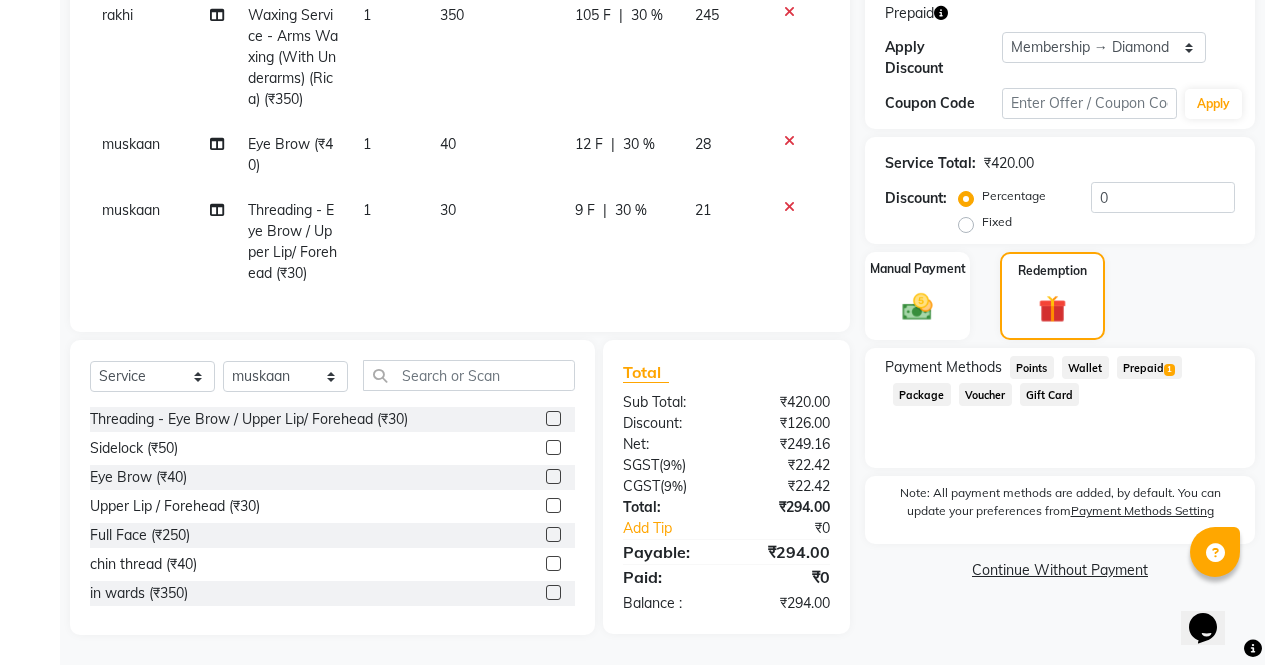 click on "Prepaid  1" 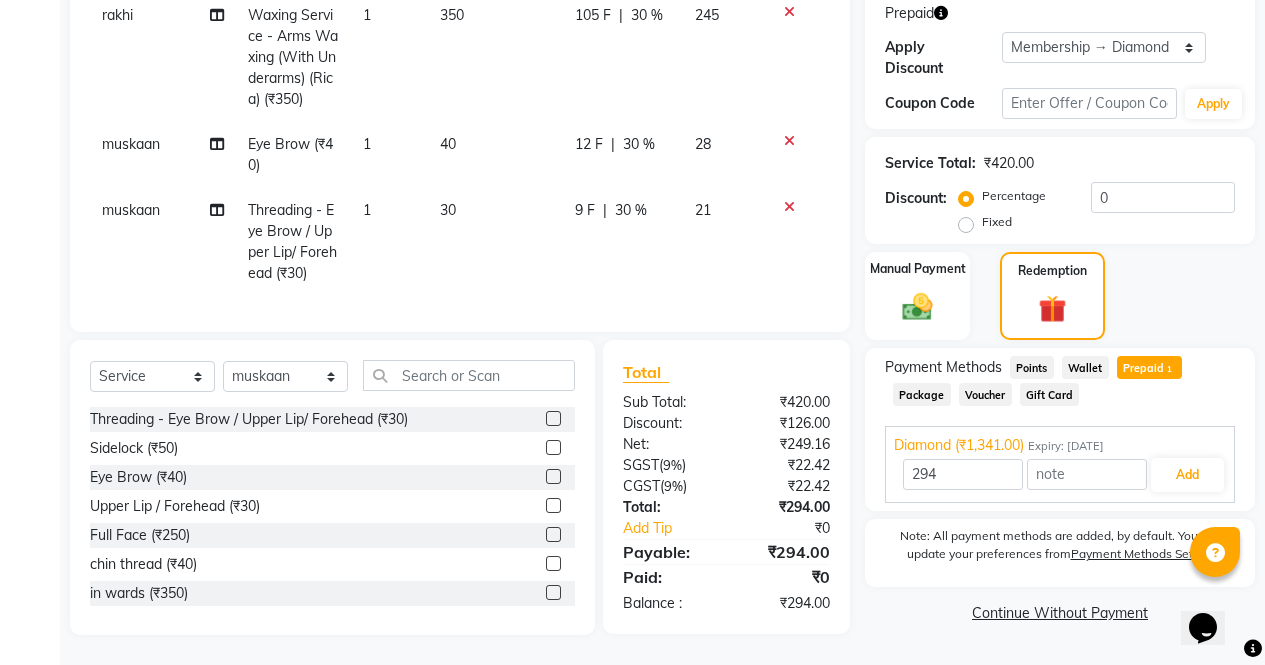 click on "Add" at bounding box center [1187, 475] 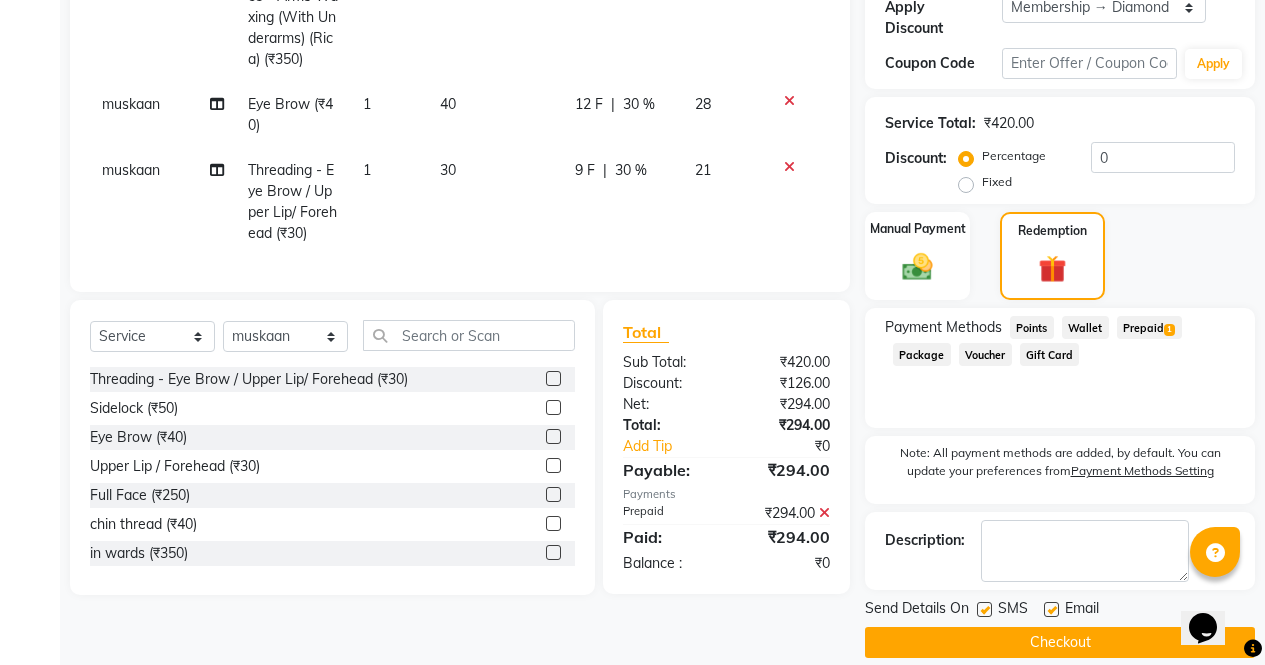 scroll, scrollTop: 384, scrollLeft: 0, axis: vertical 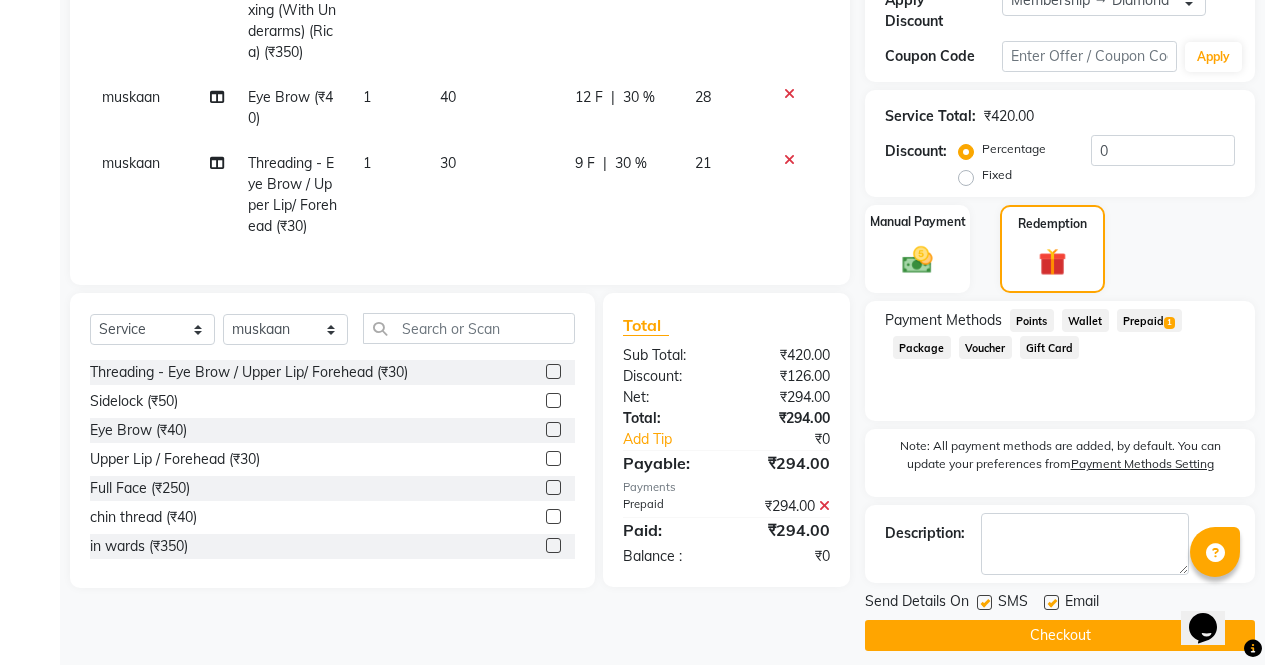 click on "Checkout" 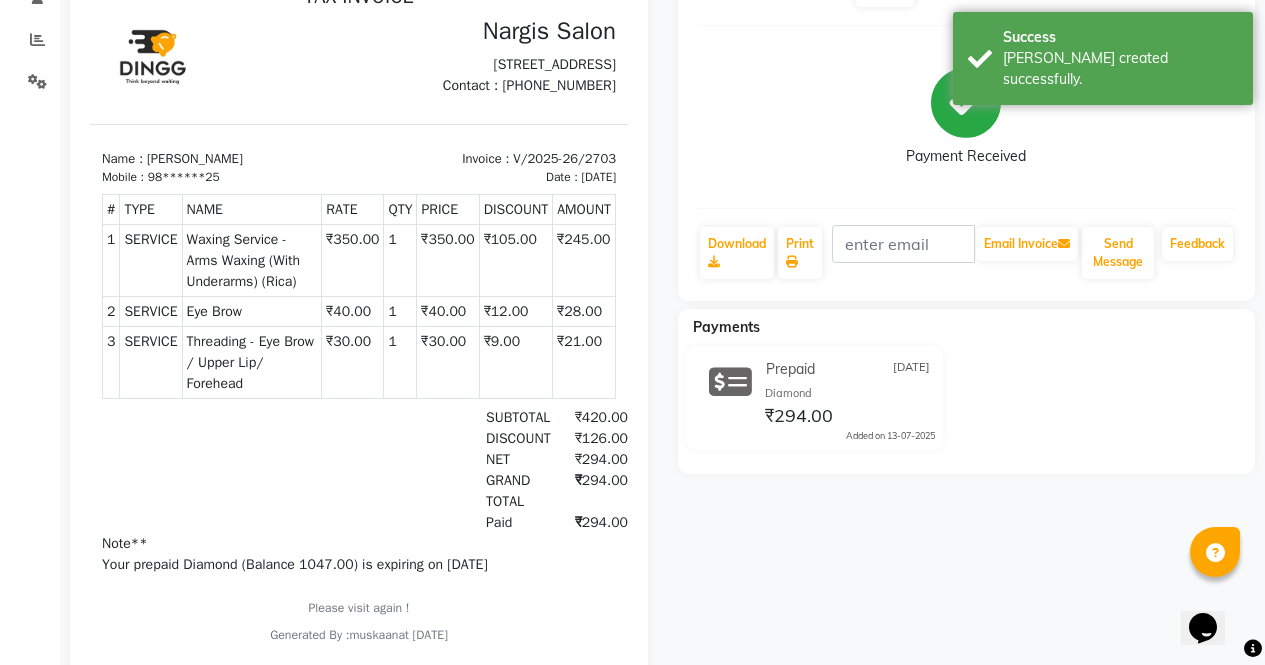 scroll, scrollTop: 0, scrollLeft: 0, axis: both 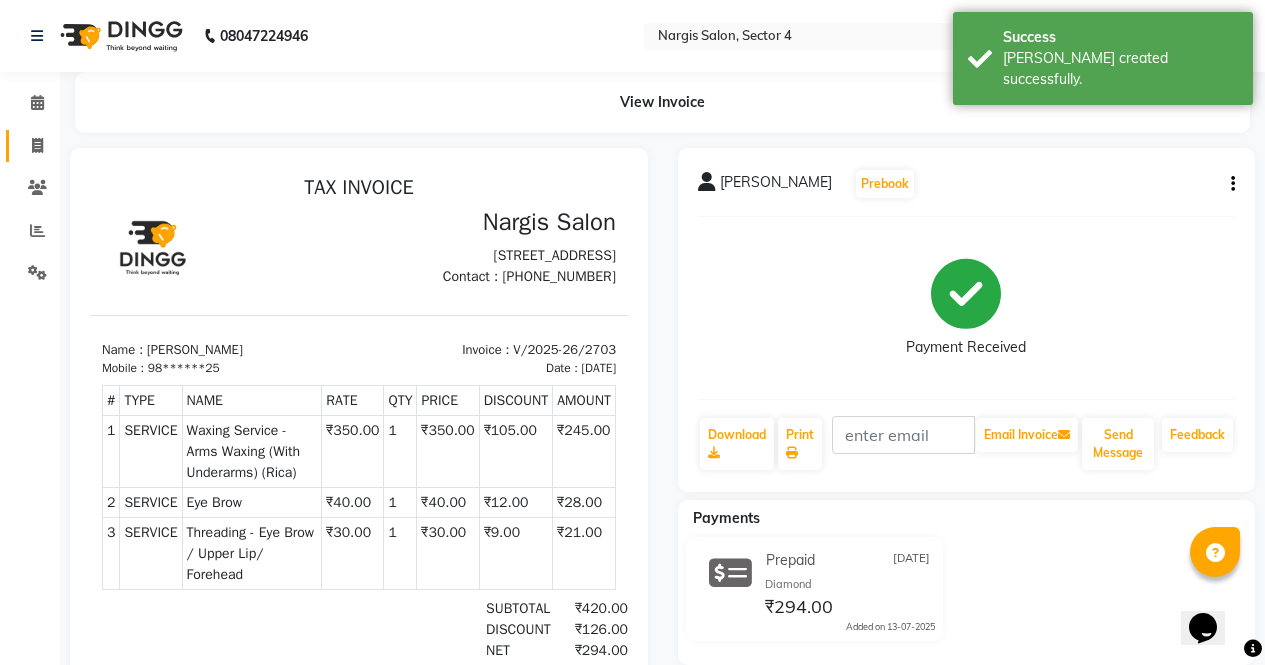 click 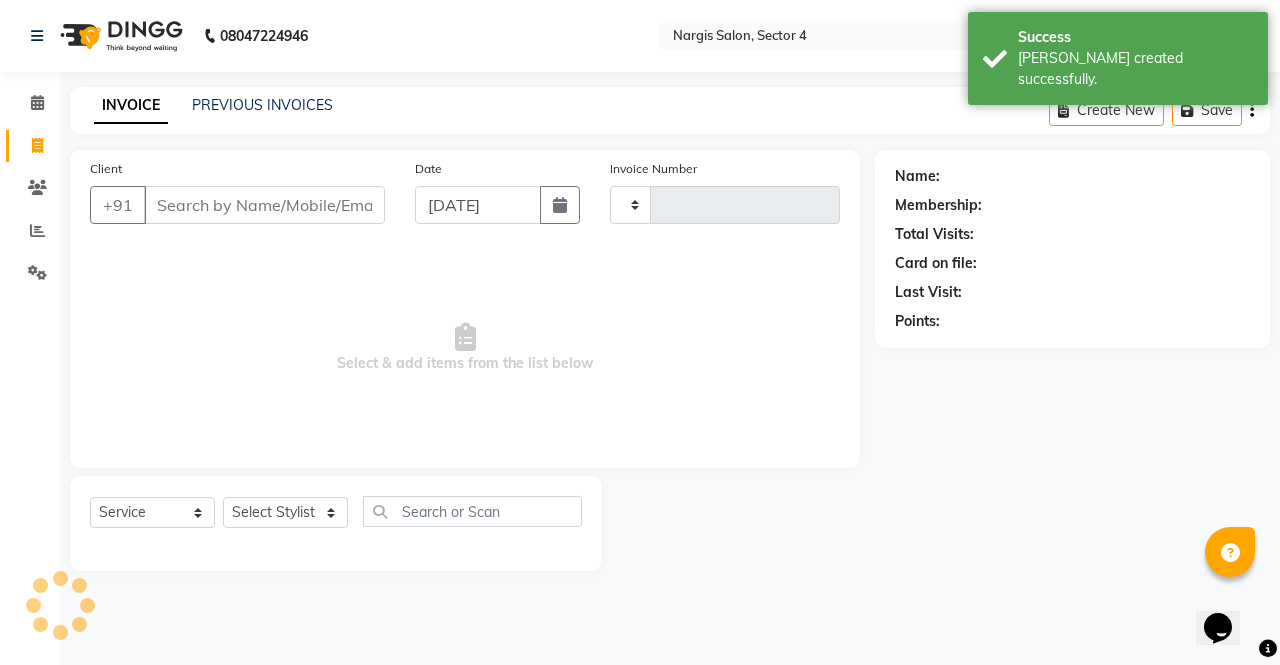 type on "2704" 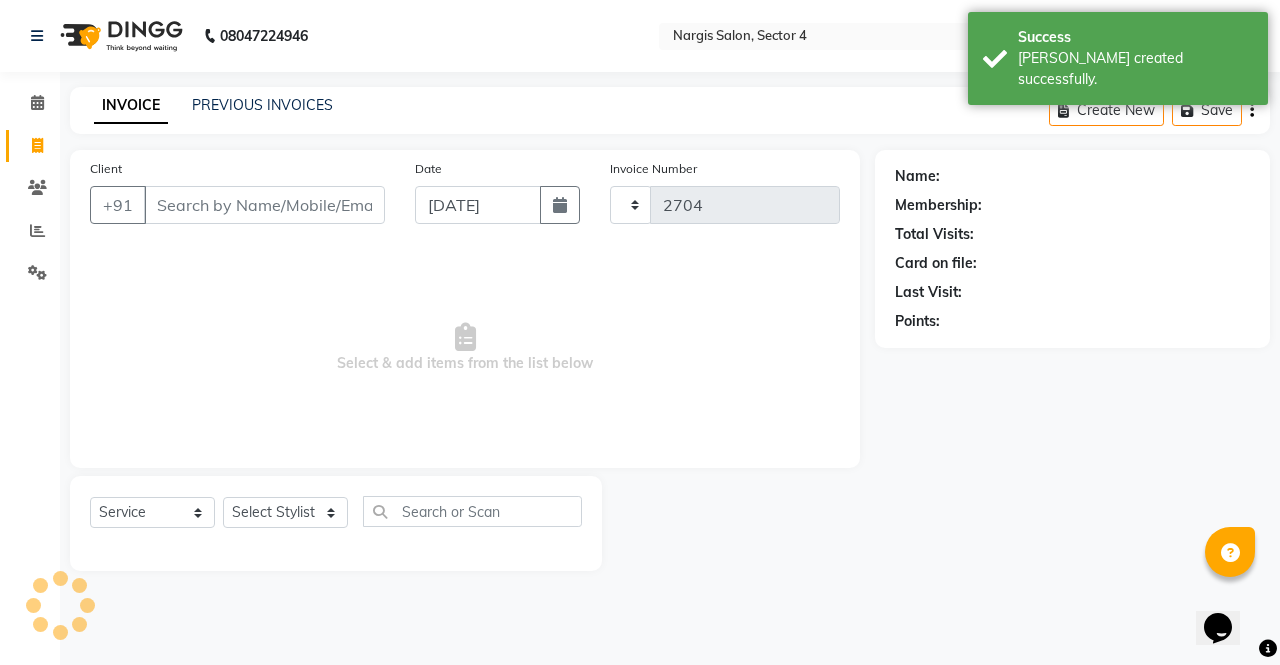 select on "4130" 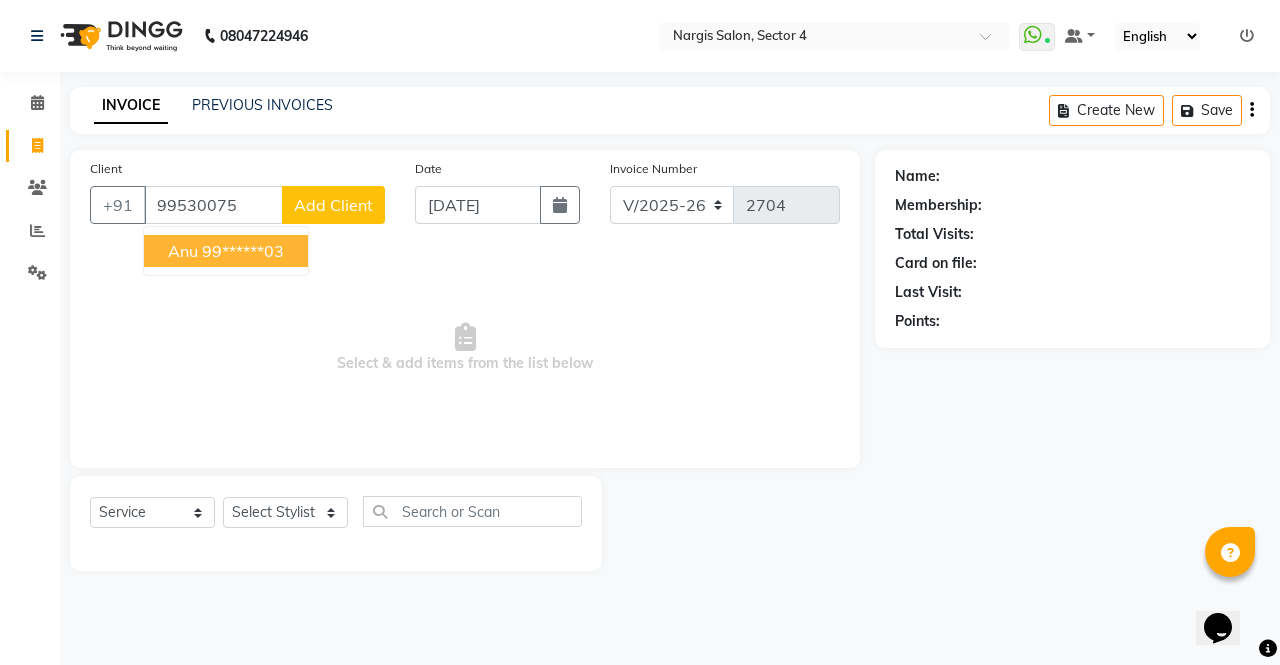 click on "99******03" at bounding box center [243, 251] 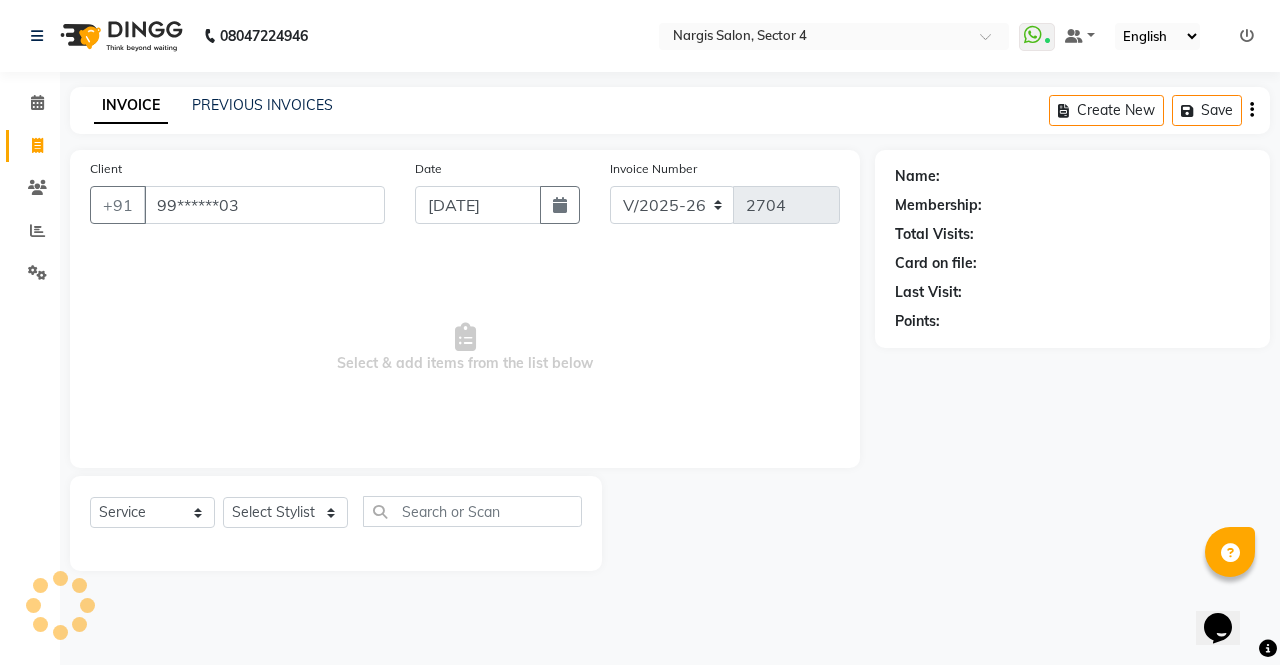 type on "99******03" 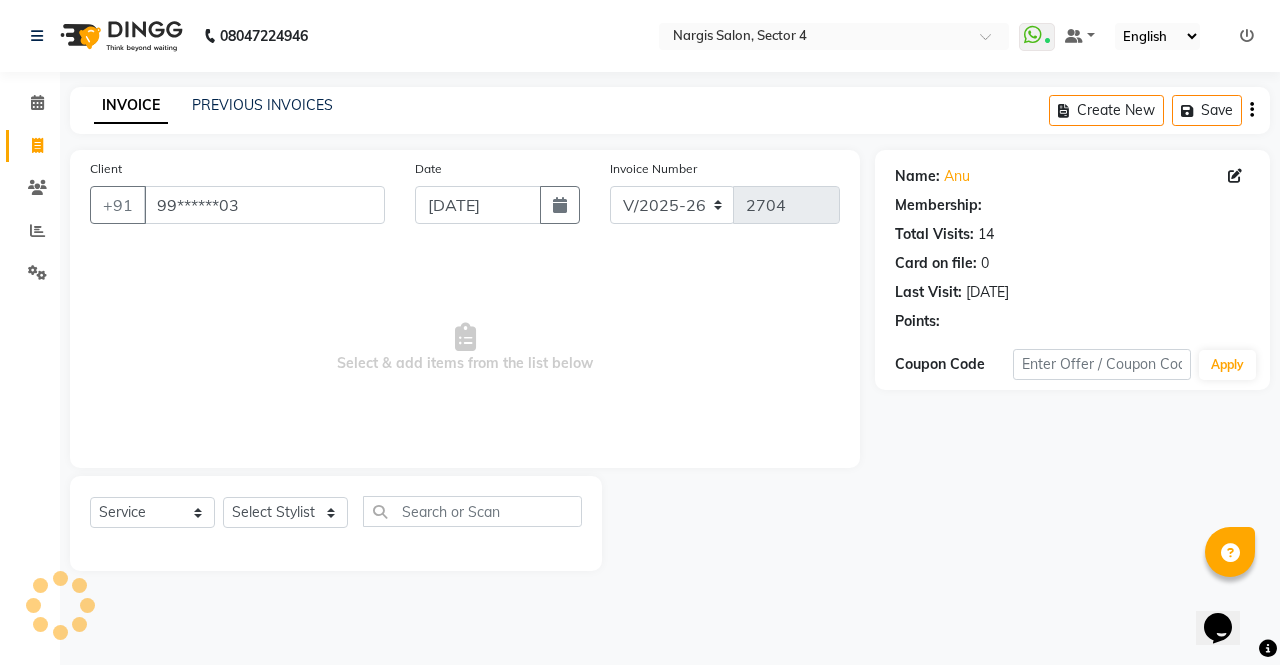 select on "1: Object" 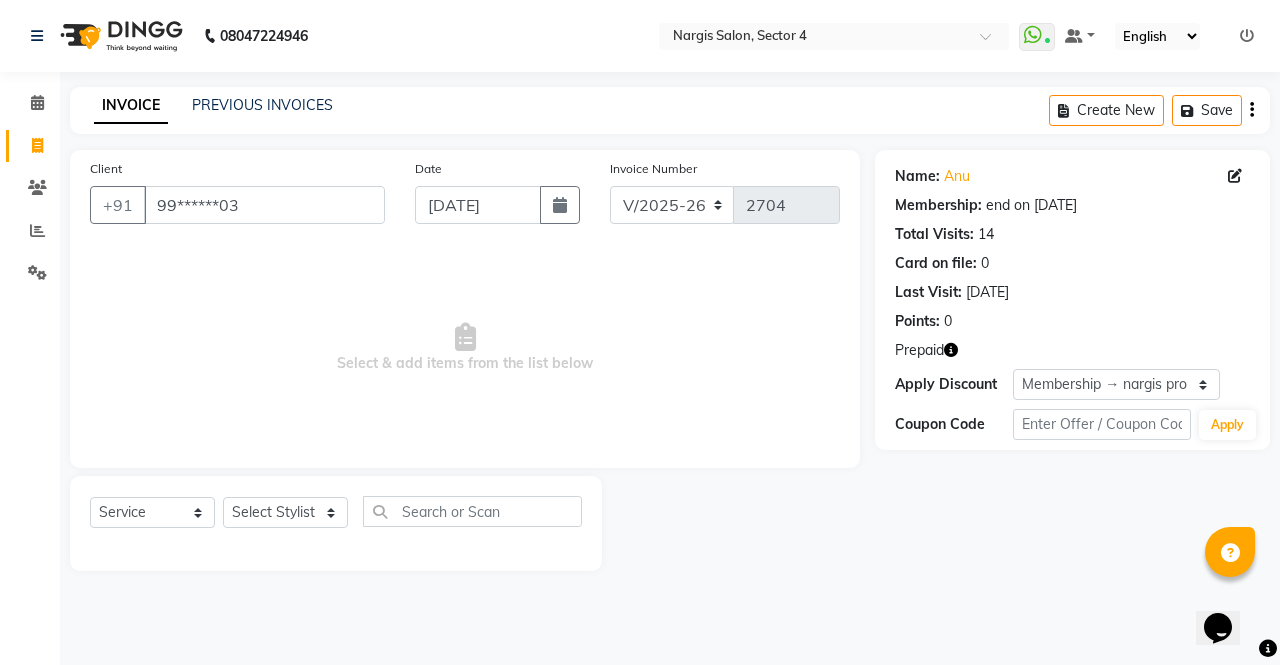 click 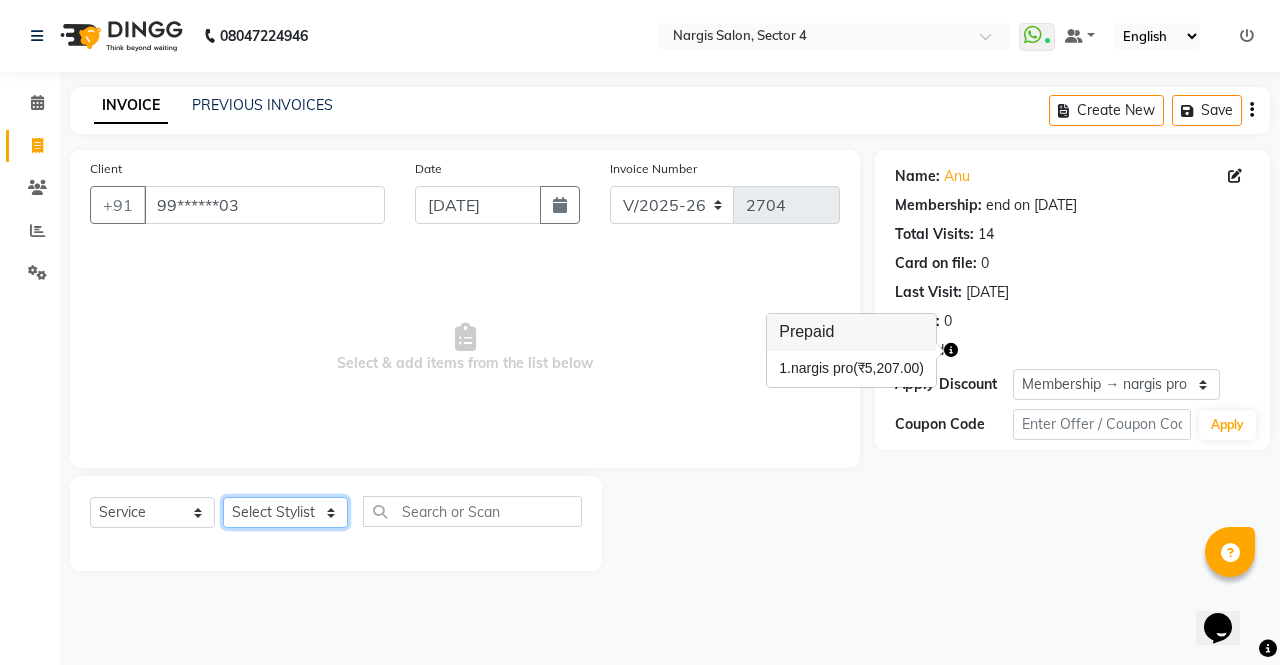 click on "Select Stylist [PERSON_NAME] [PERSON_NAME] Front Desk muskaan pratibha rakhi [PERSON_NAME] [PERSON_NAME]" 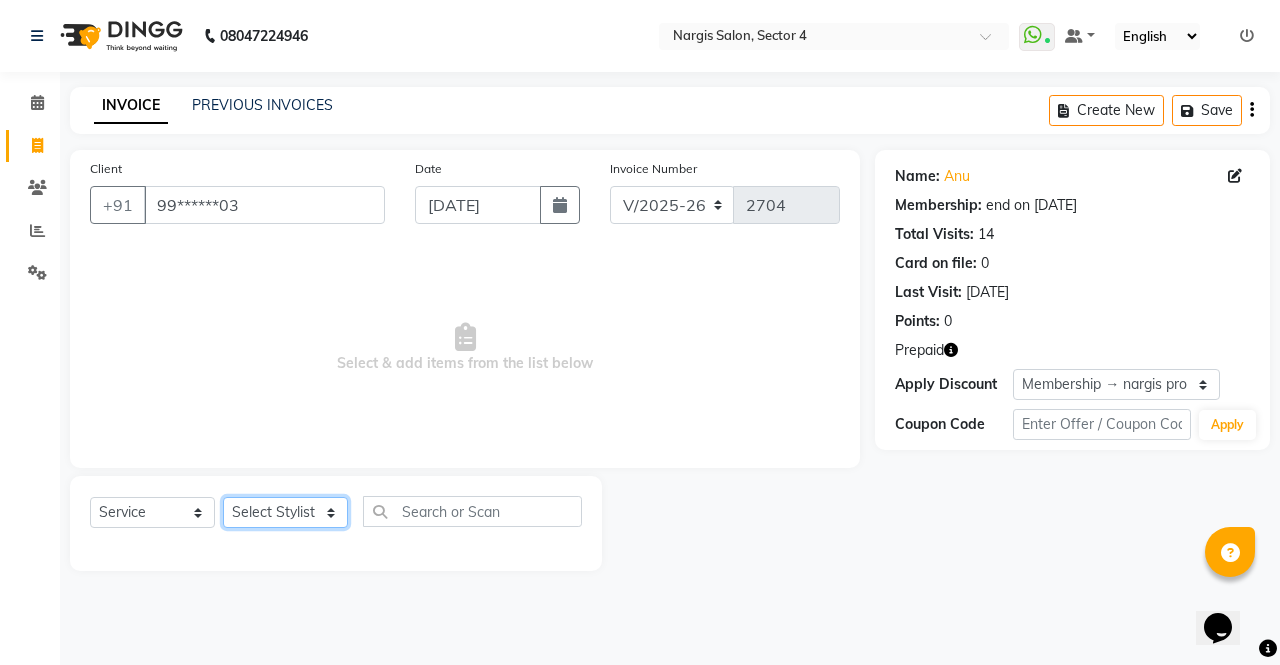 select on "28132" 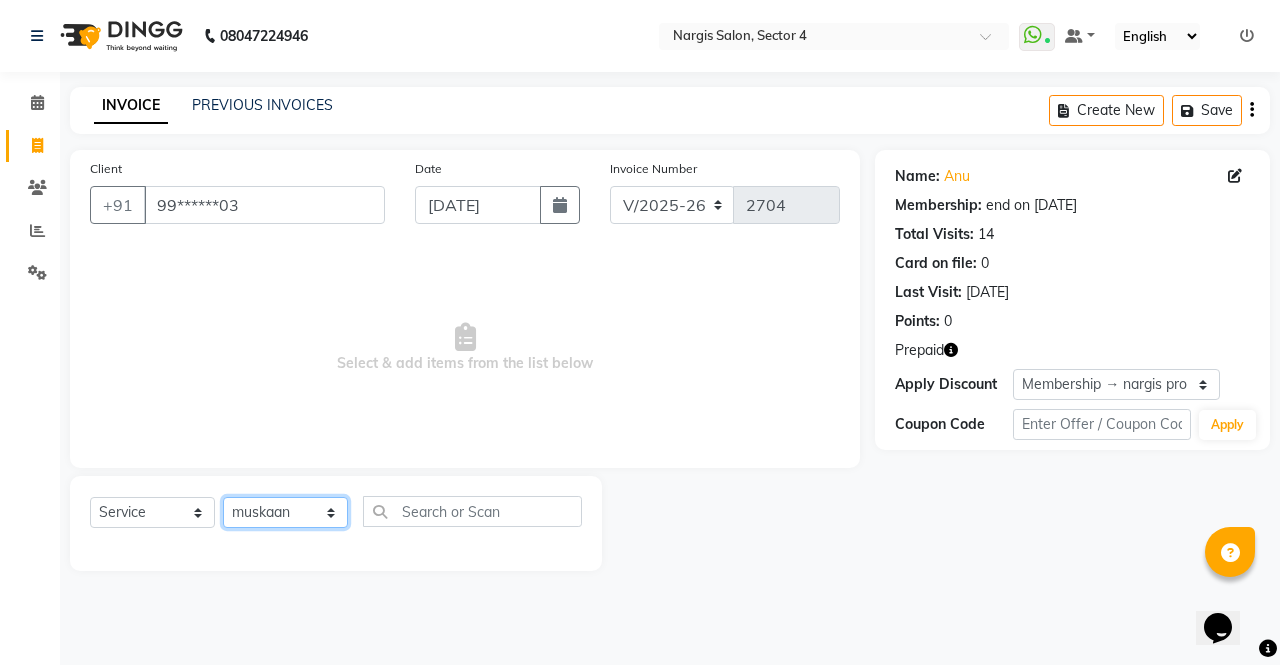 click on "Select Stylist [PERSON_NAME] [PERSON_NAME] Front Desk muskaan pratibha rakhi [PERSON_NAME] [PERSON_NAME]" 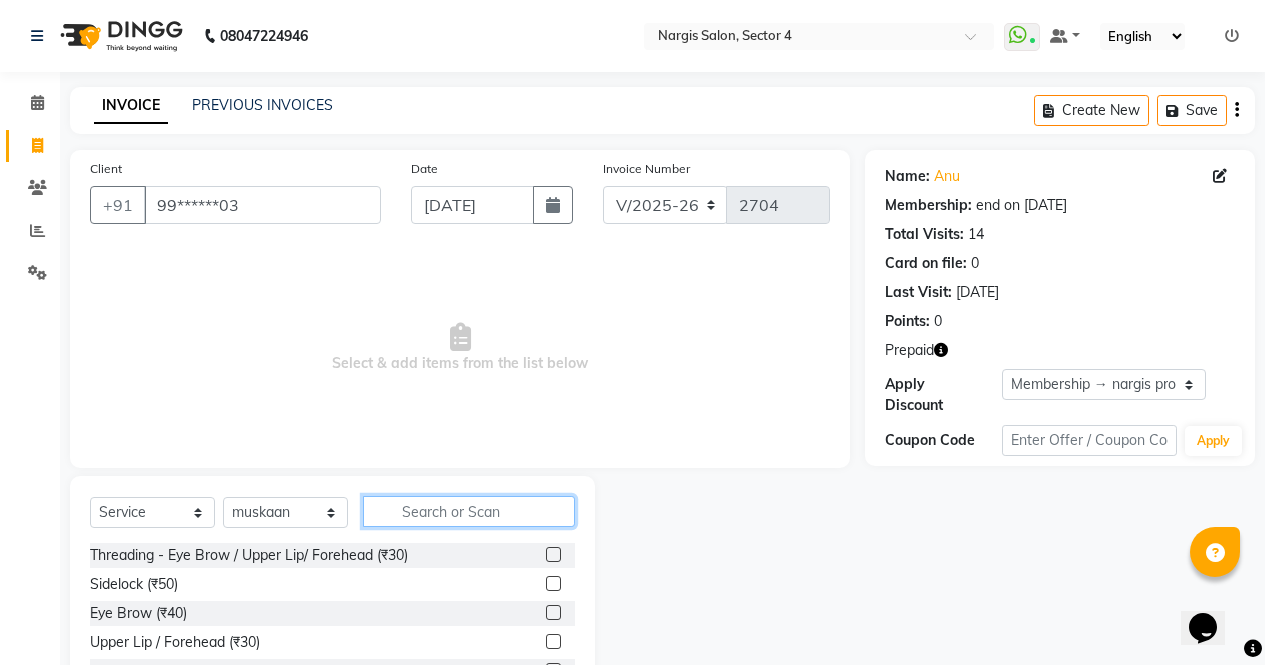 click 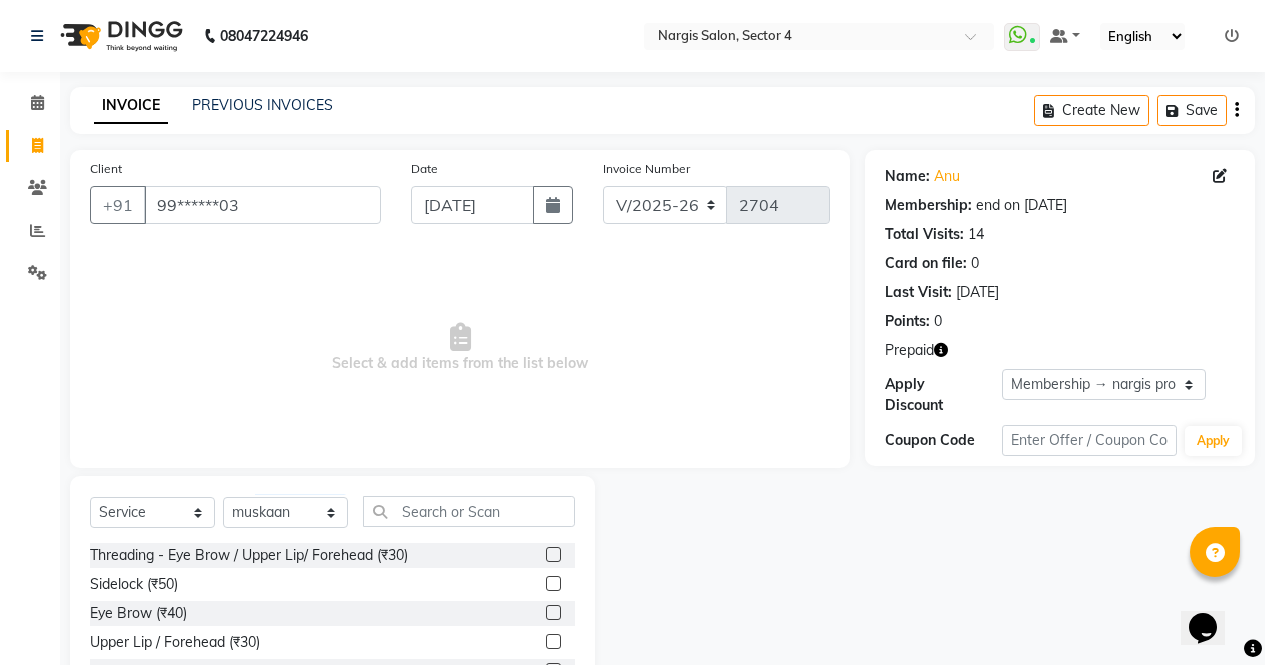 click 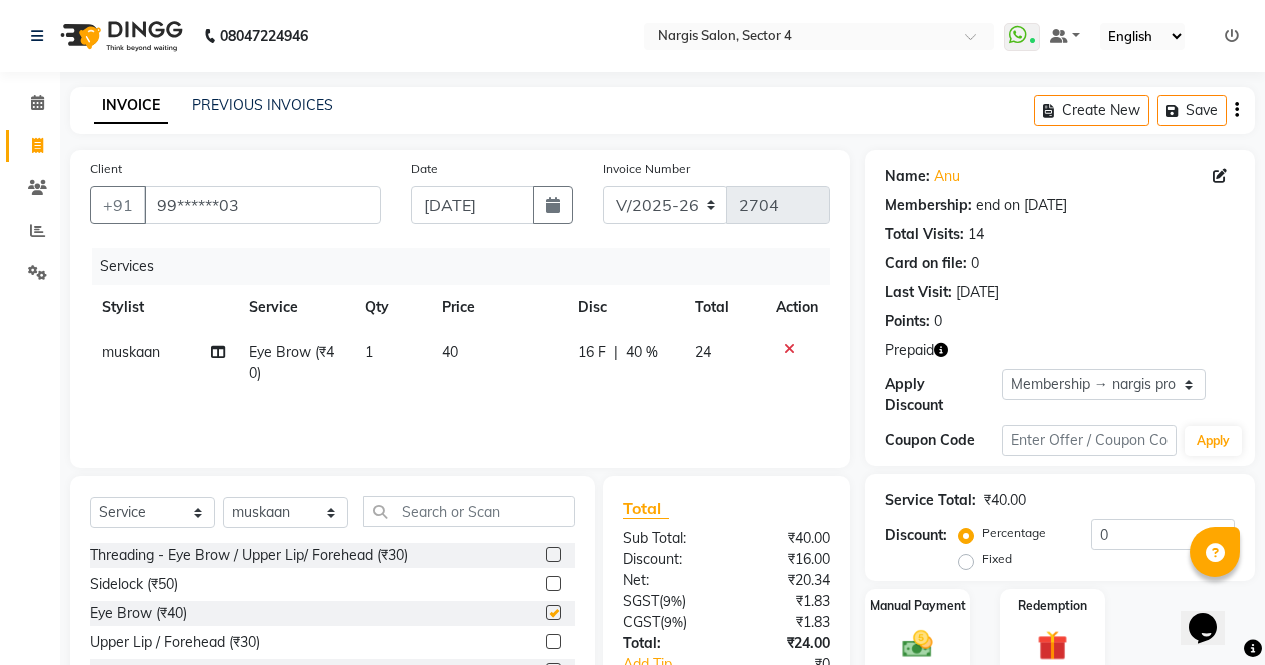 click 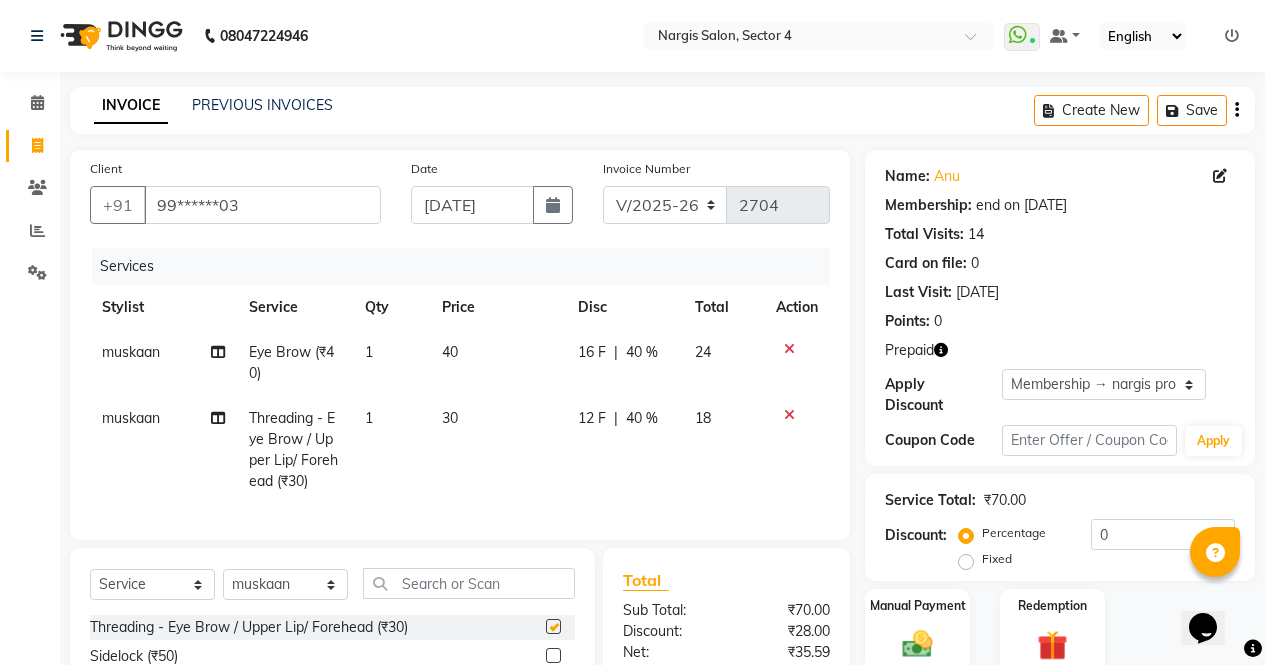 checkbox on "false" 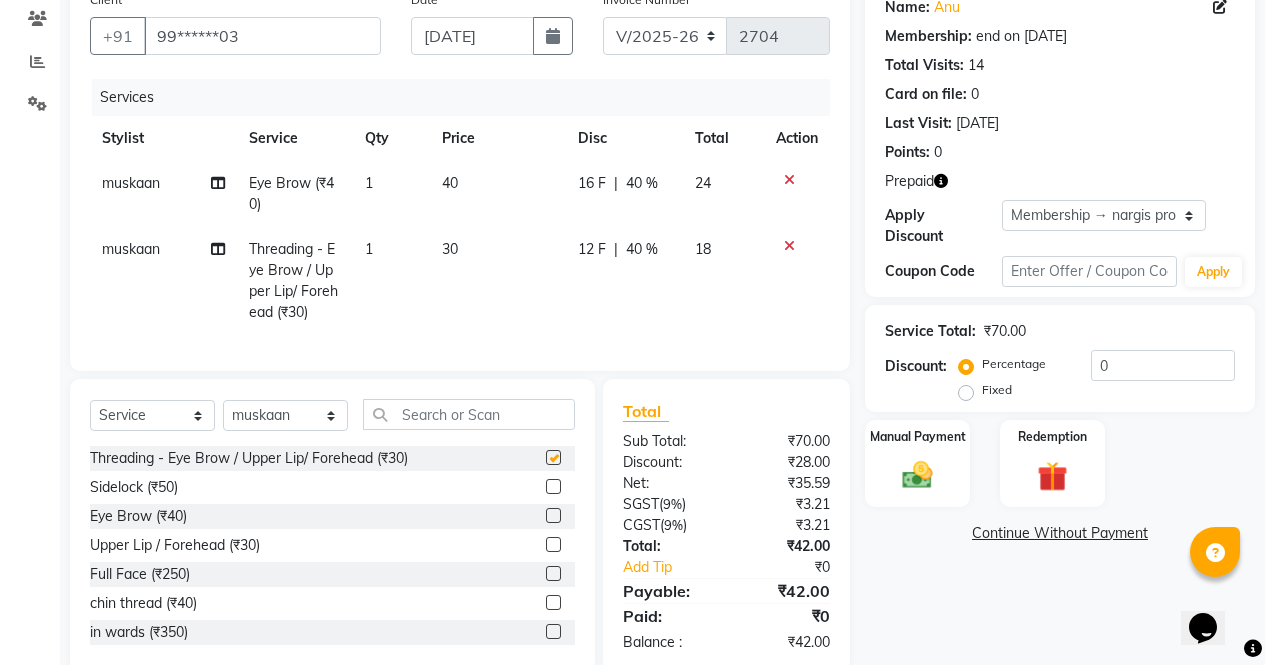 scroll, scrollTop: 223, scrollLeft: 0, axis: vertical 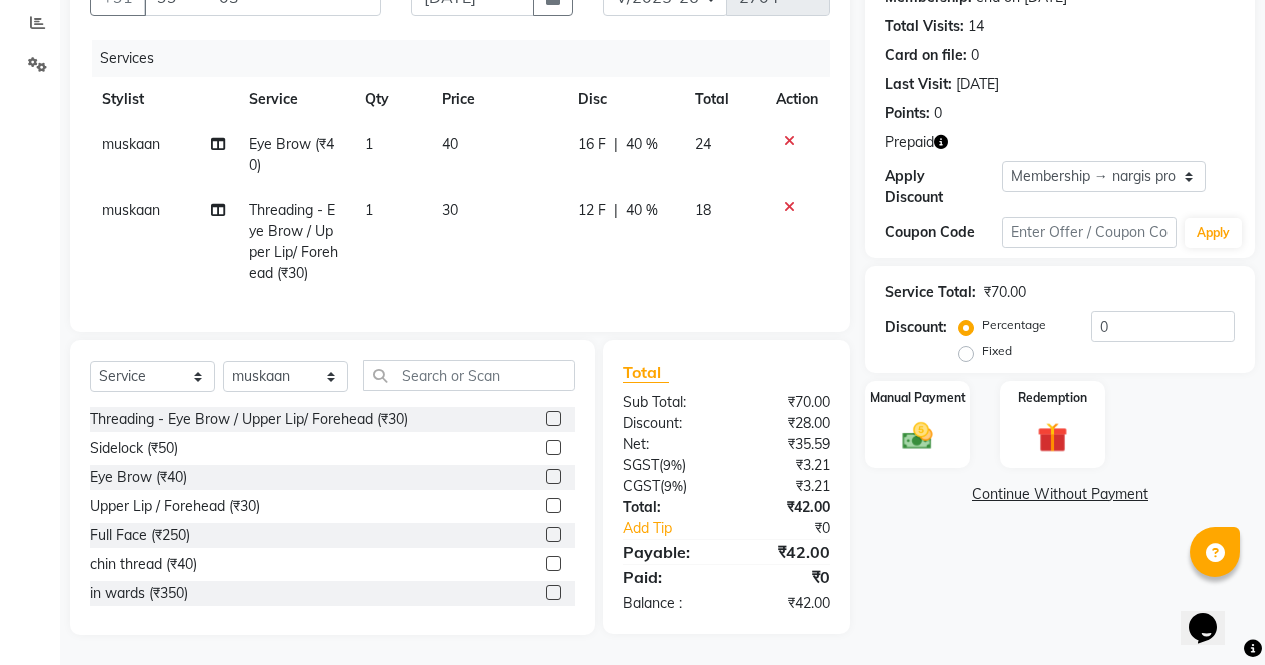 checkbox on "false" 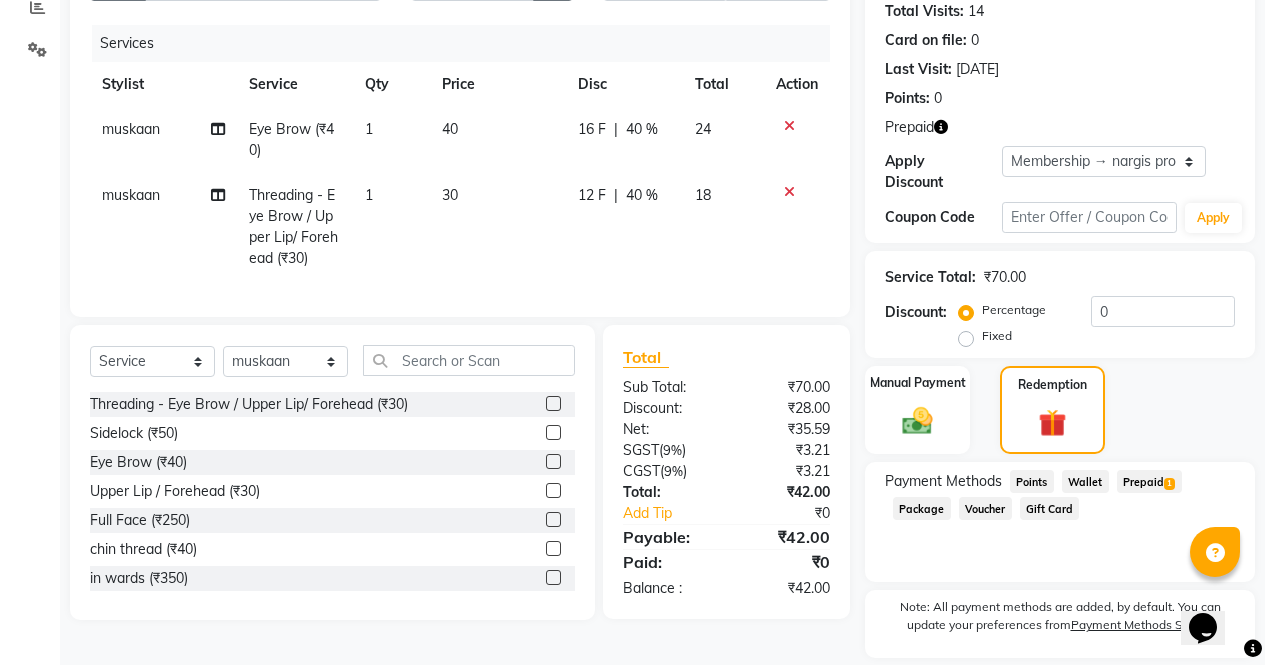 click on "Prepaid  1" 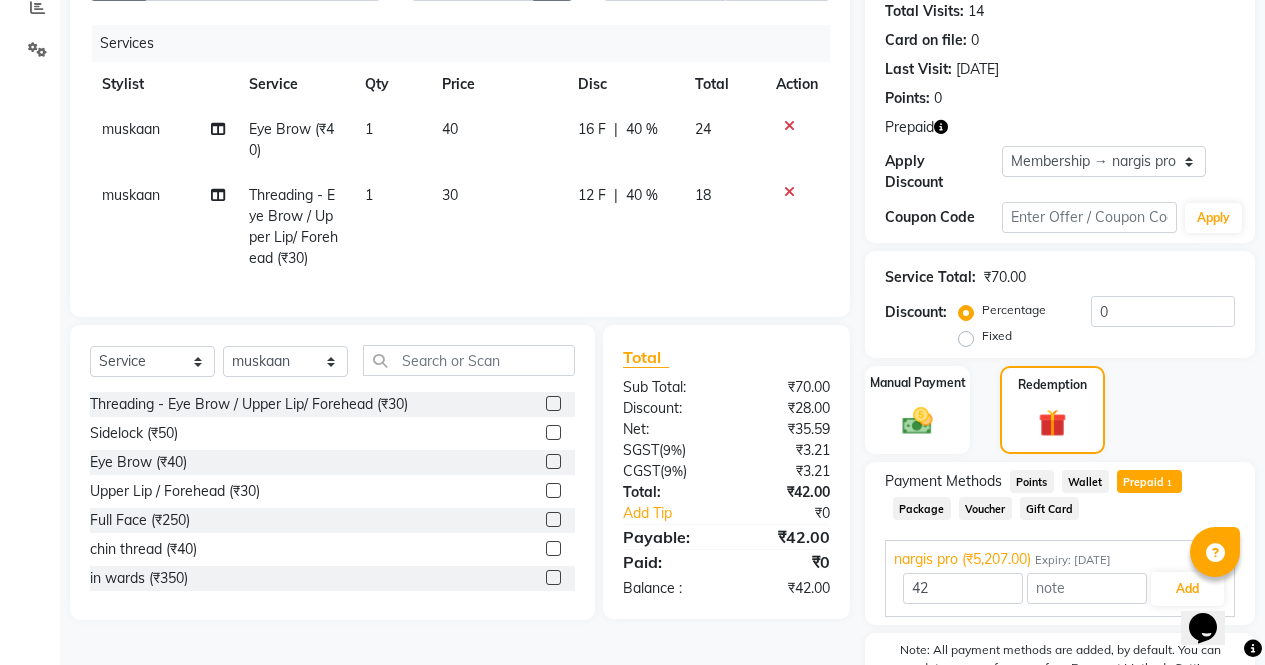 scroll, scrollTop: 314, scrollLeft: 0, axis: vertical 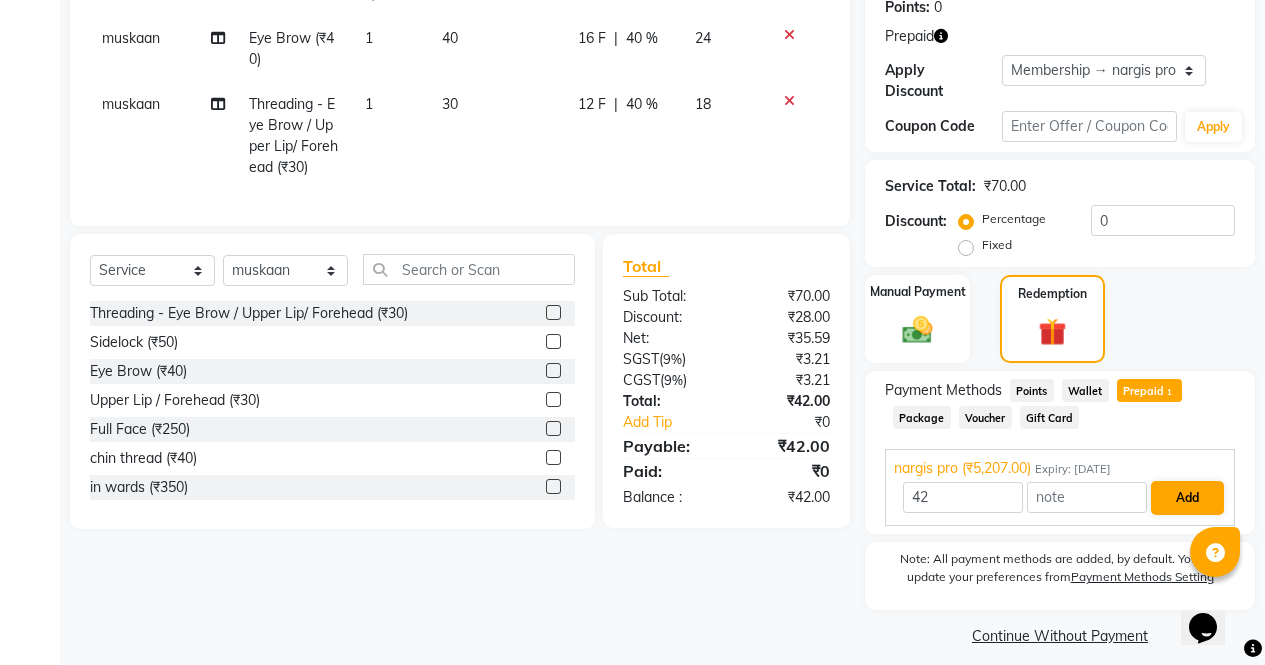 click on "Add" at bounding box center [1187, 498] 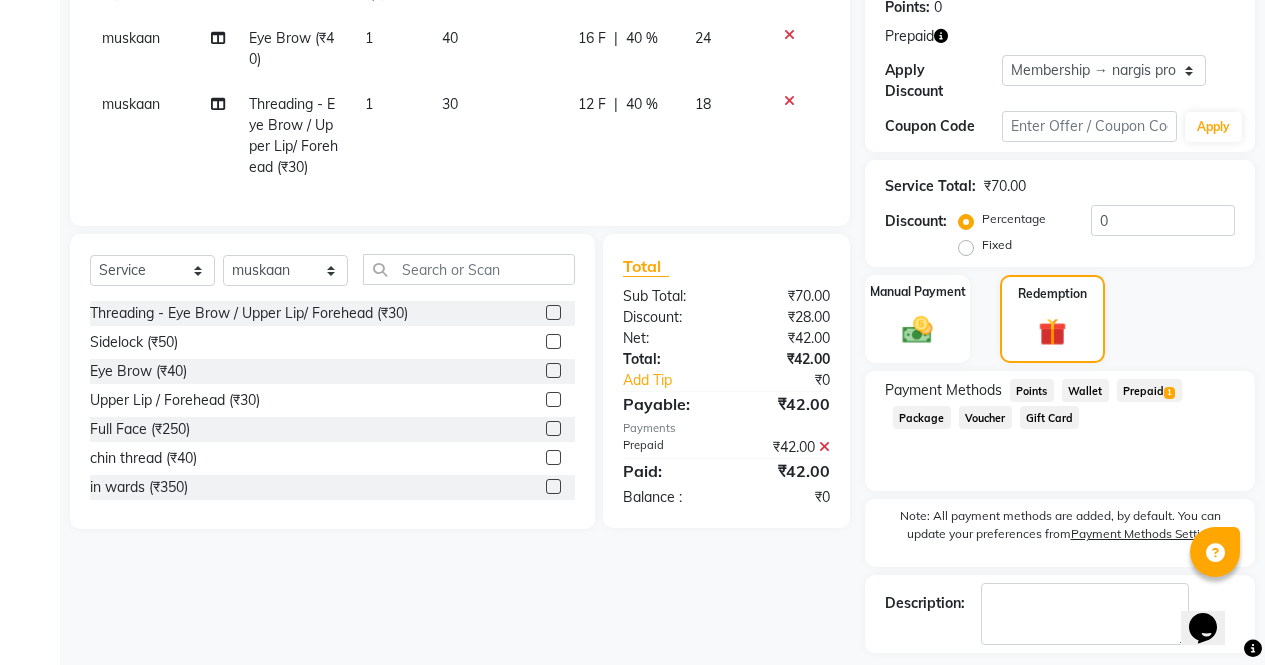 scroll, scrollTop: 384, scrollLeft: 0, axis: vertical 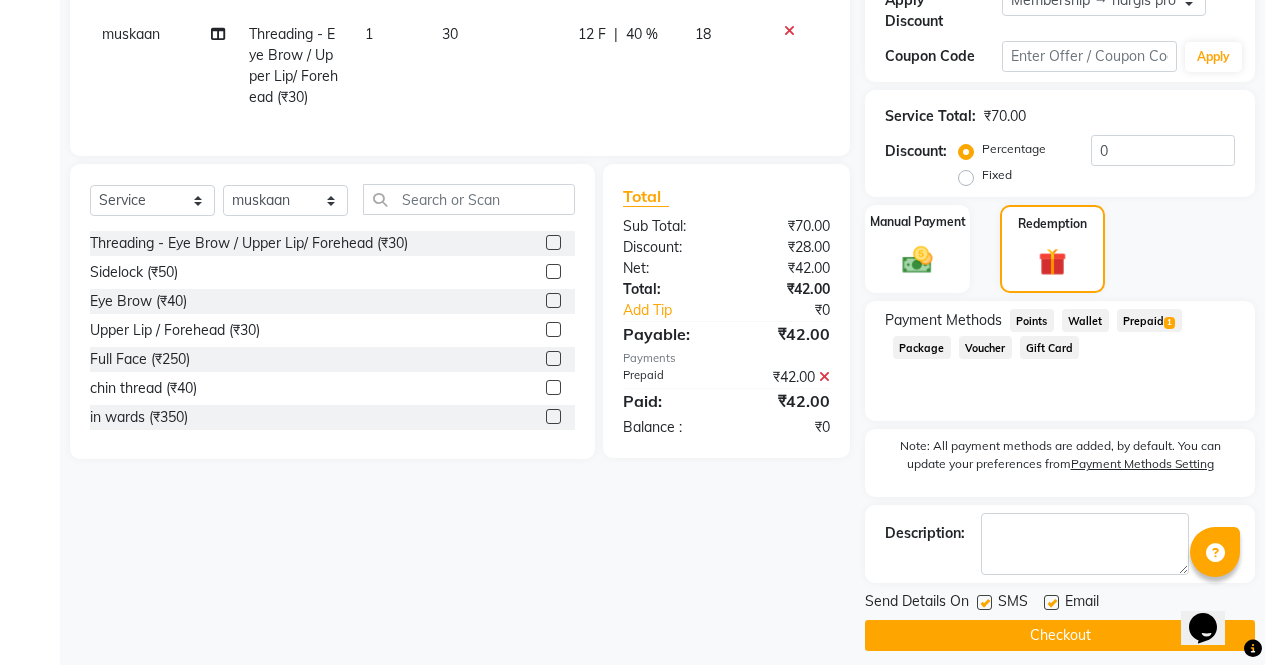 click on "Checkout" 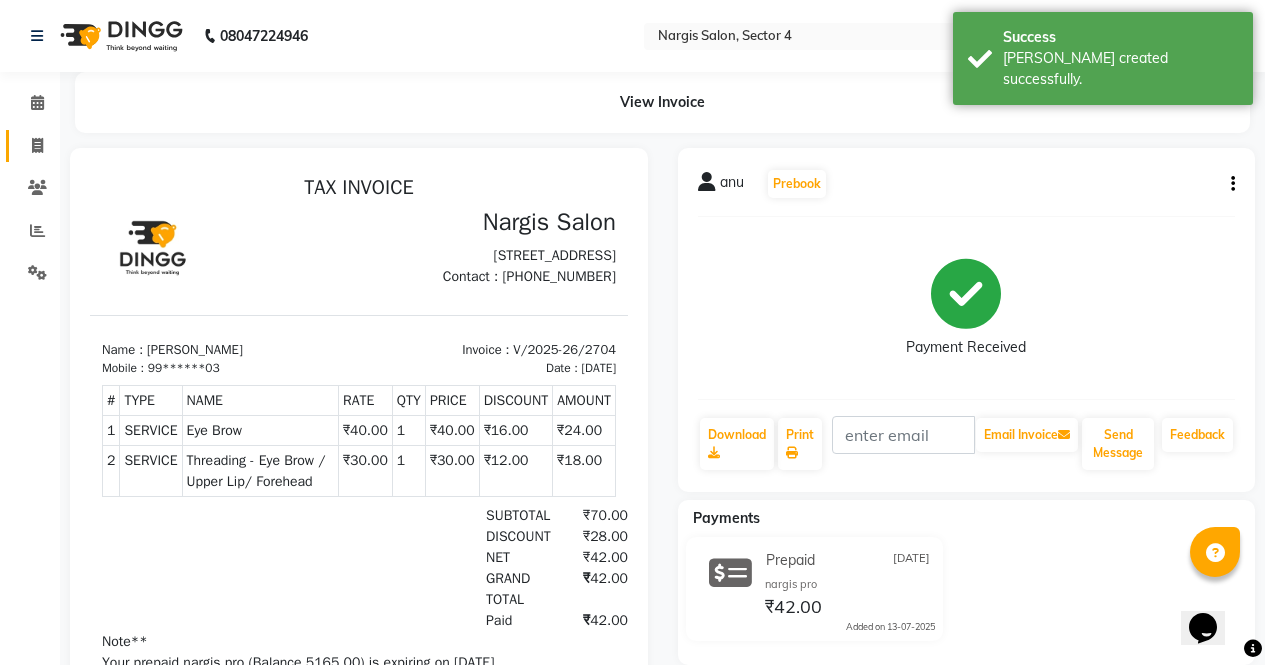 scroll, scrollTop: 0, scrollLeft: 0, axis: both 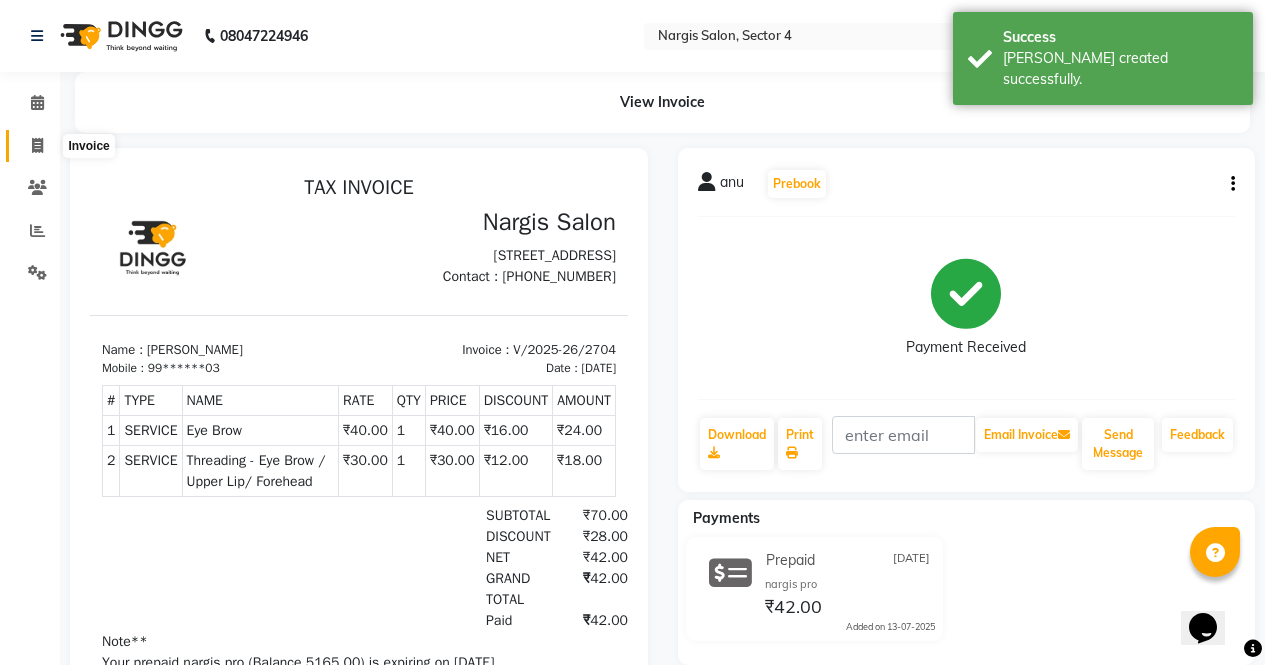 click 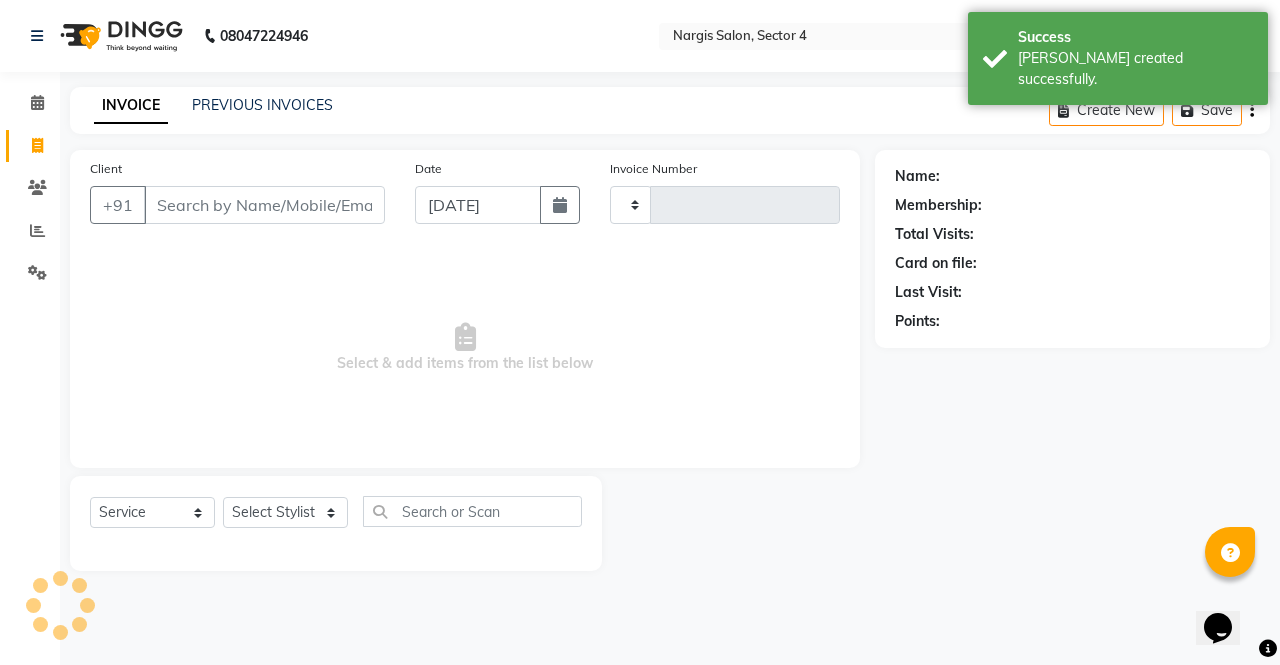 type on "2705" 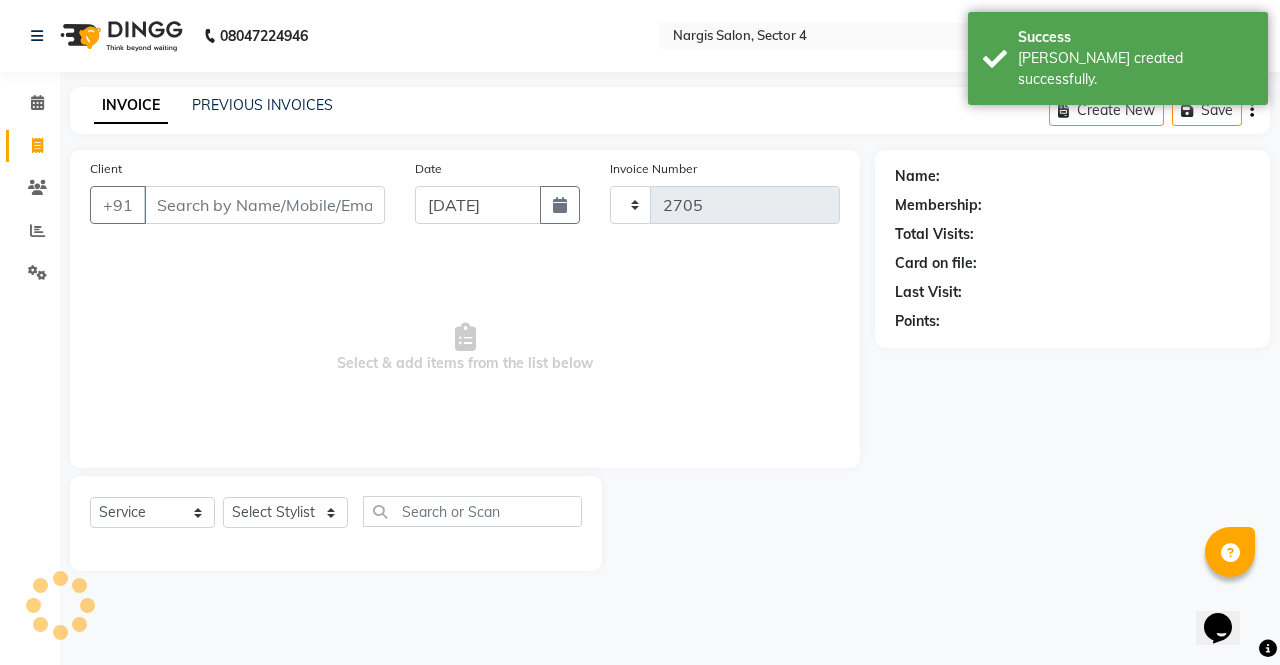 select on "4130" 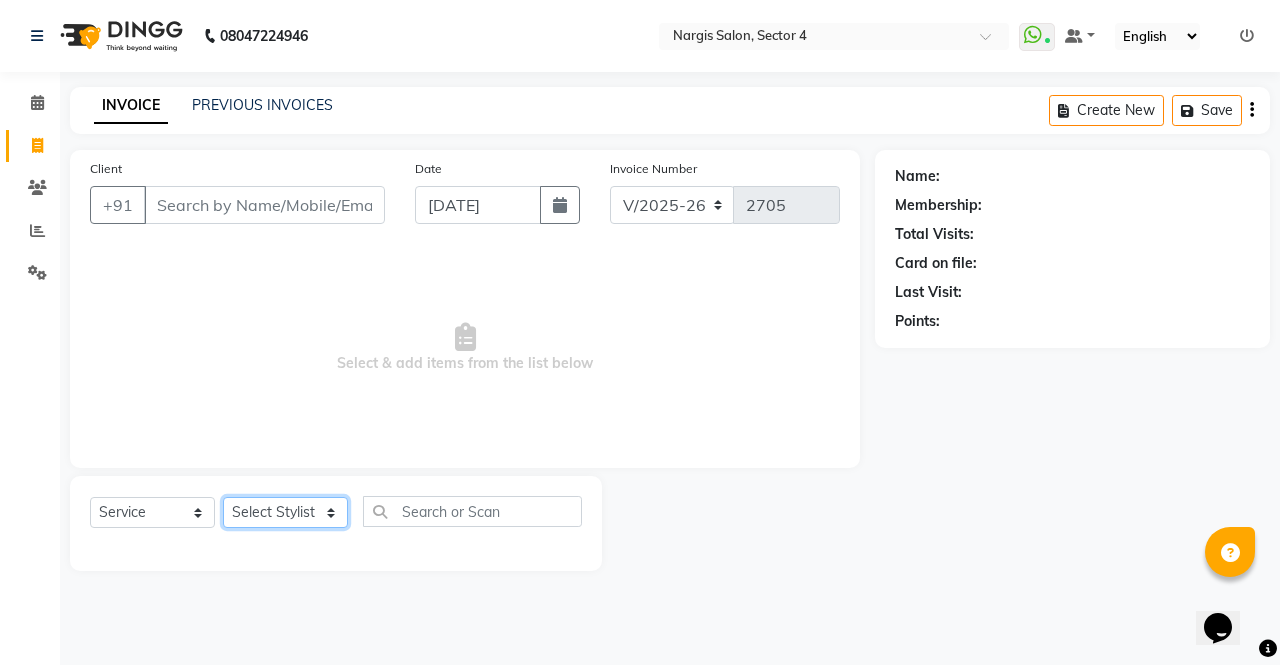 click on "Select Stylist [PERSON_NAME] [PERSON_NAME] Front Desk muskaan pratibha rakhi [PERSON_NAME] [PERSON_NAME]" 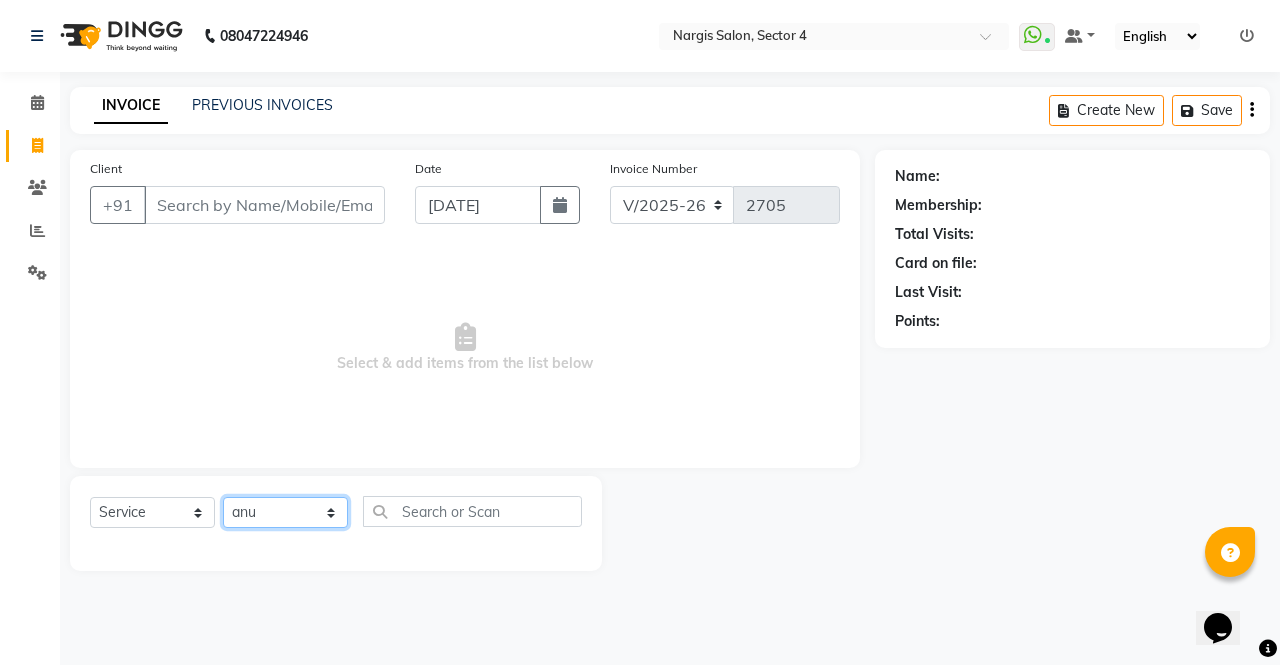 click on "Select Stylist [PERSON_NAME] [PERSON_NAME] Front Desk muskaan pratibha rakhi [PERSON_NAME] [PERSON_NAME]" 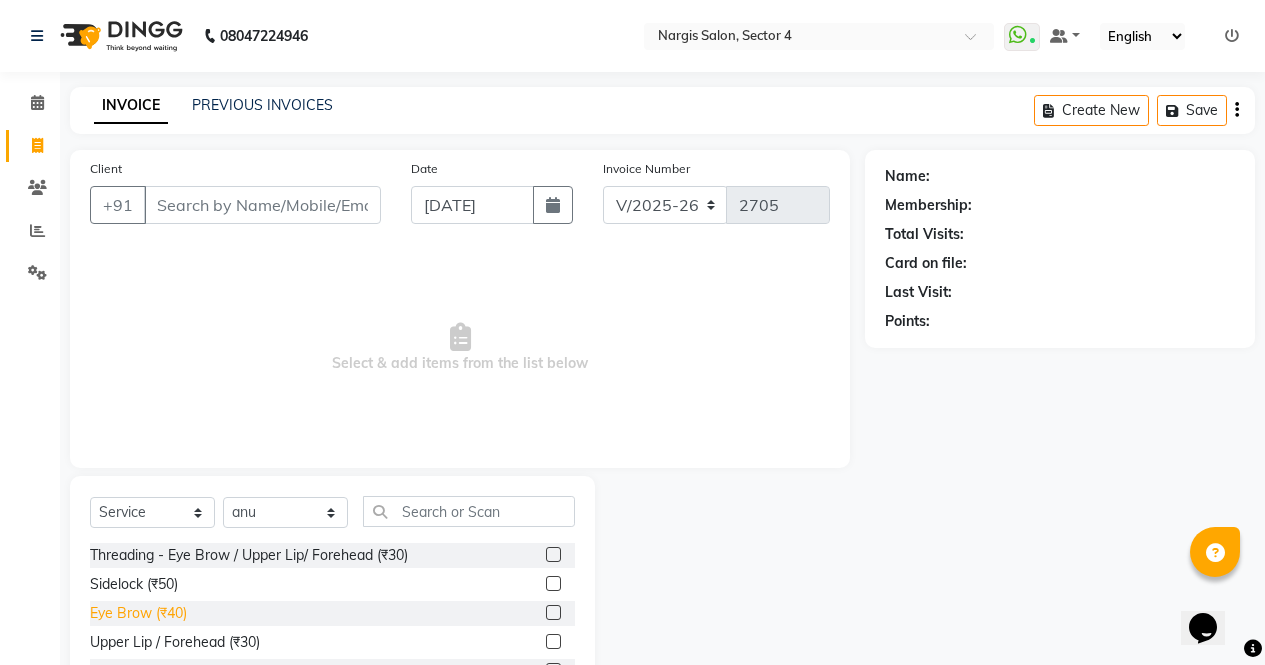click on "Eye Brow (₹40)" 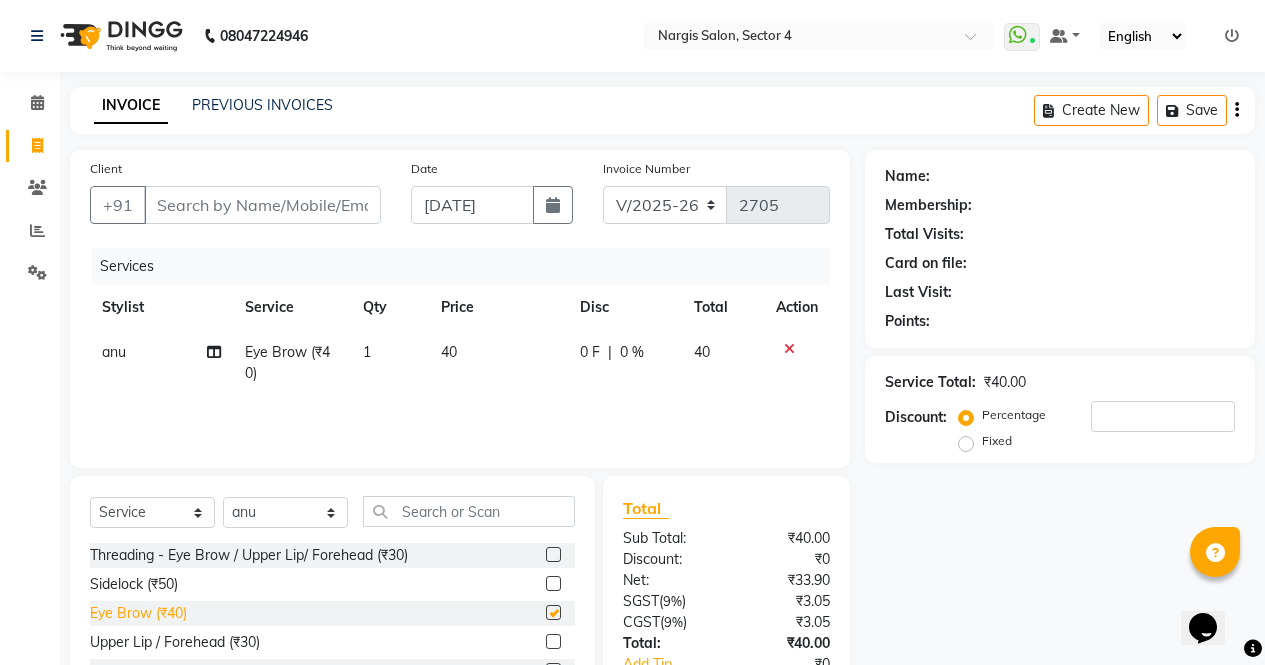 checkbox on "false" 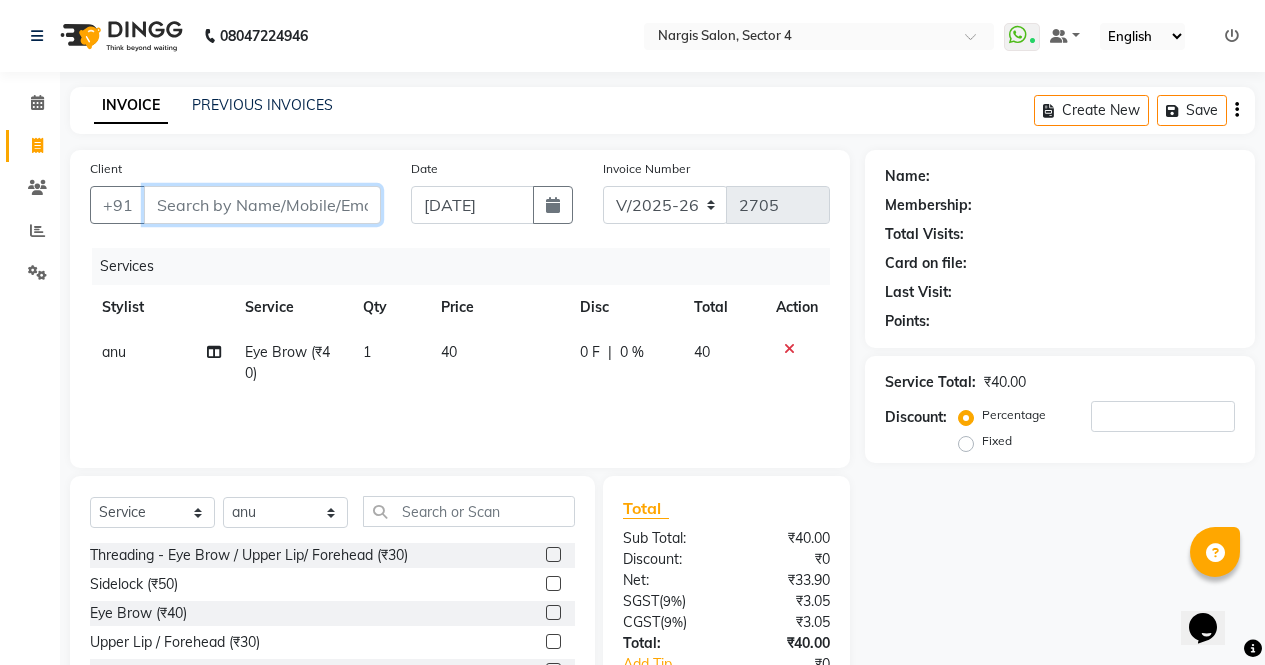 click on "Client" at bounding box center [262, 205] 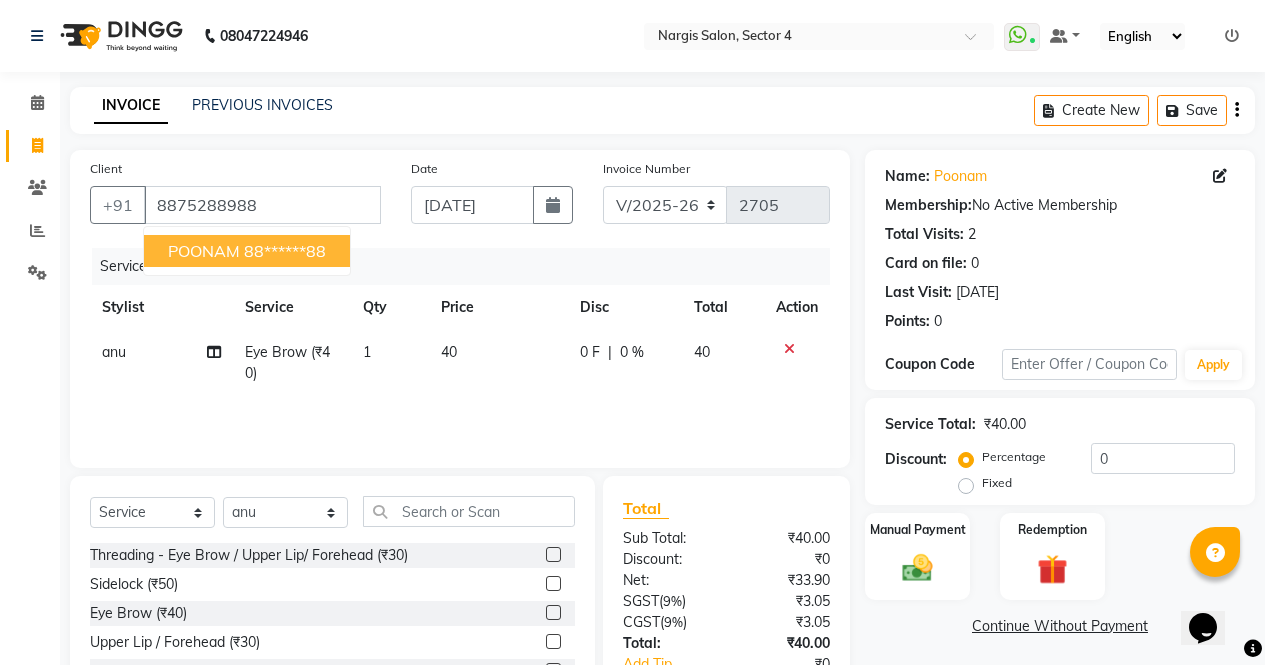 click on "POONAM" at bounding box center [204, 251] 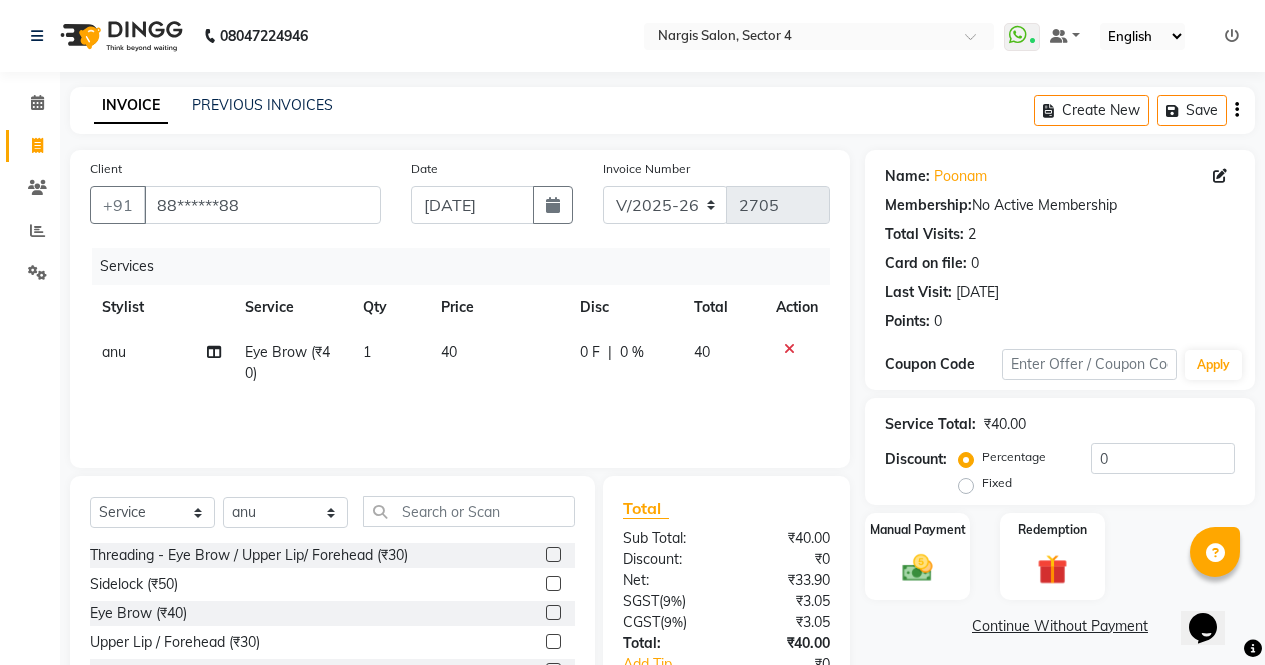 scroll, scrollTop: 136, scrollLeft: 0, axis: vertical 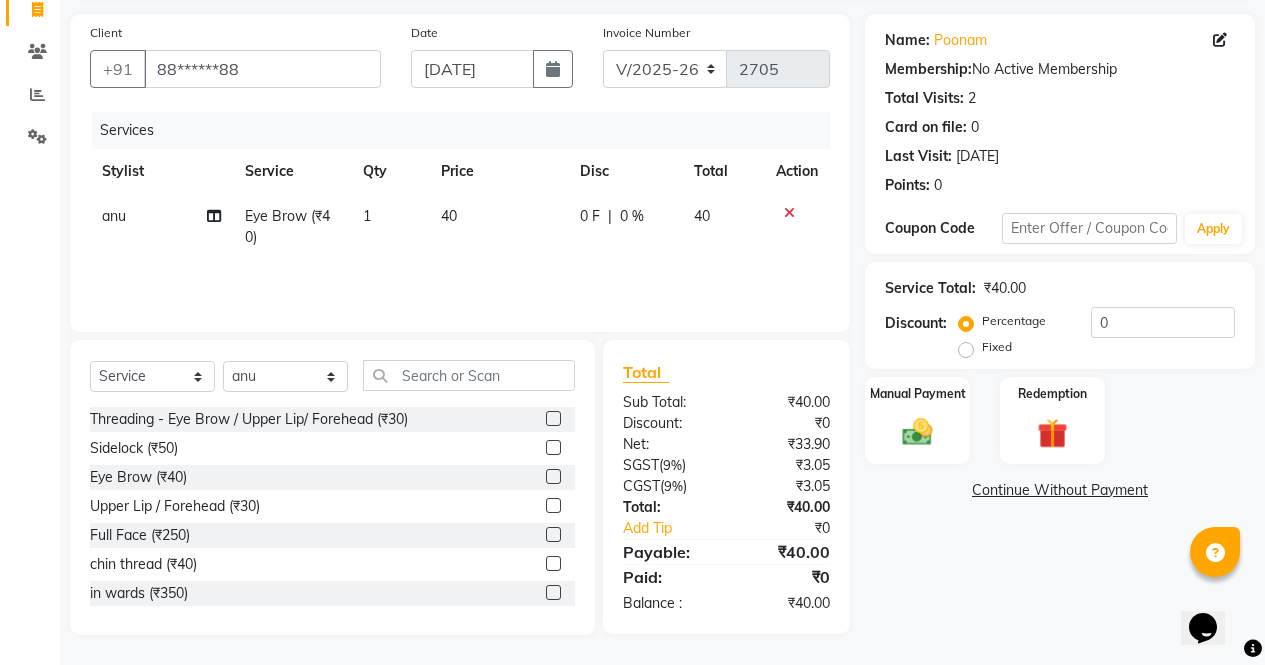 click 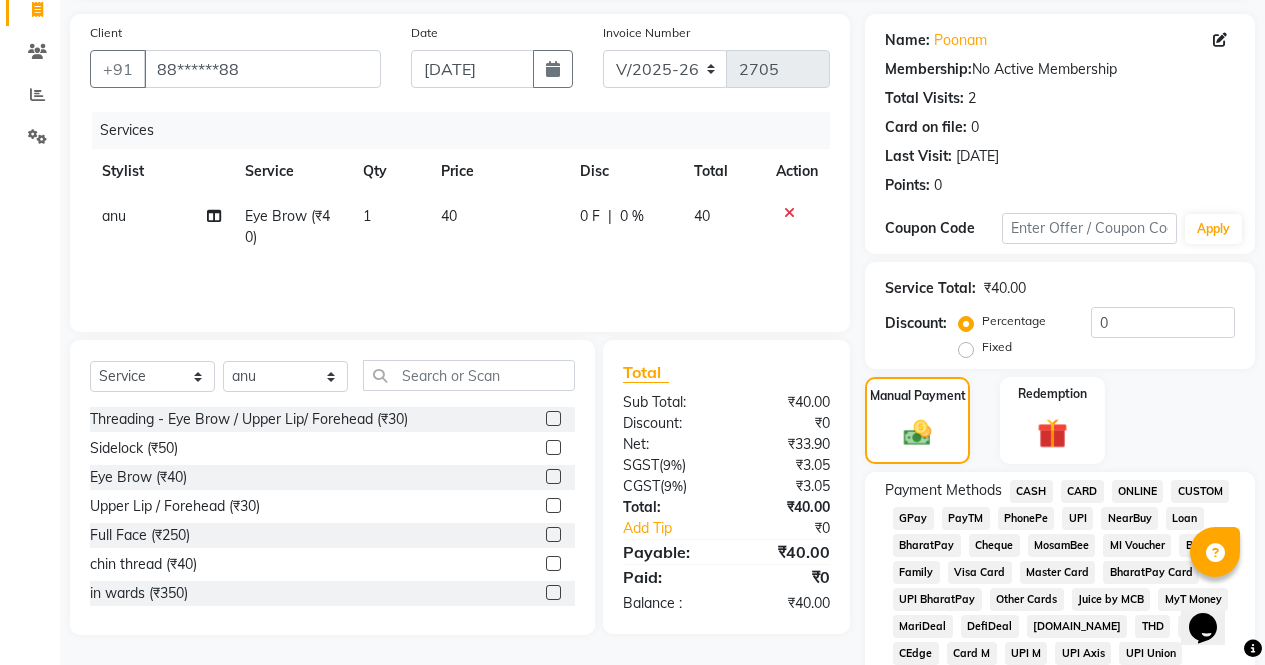 click on "ONLINE" 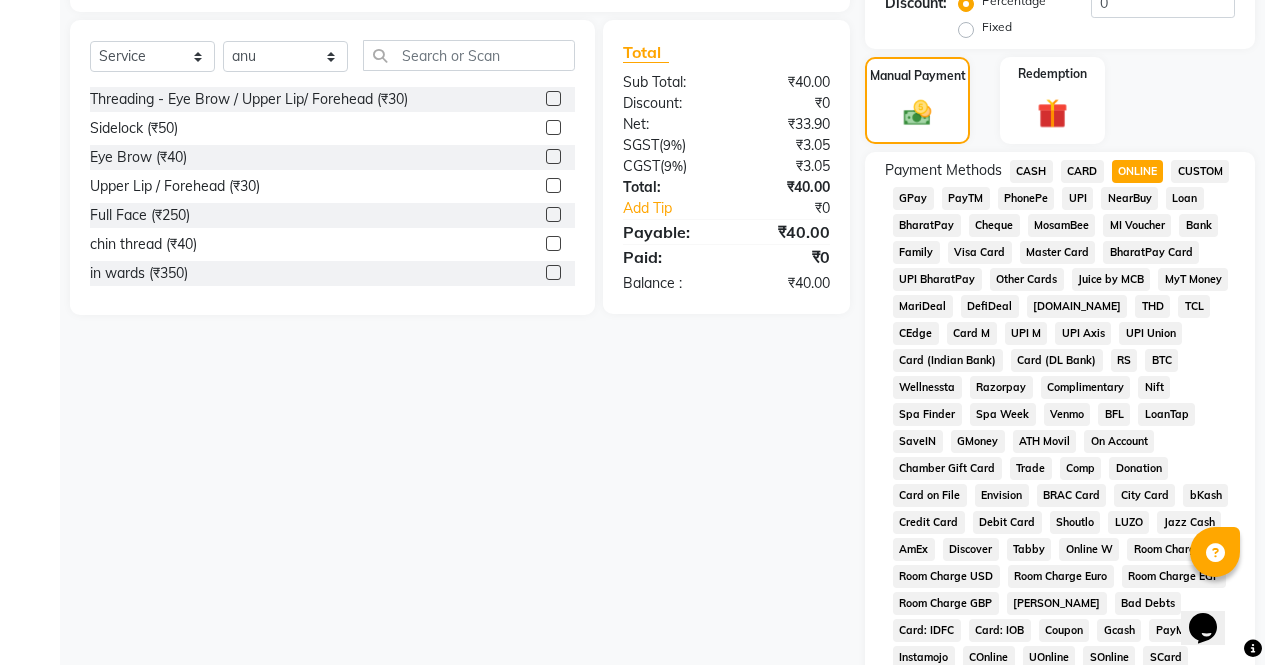 scroll, scrollTop: 887, scrollLeft: 0, axis: vertical 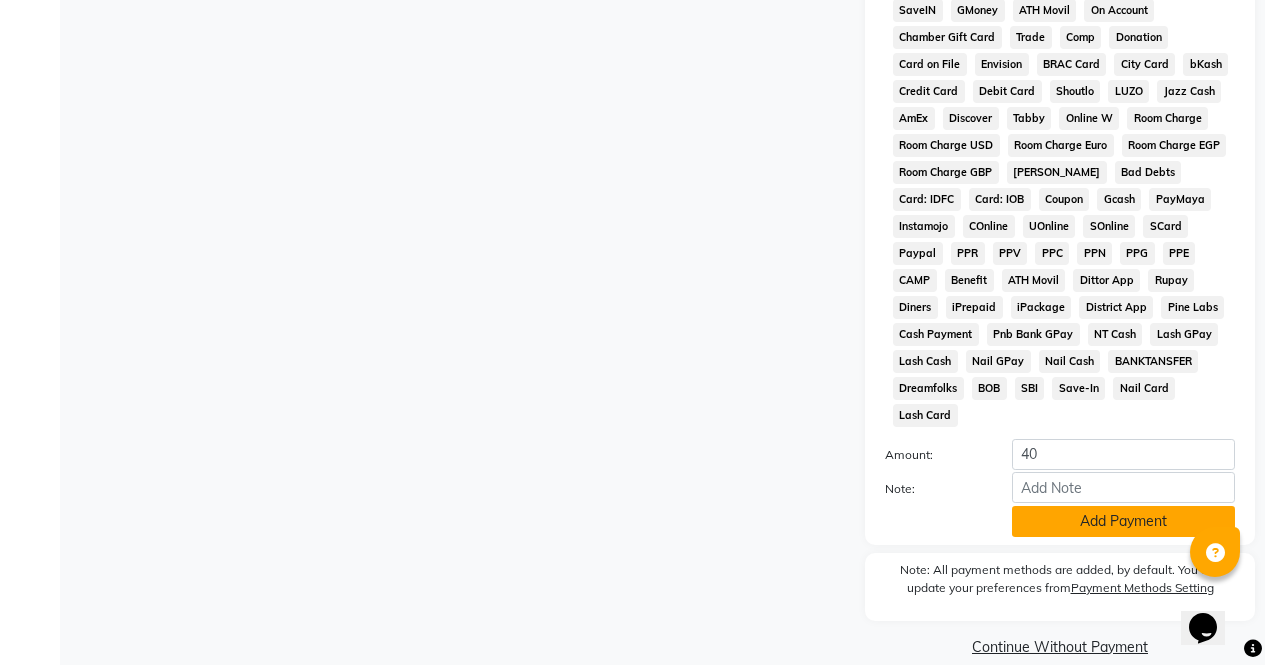 click on "Add Payment" 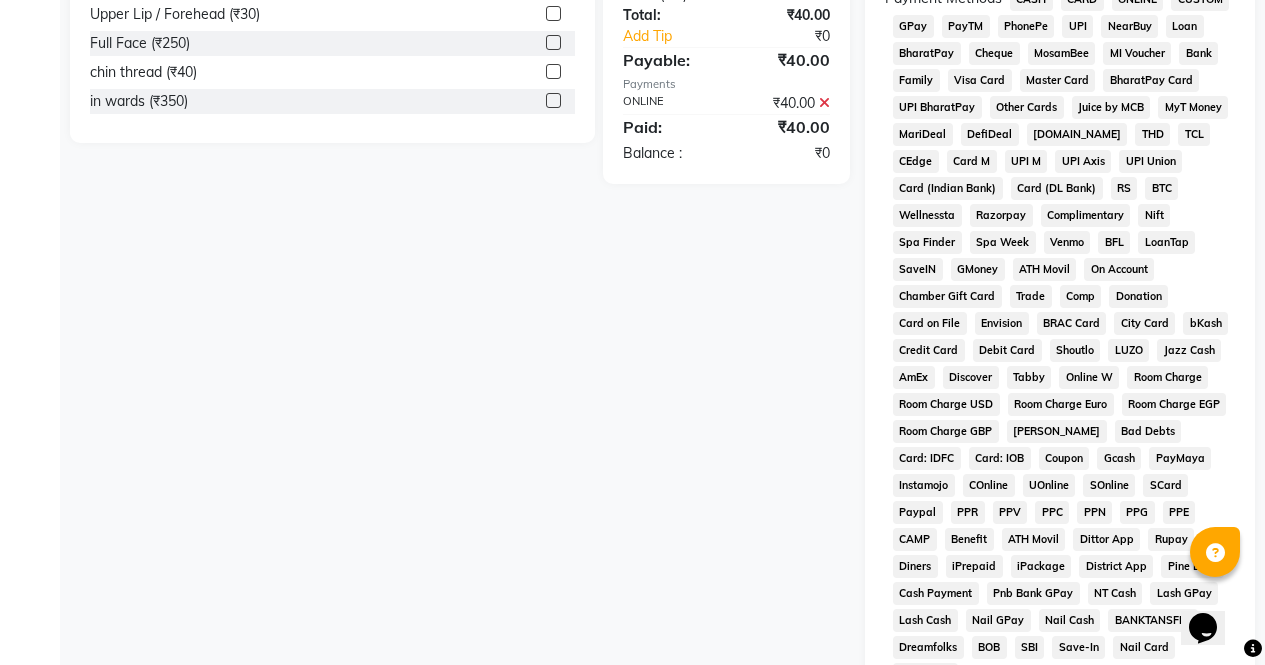 scroll, scrollTop: 894, scrollLeft: 0, axis: vertical 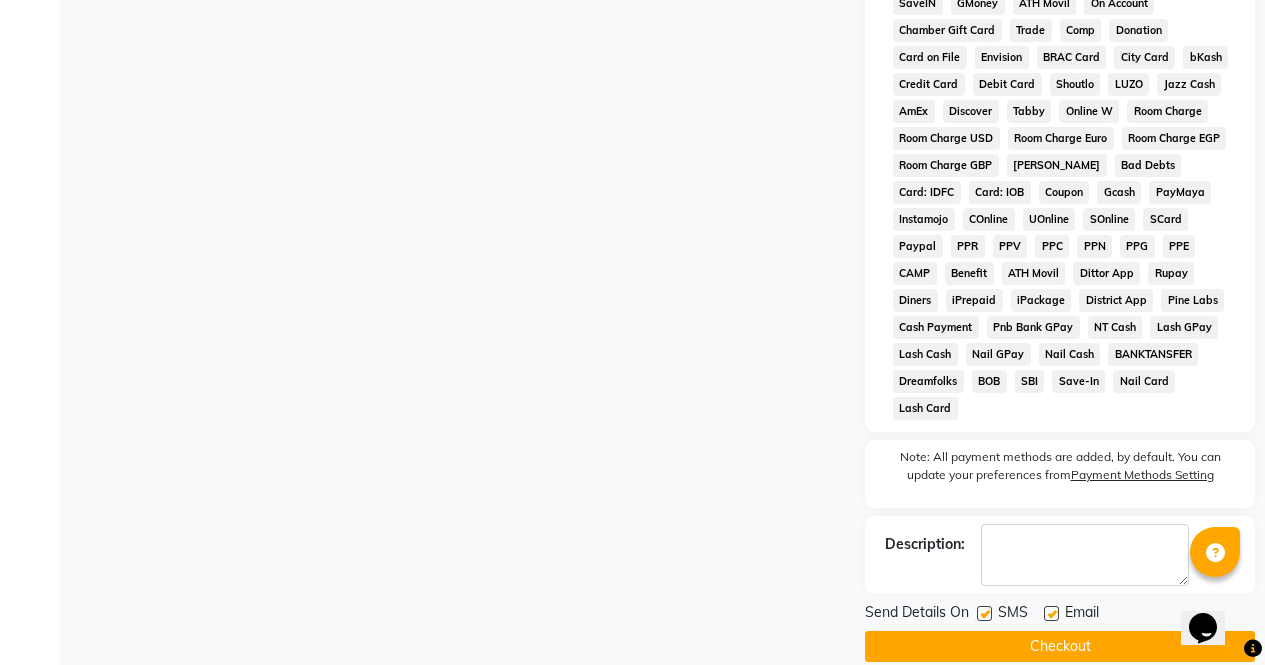 click on "Checkout" 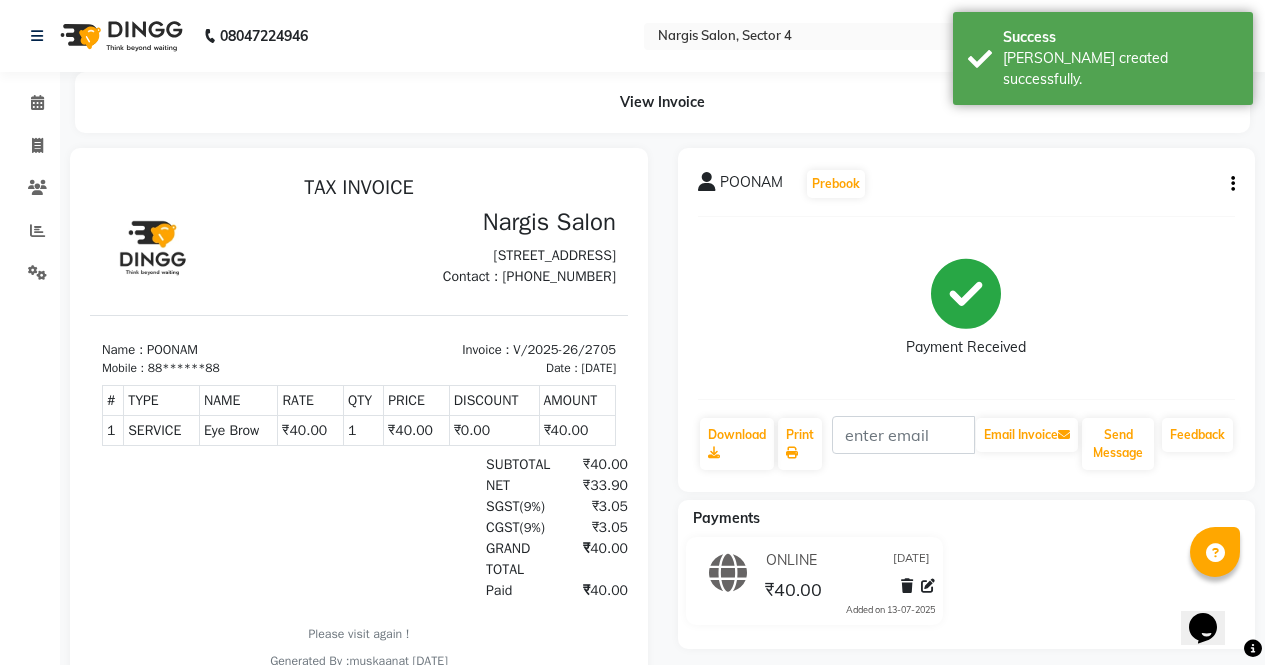 scroll, scrollTop: 0, scrollLeft: 0, axis: both 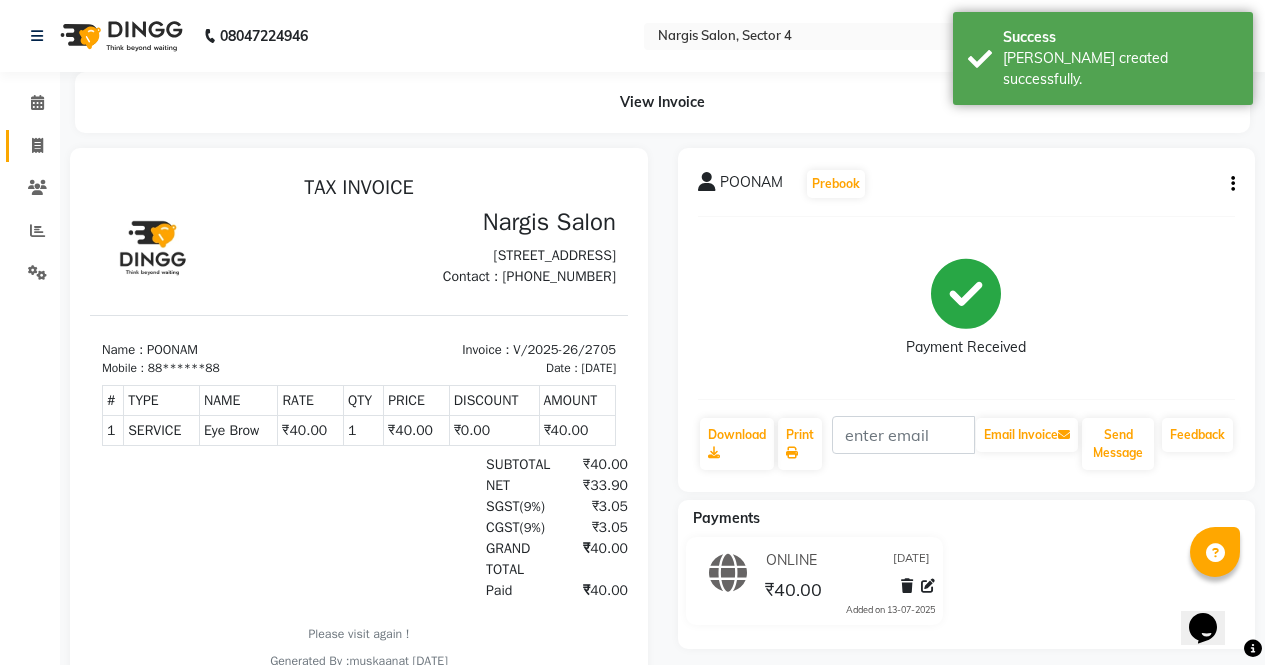 click 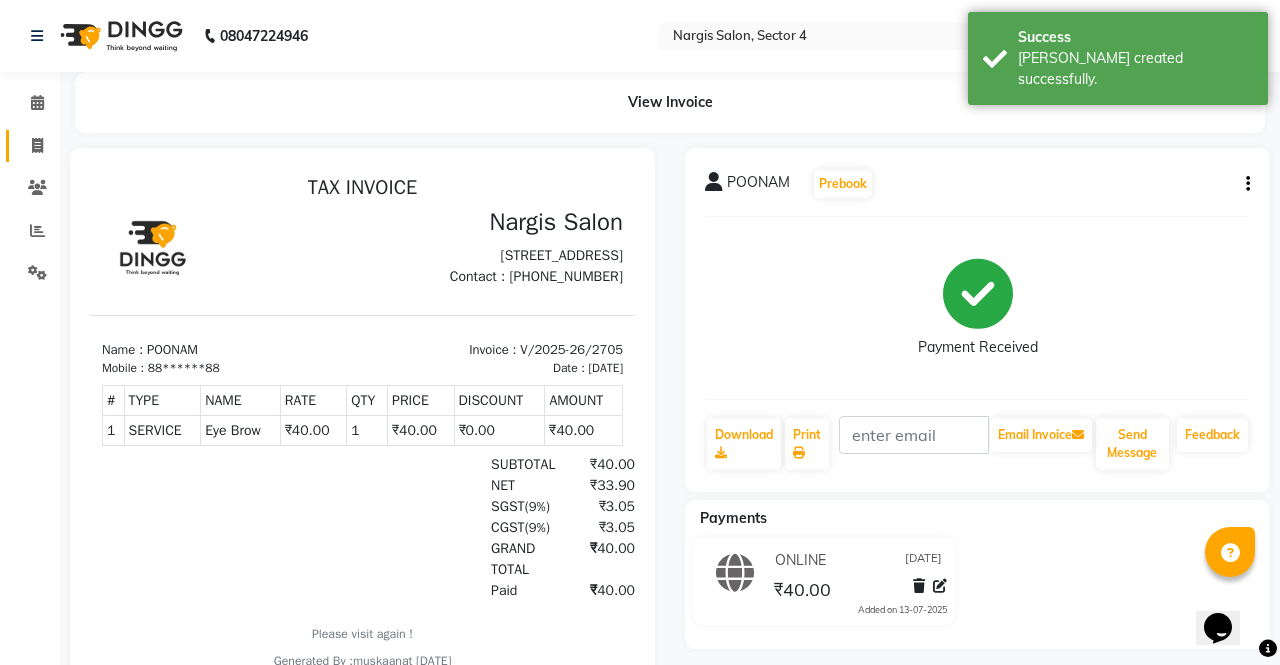 select on "4130" 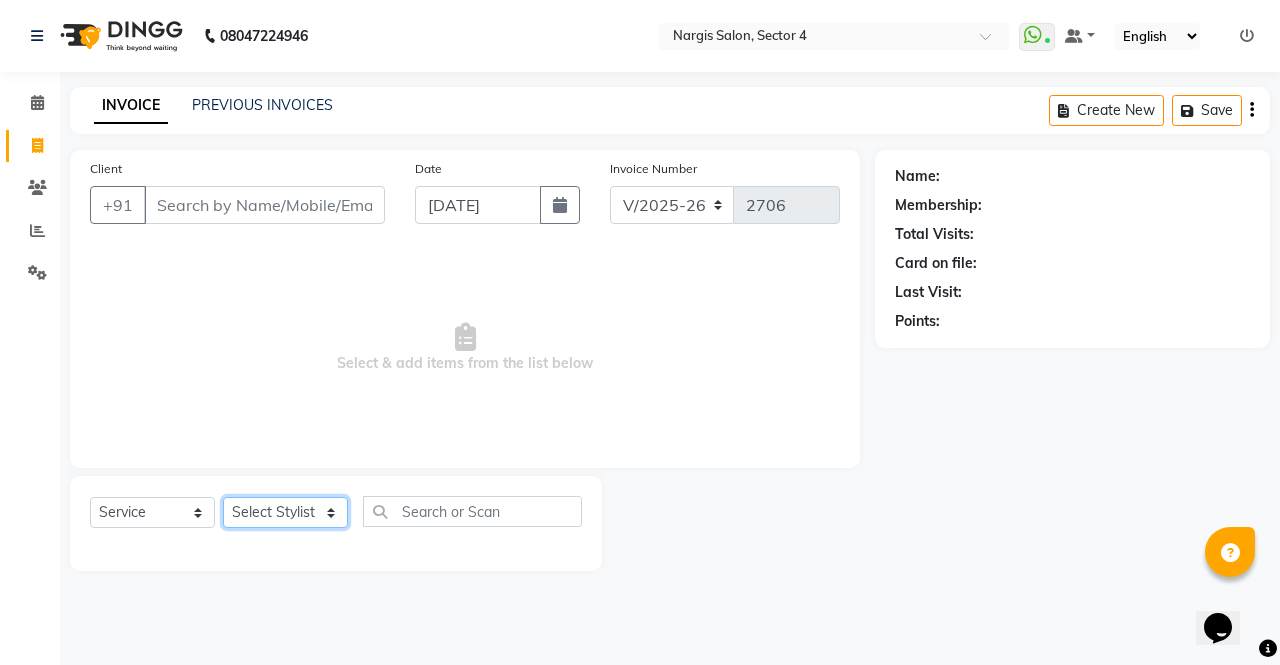 click on "Select Stylist [PERSON_NAME] [PERSON_NAME] Front Desk muskaan pratibha rakhi [PERSON_NAME] [PERSON_NAME]" 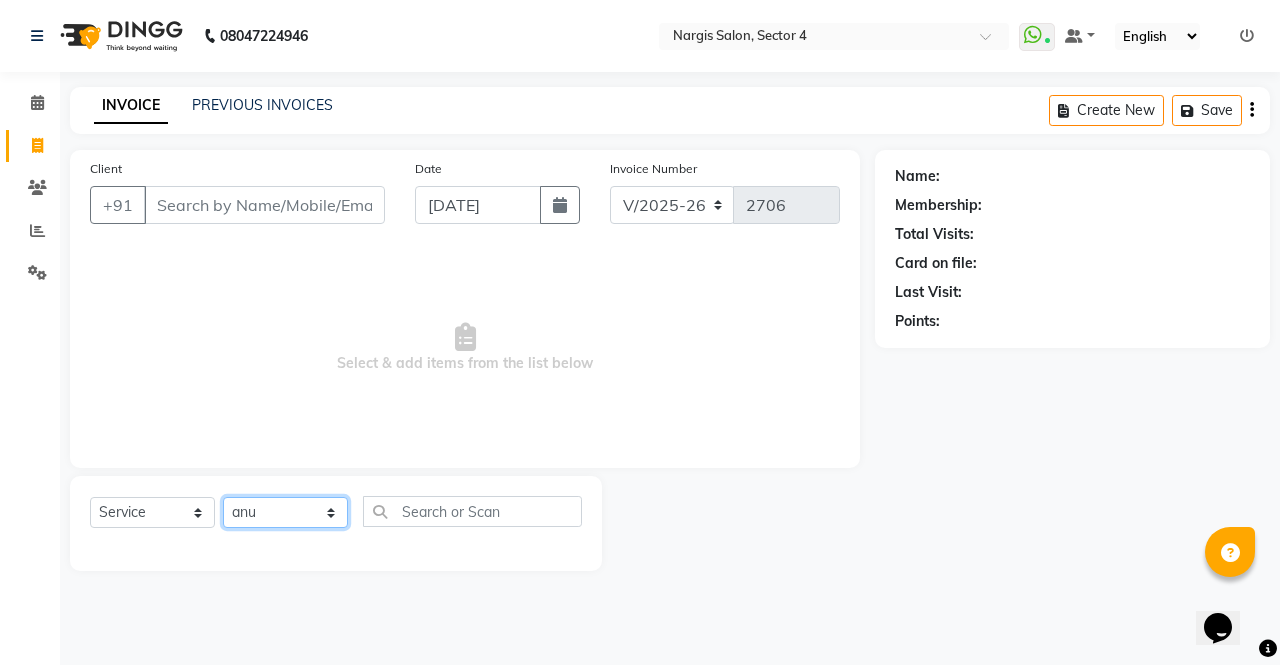 click on "Select Stylist [PERSON_NAME] [PERSON_NAME] Front Desk muskaan pratibha rakhi [PERSON_NAME] [PERSON_NAME]" 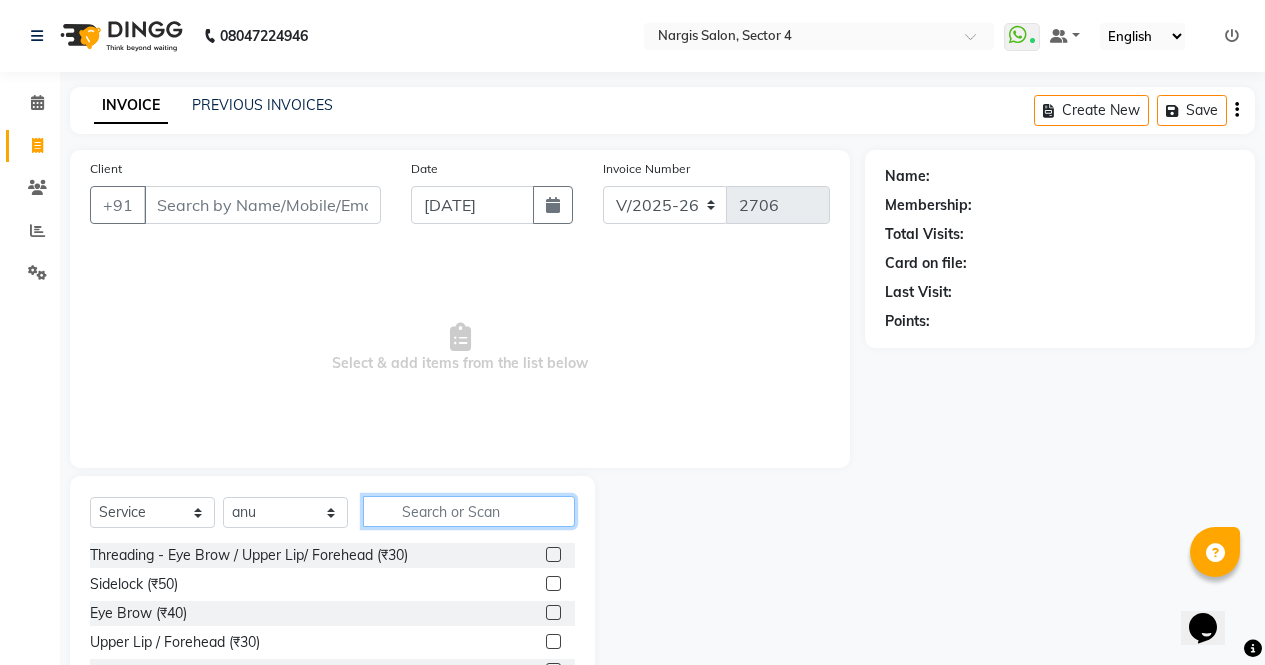 click 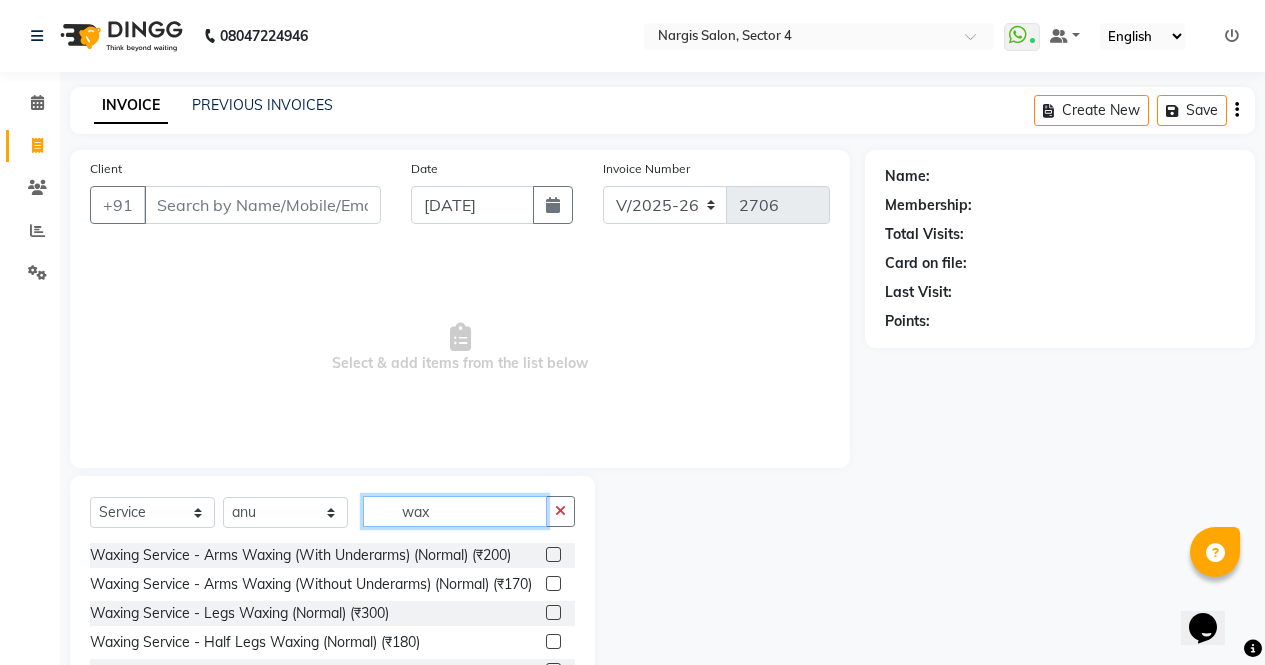 type on "wax" 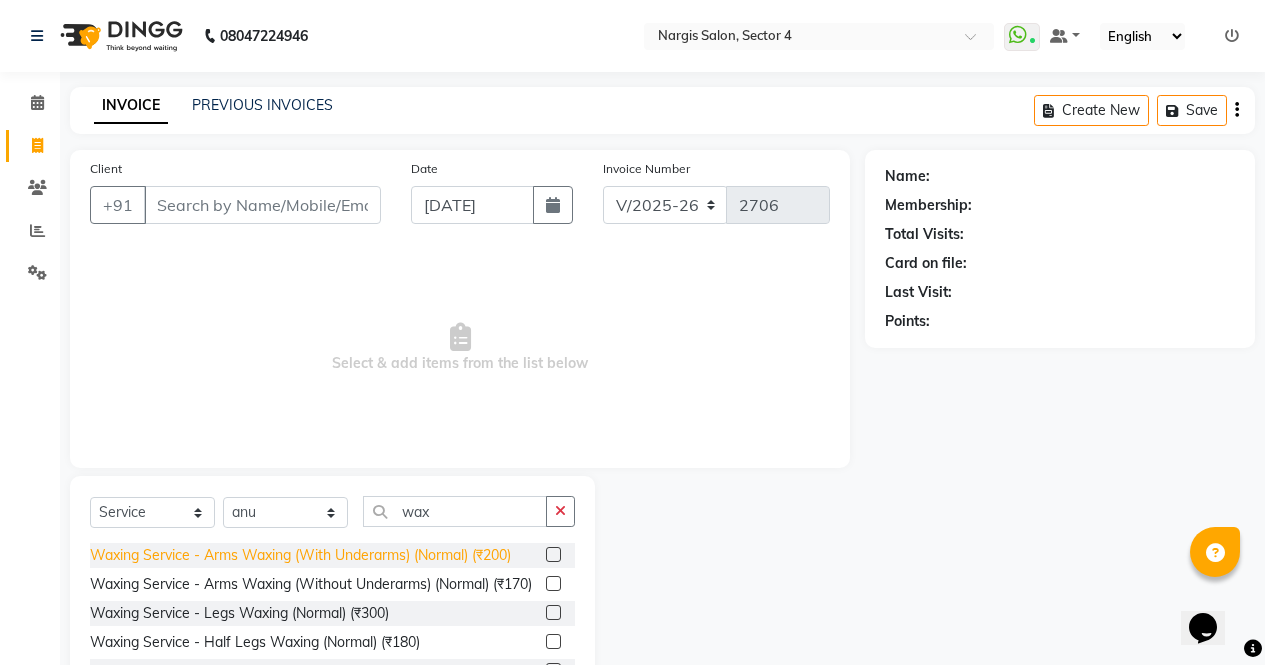 click on "Waxing Service - Arms Waxing (With Underarms) (Normal) (₹200)" 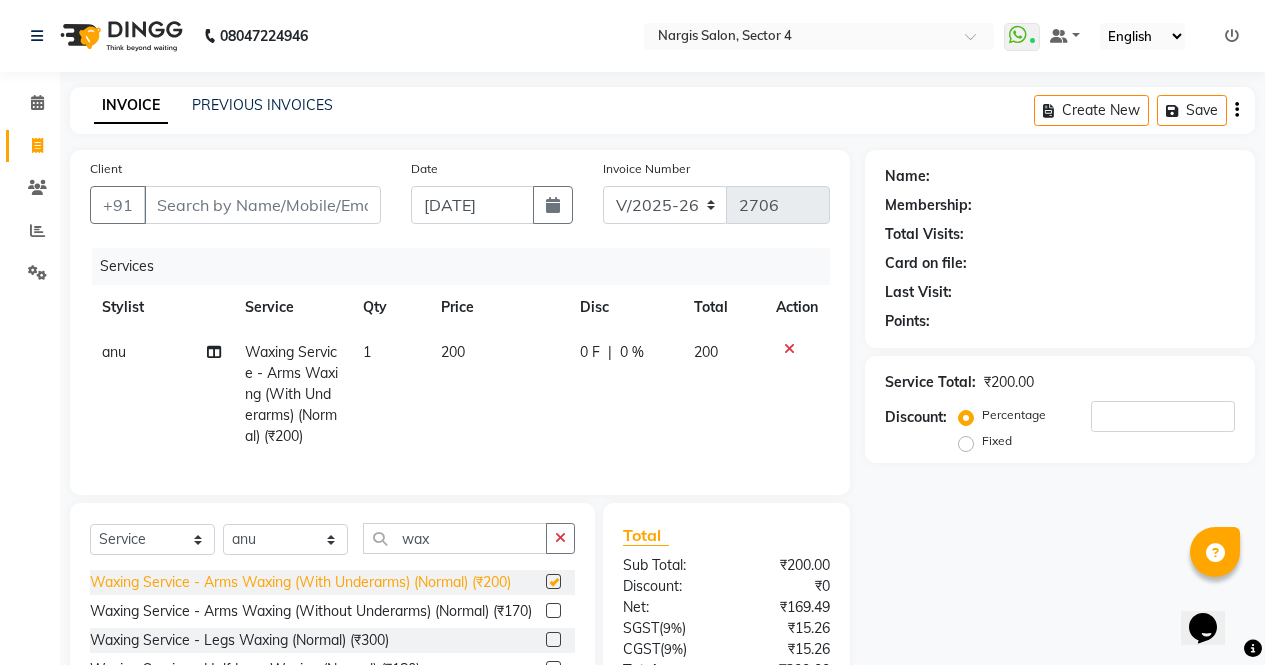checkbox on "false" 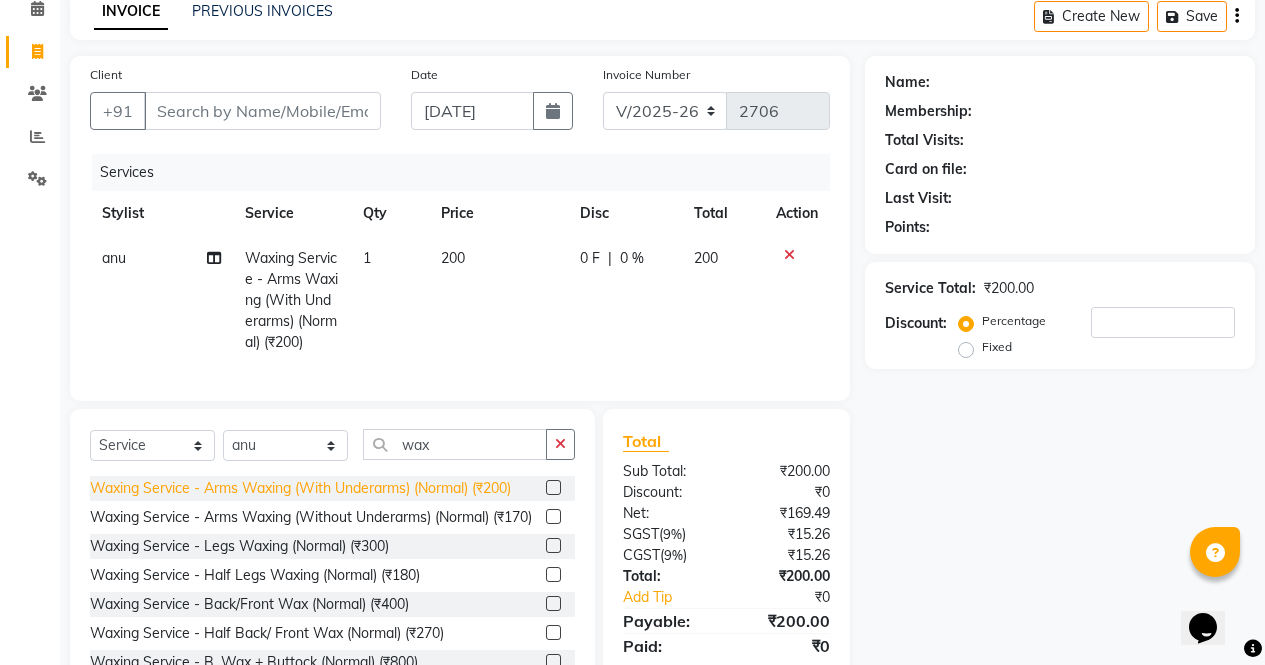 scroll, scrollTop: 178, scrollLeft: 0, axis: vertical 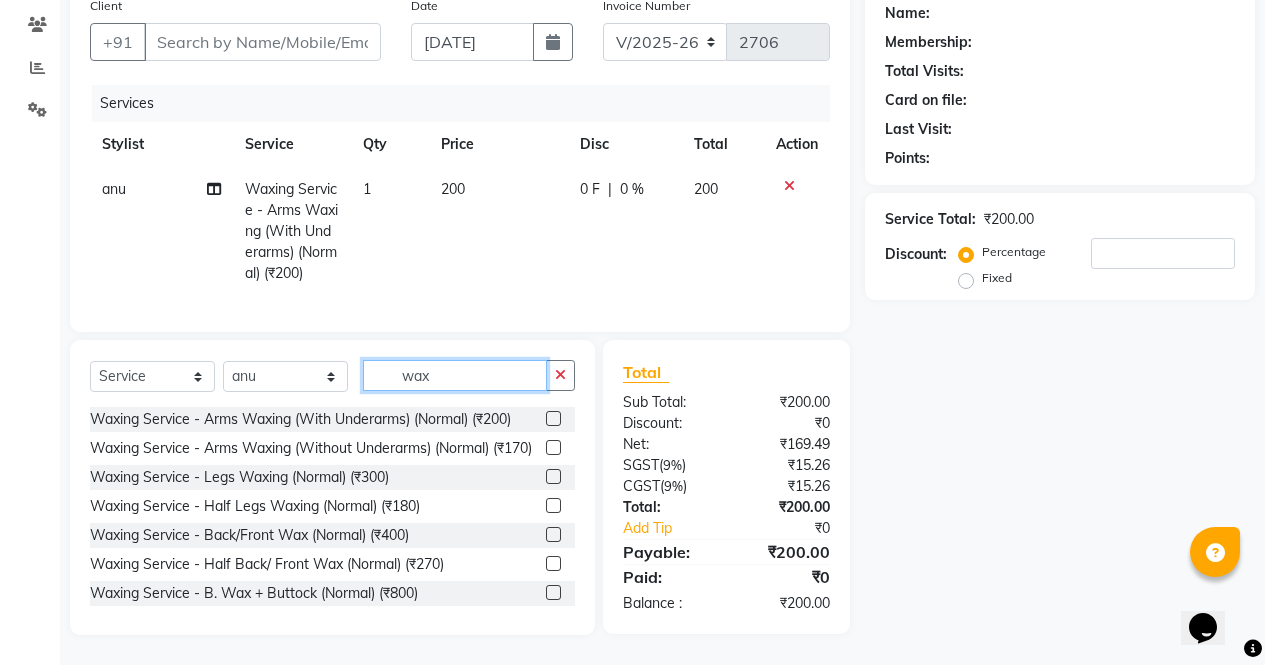 click on "wax" 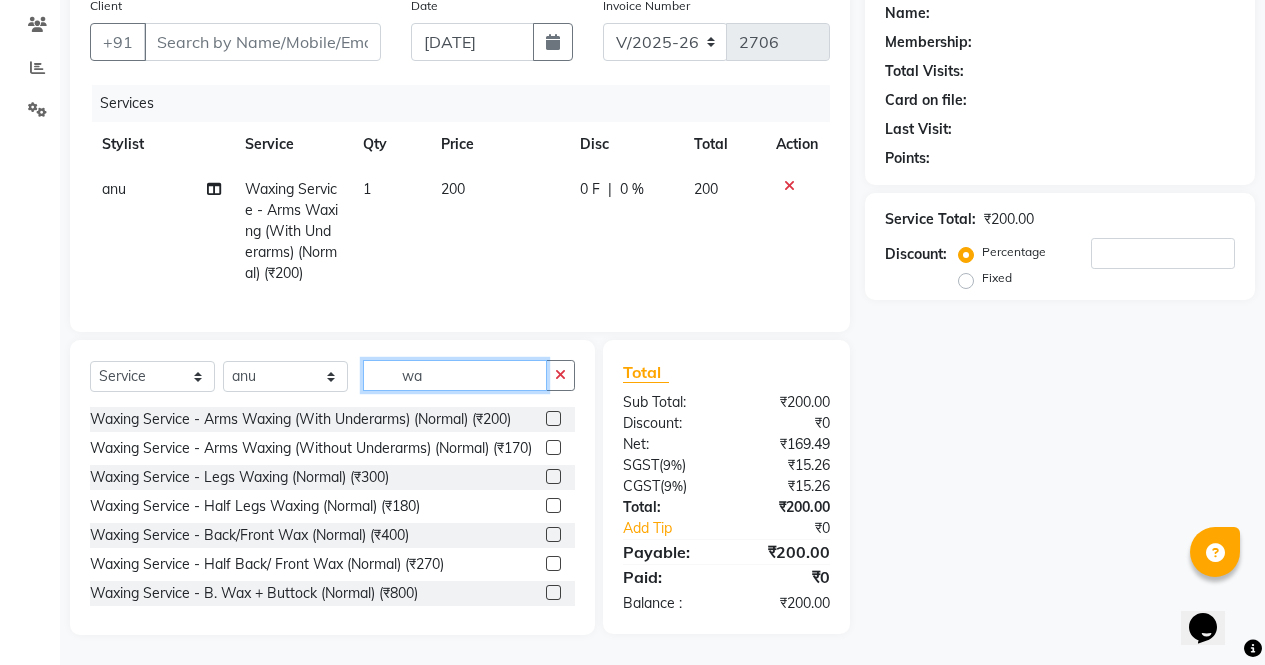 type on "w" 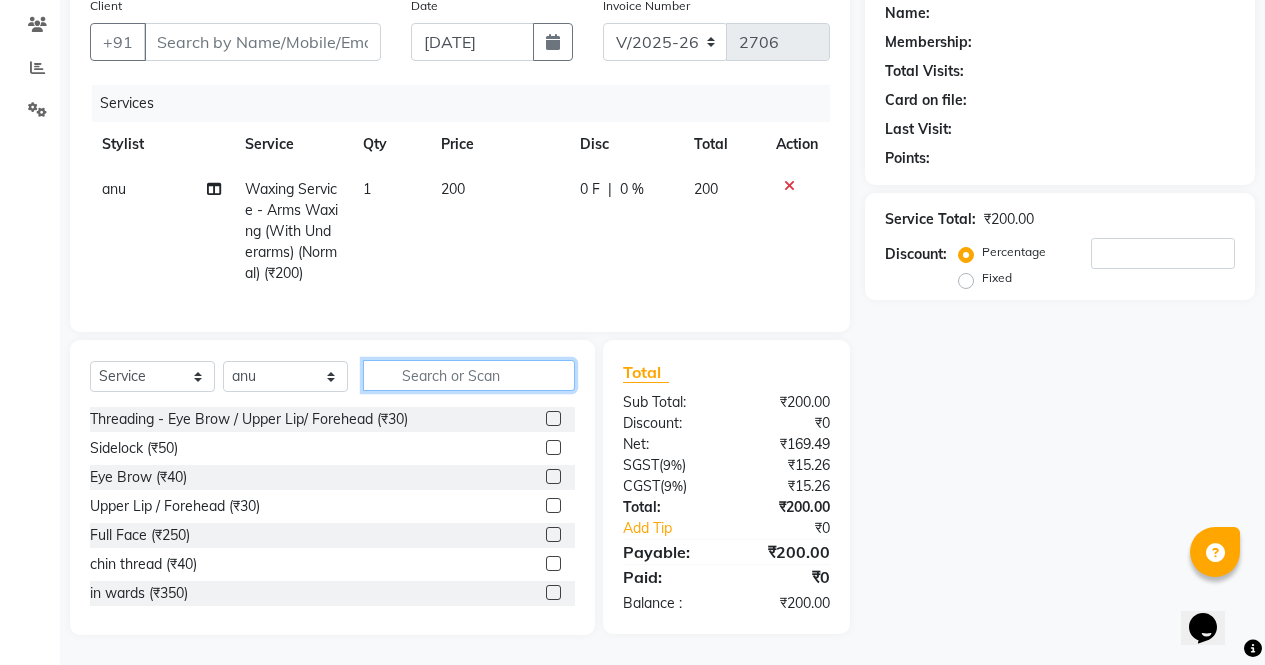 type 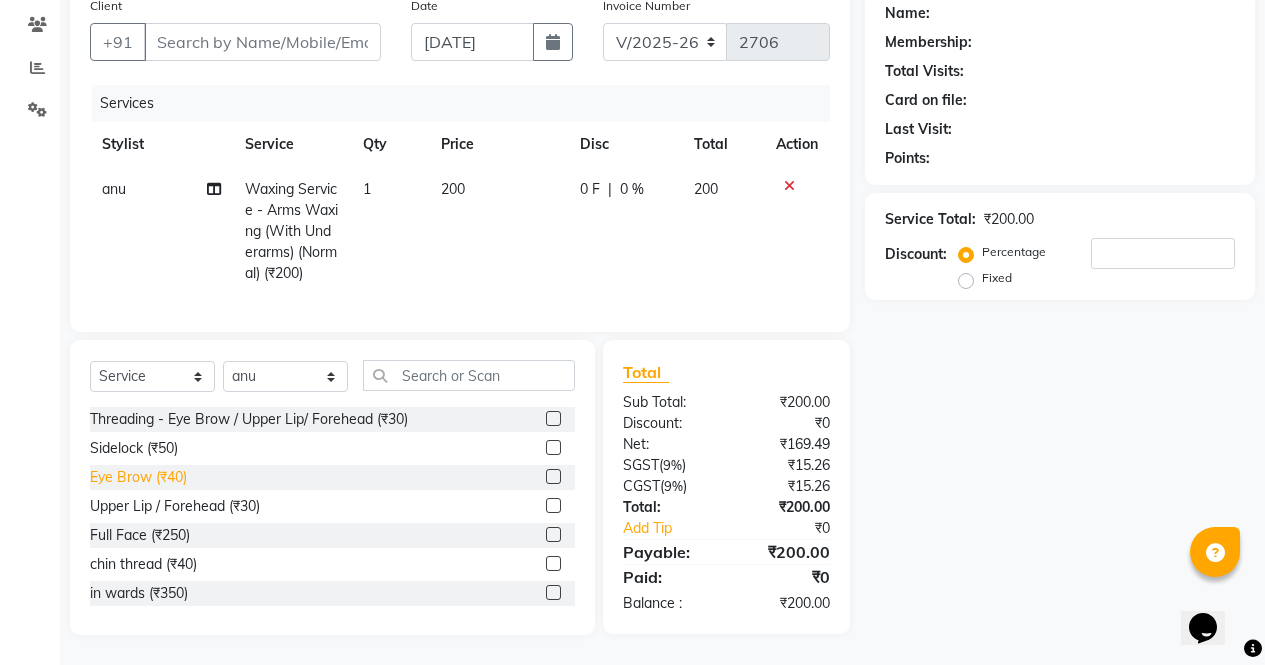 click on "Eye Brow (₹40)" 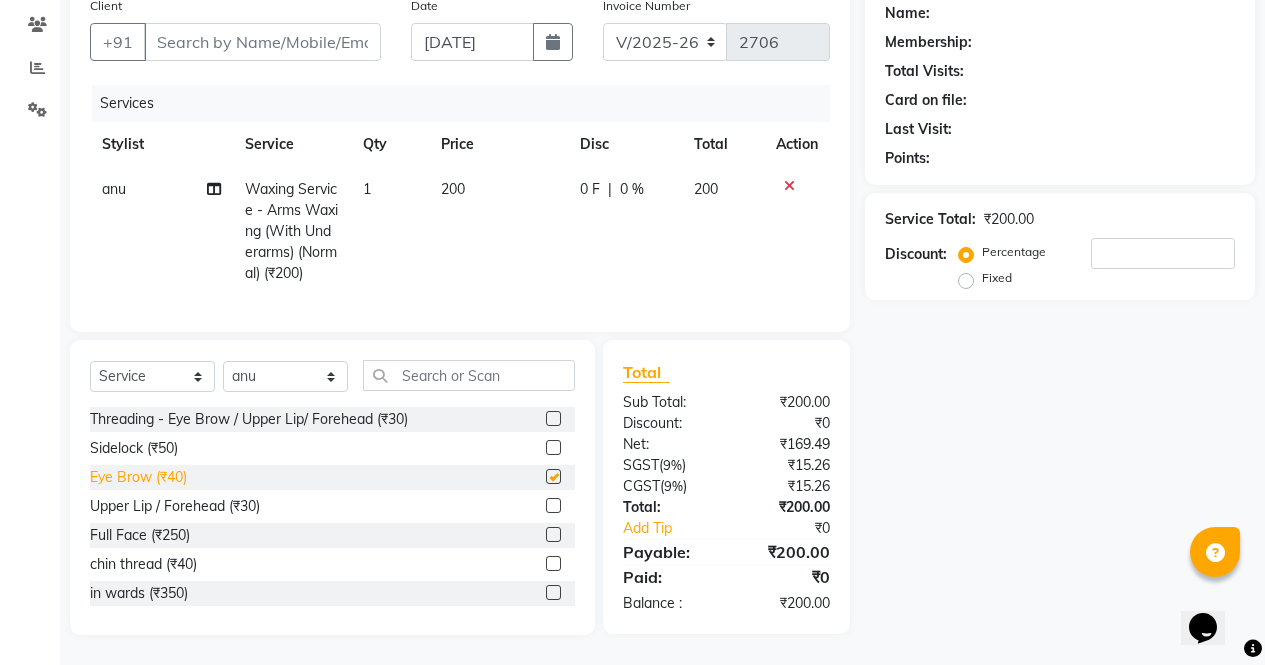 checkbox on "false" 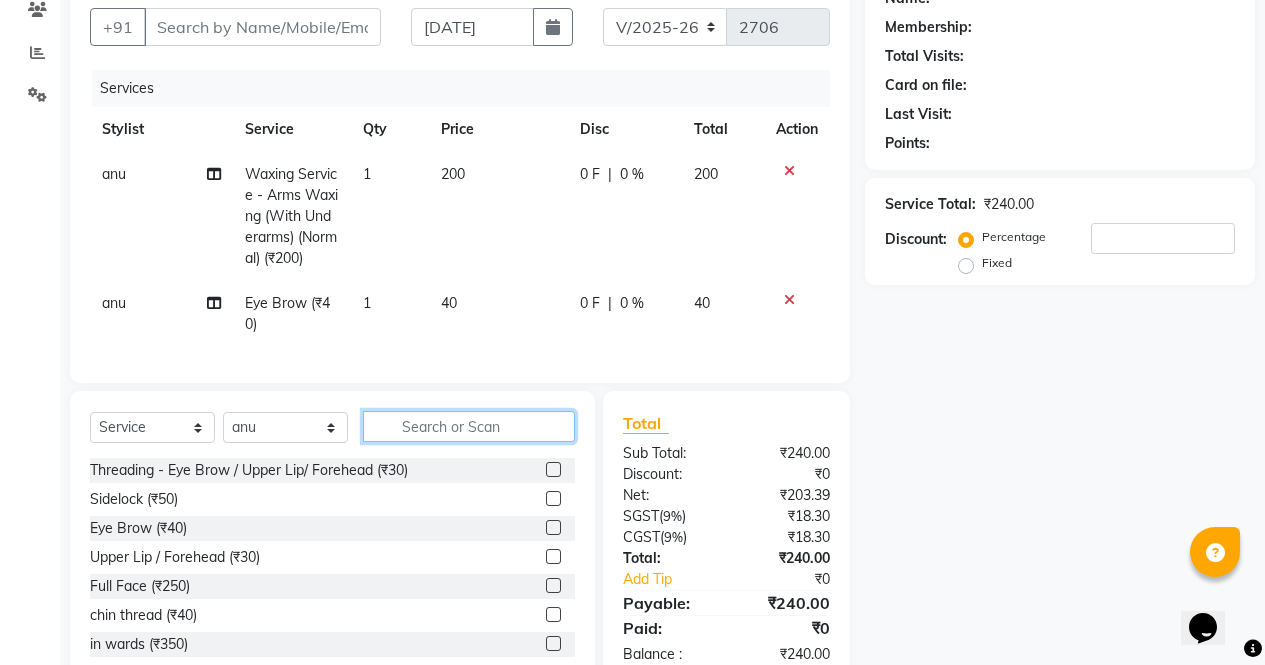 click 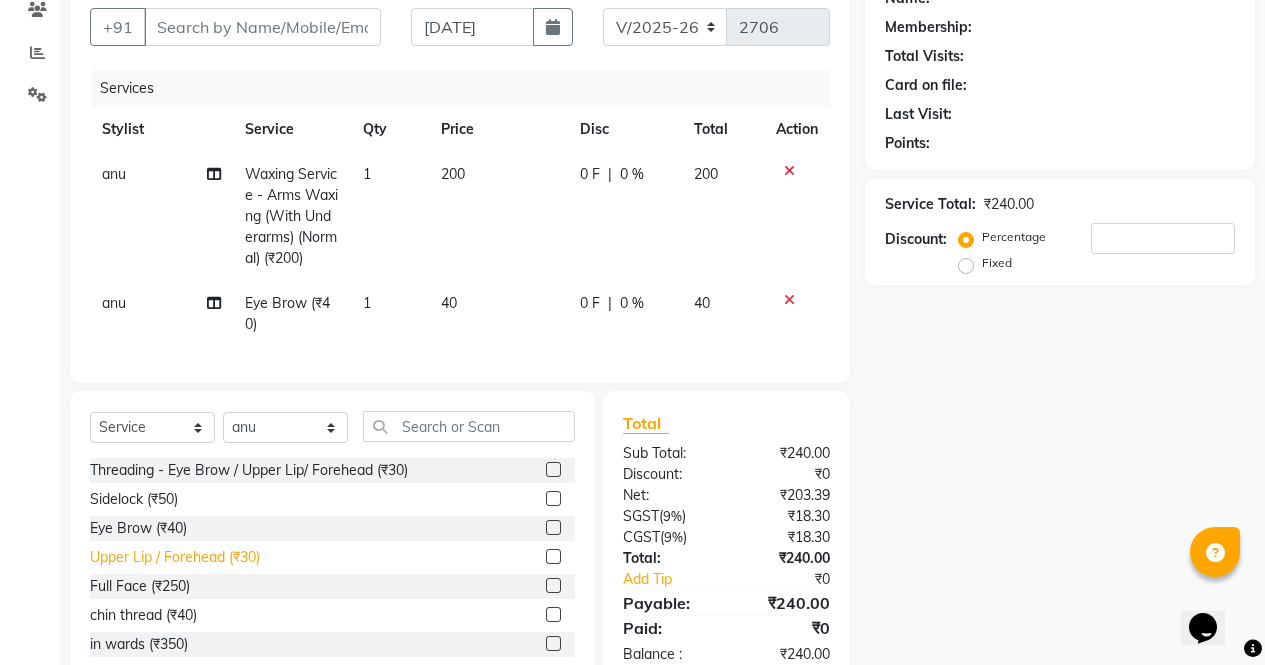 click on "Upper Lip / Forehead (₹30)" 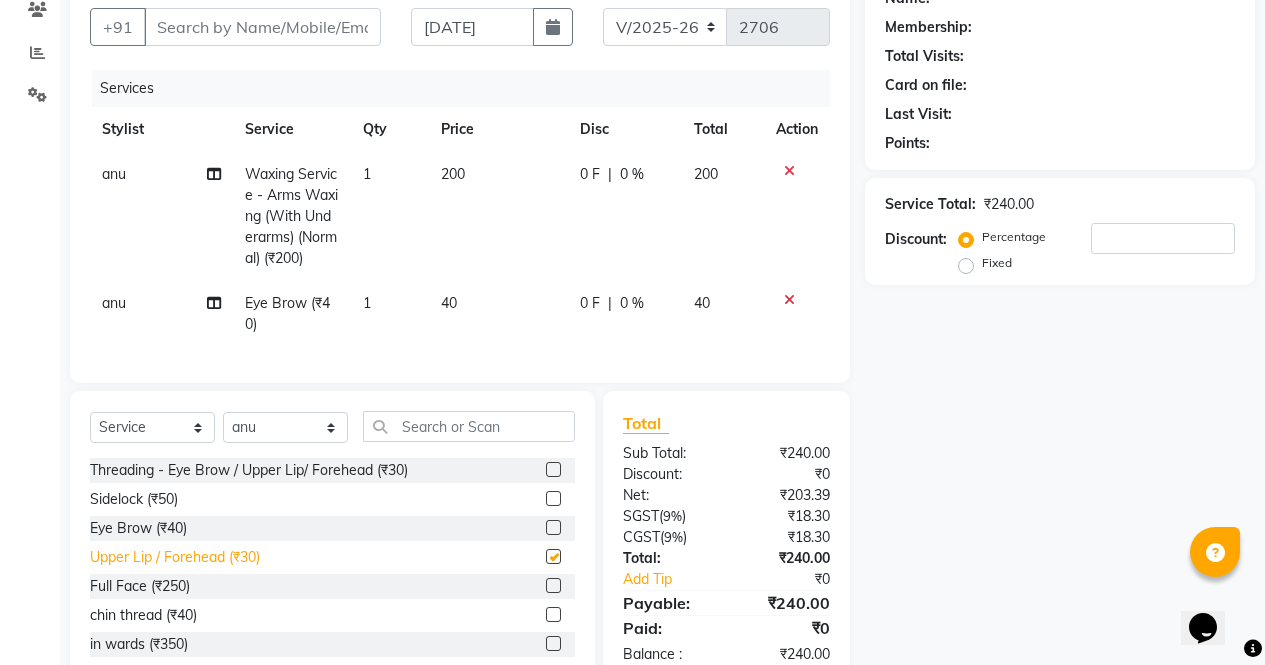 checkbox on "false" 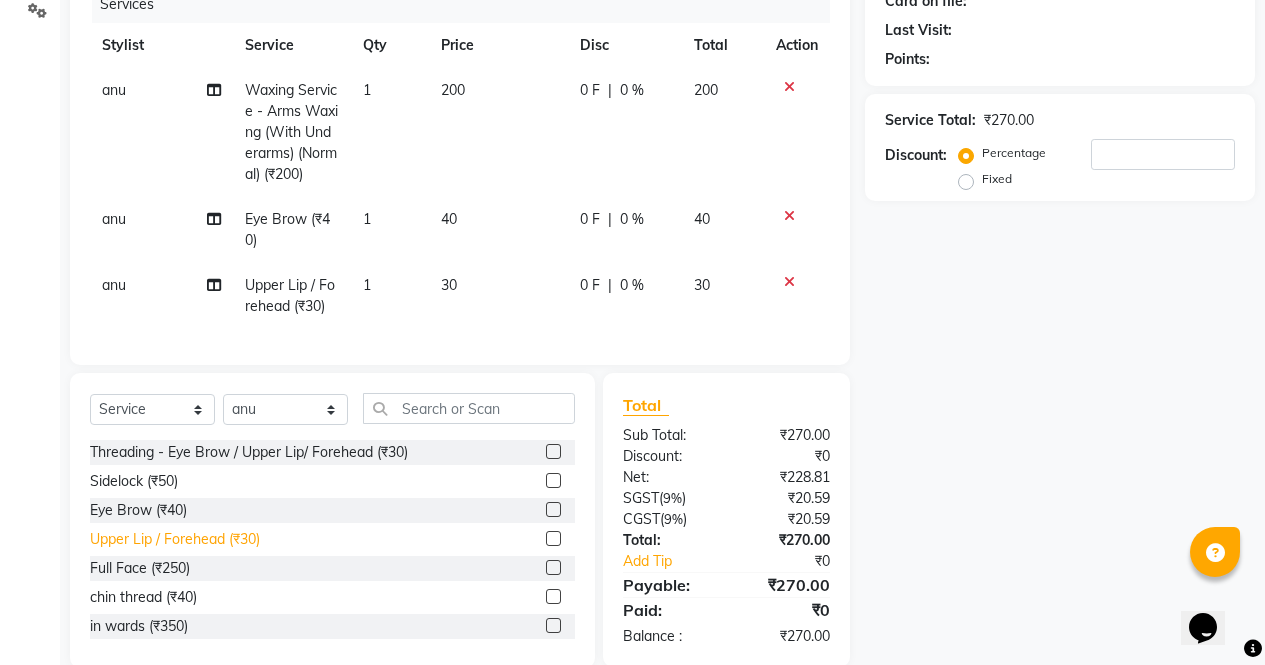 scroll, scrollTop: 271, scrollLeft: 0, axis: vertical 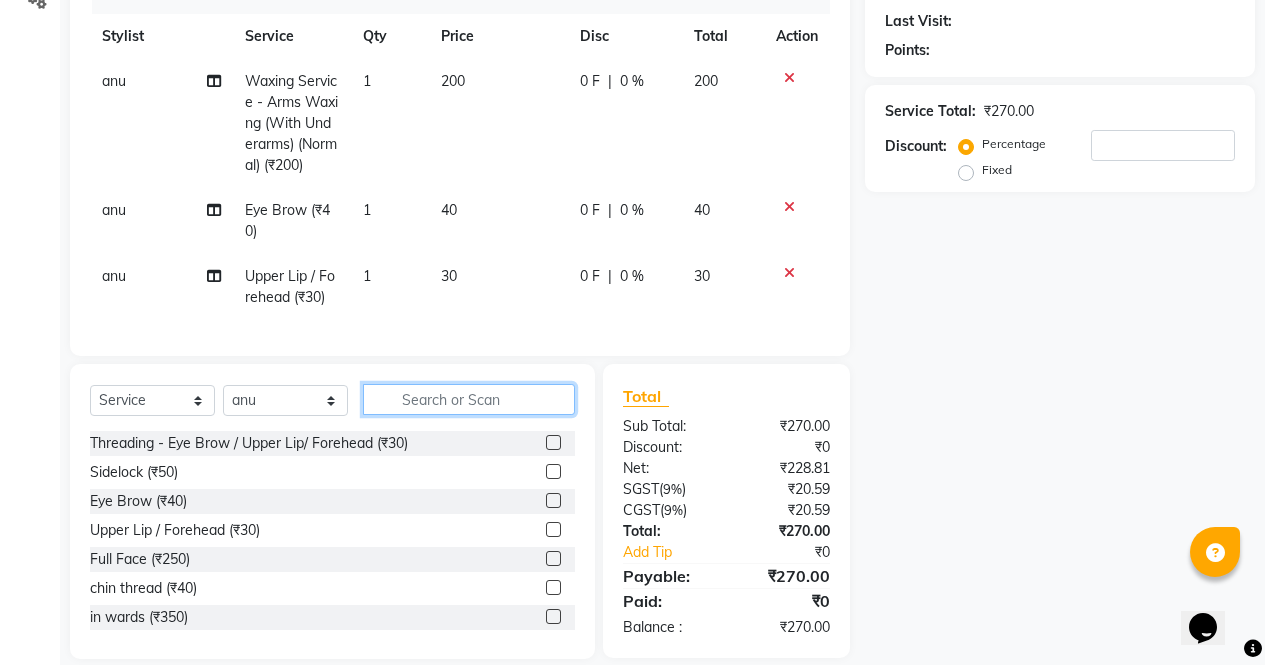 click 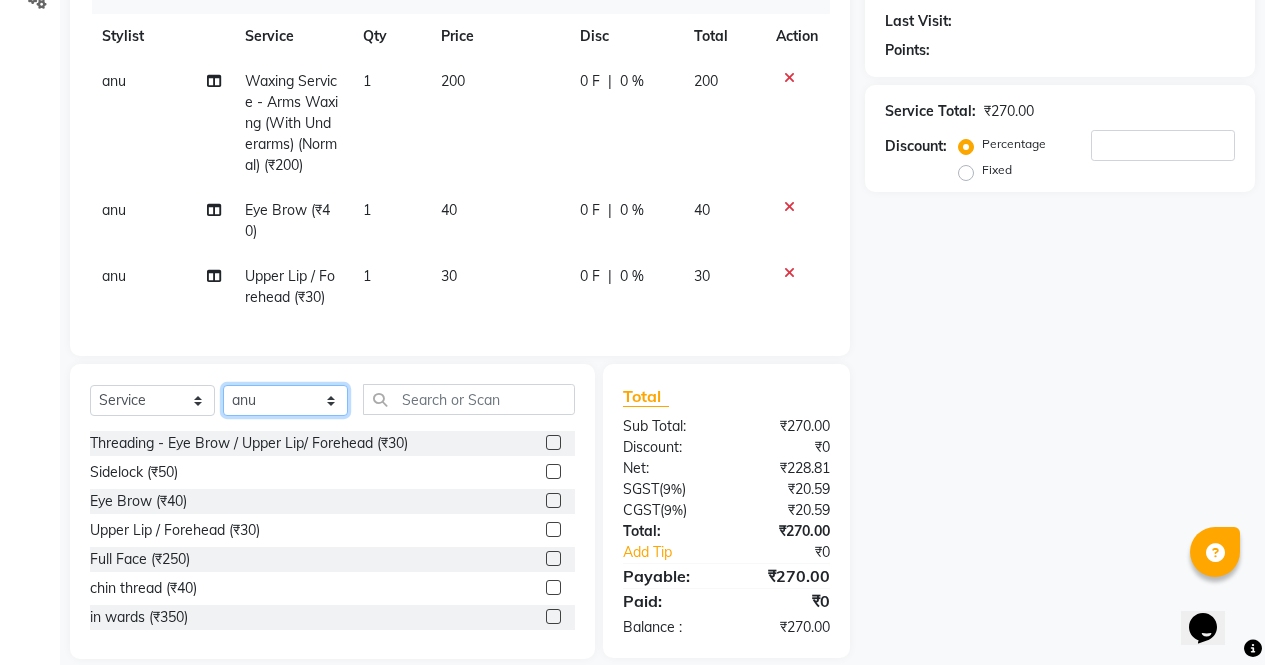 click on "Select Stylist [PERSON_NAME] [PERSON_NAME] Front Desk muskaan pratibha rakhi [PERSON_NAME] [PERSON_NAME]" 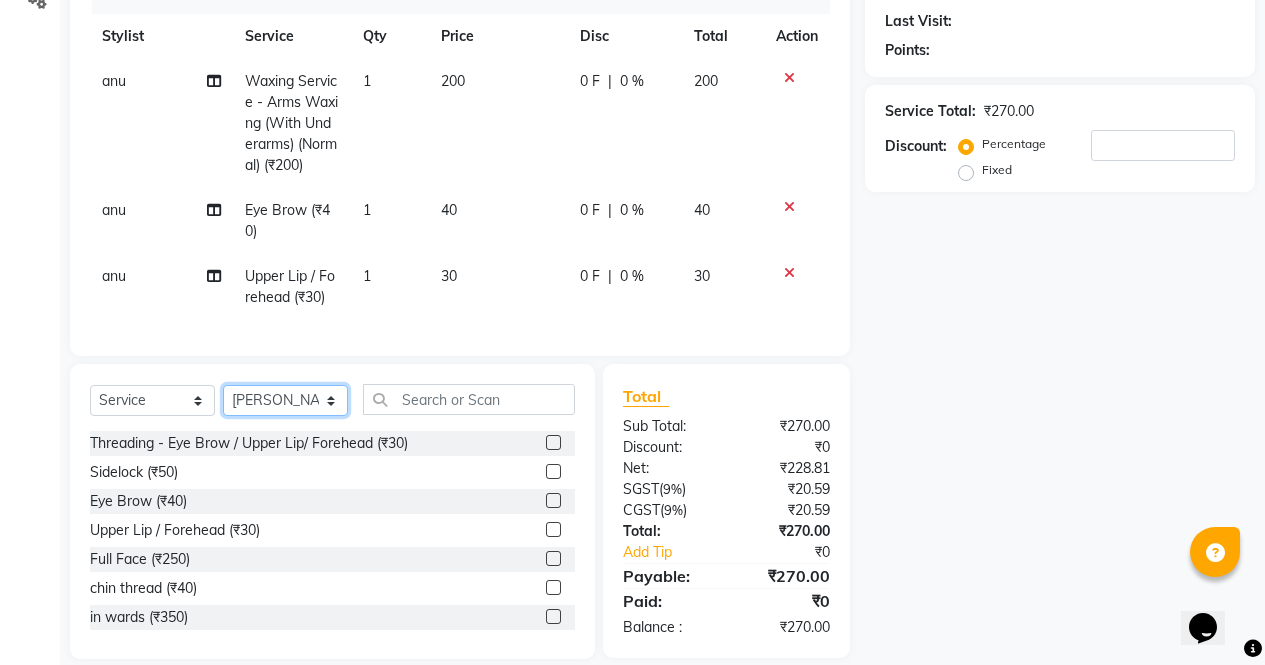 click on "Select Stylist [PERSON_NAME] [PERSON_NAME] Front Desk muskaan pratibha rakhi [PERSON_NAME] [PERSON_NAME]" 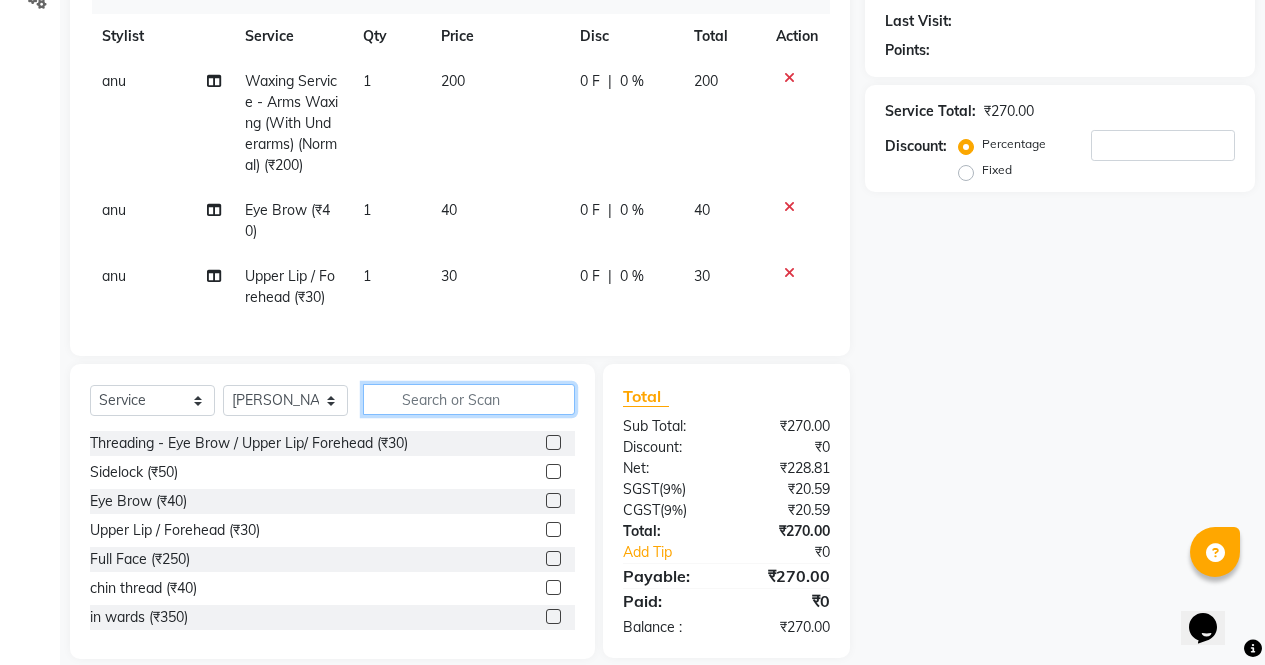 click 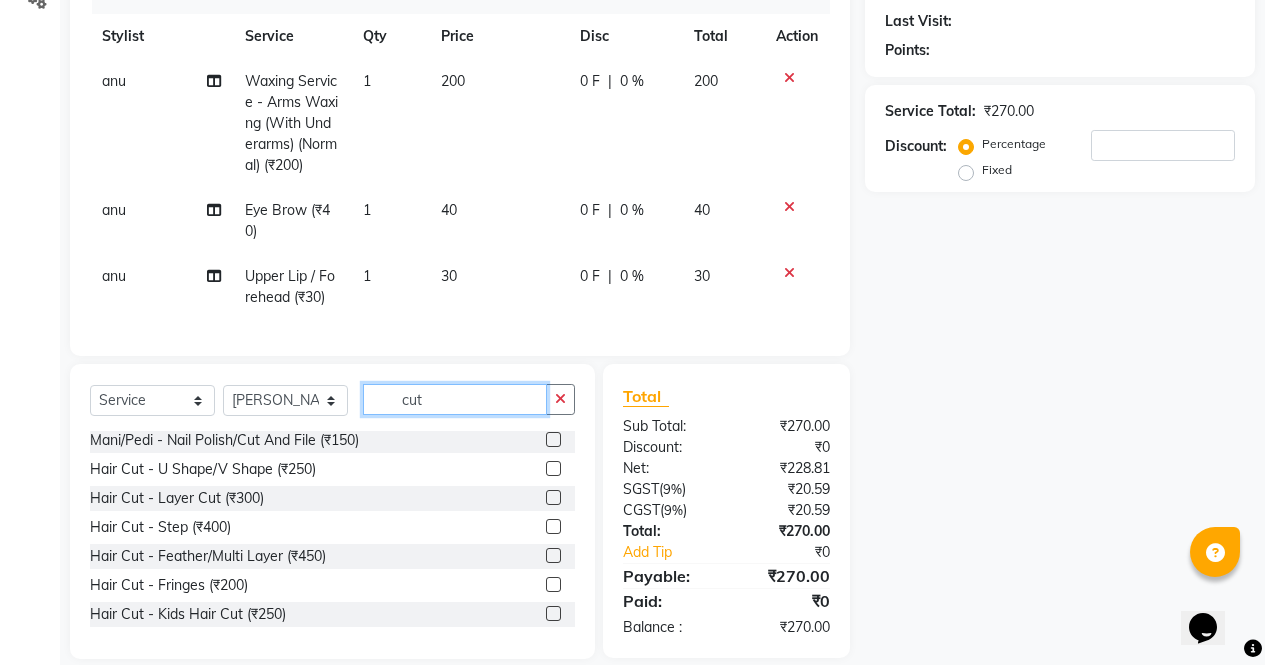 scroll, scrollTop: 0, scrollLeft: 0, axis: both 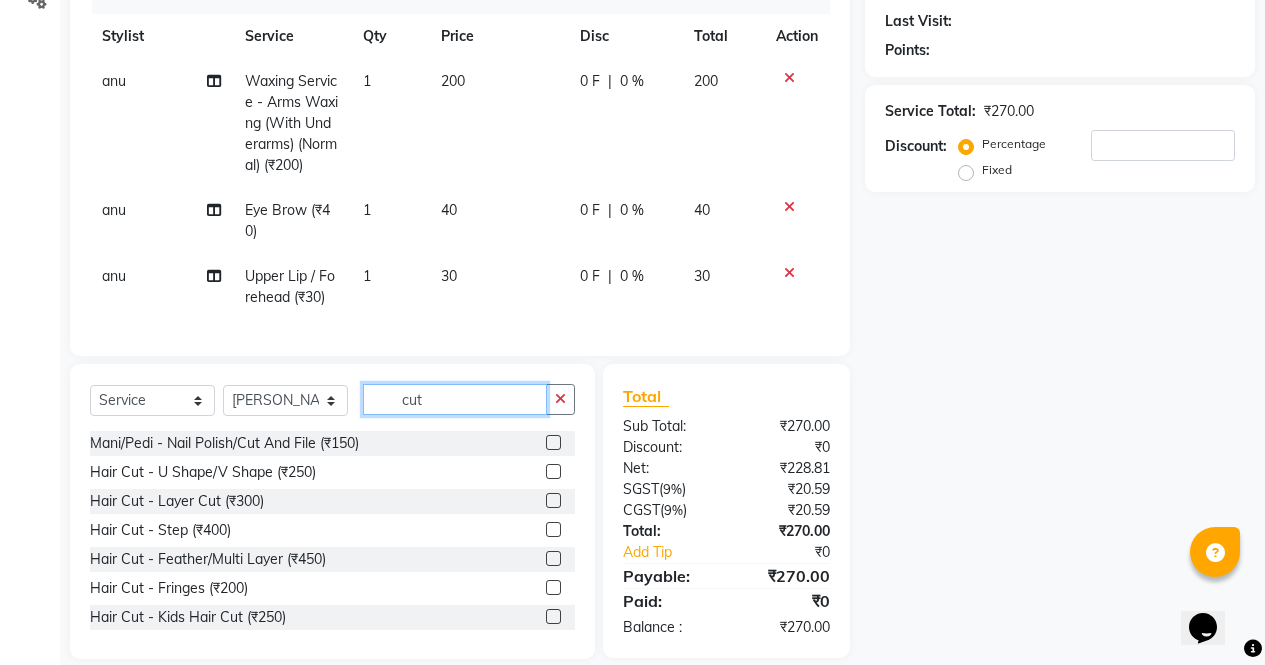 type on "cut" 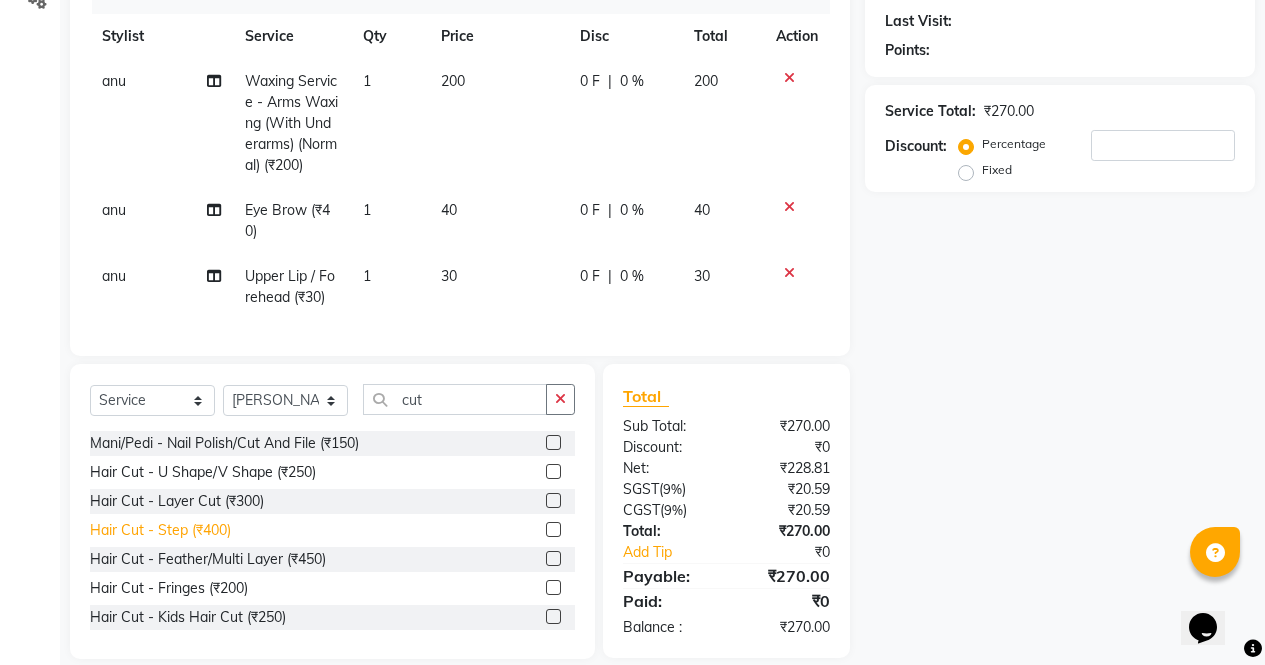 click on "Hair Cut - Step (₹400)" 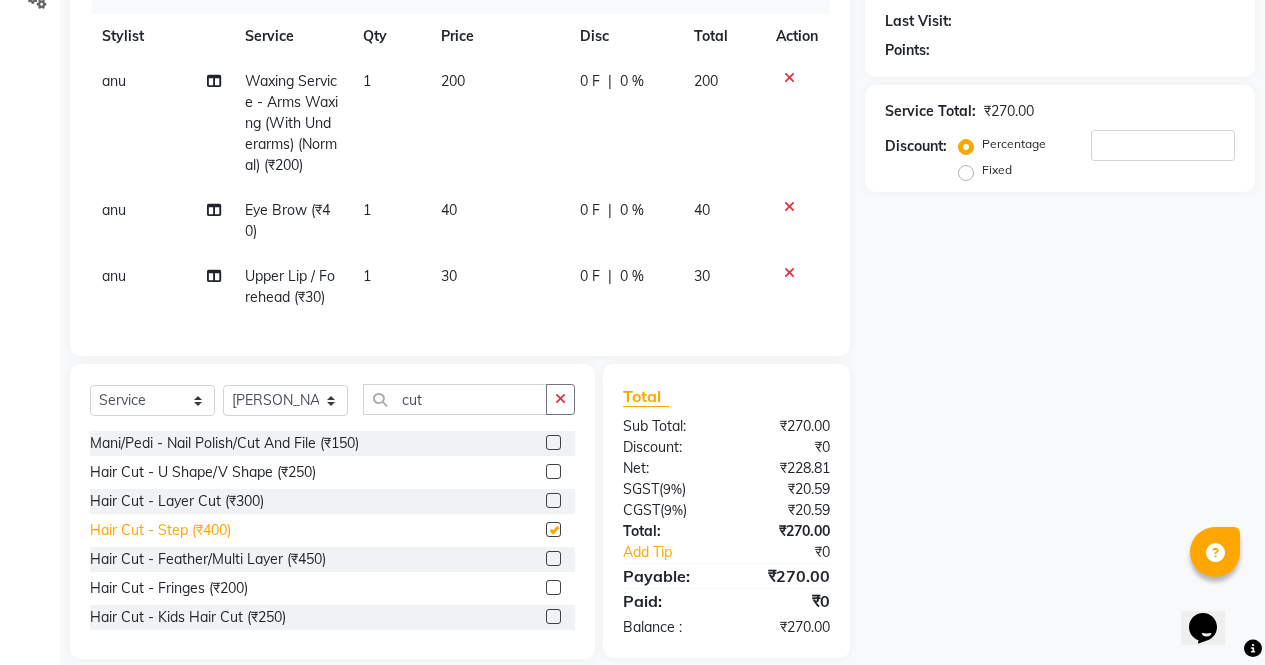 checkbox on "false" 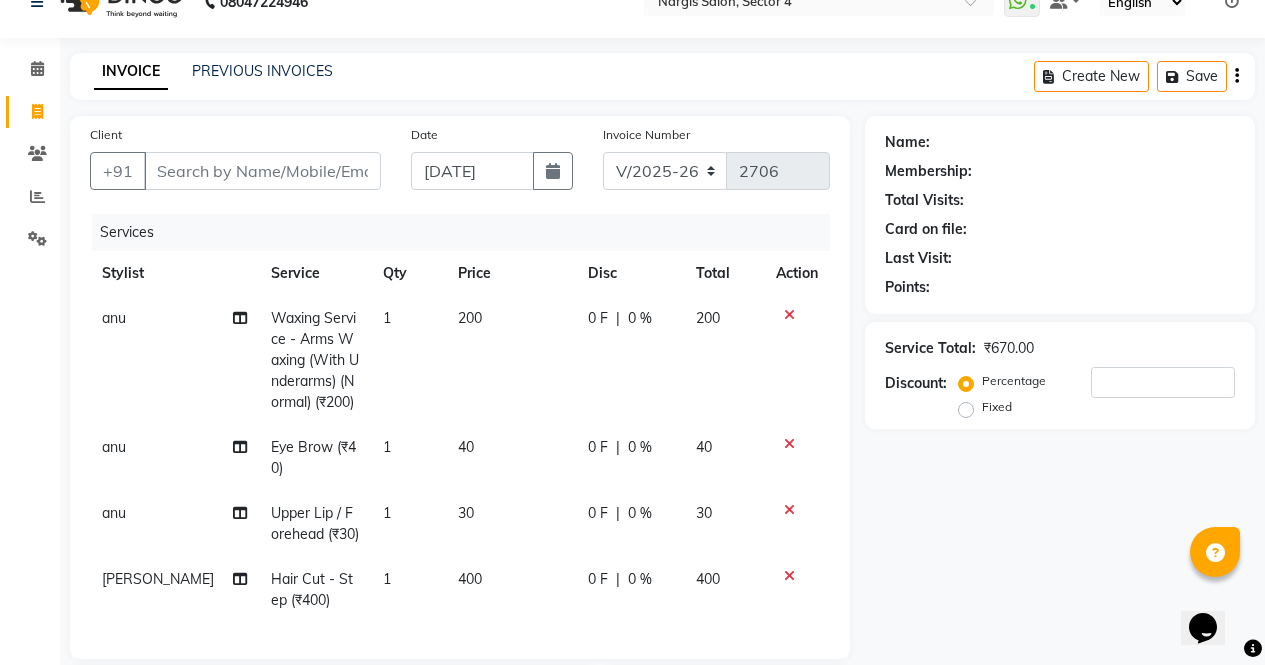 scroll, scrollTop: 30, scrollLeft: 0, axis: vertical 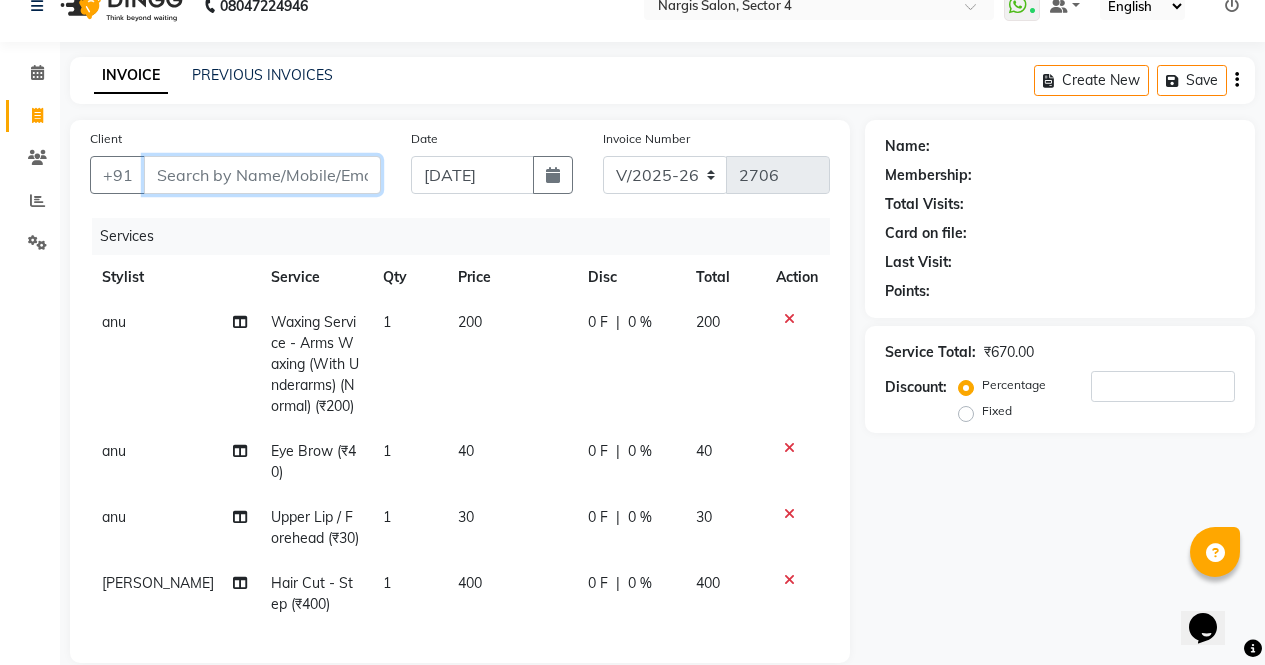 click on "Client" at bounding box center (262, 175) 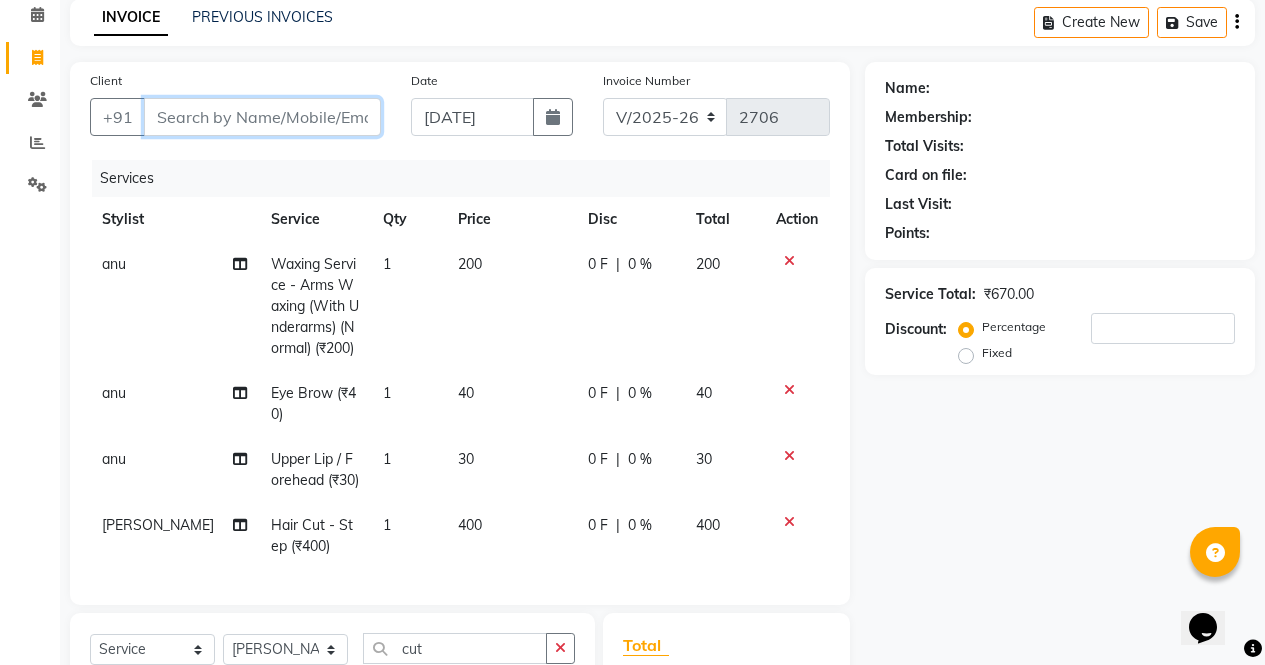 scroll, scrollTop: 85, scrollLeft: 0, axis: vertical 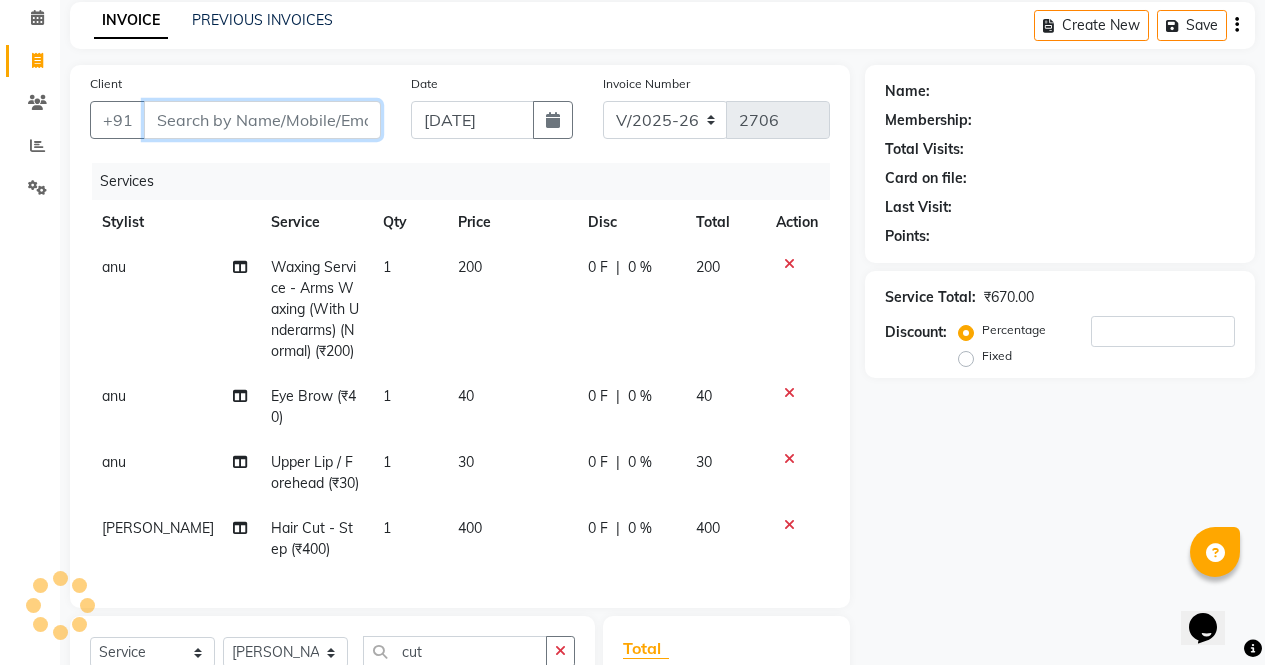click on "Client" at bounding box center [262, 120] 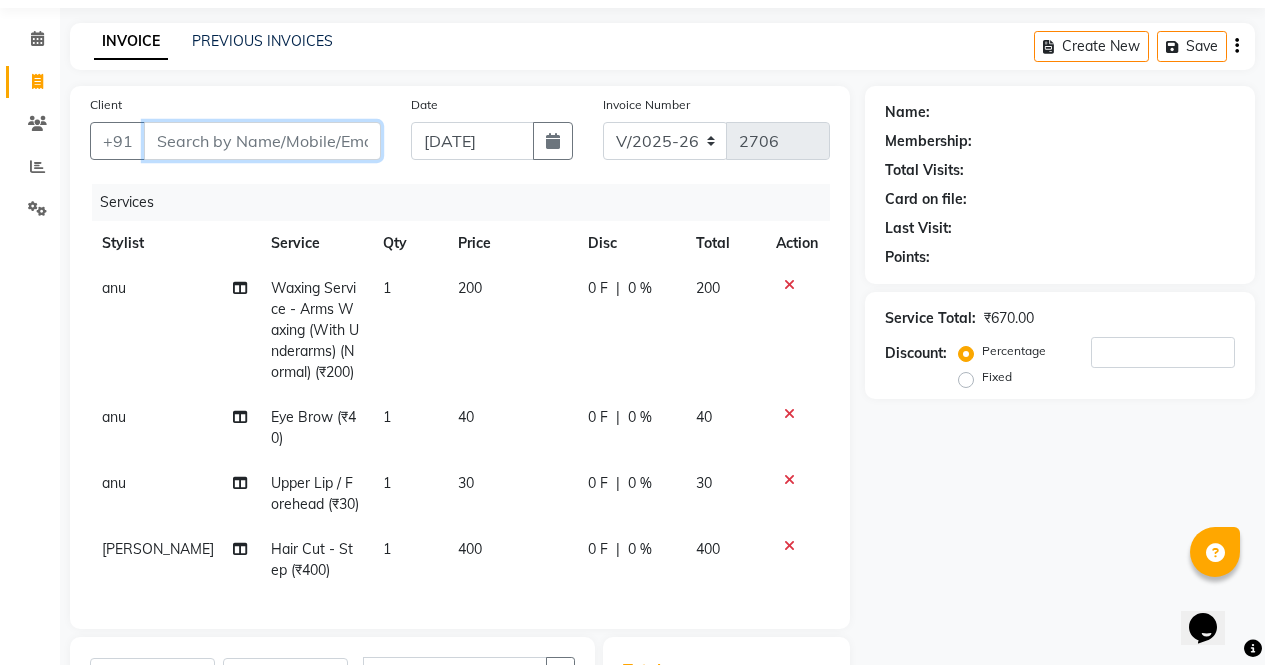 scroll, scrollTop: 49, scrollLeft: 0, axis: vertical 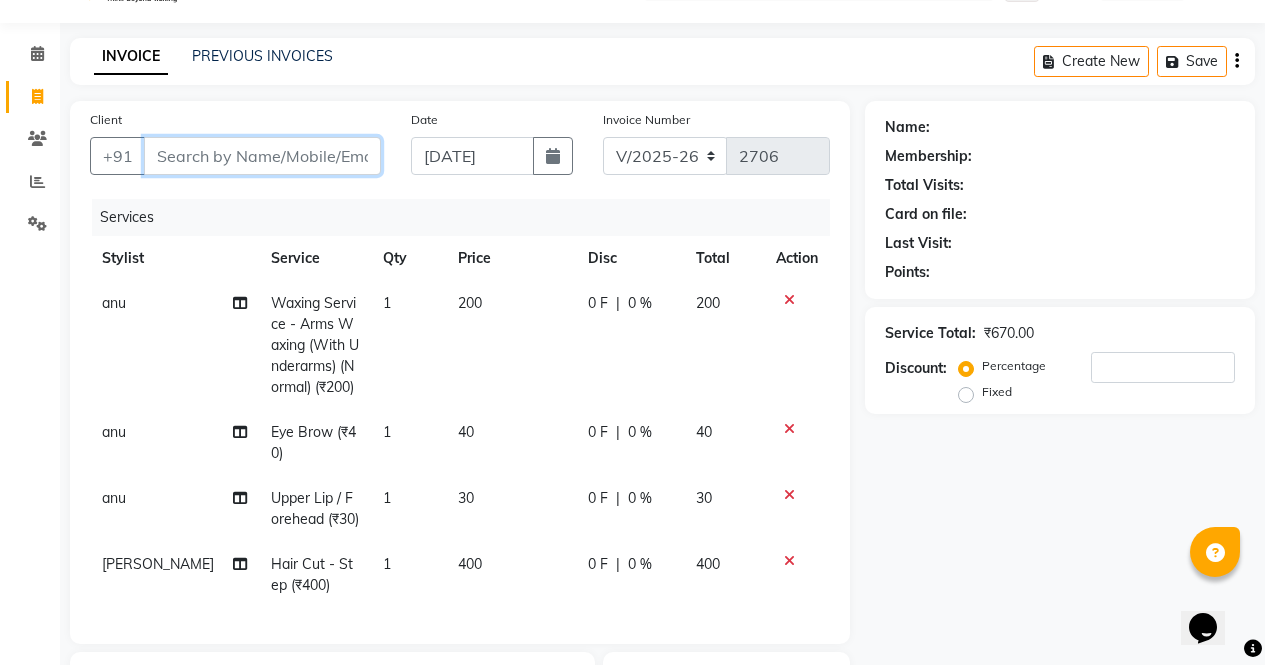 click on "Client" at bounding box center [262, 156] 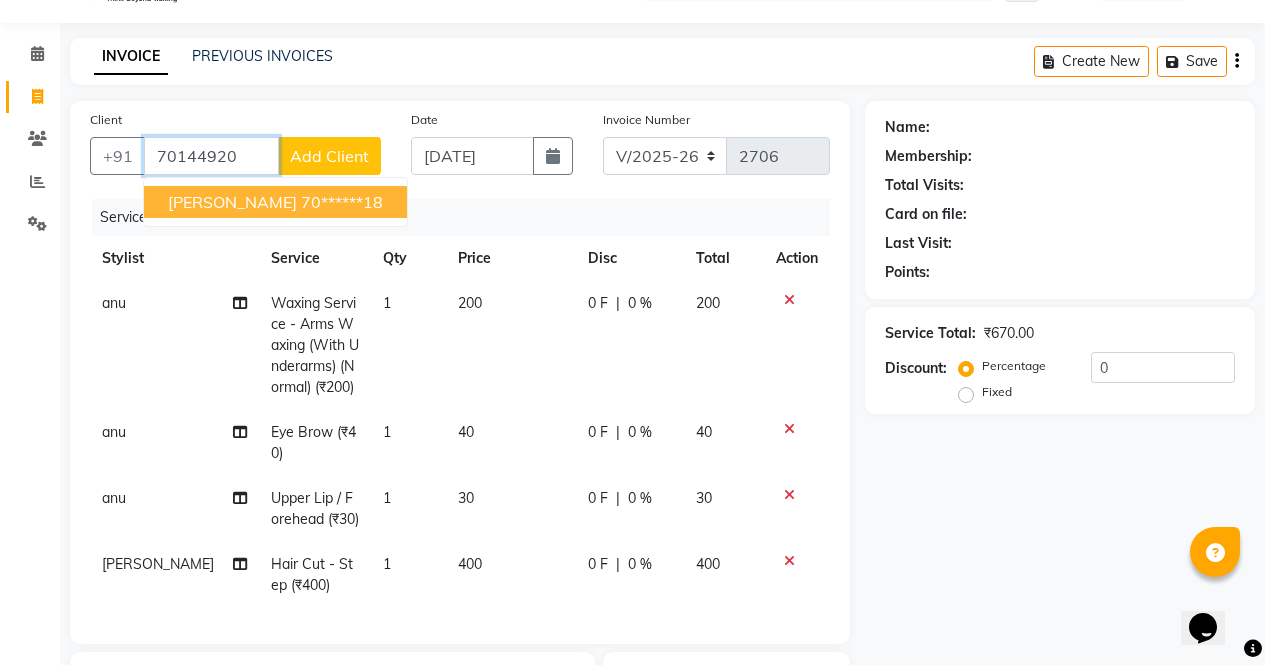 click on "70******18" at bounding box center (342, 202) 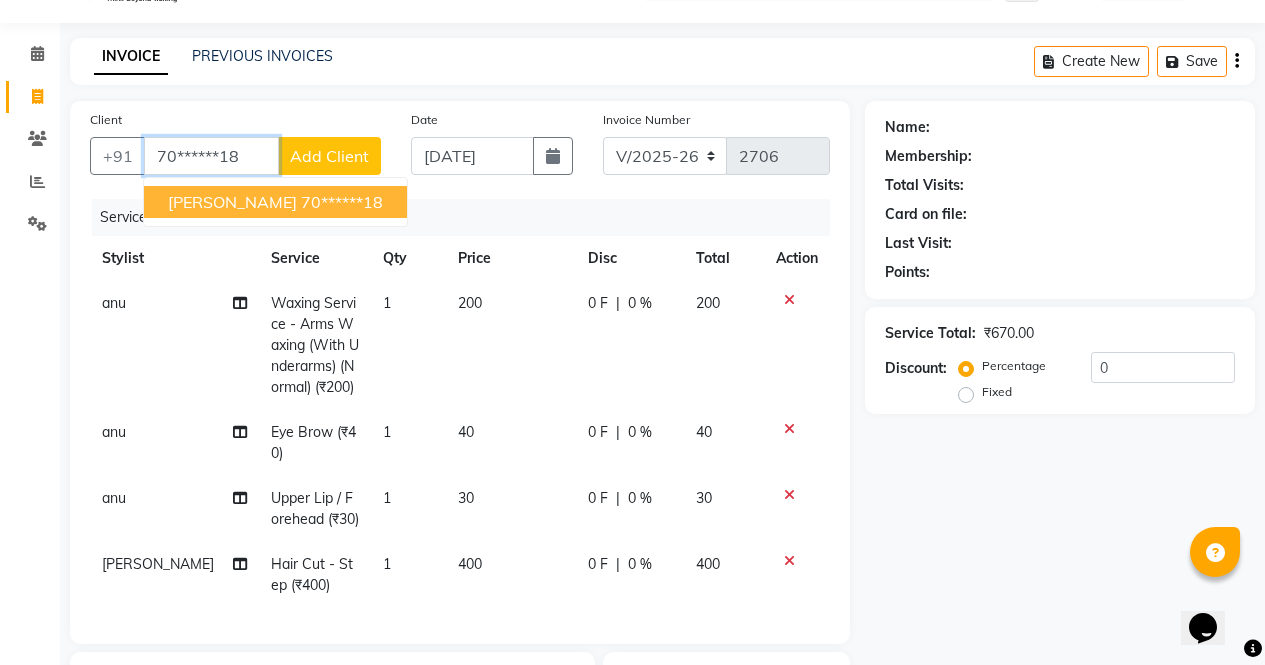 type on "70******18" 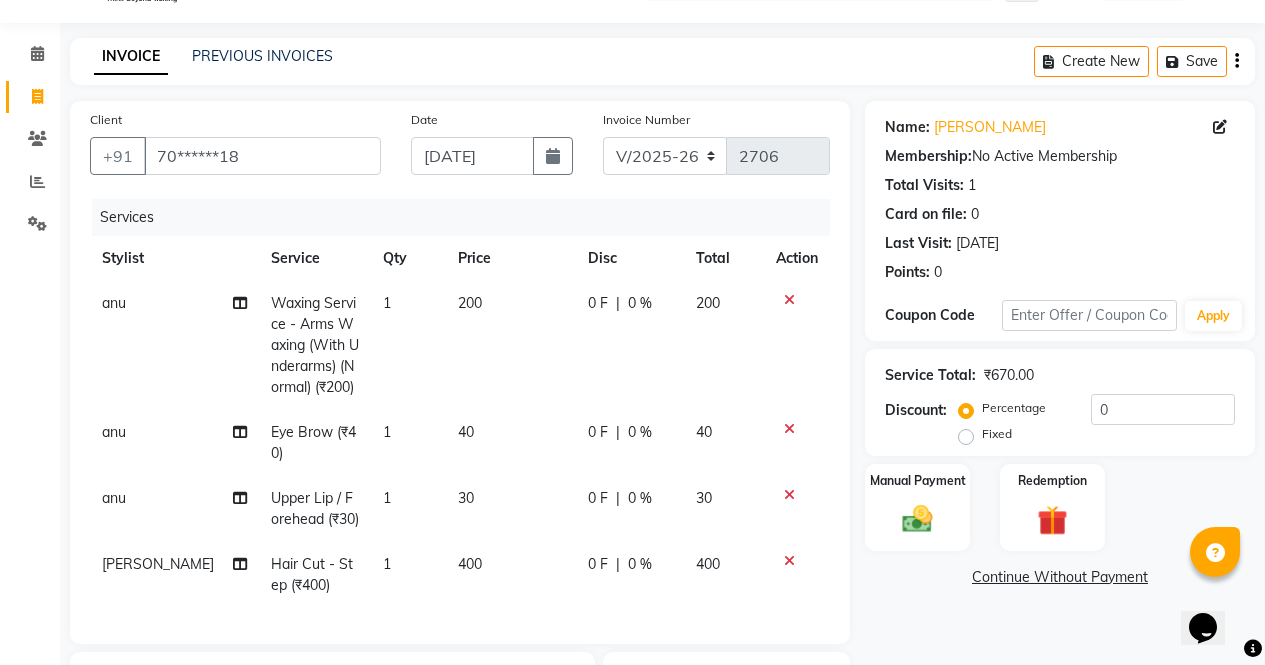 scroll, scrollTop: 376, scrollLeft: 0, axis: vertical 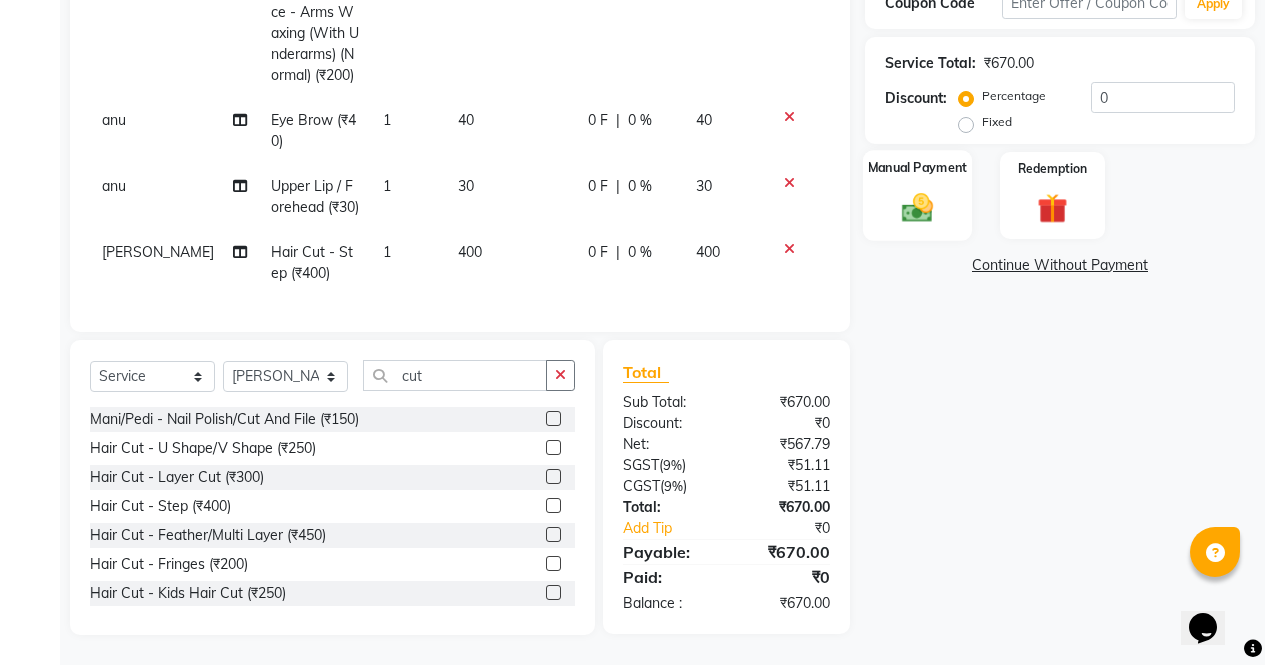 click 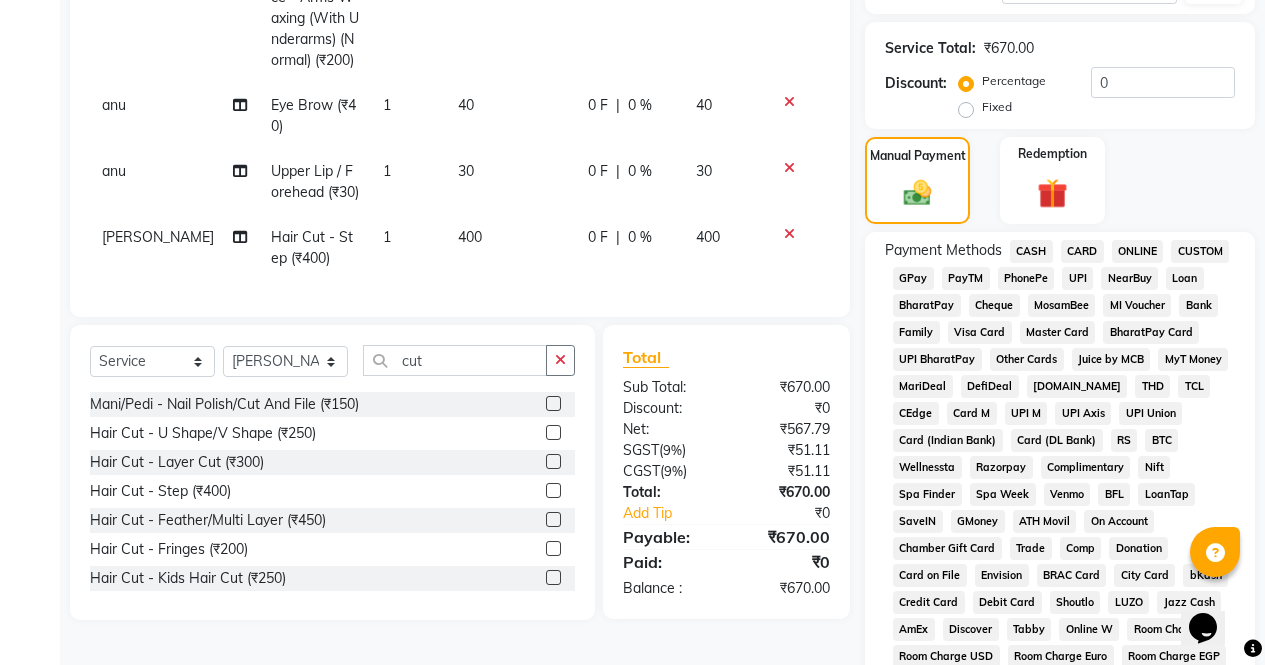 click on "CASH" 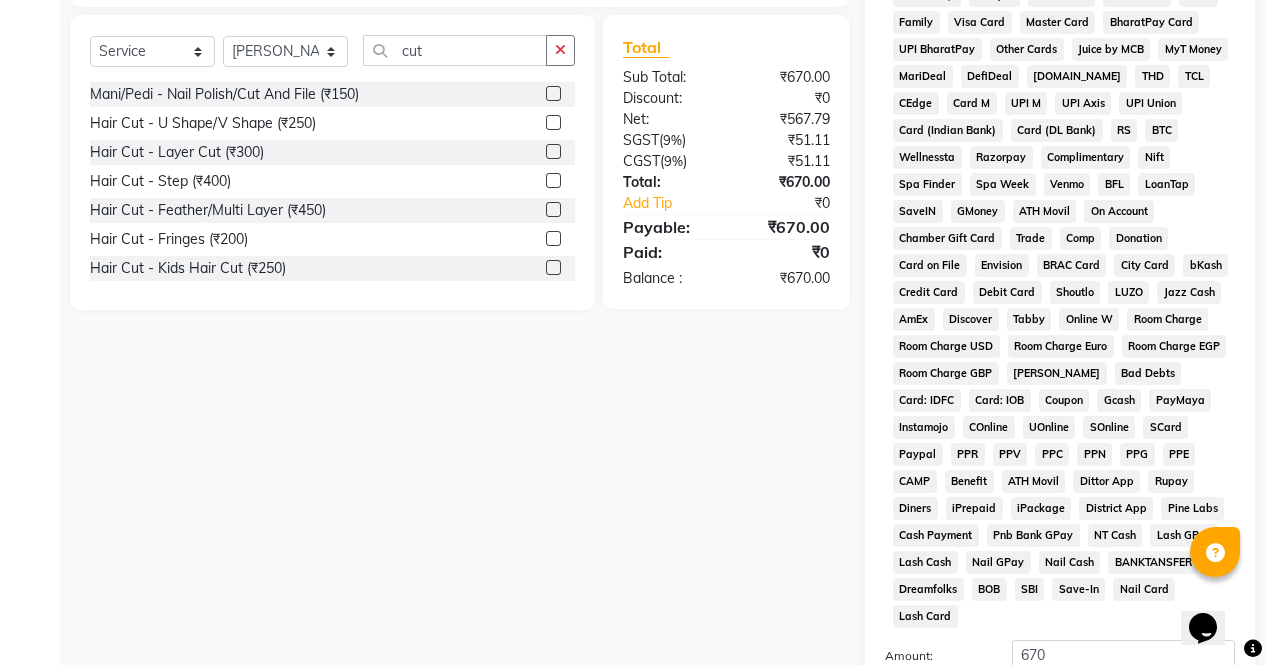 scroll, scrollTop: 887, scrollLeft: 0, axis: vertical 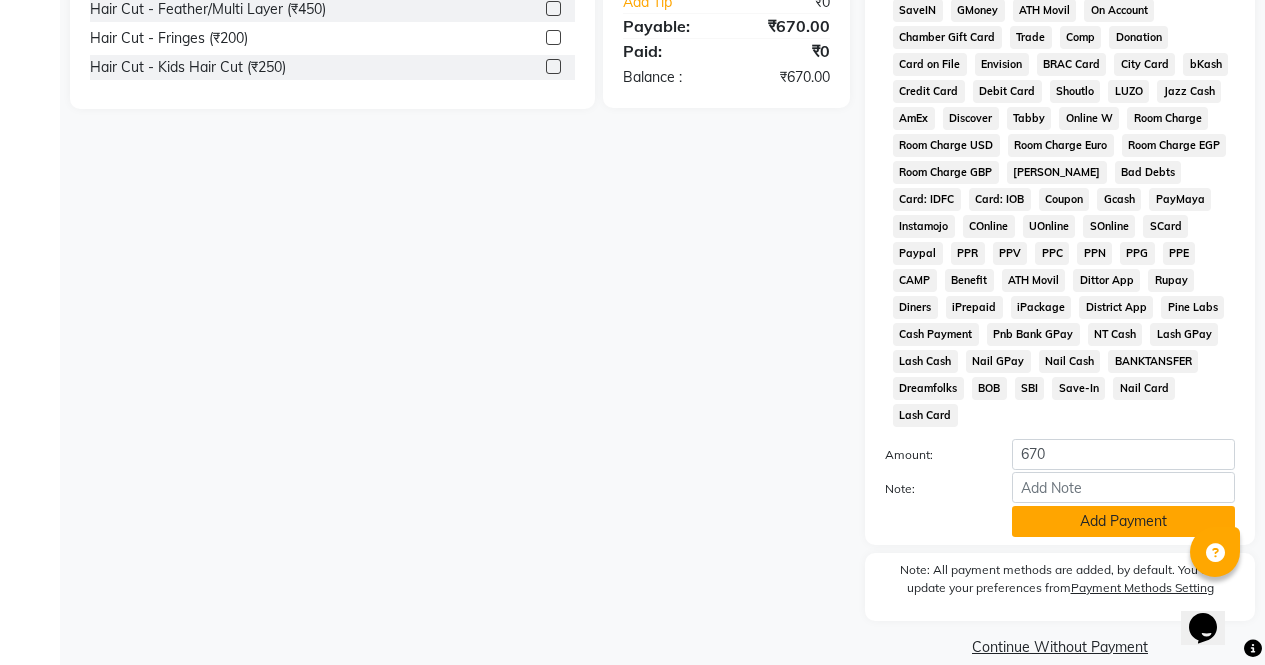 click on "Add Payment" 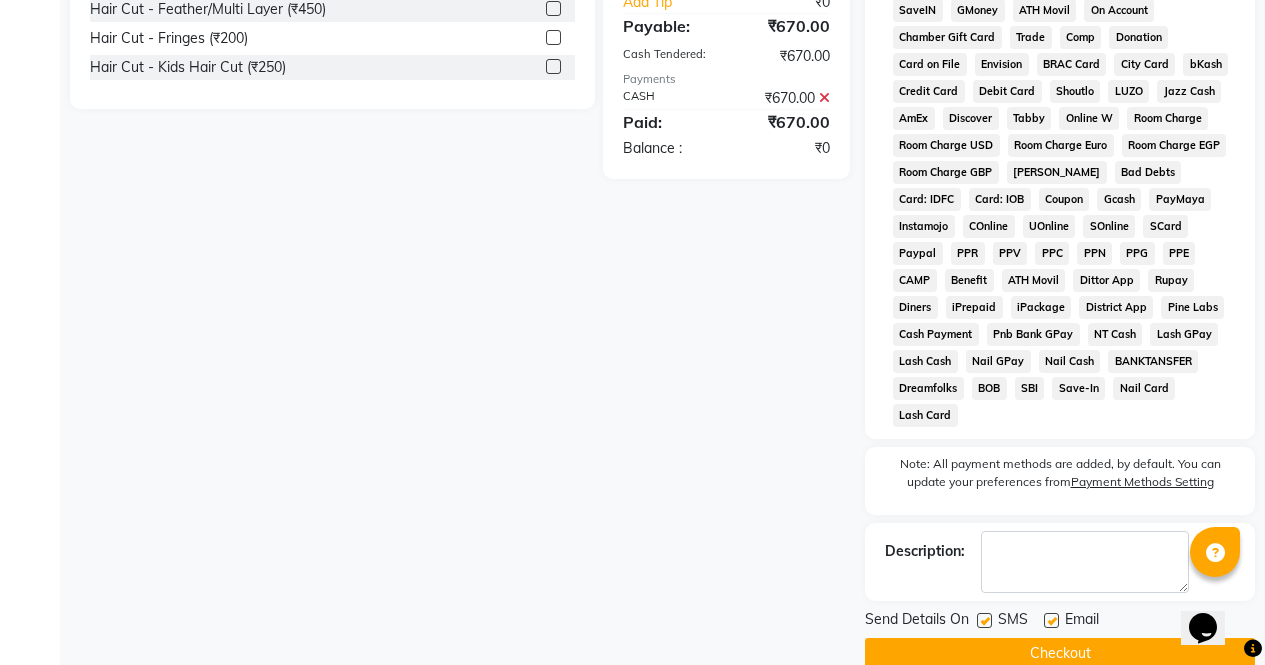 click on "Checkout" 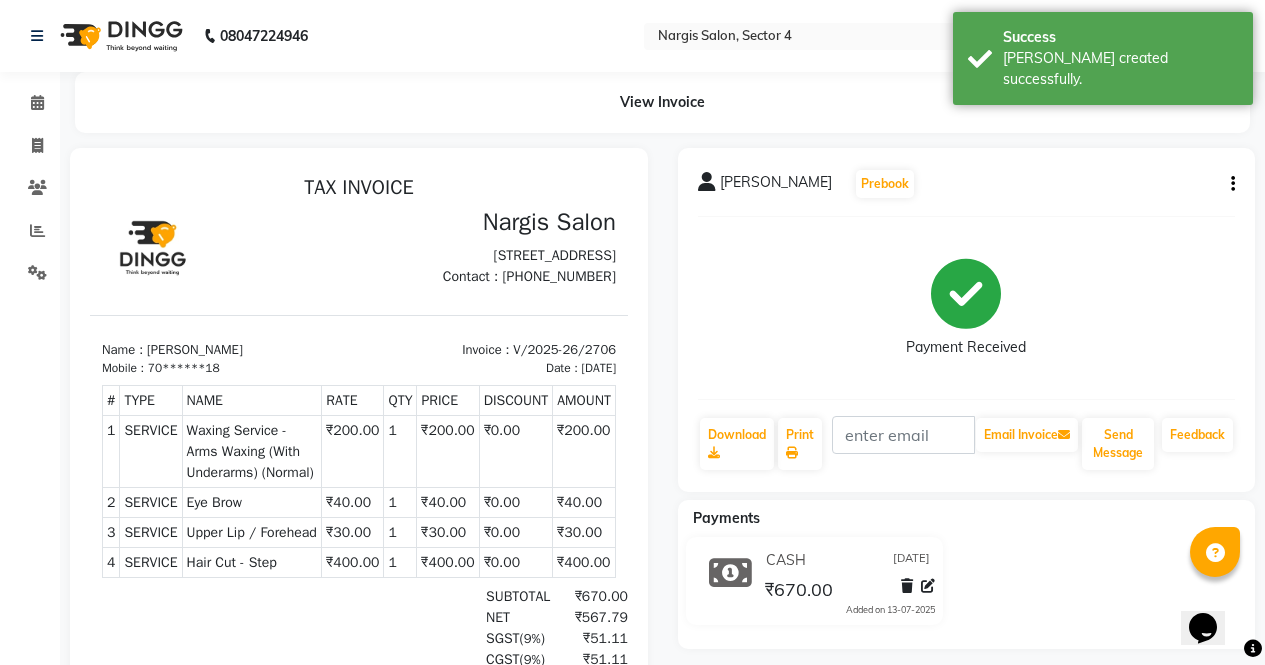 scroll, scrollTop: 0, scrollLeft: 0, axis: both 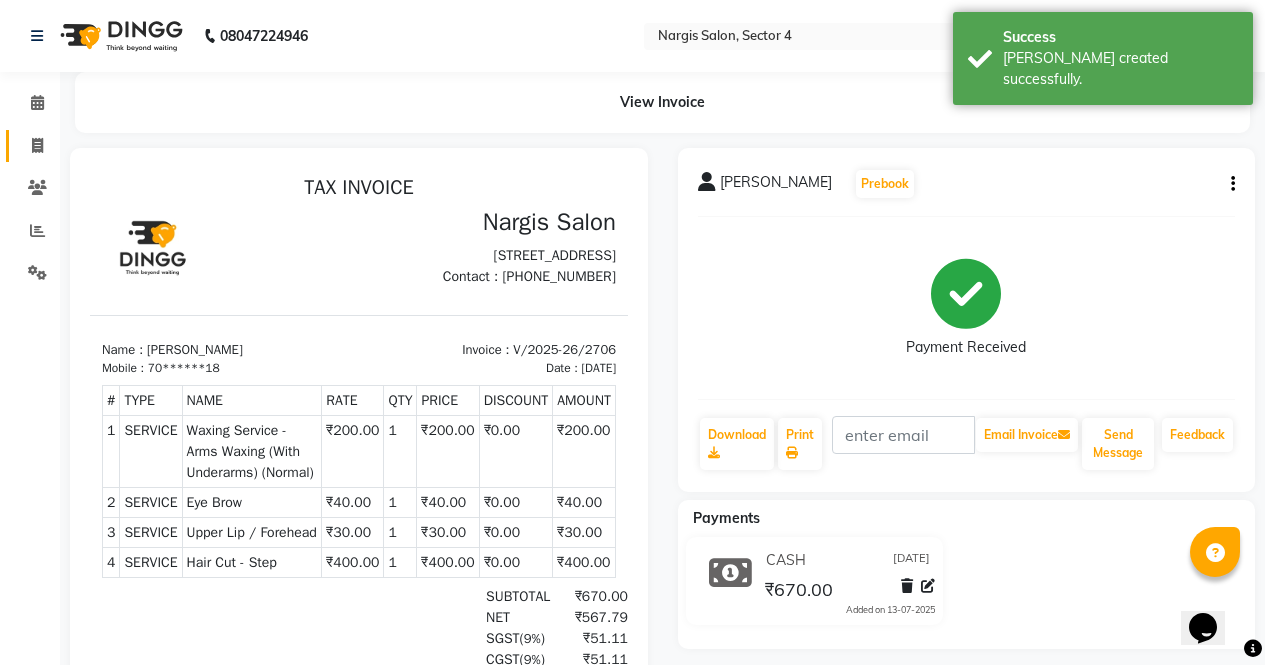 click 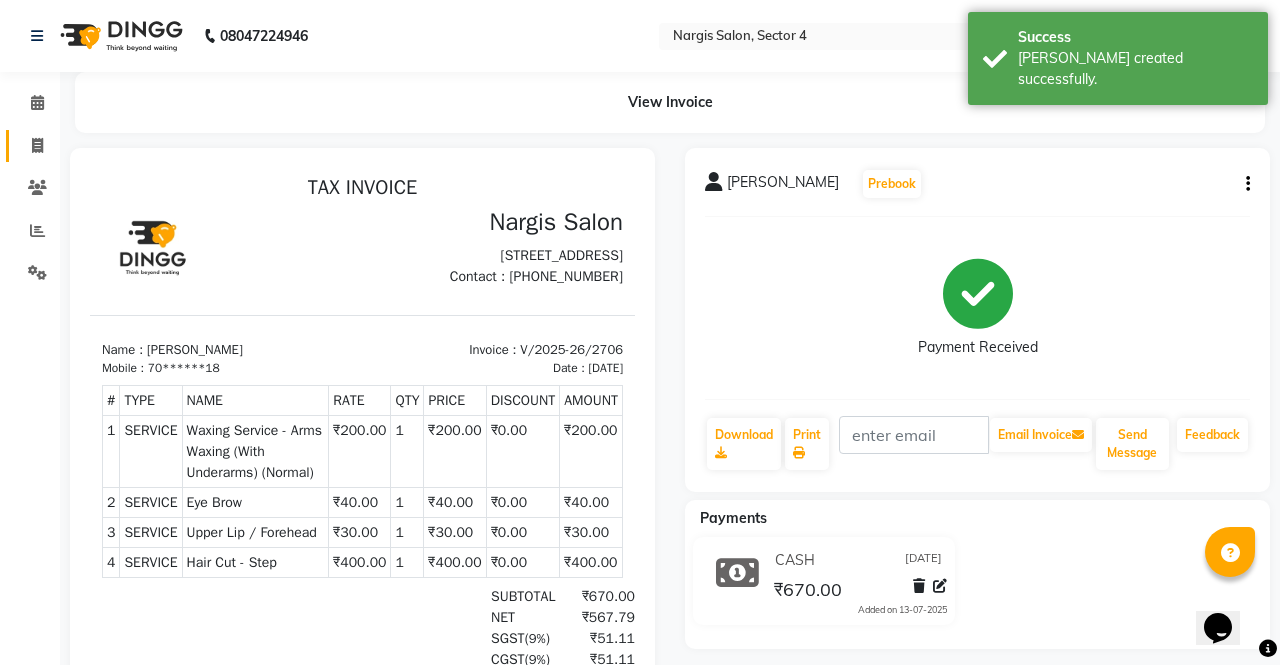 select on "service" 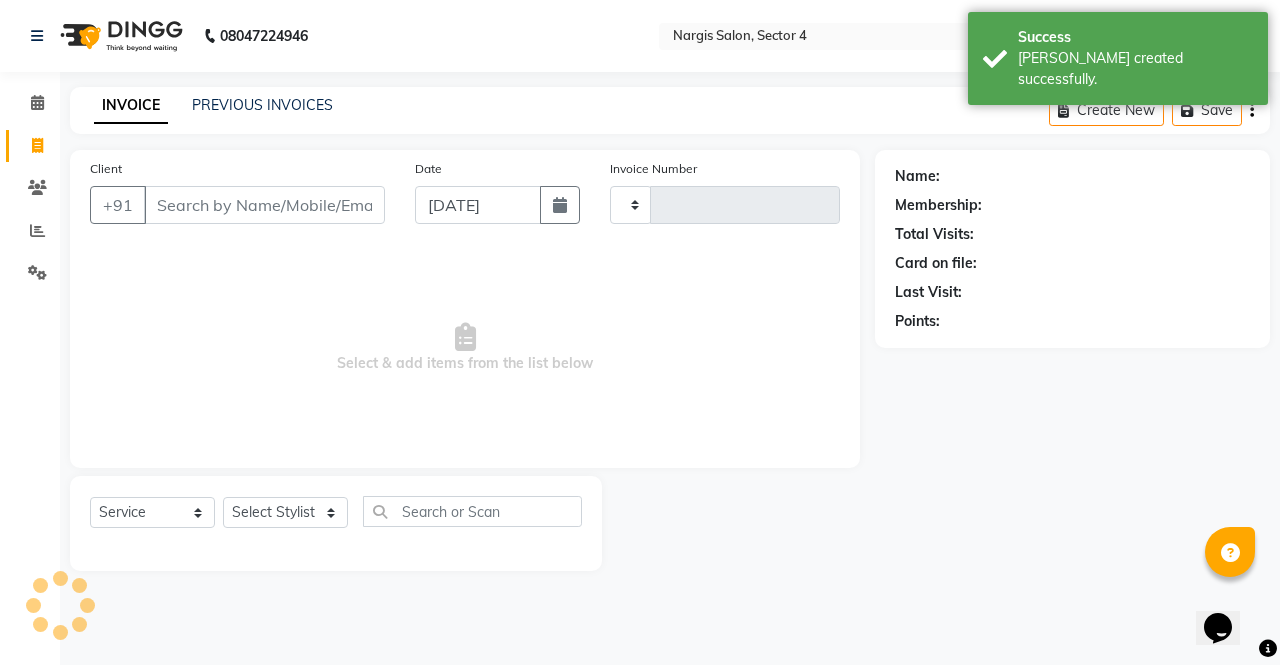 type on "2707" 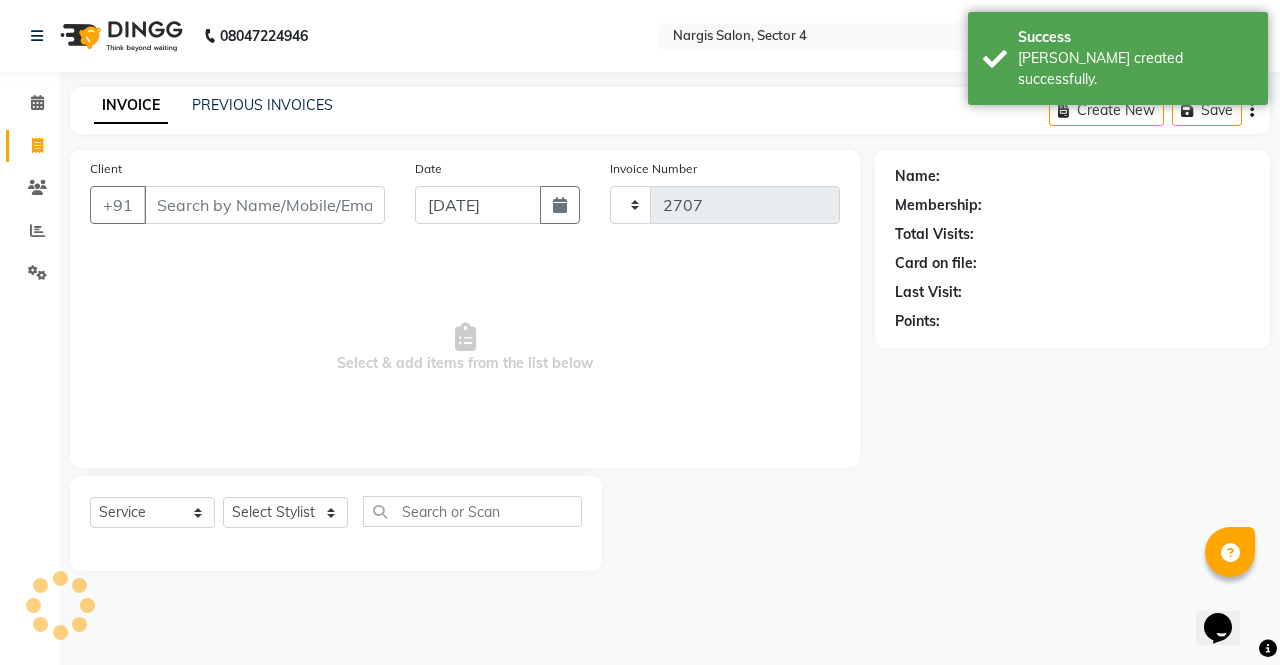 select on "4130" 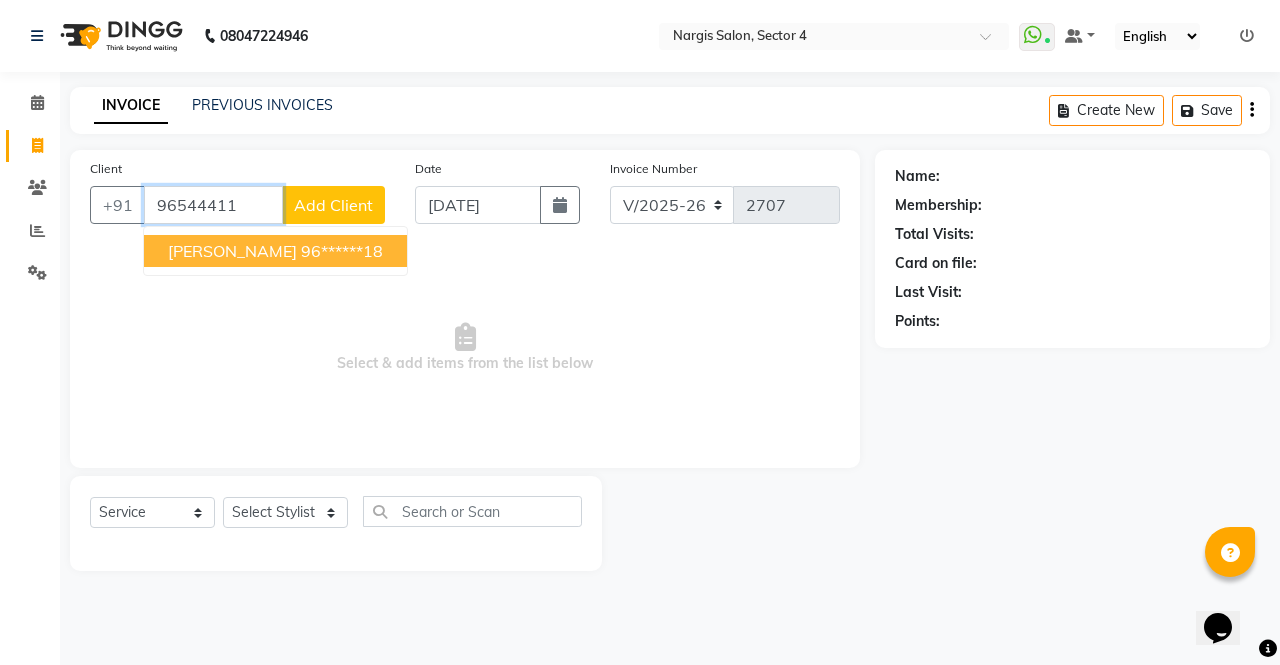 click on "96******18" at bounding box center [342, 251] 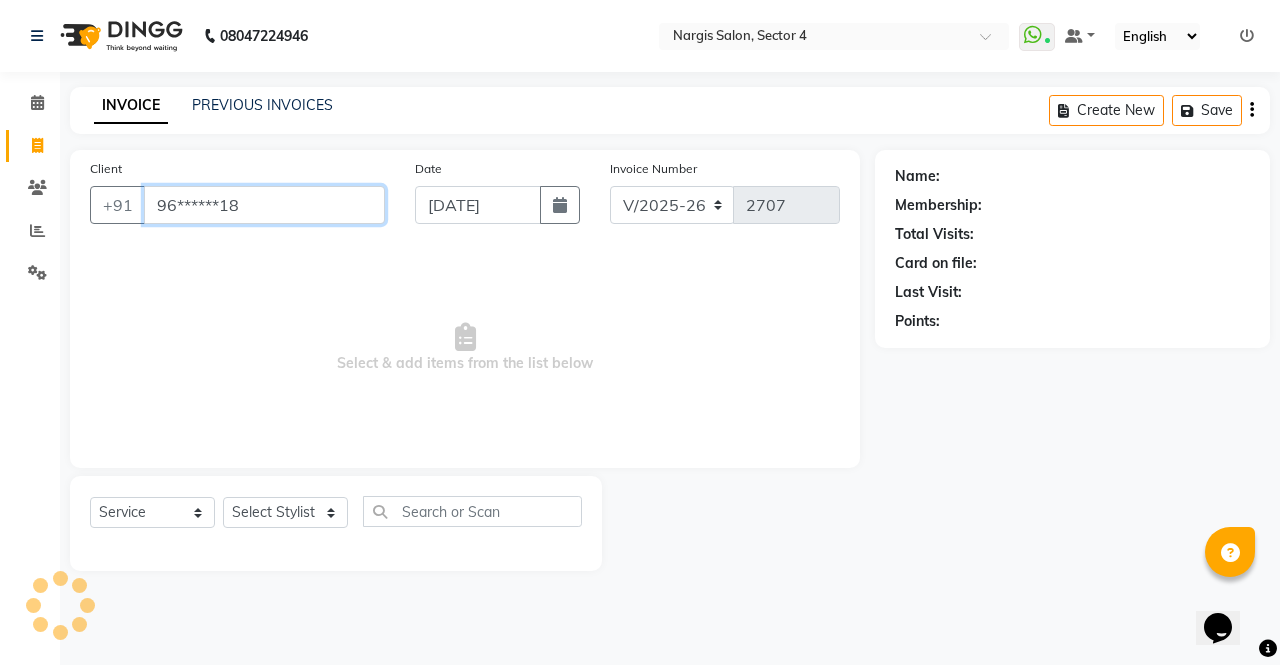 type on "96******18" 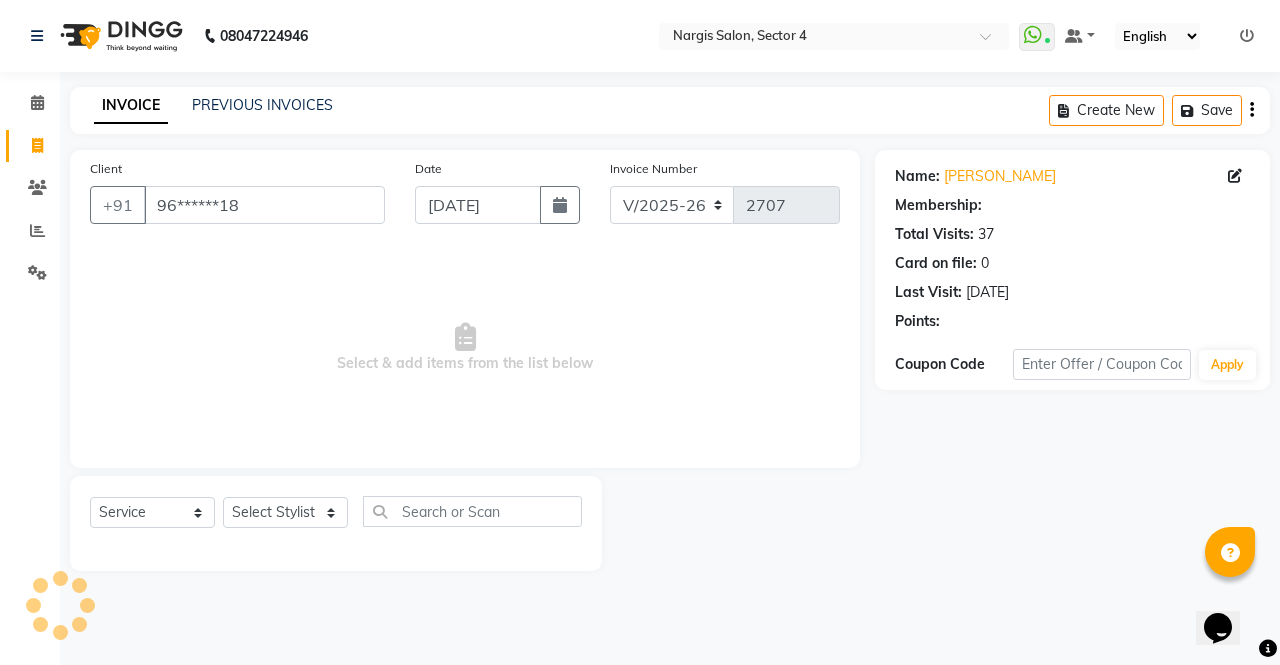 select on "1: Object" 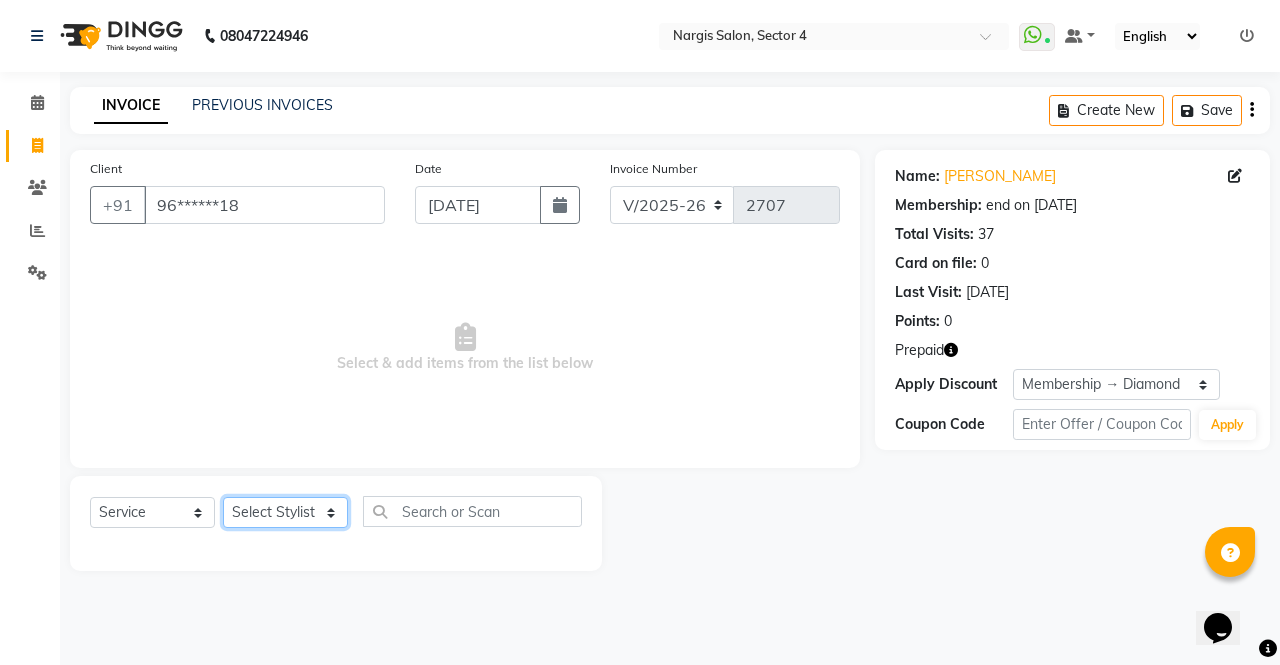 click on "Select Stylist [PERSON_NAME] [PERSON_NAME] Front Desk muskaan pratibha rakhi [PERSON_NAME] [PERSON_NAME]" 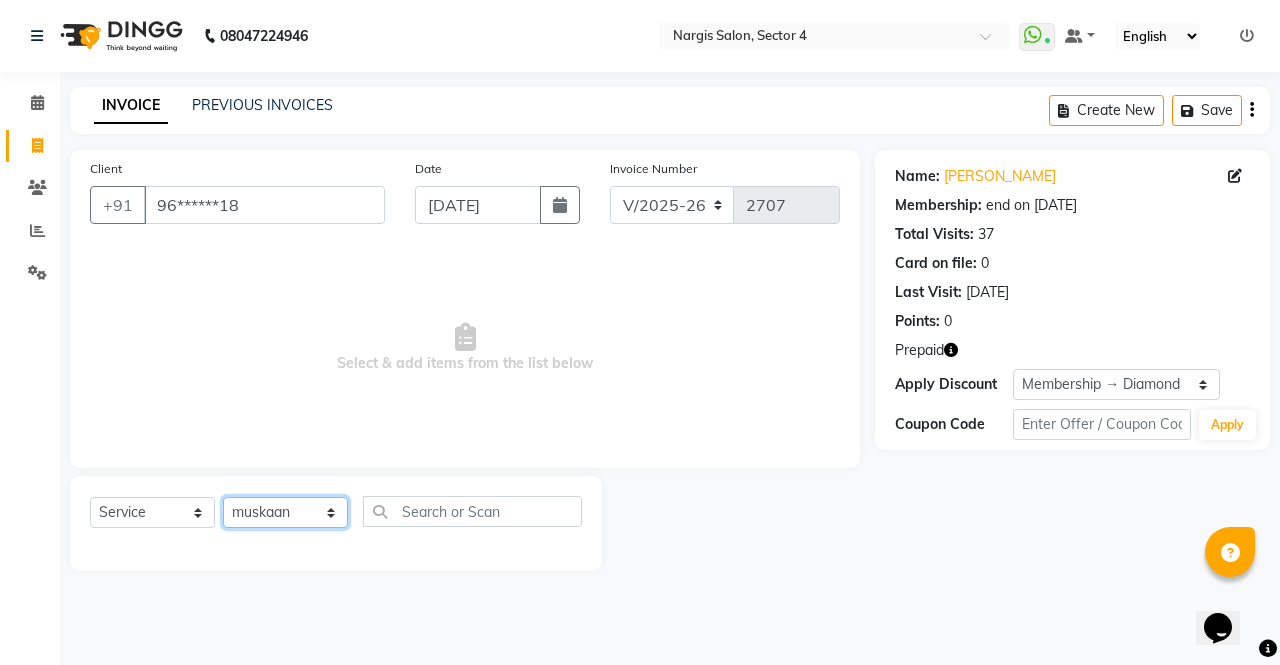 click on "Select Stylist [PERSON_NAME] [PERSON_NAME] Front Desk muskaan pratibha rakhi [PERSON_NAME] [PERSON_NAME]" 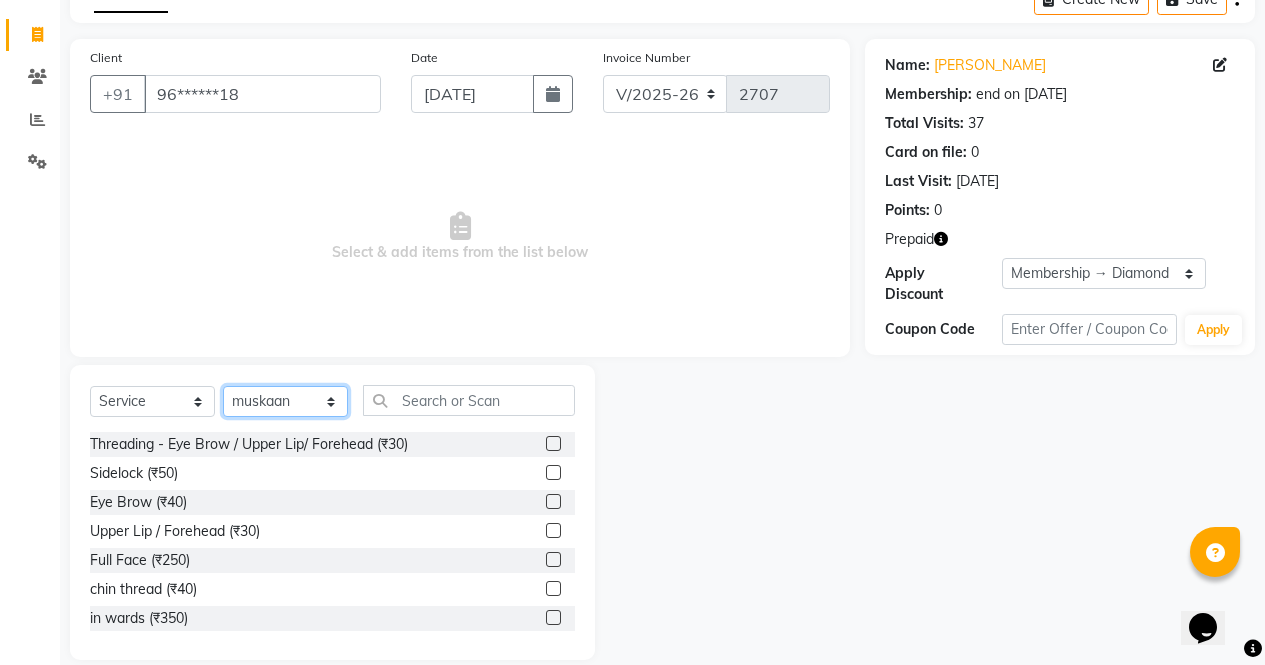 scroll, scrollTop: 136, scrollLeft: 0, axis: vertical 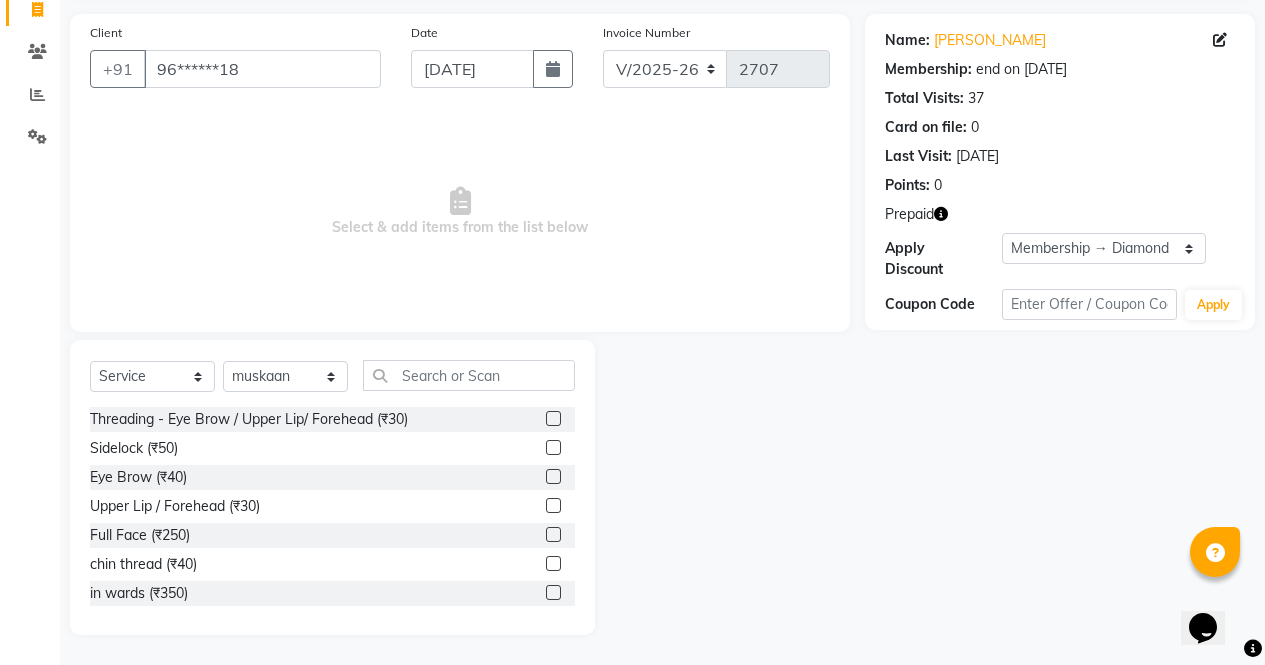 click 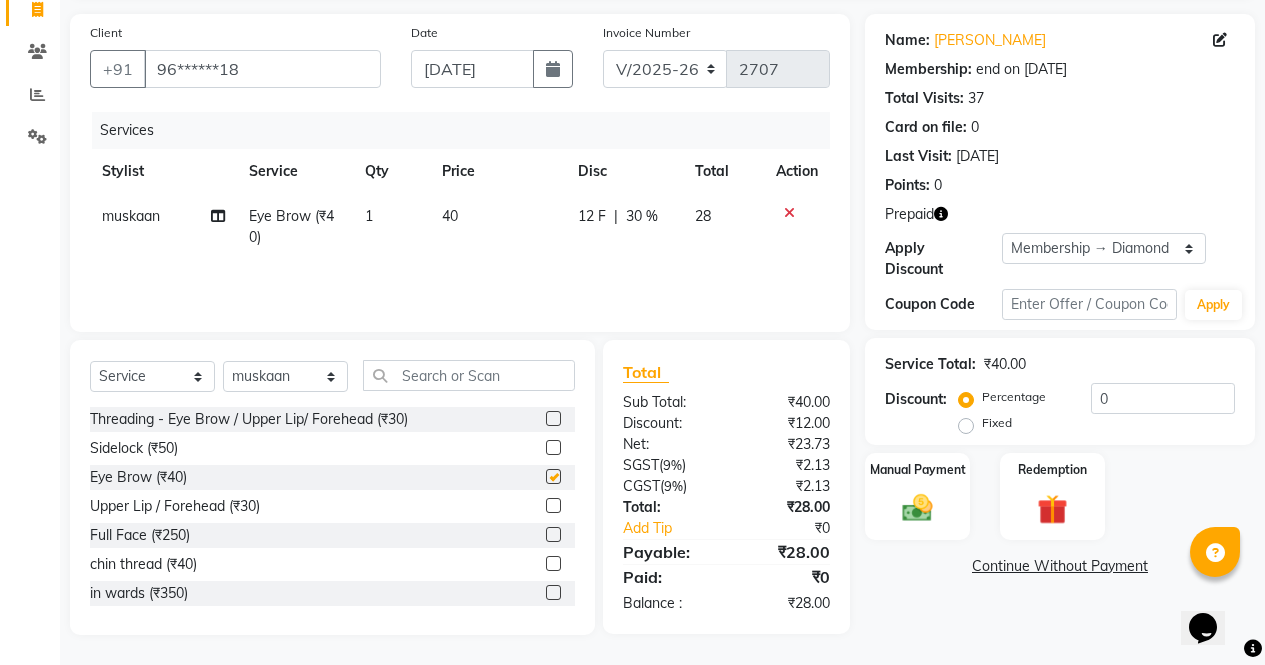 click 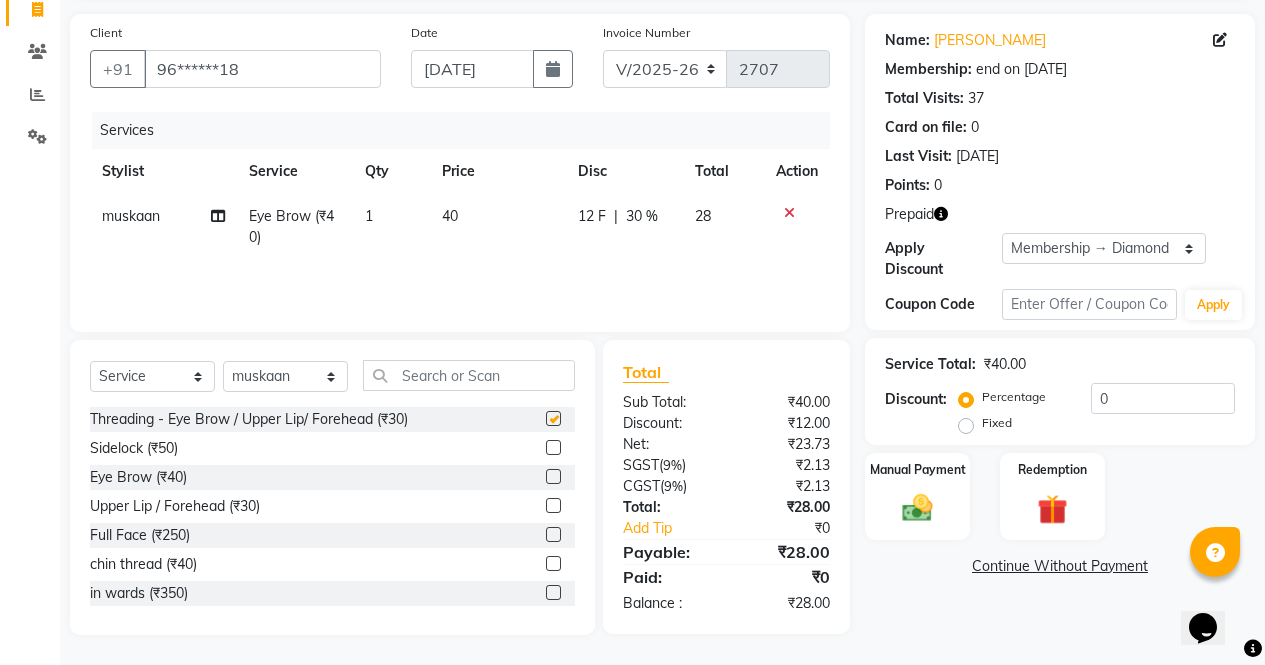checkbox on "false" 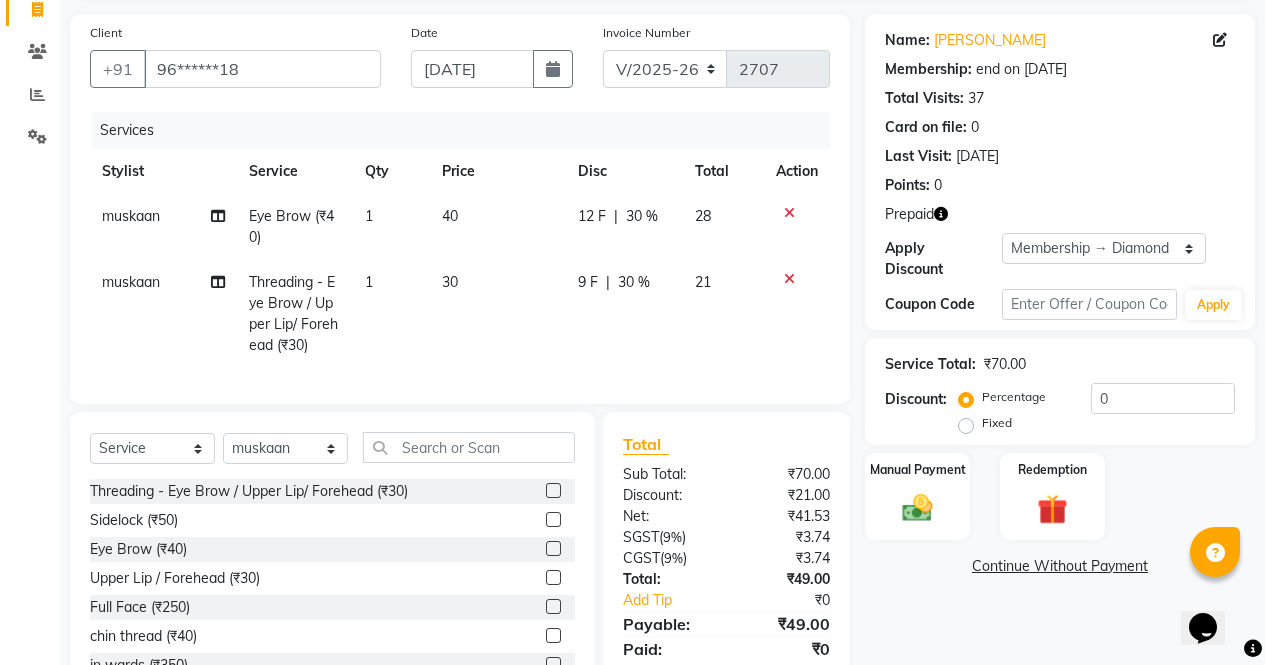 click 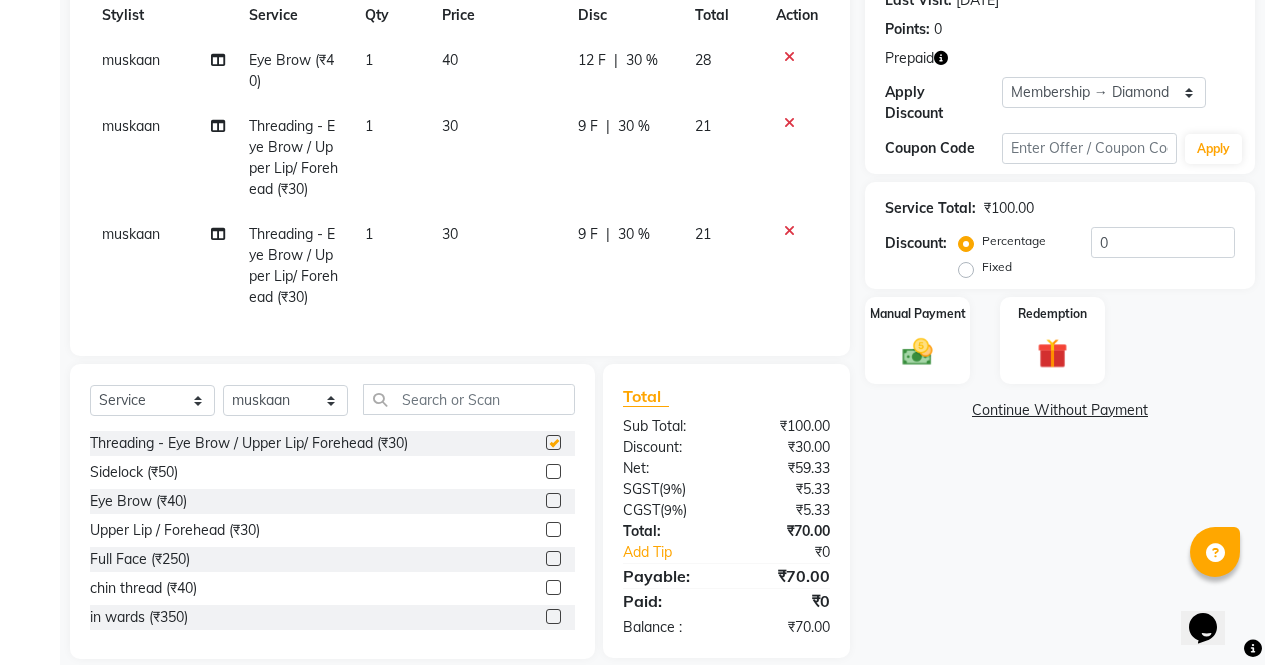 checkbox on "false" 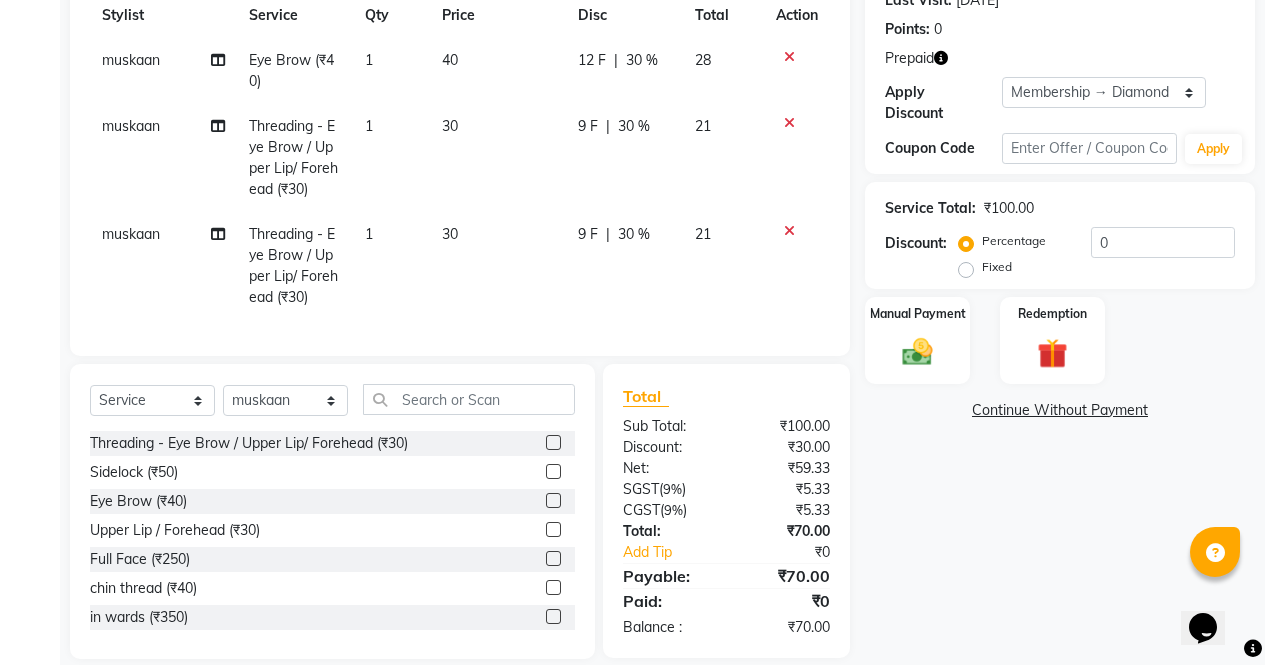 scroll, scrollTop: 331, scrollLeft: 0, axis: vertical 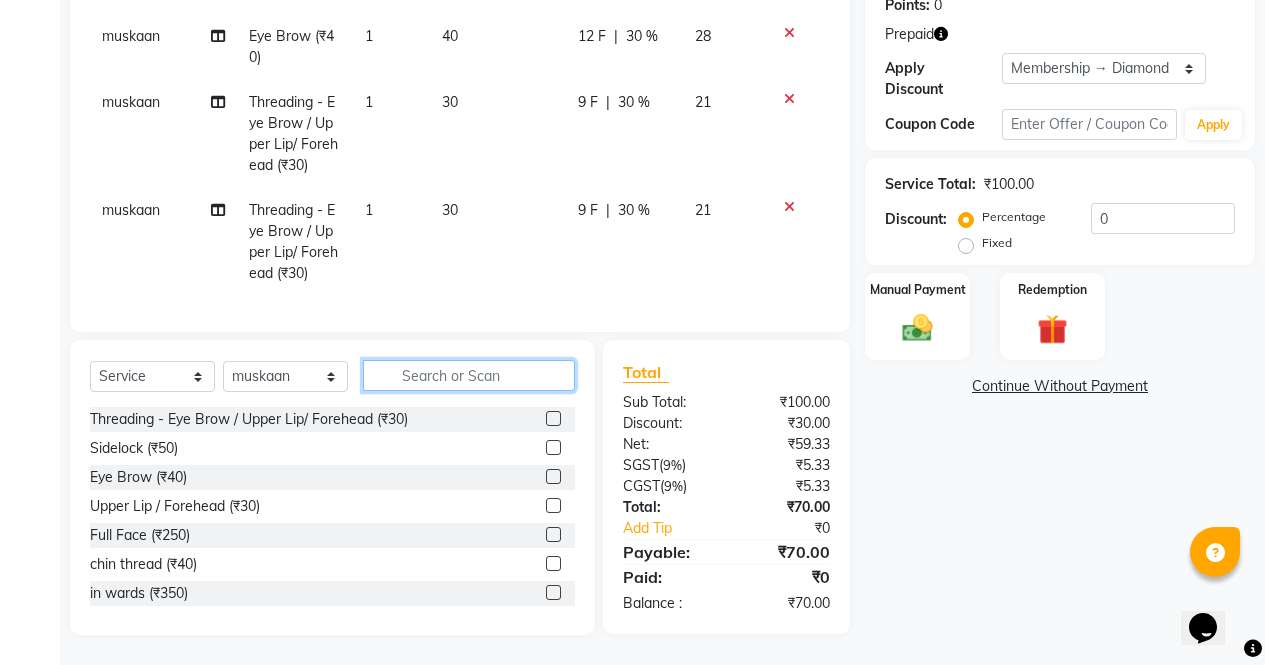 click 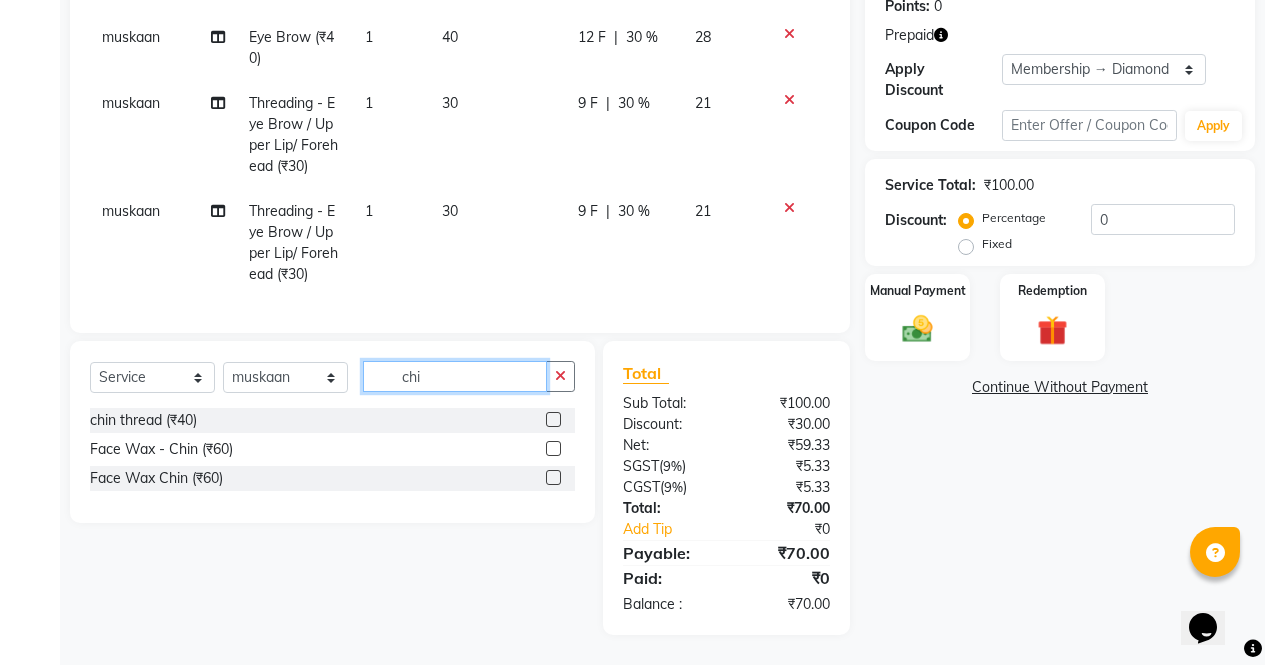 scroll, scrollTop: 330, scrollLeft: 0, axis: vertical 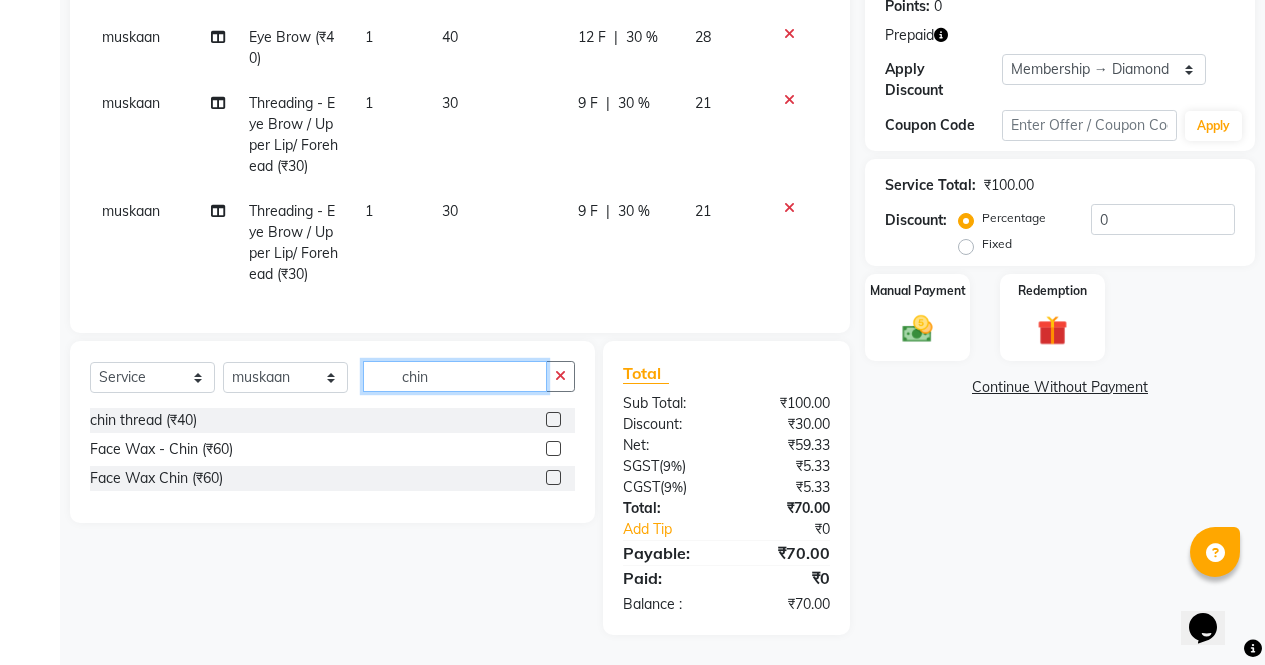 type on "chin" 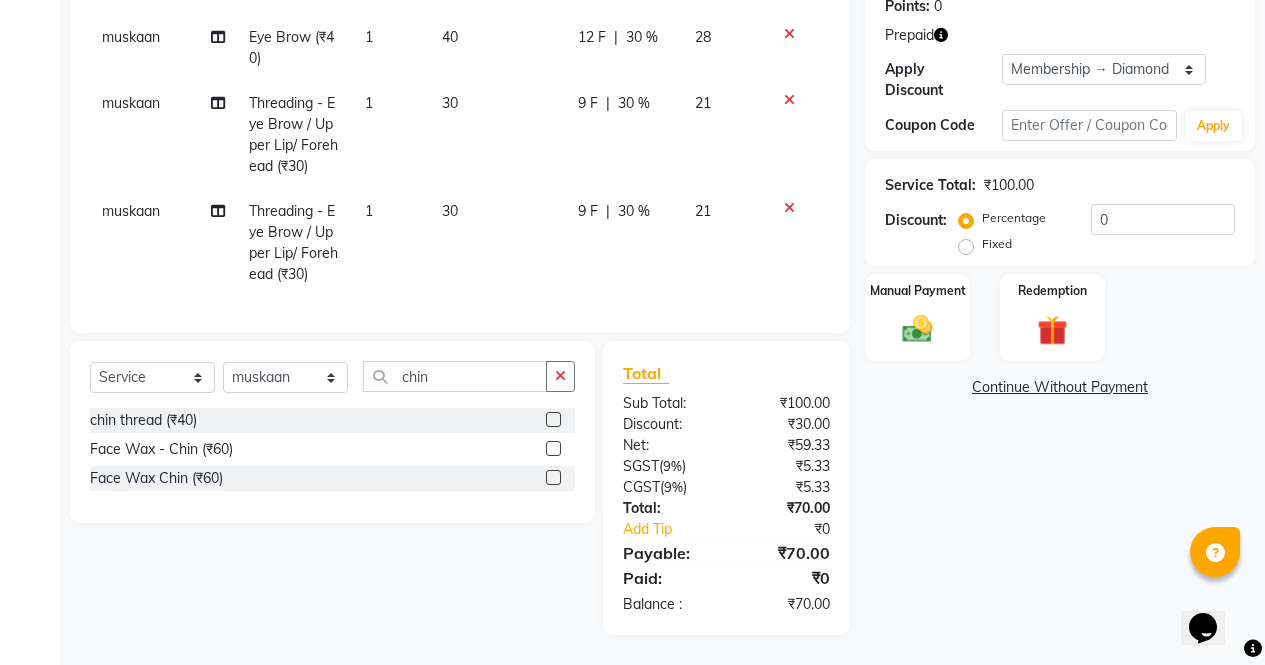 click 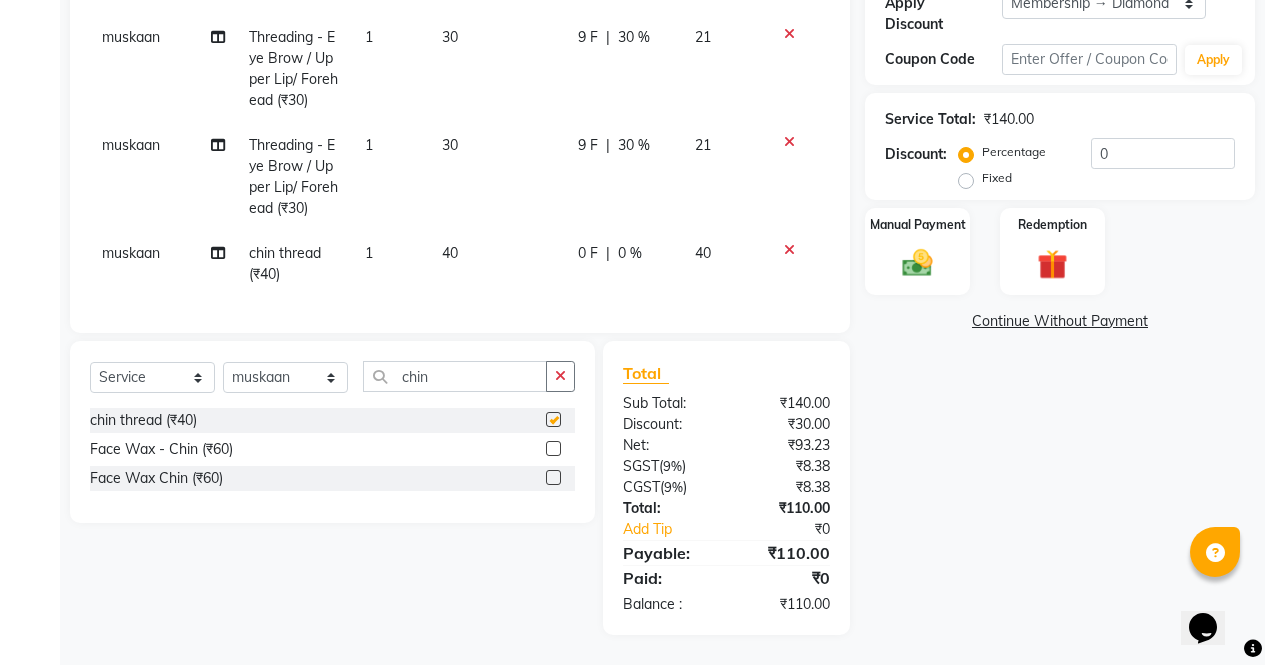 checkbox on "false" 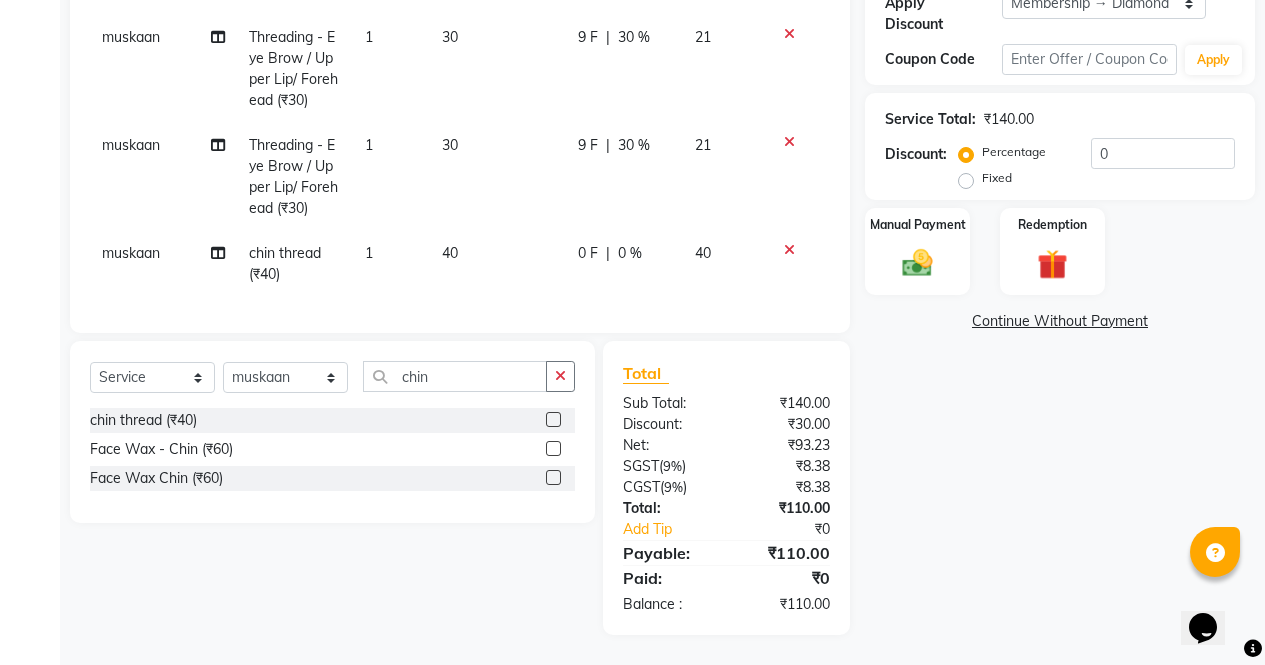 click on "40" 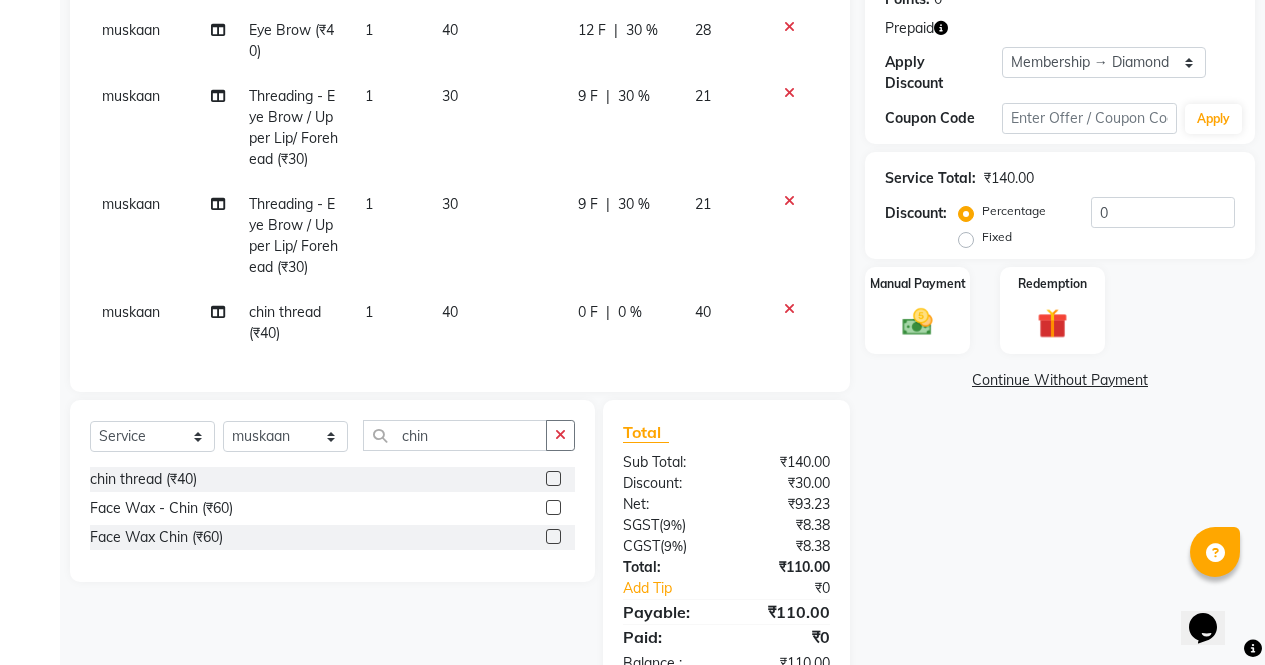 select on "28132" 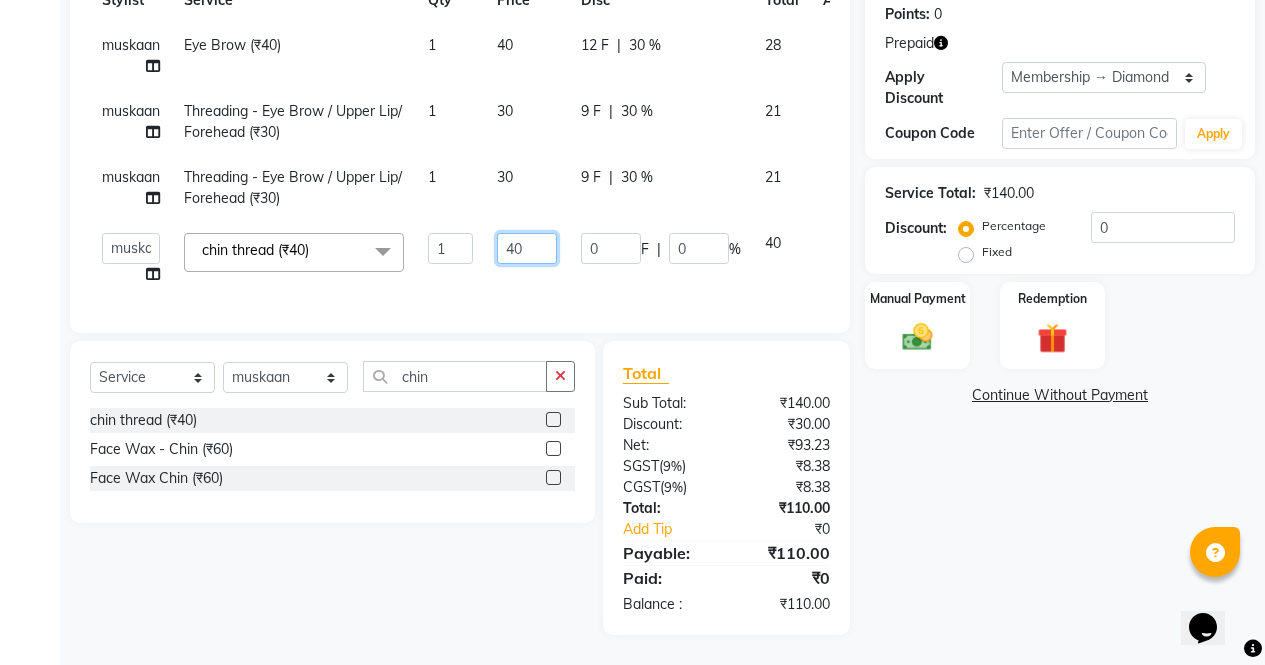 click on "40" 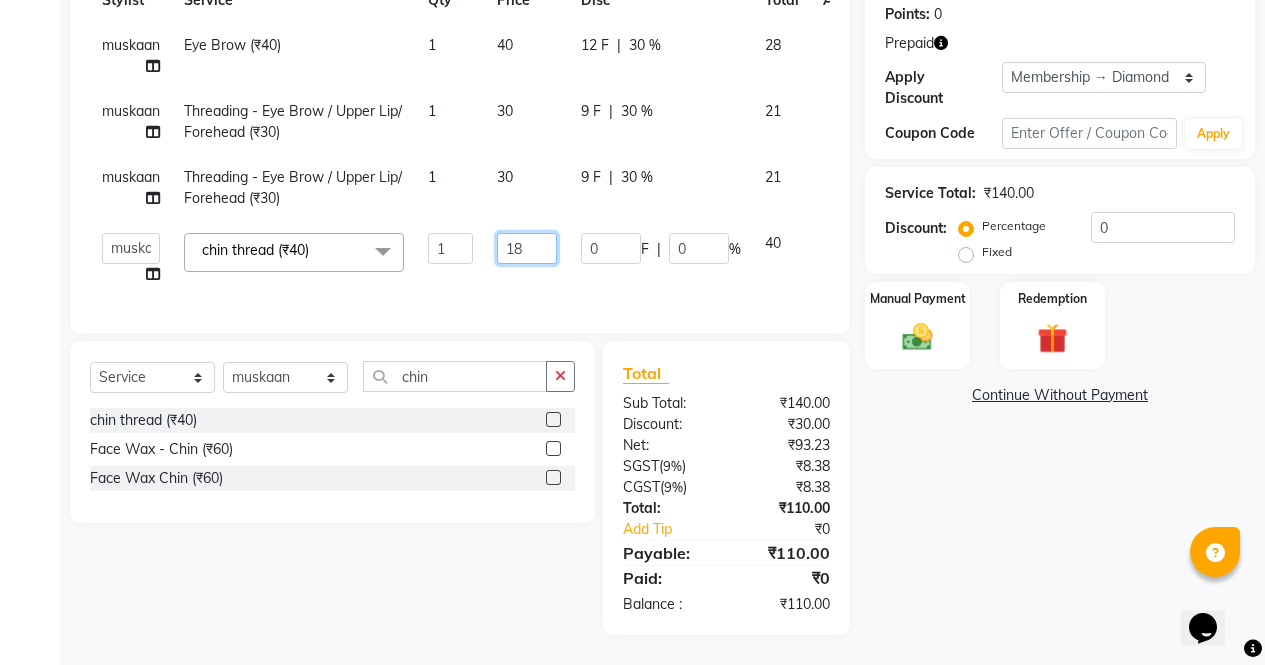 type on "180" 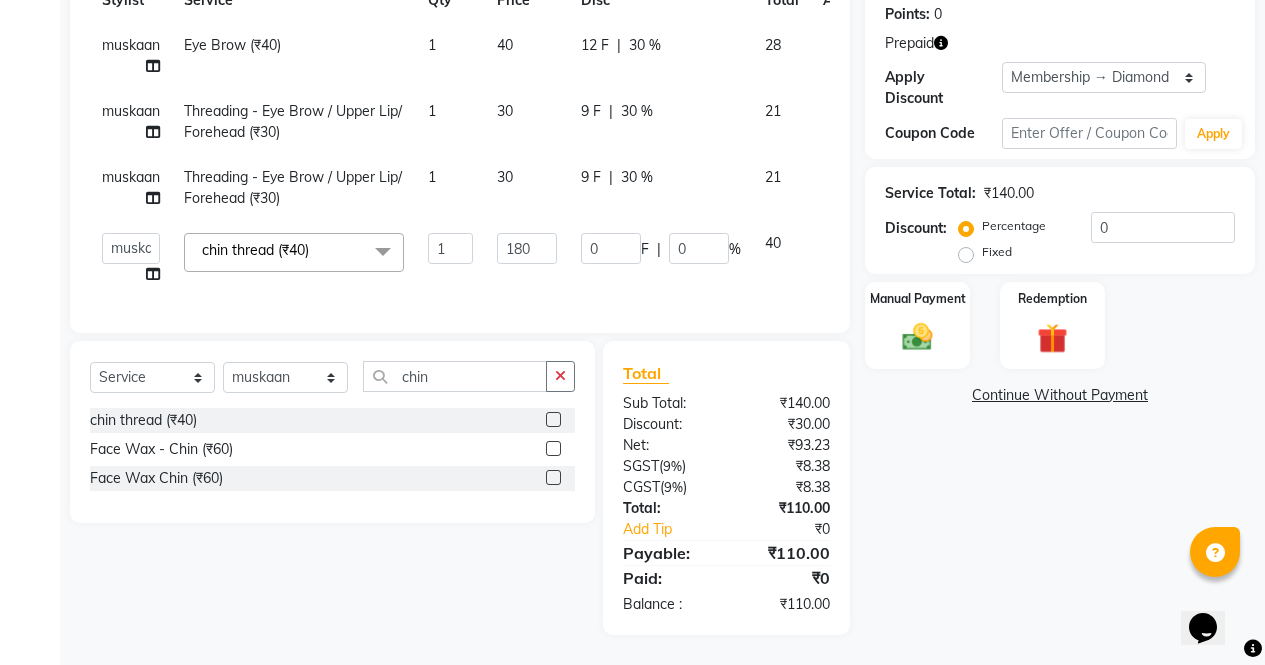 click on "Name: [PERSON_NAME]  Membership: end on [DATE] Total Visits:  37 Card on file:  0 Last Visit:   [DATE] Points:   0  Prepaid Apply Discount Select Membership → Diamond Membership → Diamond Membership → Diamond Membership → Diamond Membership → Diamond Membership → Diamond Coupon Code Apply Service Total:  ₹140.00  Discount:  Percentage   Fixed  0 Manual Payment Redemption  Continue Without Payment" 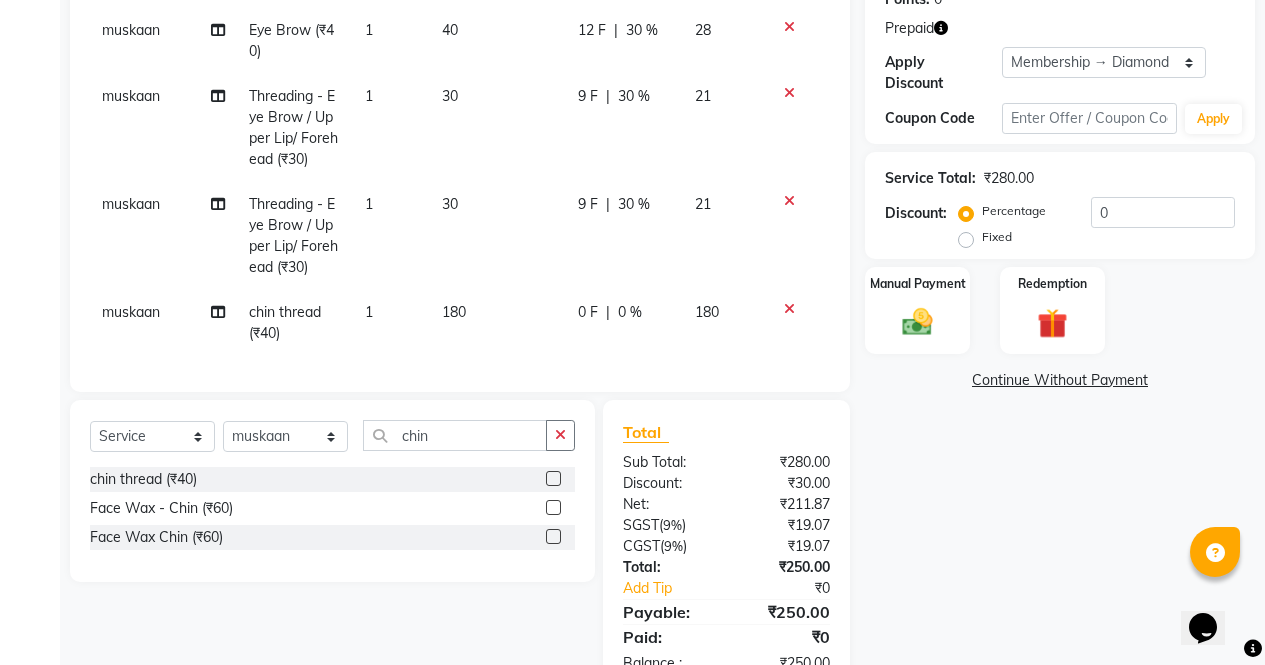 scroll, scrollTop: 396, scrollLeft: 0, axis: vertical 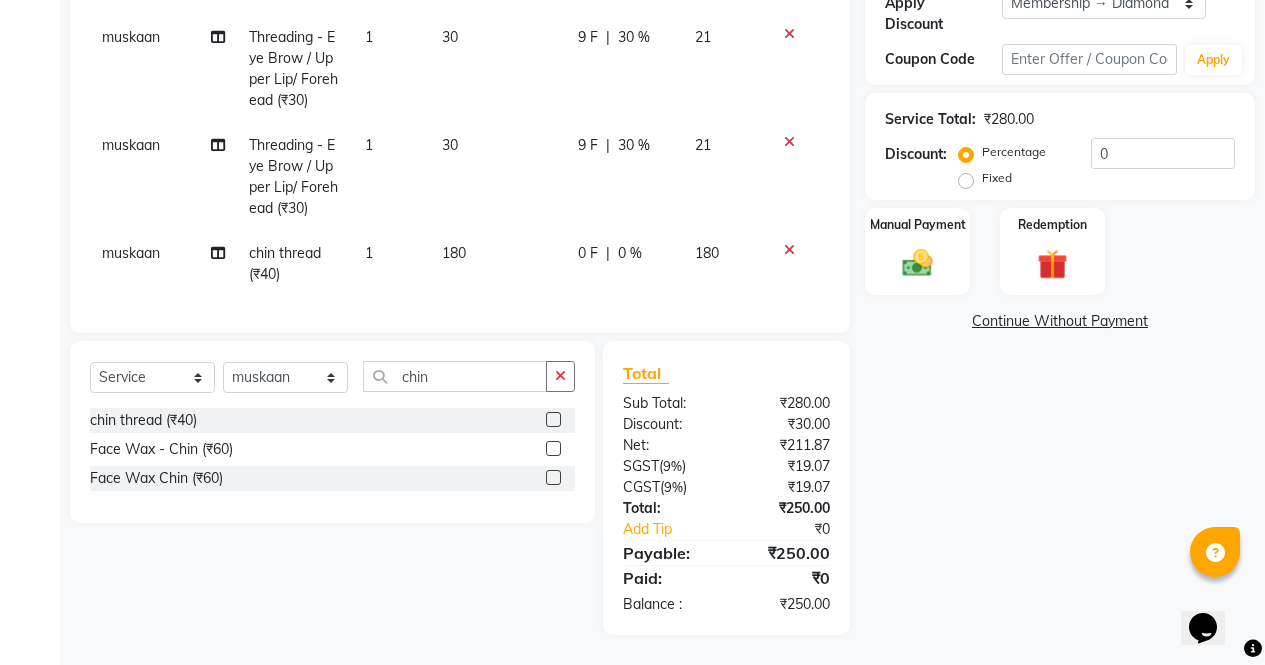 click 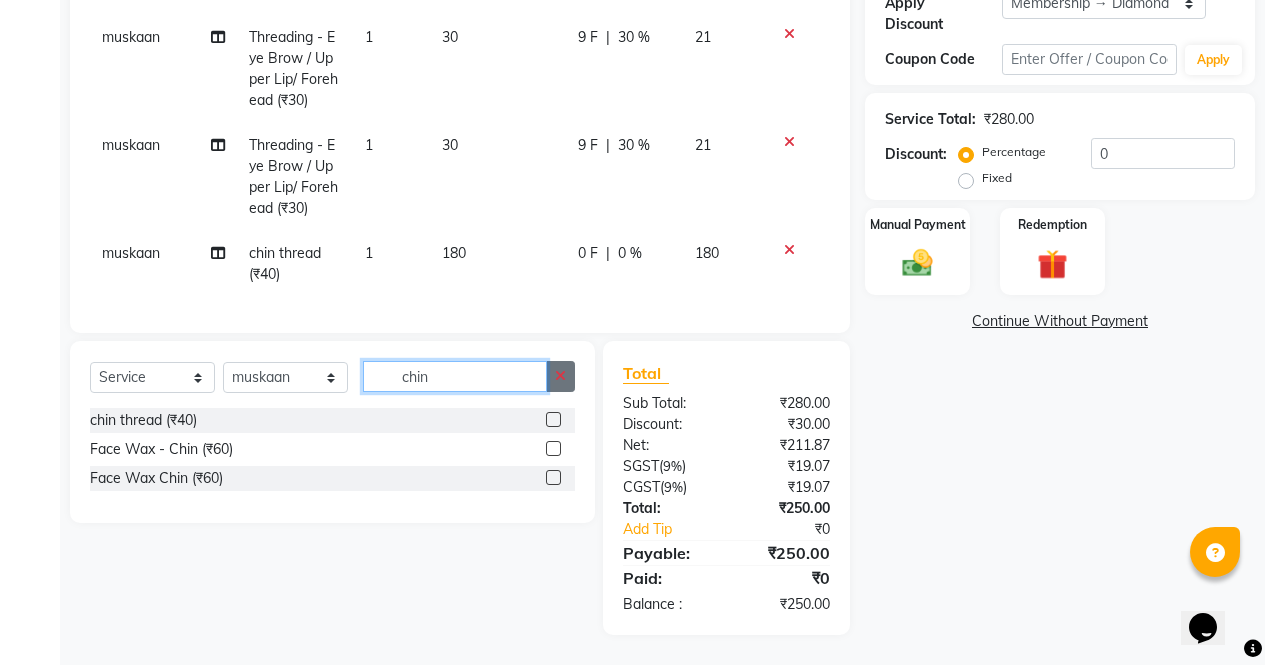 type 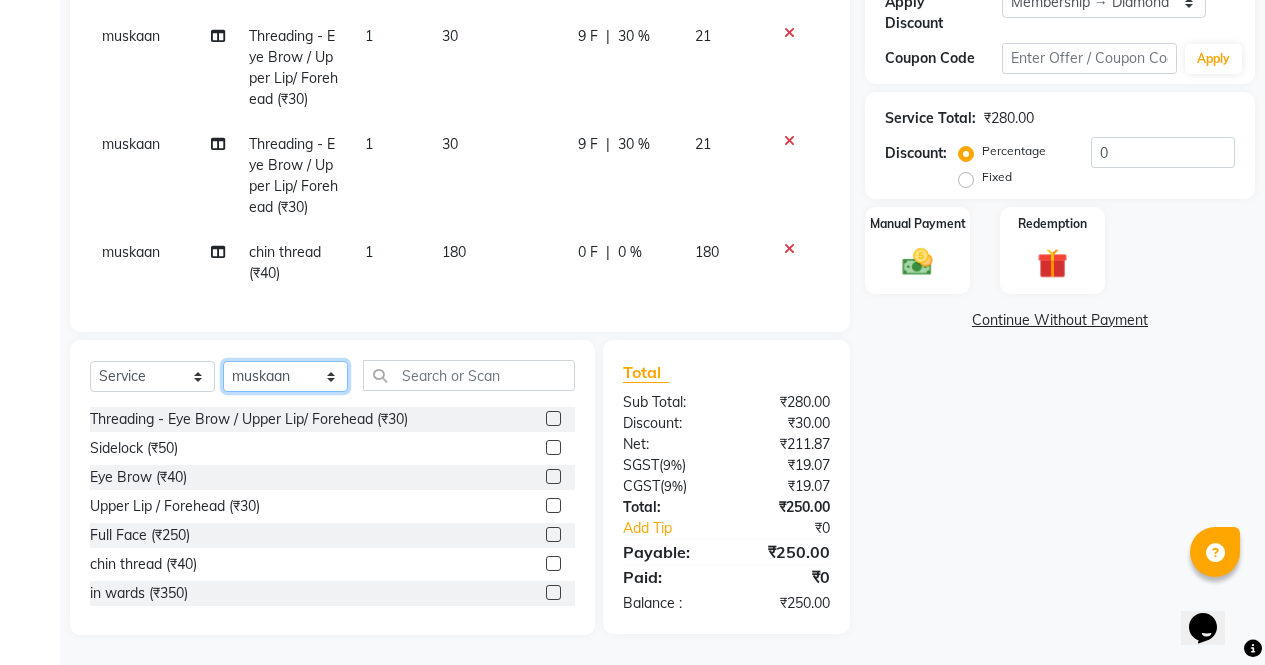 click on "Select Stylist [PERSON_NAME] [PERSON_NAME] Front Desk muskaan pratibha rakhi [PERSON_NAME] [PERSON_NAME]" 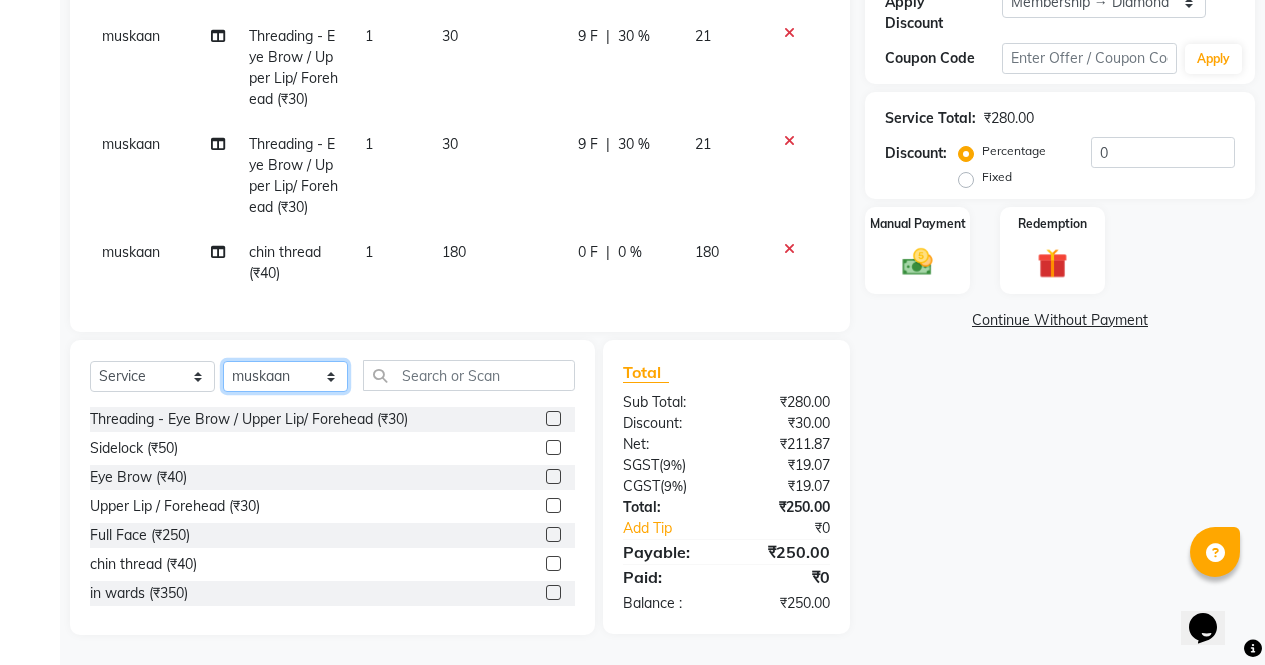 select on "60384" 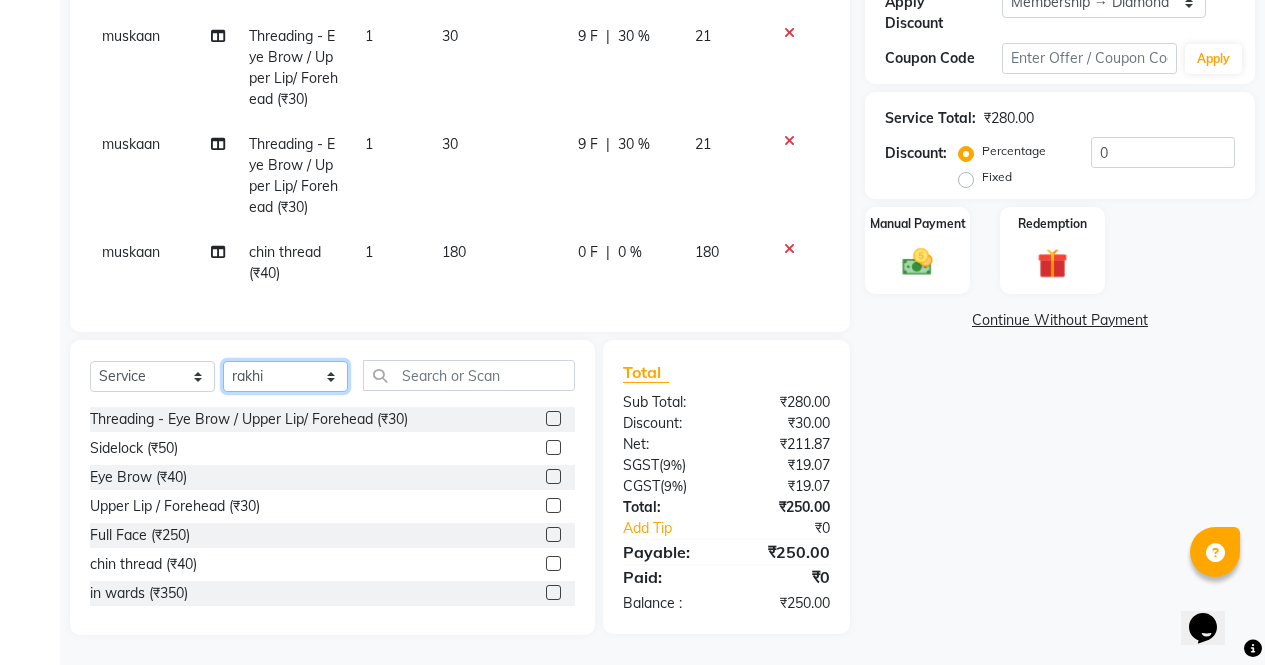 click on "Select Stylist [PERSON_NAME] [PERSON_NAME] Front Desk muskaan pratibha rakhi [PERSON_NAME] [PERSON_NAME]" 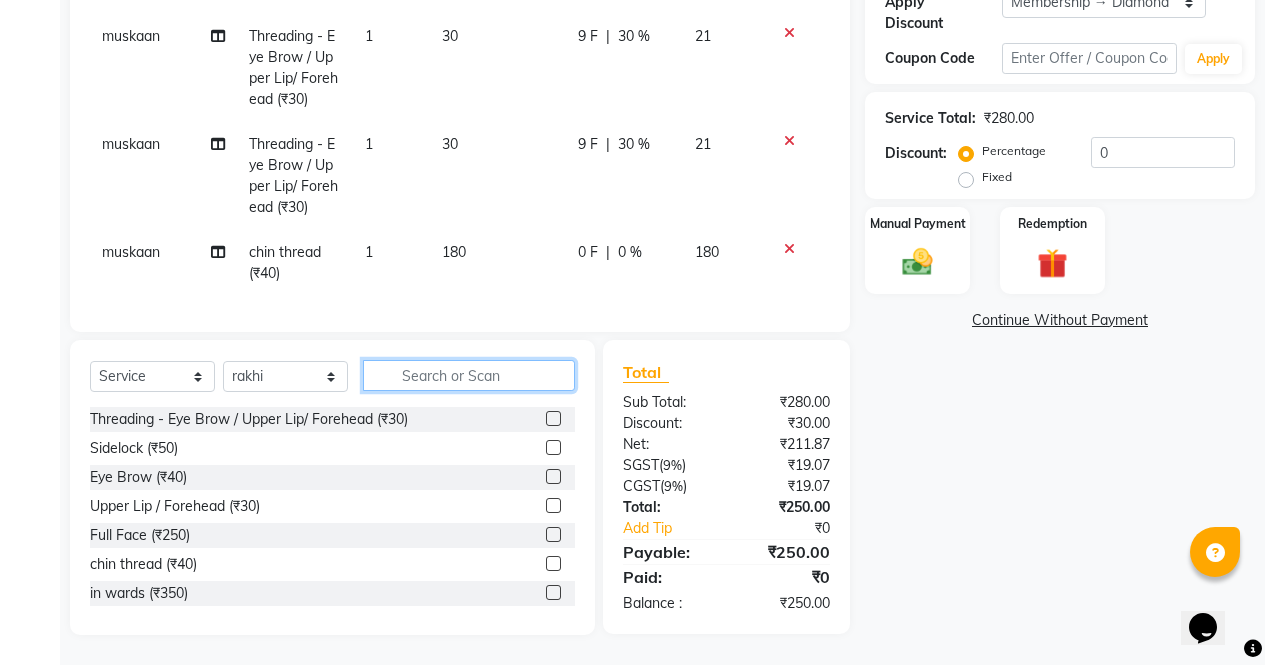 click 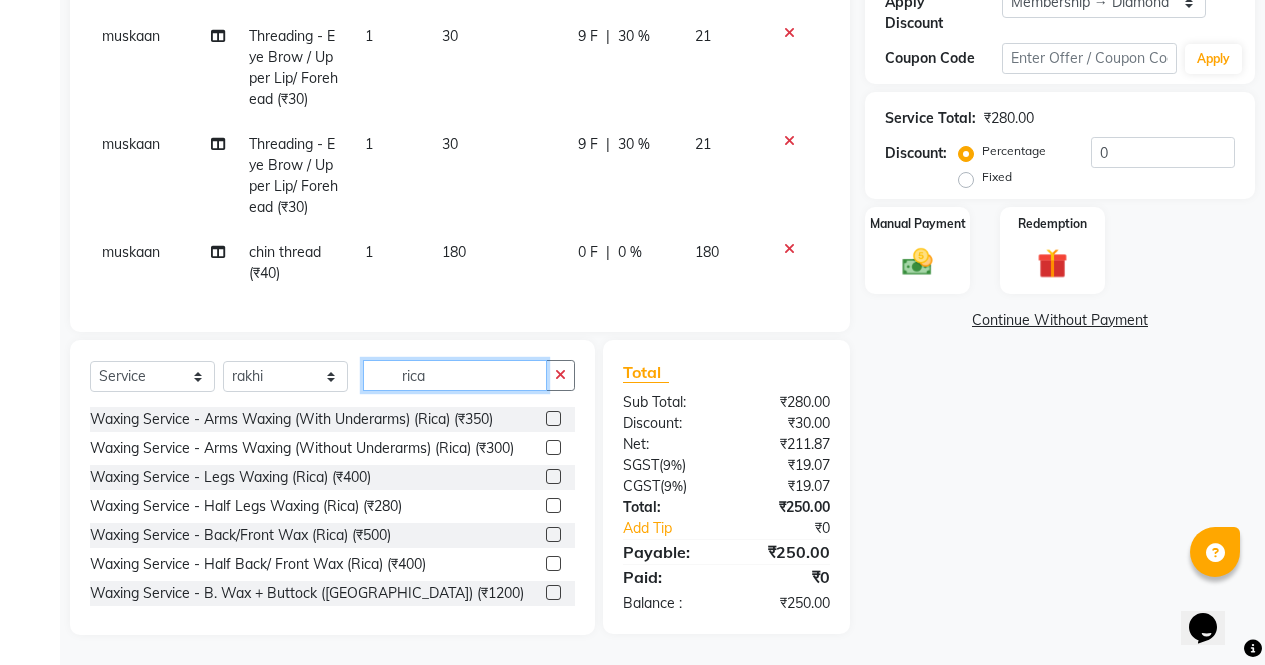 type on "rica" 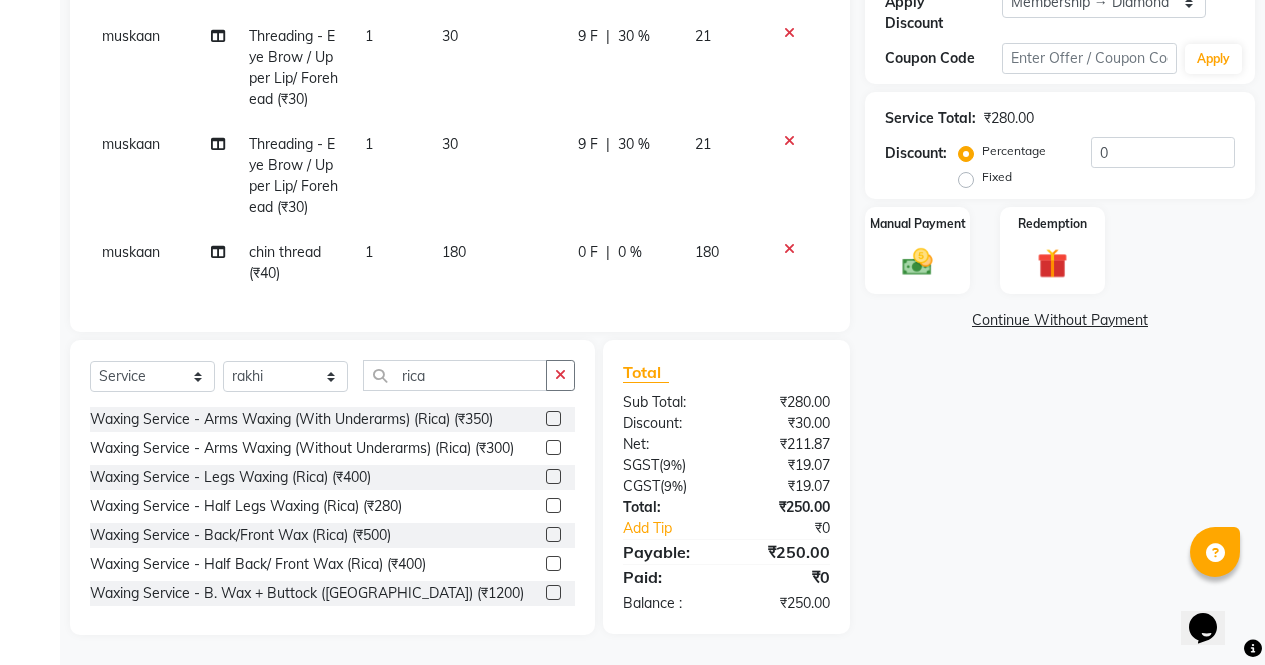 click 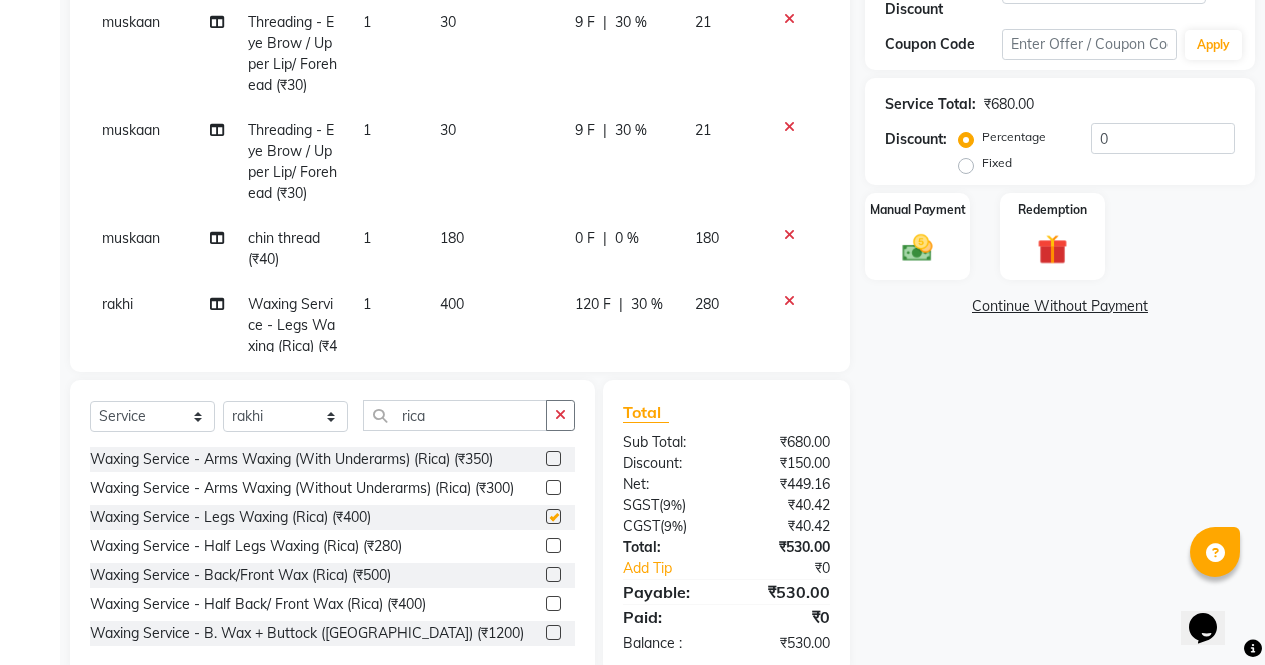 checkbox on "false" 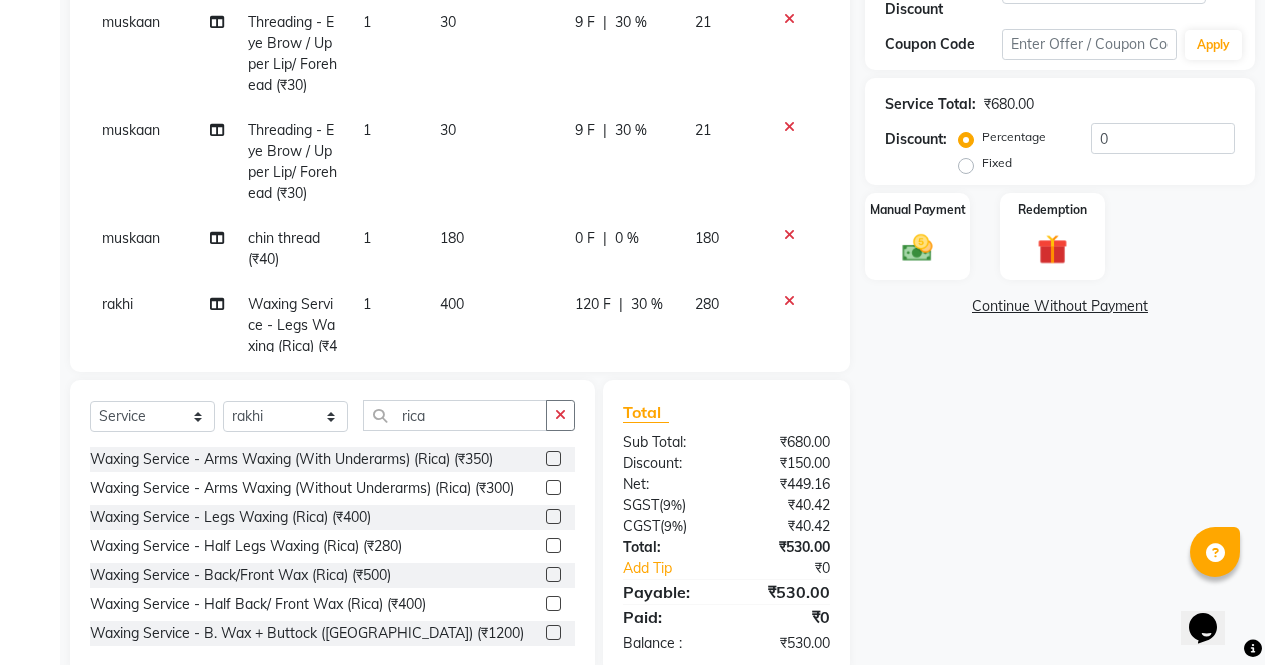 click 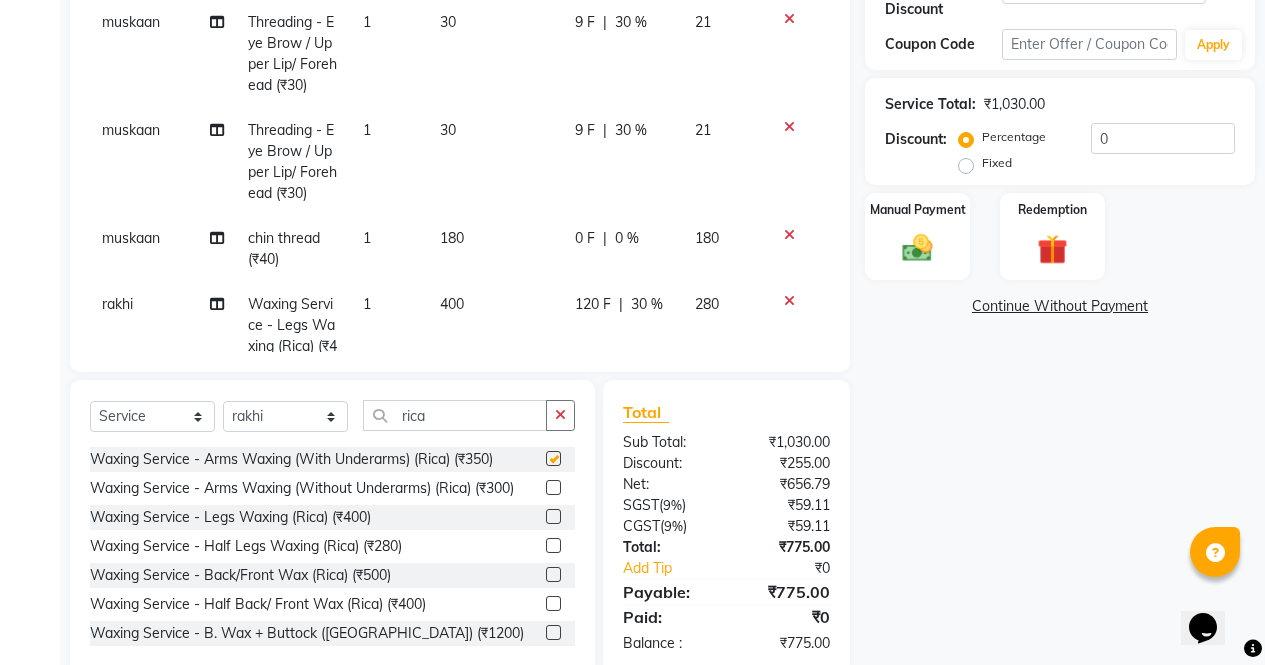 scroll, scrollTop: 198, scrollLeft: 0, axis: vertical 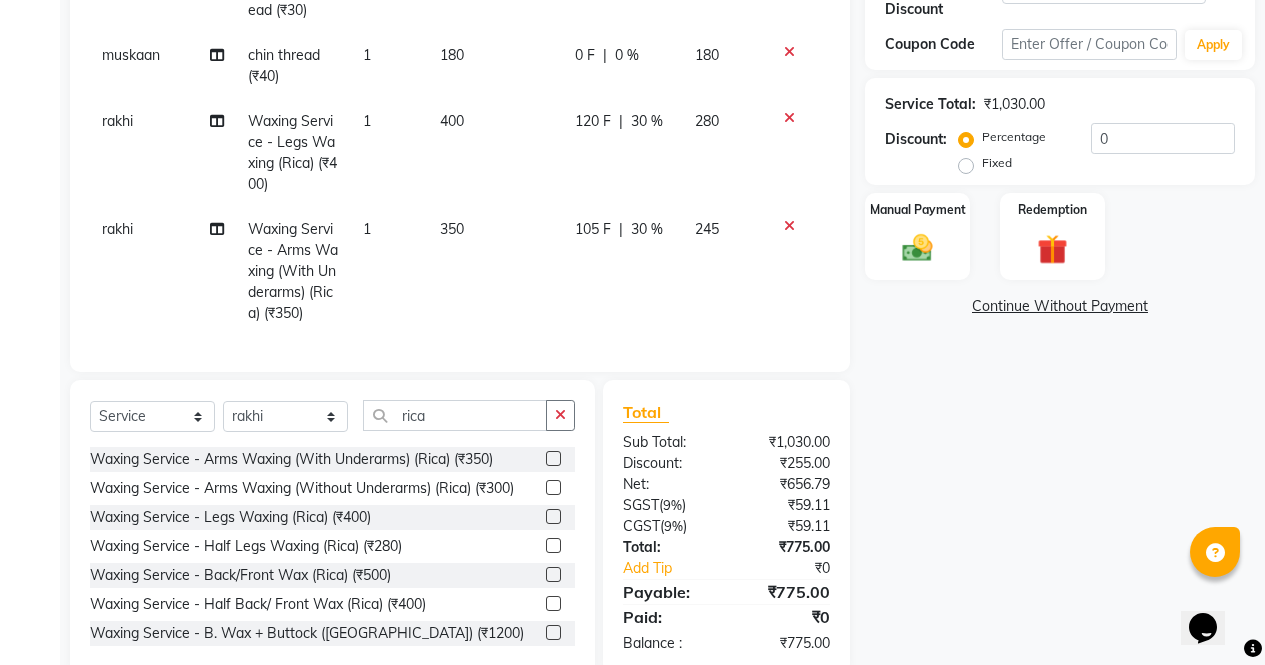 checkbox on "false" 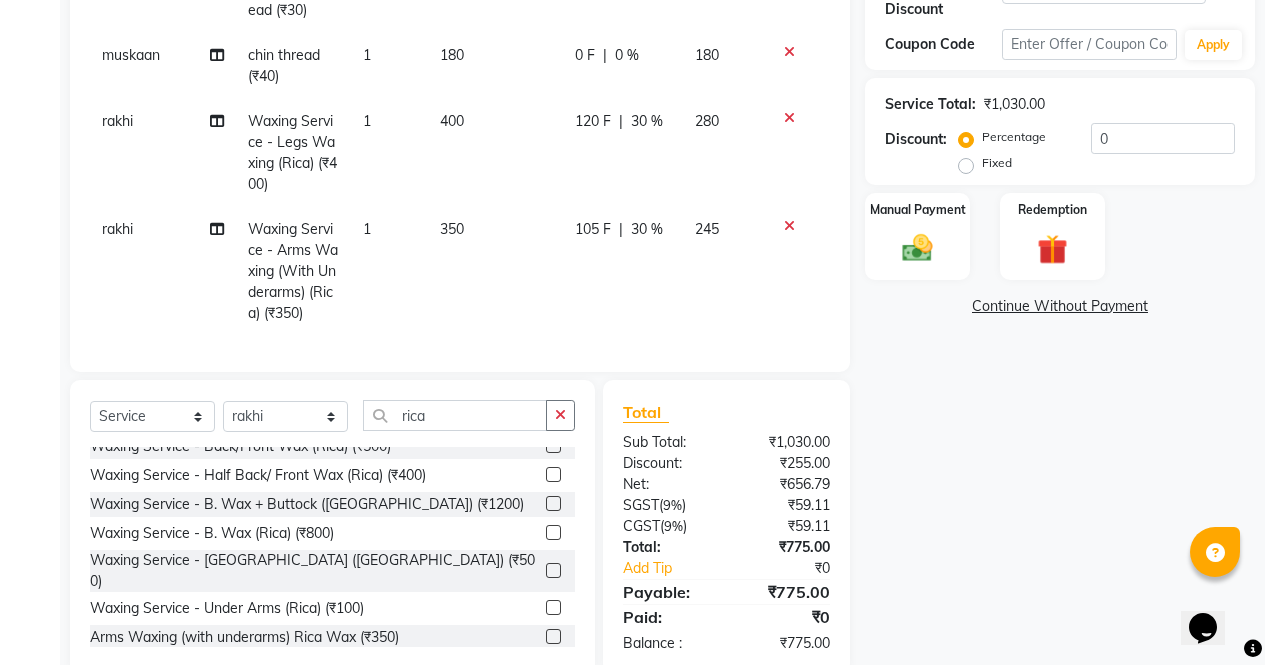 scroll, scrollTop: 130, scrollLeft: 0, axis: vertical 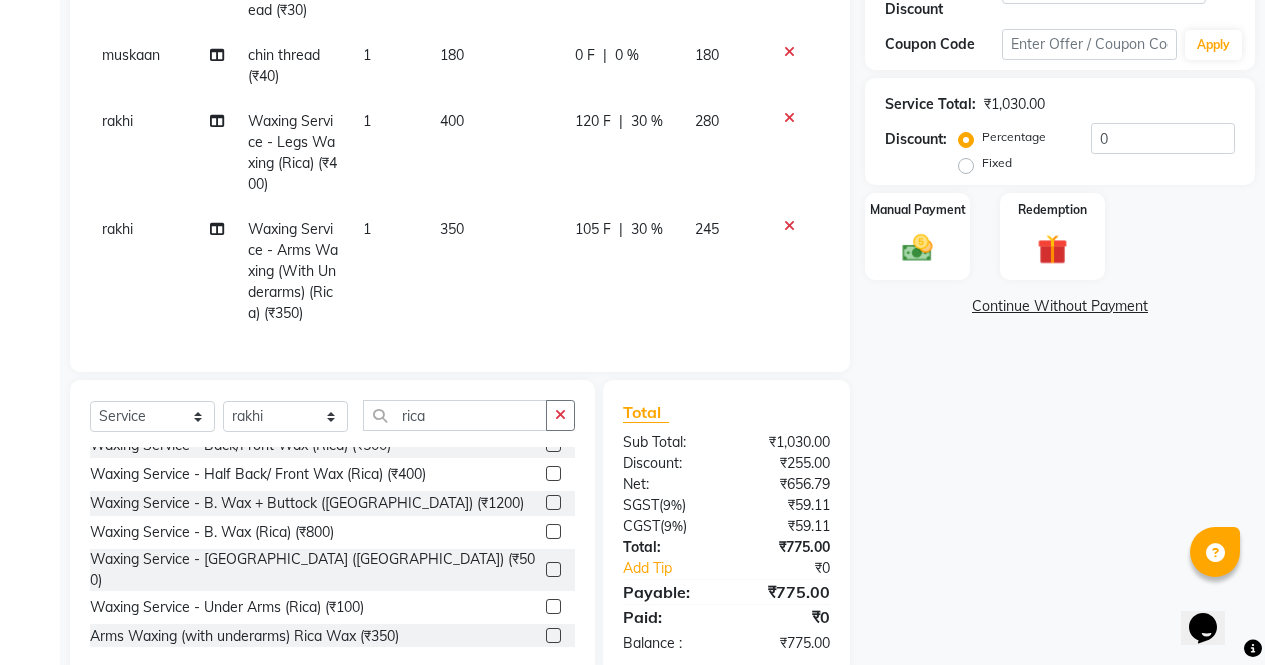 click 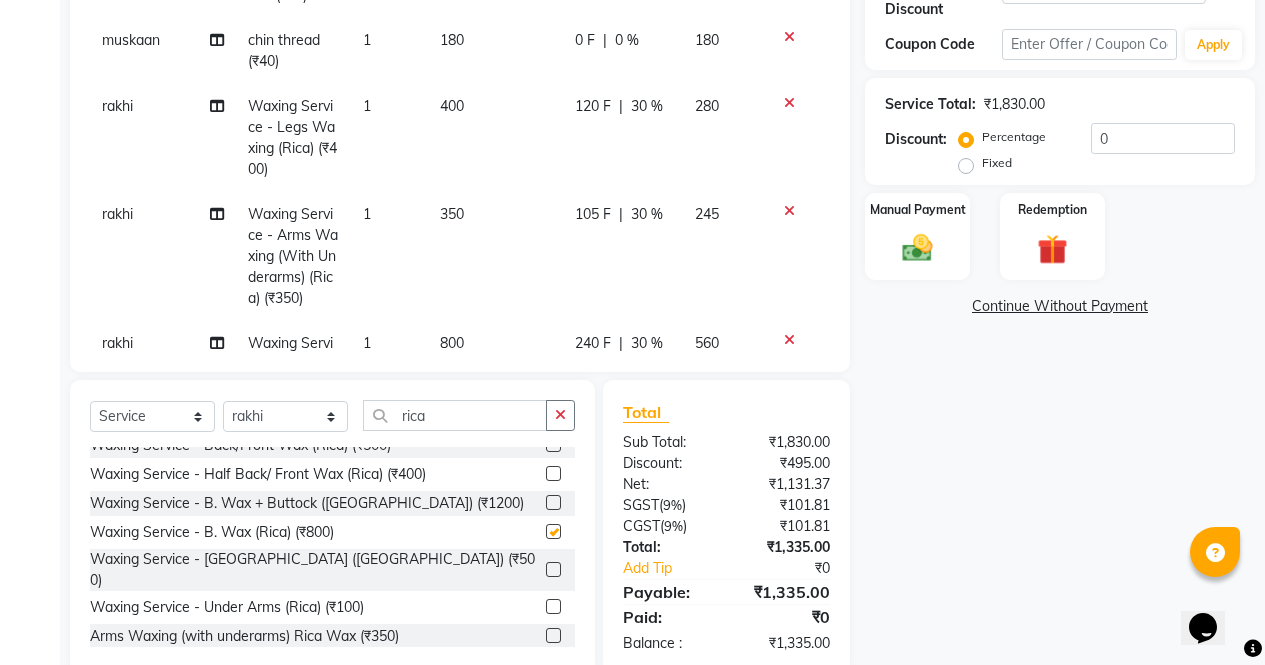 scroll, scrollTop: 285, scrollLeft: 0, axis: vertical 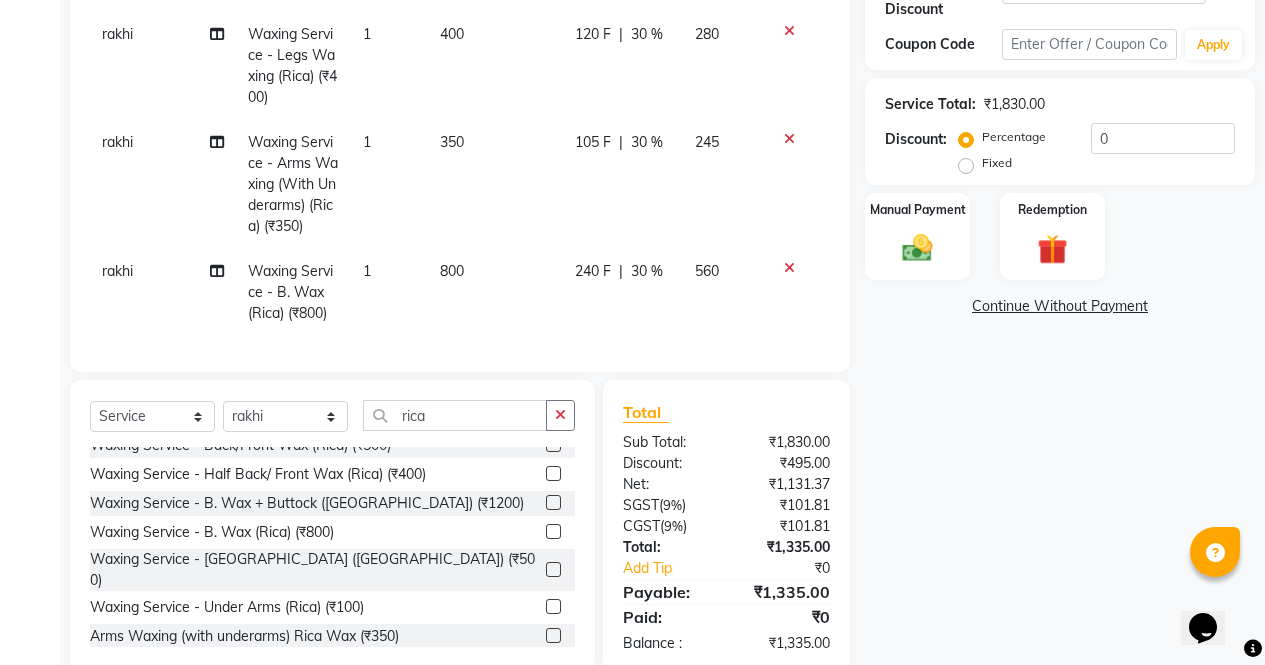 checkbox on "false" 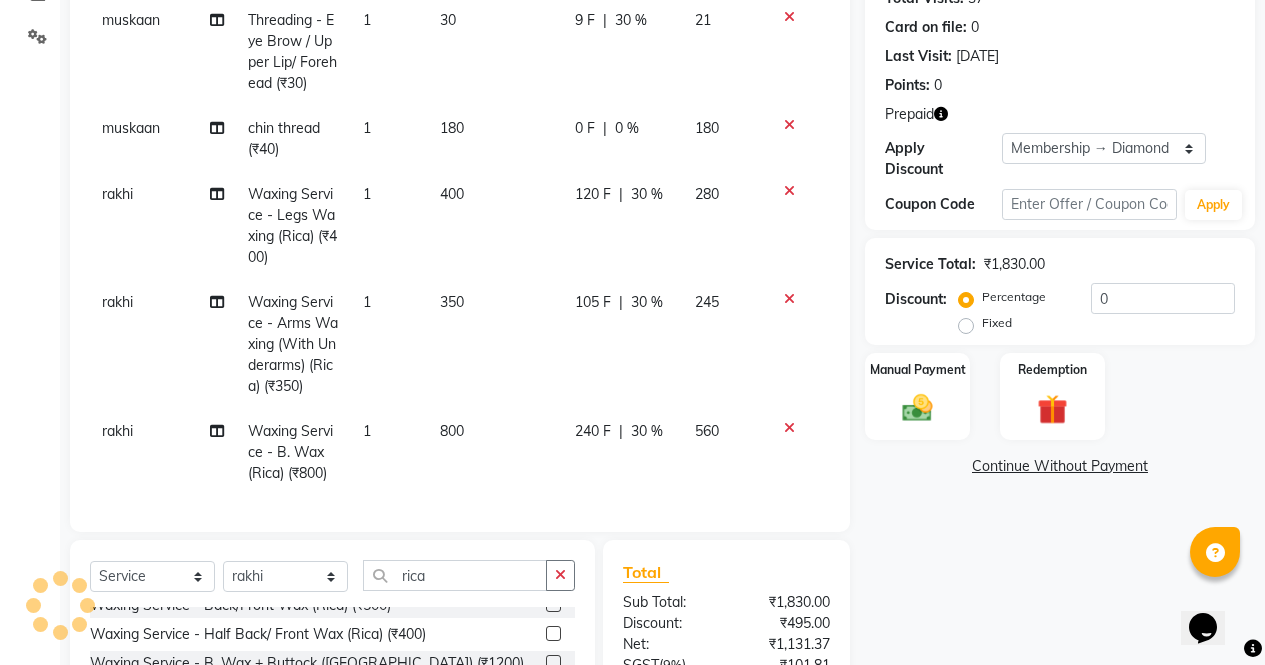 scroll, scrollTop: 222, scrollLeft: 0, axis: vertical 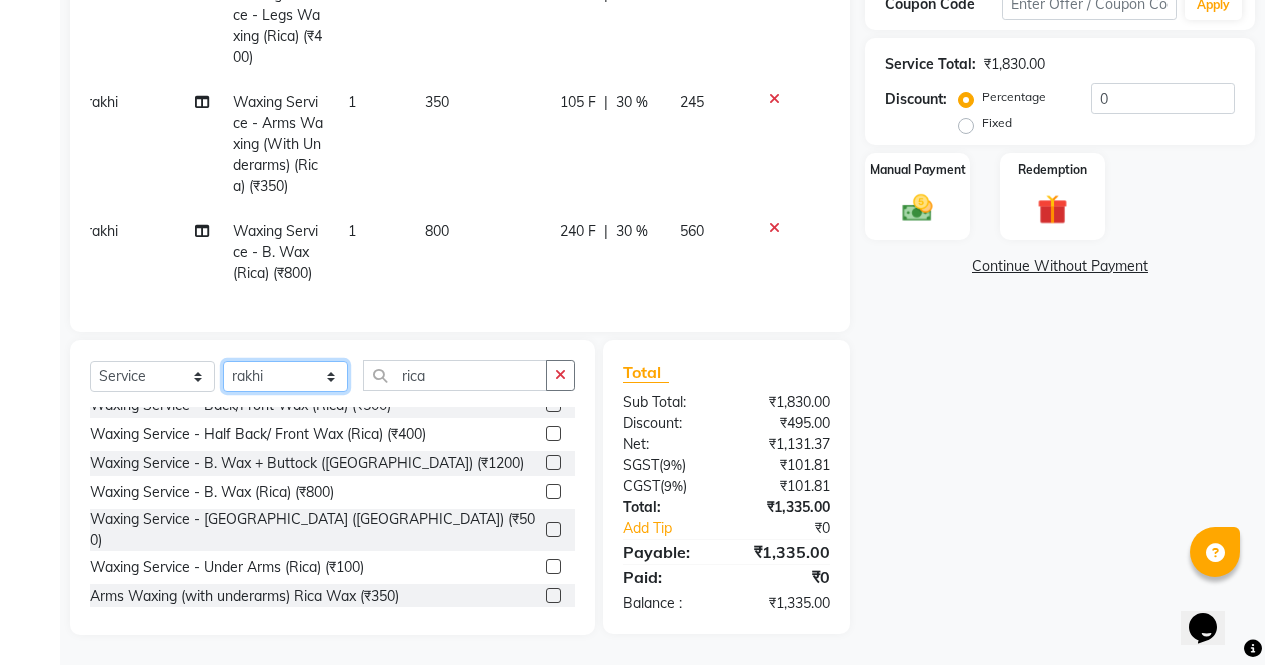 click on "Select Stylist [PERSON_NAME] [PERSON_NAME] Front Desk muskaan pratibha rakhi [PERSON_NAME] [PERSON_NAME]" 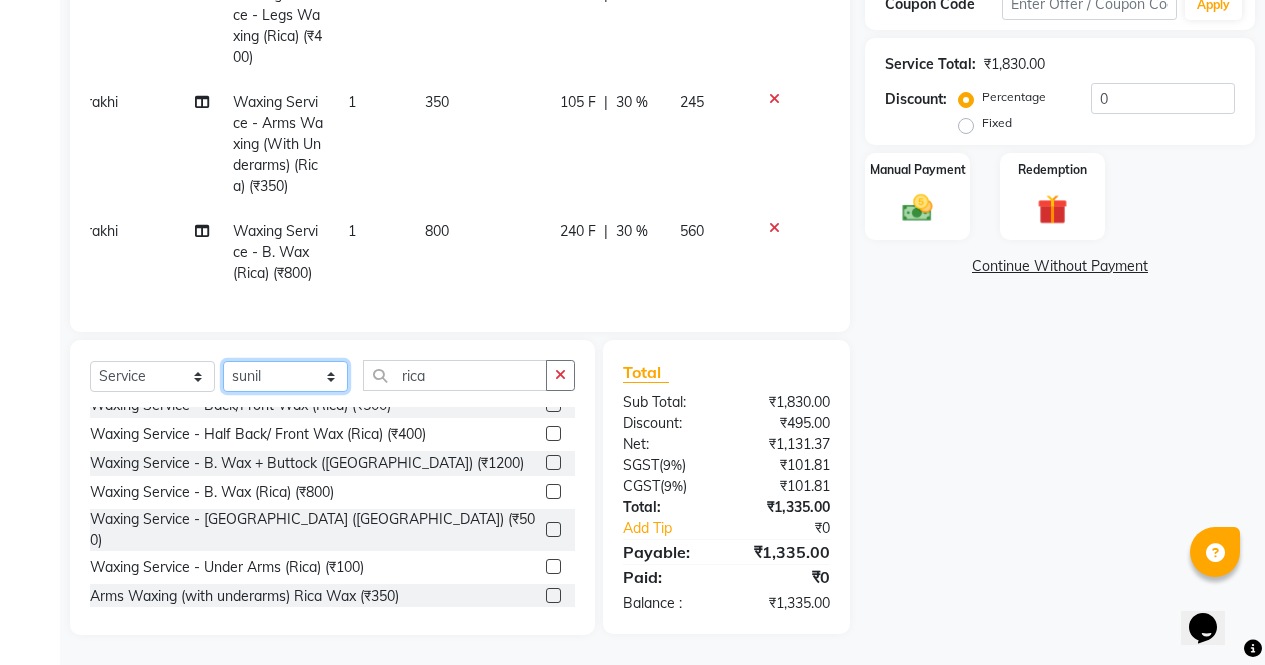 click on "Select Stylist [PERSON_NAME] [PERSON_NAME] Front Desk muskaan pratibha rakhi [PERSON_NAME] [PERSON_NAME]" 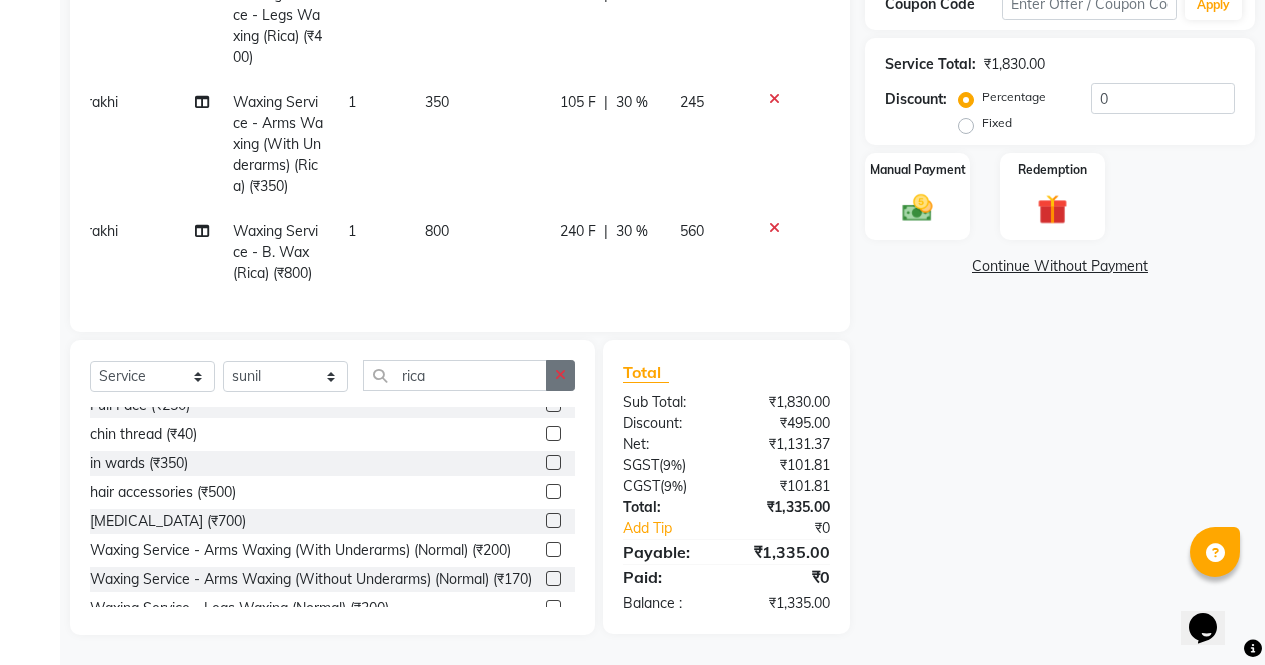 click 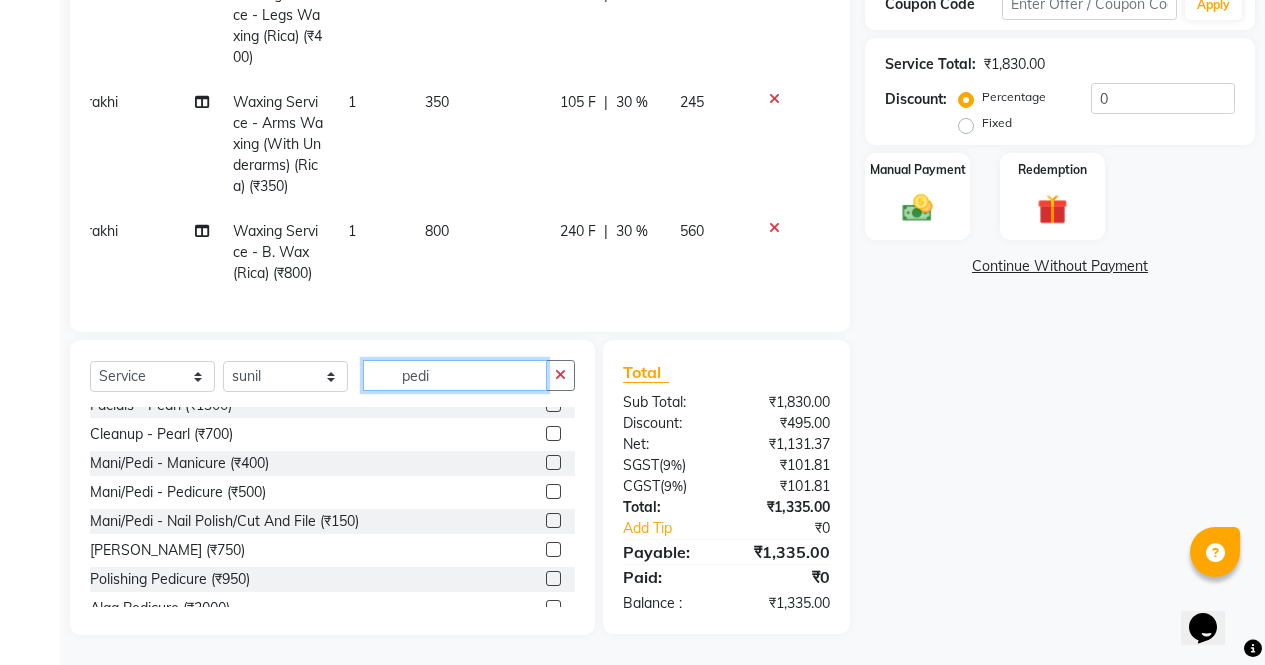 scroll, scrollTop: 435, scrollLeft: 0, axis: vertical 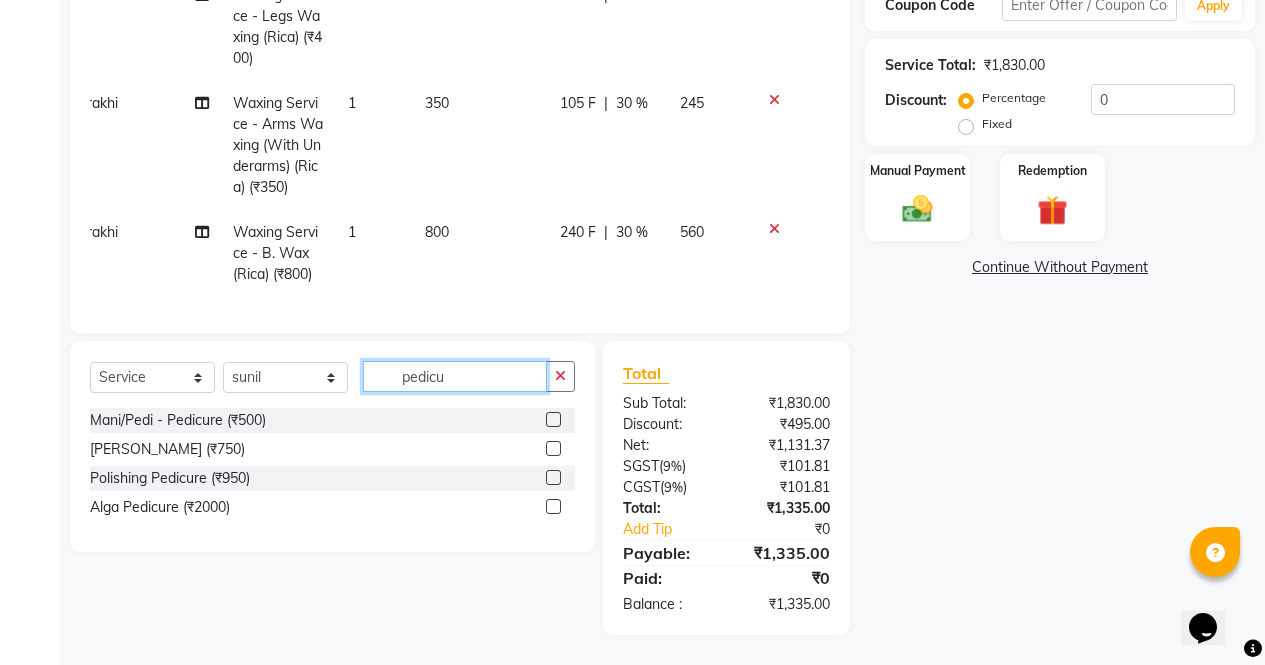 type on "pedicu" 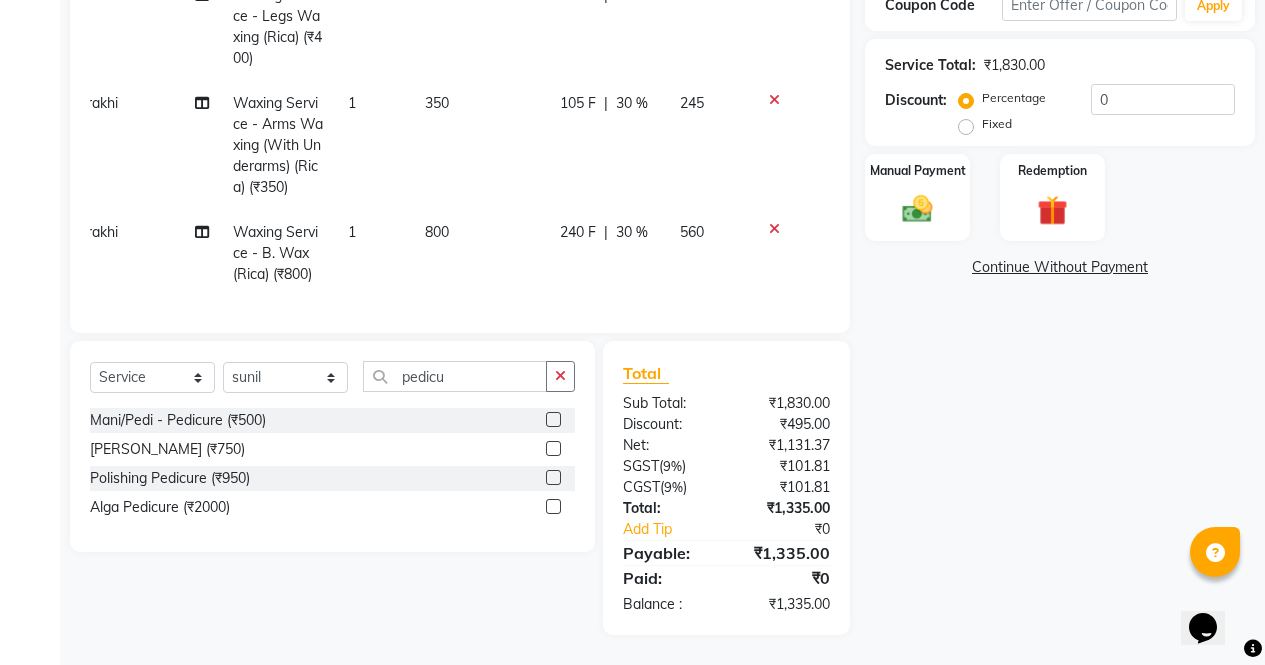 click 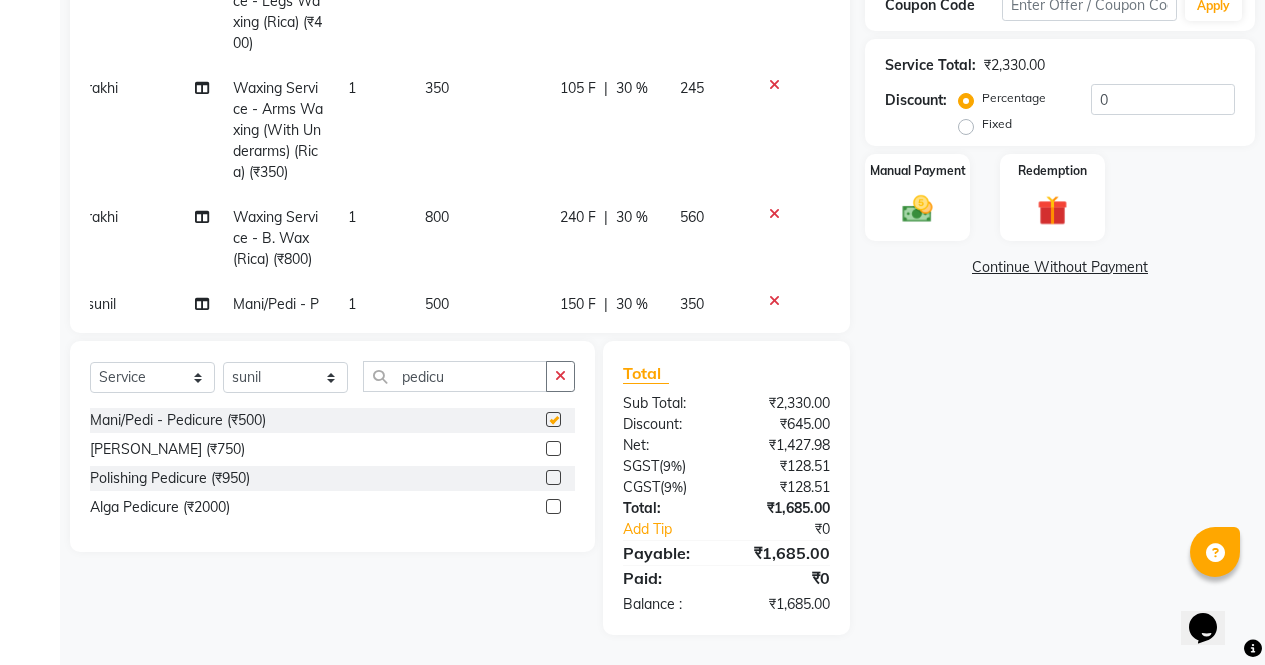 checkbox on "false" 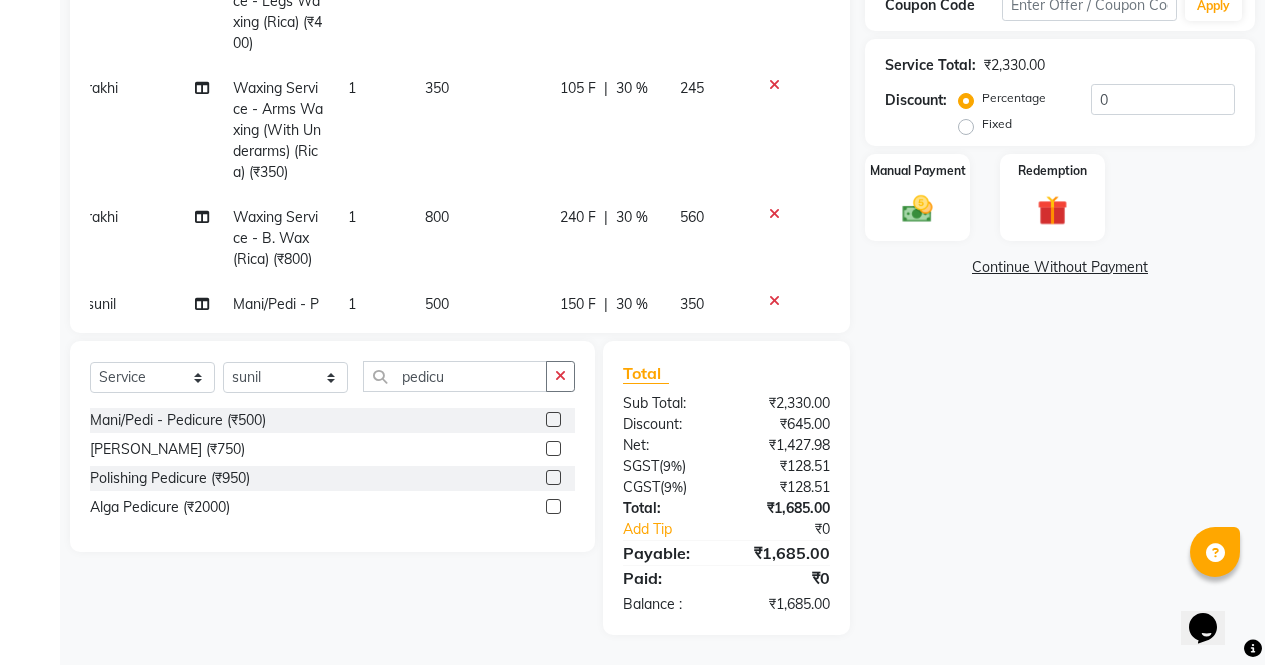 scroll, scrollTop: 372, scrollLeft: 15, axis: both 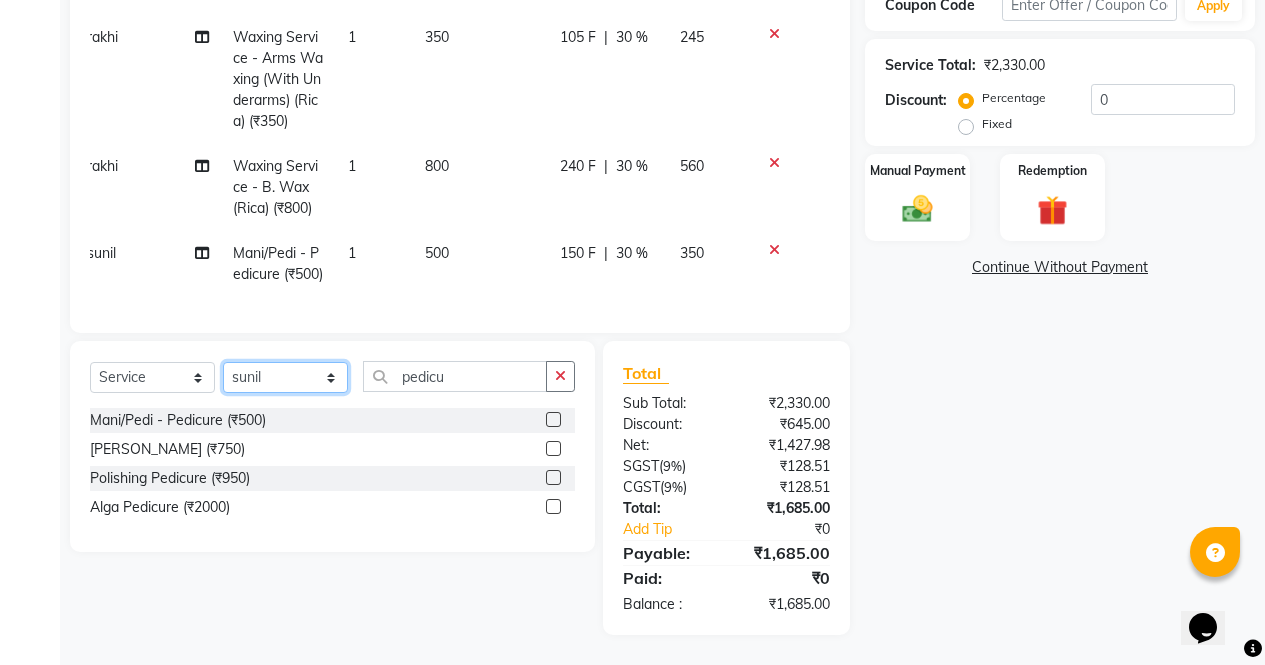 click on "Select Stylist [PERSON_NAME] [PERSON_NAME] Front Desk muskaan pratibha rakhi [PERSON_NAME] [PERSON_NAME]" 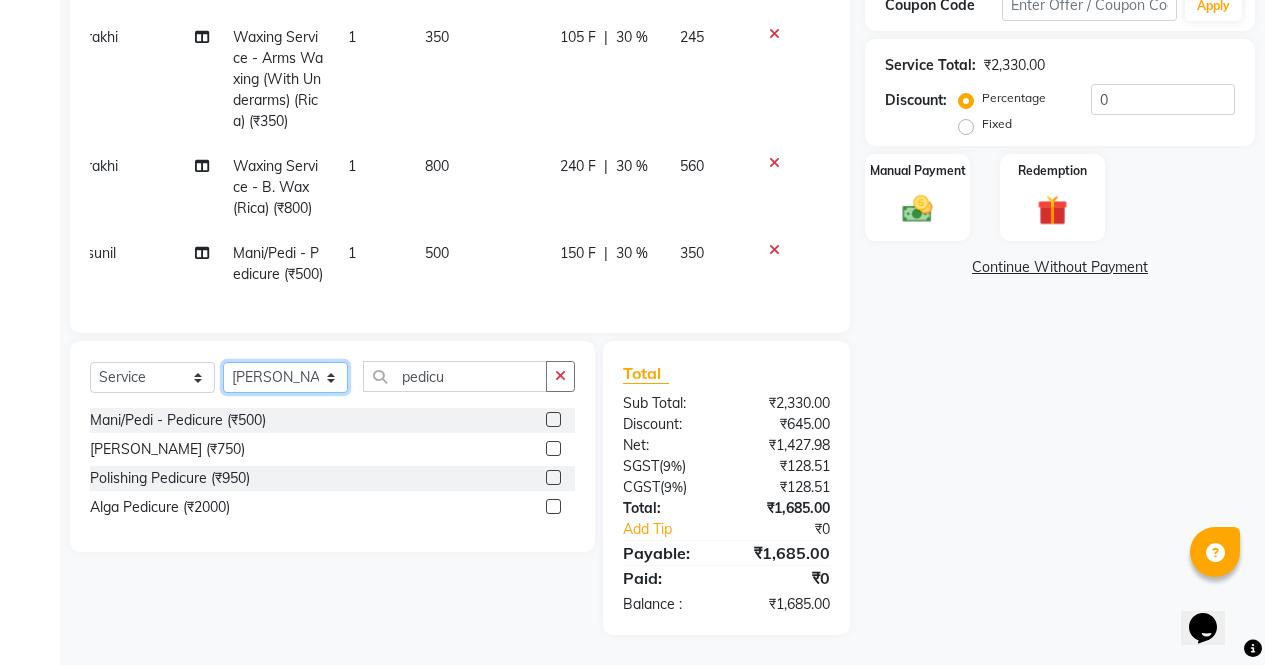 click on "Select Stylist [PERSON_NAME] [PERSON_NAME] Front Desk muskaan pratibha rakhi [PERSON_NAME] [PERSON_NAME]" 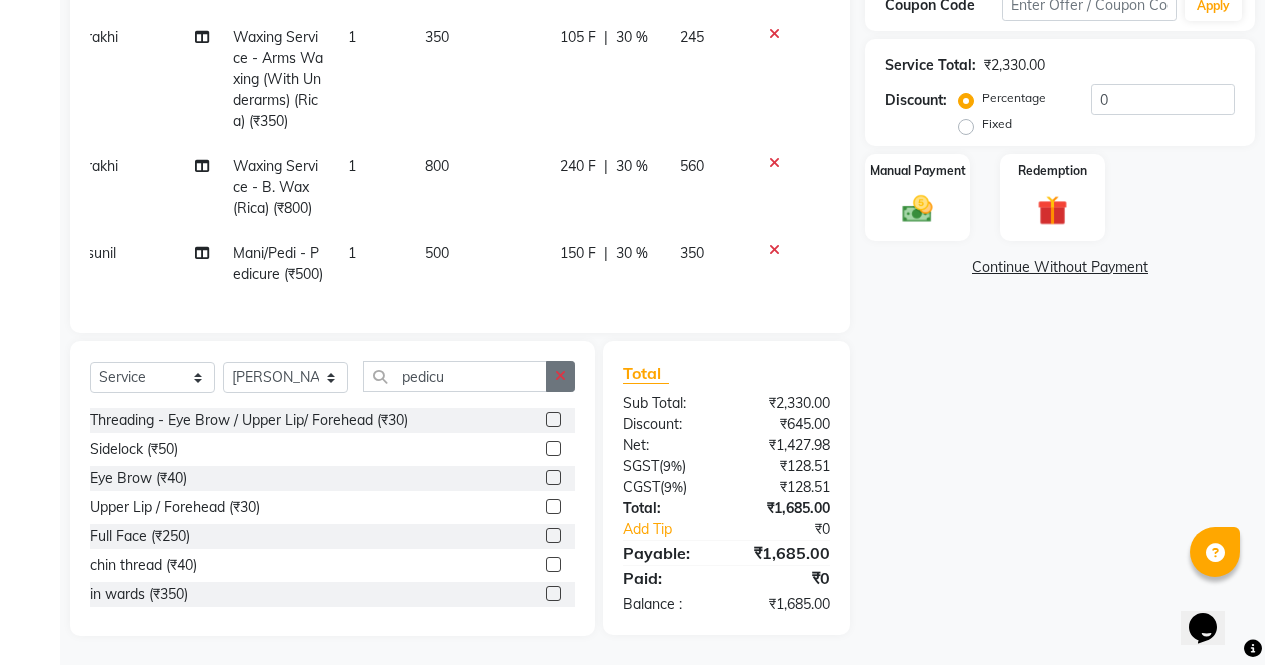 click 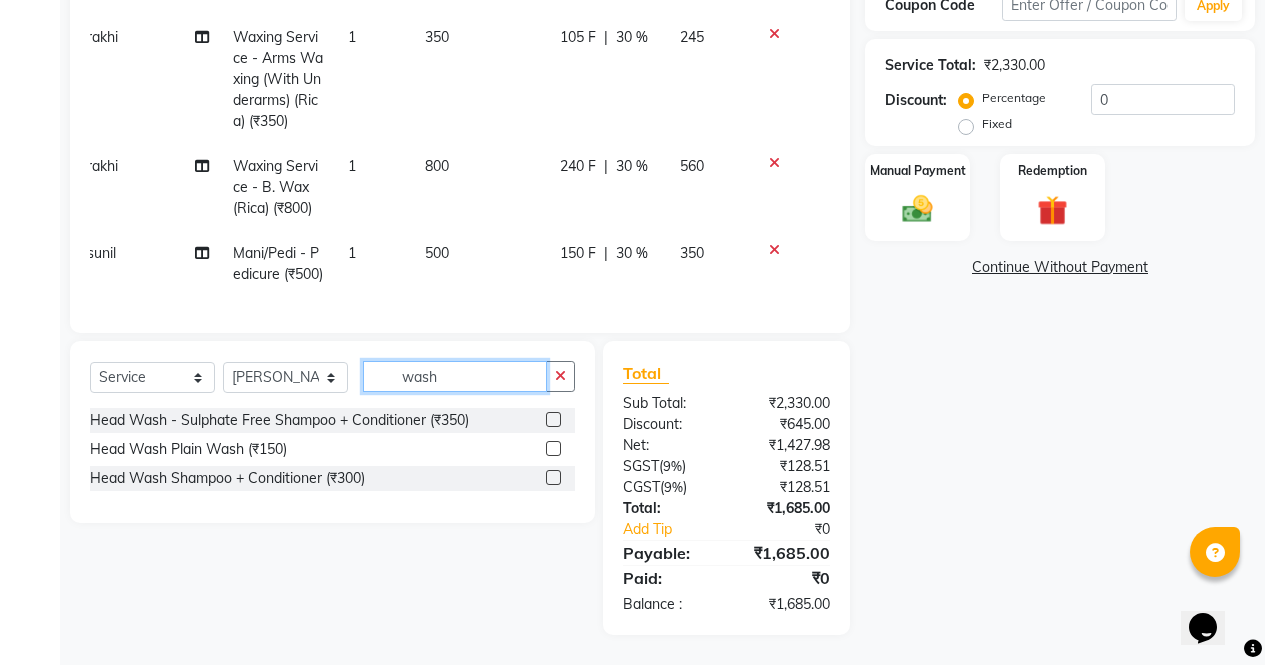 type on "wash" 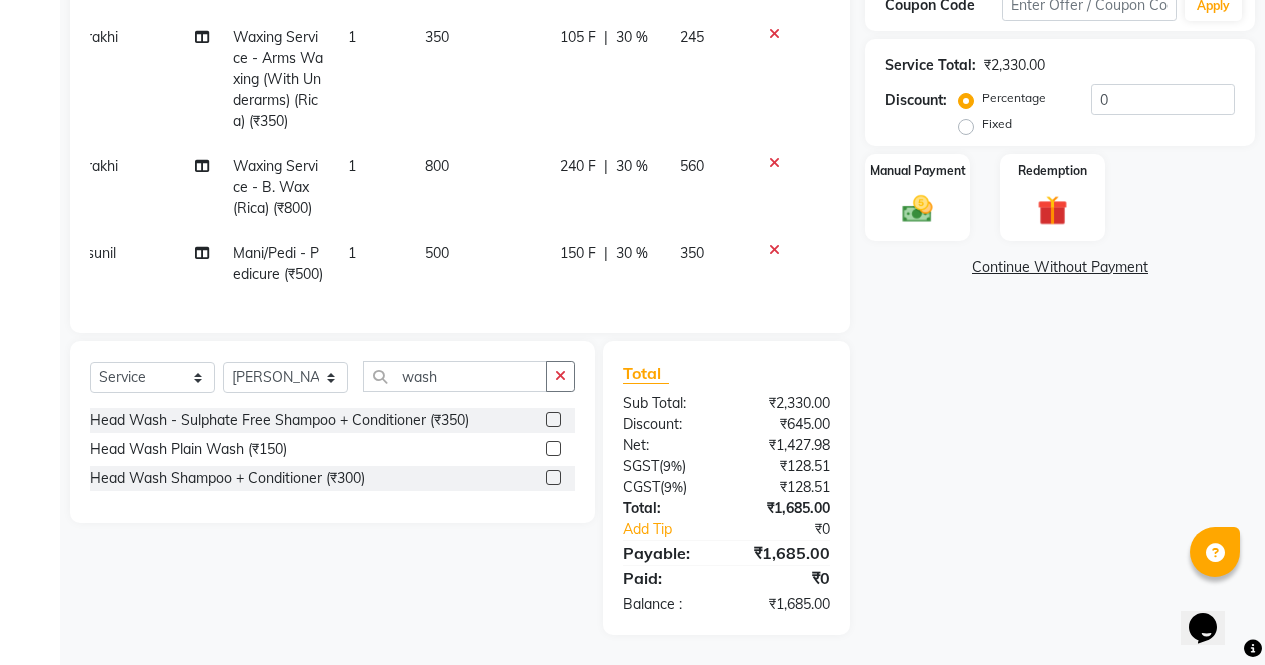click 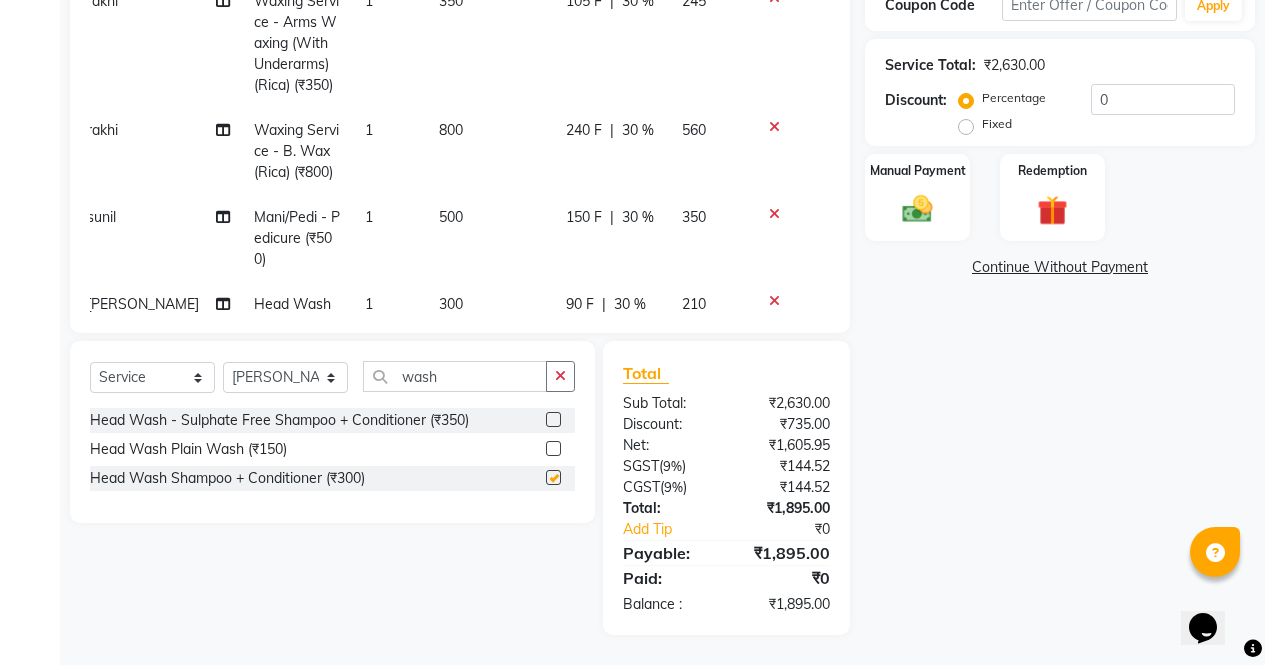 scroll, scrollTop: 480, scrollLeft: 15, axis: both 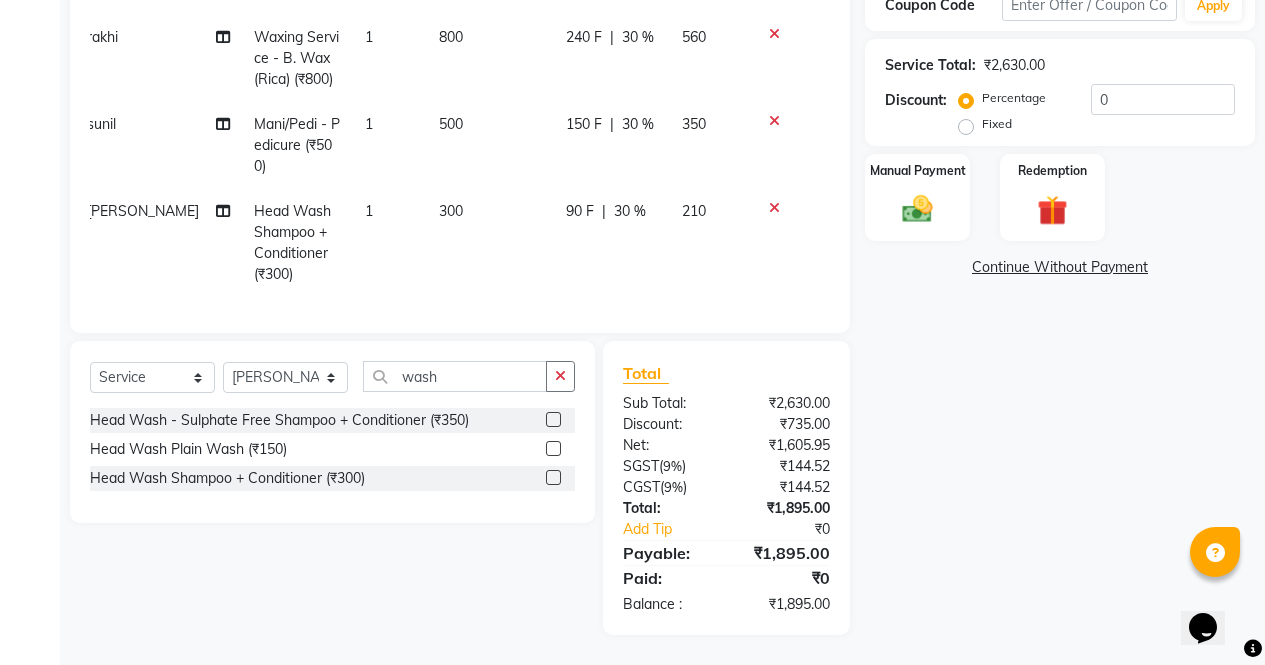 checkbox on "false" 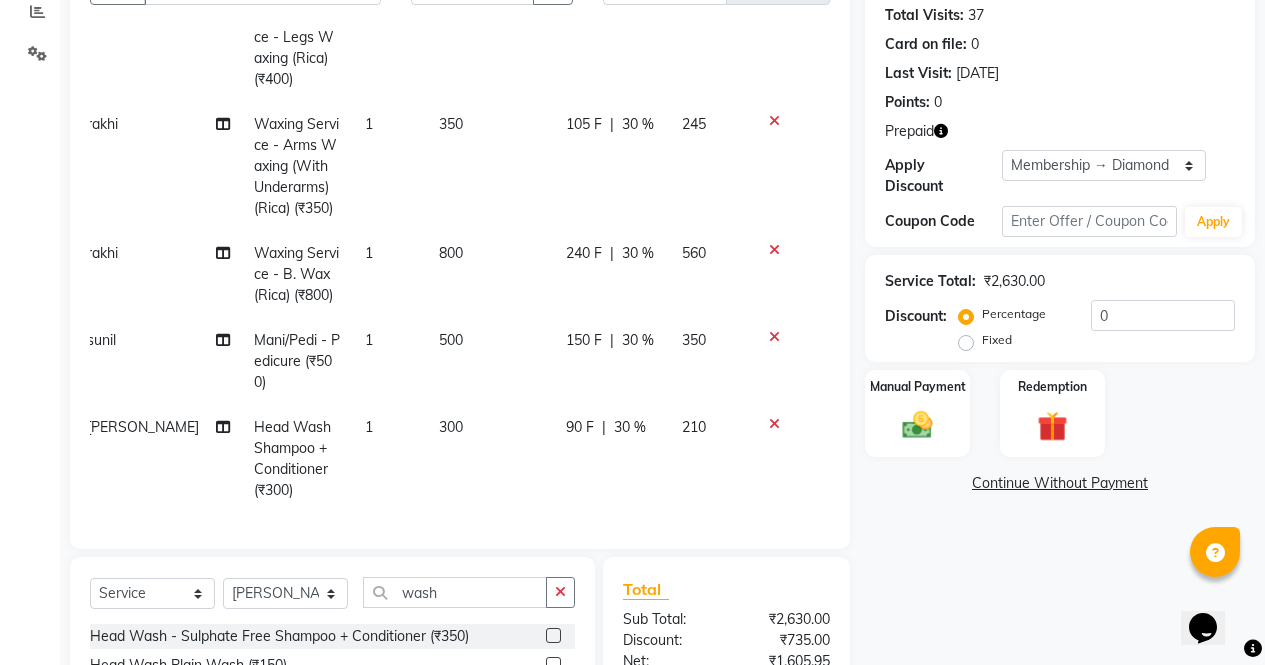 scroll, scrollTop: 218, scrollLeft: 0, axis: vertical 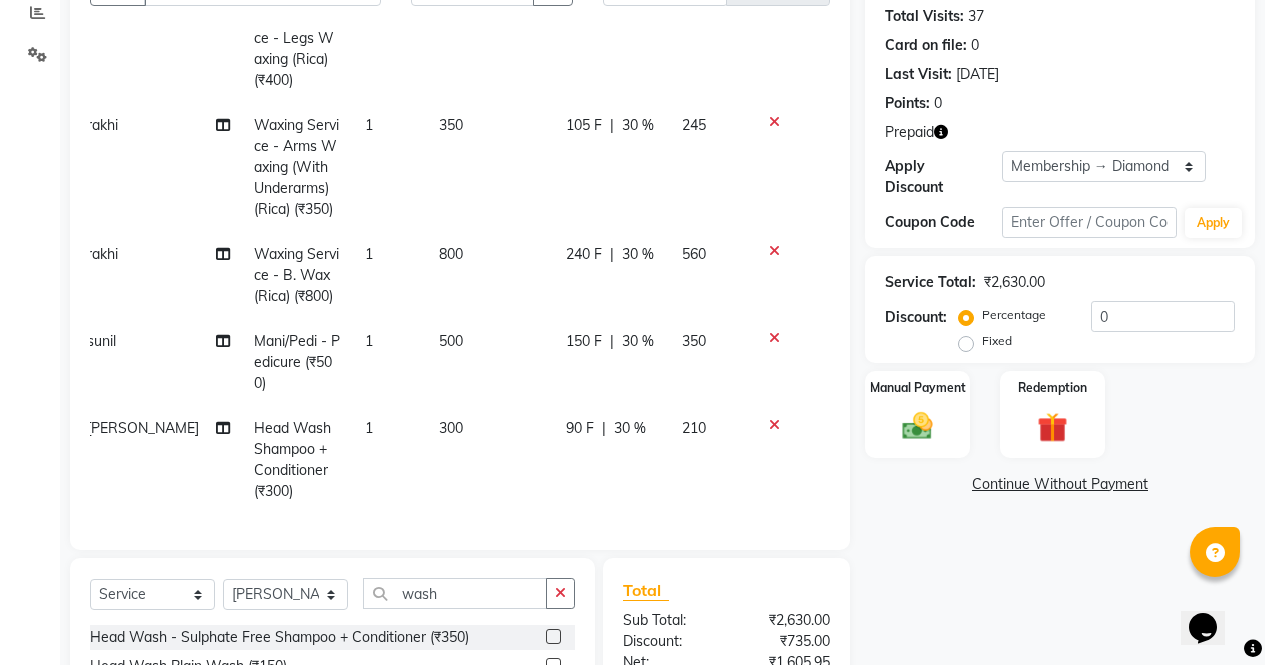 click 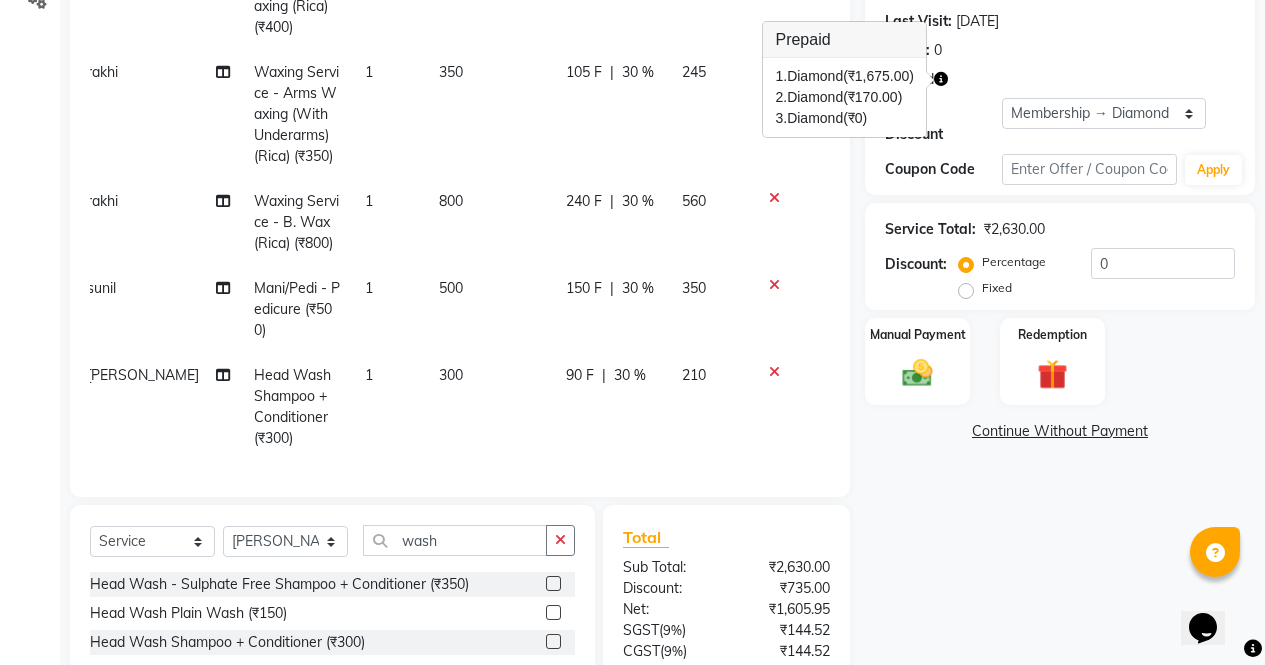 scroll, scrollTop: 268, scrollLeft: 0, axis: vertical 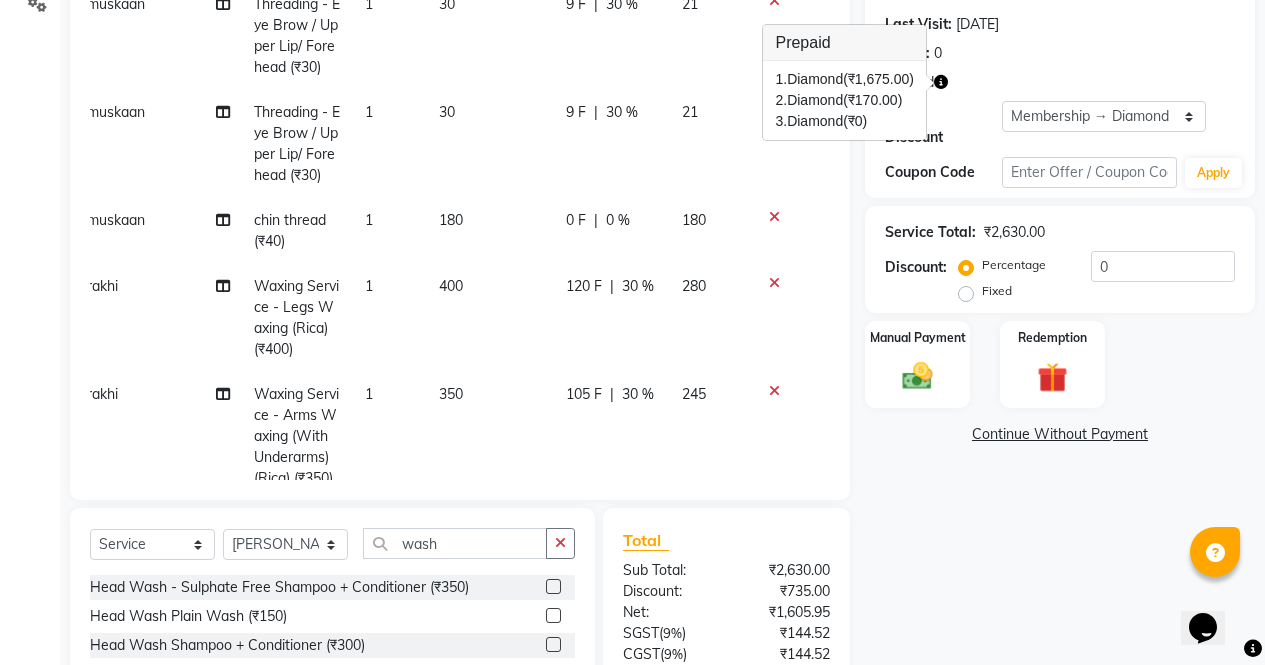 click on "180" 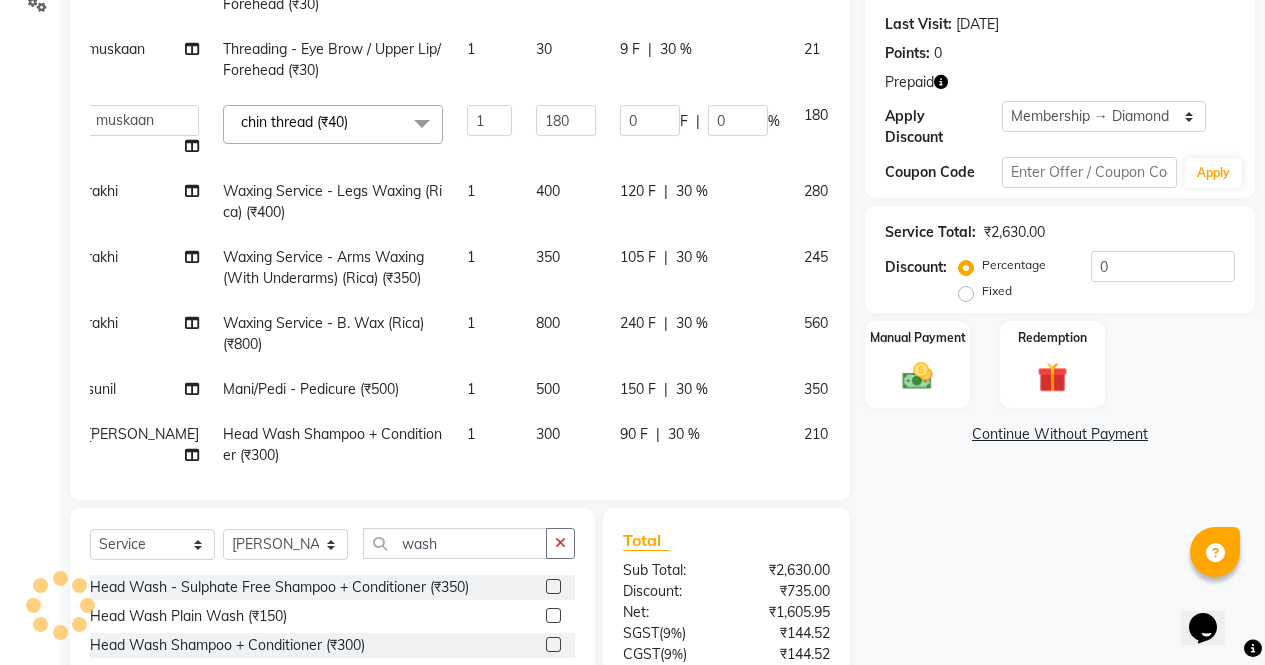 click on "400" 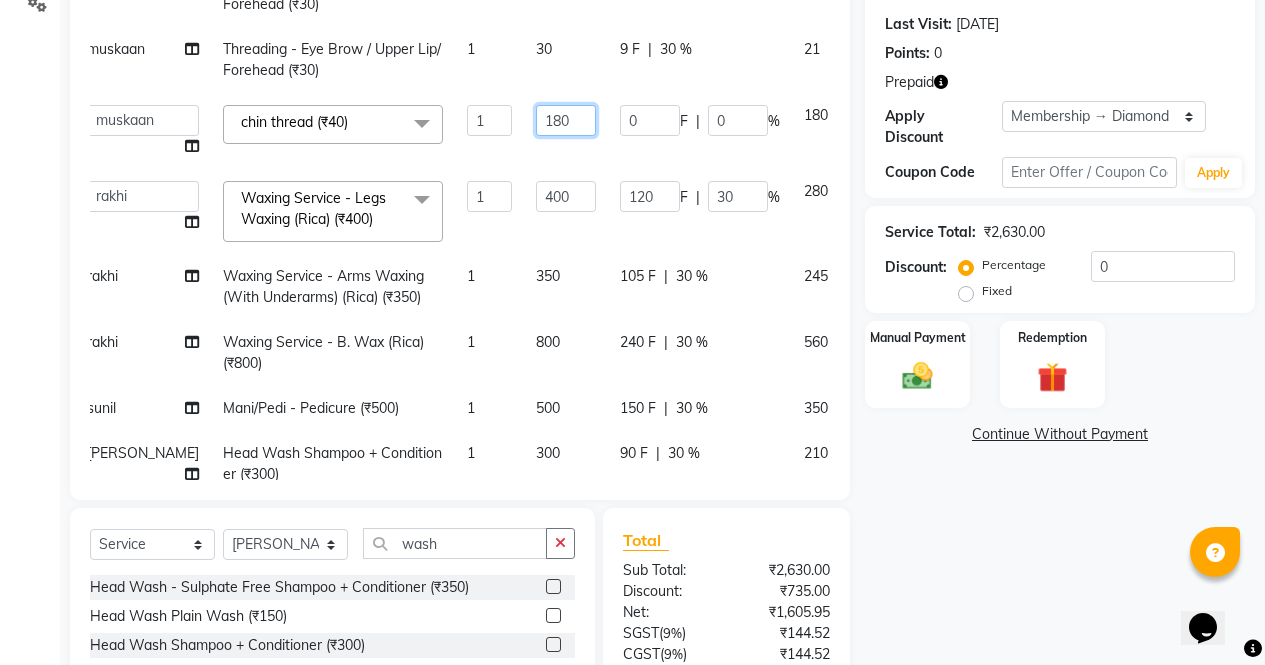click on "180" 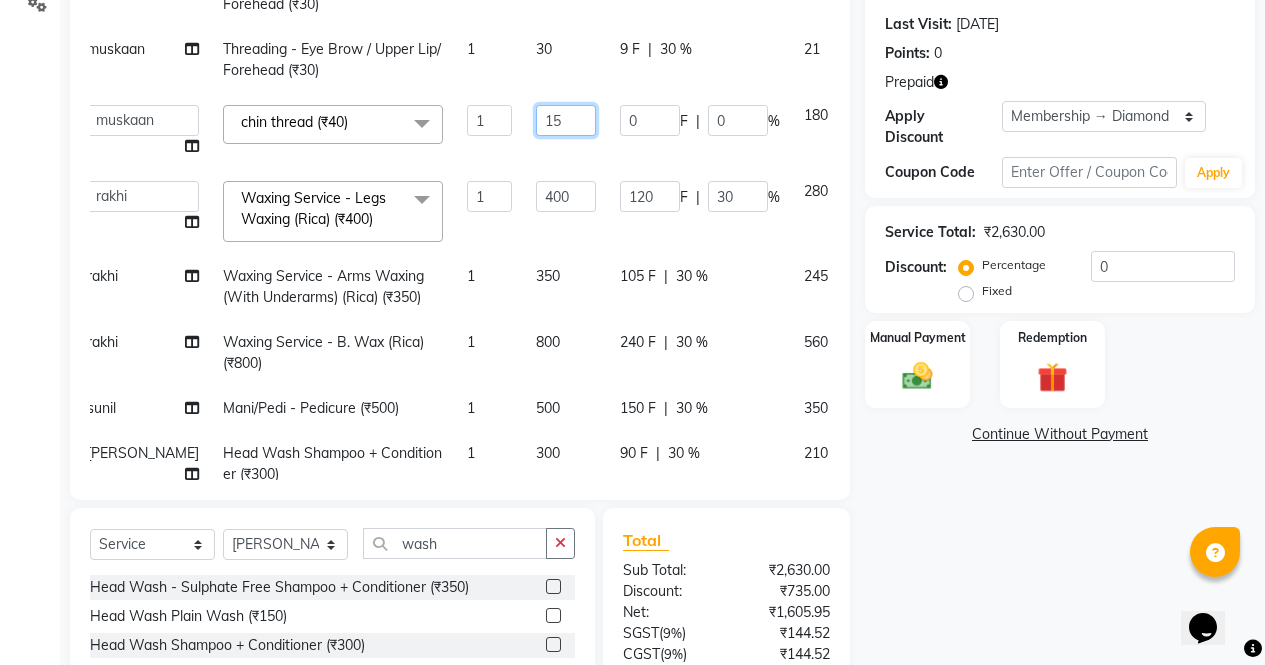 type on "150" 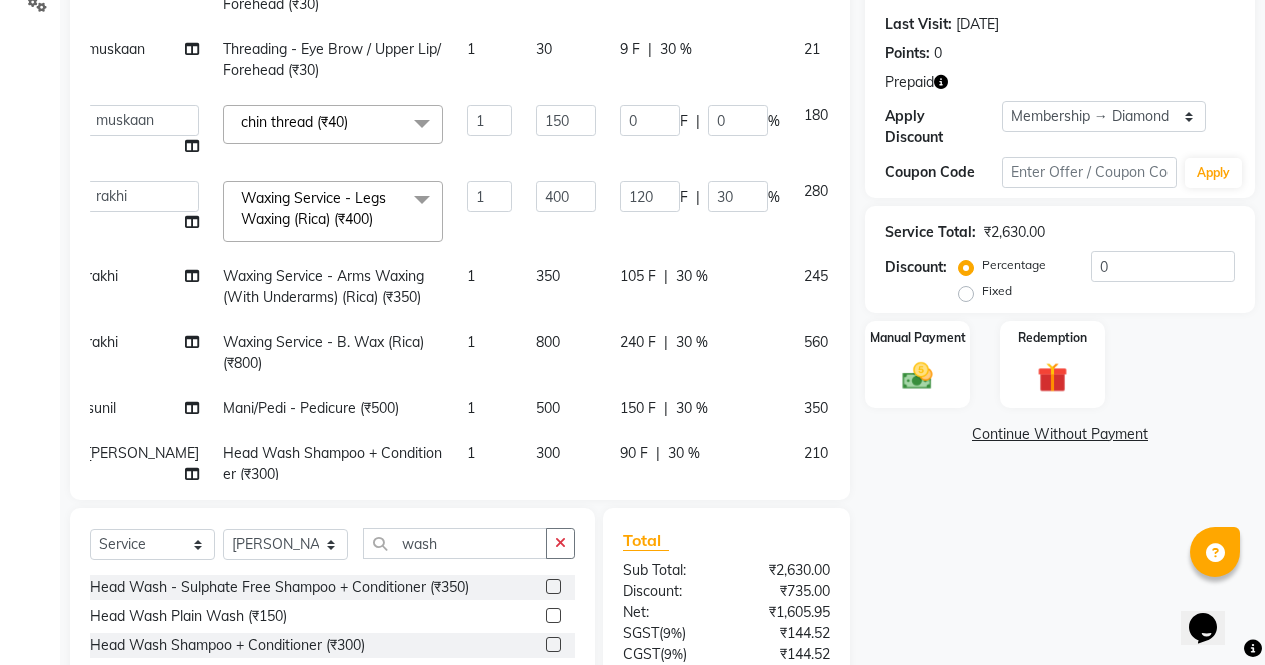 click on "Name: [PERSON_NAME]  Membership: end on [DATE] Total Visits:  37 Card on file:  0 Last Visit:   [DATE] Points:   0  Prepaid Apply Discount Select Membership → Diamond Membership → Diamond Membership → Diamond Membership → Diamond Membership → Diamond Membership → Diamond Coupon Code Apply Service Total:  ₹2,630.00  Discount:  Percentage   Fixed  0 Manual Payment Redemption  Continue Without Payment" 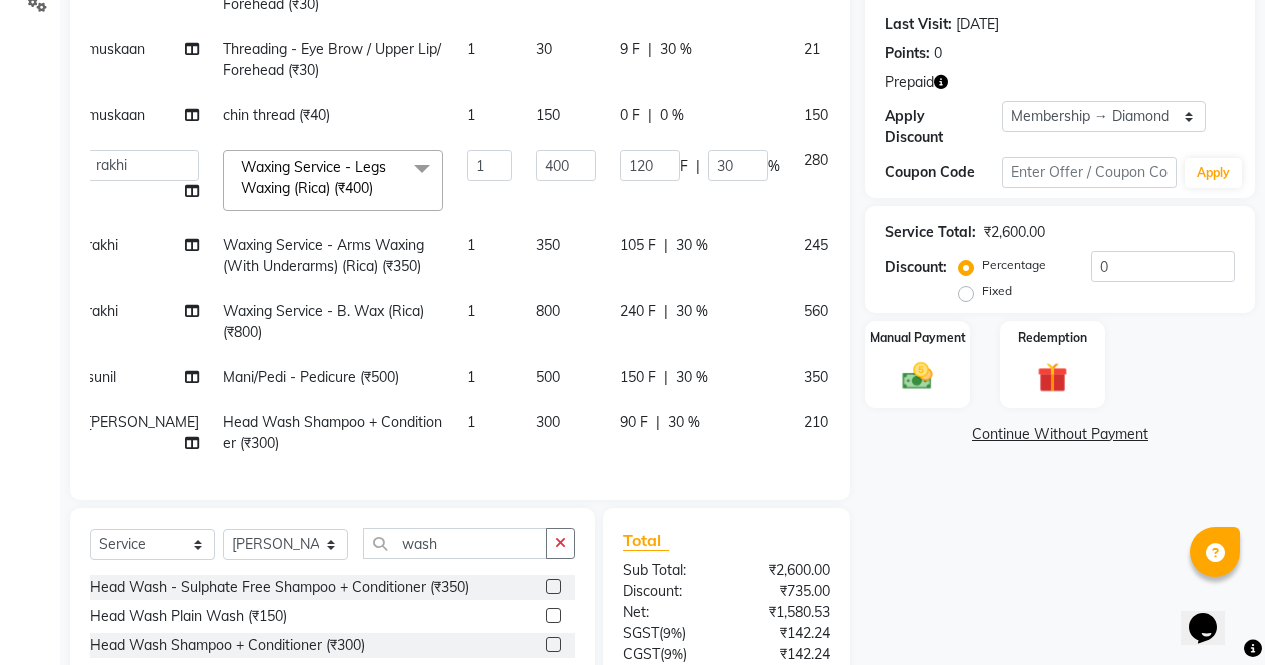scroll, scrollTop: 205, scrollLeft: 15, axis: both 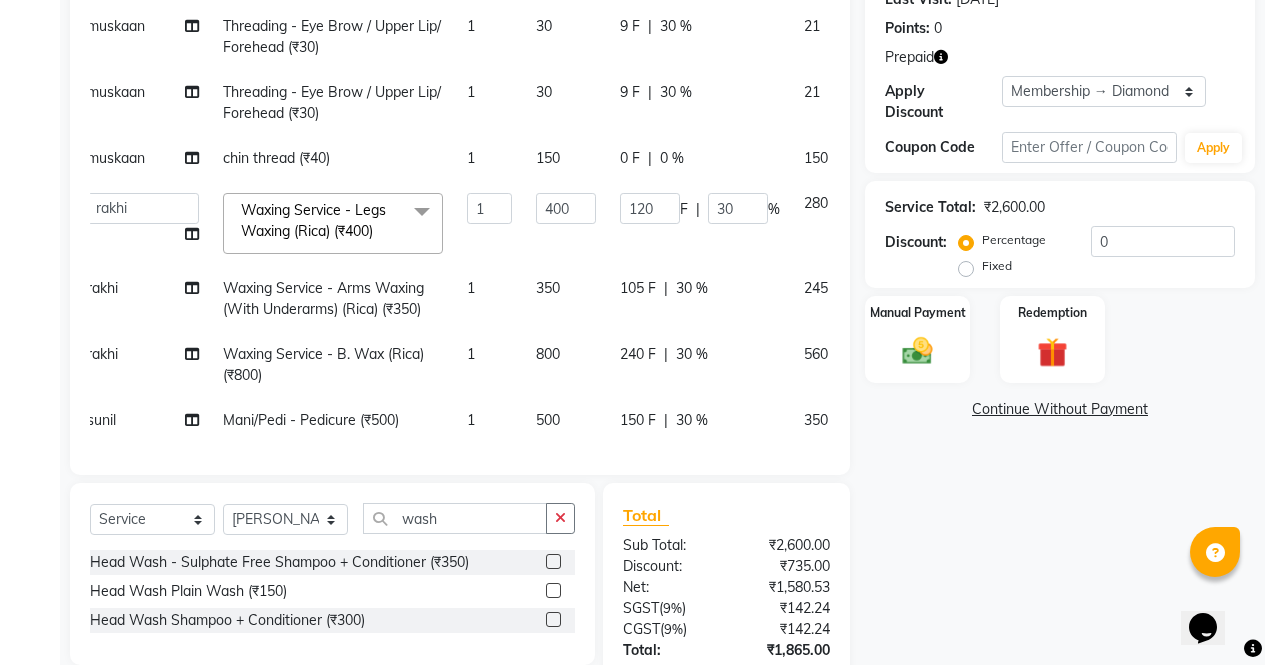click on "150" 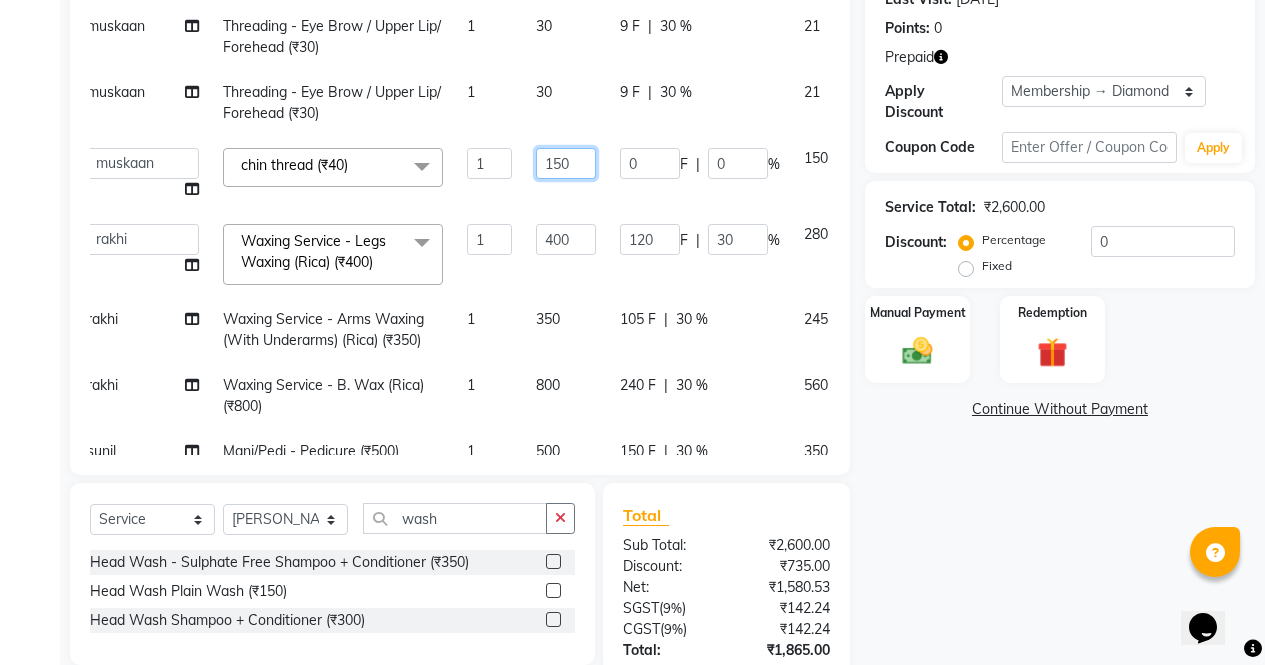 click on "150" 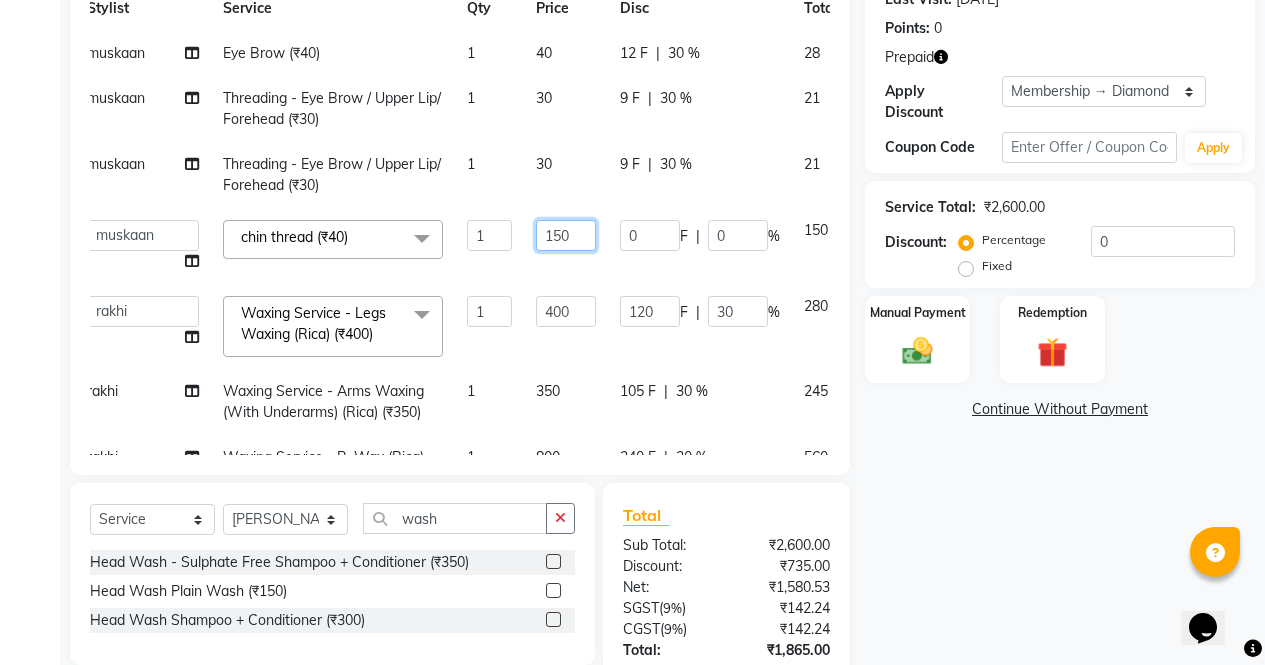 scroll, scrollTop: 0, scrollLeft: 15, axis: horizontal 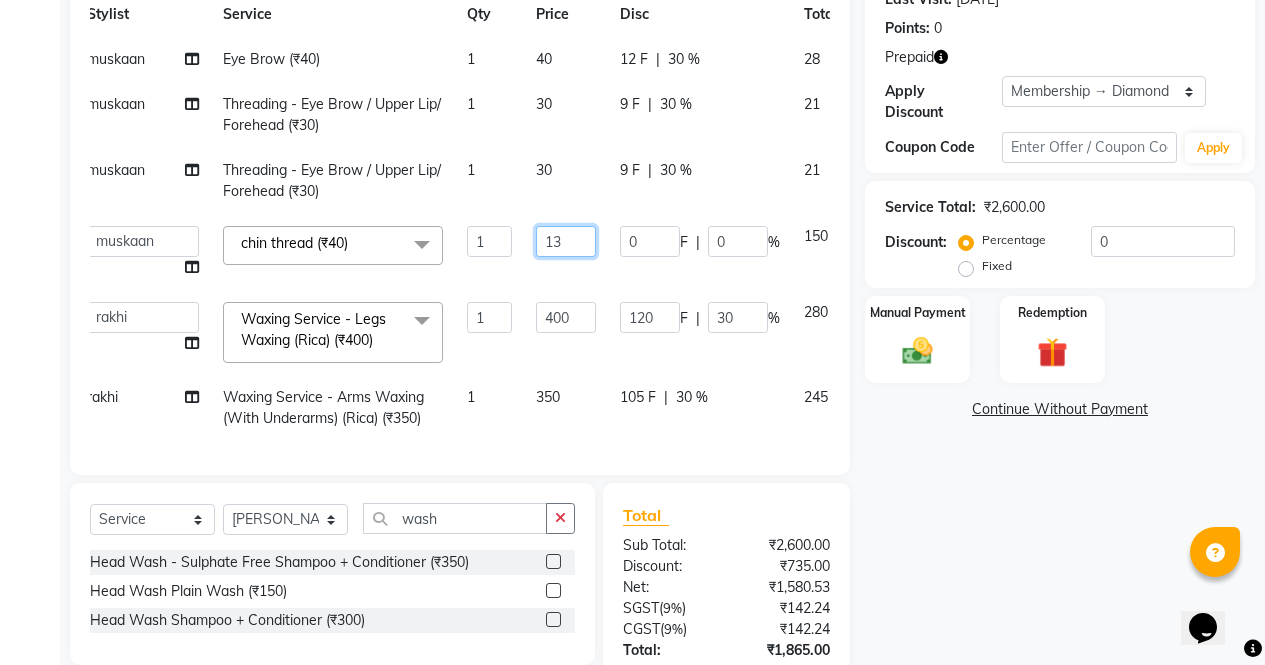 type on "130" 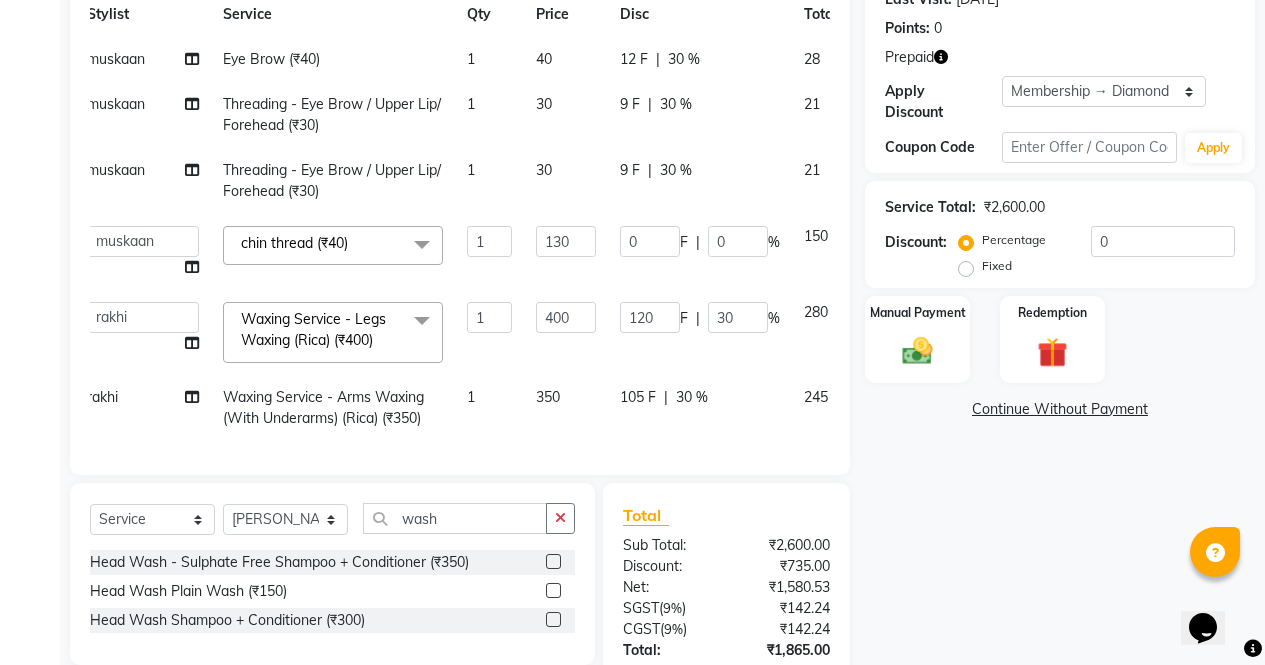 click on "Name: [PERSON_NAME]  Membership: end on [DATE] Total Visits:  37 Card on file:  0 Last Visit:   [DATE] Points:   0  Prepaid Apply Discount Select Membership → Diamond Membership → Diamond Membership → Diamond Membership → Diamond Membership → Diamond Membership → Diamond Coupon Code Apply Service Total:  ₹2,600.00  Discount:  Percentage   Fixed  0 Manual Payment Redemption  Continue Without Payment" 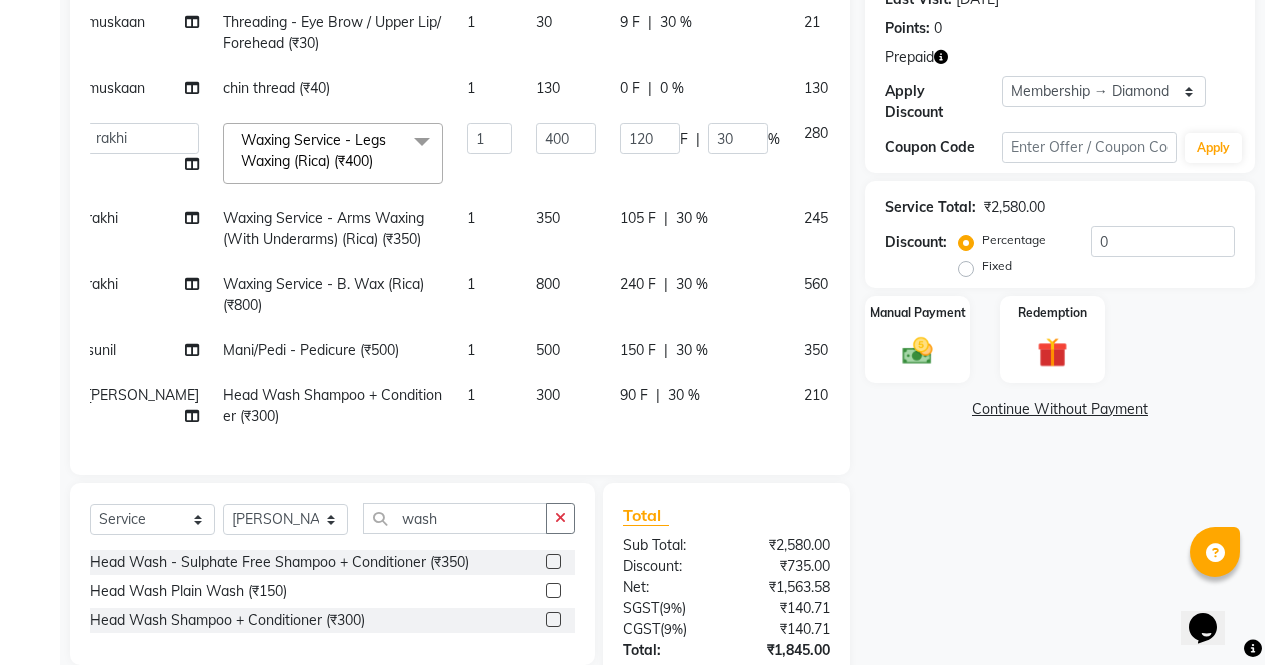 scroll, scrollTop: 205, scrollLeft: 15, axis: both 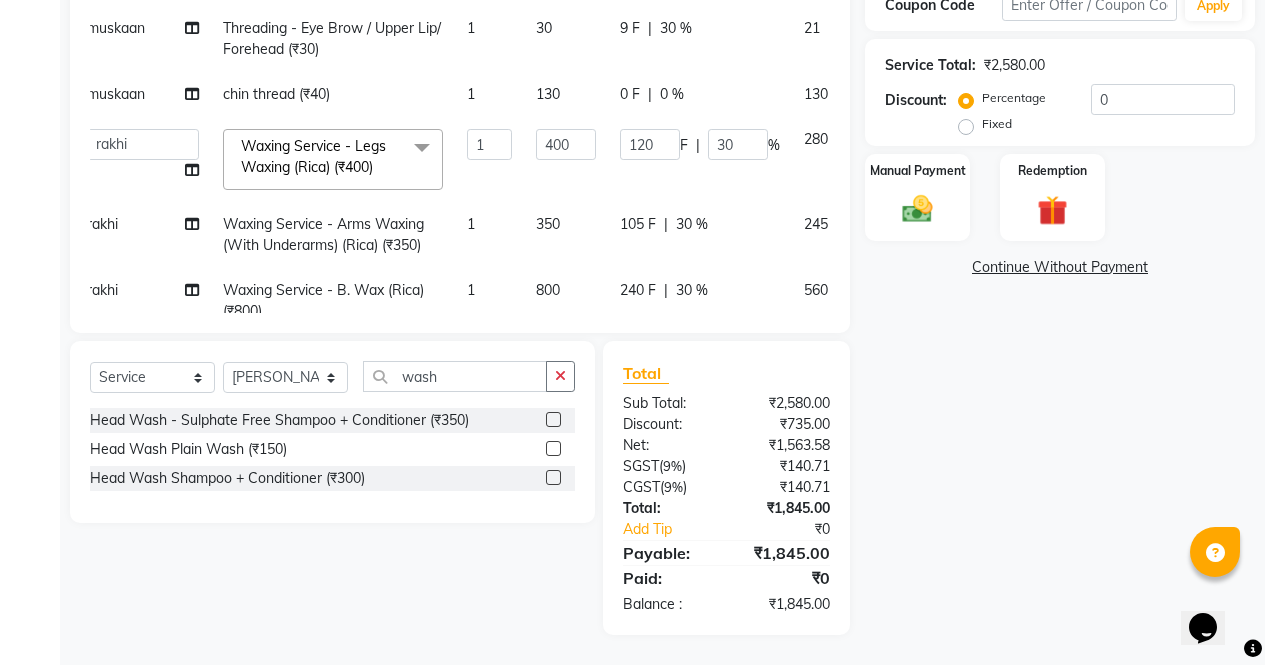 click on "Name: [PERSON_NAME]  Membership: end on [DATE] Total Visits:  37 Card on file:  0 Last Visit:   [DATE] Points:   0  Prepaid Apply Discount Select Membership → Diamond Membership → Diamond Membership → Diamond Membership → Diamond Membership → Diamond Membership → Diamond Coupon Code Apply Service Total:  ₹2,580.00  Discount:  Percentage   Fixed  0 Manual Payment Redemption  Continue Without Payment" 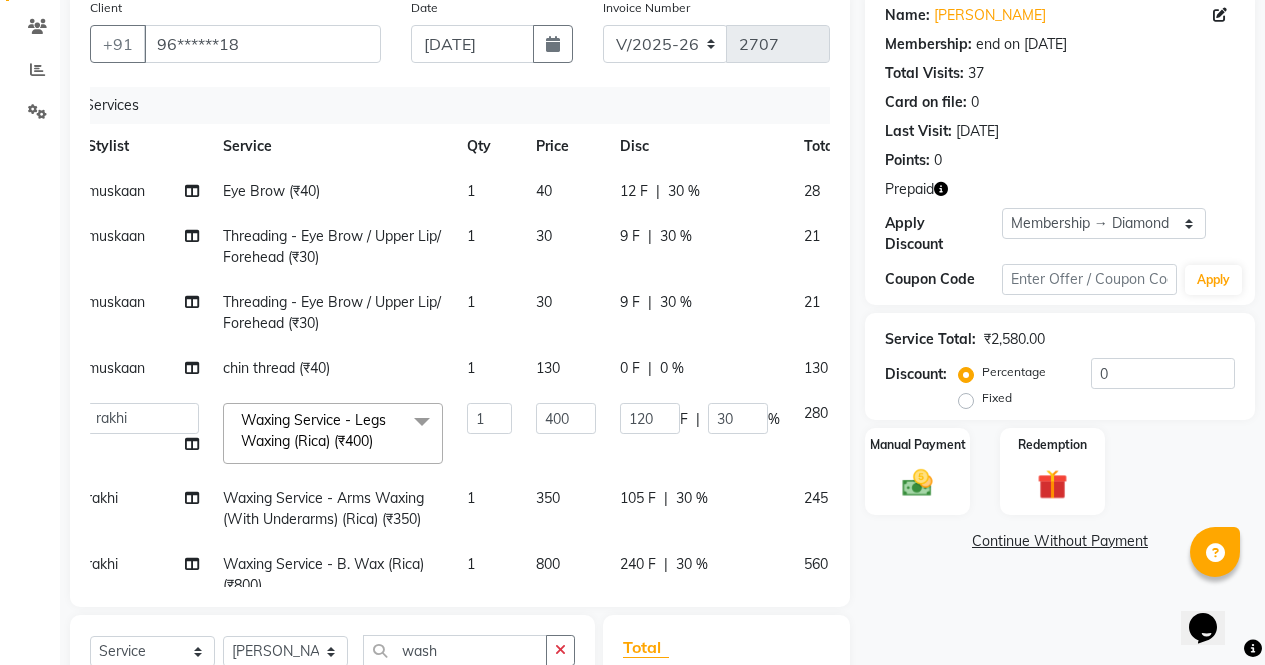 scroll, scrollTop: 128, scrollLeft: 0, axis: vertical 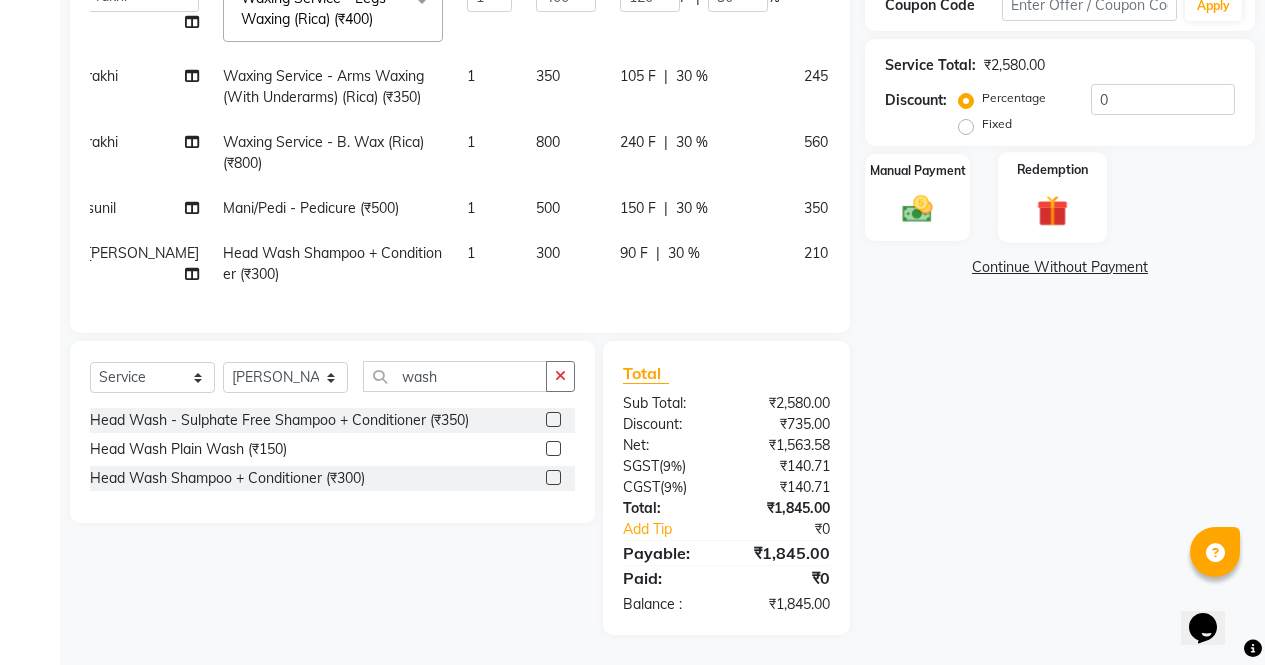 click on "Redemption" 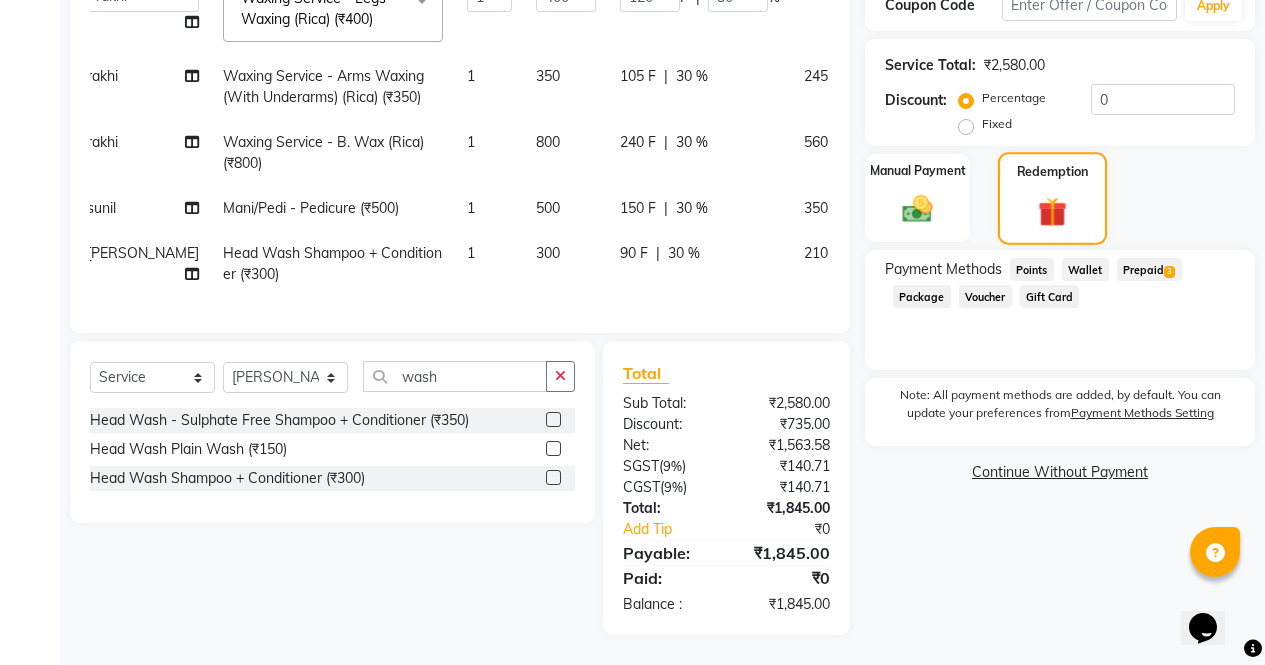 click on "3" 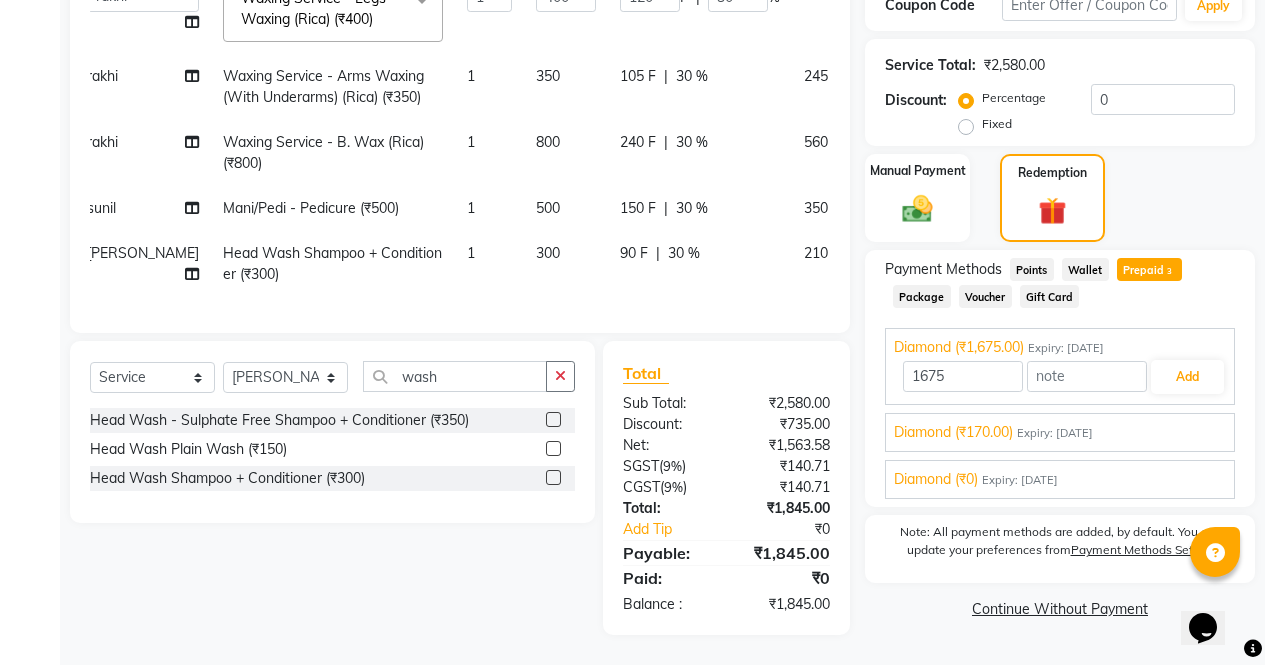 click on "Diamond (₹170.00) Expiry: [DATE]" at bounding box center [1060, 432] 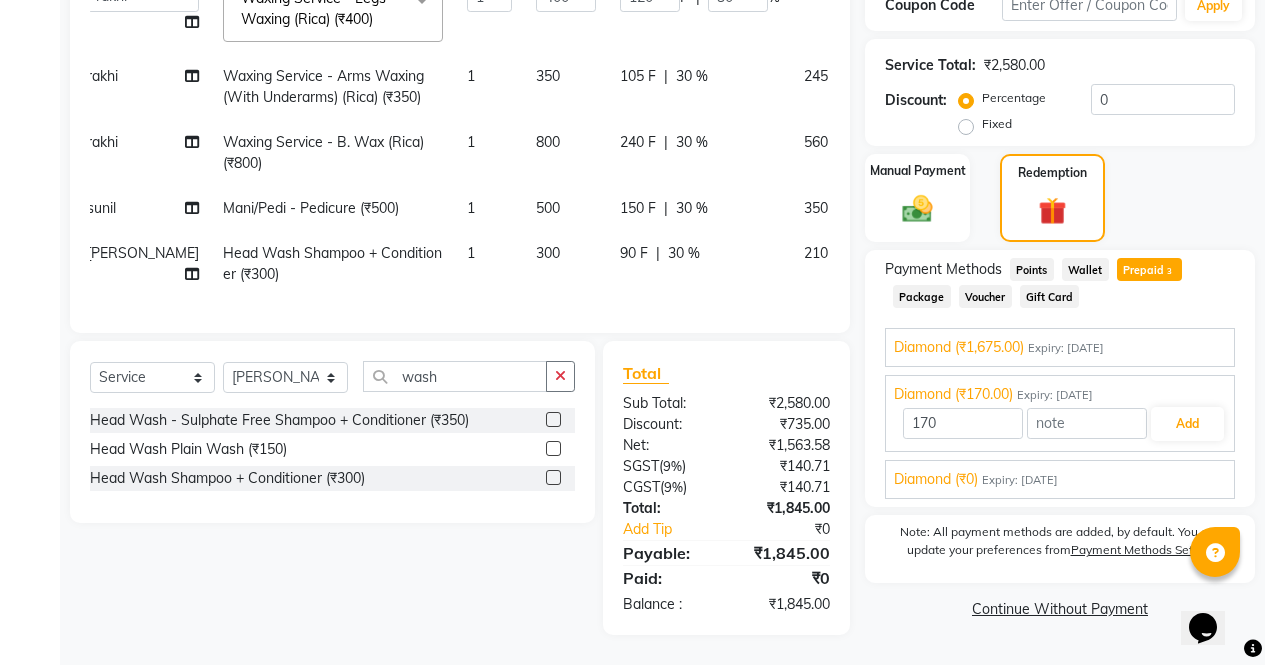 click on "Add" at bounding box center [1187, 424] 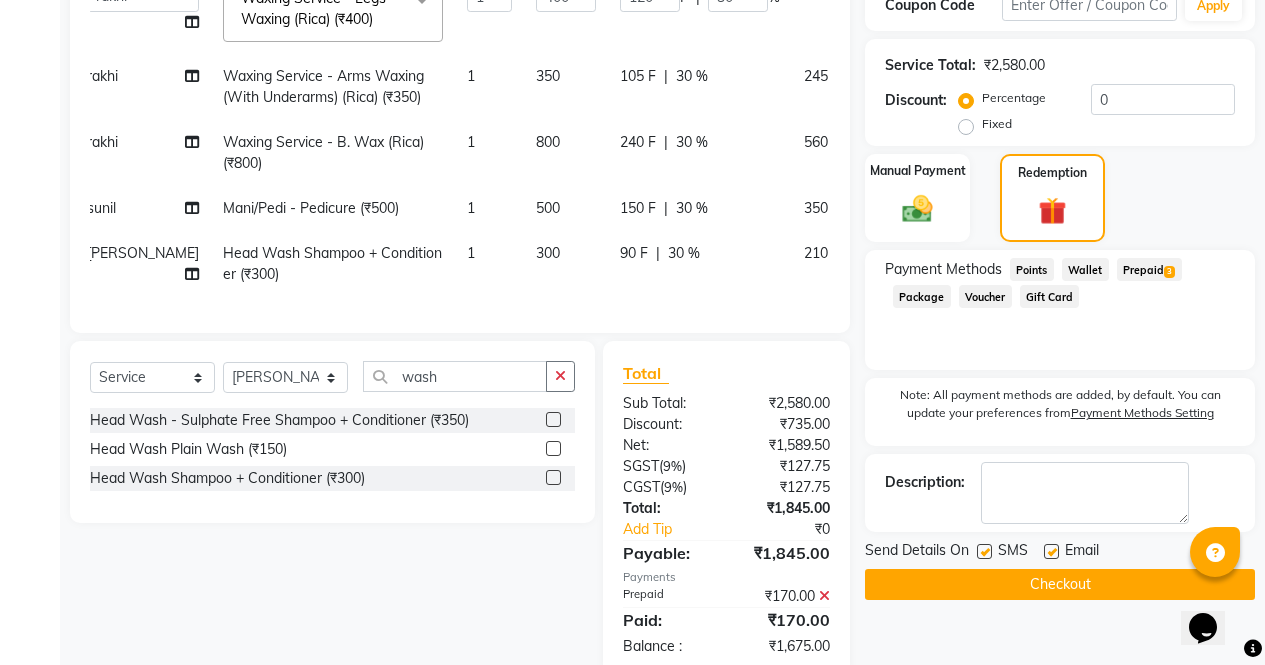 click on "3" 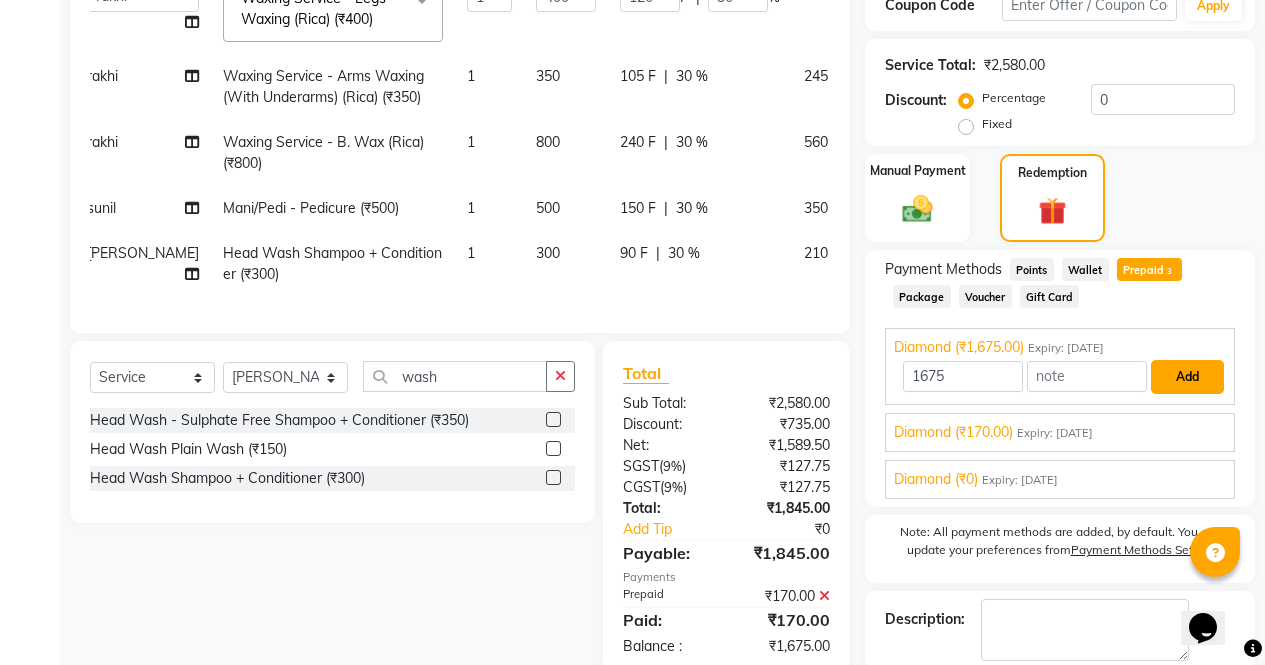 click on "Add" at bounding box center [1187, 377] 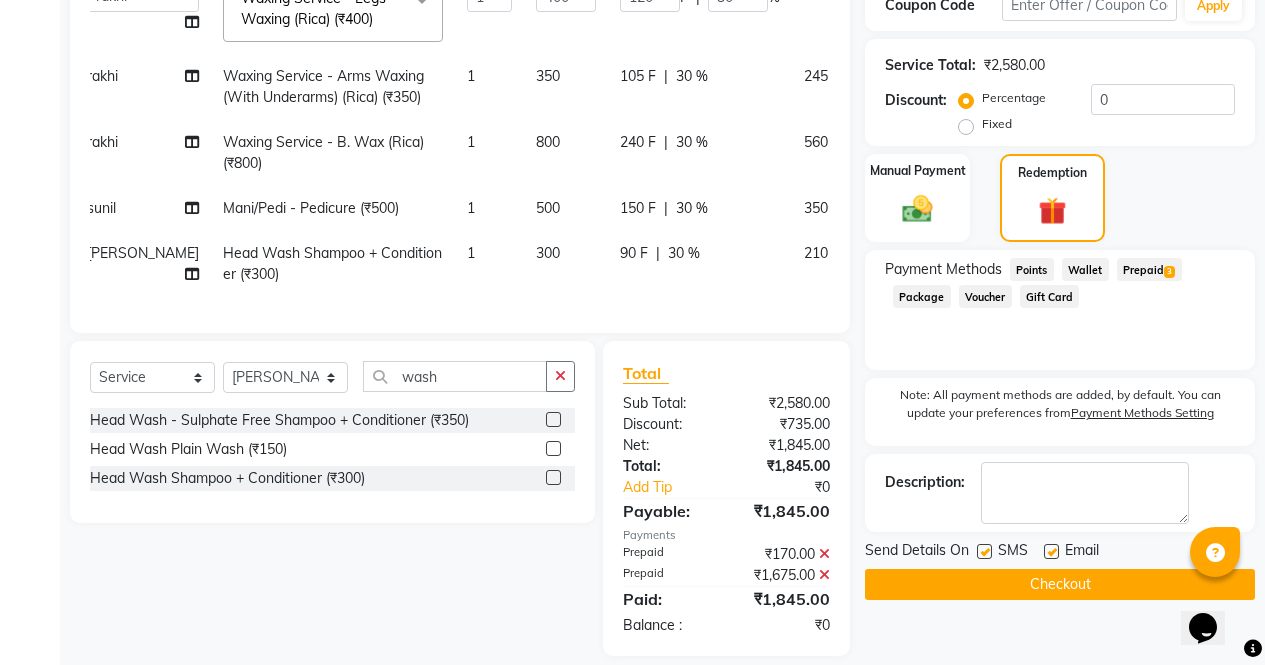 click on "Checkout" 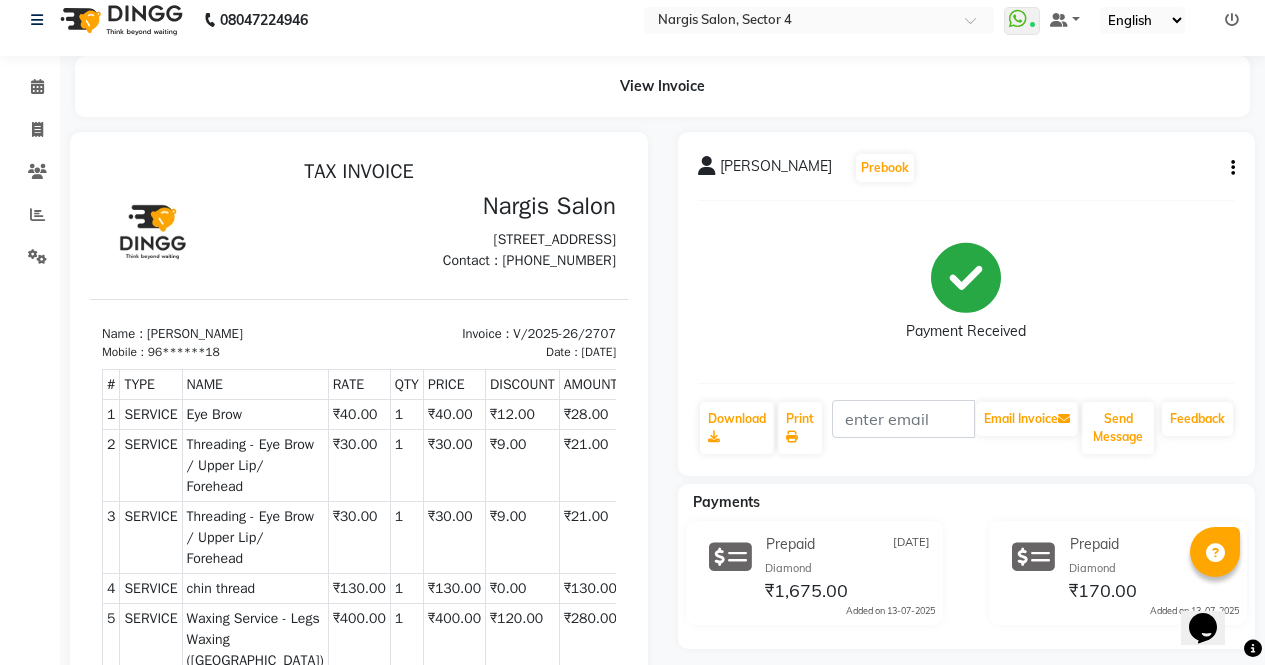 scroll, scrollTop: 2, scrollLeft: 0, axis: vertical 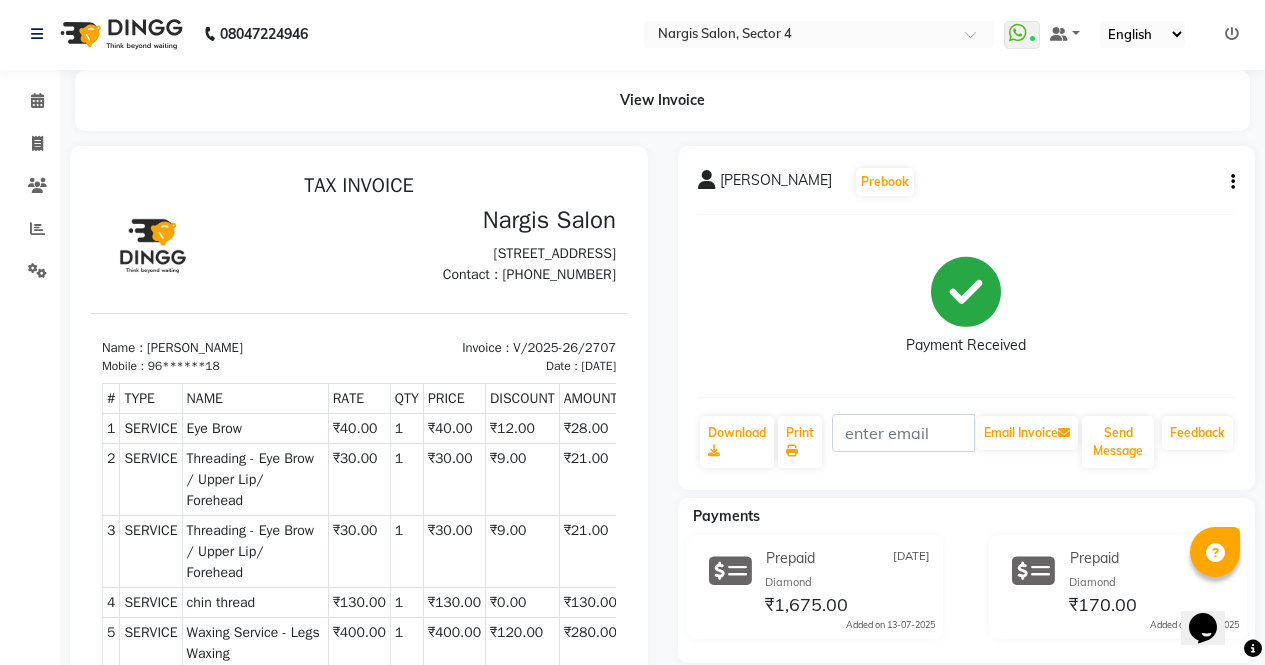 click 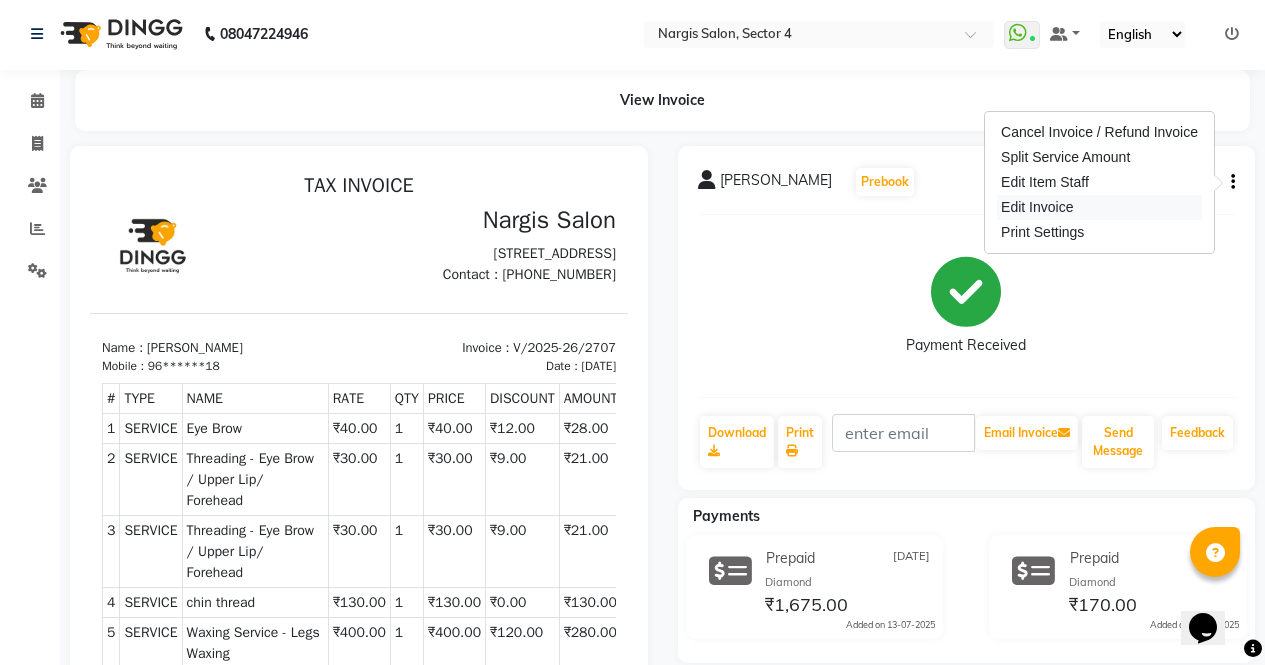click on "Edit Invoice" at bounding box center (1099, 207) 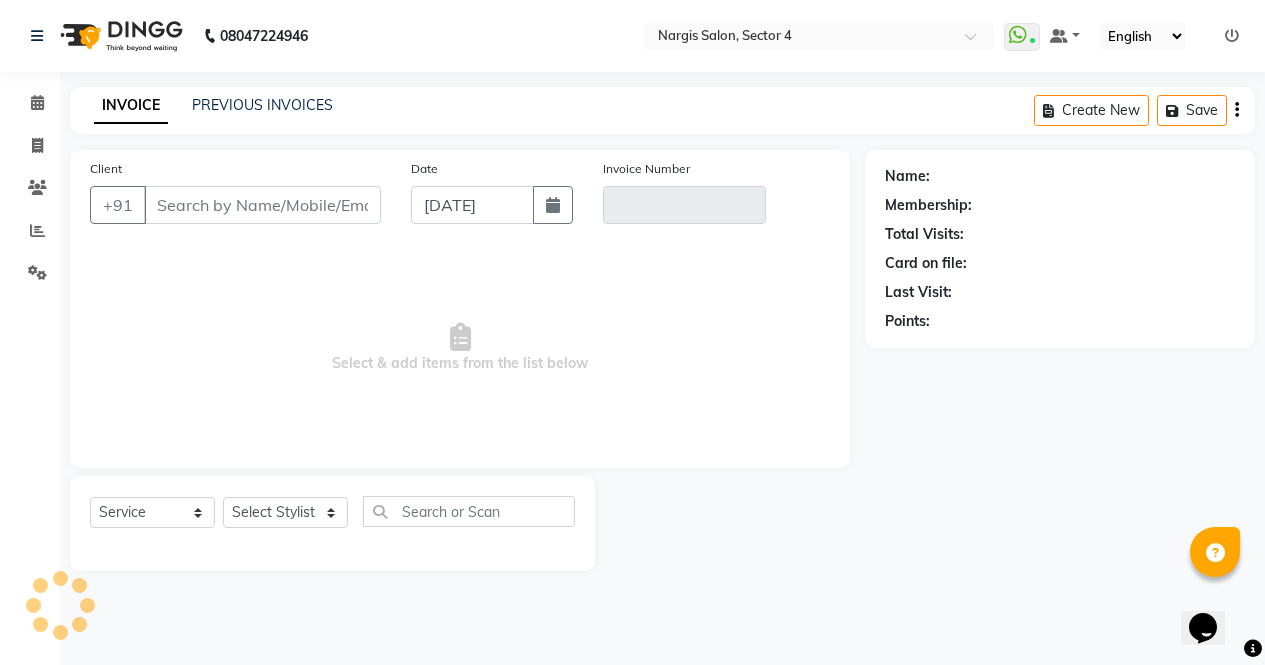 scroll, scrollTop: 0, scrollLeft: 0, axis: both 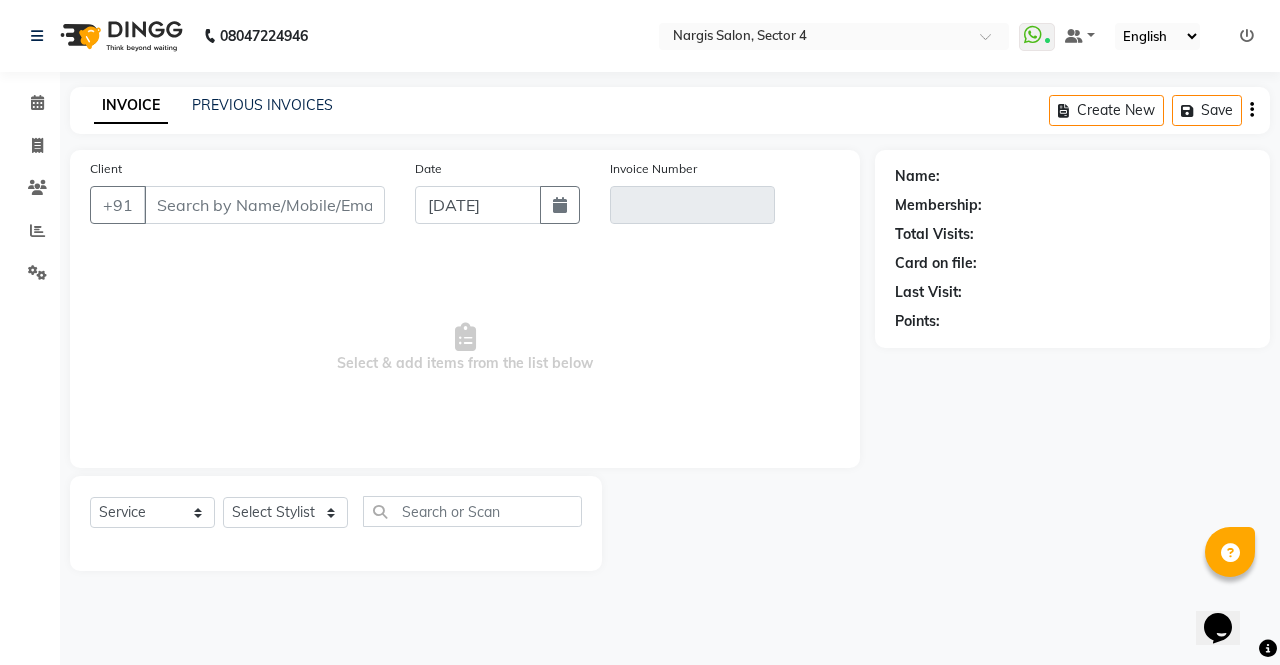 type on "96******18" 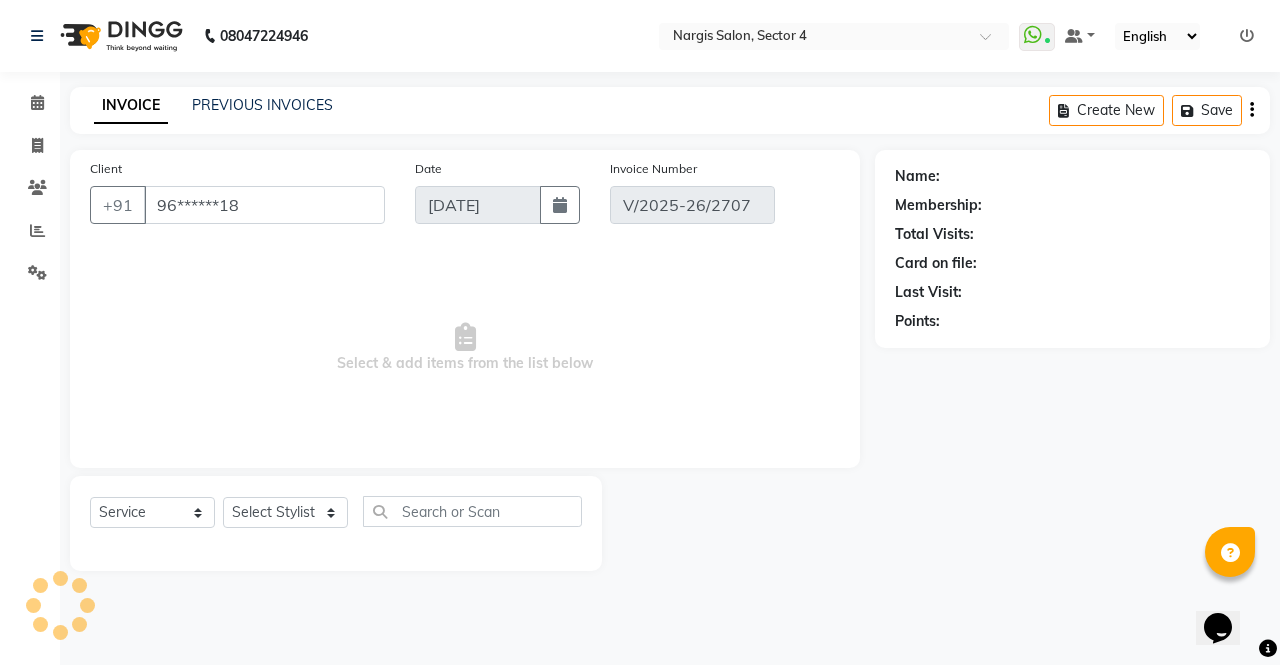 select on "1: Object" 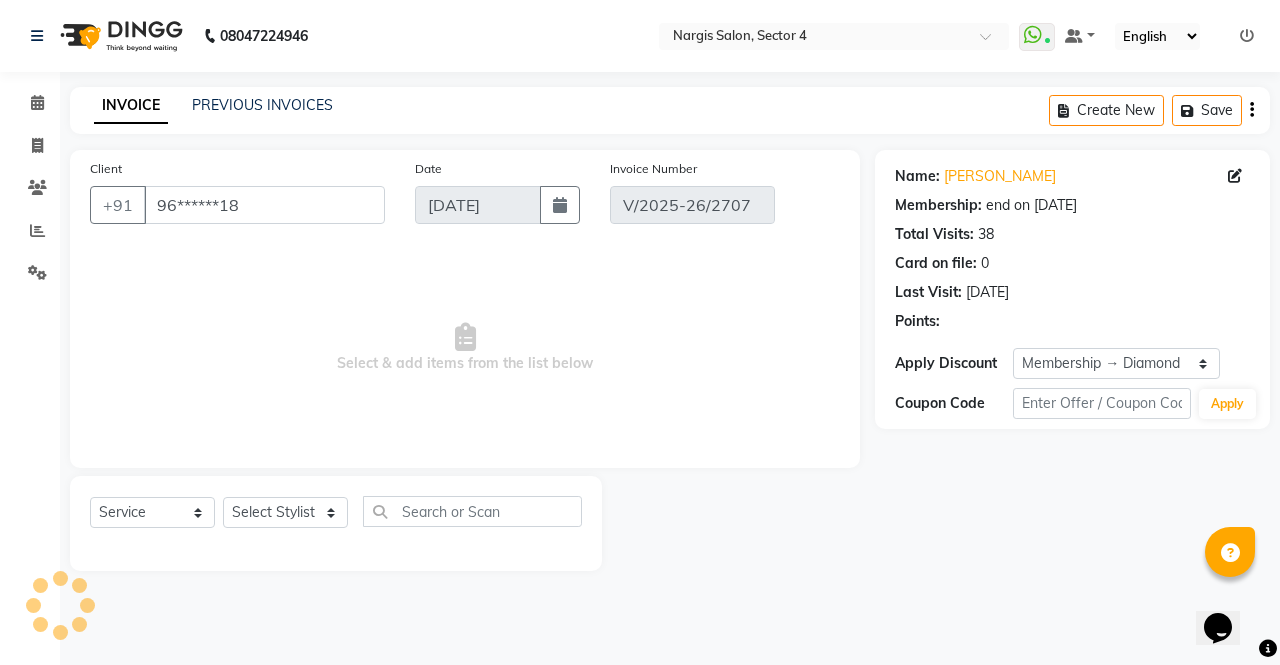 select on "select" 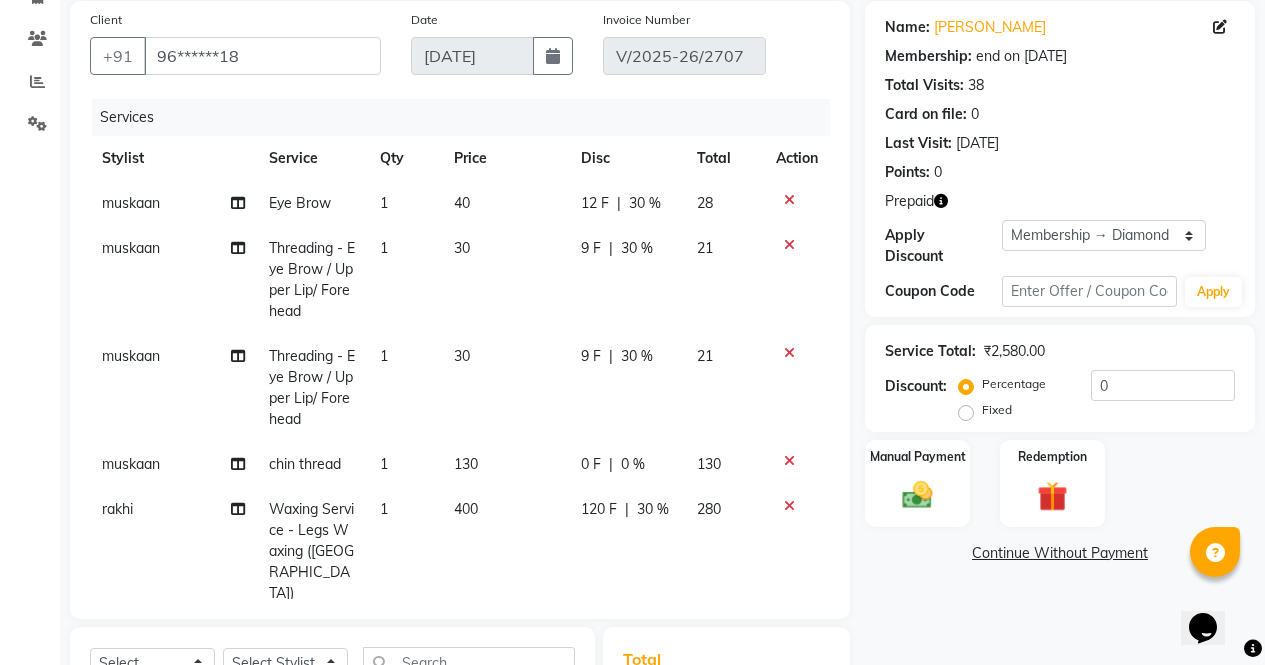 scroll, scrollTop: 143, scrollLeft: 0, axis: vertical 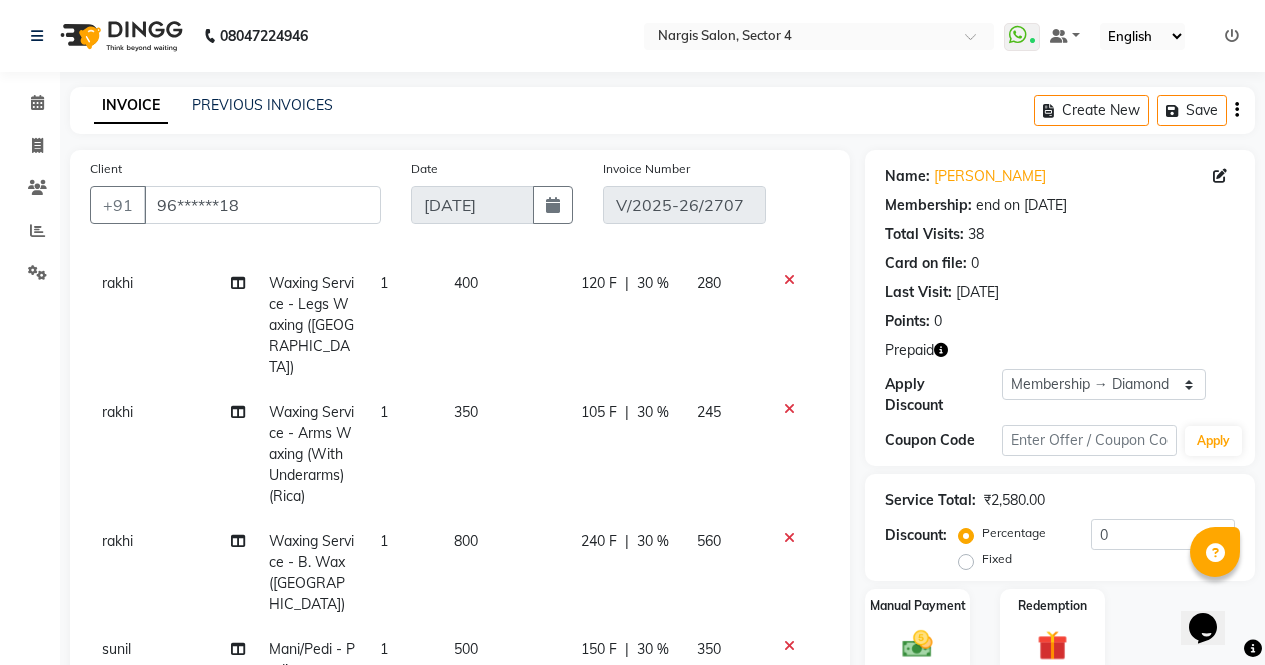 click on "INVOICE" 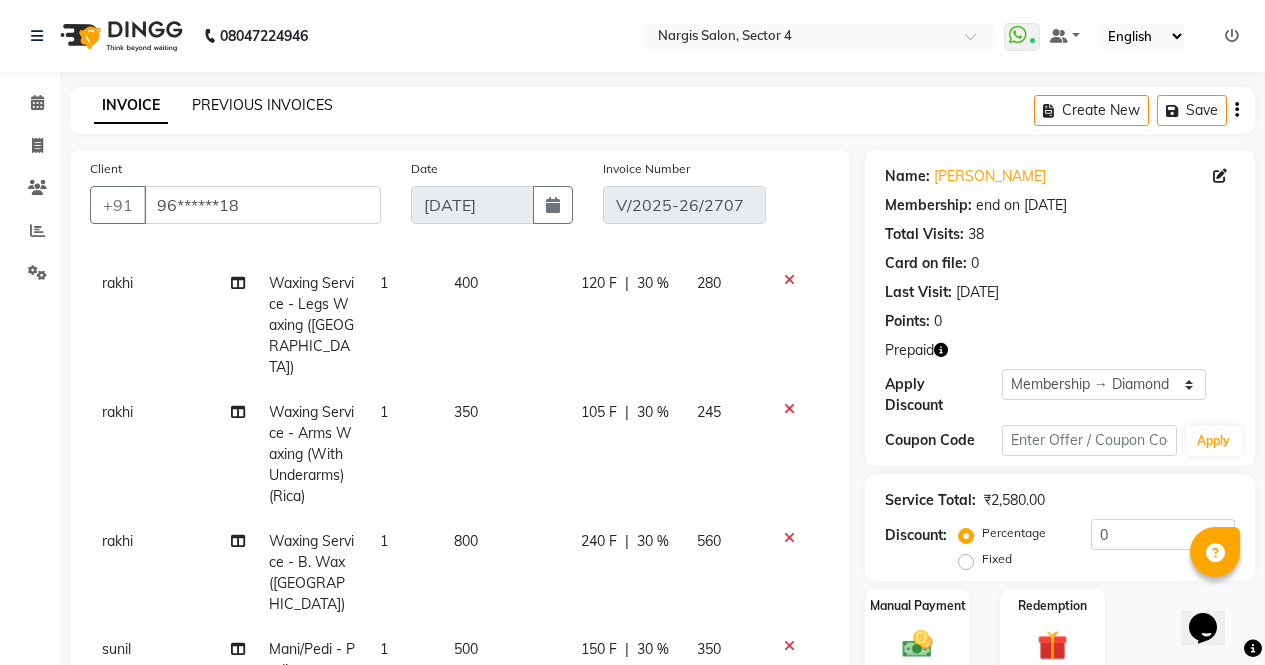 click on "PREVIOUS INVOICES" 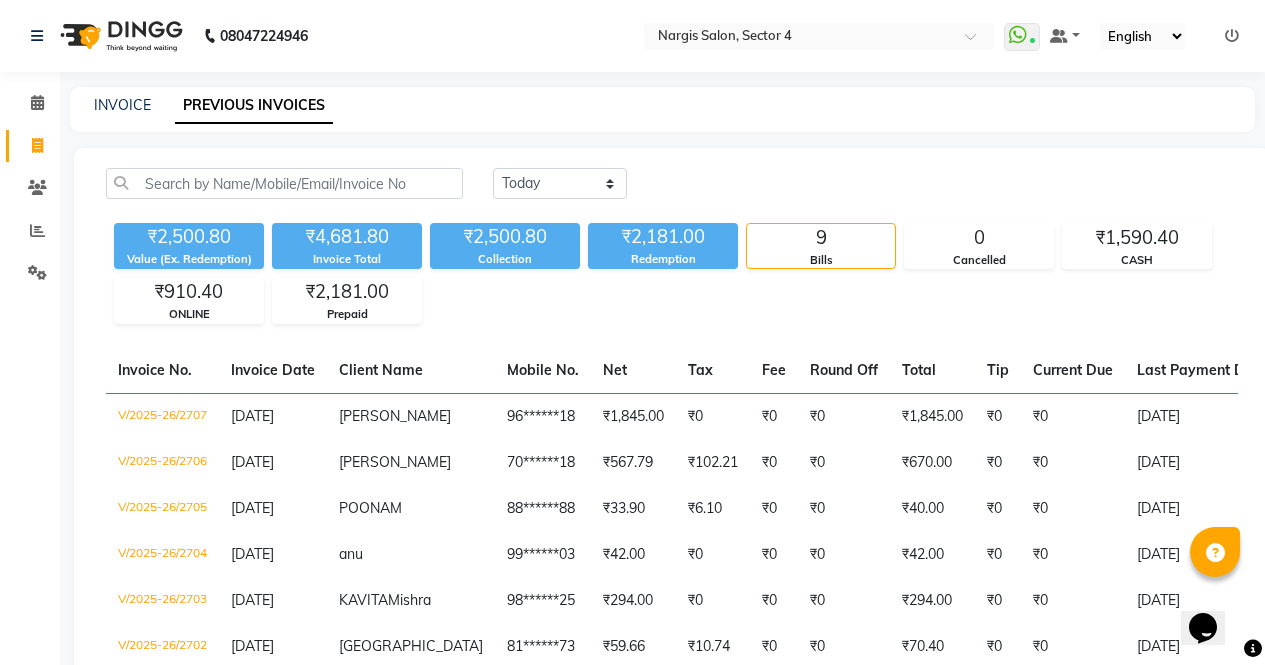 click on "INVOICE PREVIOUS INVOICES" 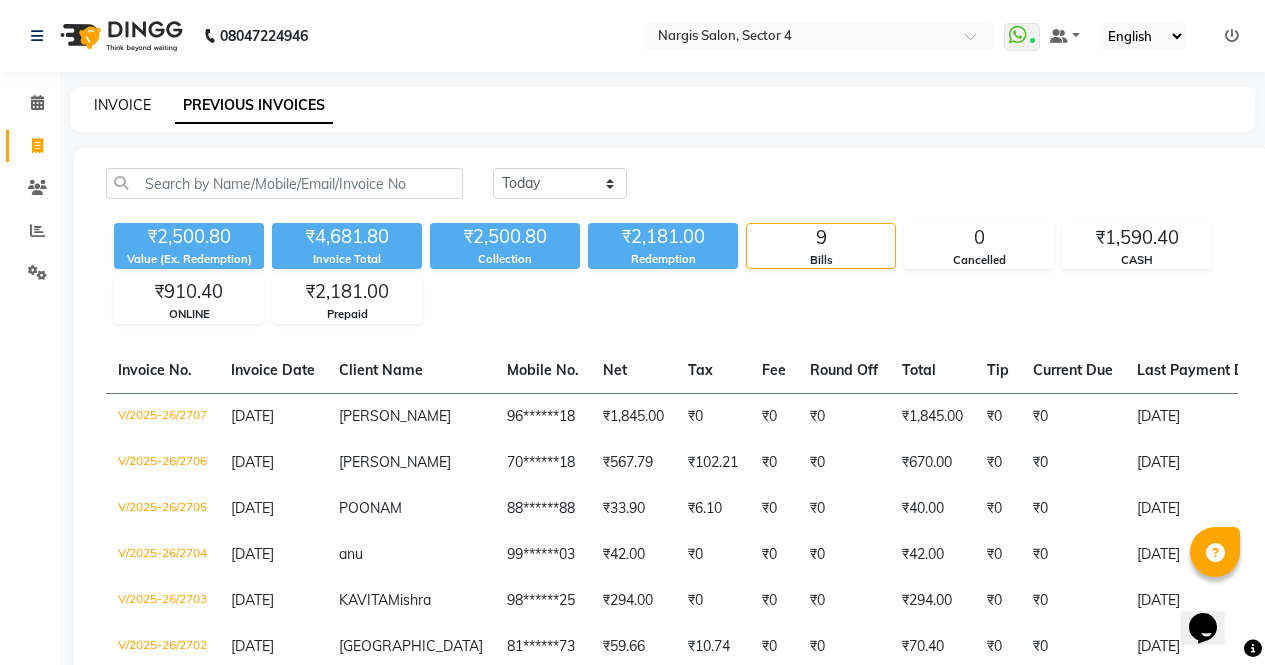 click on "INVOICE" 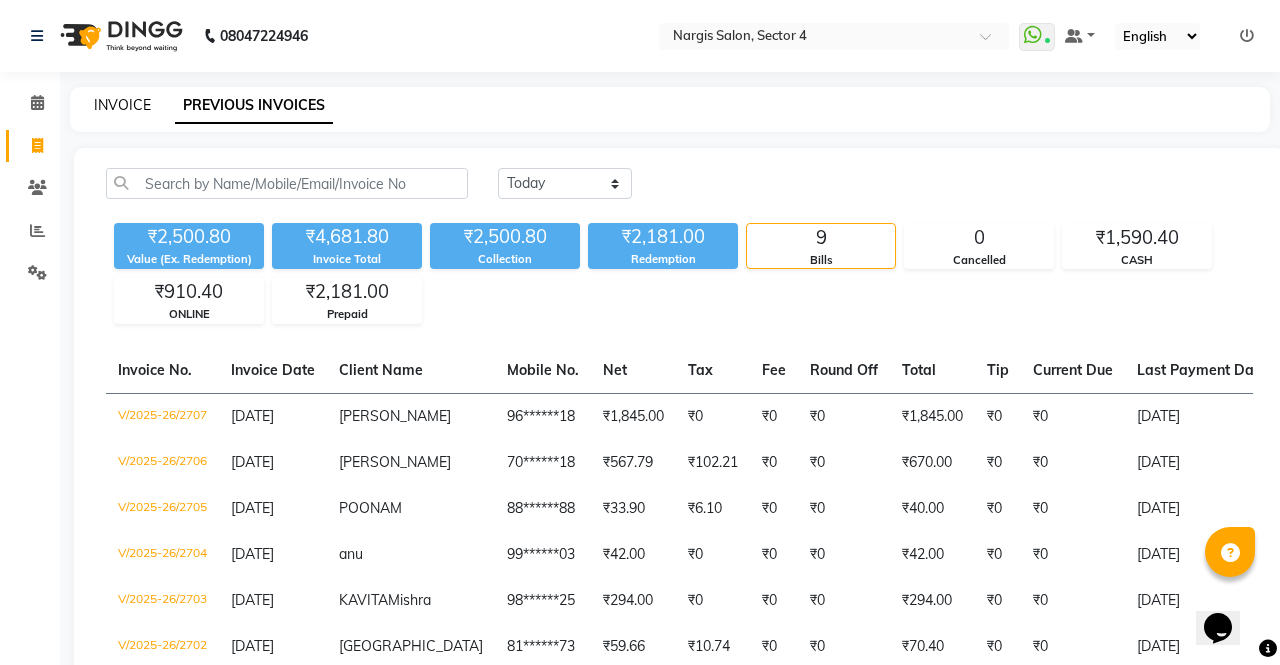 select on "4130" 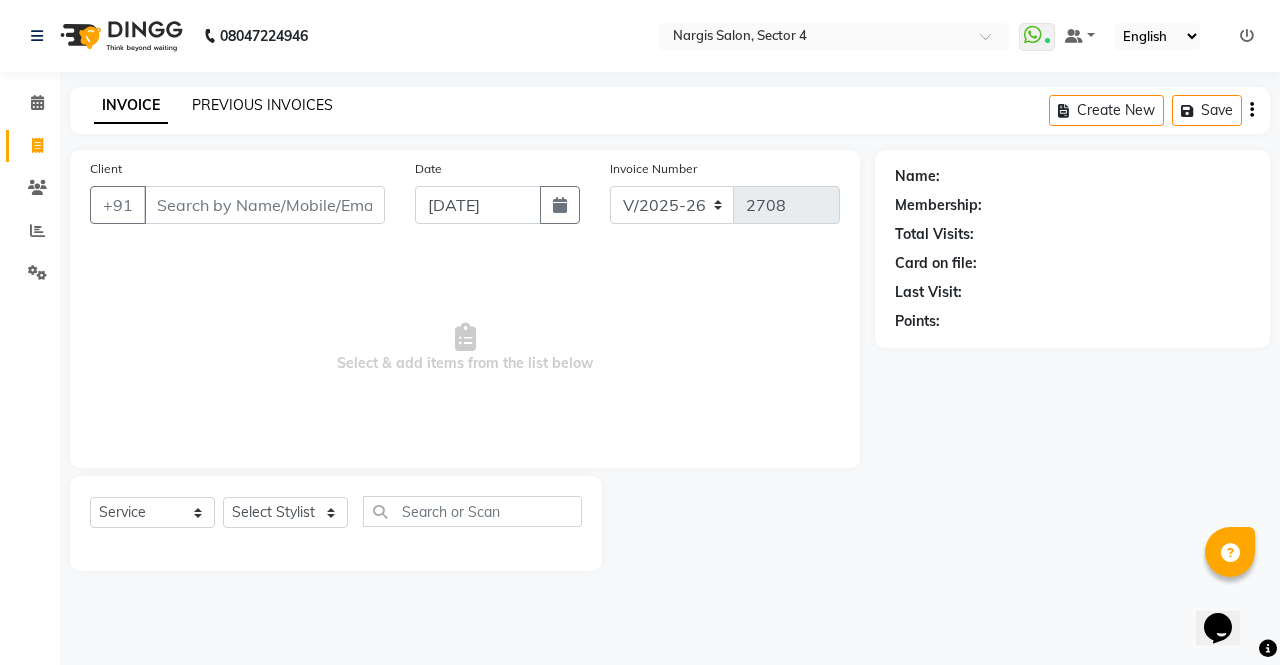 click on "PREVIOUS INVOICES" 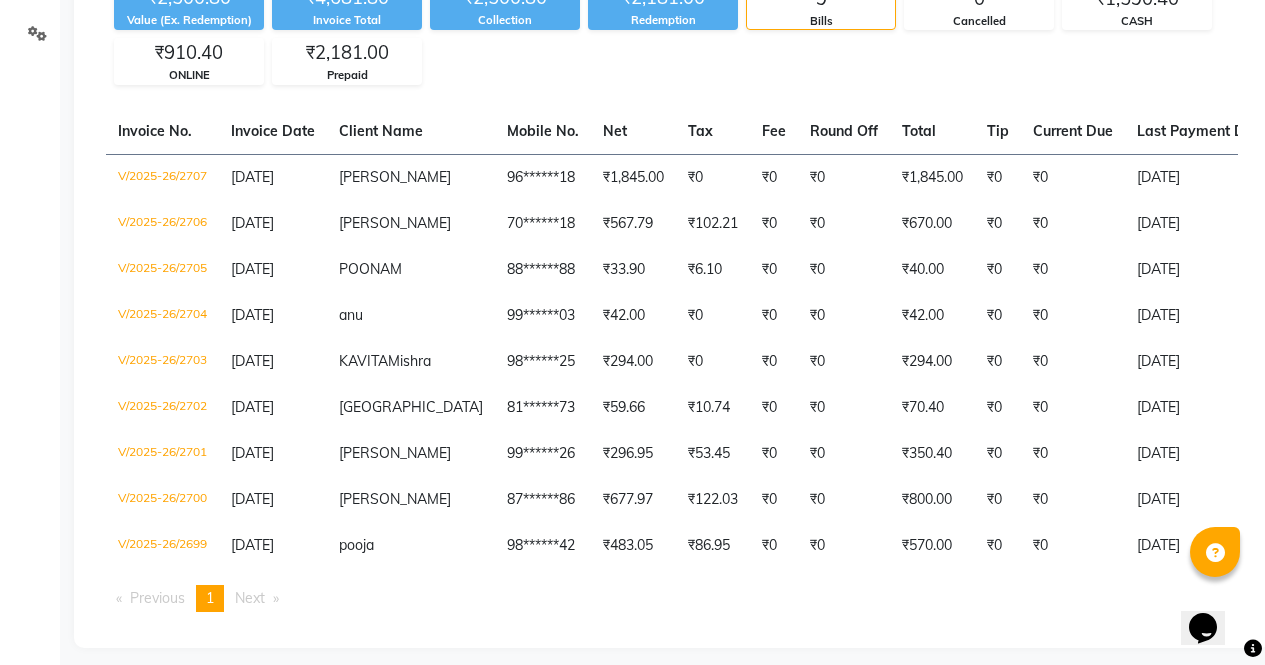 scroll, scrollTop: 287, scrollLeft: 0, axis: vertical 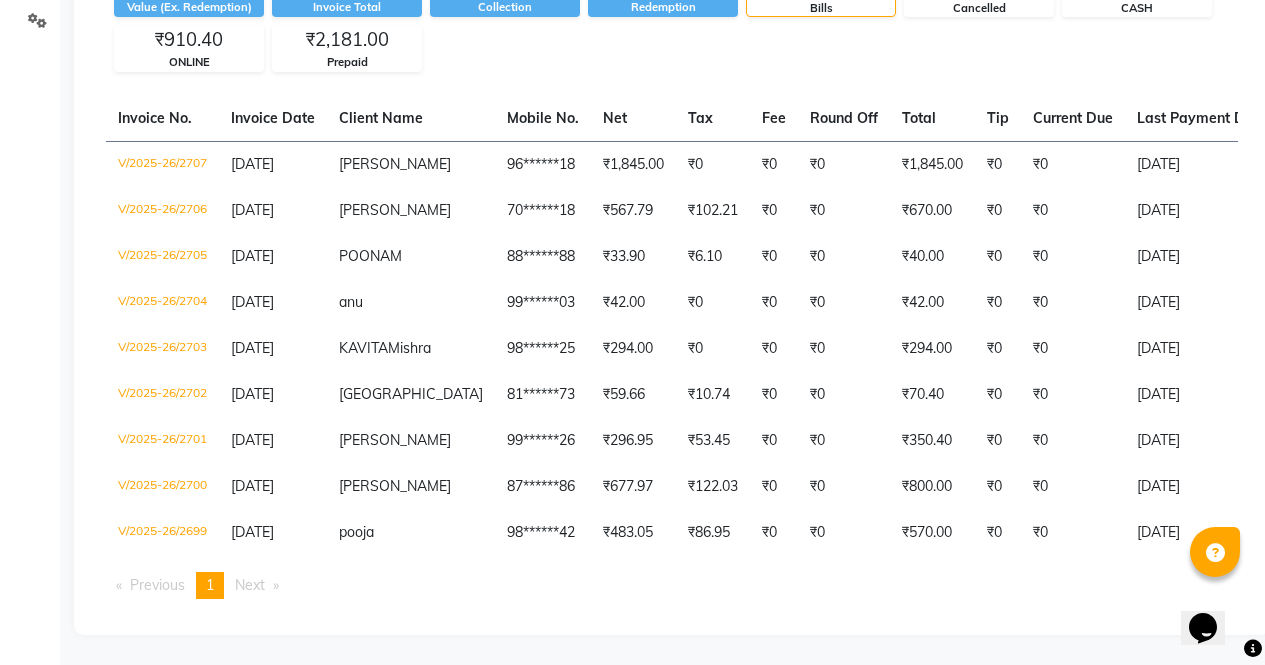 click on "₹0" 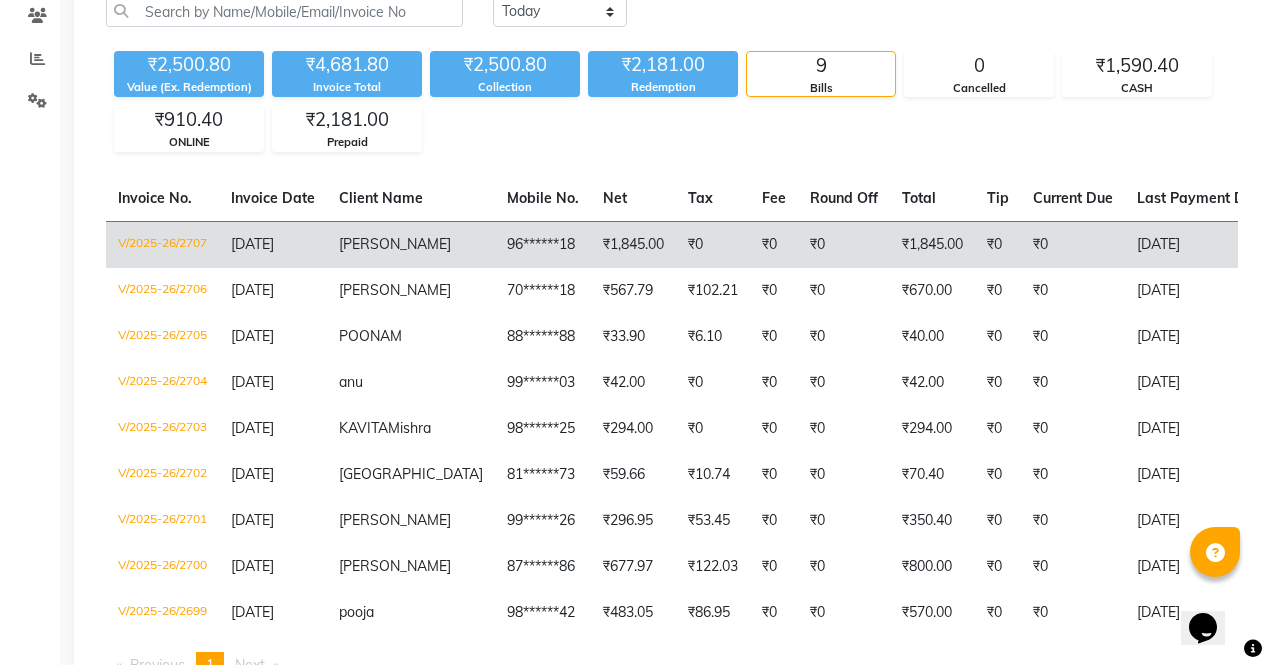 scroll, scrollTop: 0, scrollLeft: 0, axis: both 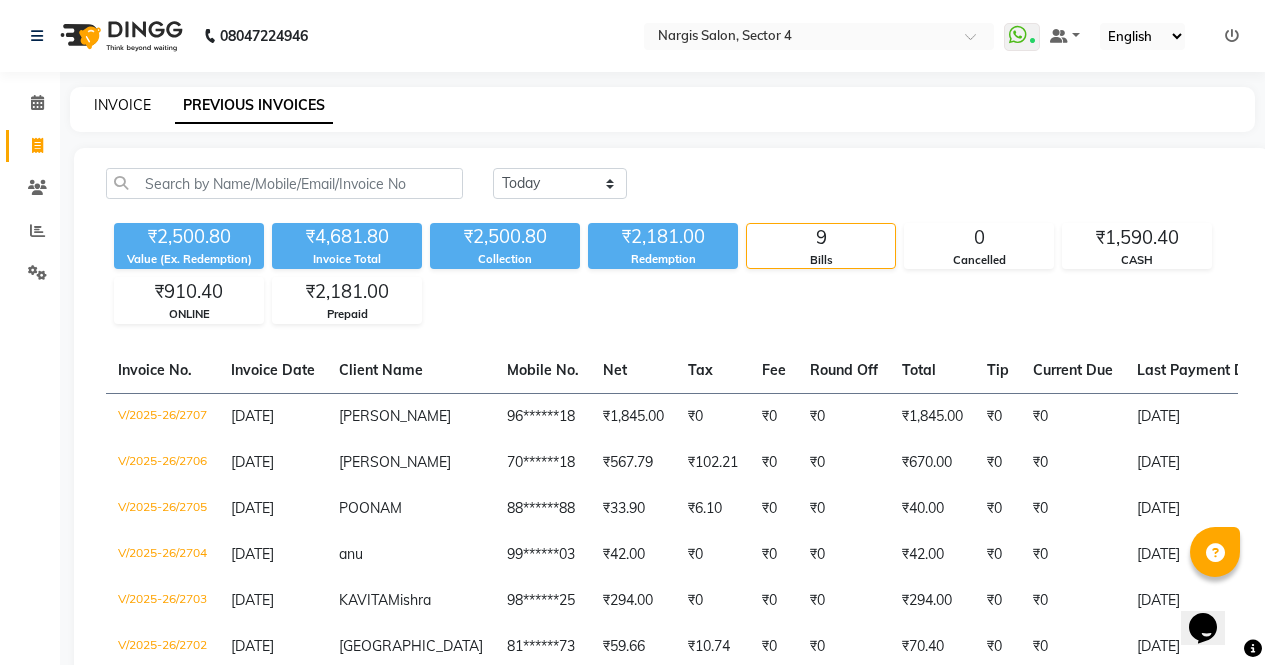 click on "INVOICE" 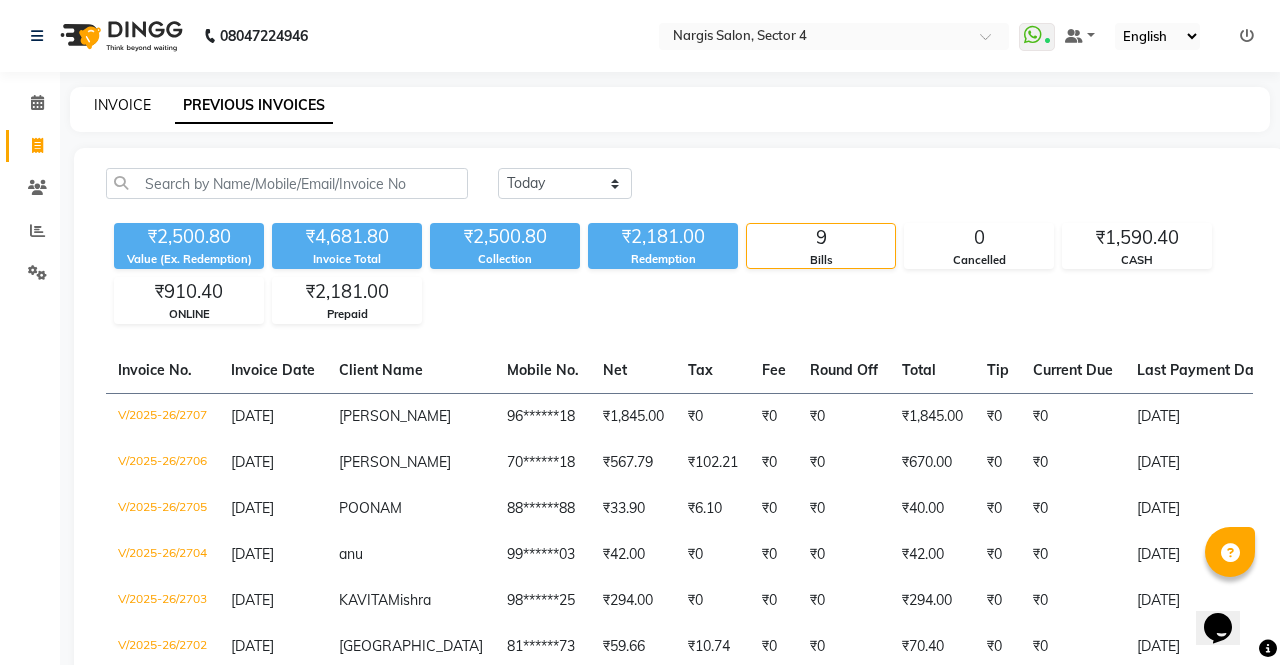 select on "service" 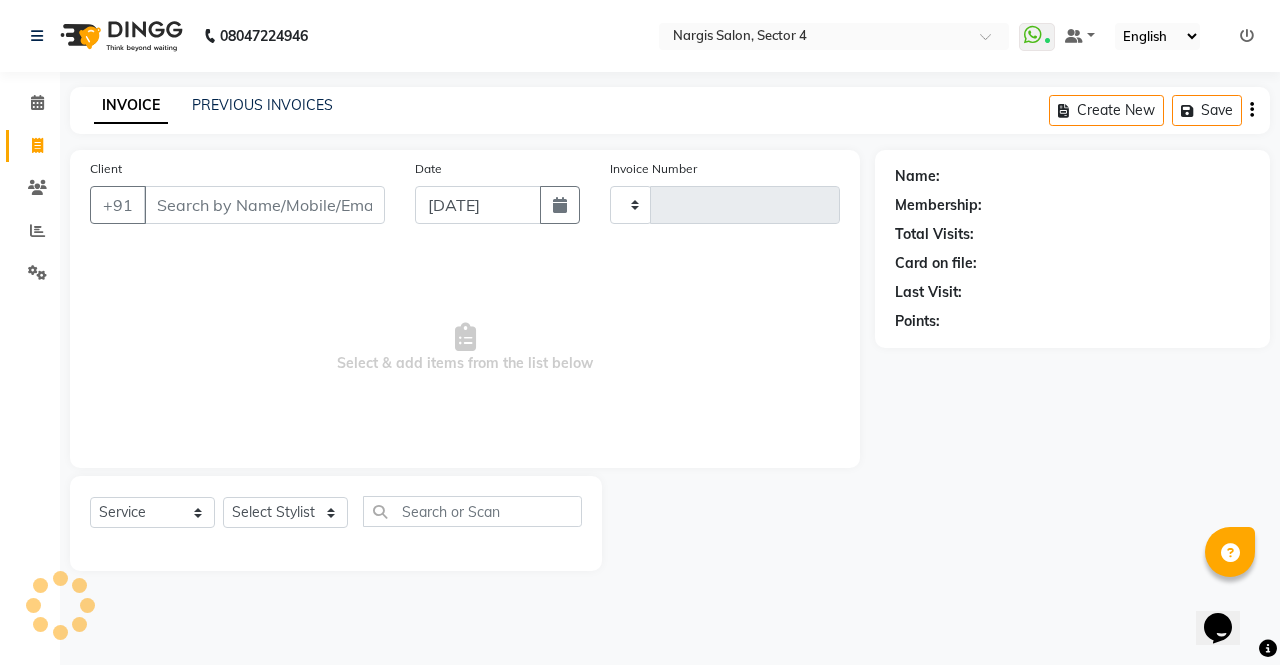 type on "2708" 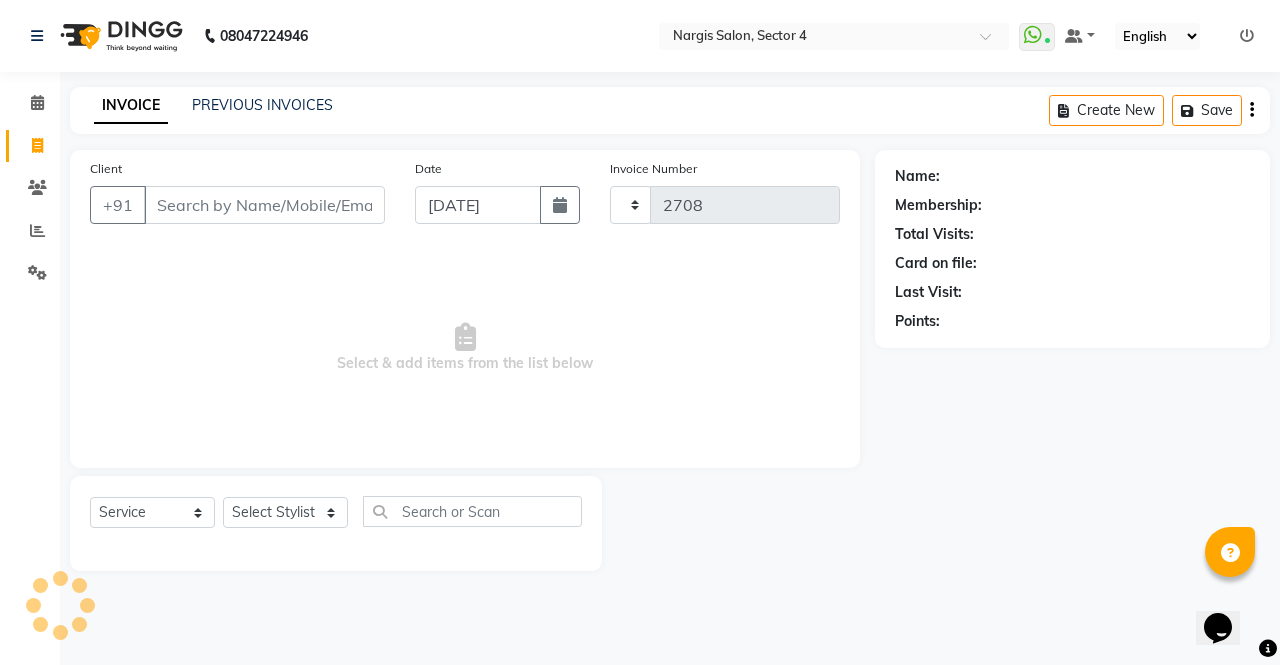 select on "4130" 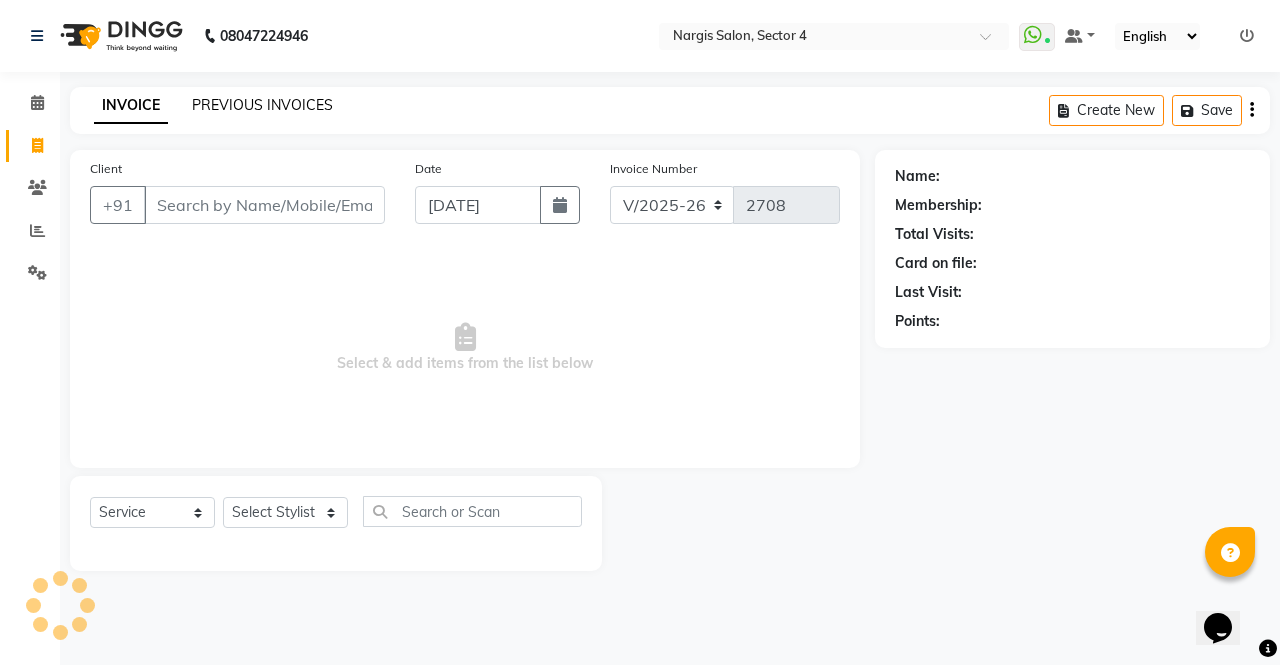 click on "PREVIOUS INVOICES" 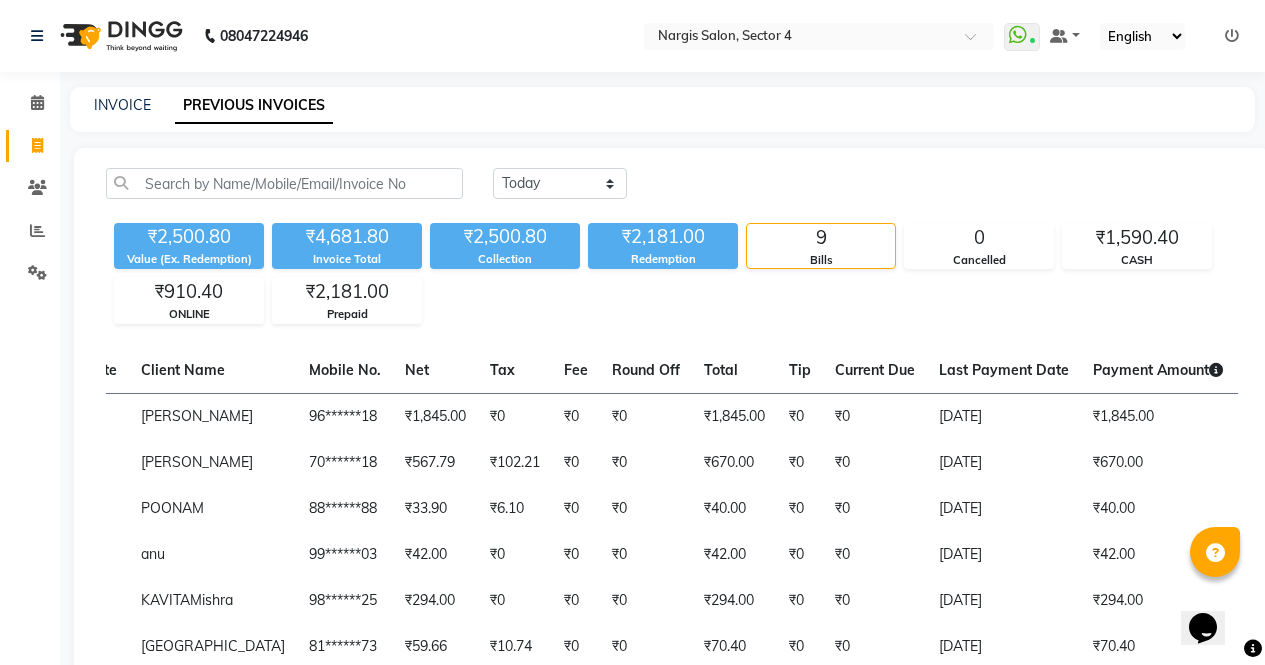 scroll, scrollTop: 0, scrollLeft: 501, axis: horizontal 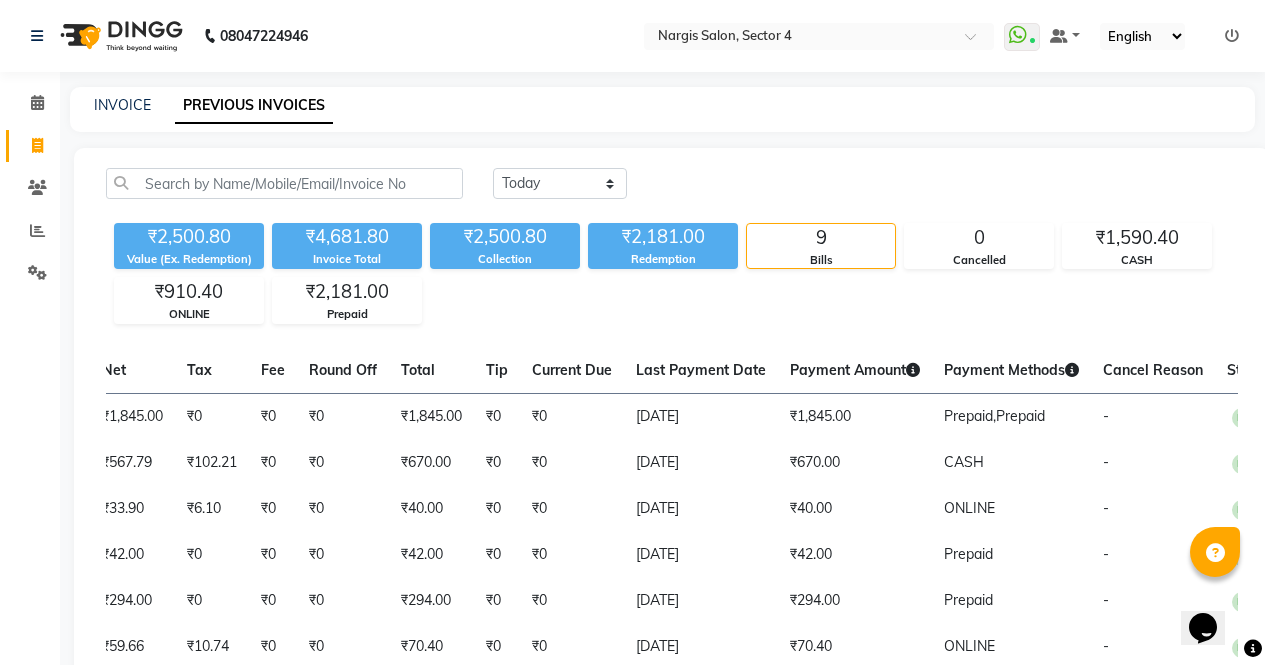 click on "INVOICE" 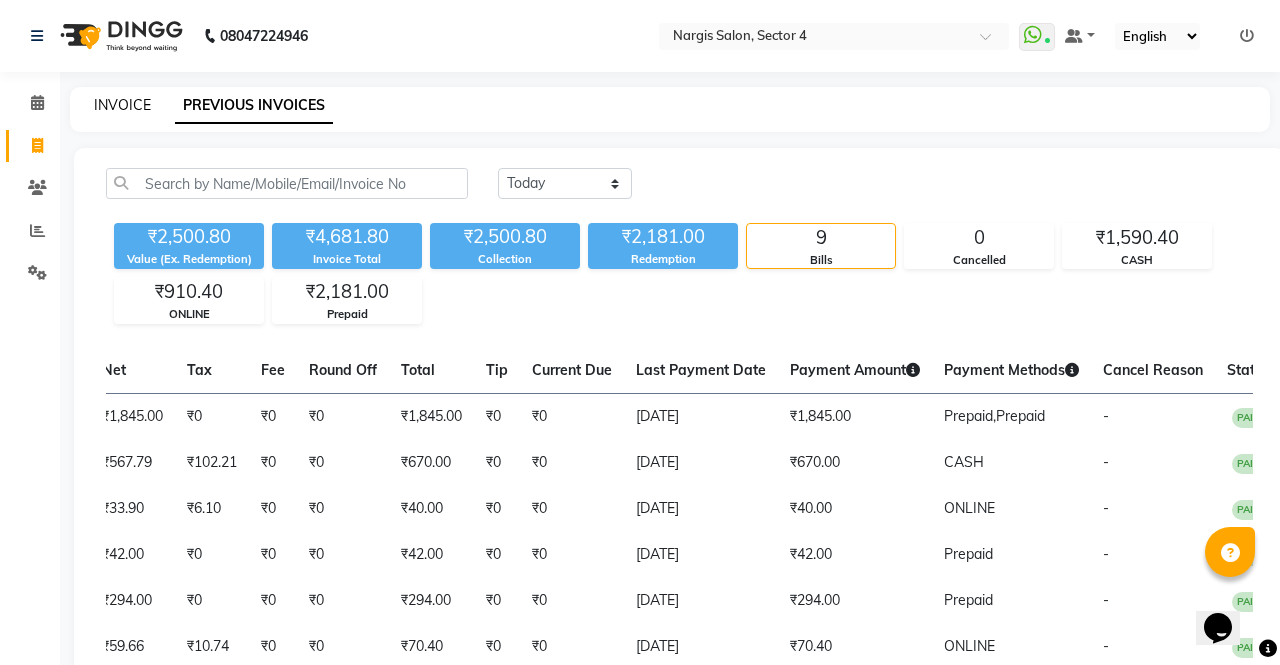 select on "4130" 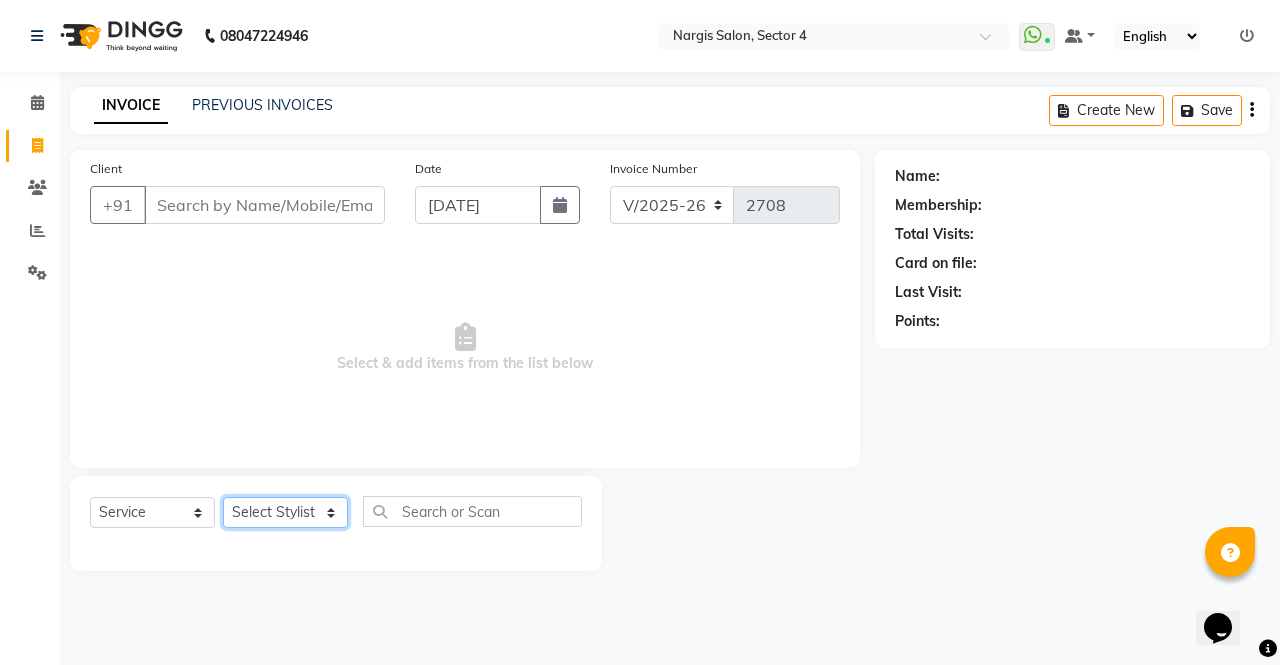 click on "Select Stylist [PERSON_NAME] [PERSON_NAME] Front Desk muskaan pratibha rakhi [PERSON_NAME] [PERSON_NAME]" 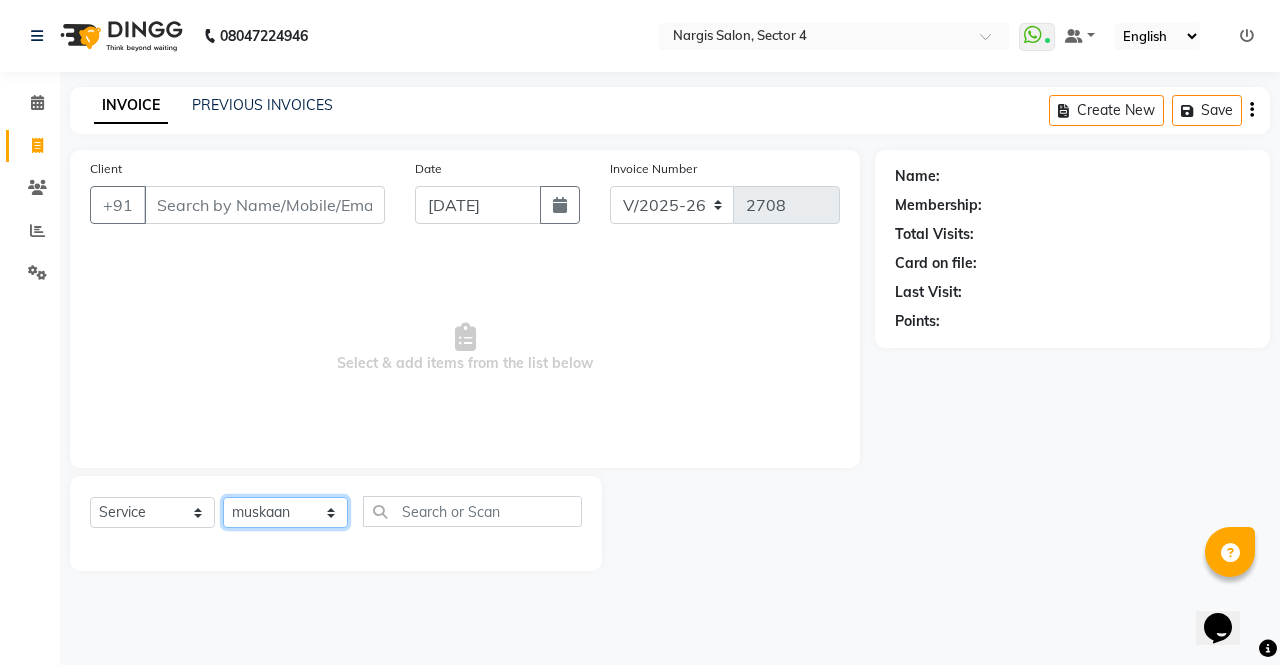 click on "Select Stylist [PERSON_NAME] [PERSON_NAME] Front Desk muskaan pratibha rakhi [PERSON_NAME] [PERSON_NAME]" 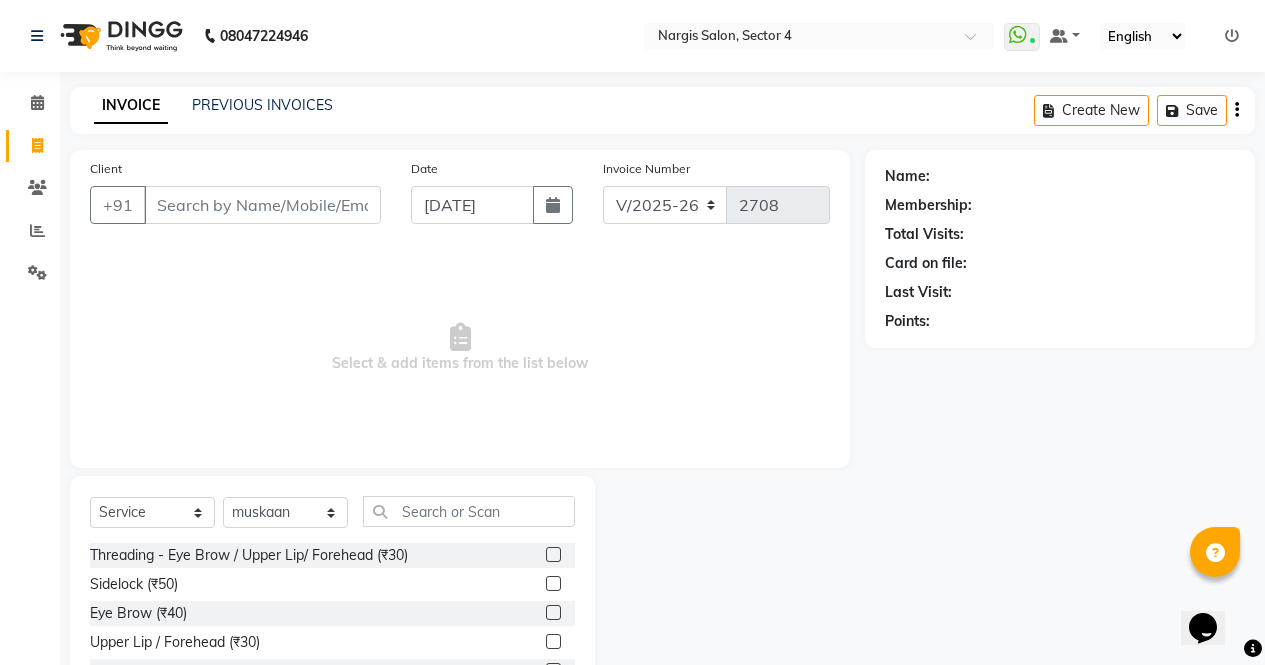 click 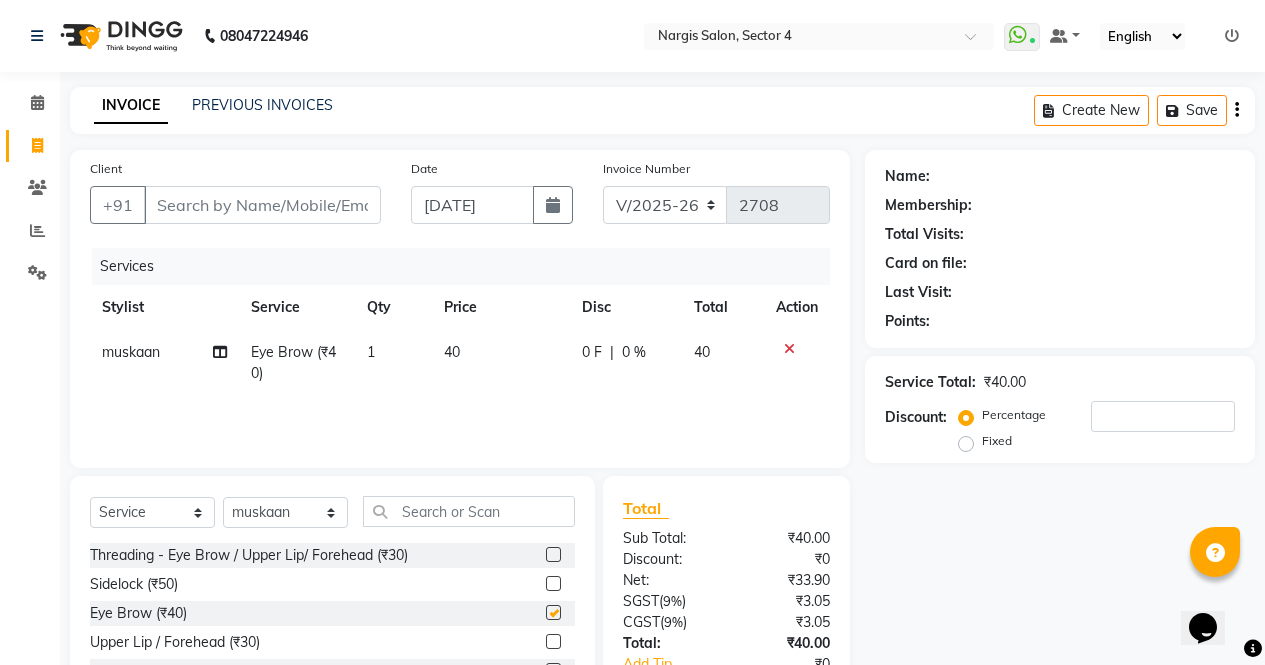 checkbox on "false" 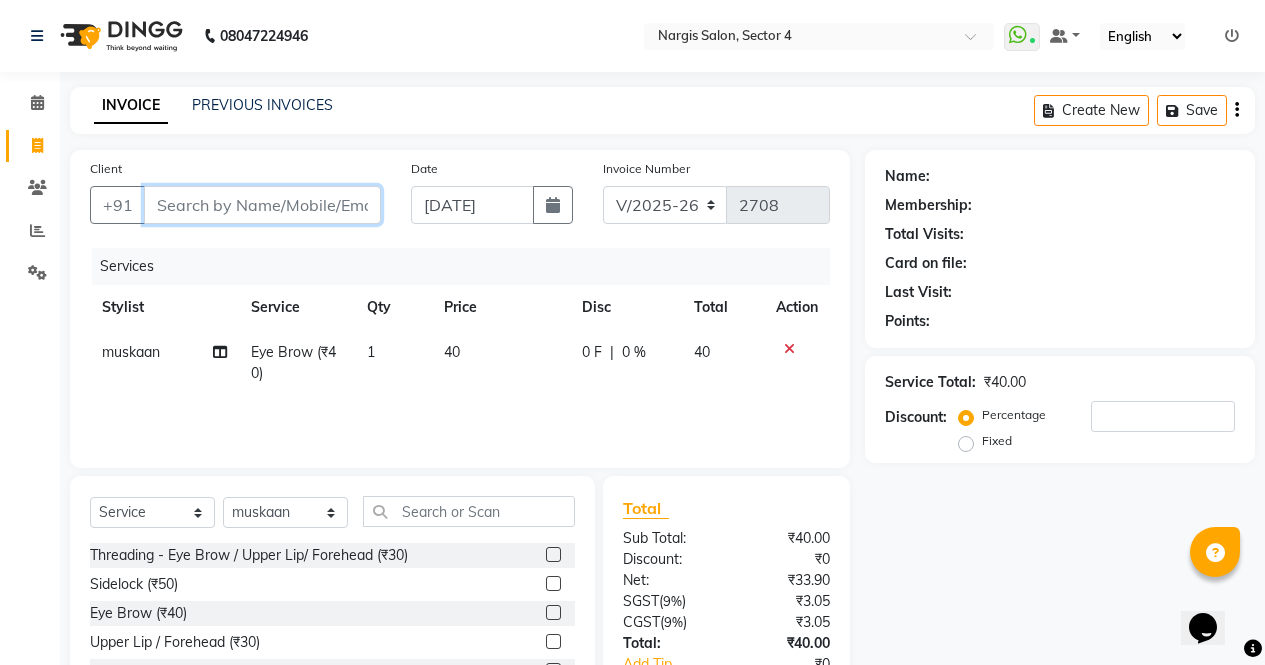 click on "Client" at bounding box center (262, 205) 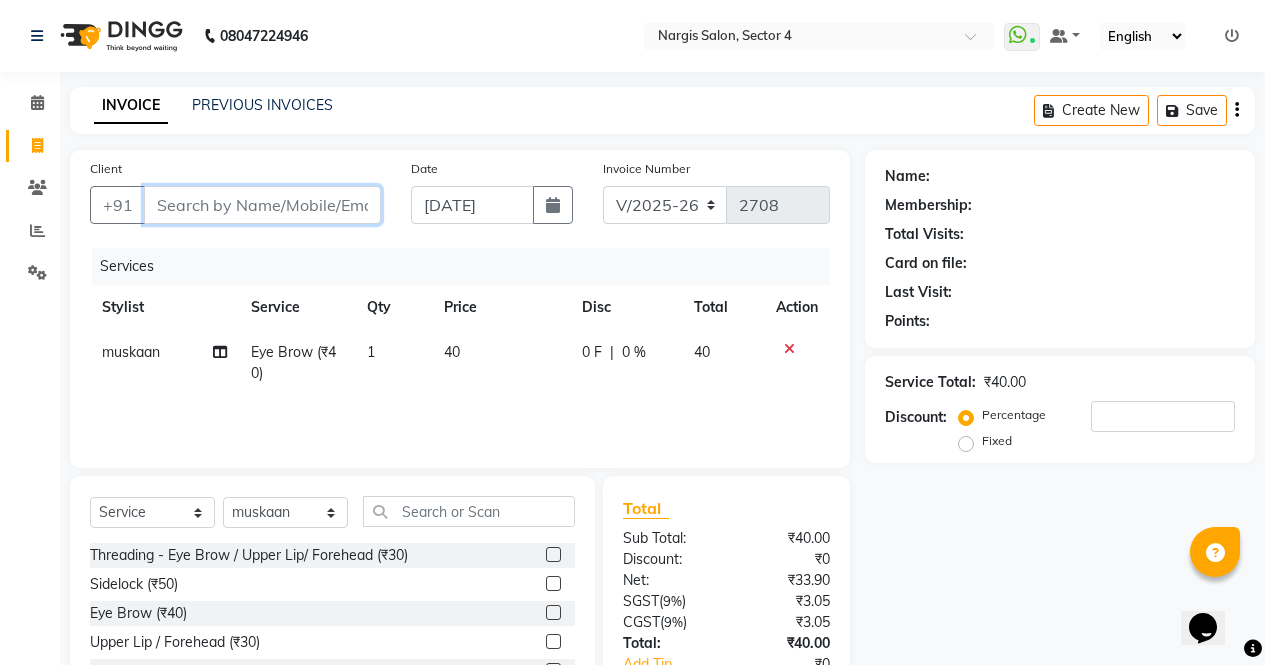 type on "9" 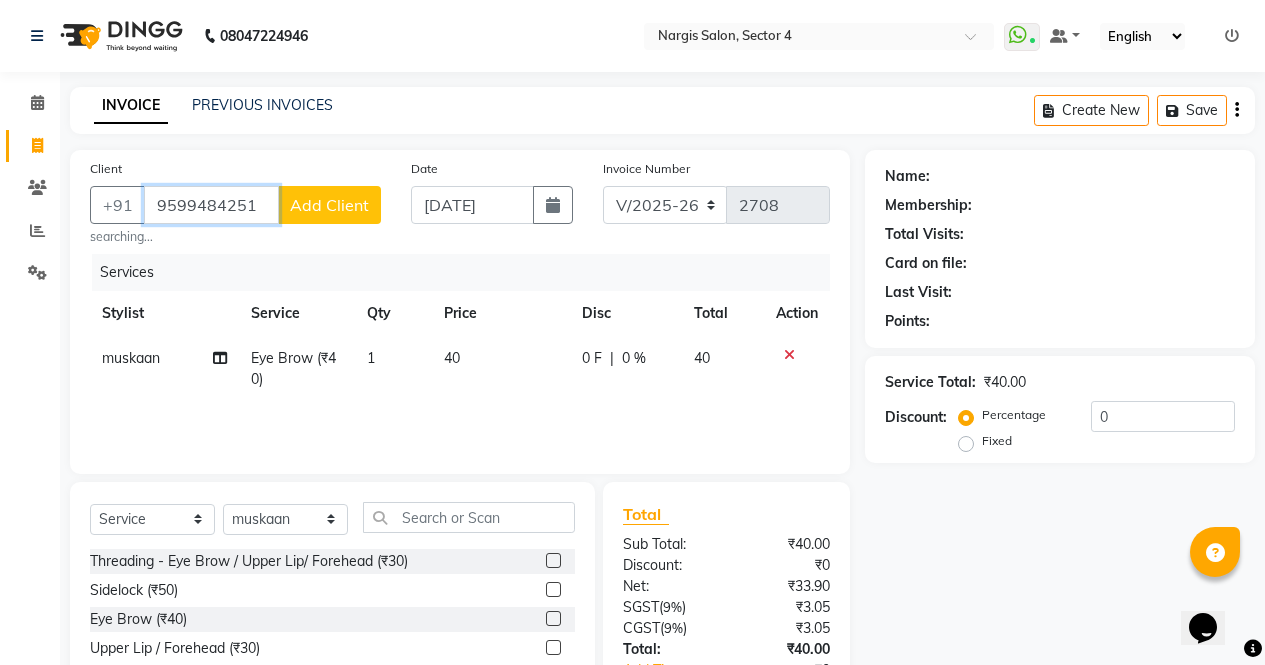 type on "9599484251" 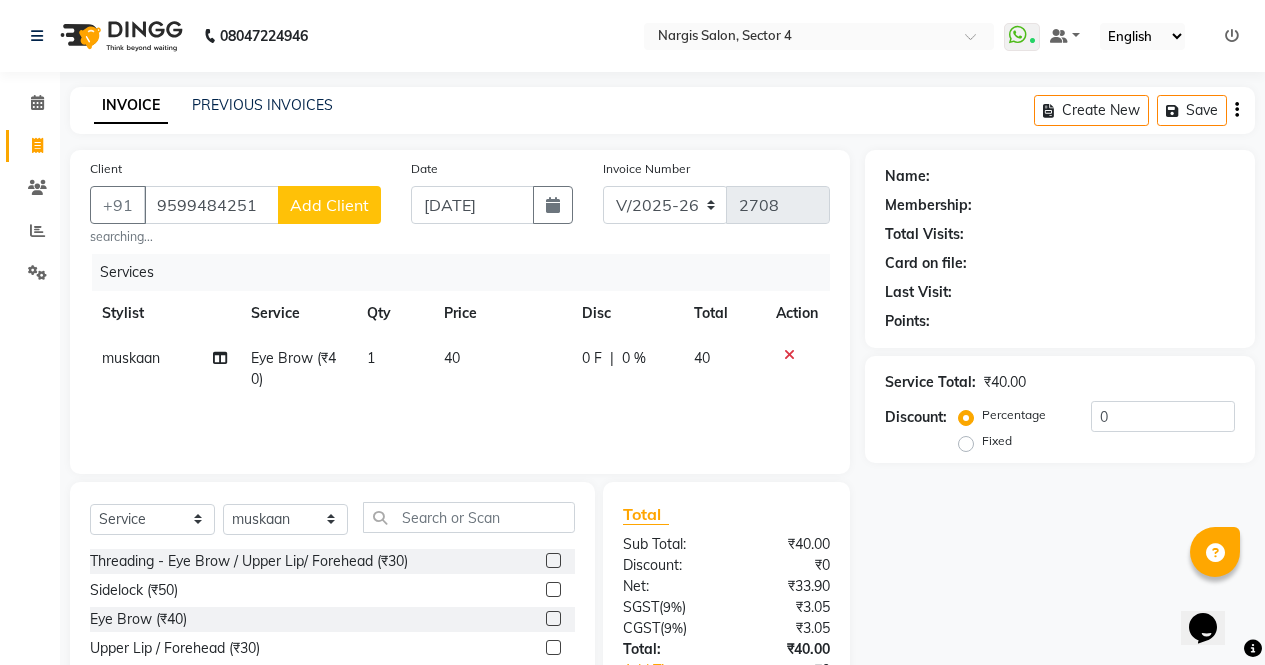click on "Add Client" 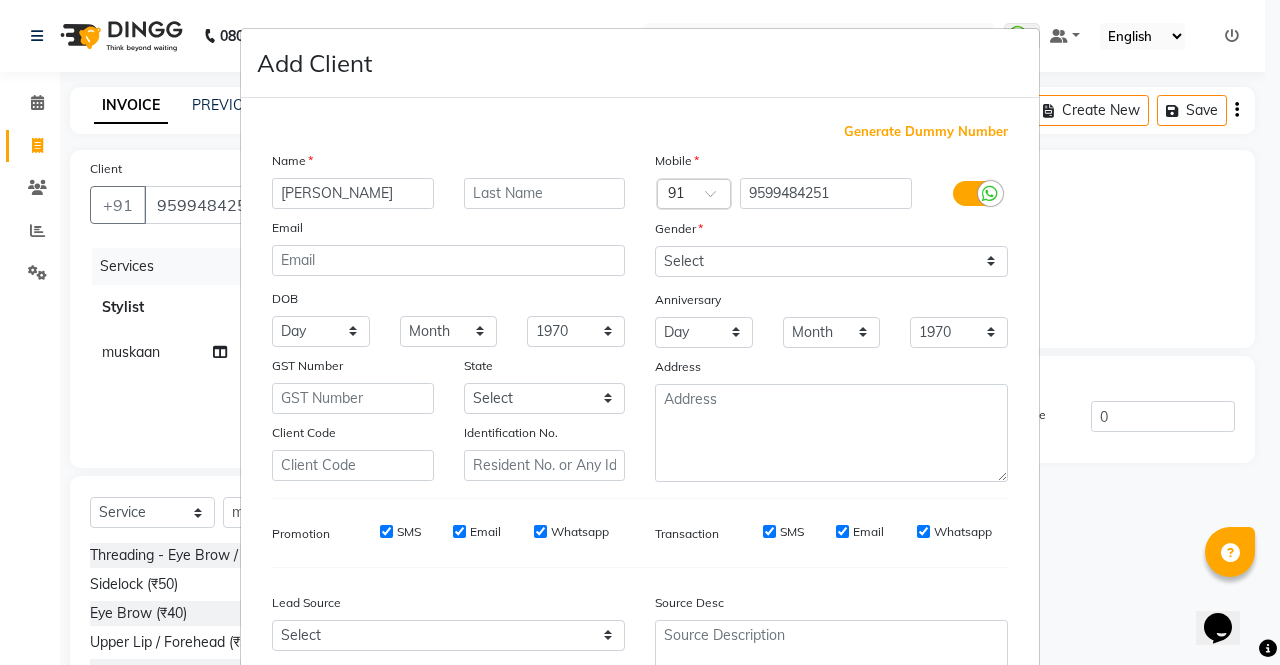 type on "[PERSON_NAME]" 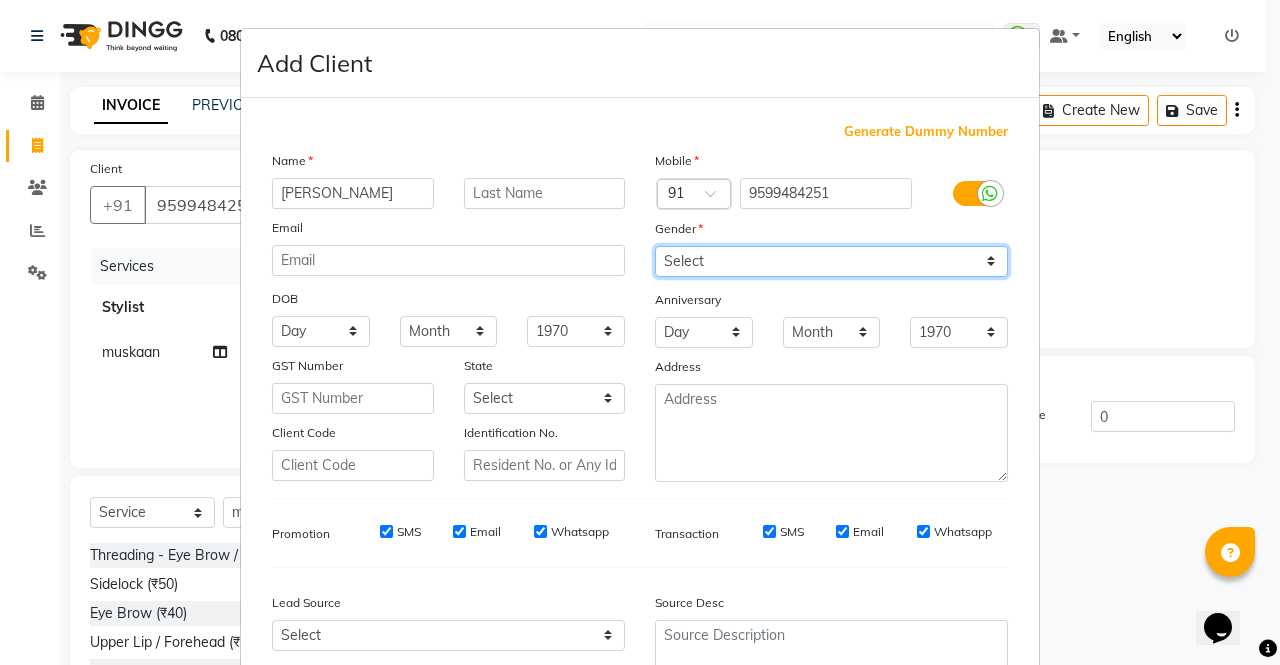 click on "Select [DEMOGRAPHIC_DATA] [DEMOGRAPHIC_DATA] Other Prefer Not To Say" at bounding box center (831, 261) 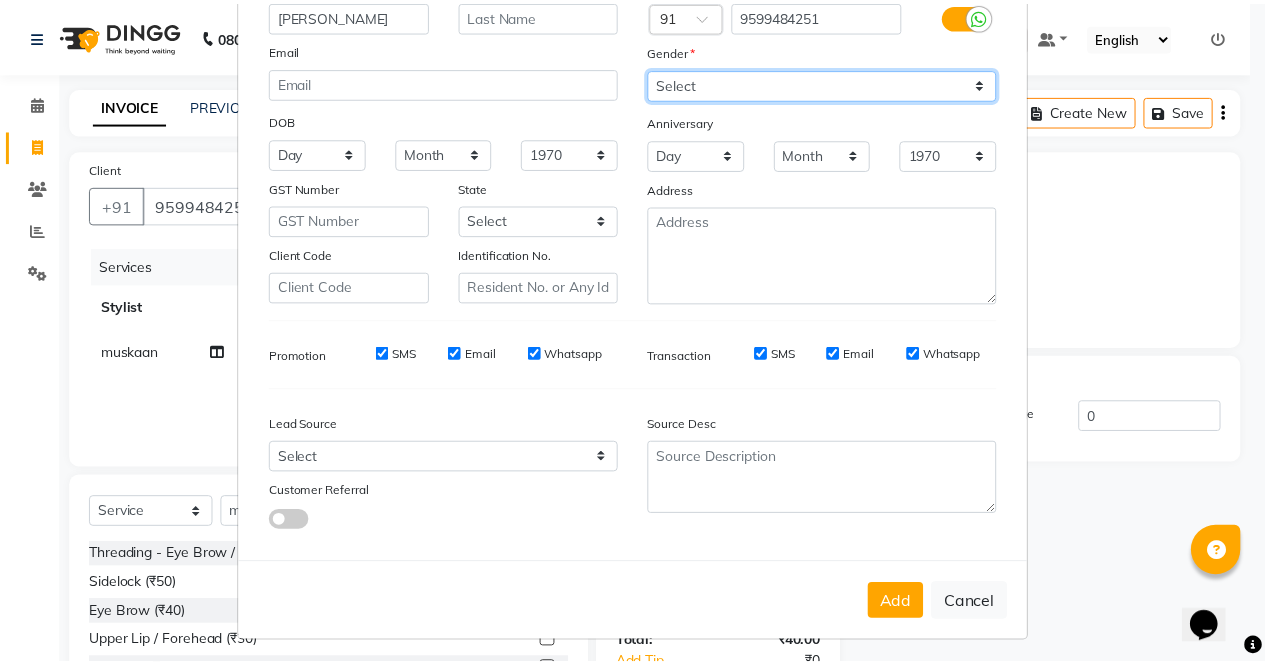 scroll, scrollTop: 184, scrollLeft: 0, axis: vertical 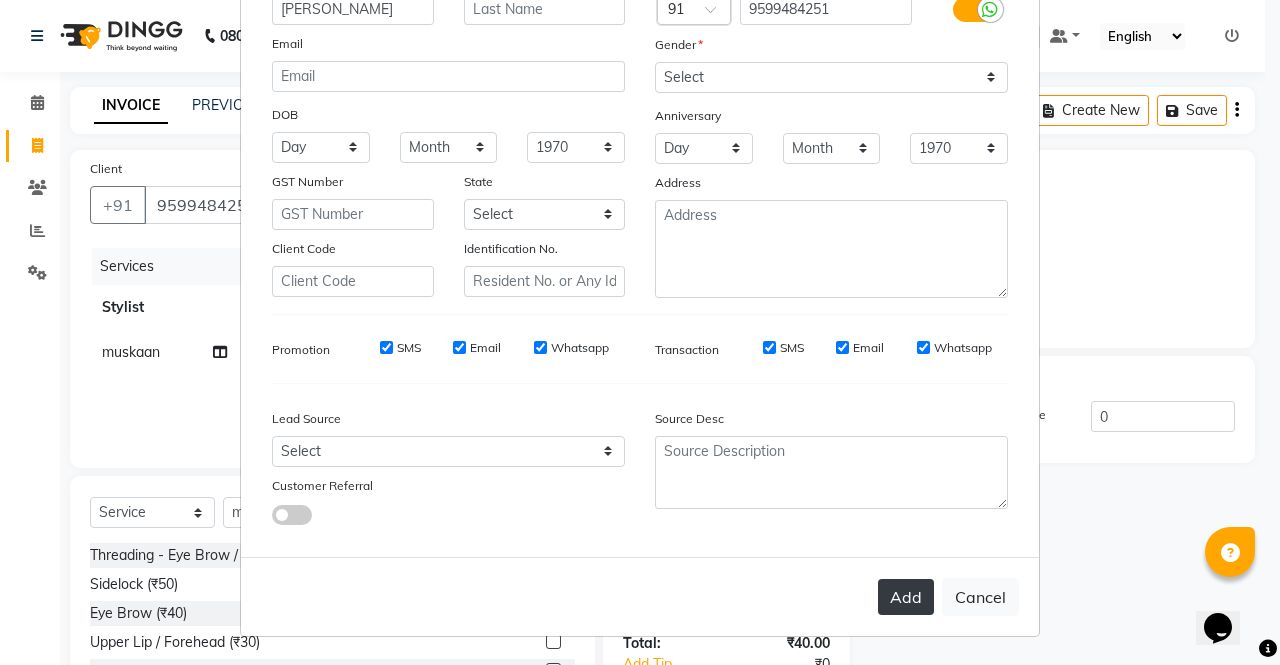 click on "Add" at bounding box center (906, 597) 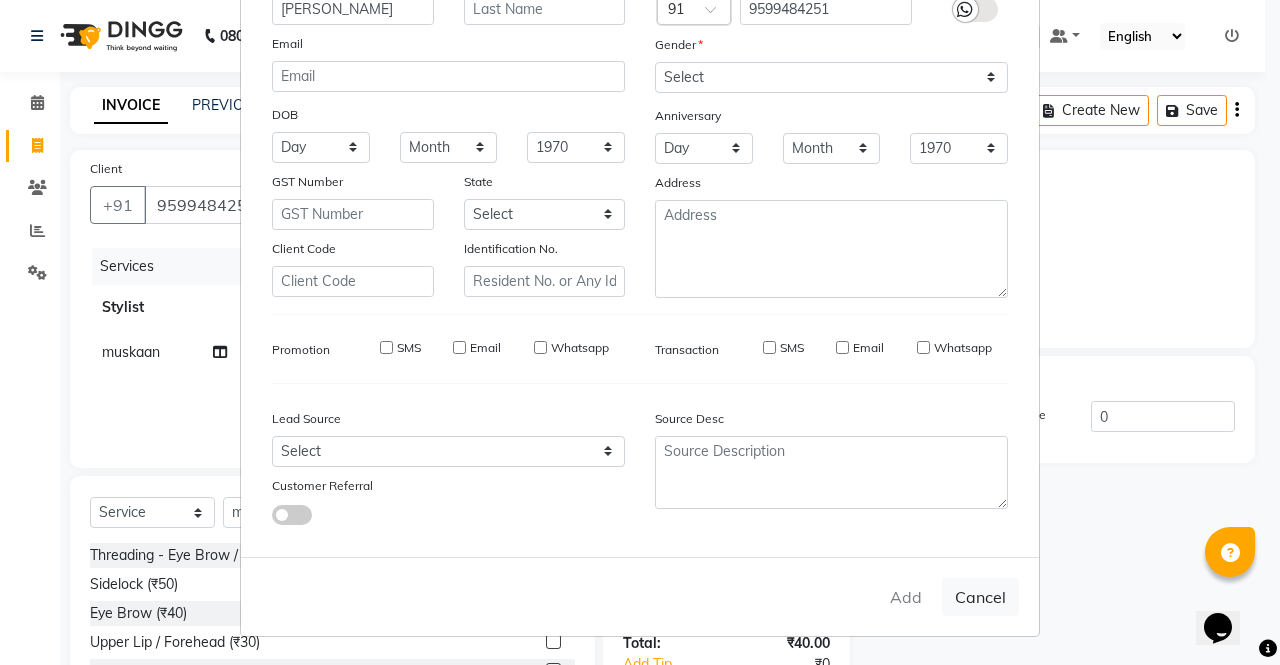 type on "95******51" 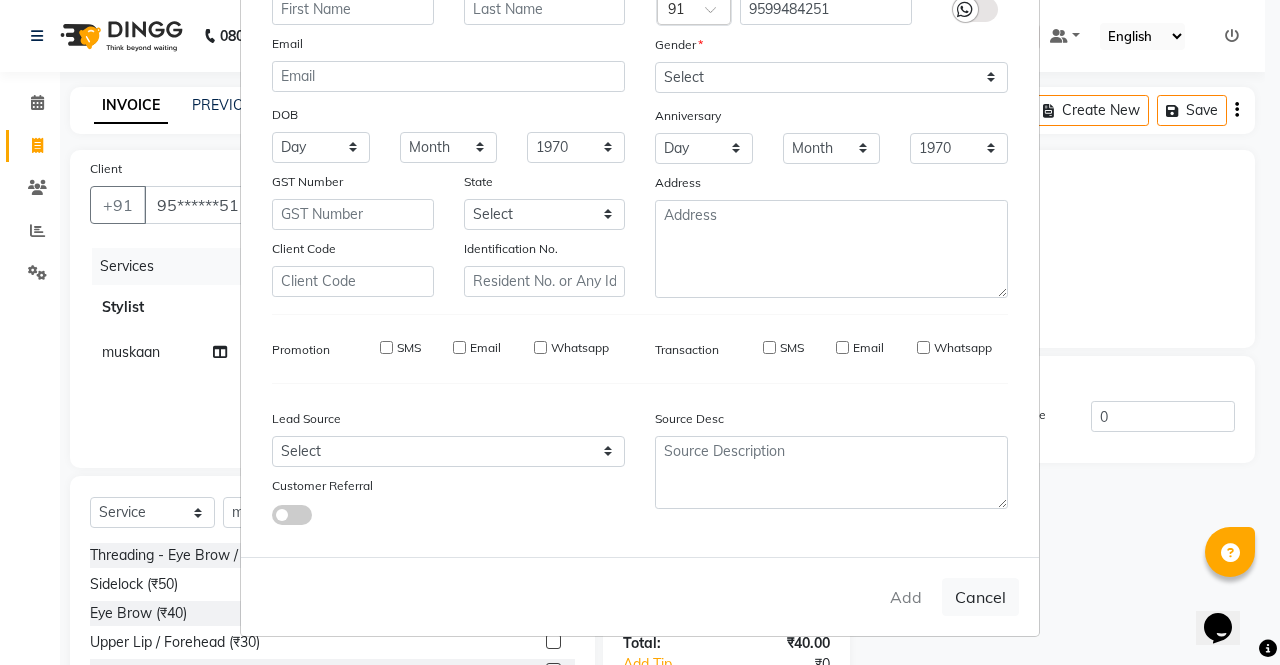select 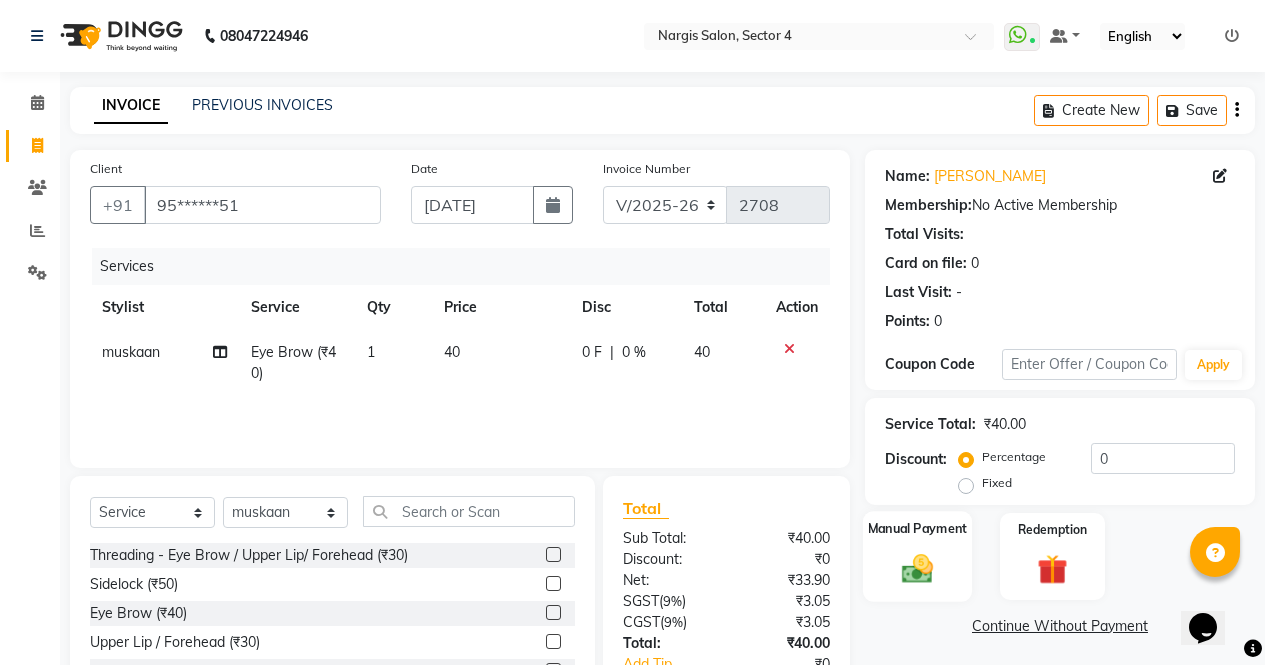 click 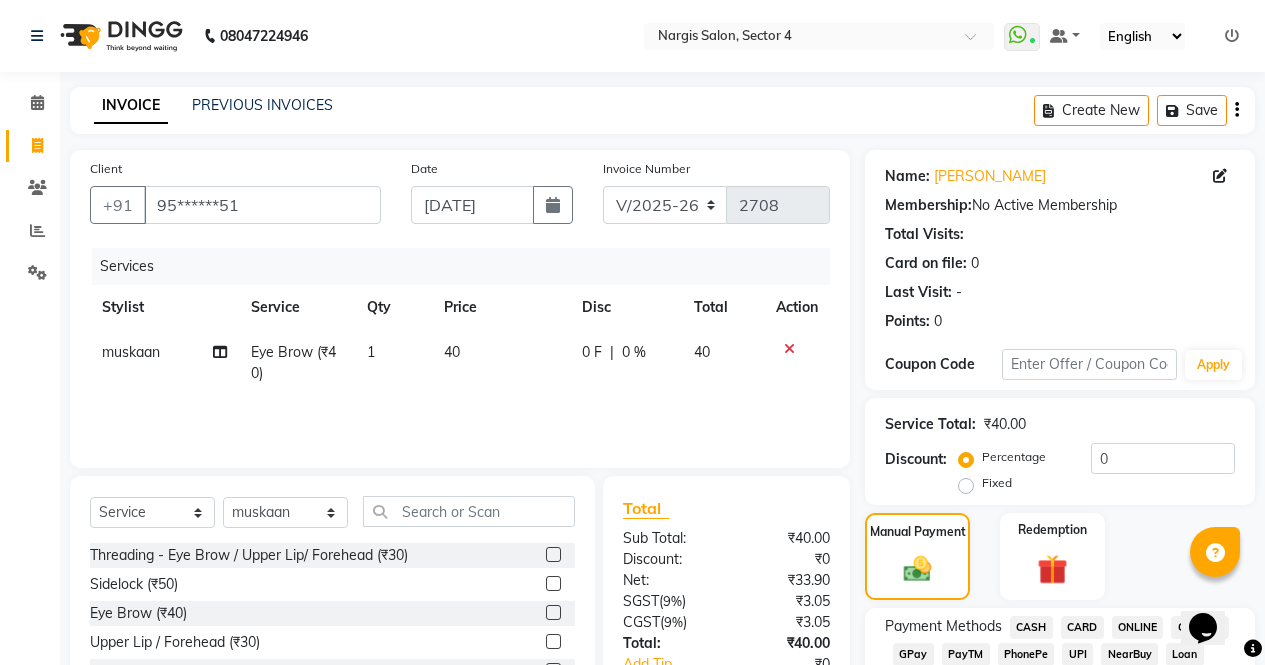 click on "CASH" 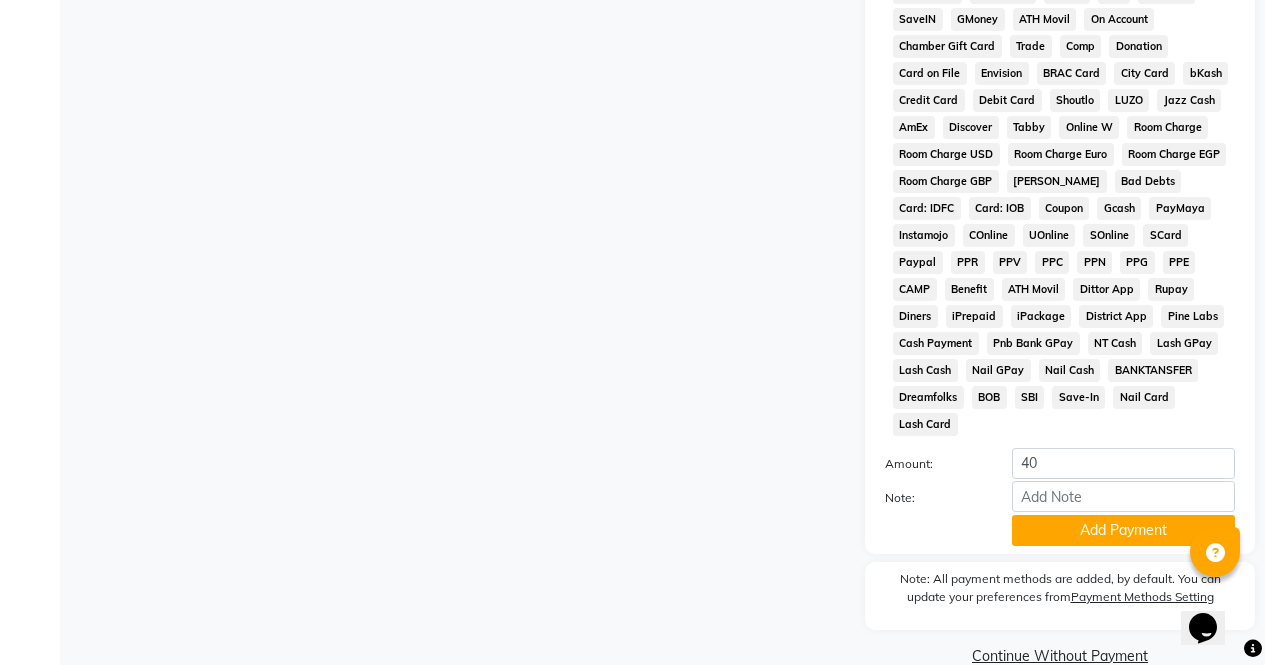 scroll, scrollTop: 887, scrollLeft: 0, axis: vertical 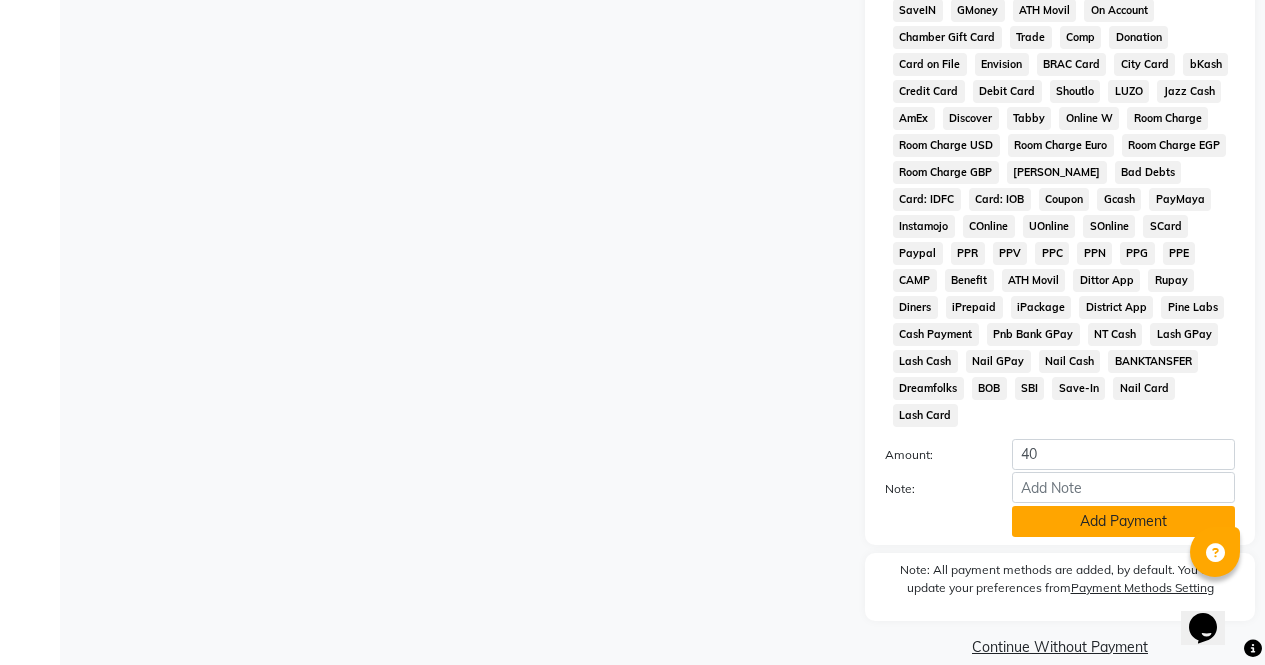click on "Add Payment" 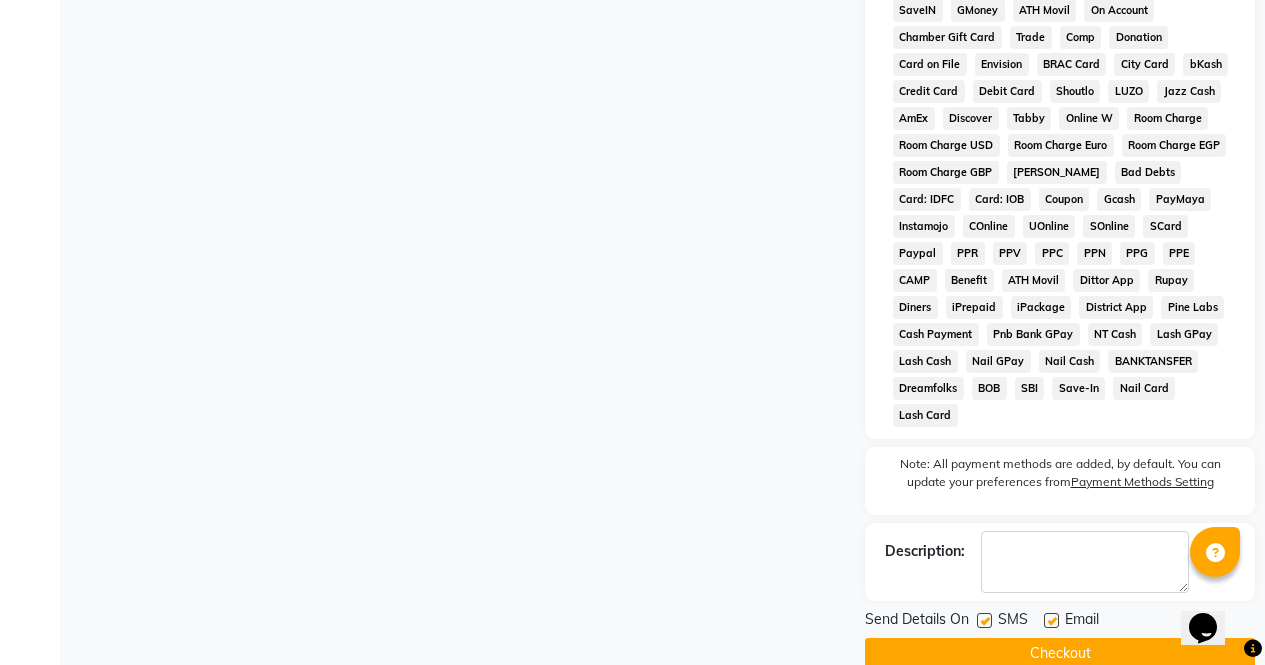 click on "Checkout" 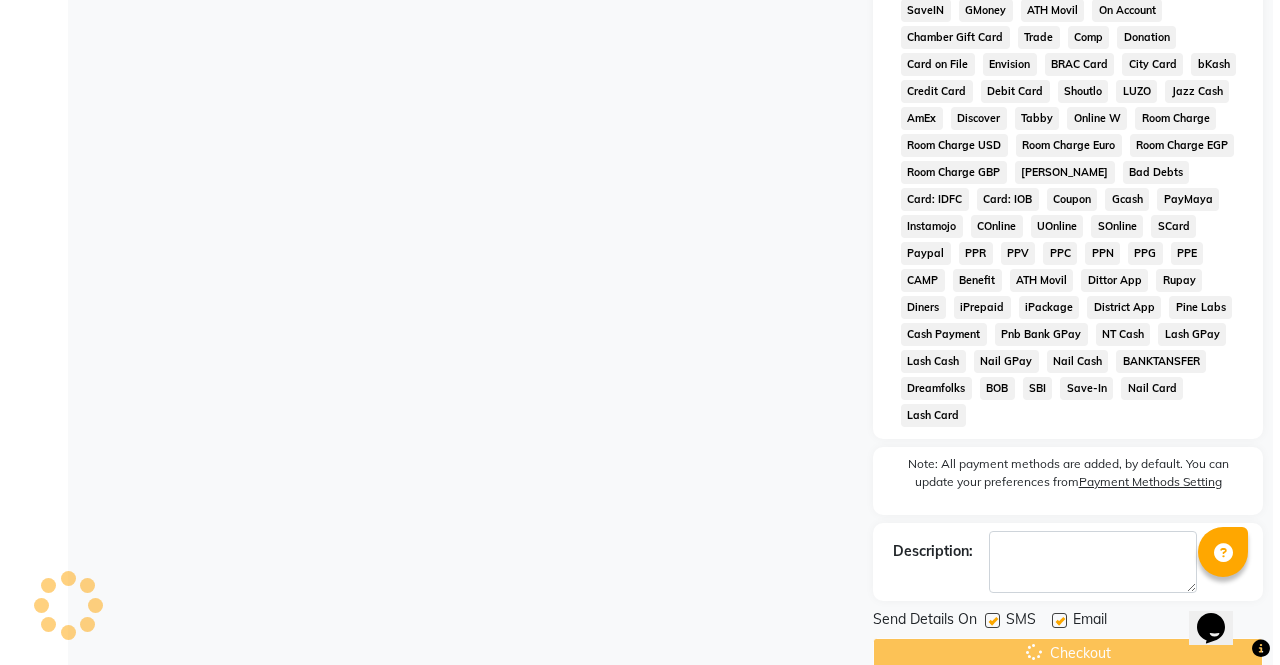 scroll, scrollTop: 0, scrollLeft: 0, axis: both 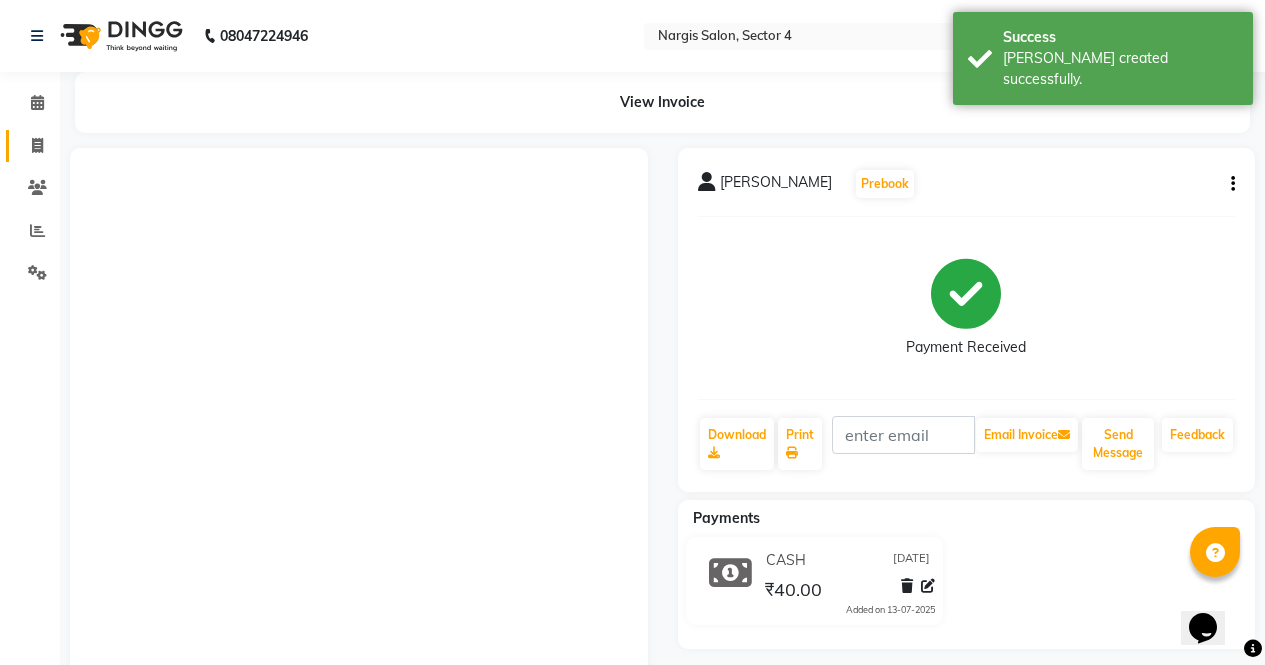 click 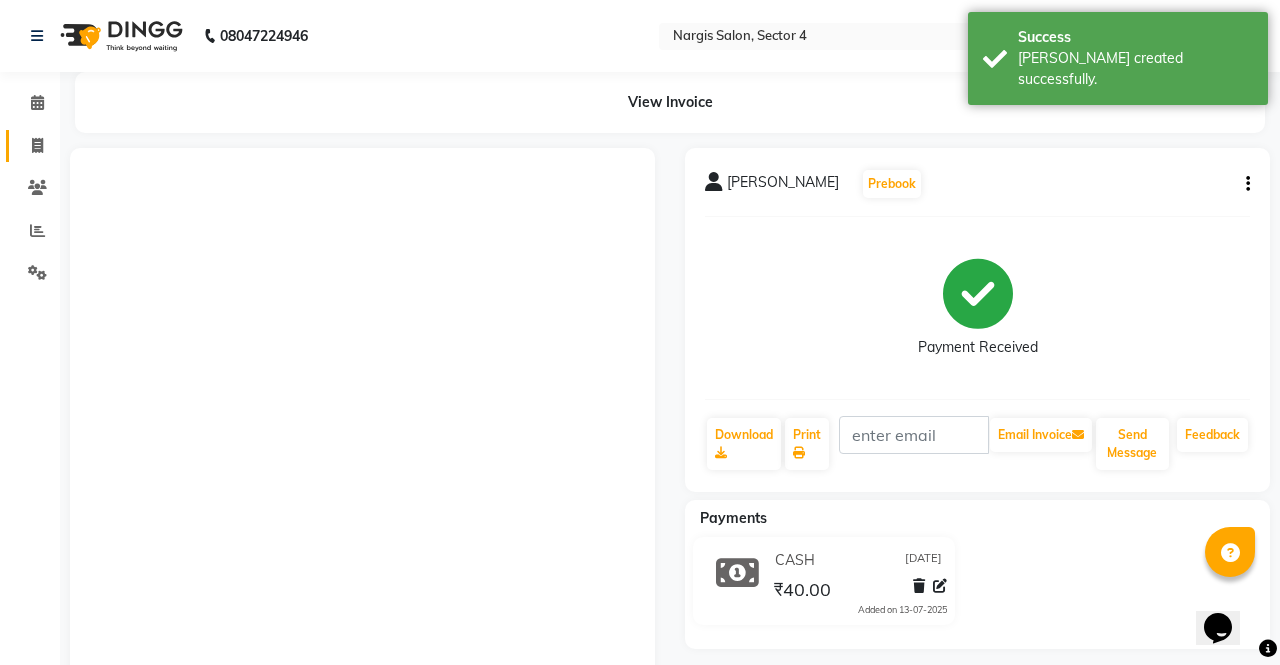 select on "4130" 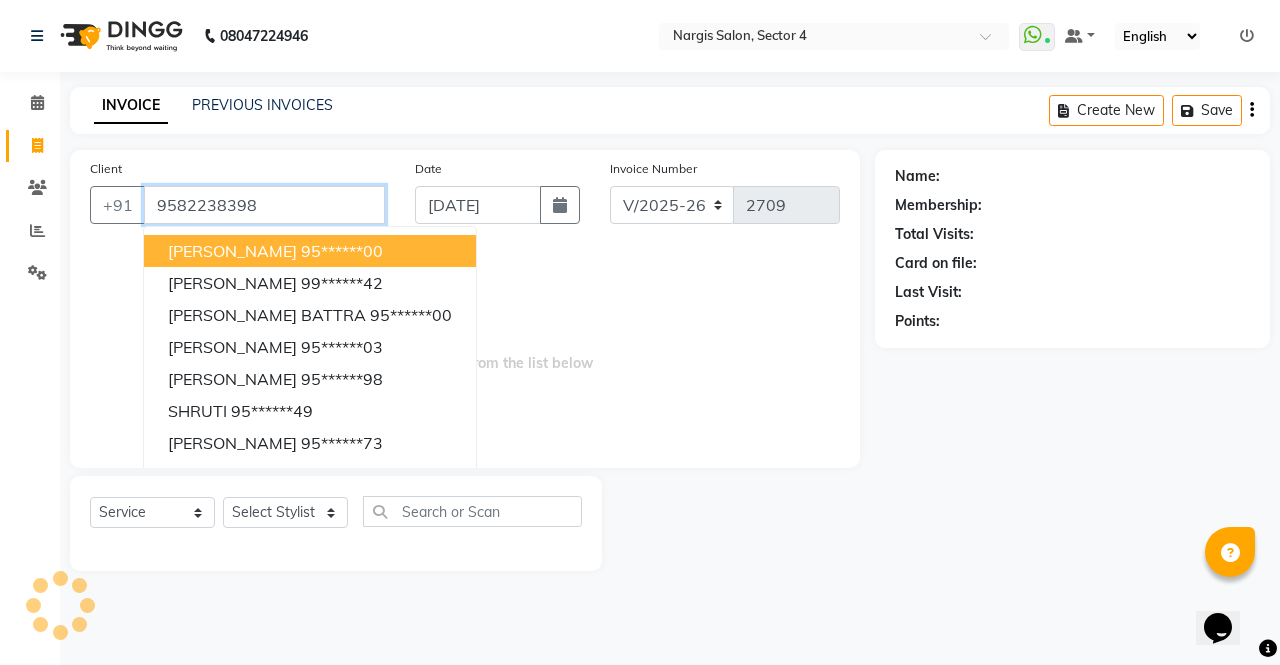 type on "9582238398" 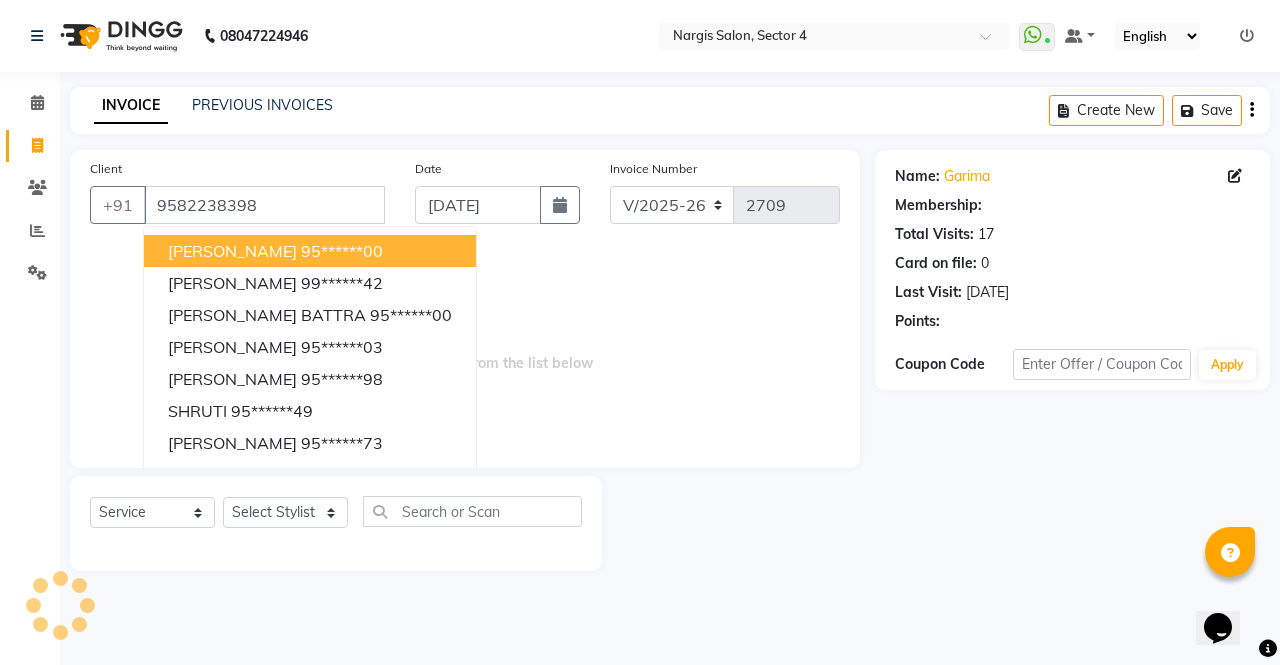 select on "1: Object" 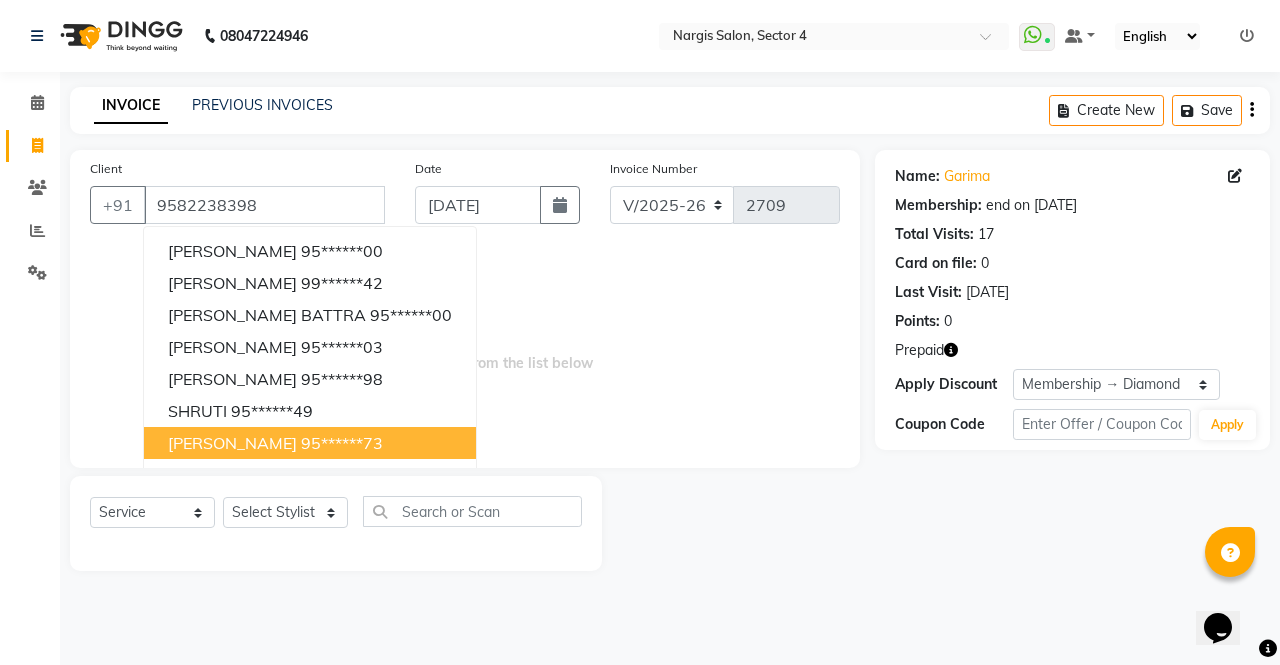 click on "Client [PHONE_NUMBER] [PERSON_NAME]  95******00 divya Ji  99******42 [PERSON_NAME] BATTRA  95******00 [PERSON_NAME]  95******03 [PERSON_NAME]  95******98 SHRUTI  95******49 [PERSON_NAME]  95******73 priyanka  95******18 [PERSON_NAME]  95******18 deepa  95******55 Date [DATE] Invoice Number V/2025 V/[PHONE_NUMBER]  Select & add items from the list below  Select  Service  Product  Membership  Package Voucher Prepaid Gift Card  Select Stylist [PERSON_NAME] [PERSON_NAME] Front Desk muskaan pratibha rakhi [PERSON_NAME] [PERSON_NAME]" 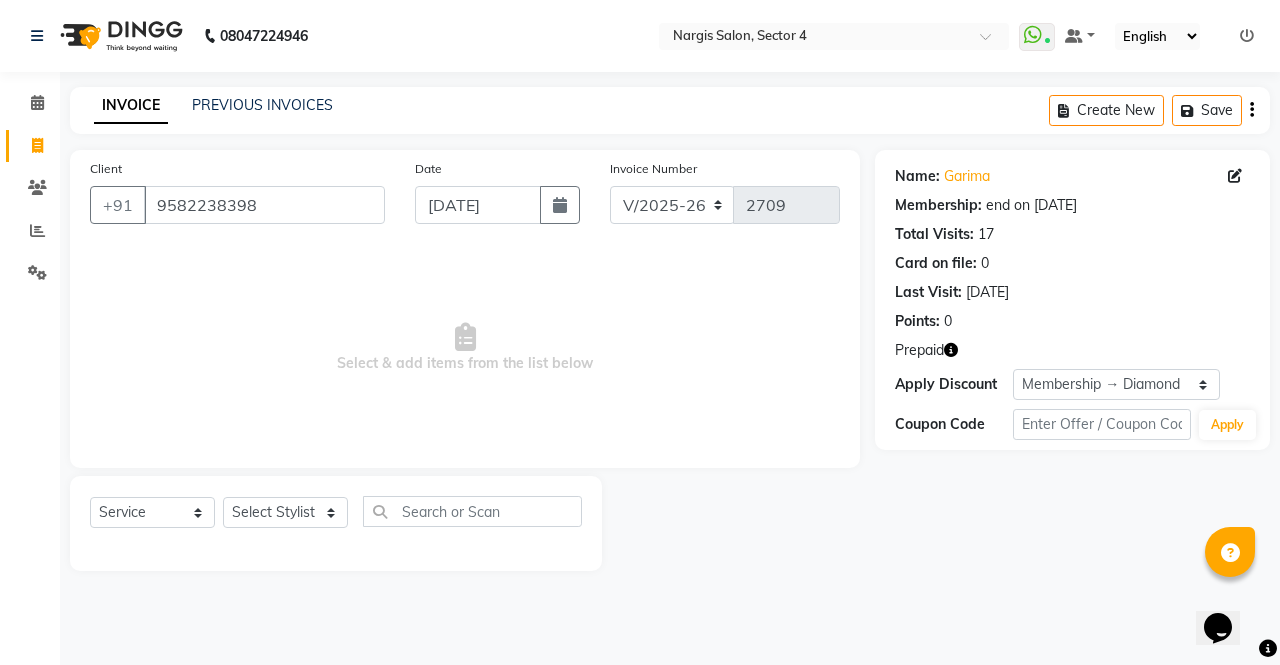 click 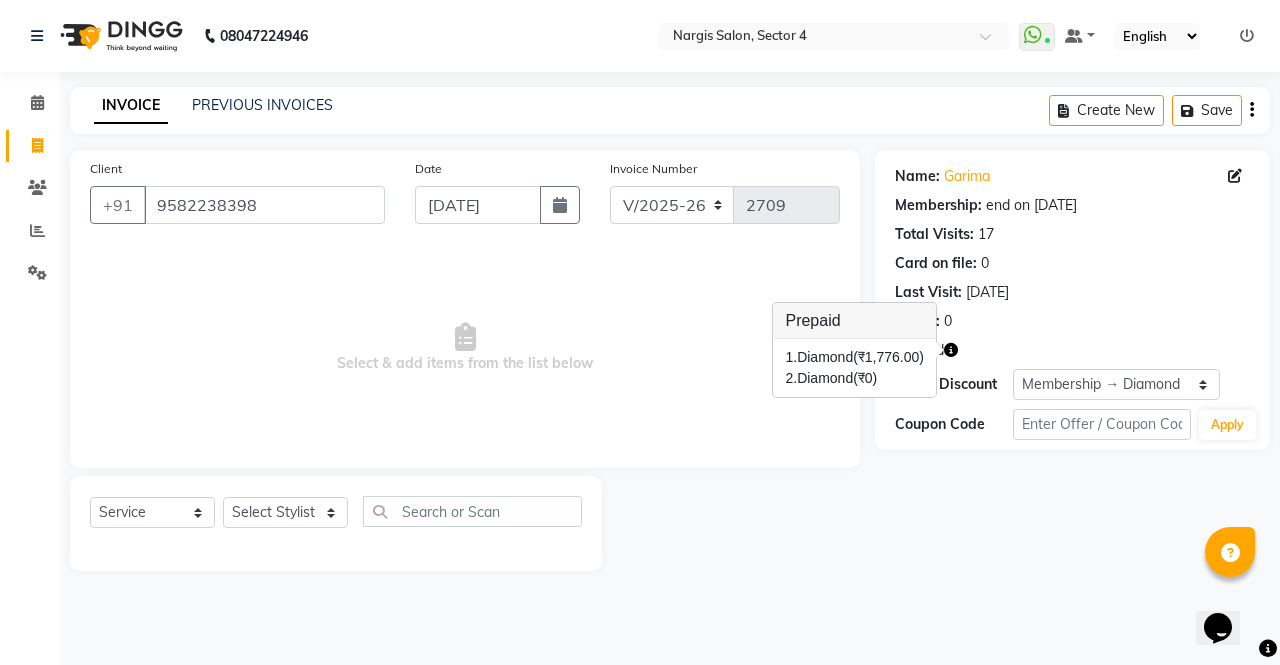 click on "Select & add items from the list below" at bounding box center (465, 348) 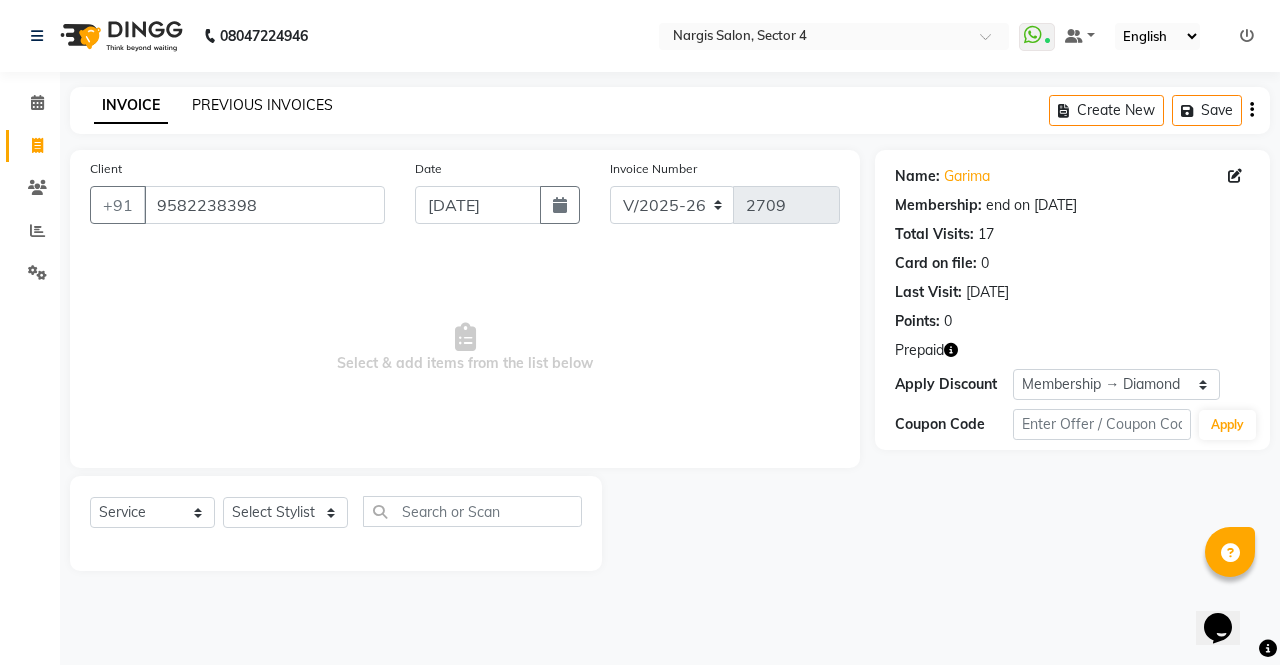 click on "PREVIOUS INVOICES" 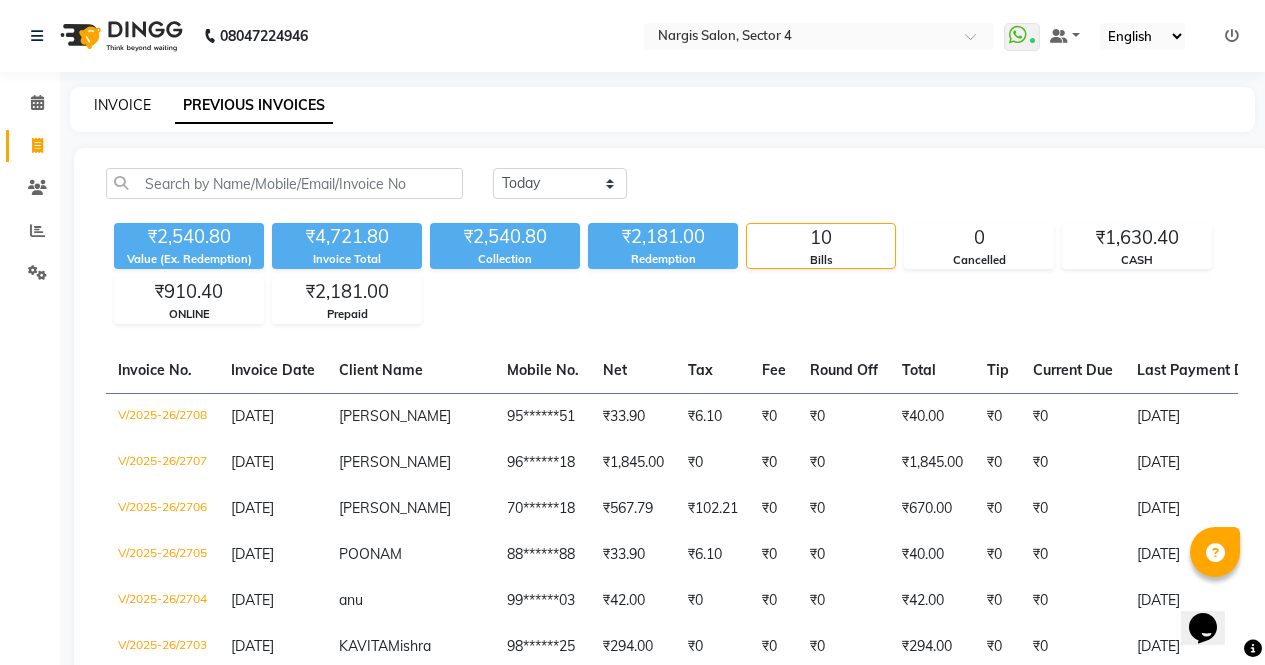 click on "INVOICE" 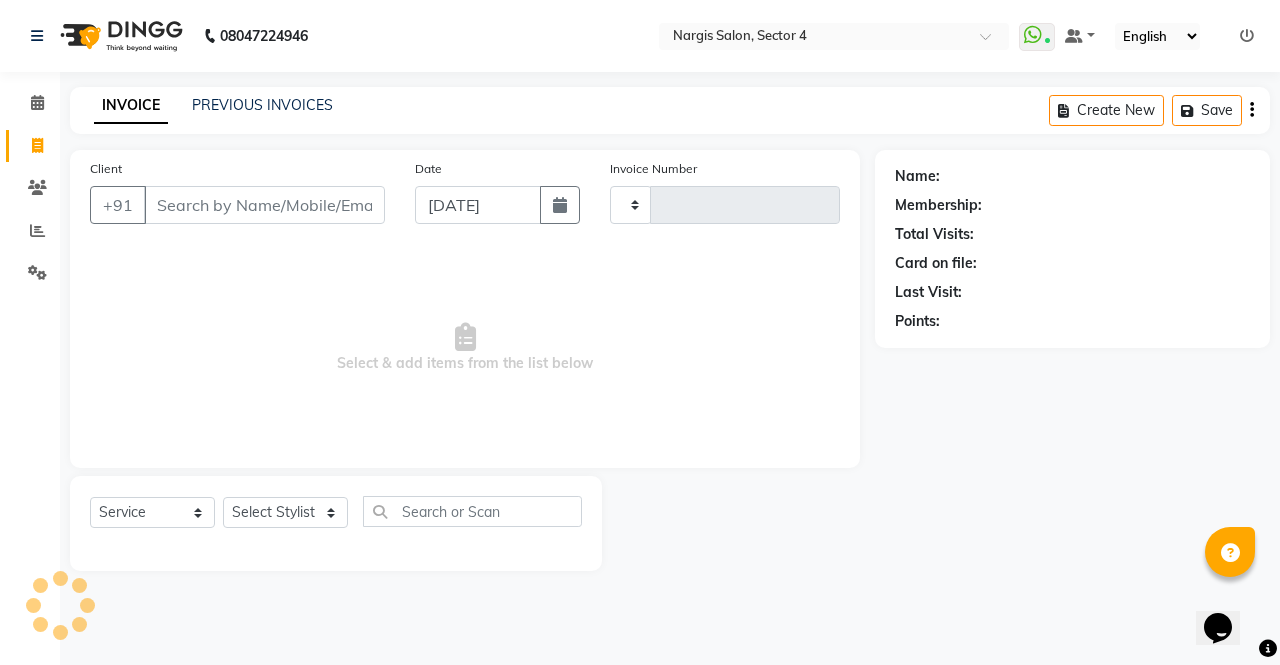 type on "2709" 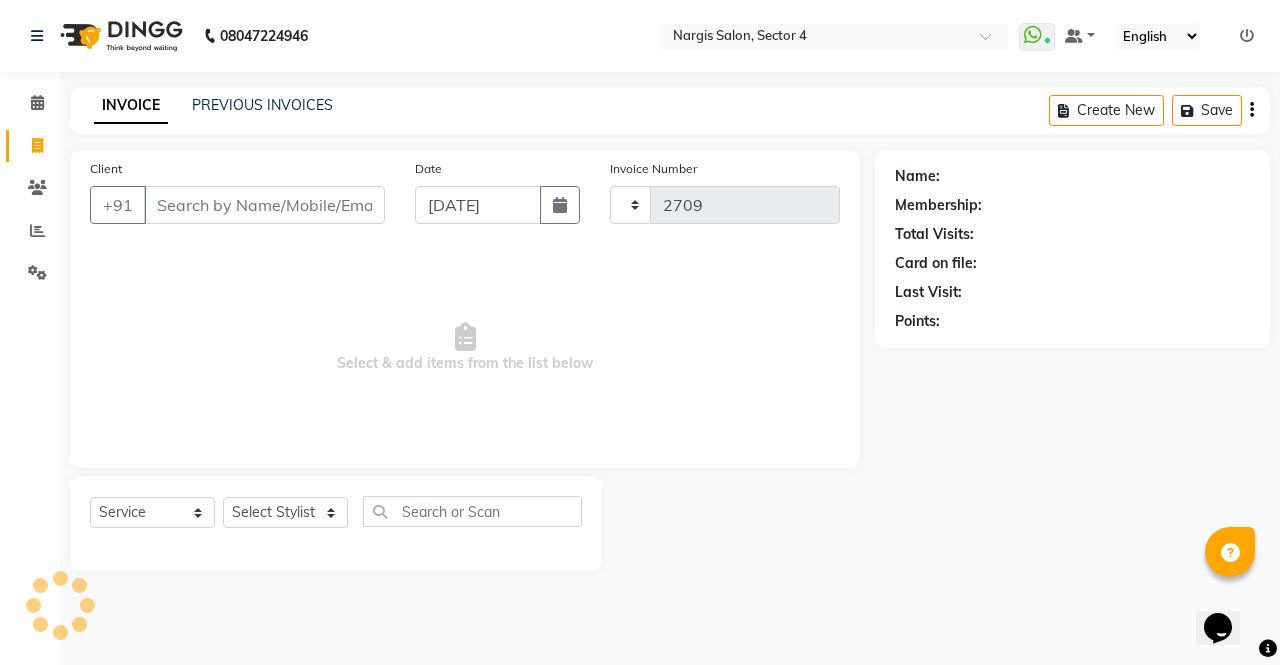 select on "4130" 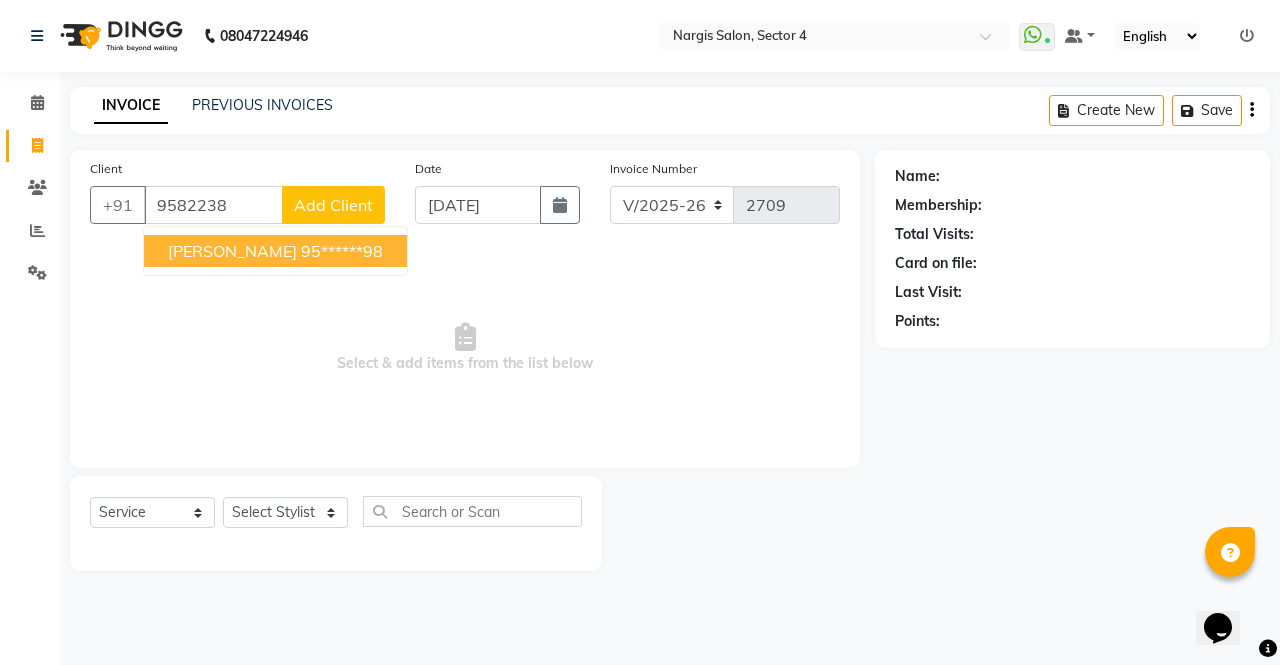 click on "95******98" at bounding box center (342, 251) 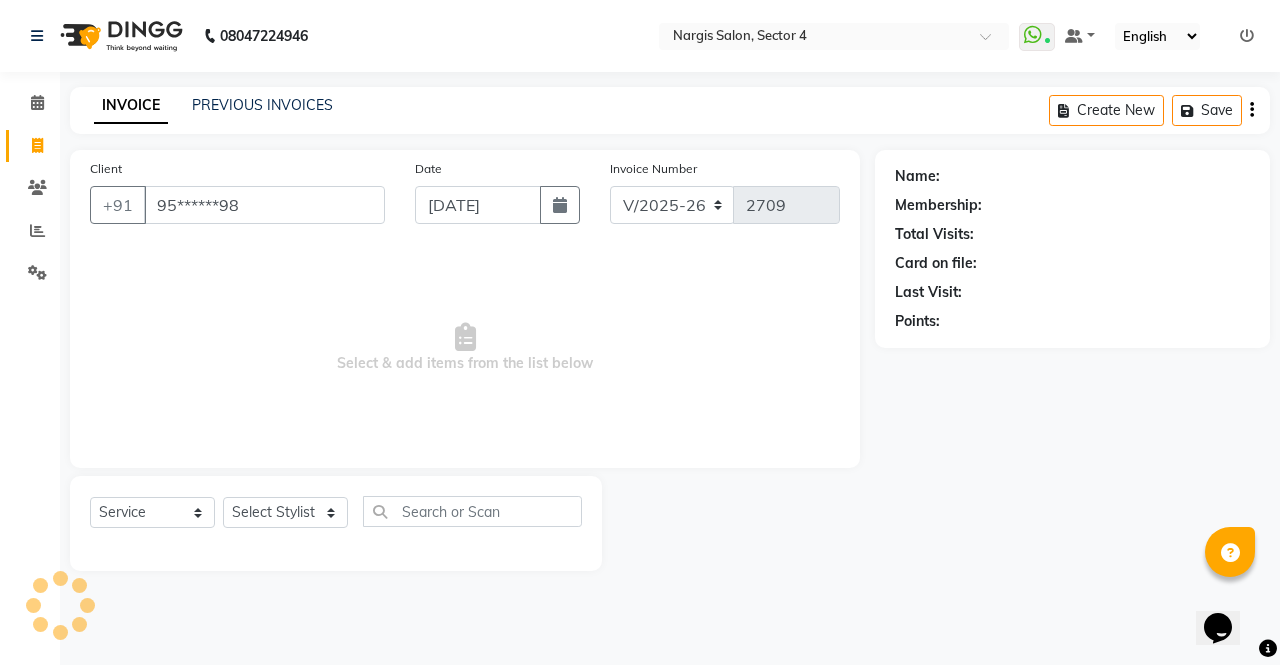 type on "95******98" 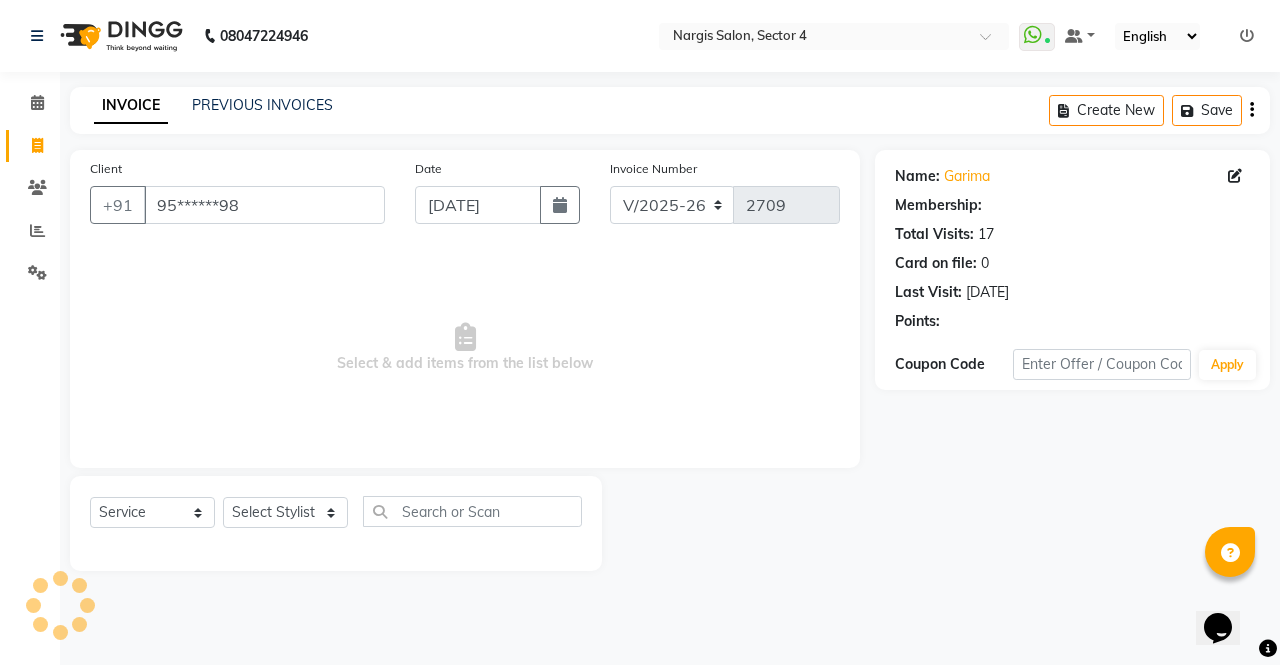 select on "1: Object" 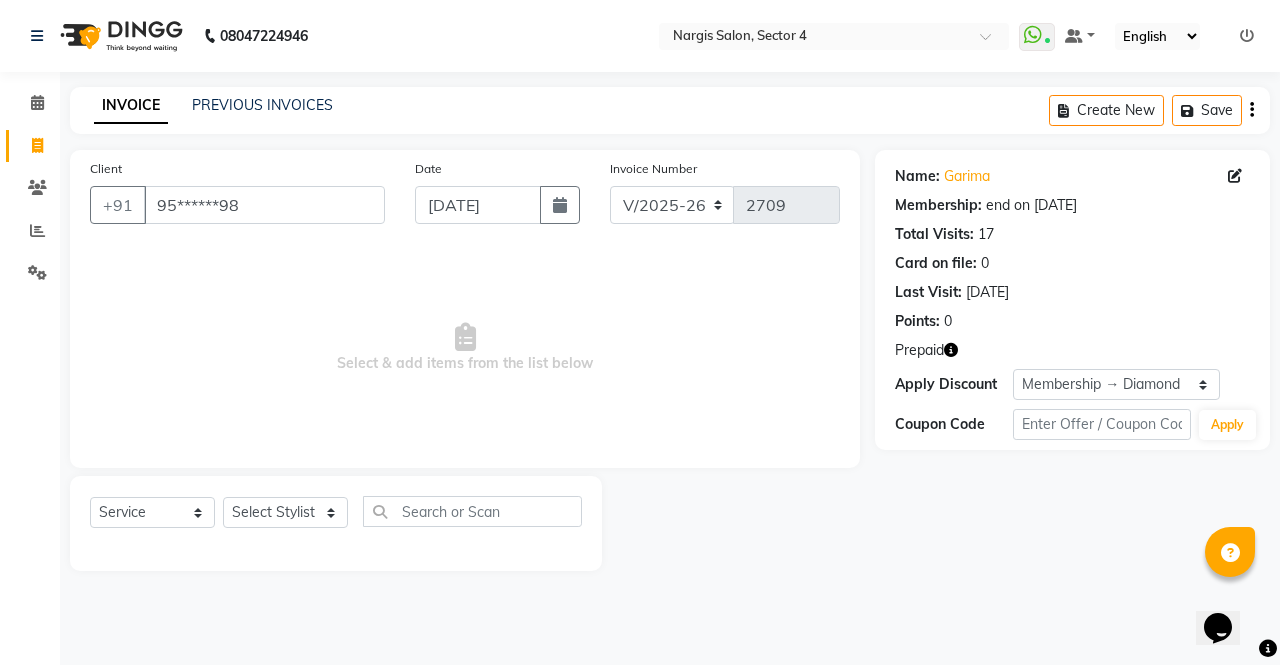 click on "Prepaid" 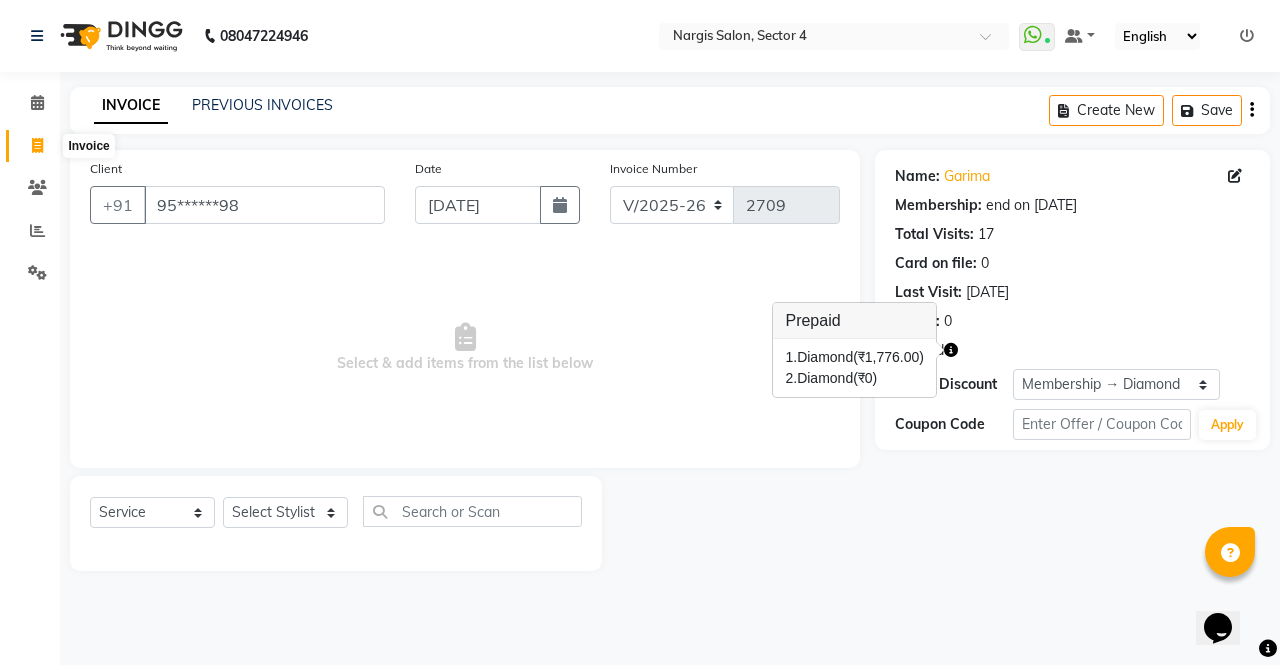 click 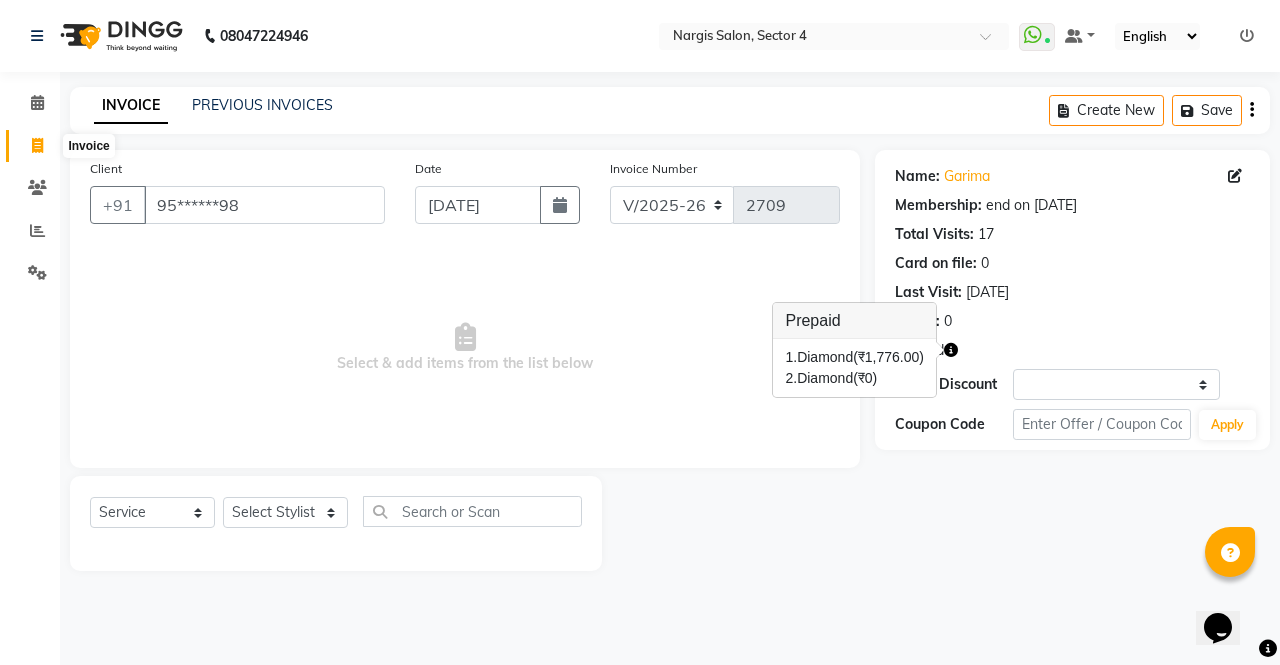 select on "service" 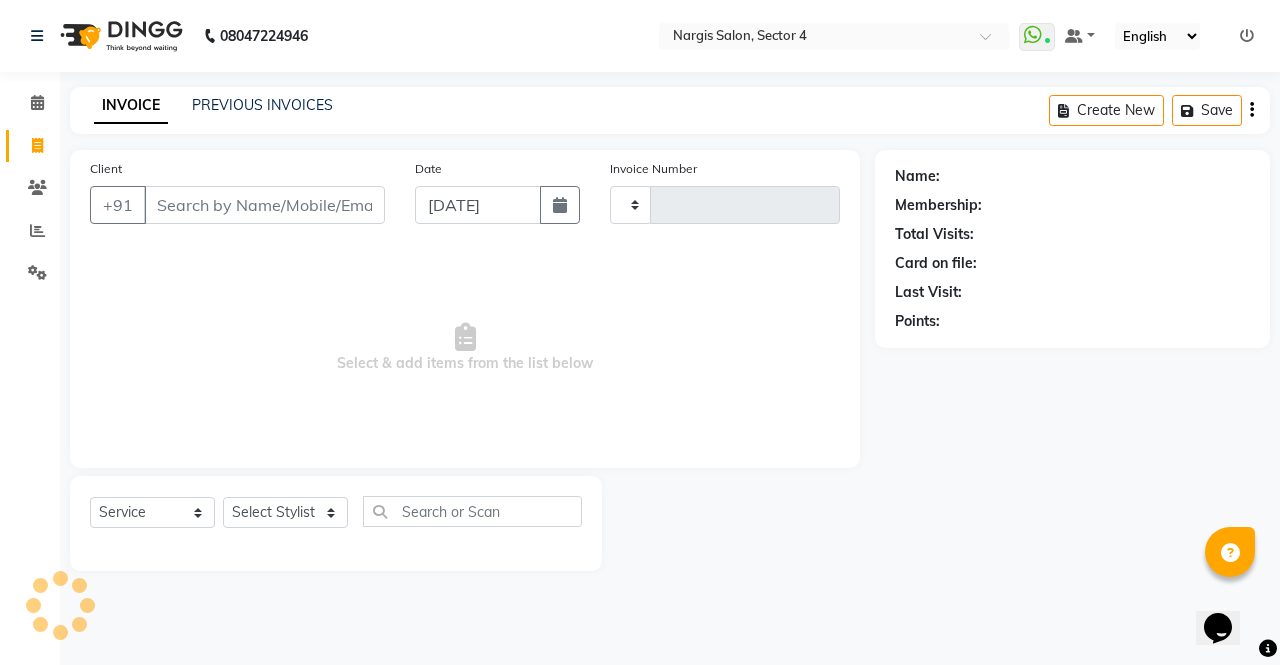 type on "2709" 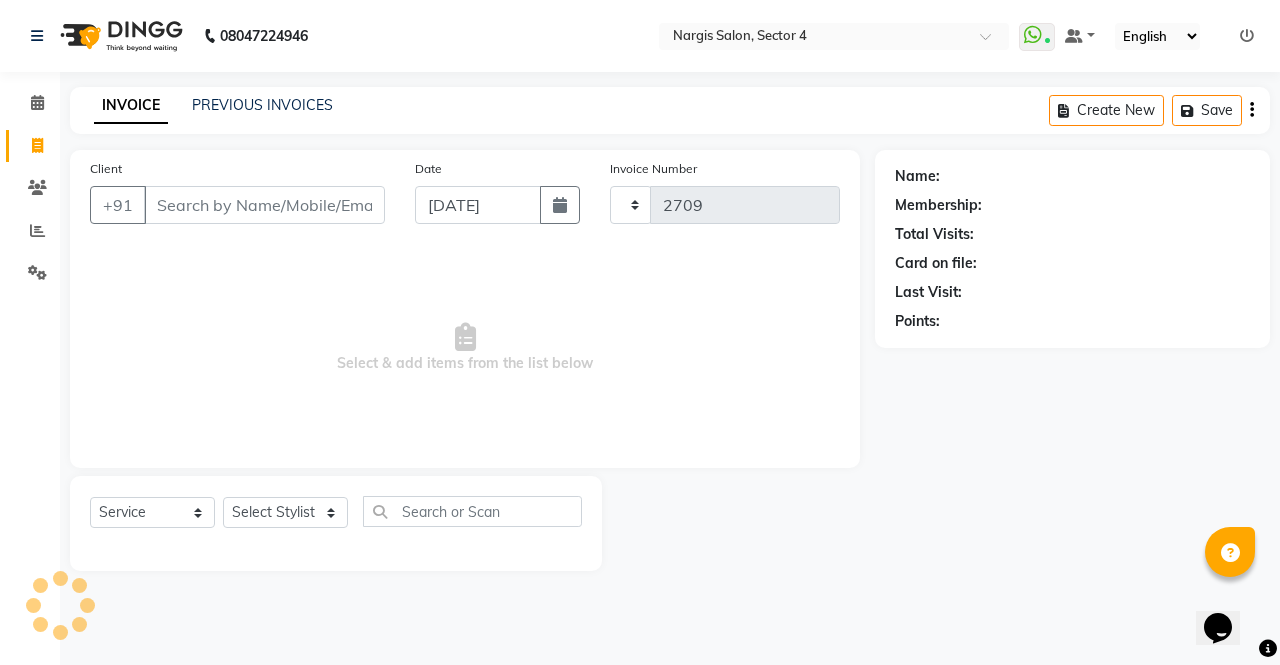 select on "4130" 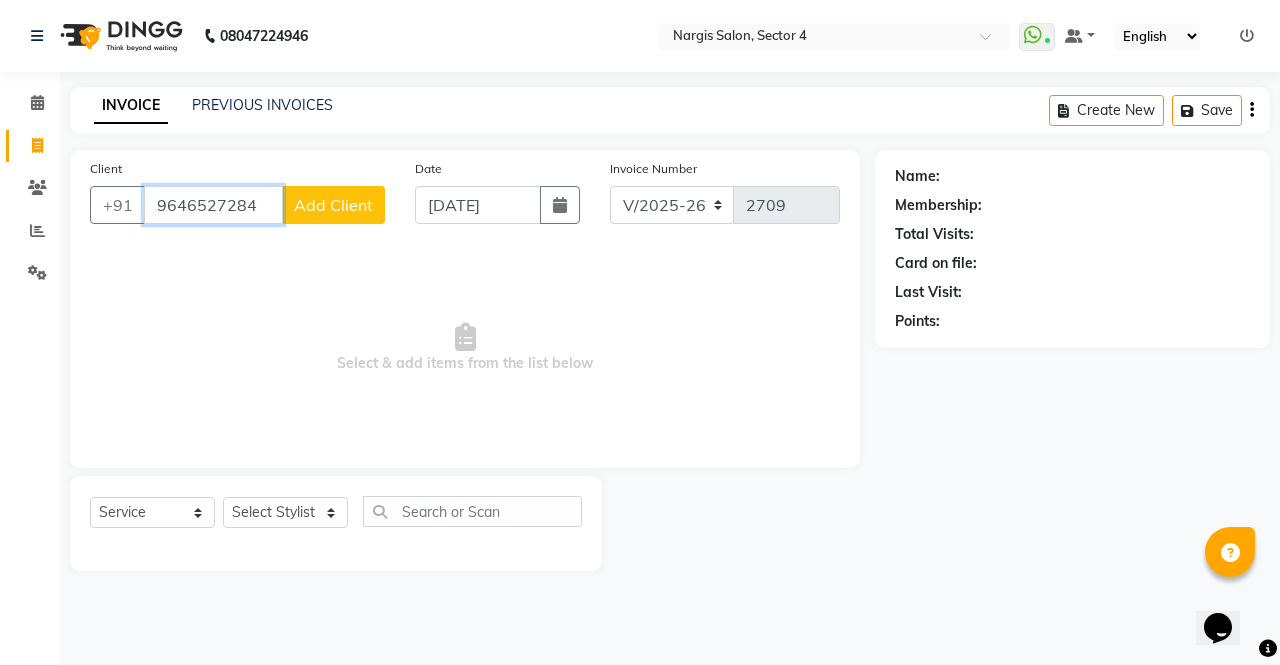 type on "9646527284" 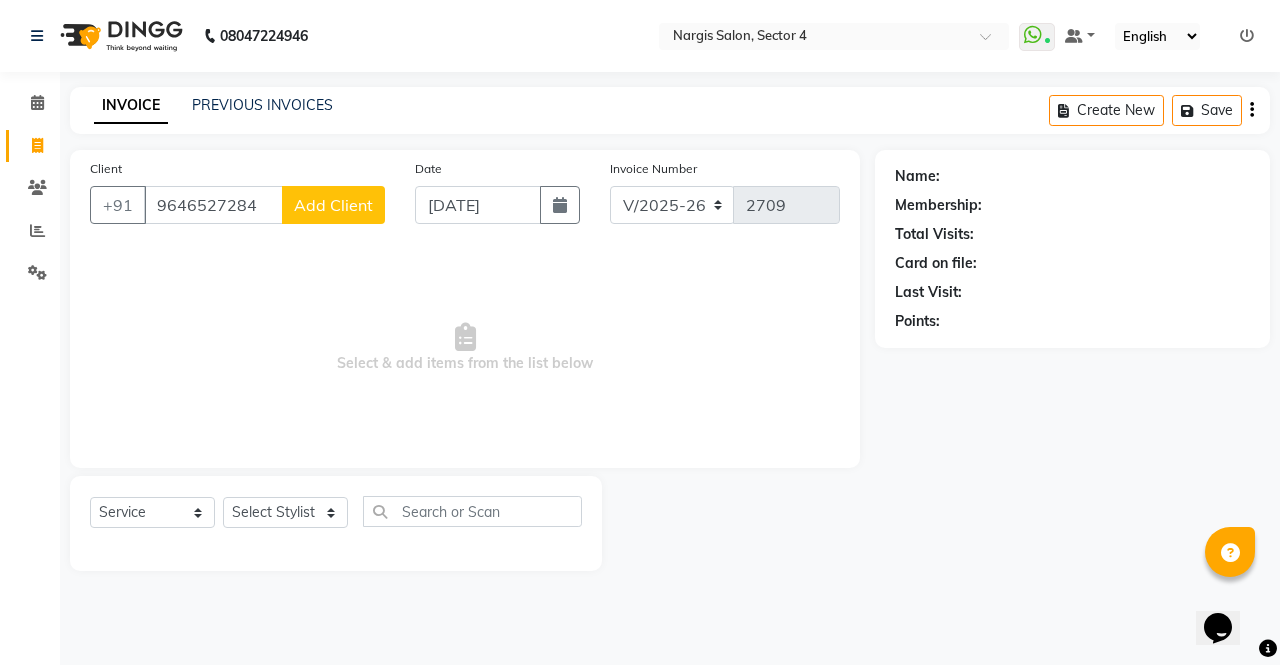 click on "Add Client" 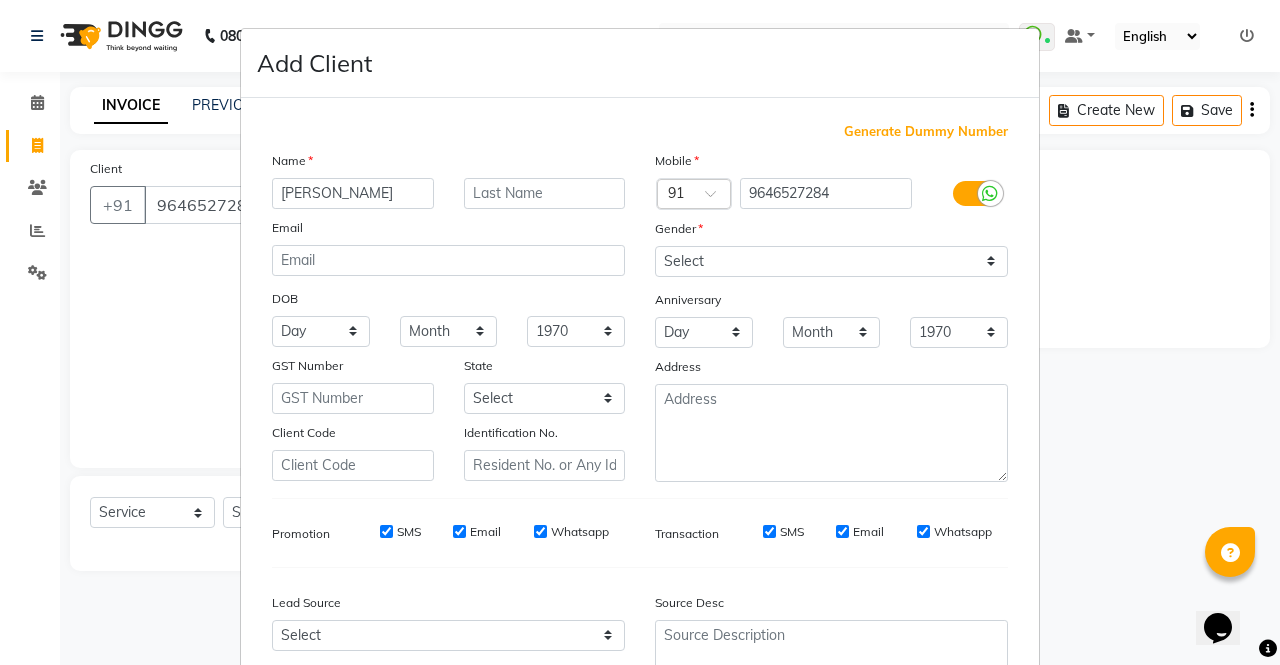 type on "[PERSON_NAME]" 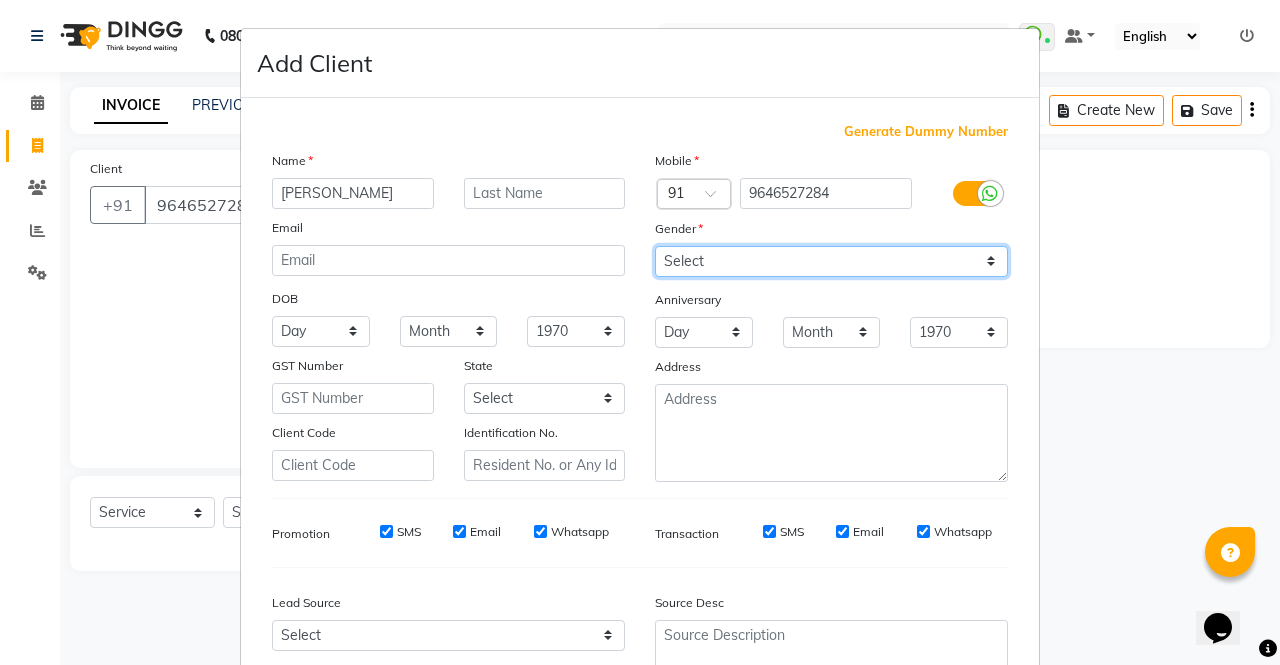 click on "Select [DEMOGRAPHIC_DATA] [DEMOGRAPHIC_DATA] Other Prefer Not To Say" at bounding box center (831, 261) 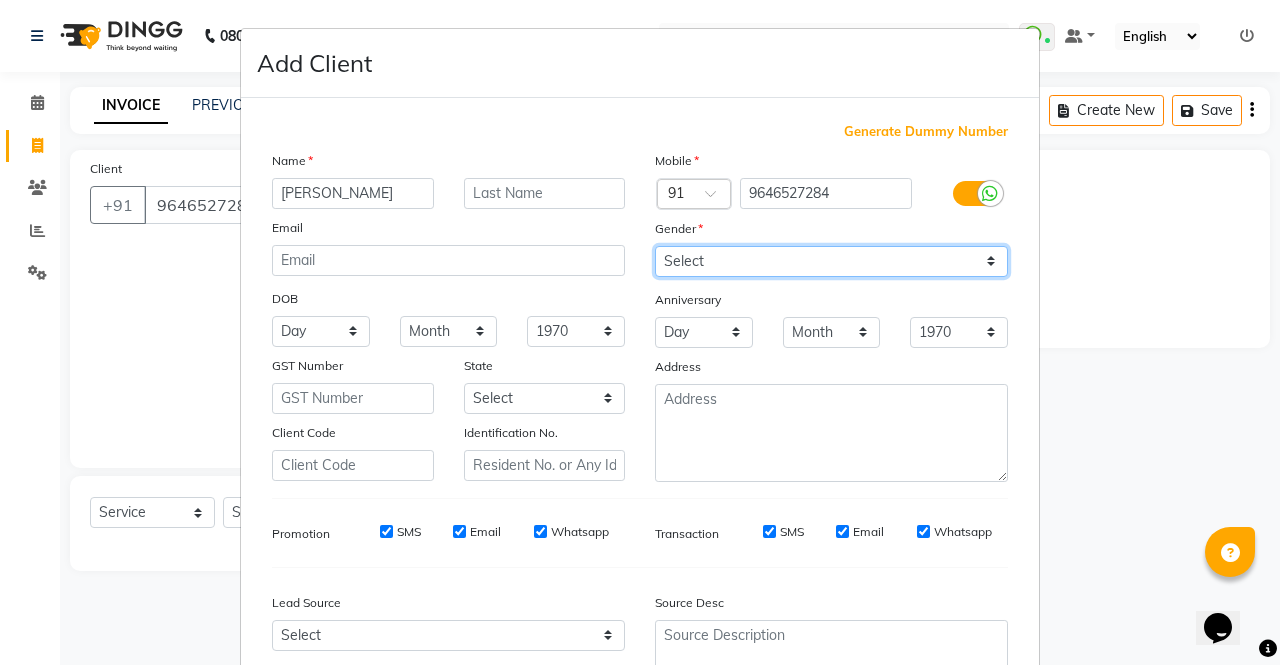 click on "Select [DEMOGRAPHIC_DATA] [DEMOGRAPHIC_DATA] Other Prefer Not To Say" at bounding box center [831, 261] 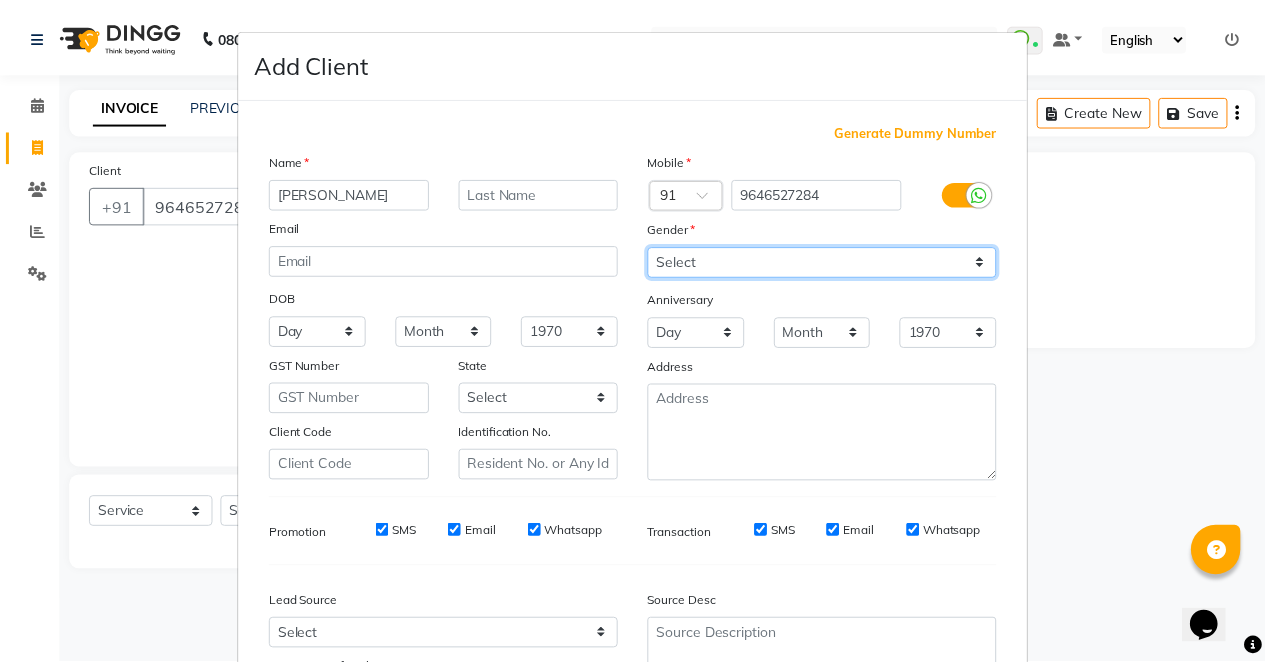 scroll, scrollTop: 184, scrollLeft: 0, axis: vertical 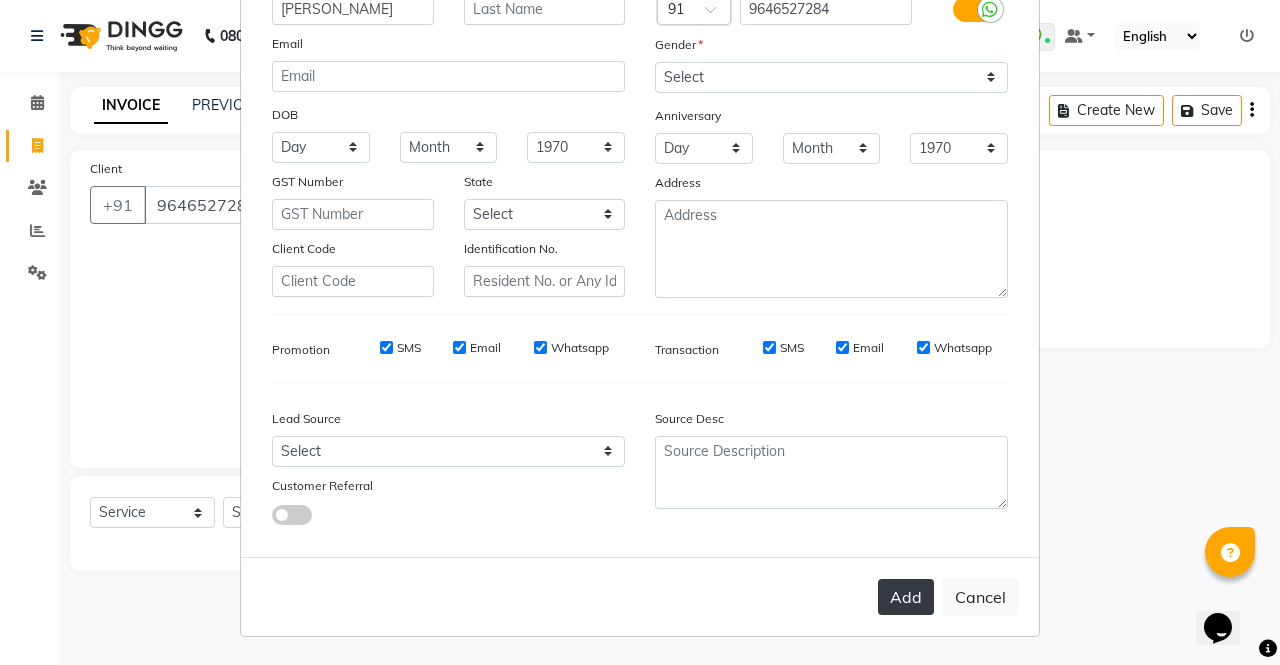 click on "Add" at bounding box center (906, 597) 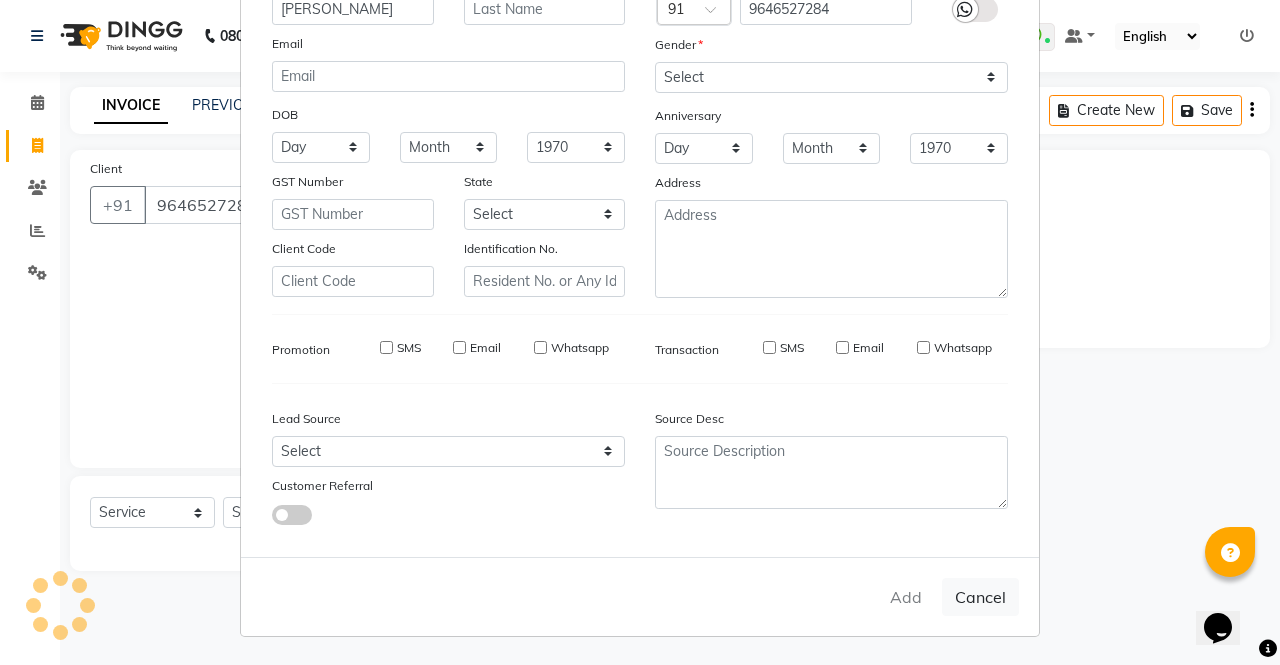 type on "96******84" 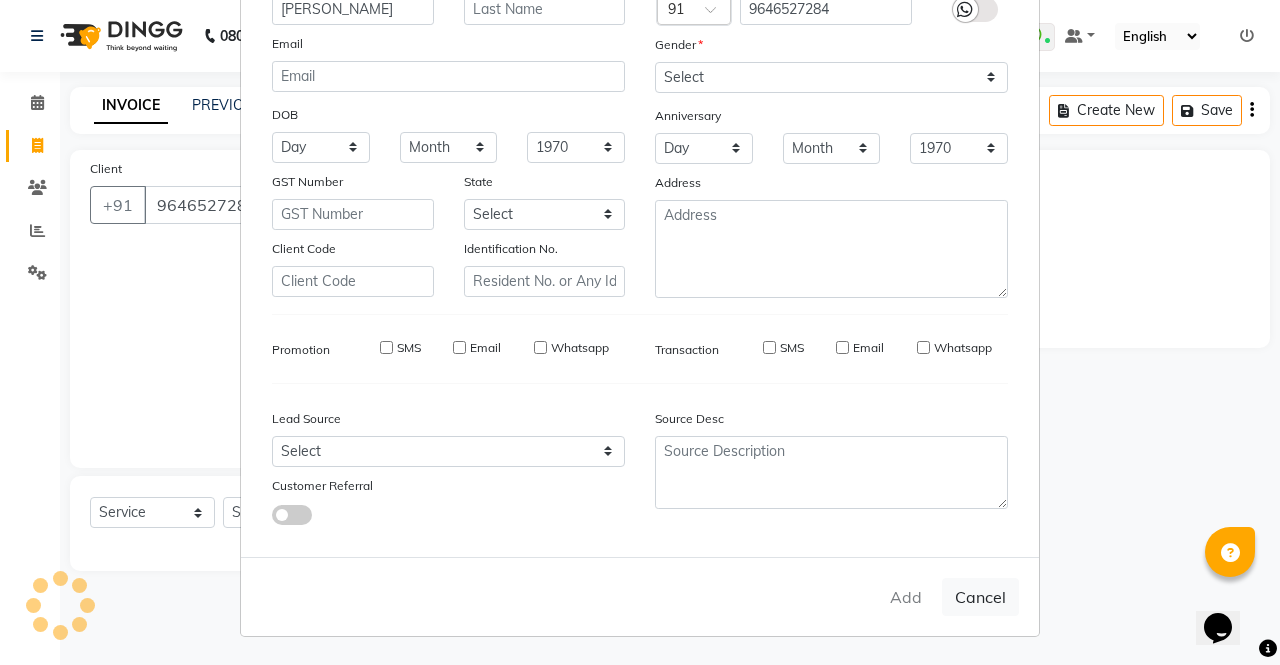 type 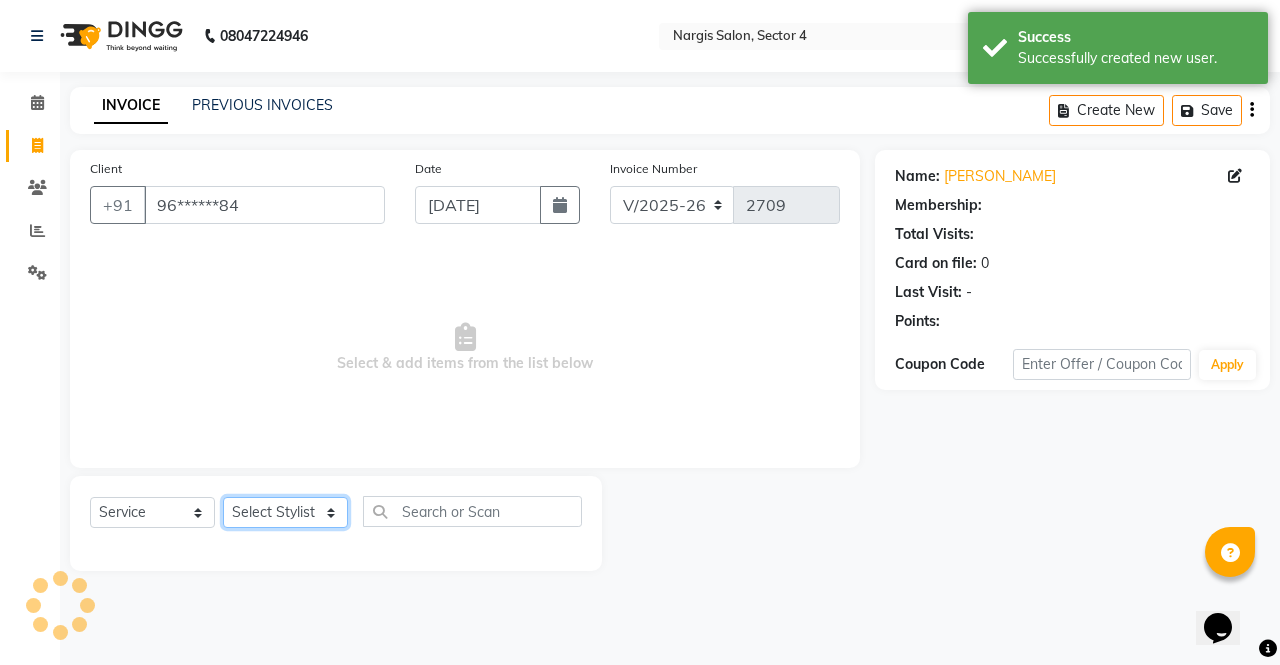click on "Select Stylist [PERSON_NAME] [PERSON_NAME] Front Desk muskaan pratibha rakhi [PERSON_NAME] [PERSON_NAME]" 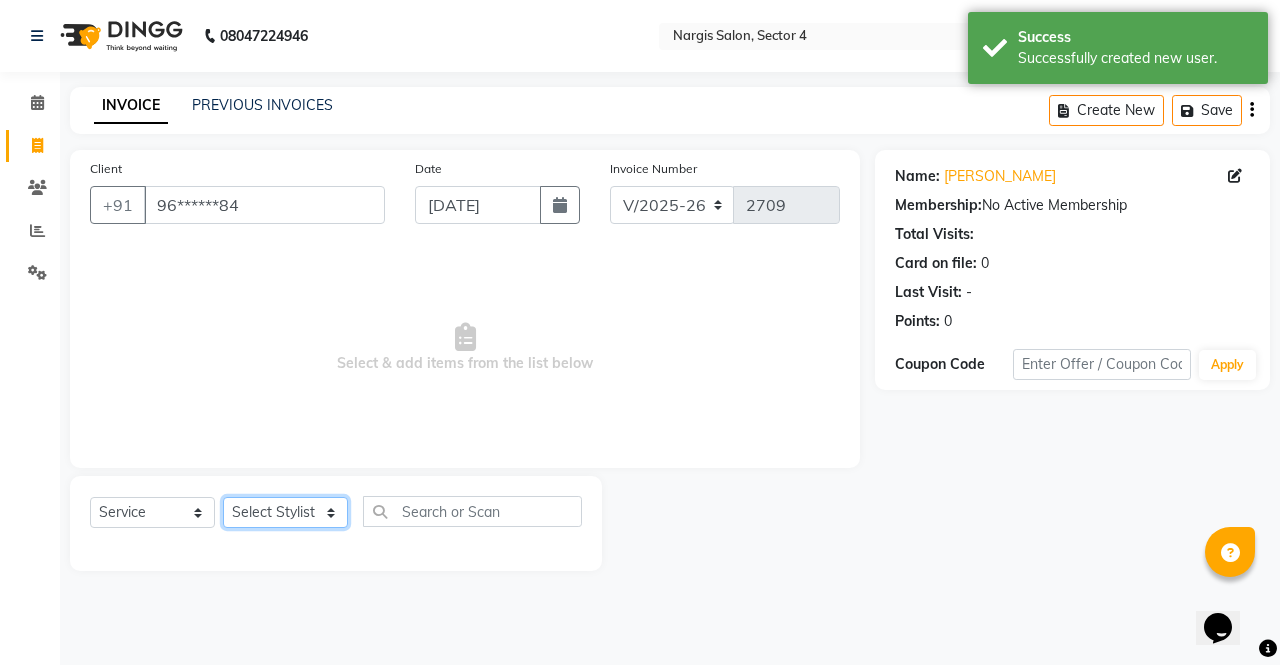 select on "28206" 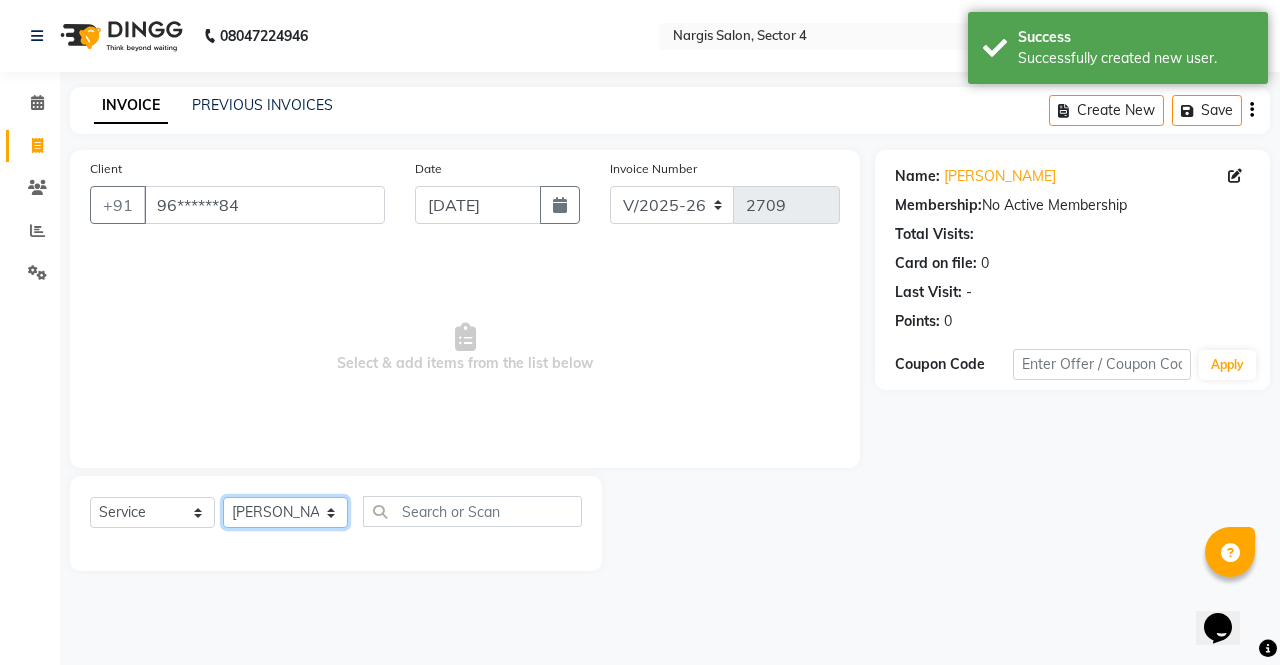 click on "Select Stylist [PERSON_NAME] [PERSON_NAME] Front Desk muskaan pratibha rakhi [PERSON_NAME] [PERSON_NAME]" 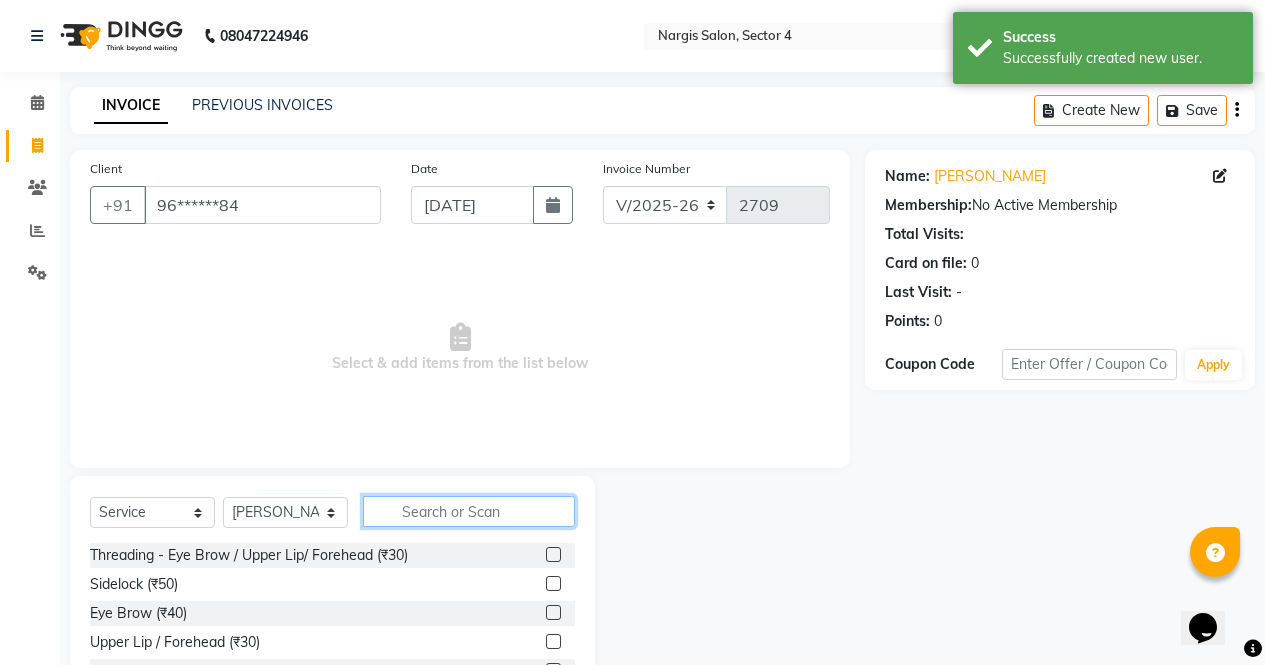 click 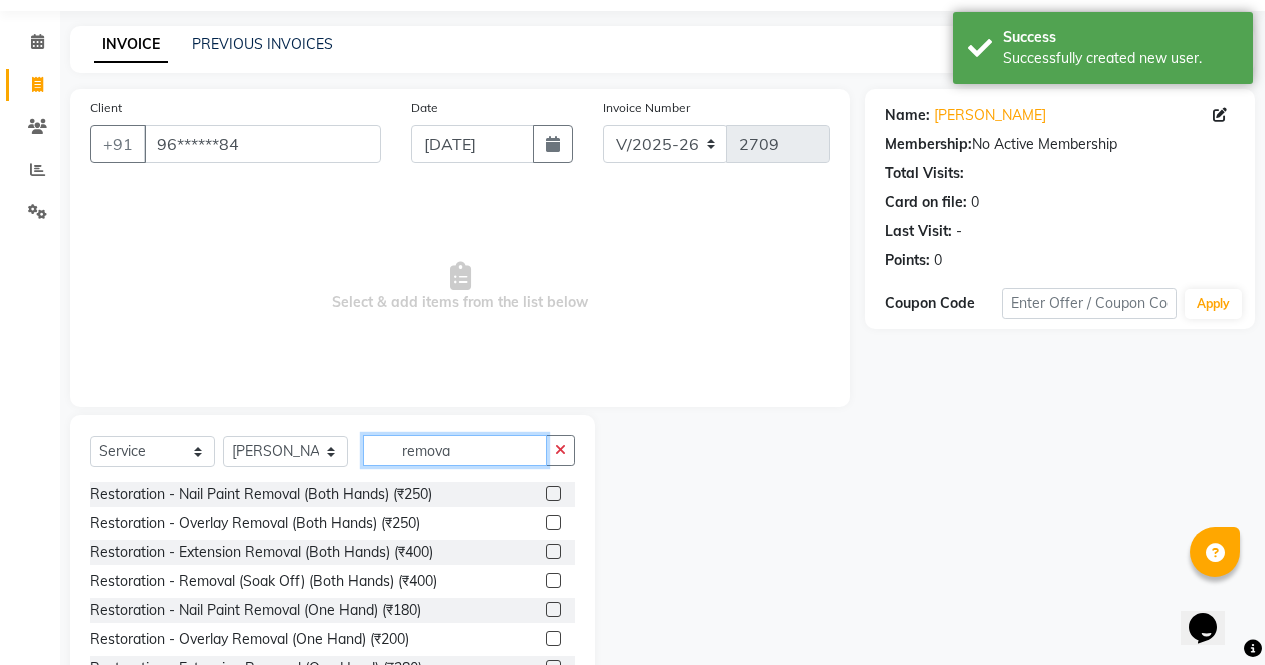 scroll, scrollTop: 82, scrollLeft: 0, axis: vertical 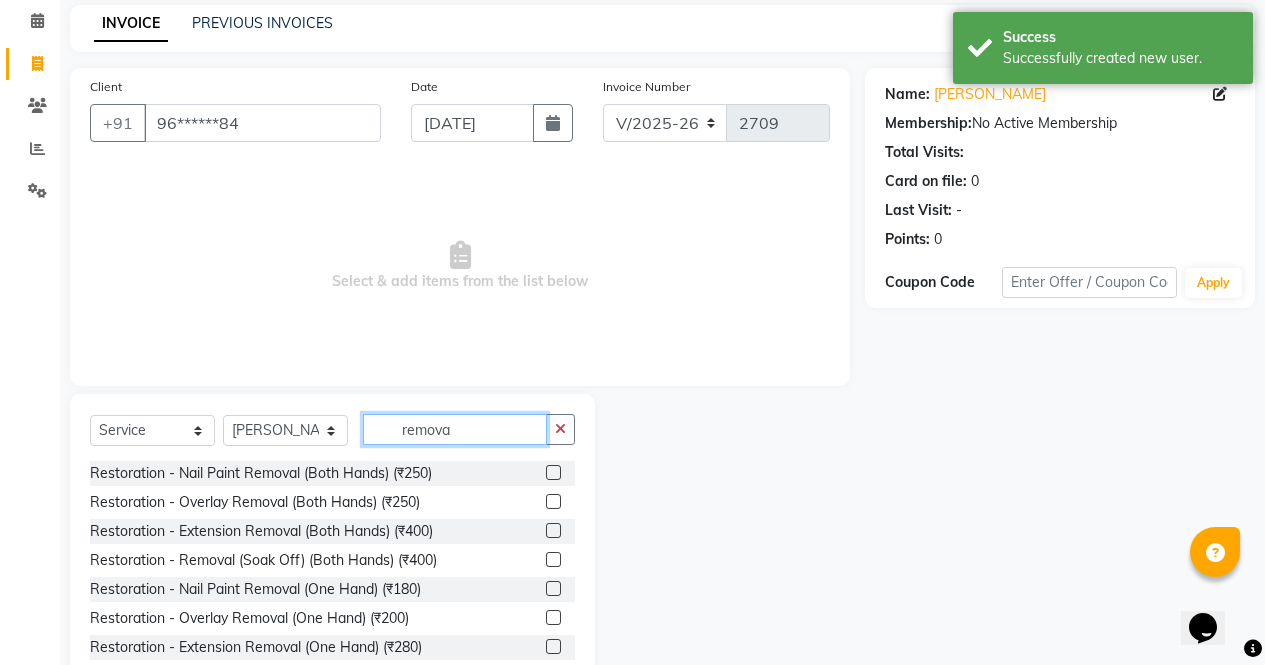 type on "remova" 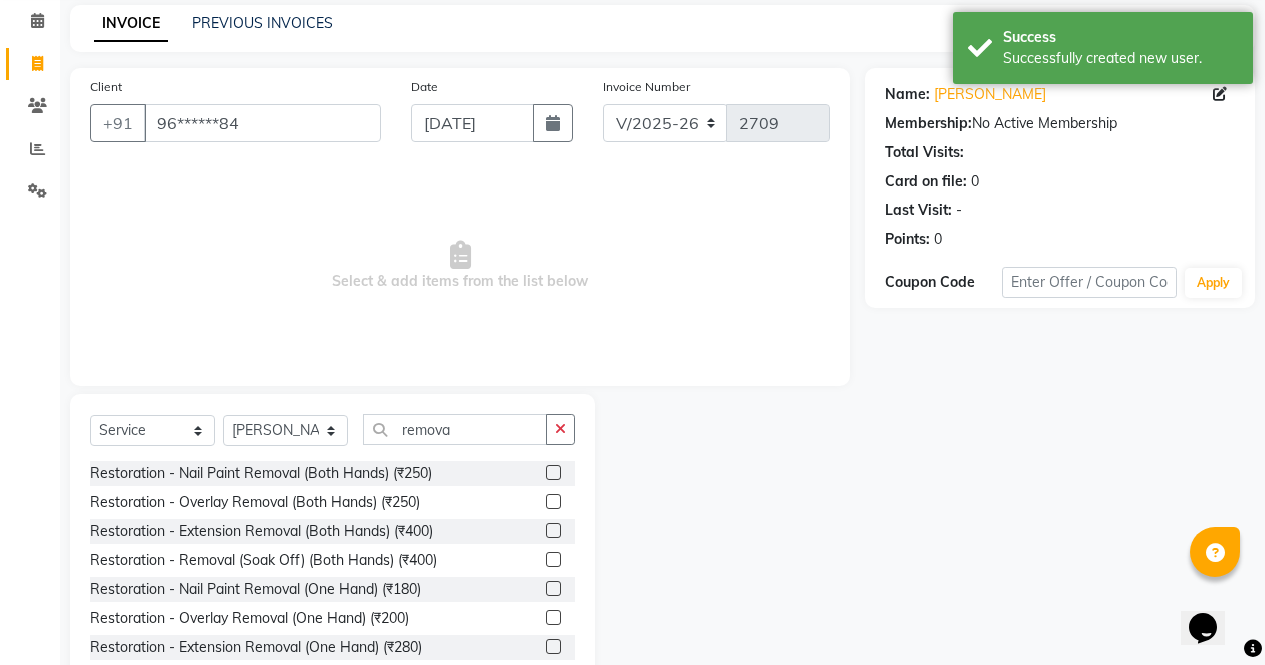 click 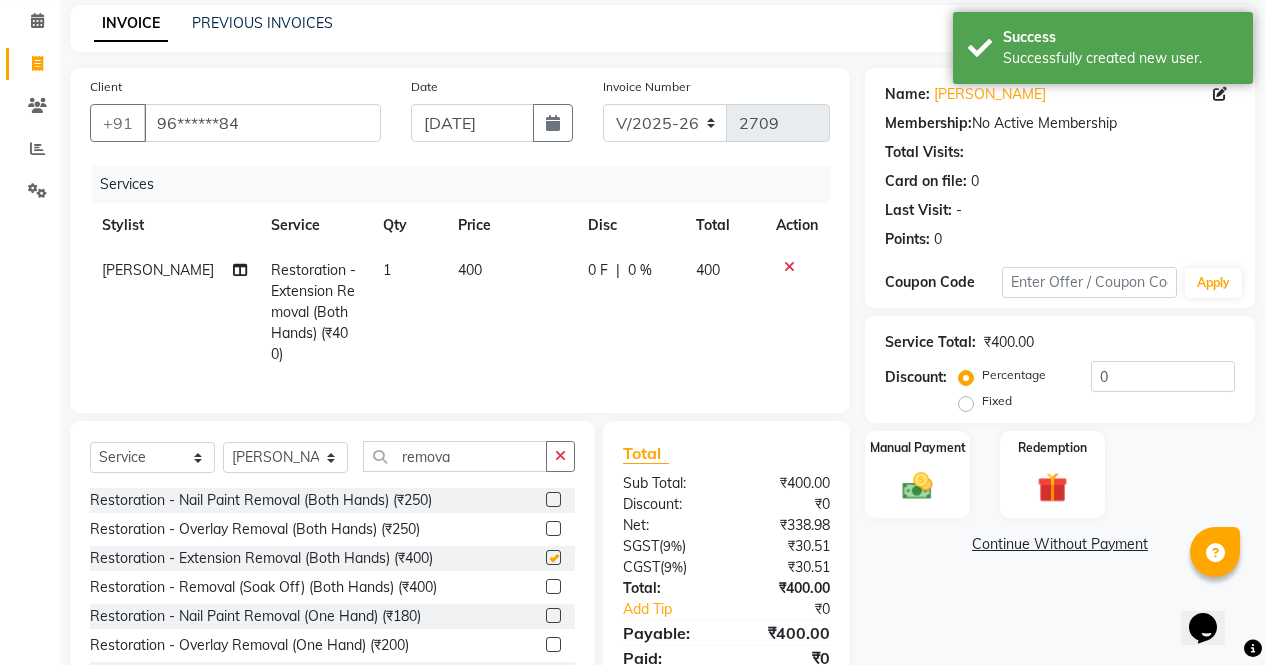scroll, scrollTop: 157, scrollLeft: 0, axis: vertical 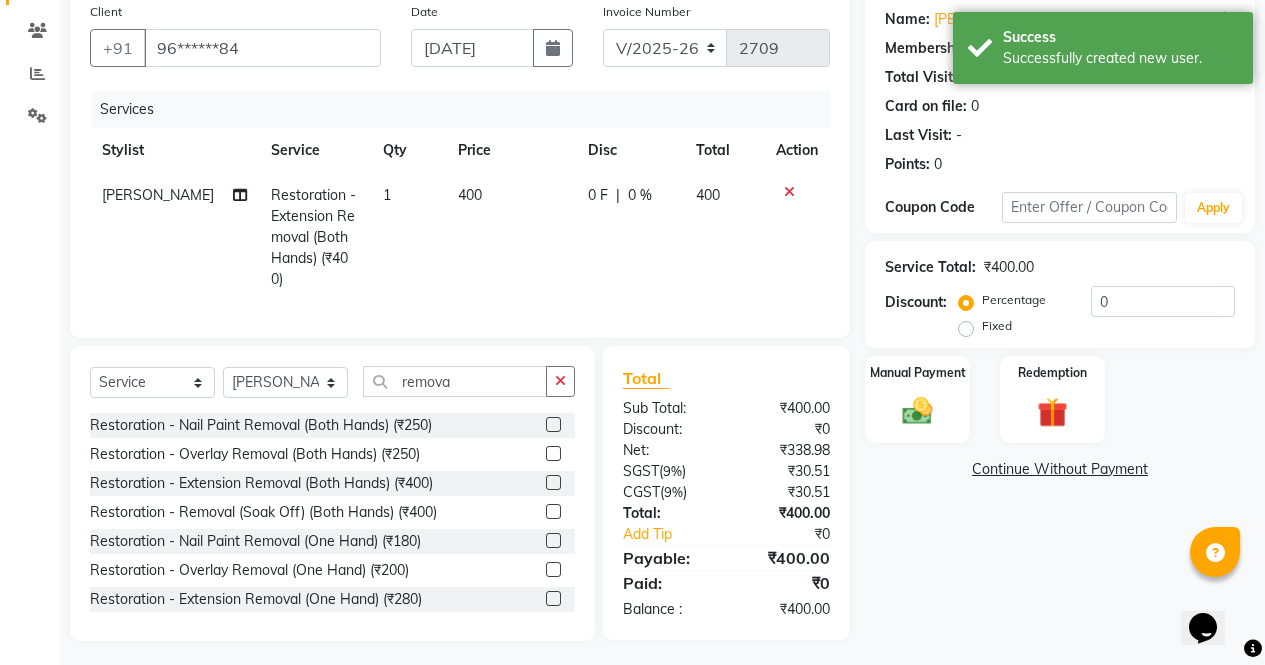 checkbox on "false" 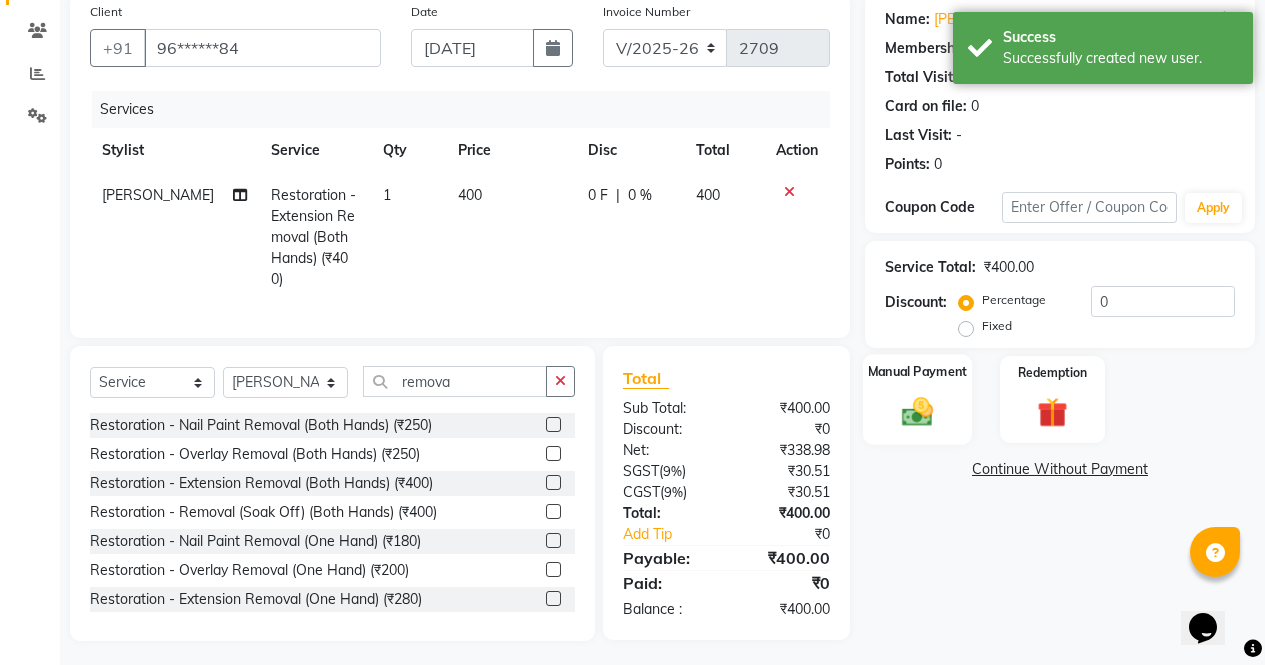 click 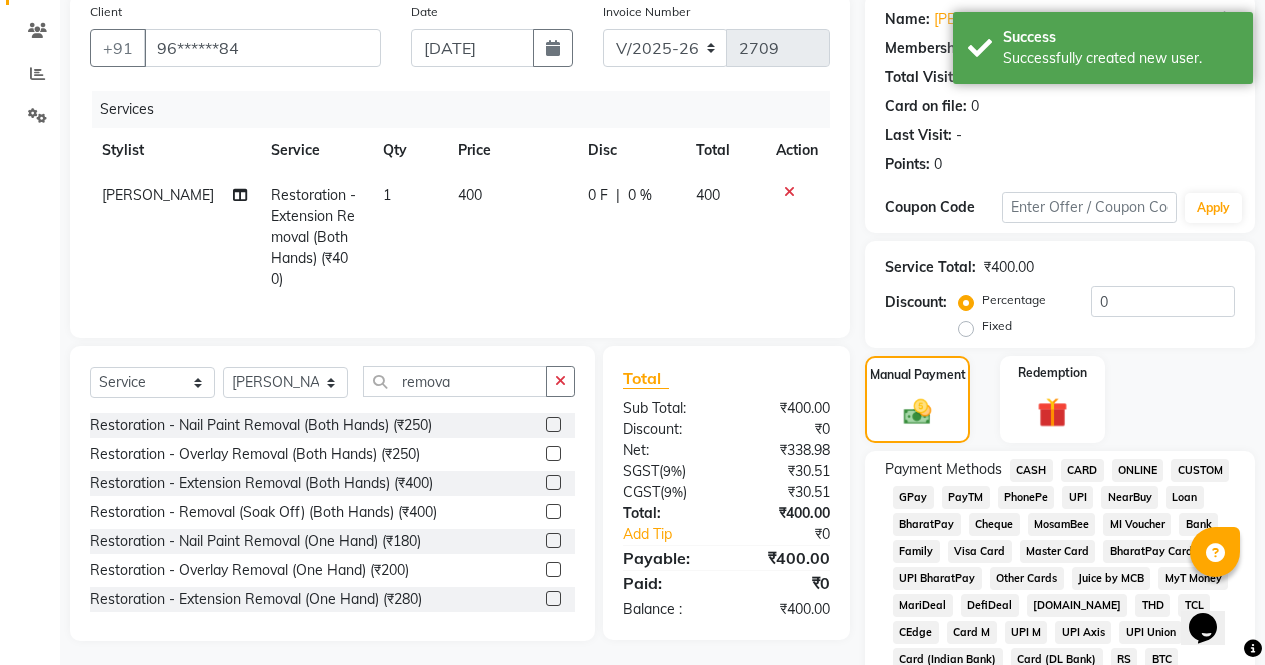 click on "ONLINE" 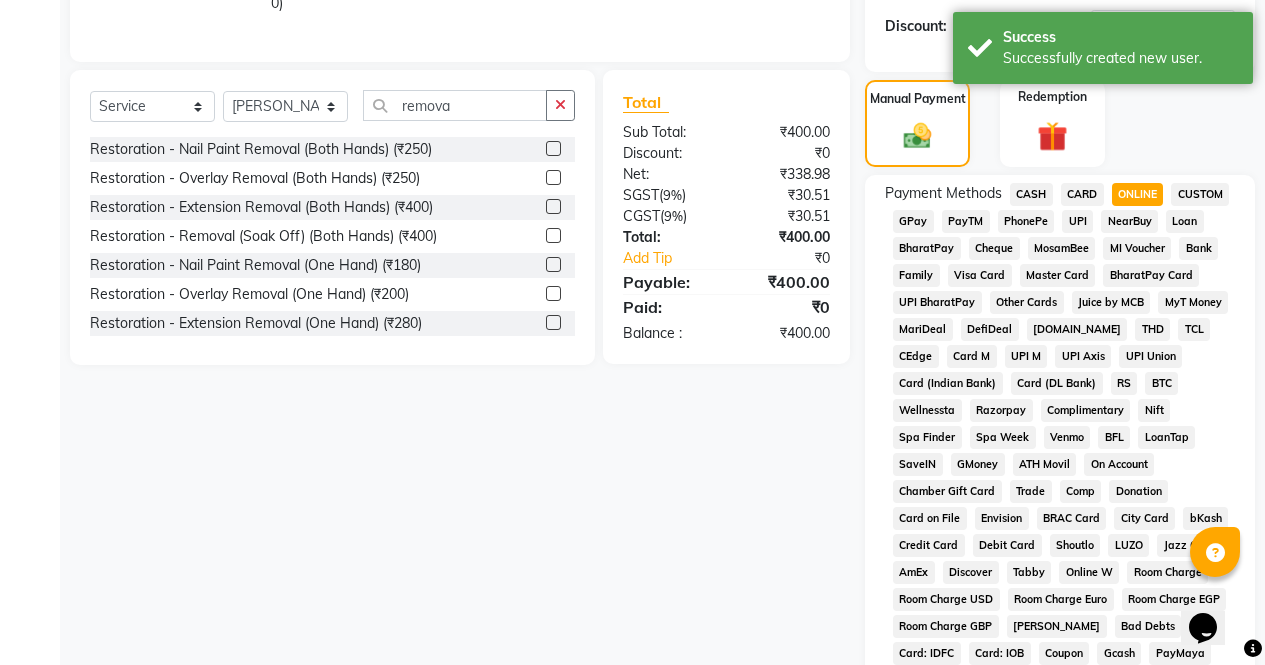 scroll, scrollTop: 887, scrollLeft: 0, axis: vertical 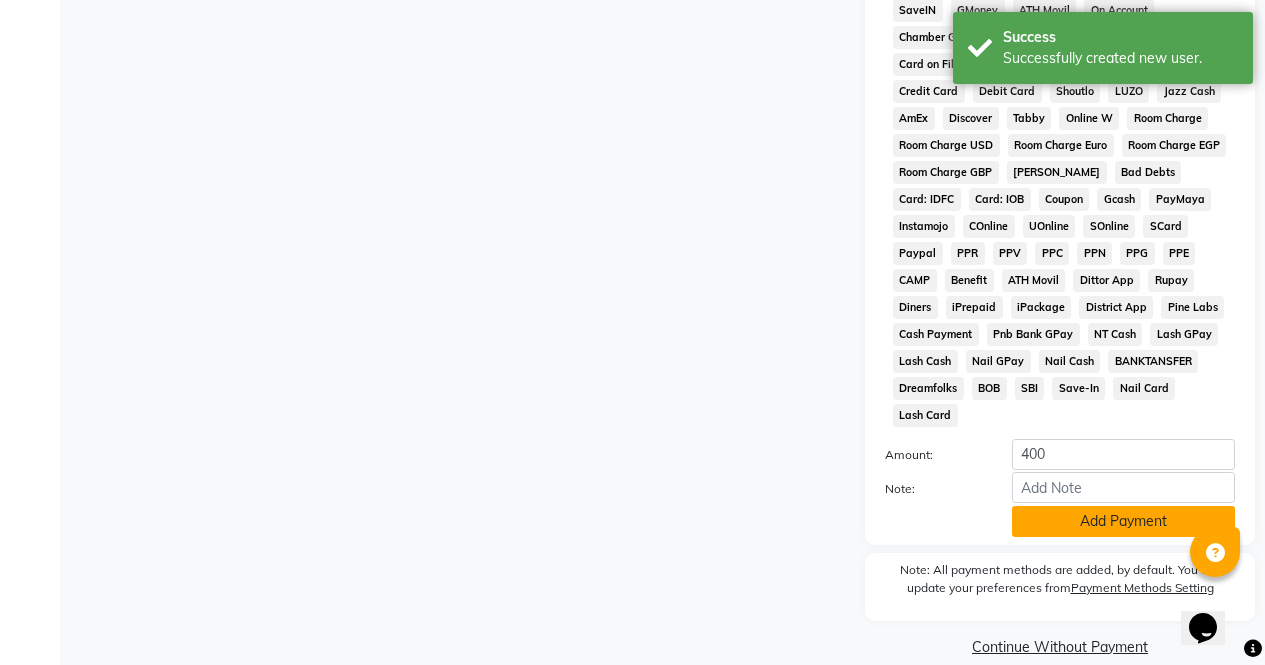 click on "Add Payment" 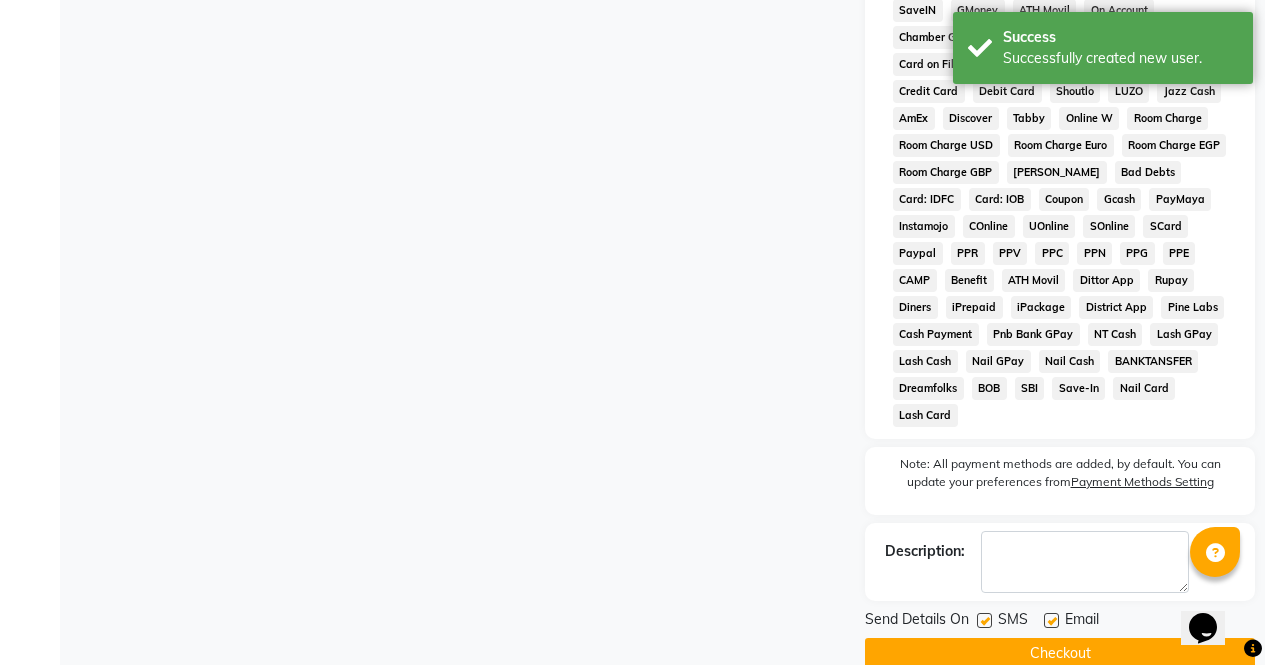 click on "Checkout" 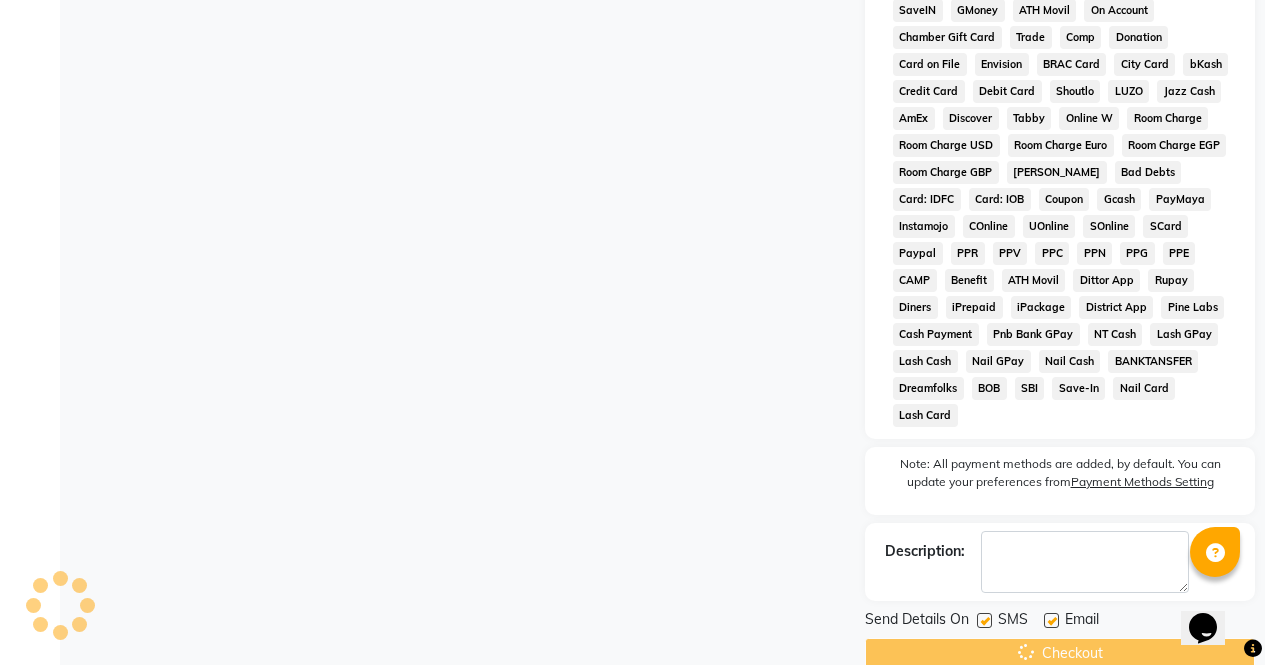 scroll, scrollTop: 0, scrollLeft: 0, axis: both 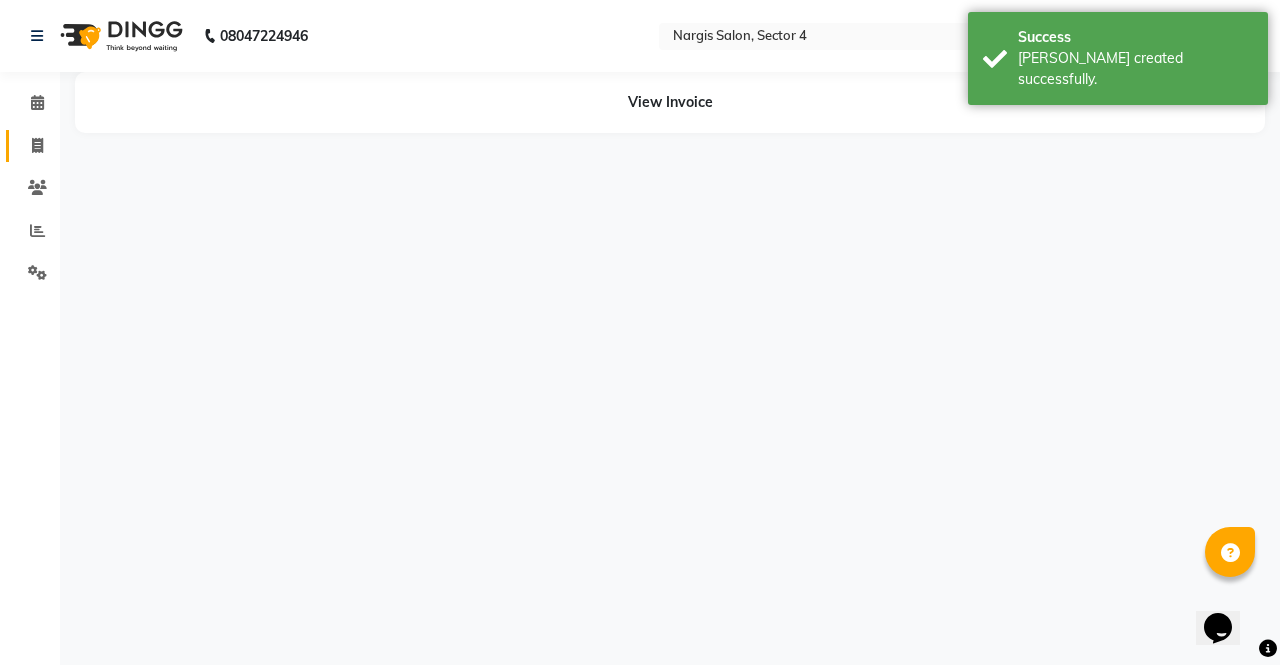 click 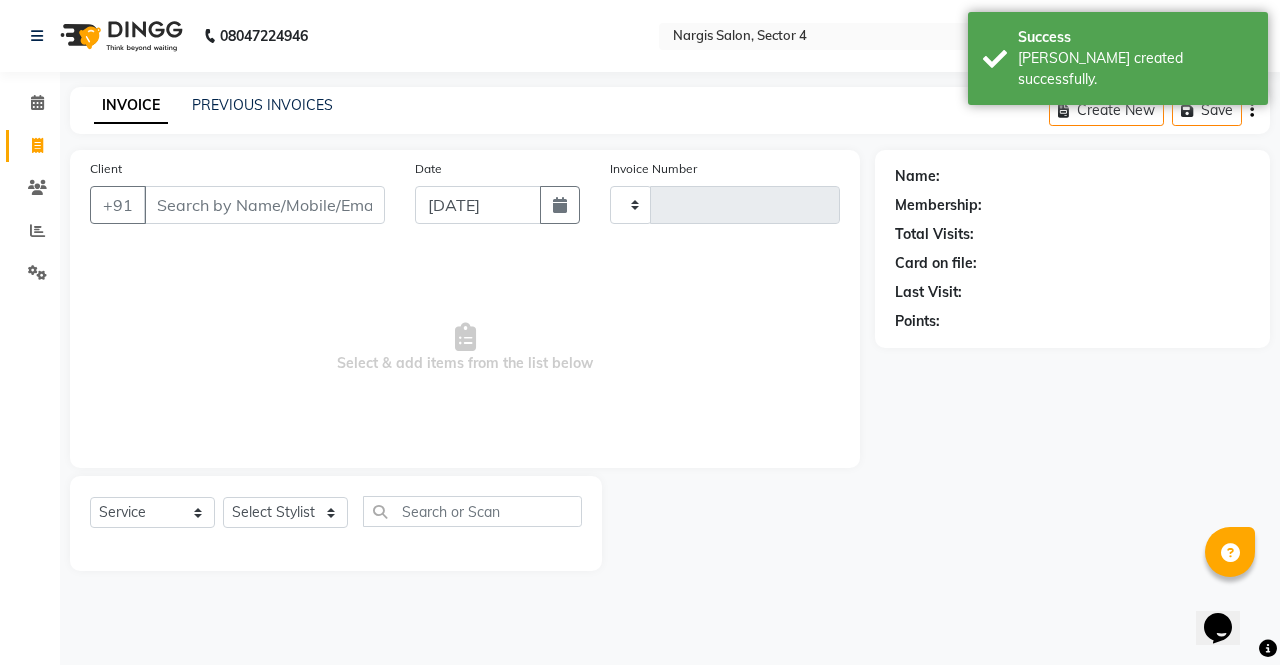 type on "2710" 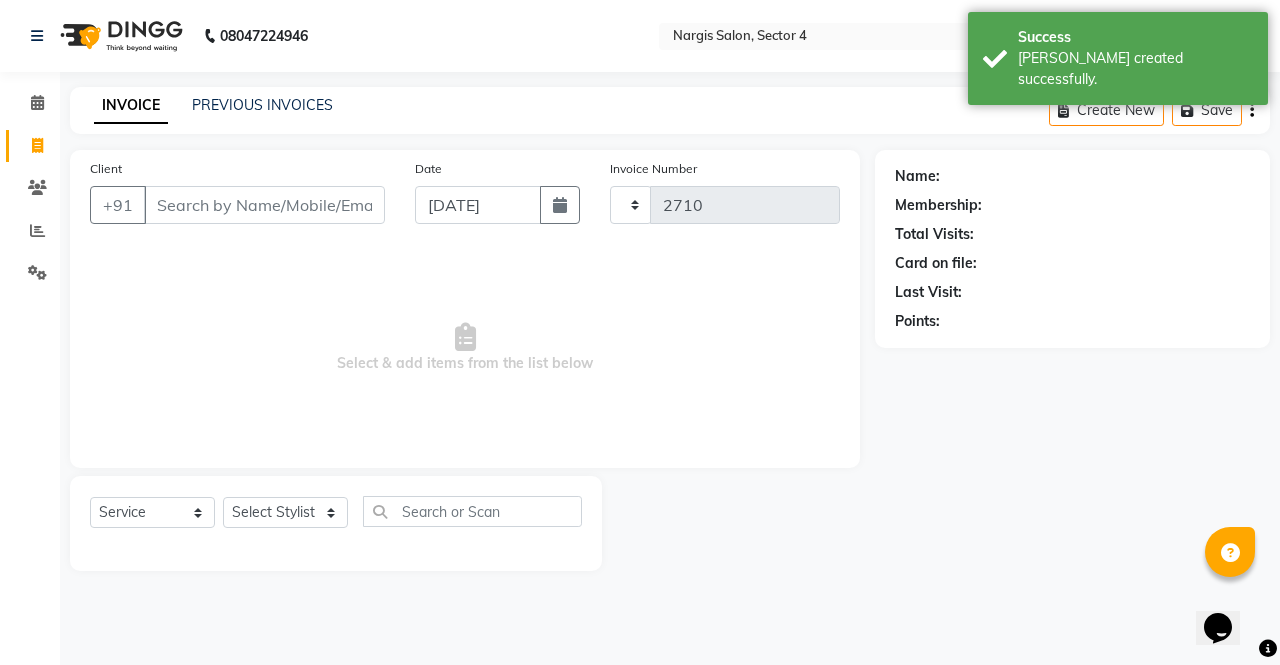 select on "4130" 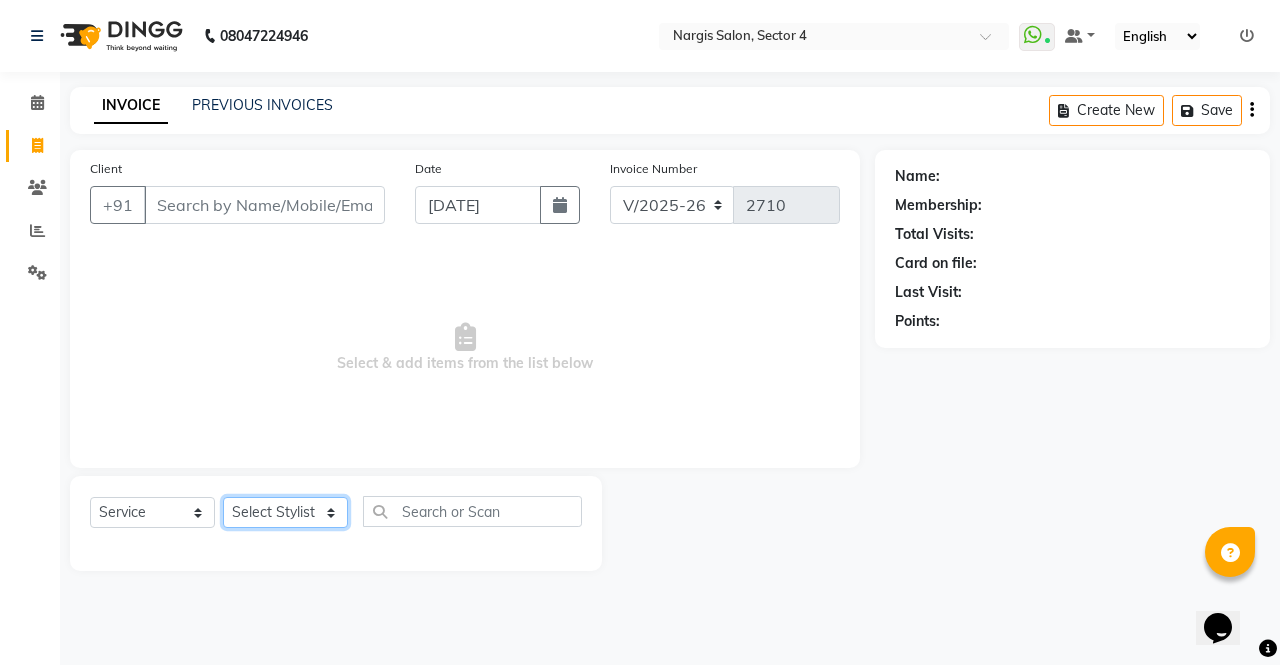 click on "Select Stylist [PERSON_NAME] [PERSON_NAME] Front Desk muskaan pratibha rakhi [PERSON_NAME] [PERSON_NAME]" 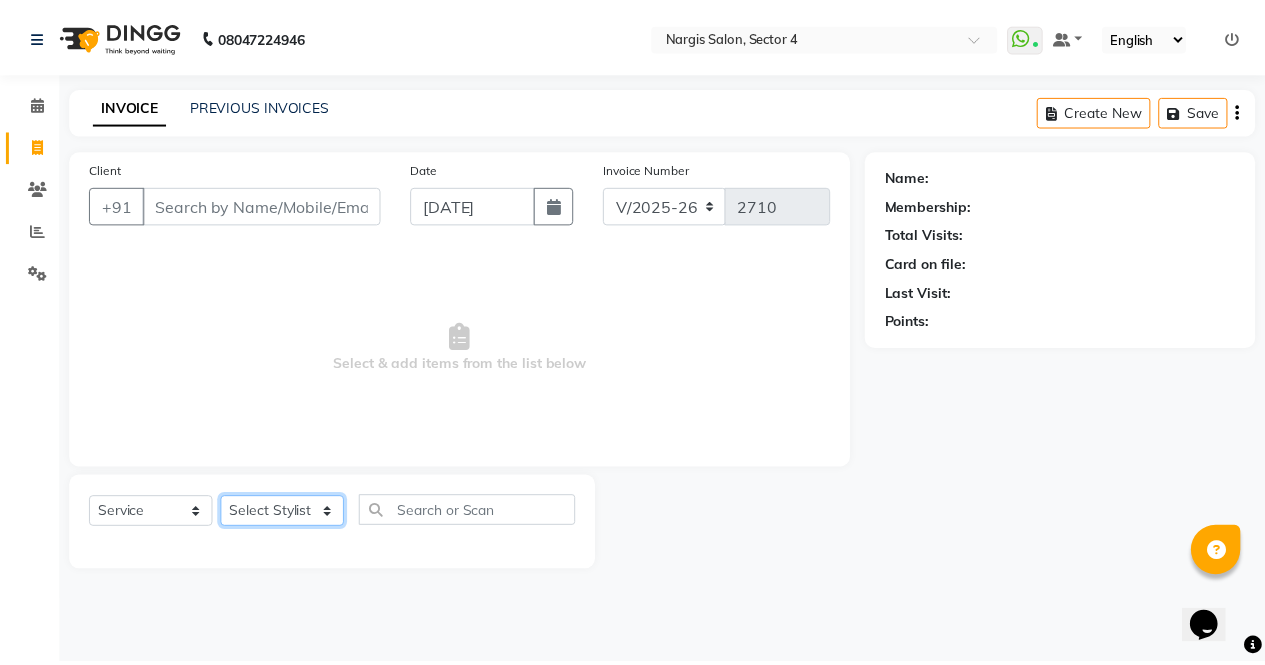 type 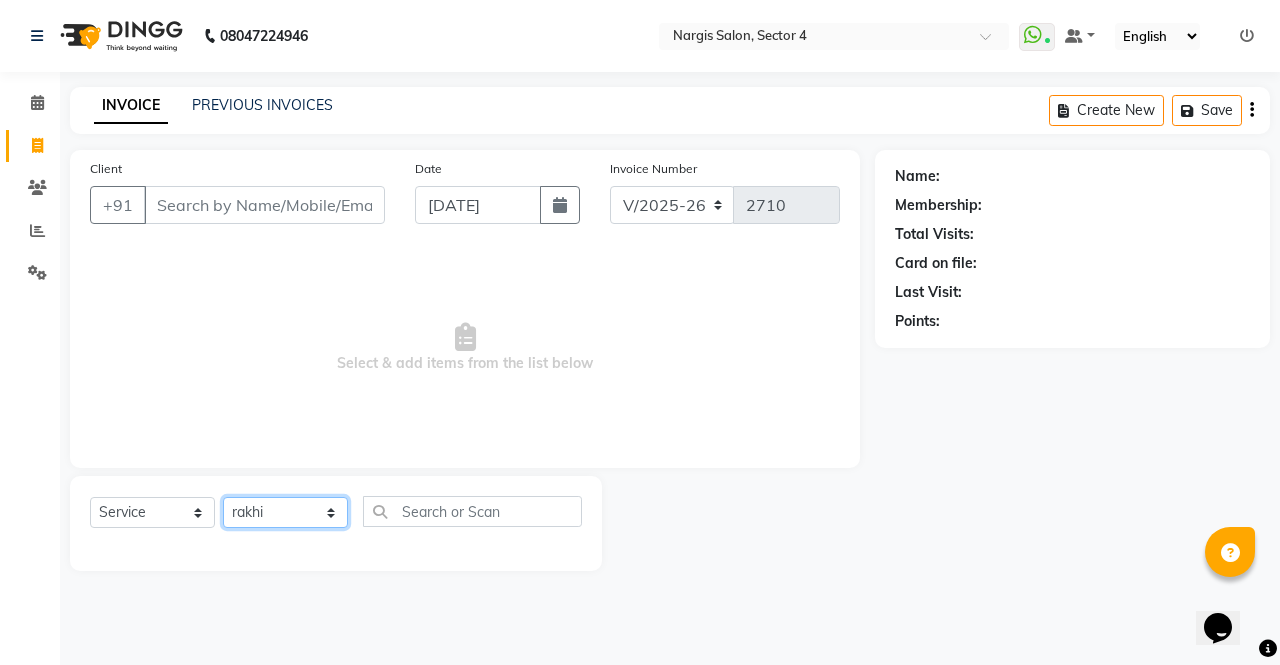 click on "Select Stylist [PERSON_NAME] [PERSON_NAME] Front Desk muskaan pratibha rakhi [PERSON_NAME] [PERSON_NAME]" 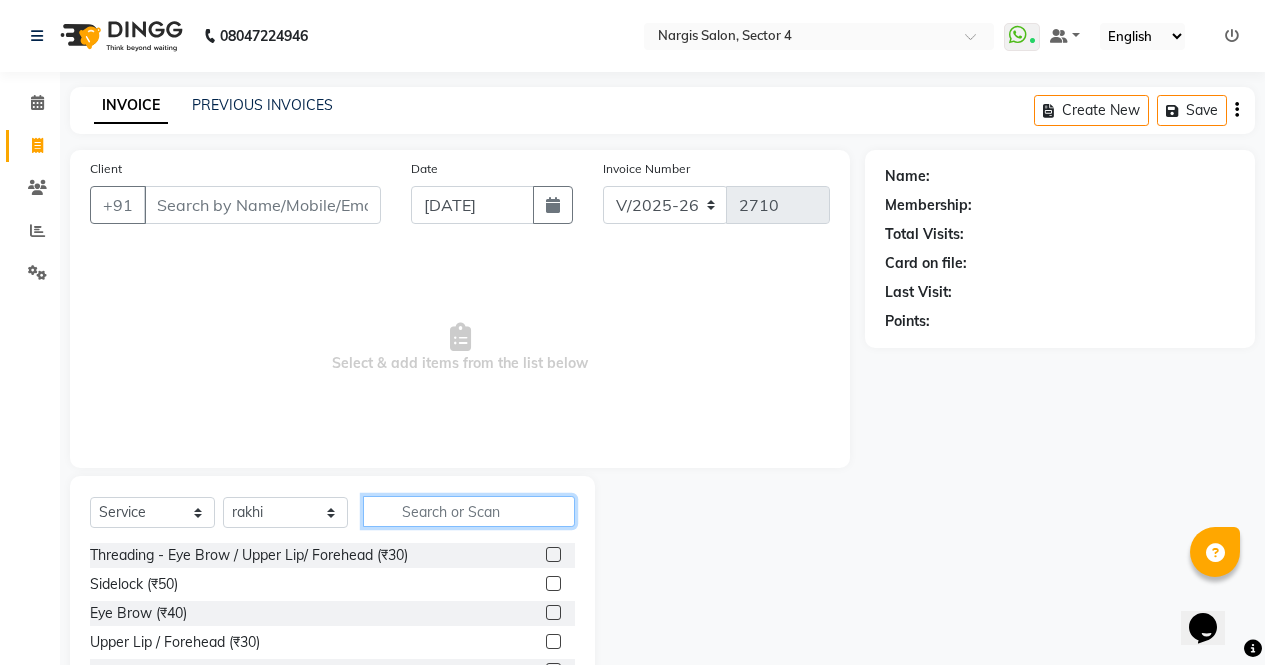 click 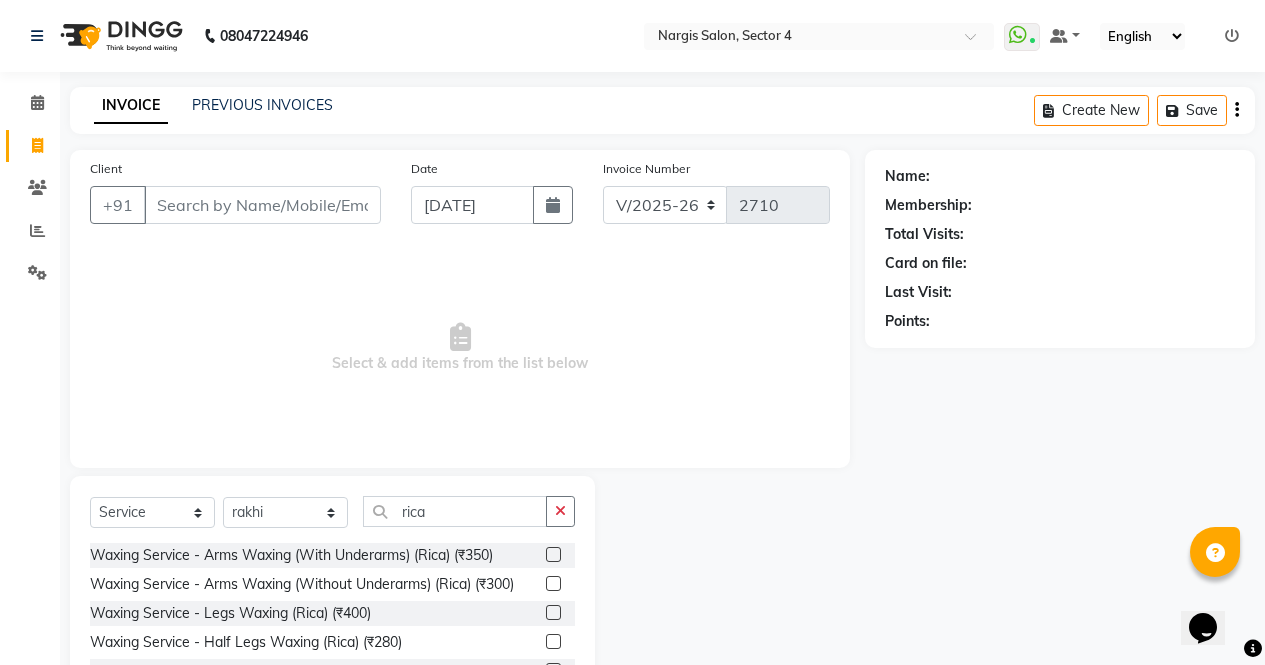 click 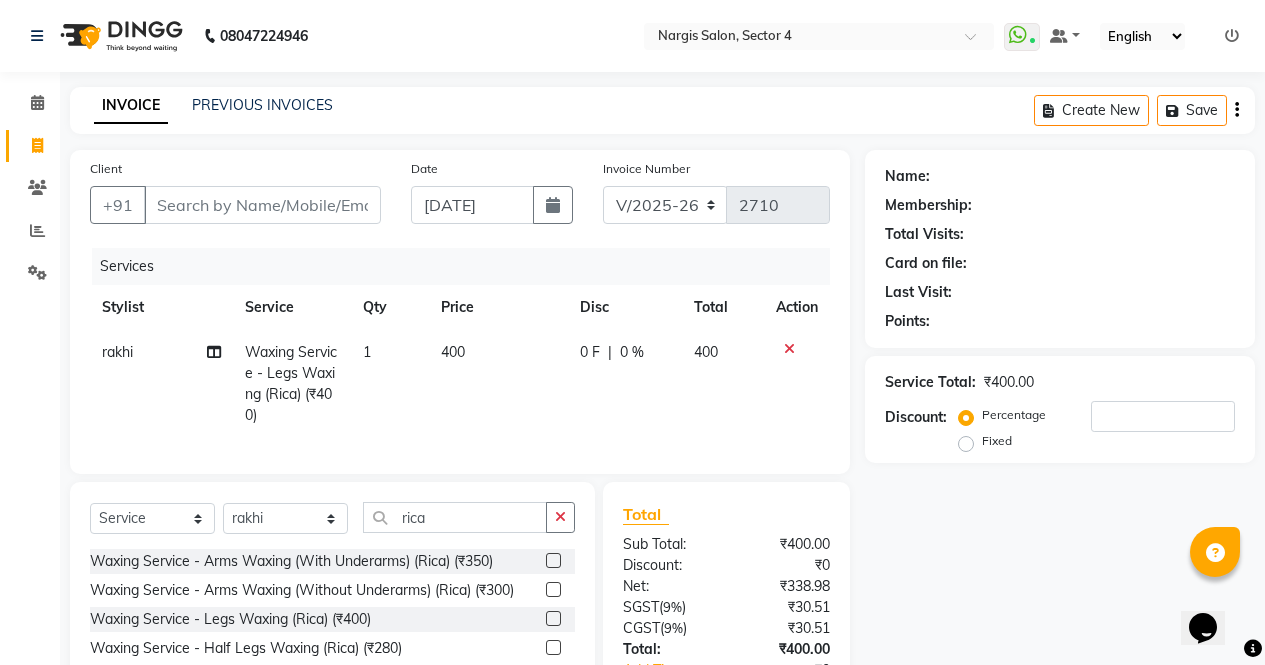 click 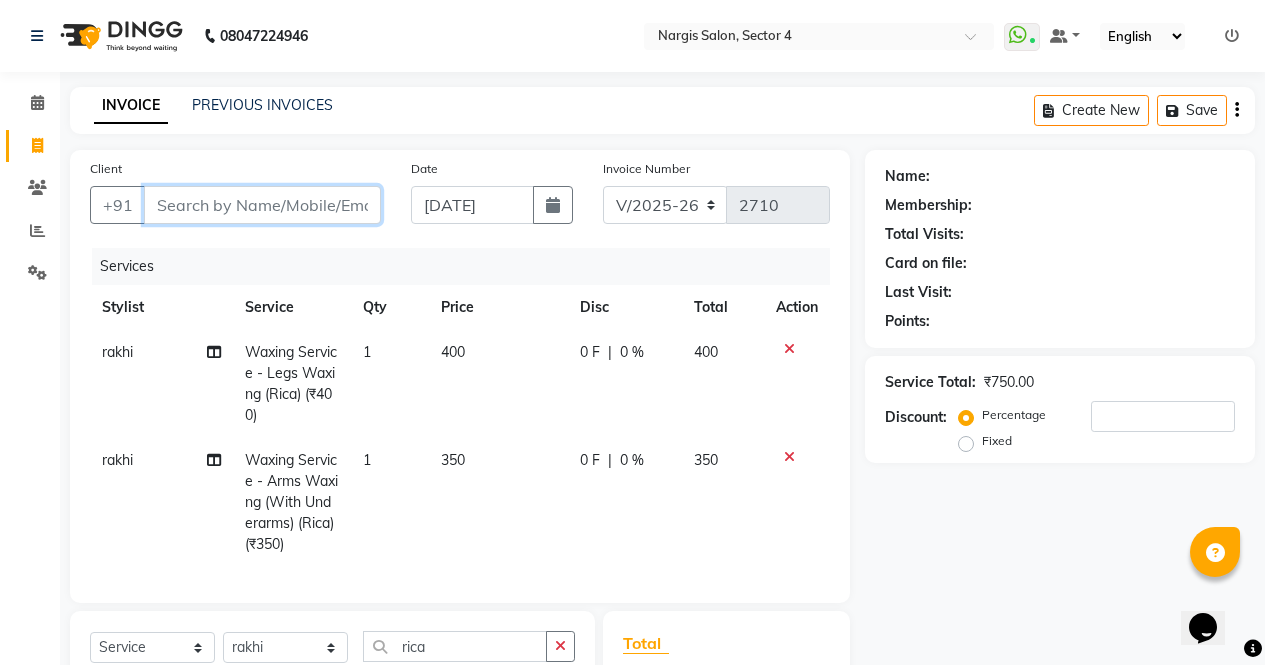 click on "Client" at bounding box center [262, 205] 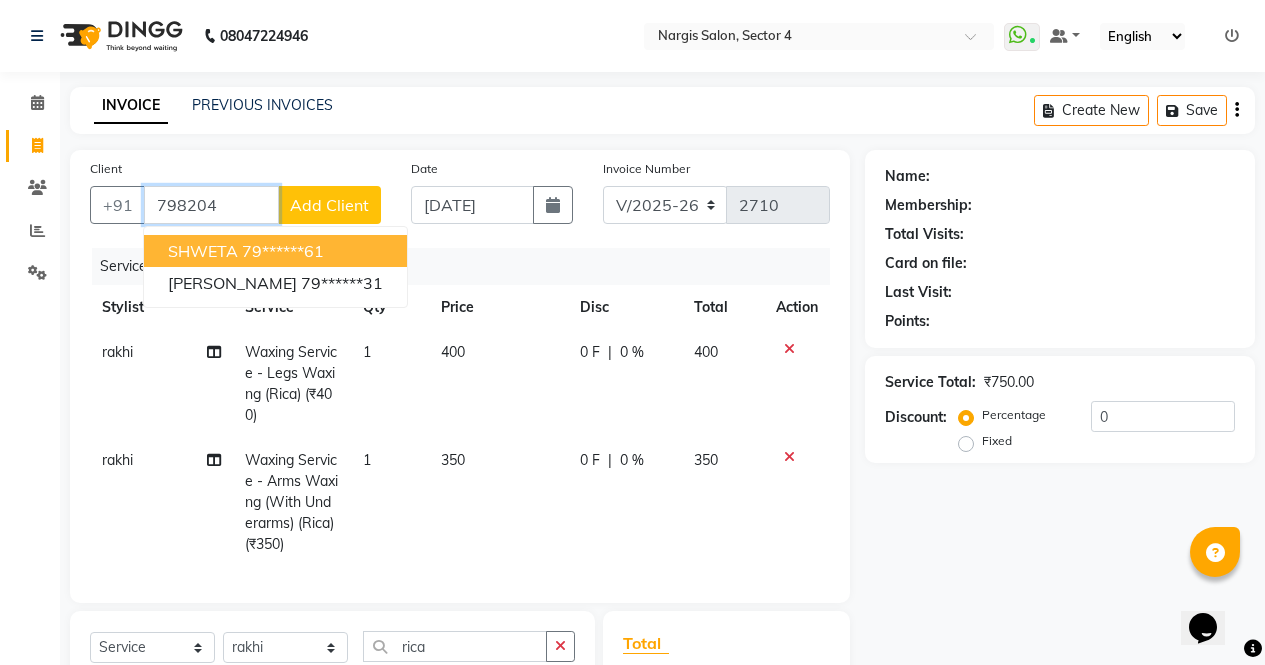 click on "SHWETA  79******61" at bounding box center (275, 251) 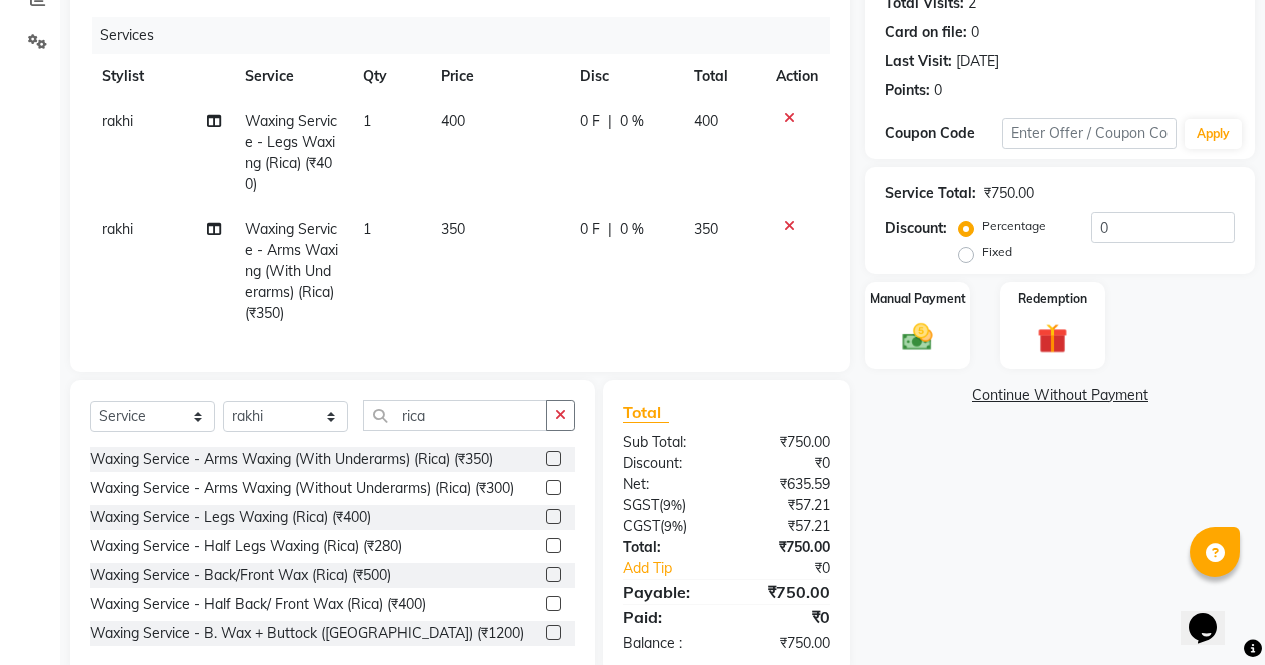 scroll, scrollTop: 286, scrollLeft: 0, axis: vertical 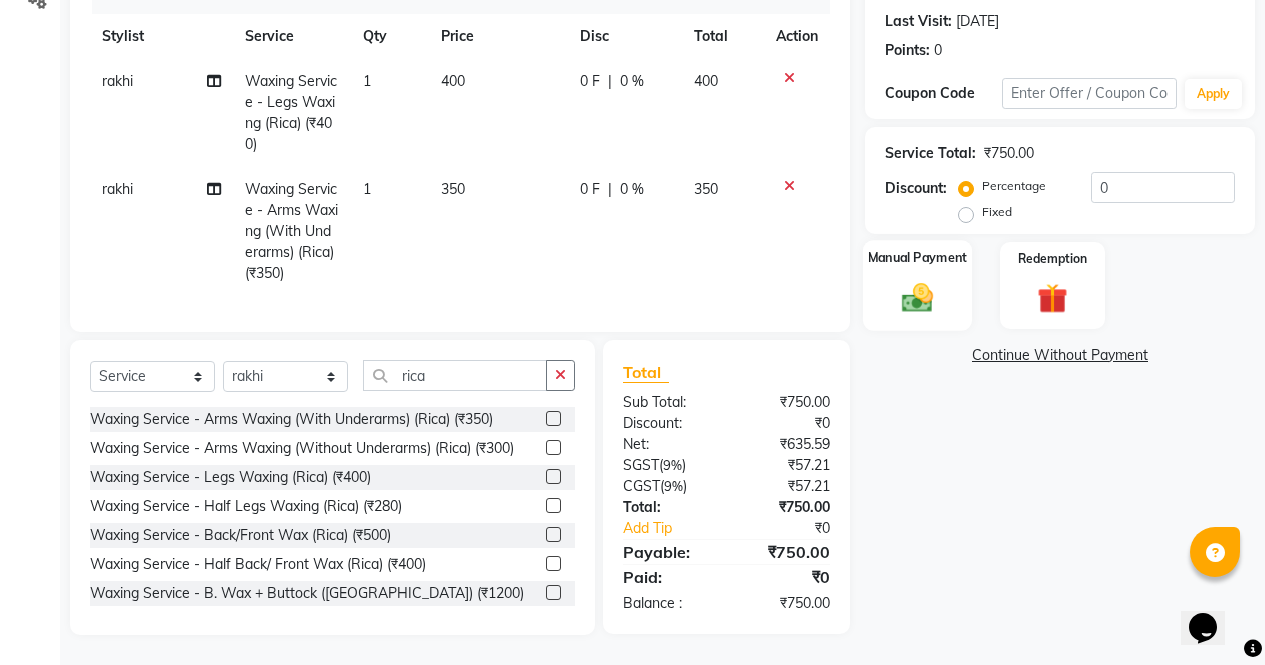 click on "Manual Payment" 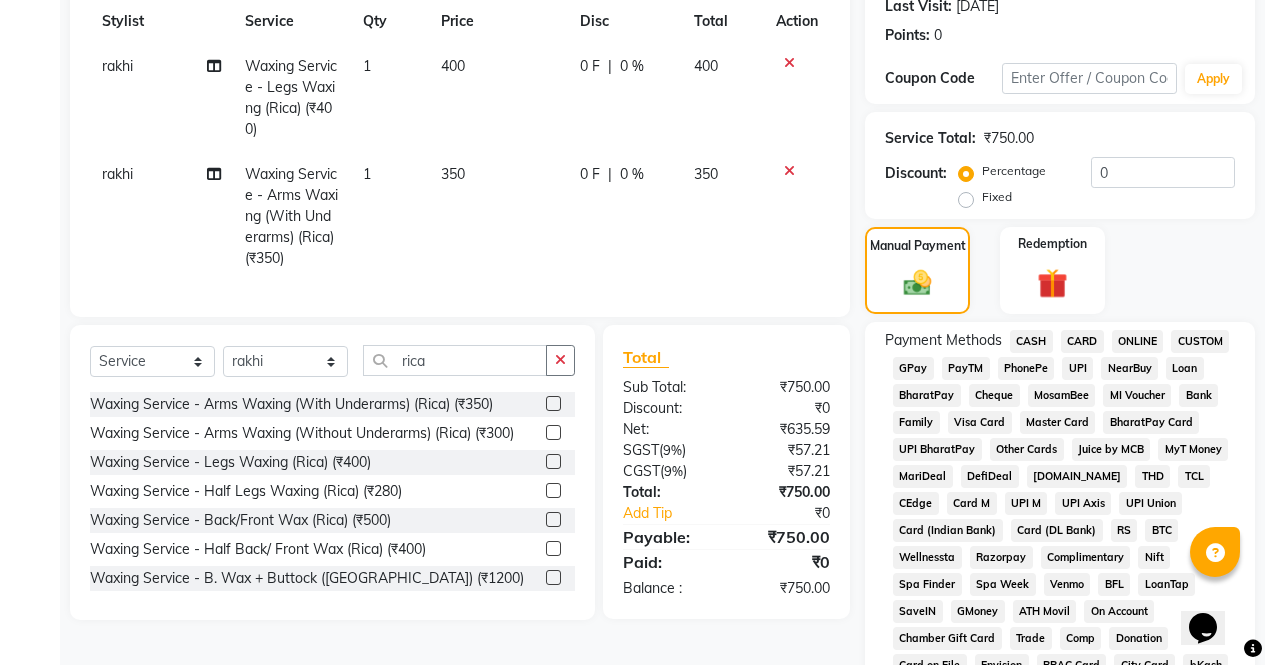 click on "CARD" 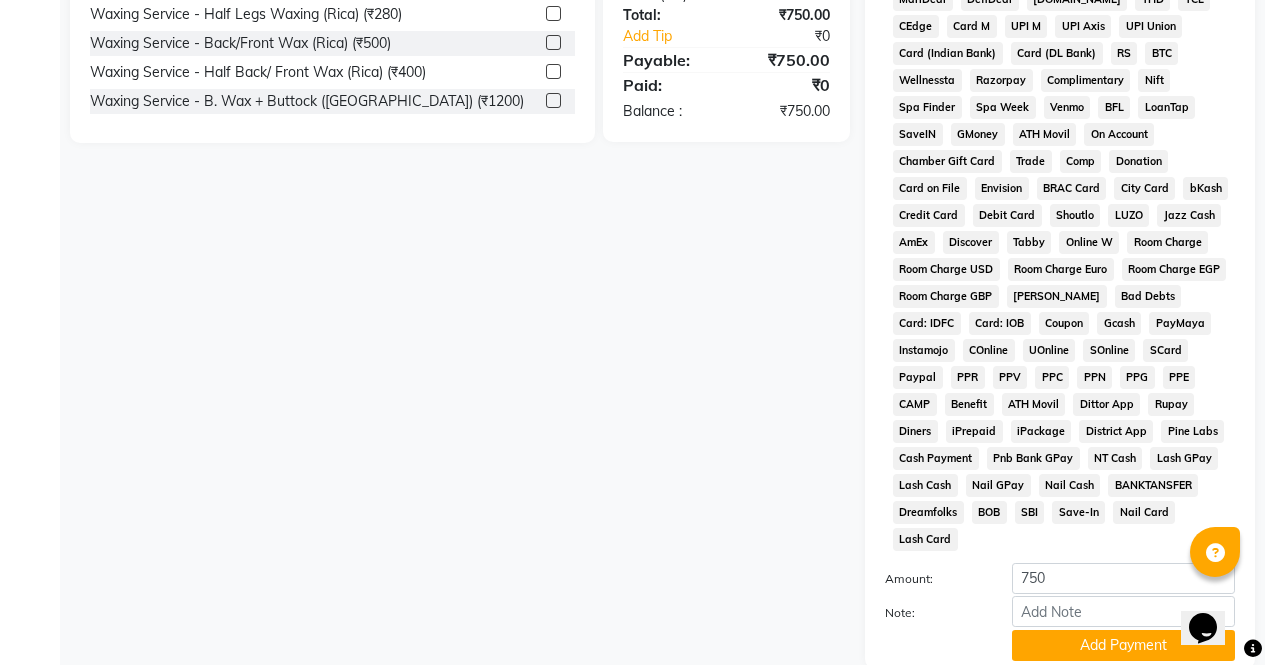 scroll, scrollTop: 887, scrollLeft: 0, axis: vertical 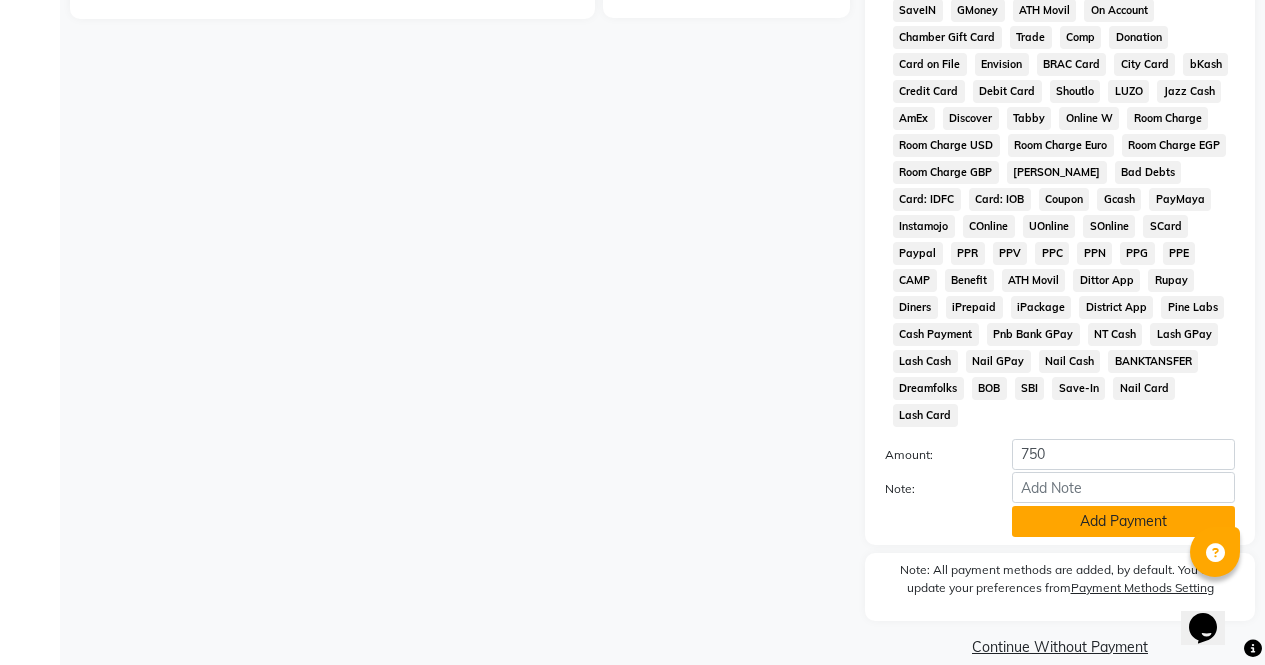click on "Add Payment" 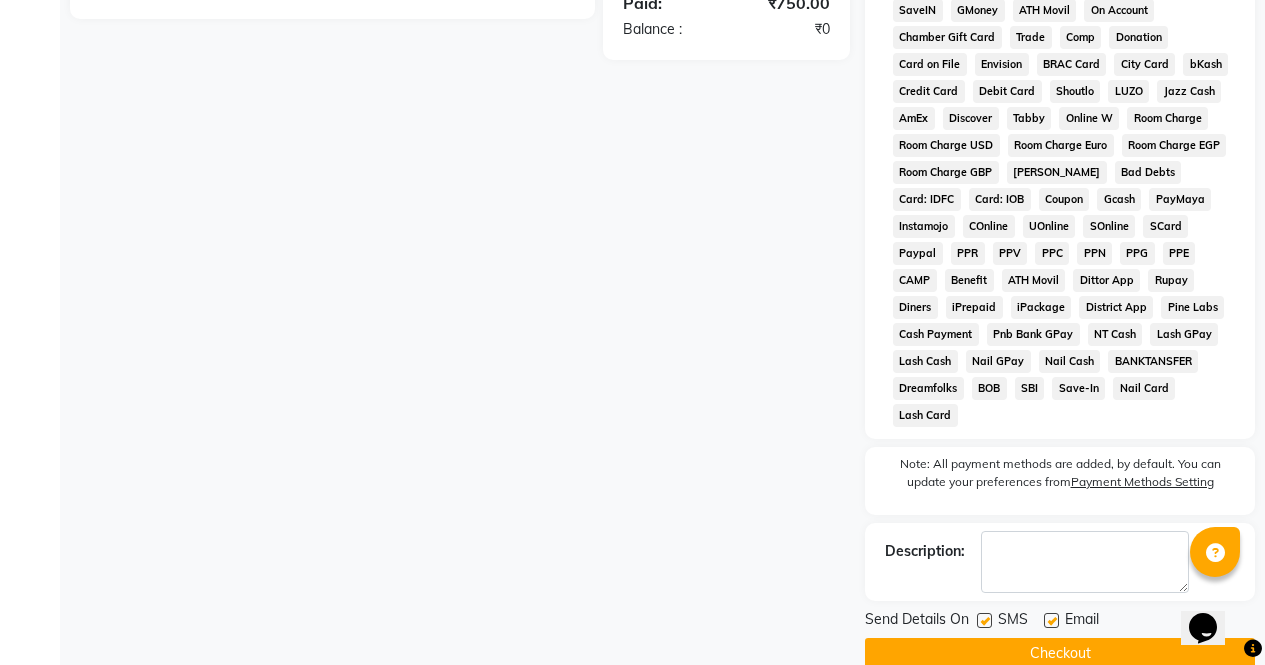 click on "Checkout" 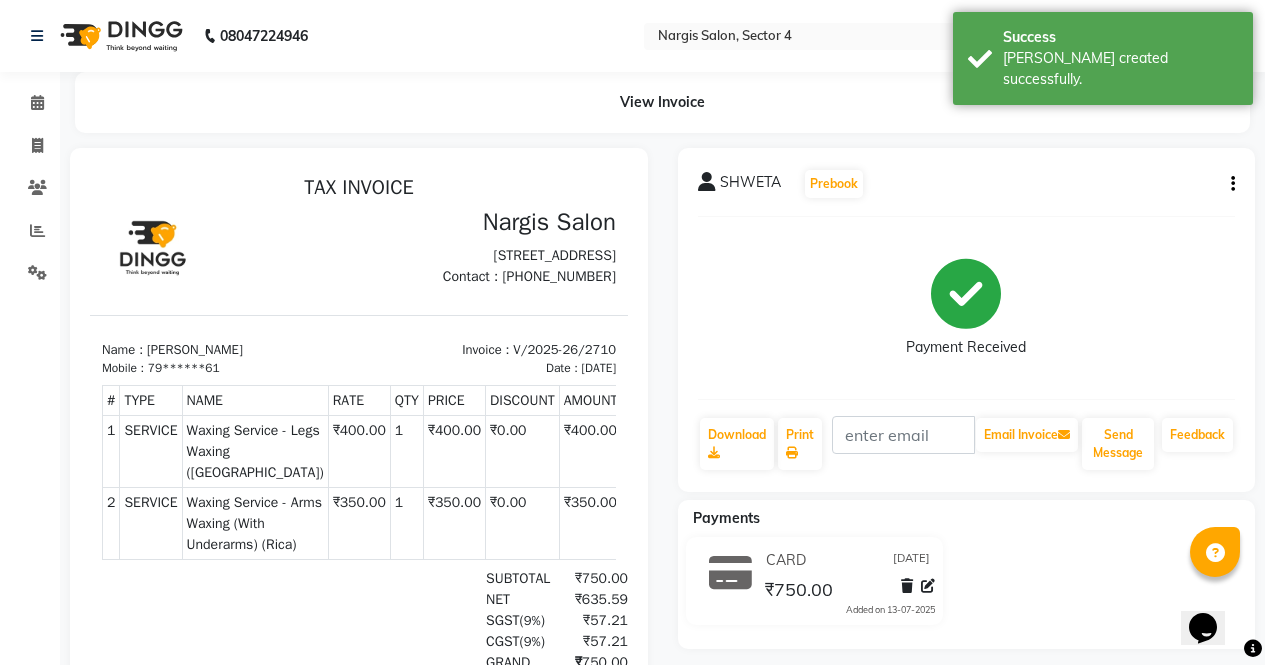 scroll, scrollTop: 0, scrollLeft: 0, axis: both 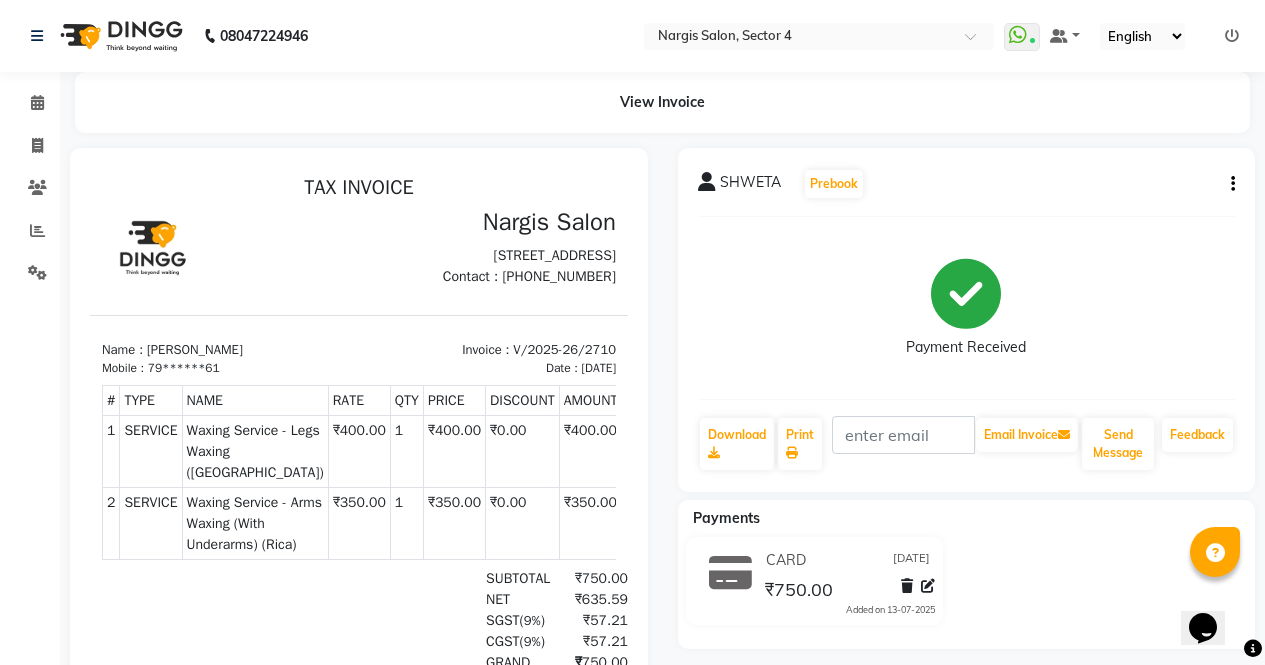 click on "Invoice" 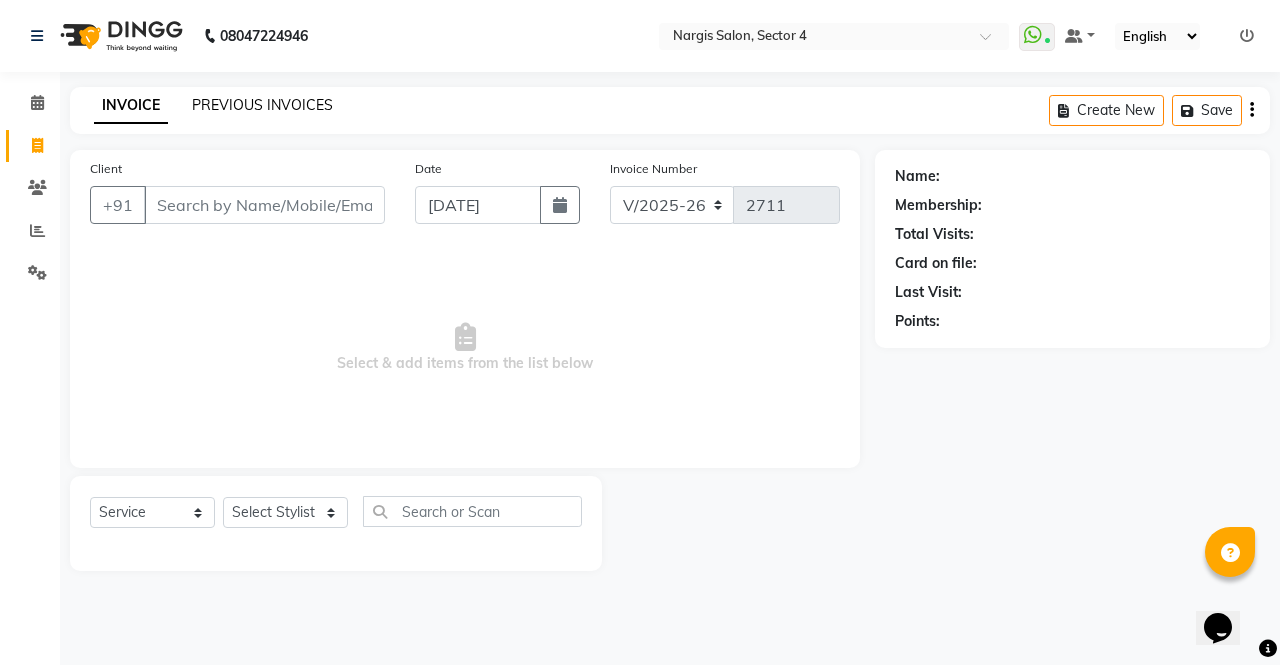 click on "PREVIOUS INVOICES" 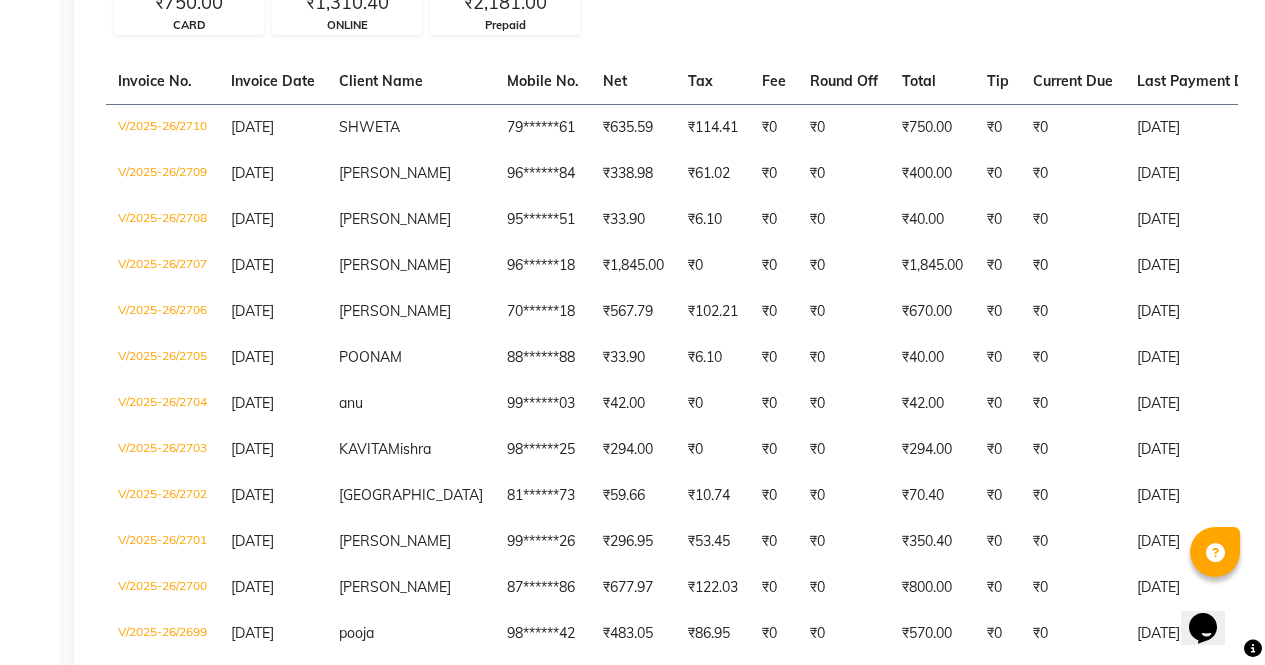 scroll, scrollTop: 278, scrollLeft: 0, axis: vertical 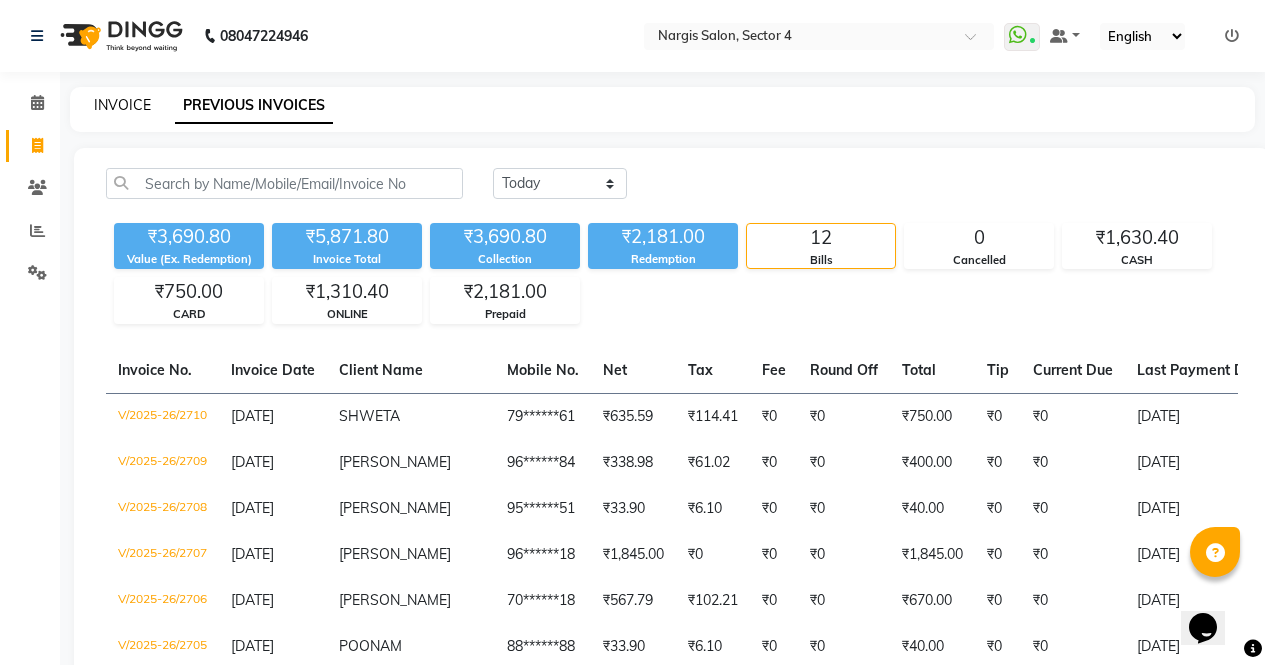 click on "INVOICE" 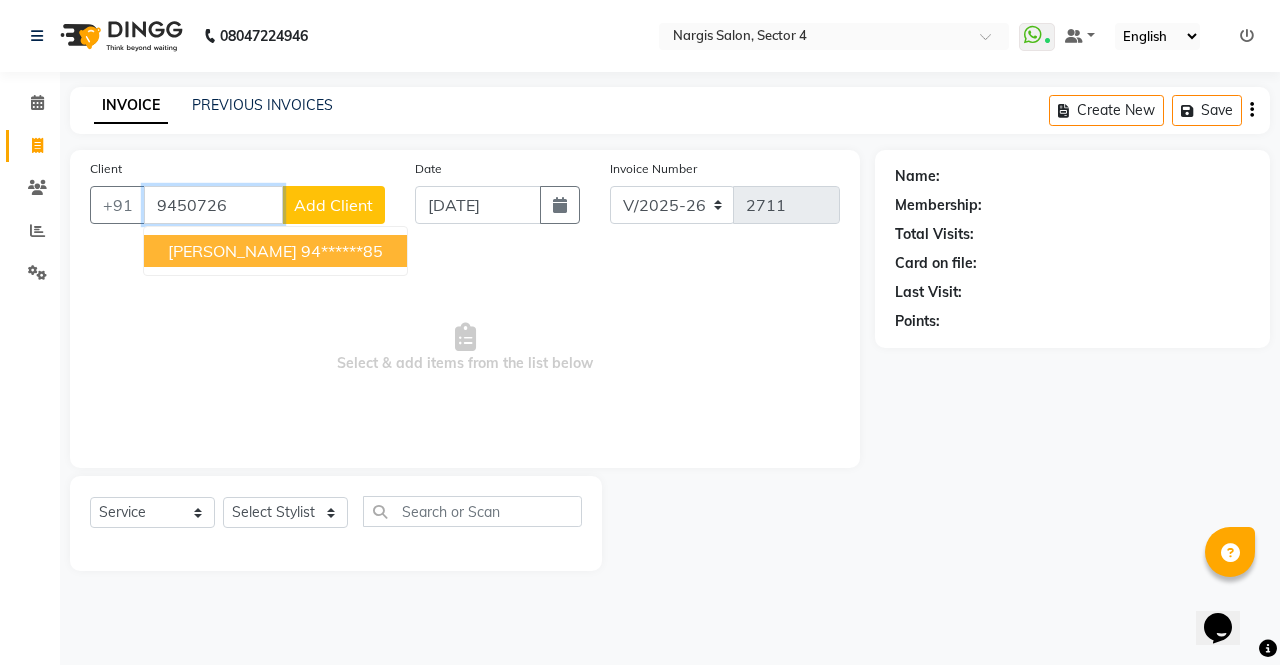 click on "94******85" at bounding box center (342, 251) 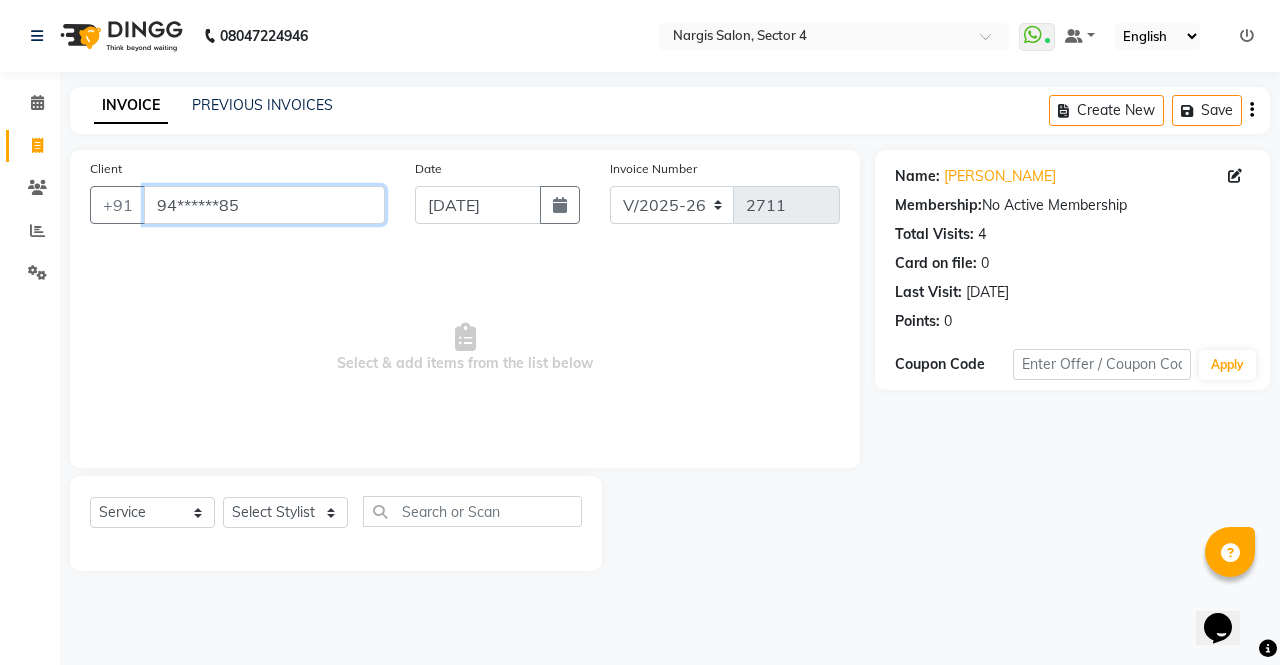 click on "94******85" at bounding box center [264, 205] 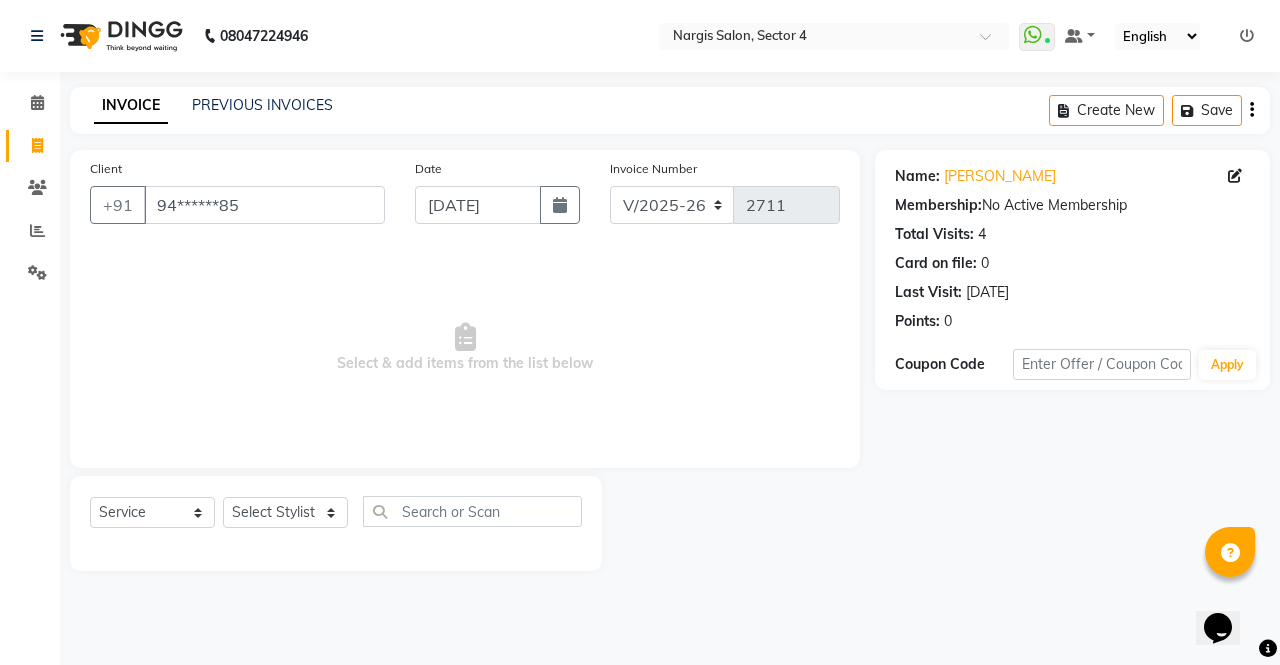 click on "Client +91 94******85" 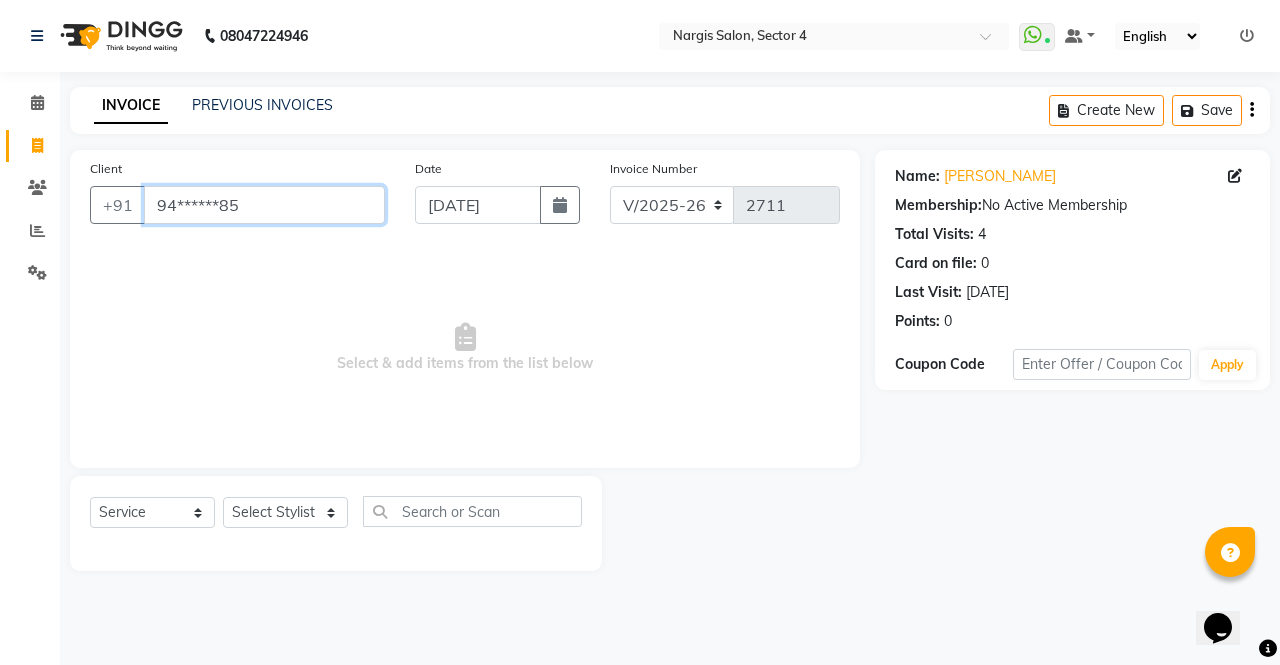 click on "94******85" at bounding box center [264, 205] 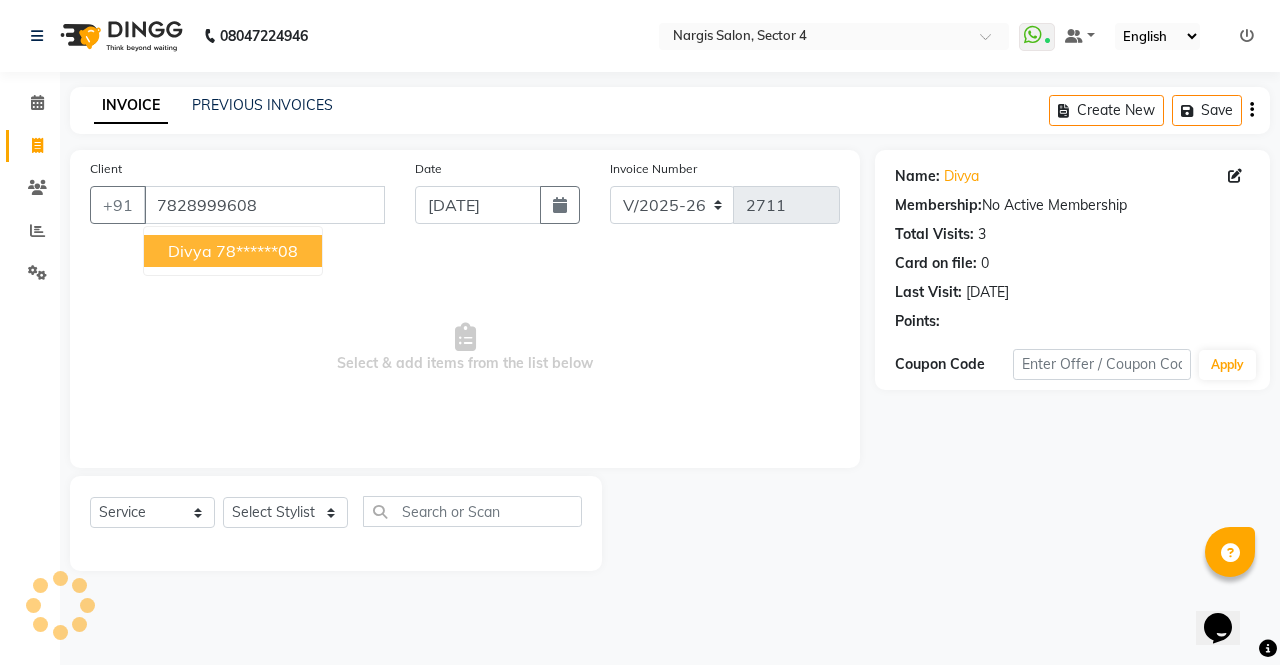 click on "78******08" at bounding box center (257, 251) 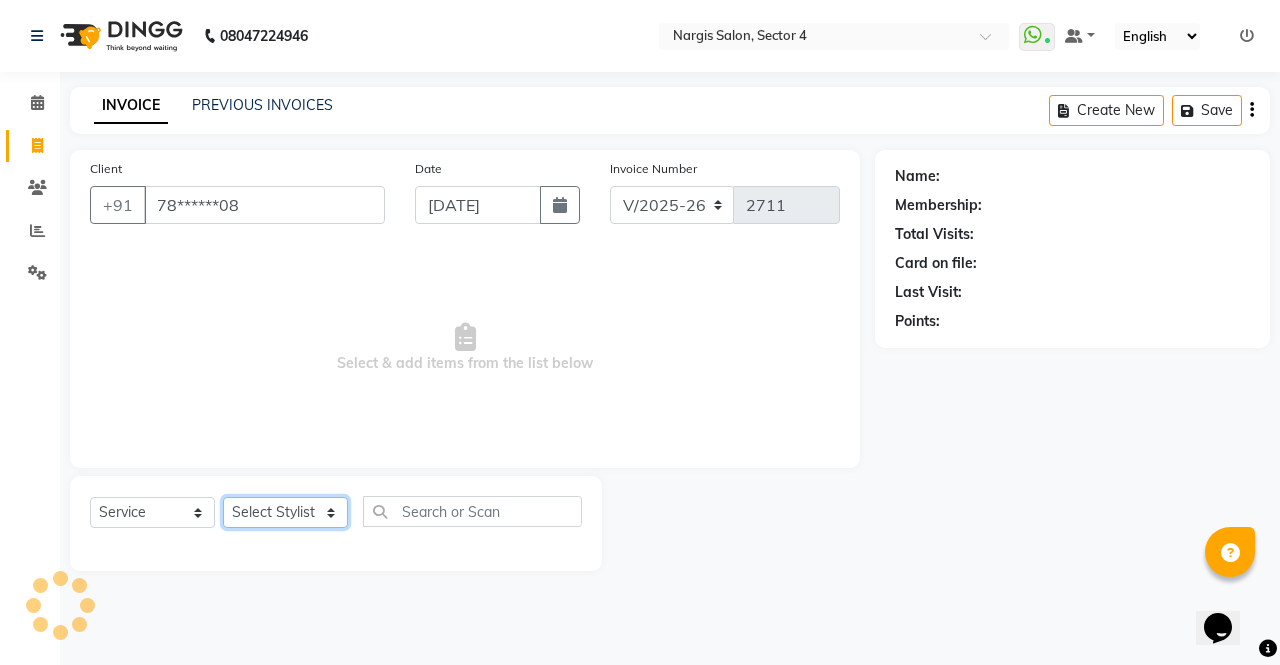 click on "Select Stylist [PERSON_NAME] [PERSON_NAME] Front Desk muskaan pratibha rakhi [PERSON_NAME] [PERSON_NAME]" 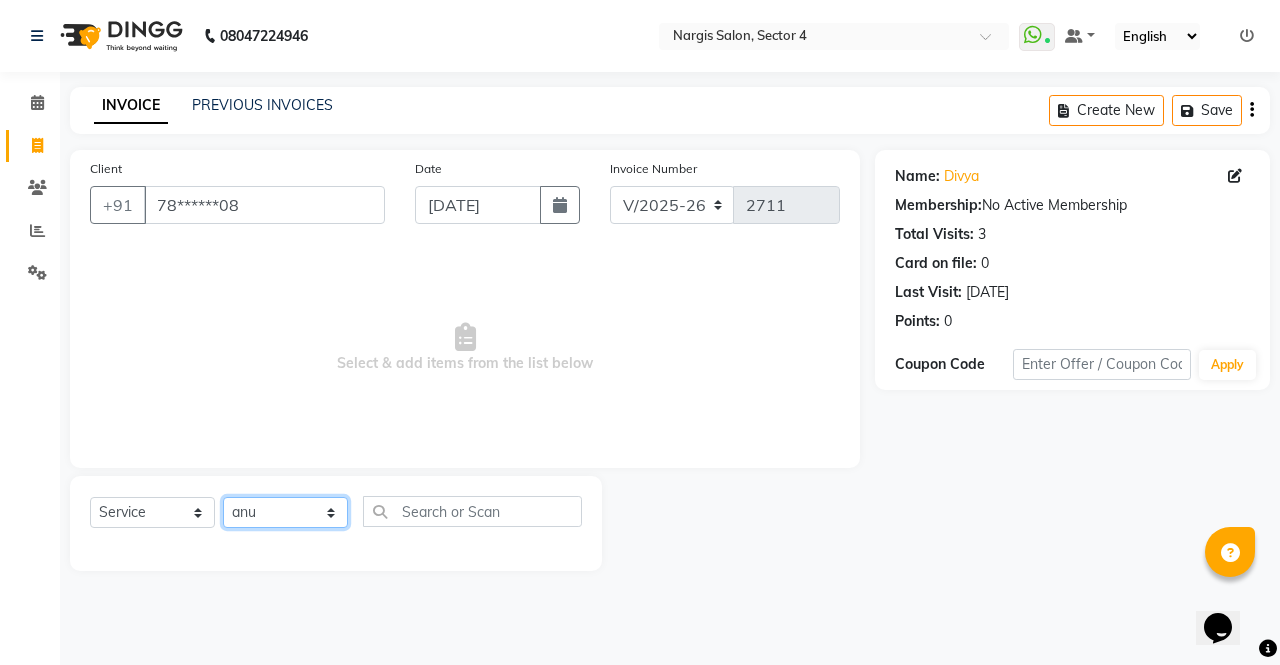 click on "Select Stylist [PERSON_NAME] [PERSON_NAME] Front Desk muskaan pratibha rakhi [PERSON_NAME] [PERSON_NAME]" 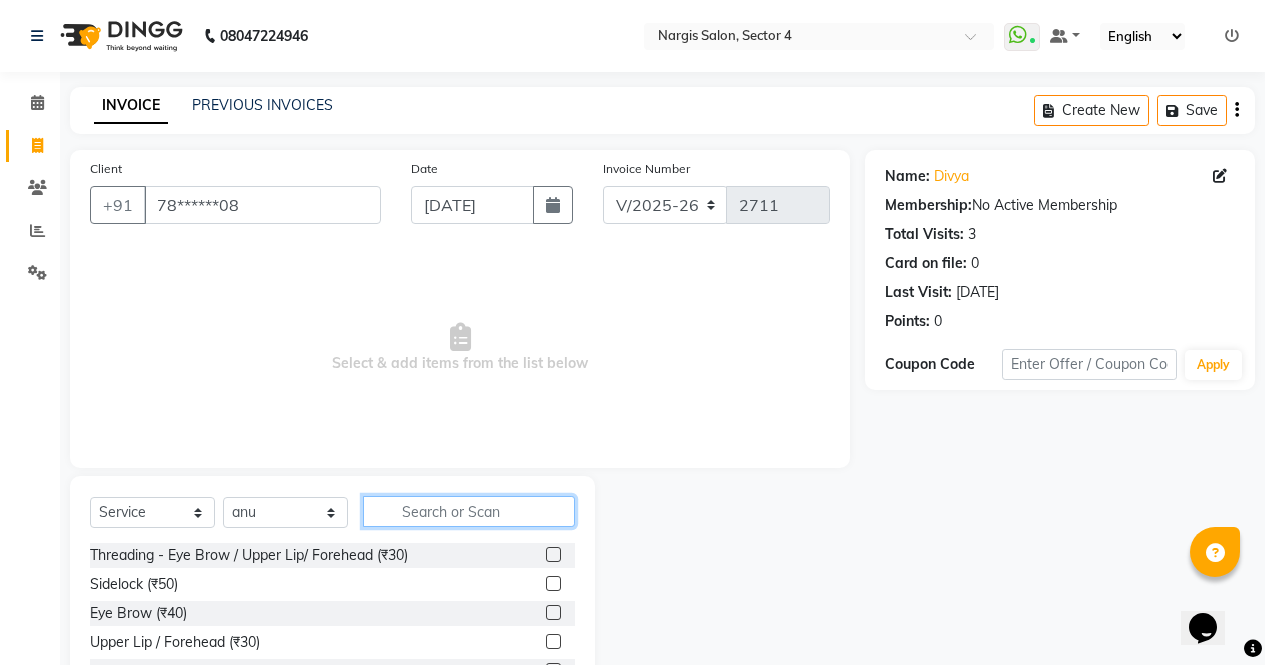 click 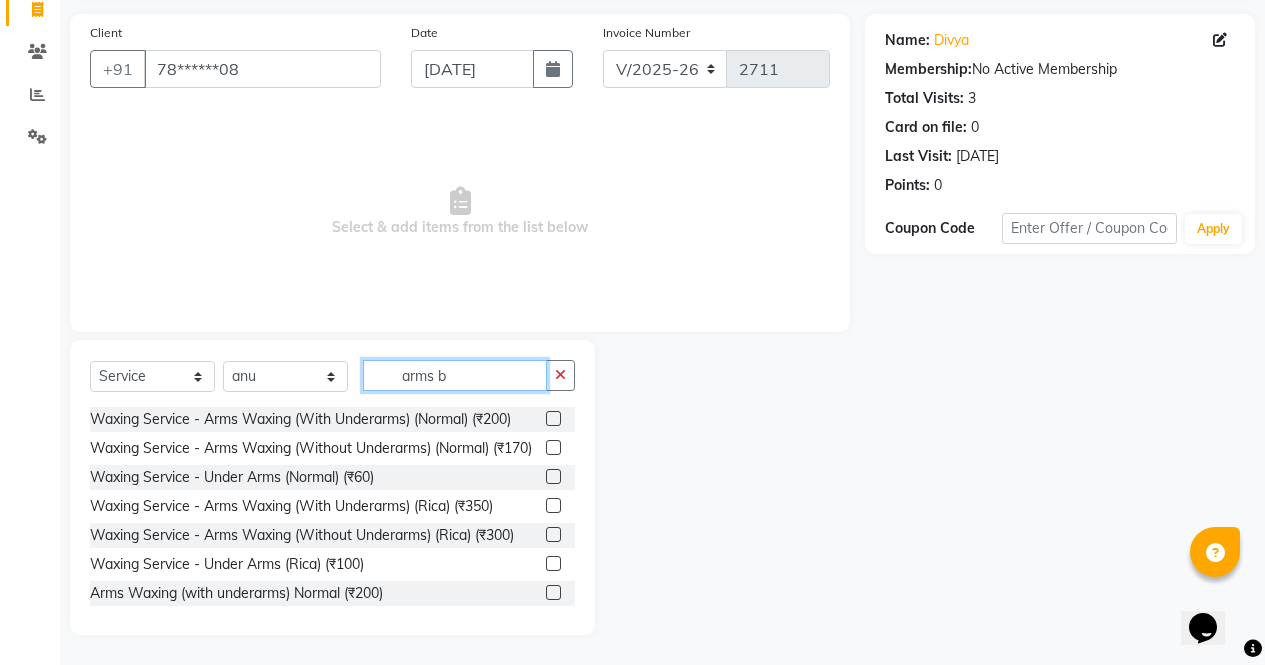scroll, scrollTop: 0, scrollLeft: 0, axis: both 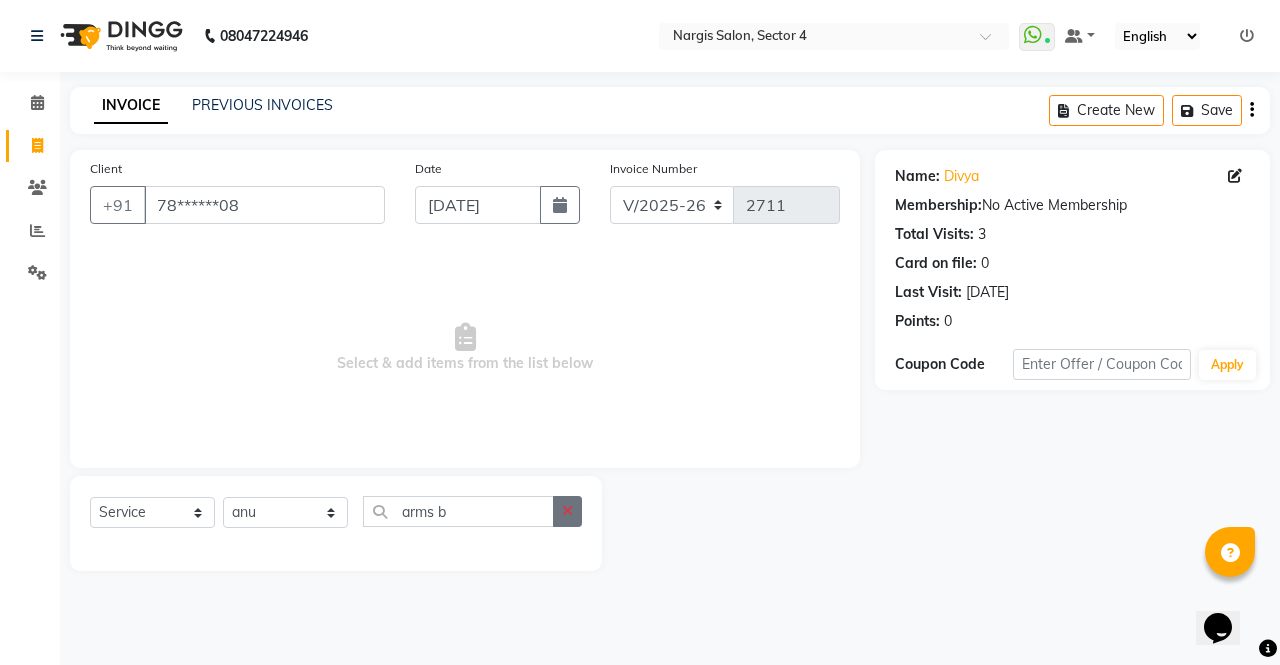 click 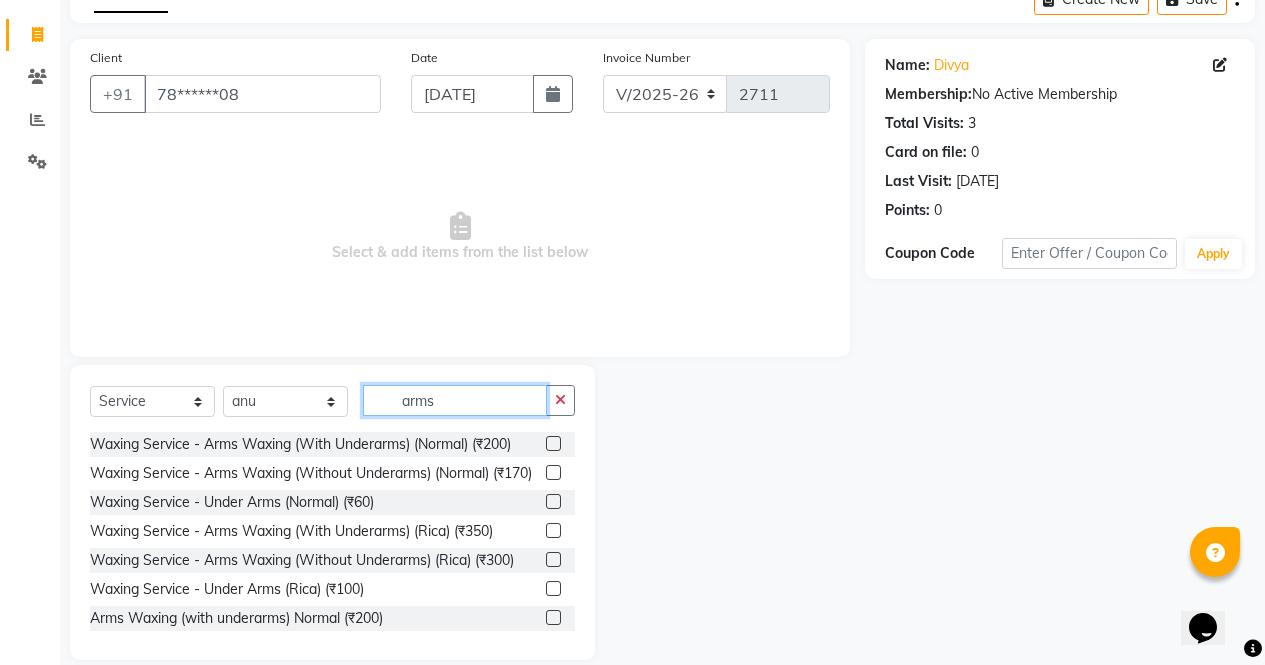 scroll, scrollTop: 121, scrollLeft: 0, axis: vertical 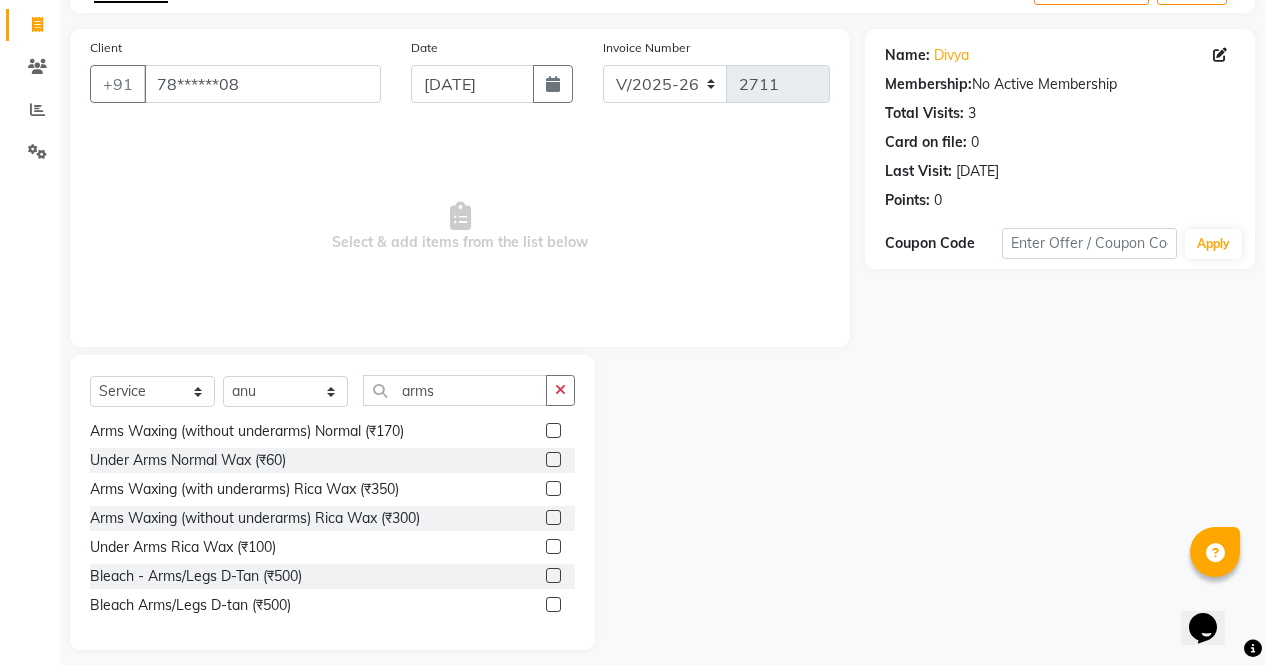 click 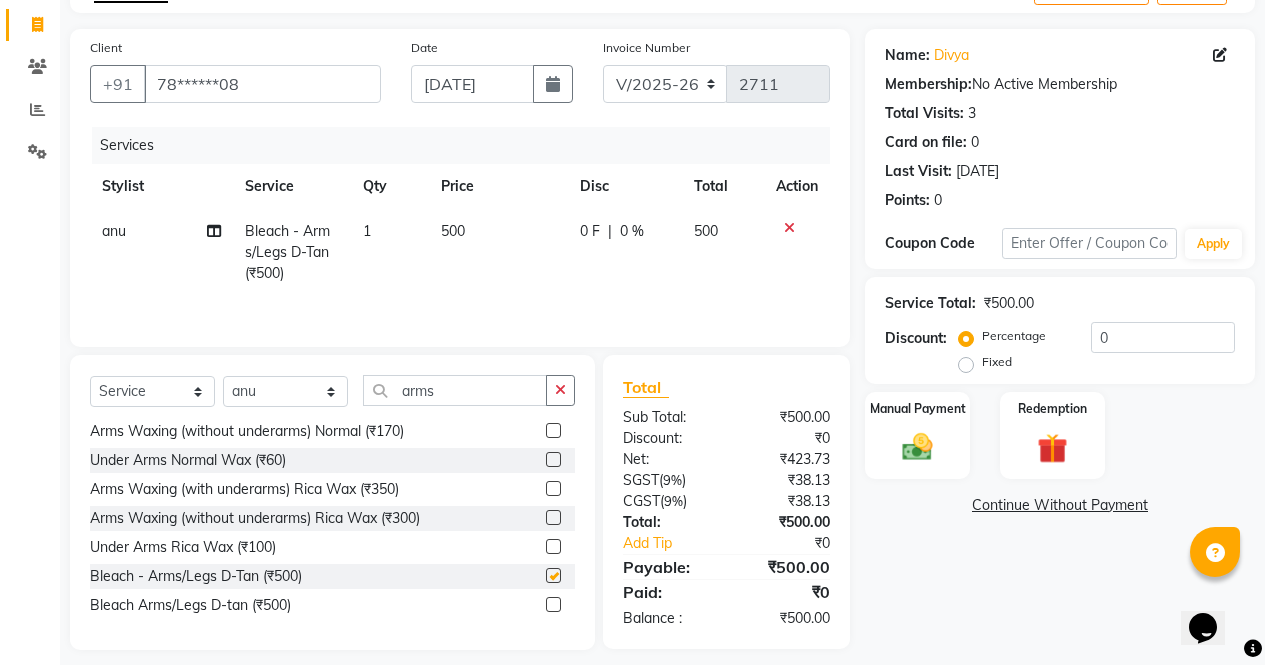 scroll, scrollTop: 136, scrollLeft: 0, axis: vertical 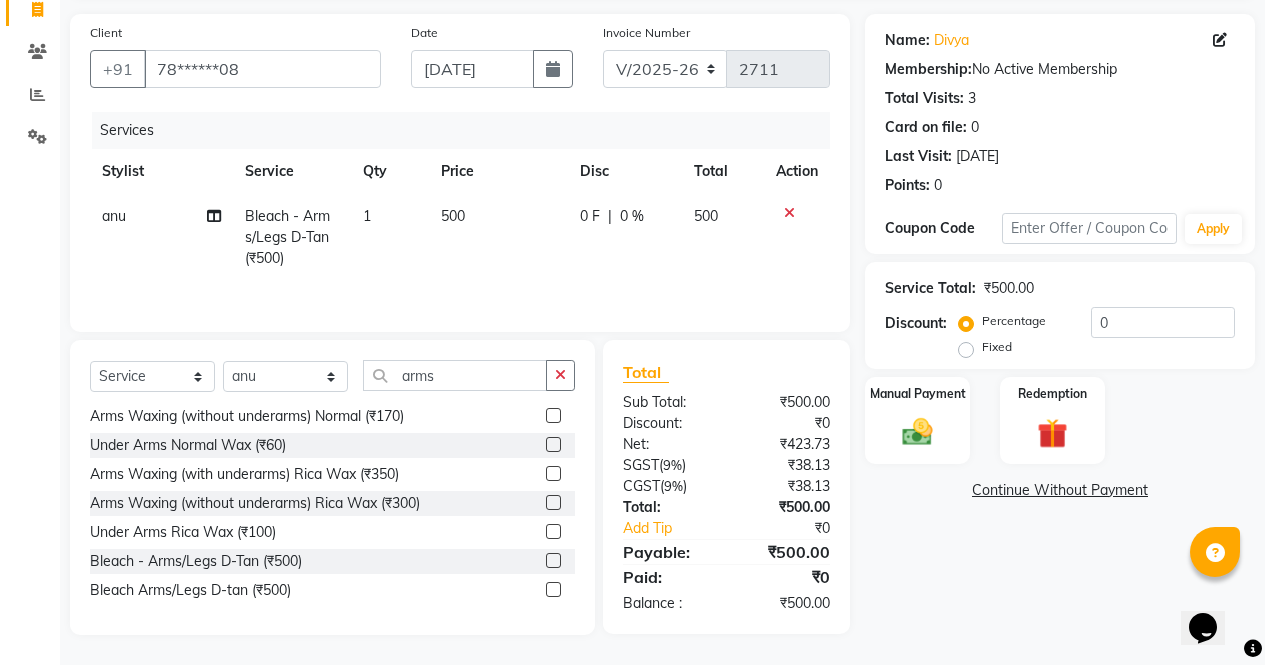 click on "Select  Service  Product  Membership  Package Voucher Prepaid Gift Card  Select Stylist [PERSON_NAME] [PERSON_NAME] Front Desk muskaan pratibha rakhi [PERSON_NAME] [PERSON_NAME] arms" 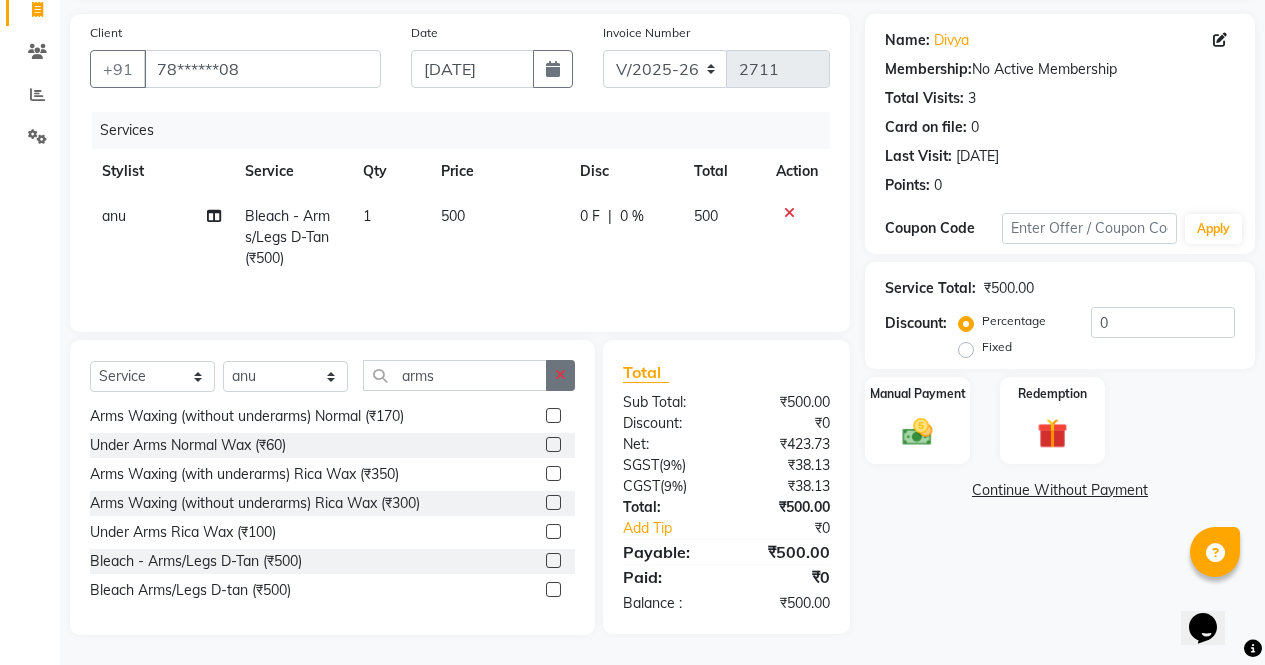 click 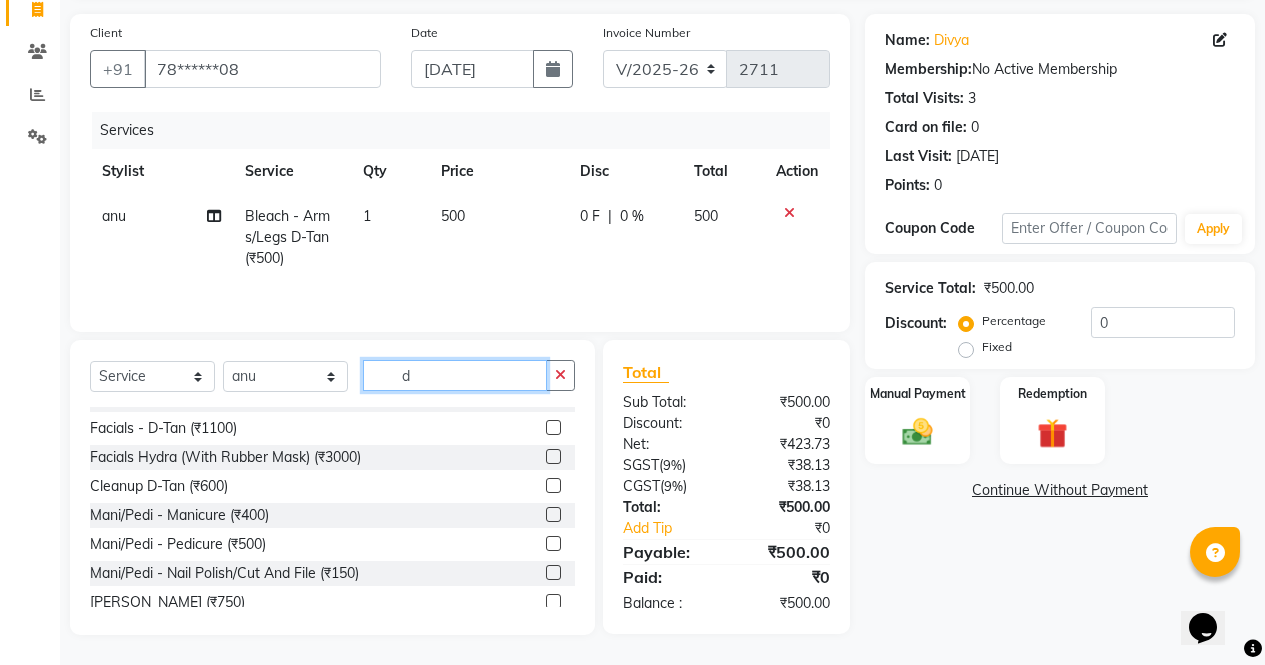 scroll, scrollTop: 368, scrollLeft: 0, axis: vertical 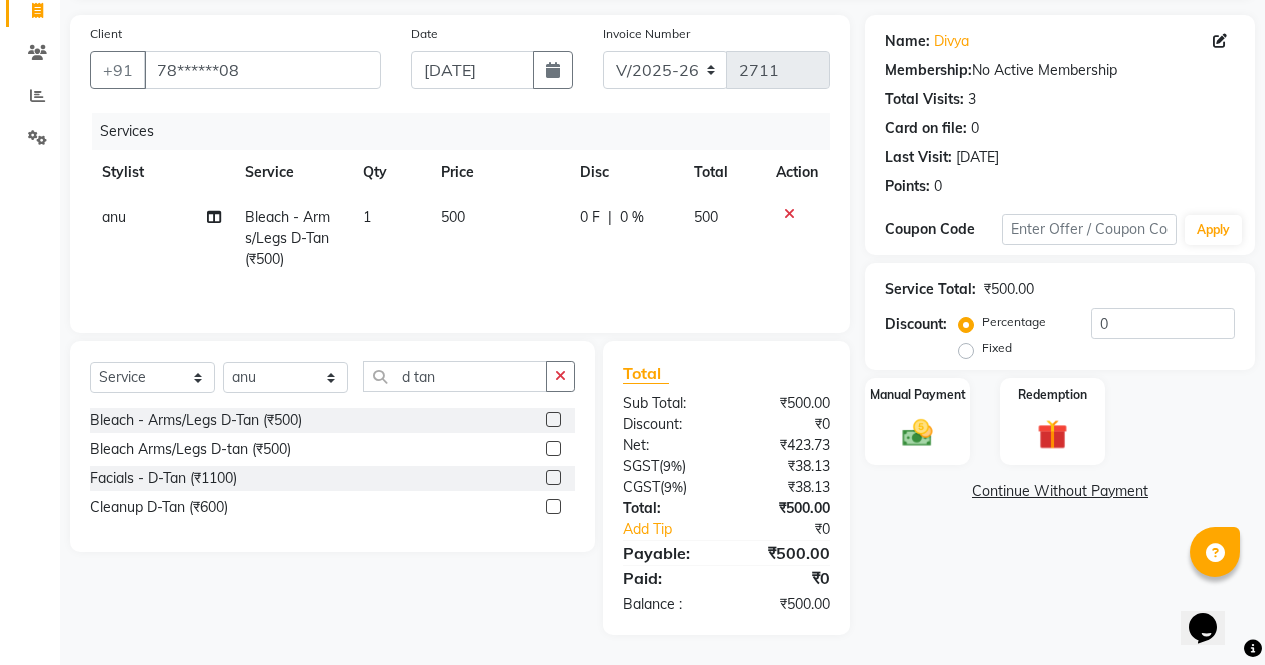 click 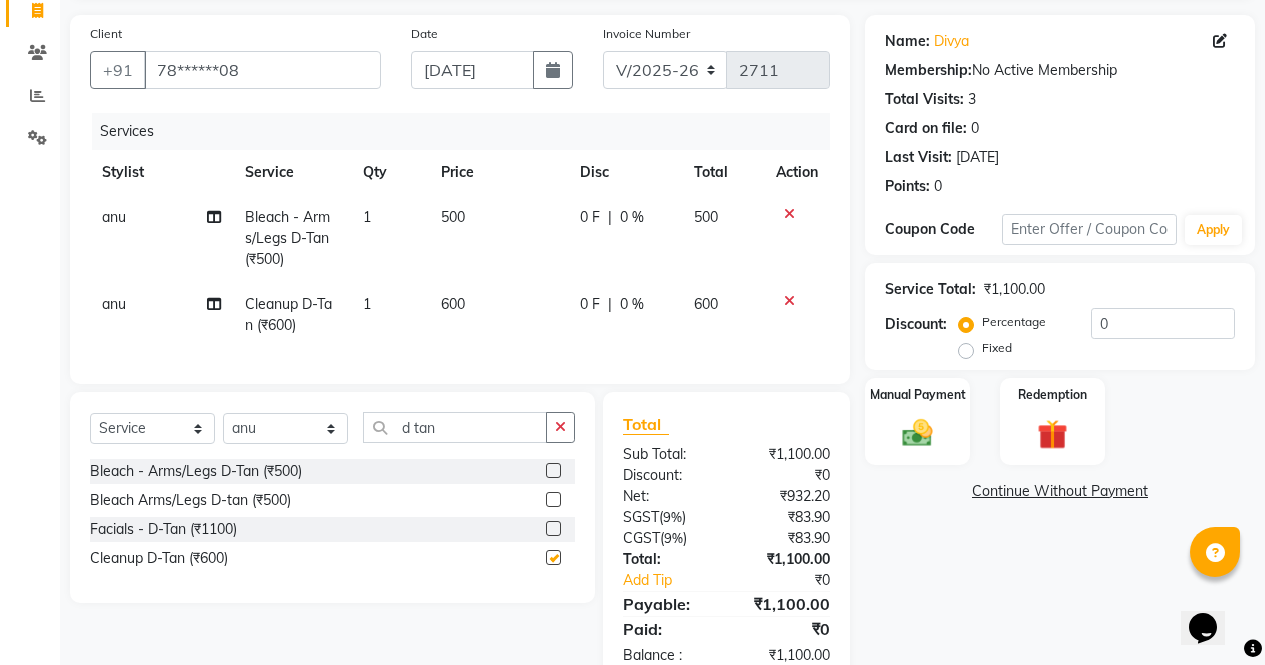 scroll, scrollTop: 201, scrollLeft: 0, axis: vertical 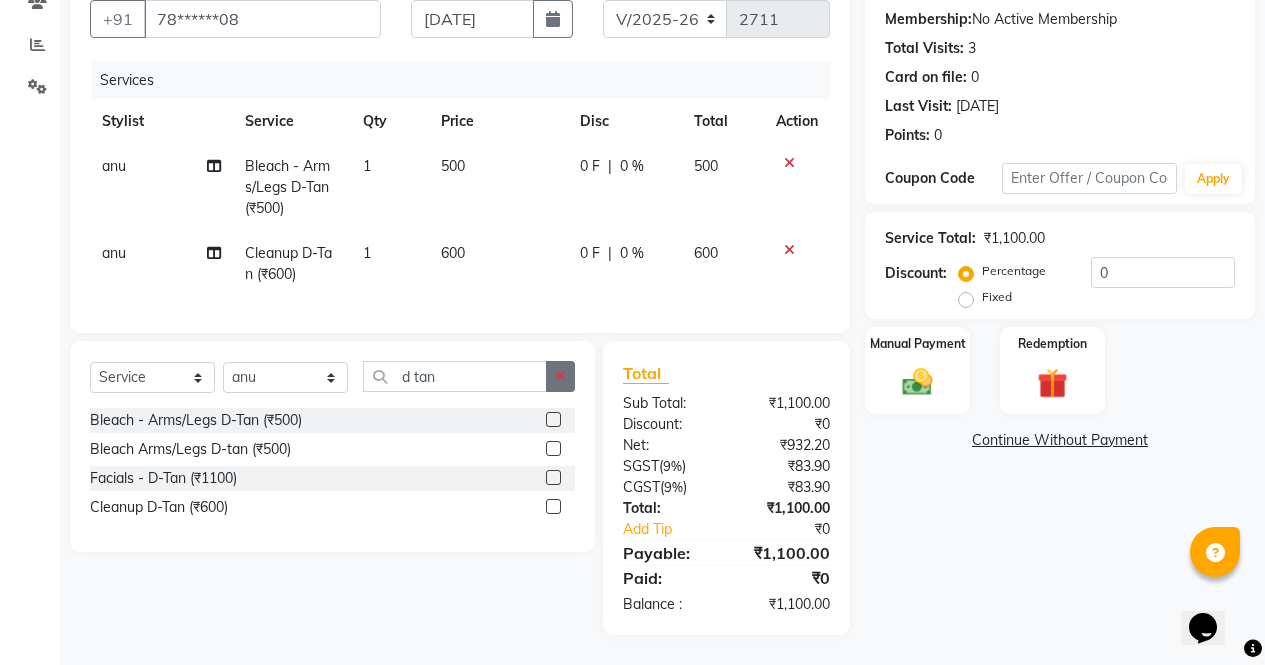 click 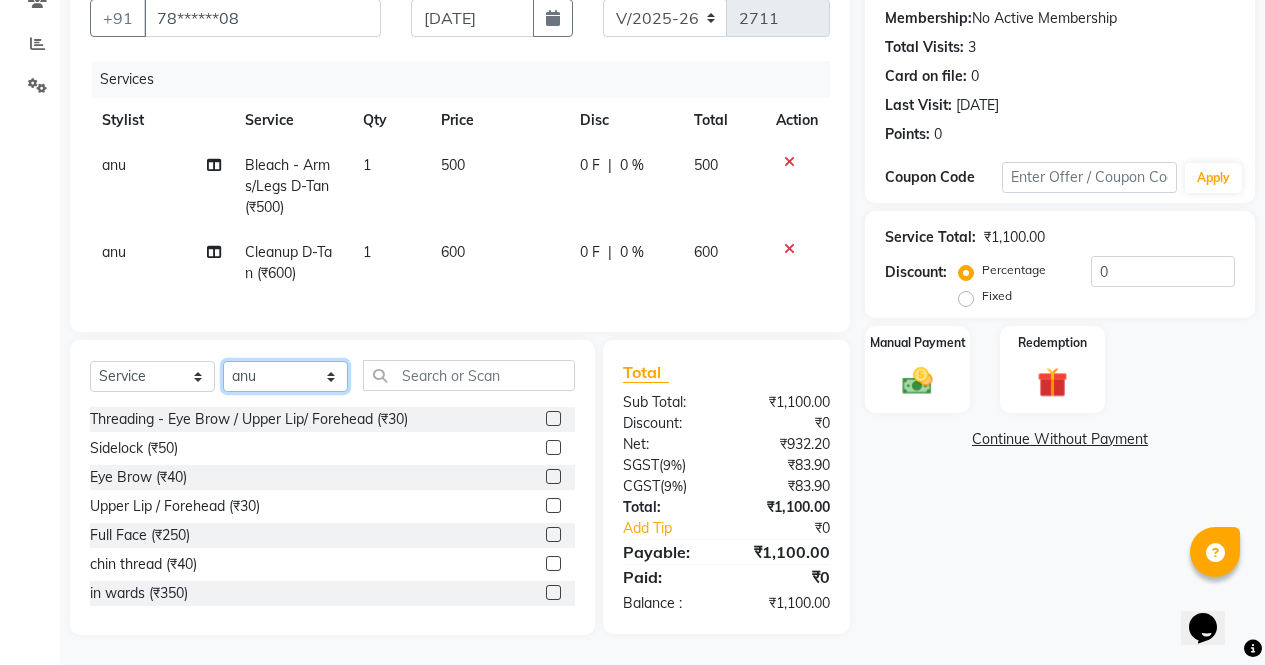 click on "Select Stylist [PERSON_NAME] [PERSON_NAME] Front Desk muskaan pratibha rakhi [PERSON_NAME] [PERSON_NAME]" 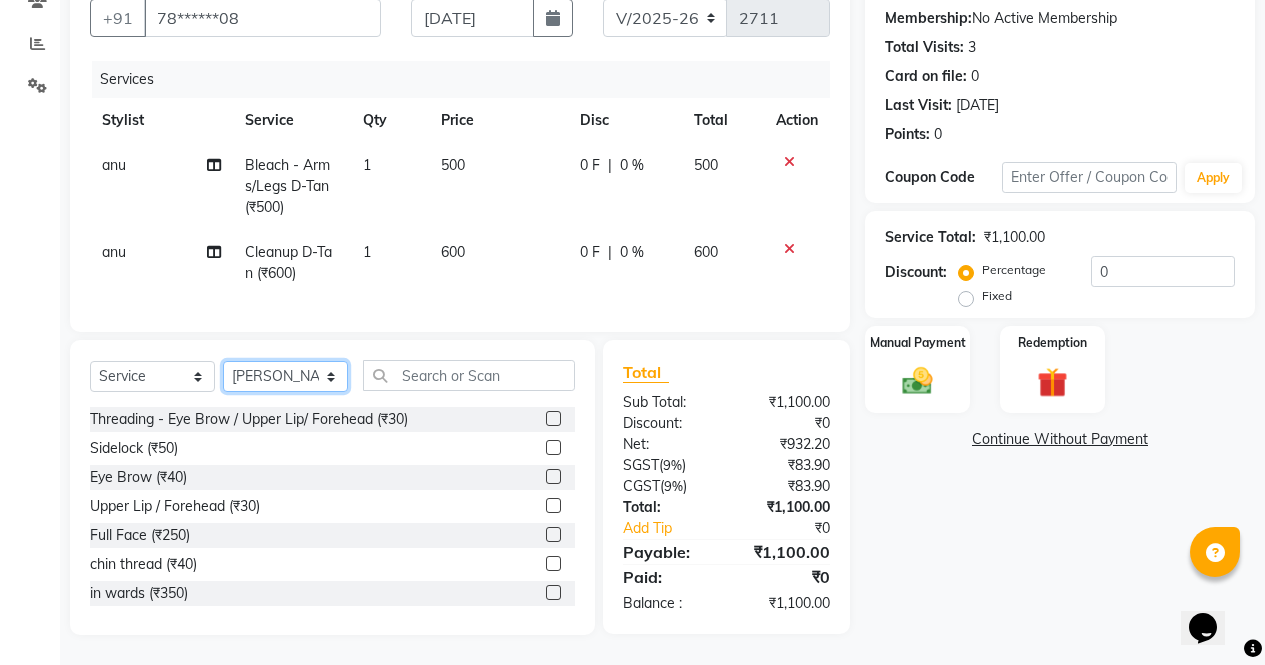 click on "Select Stylist [PERSON_NAME] [PERSON_NAME] Front Desk muskaan pratibha rakhi [PERSON_NAME] [PERSON_NAME]" 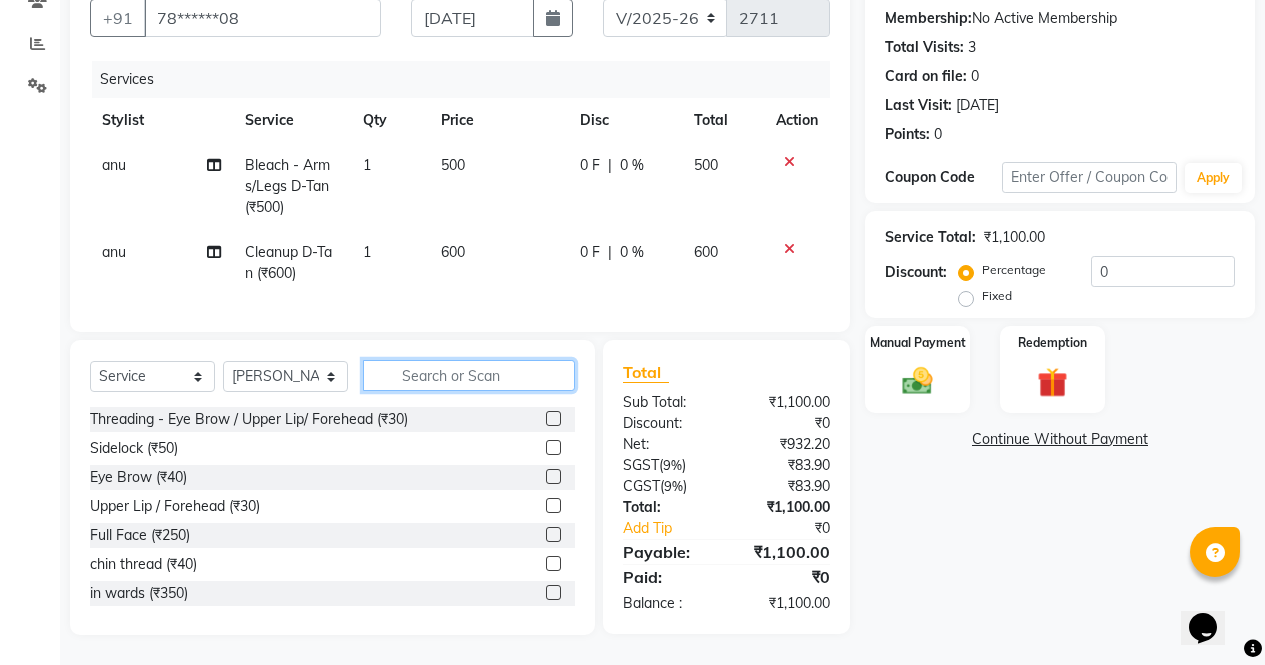 click 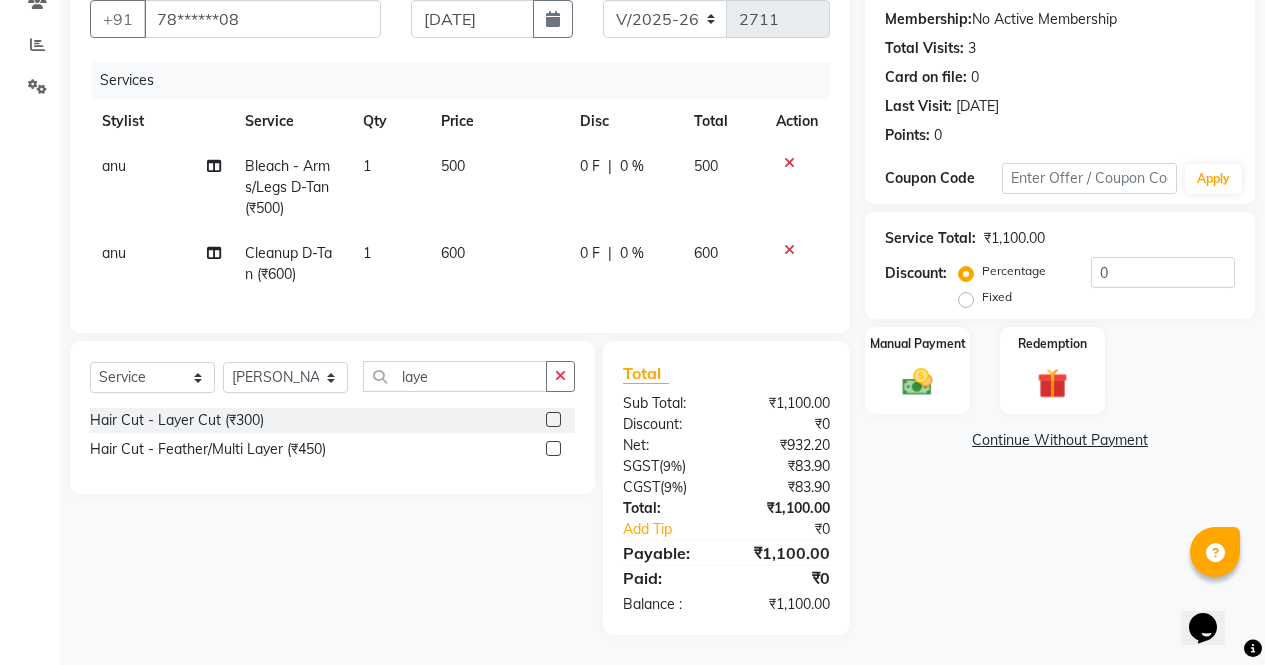 click 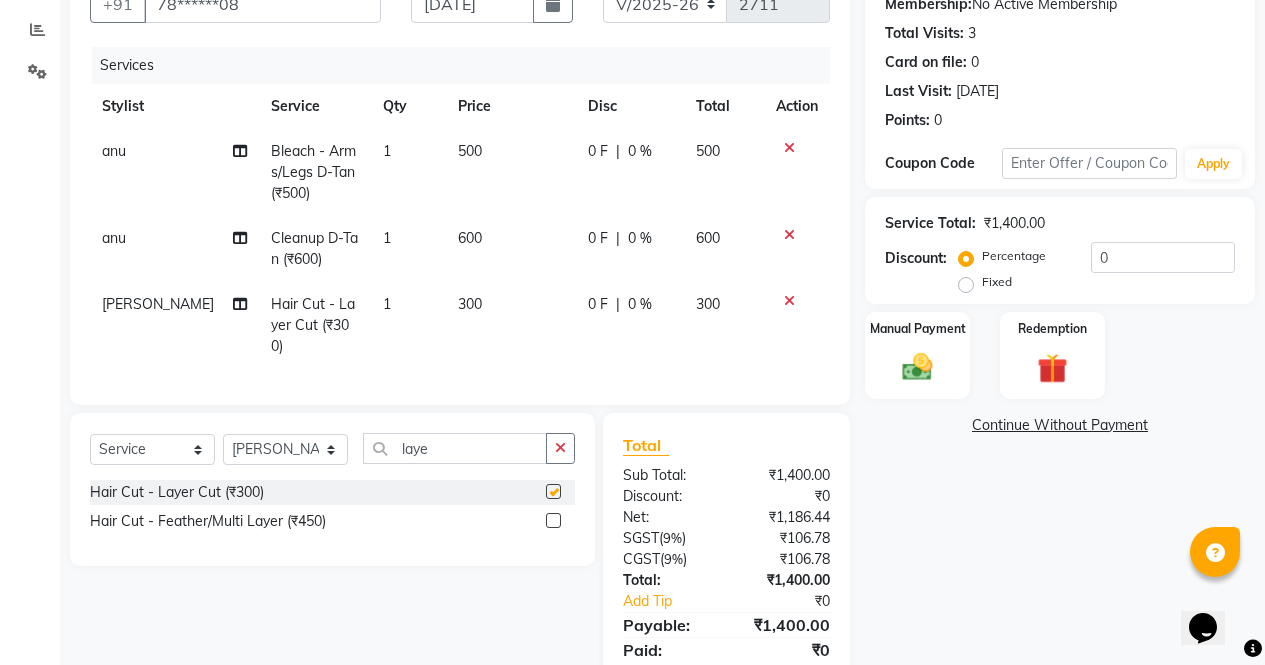 scroll, scrollTop: 267, scrollLeft: 0, axis: vertical 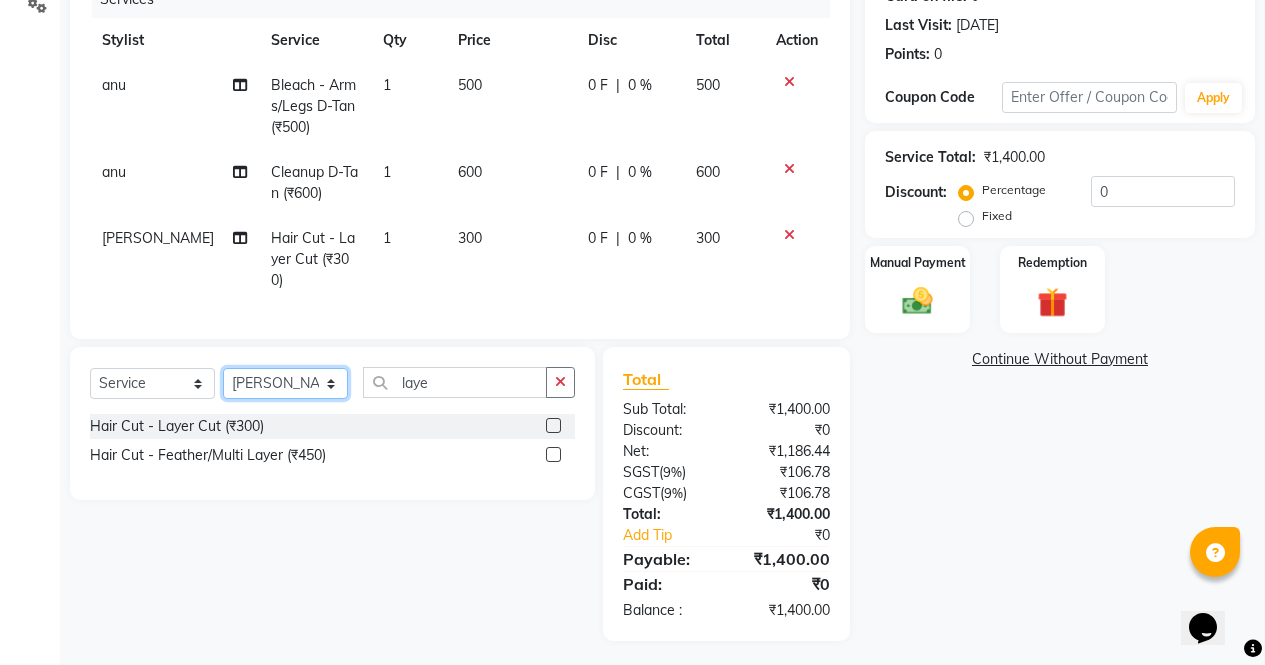 click on "Select Stylist [PERSON_NAME] [PERSON_NAME] Front Desk muskaan pratibha rakhi [PERSON_NAME] [PERSON_NAME]" 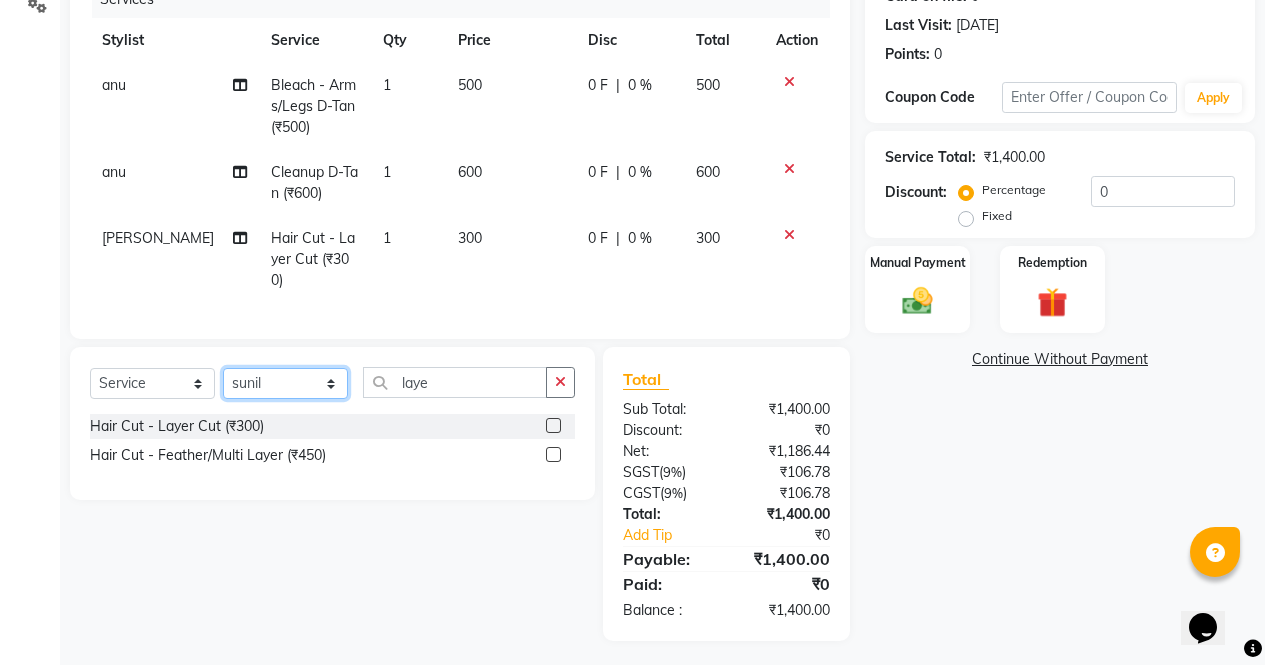 click on "Select Stylist [PERSON_NAME] [PERSON_NAME] Front Desk muskaan pratibha rakhi [PERSON_NAME] [PERSON_NAME]" 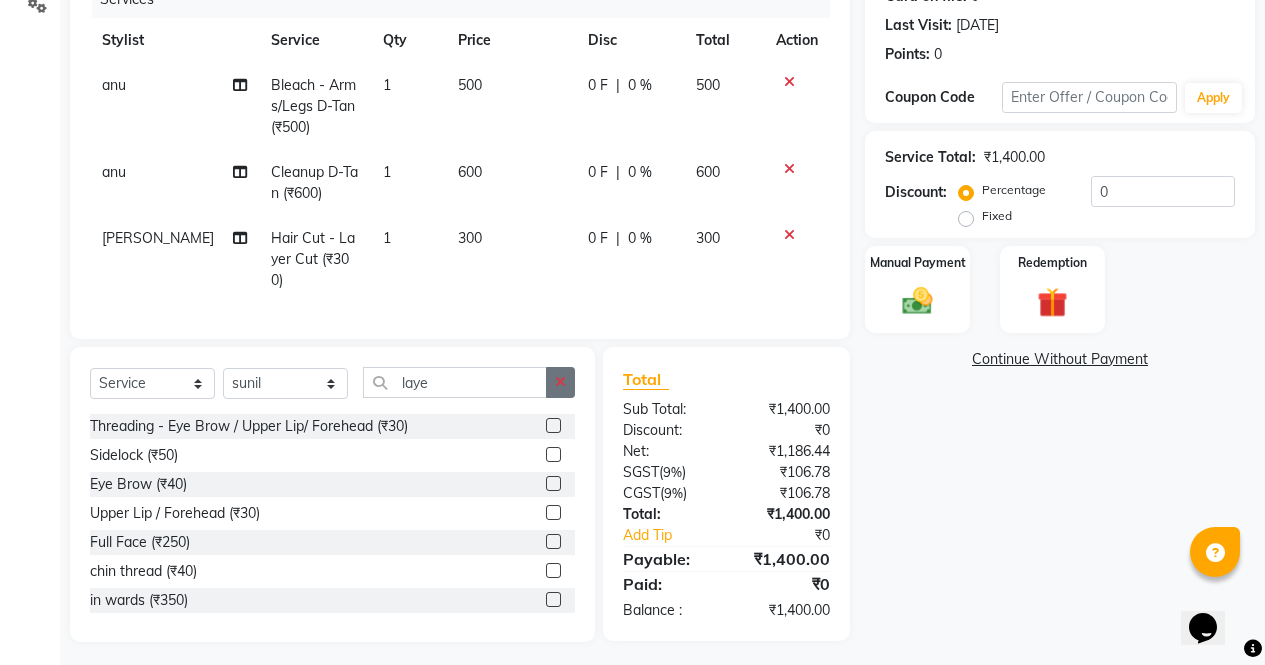 click 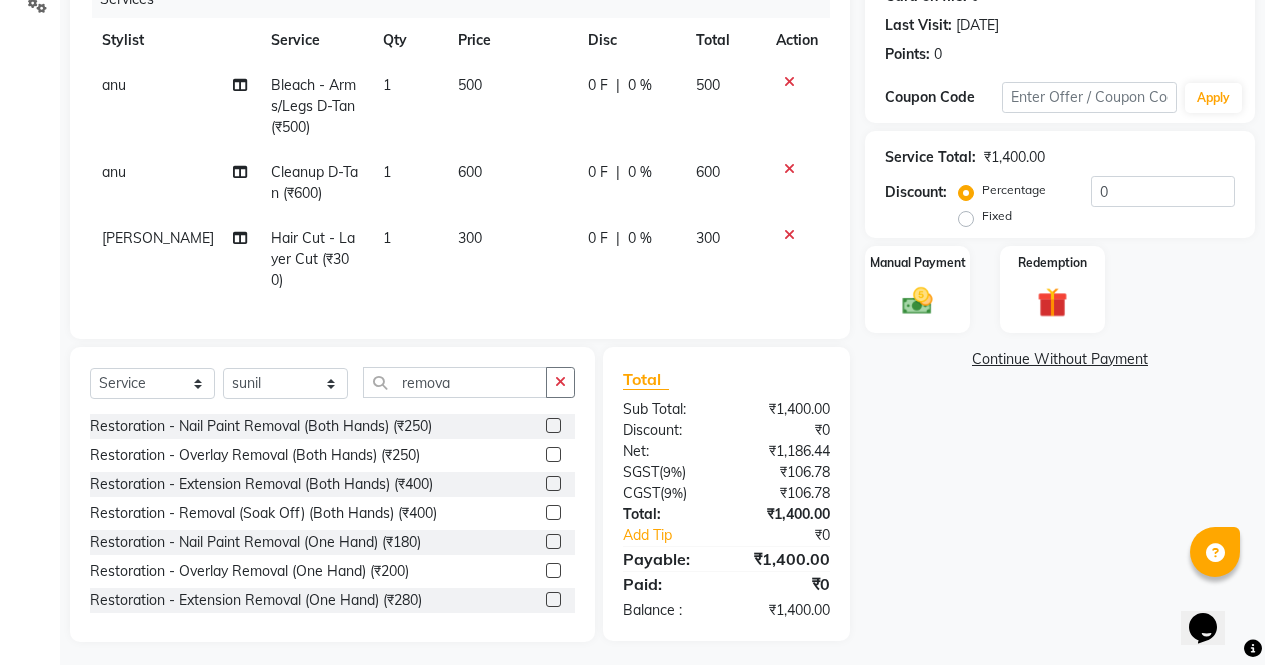click 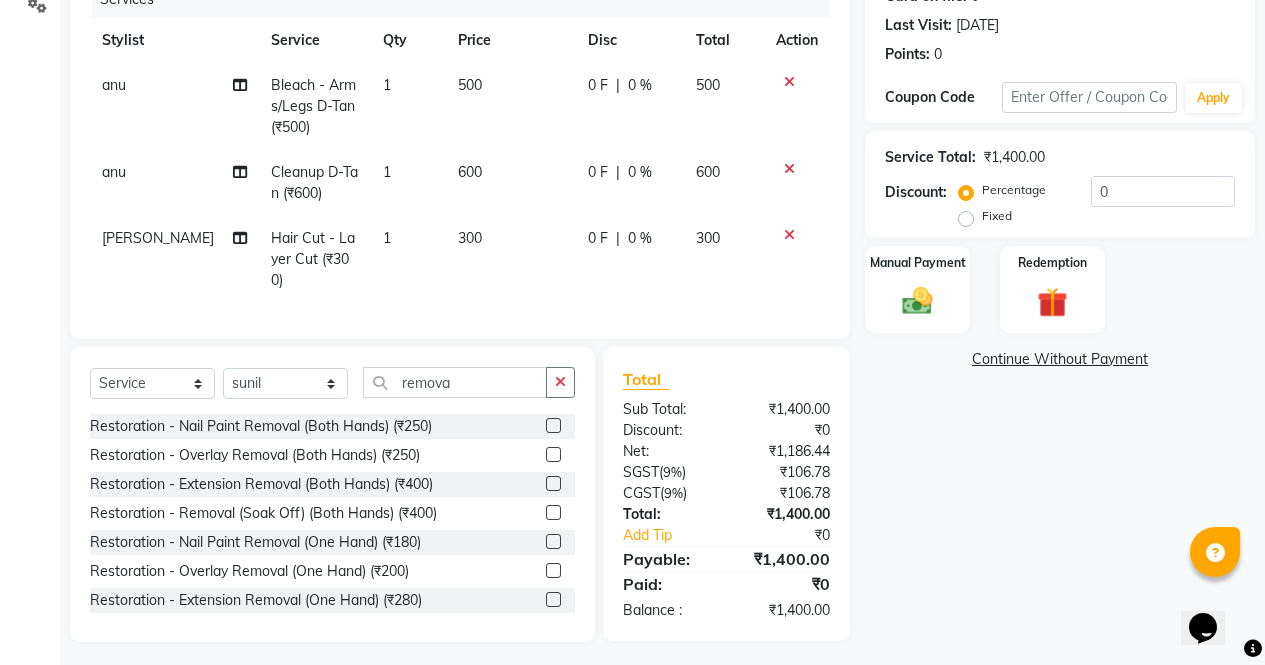 click at bounding box center (552, 455) 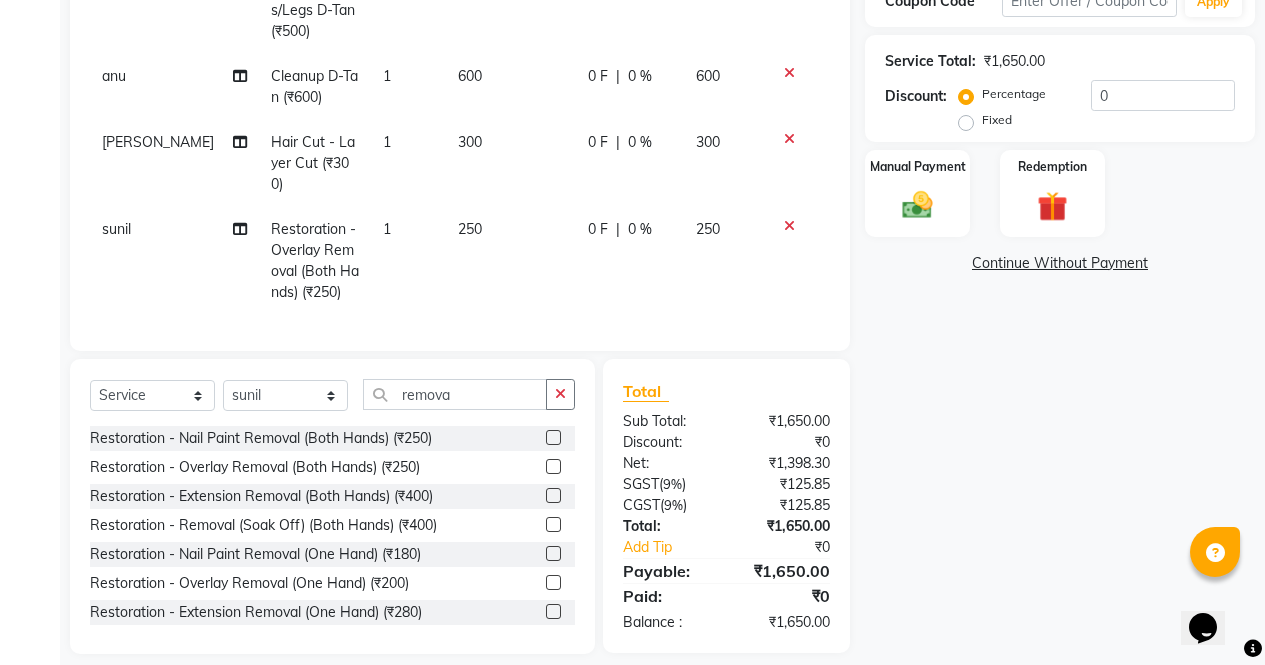 scroll, scrollTop: 376, scrollLeft: 0, axis: vertical 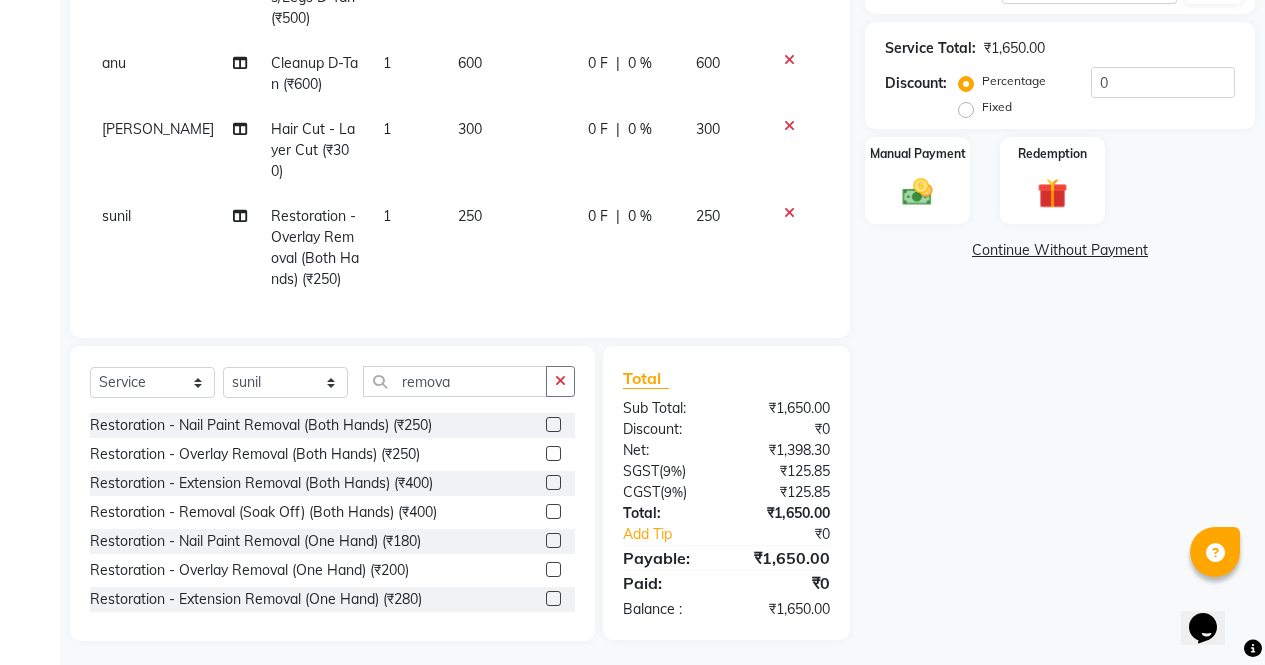 click on "0 F | 0 %" 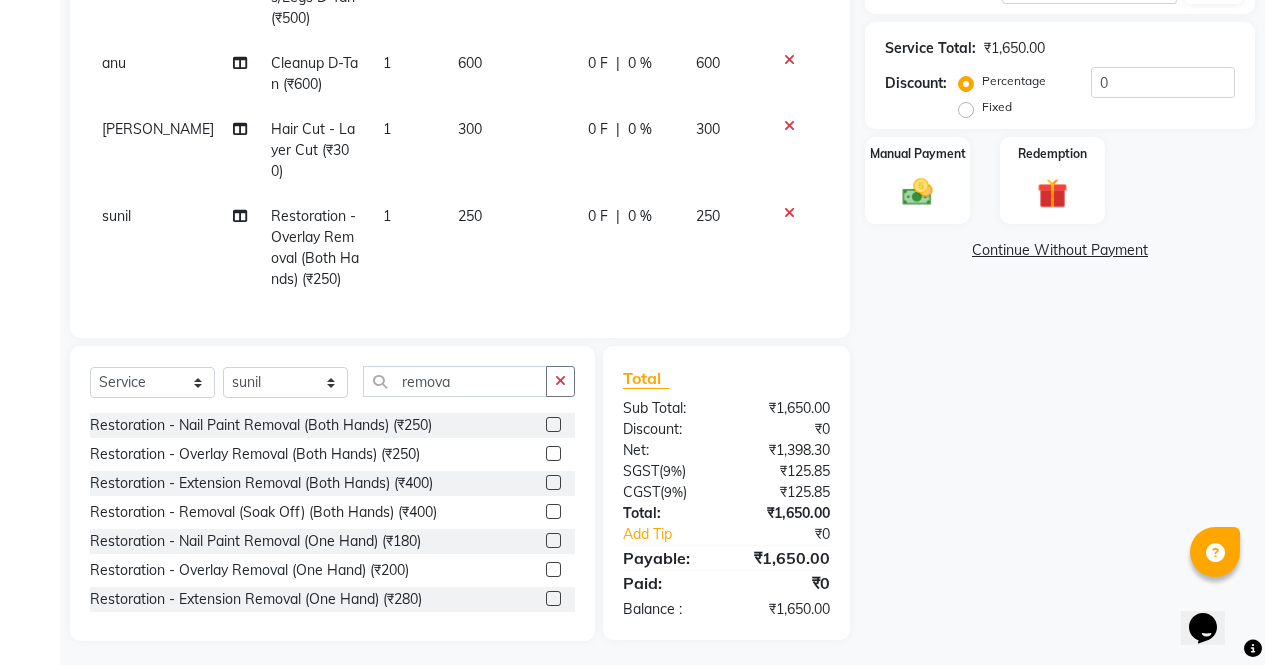 scroll, scrollTop: 311, scrollLeft: 0, axis: vertical 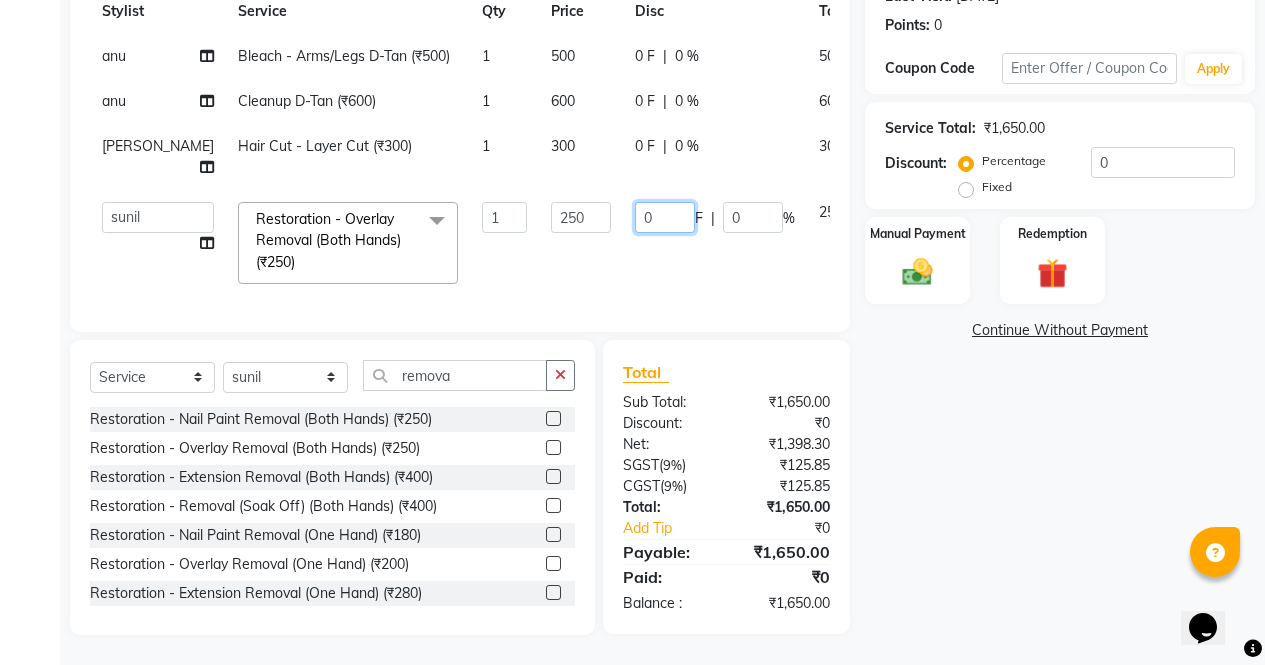 click on "0" 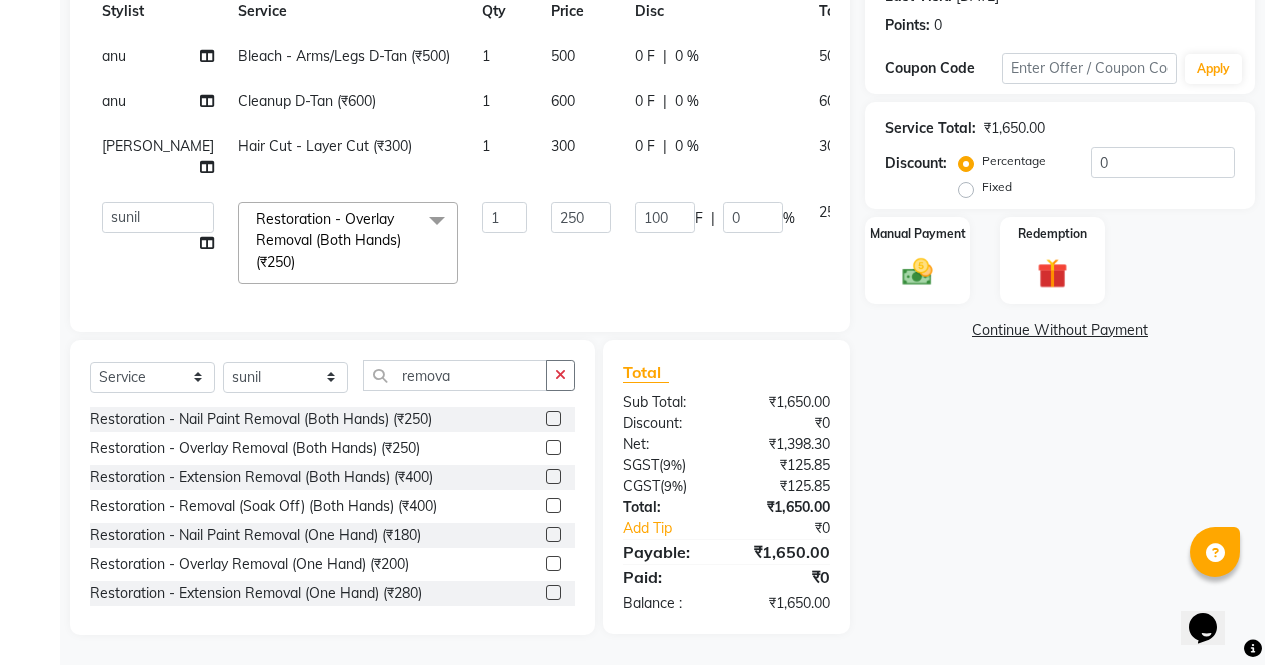 click on "Name: [PERSON_NAME]  Membership:  No Active Membership  Total Visits:  3 Card on file:  0 Last Visit:   [DATE] Points:   0  Coupon Code Apply Service Total:  ₹1,650.00  Discount:  Percentage   Fixed  0 Manual Payment Redemption  Continue Without Payment" 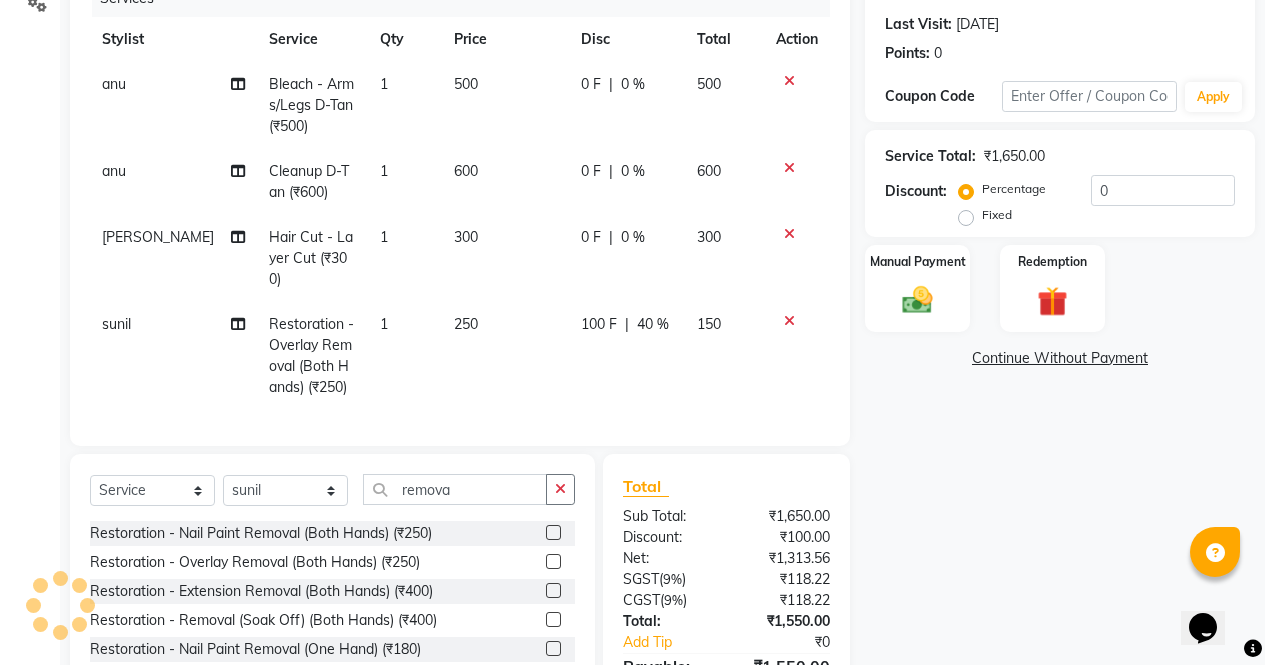 scroll, scrollTop: 269, scrollLeft: 0, axis: vertical 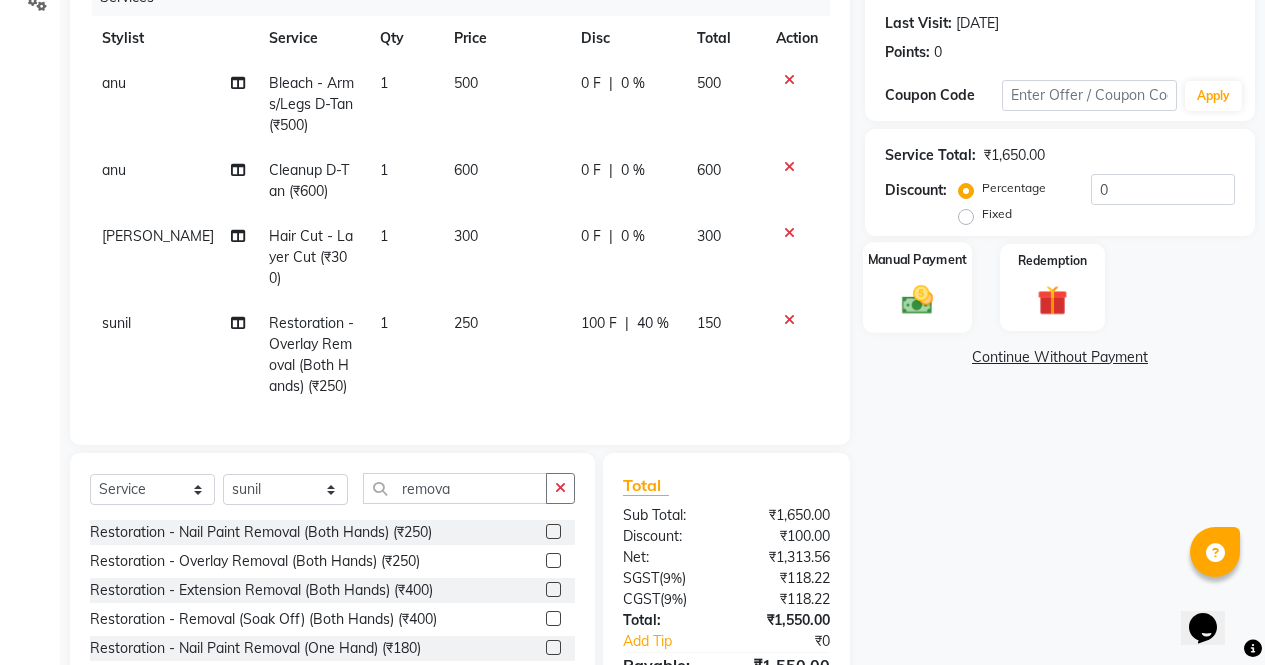 click 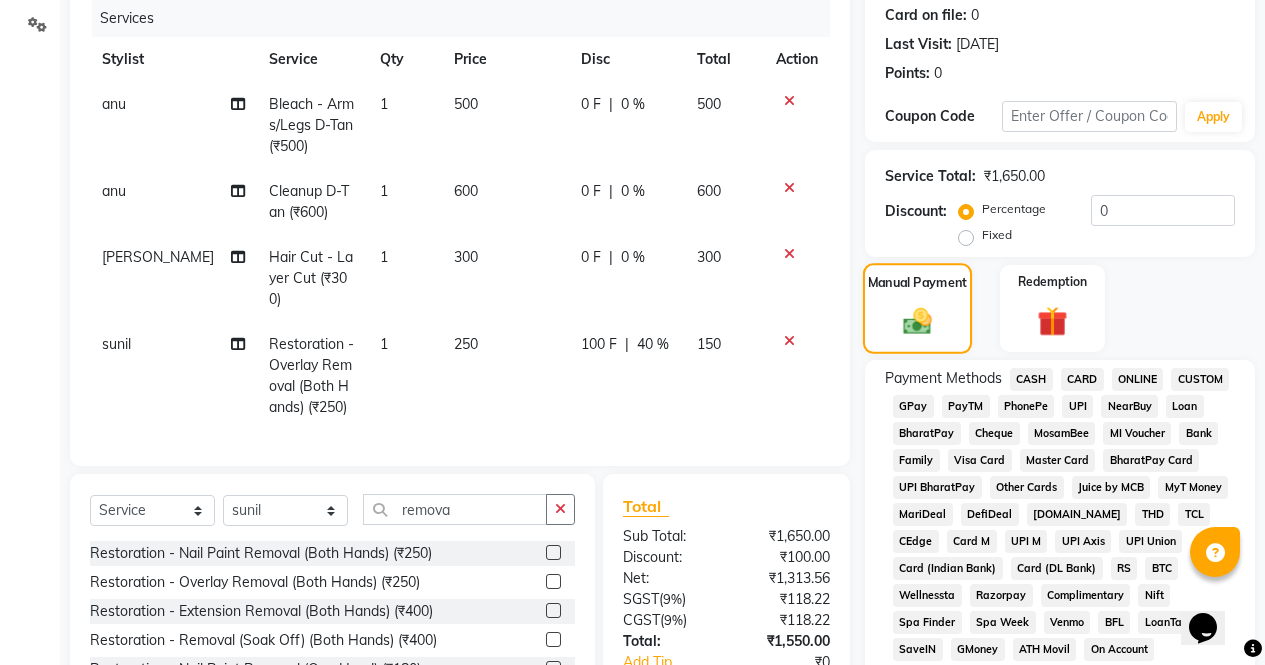 scroll, scrollTop: 189, scrollLeft: 0, axis: vertical 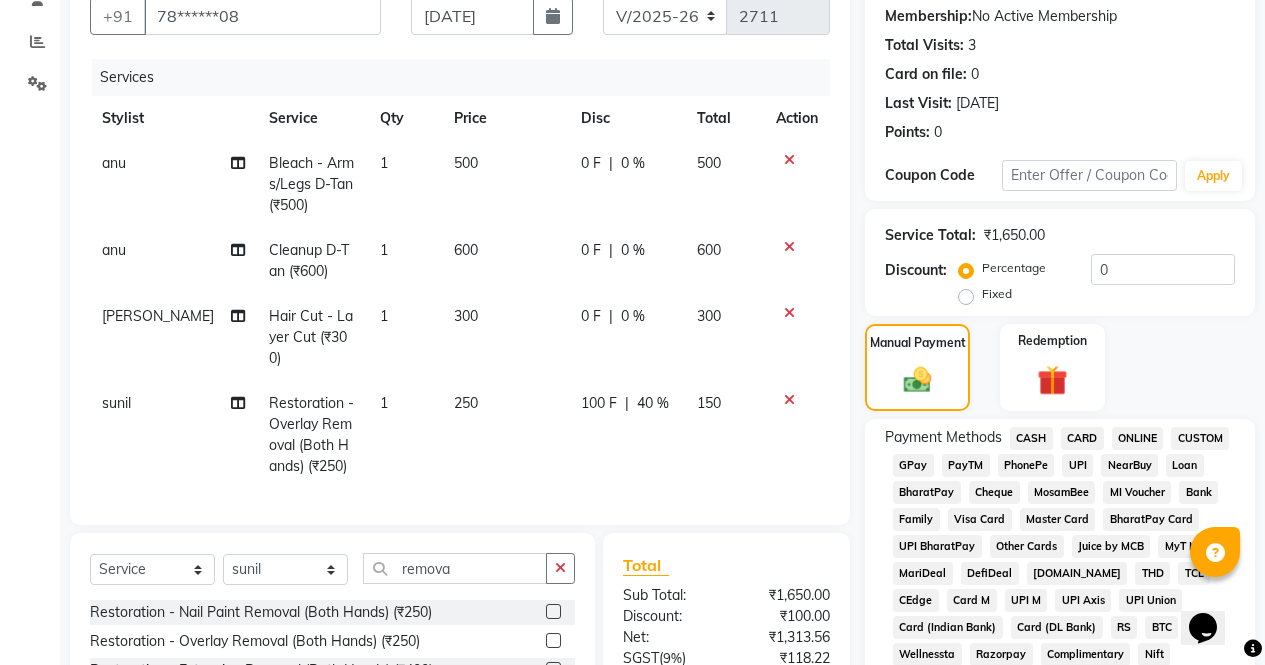 click on "ONLINE" 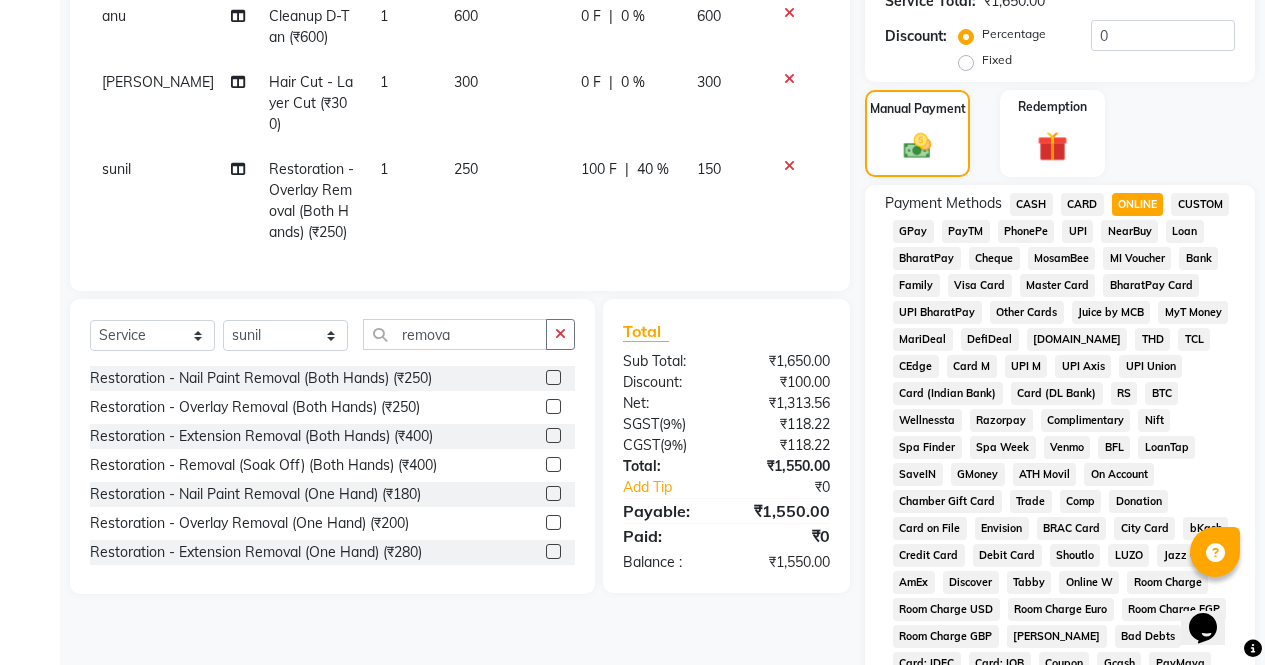 scroll, scrollTop: 887, scrollLeft: 0, axis: vertical 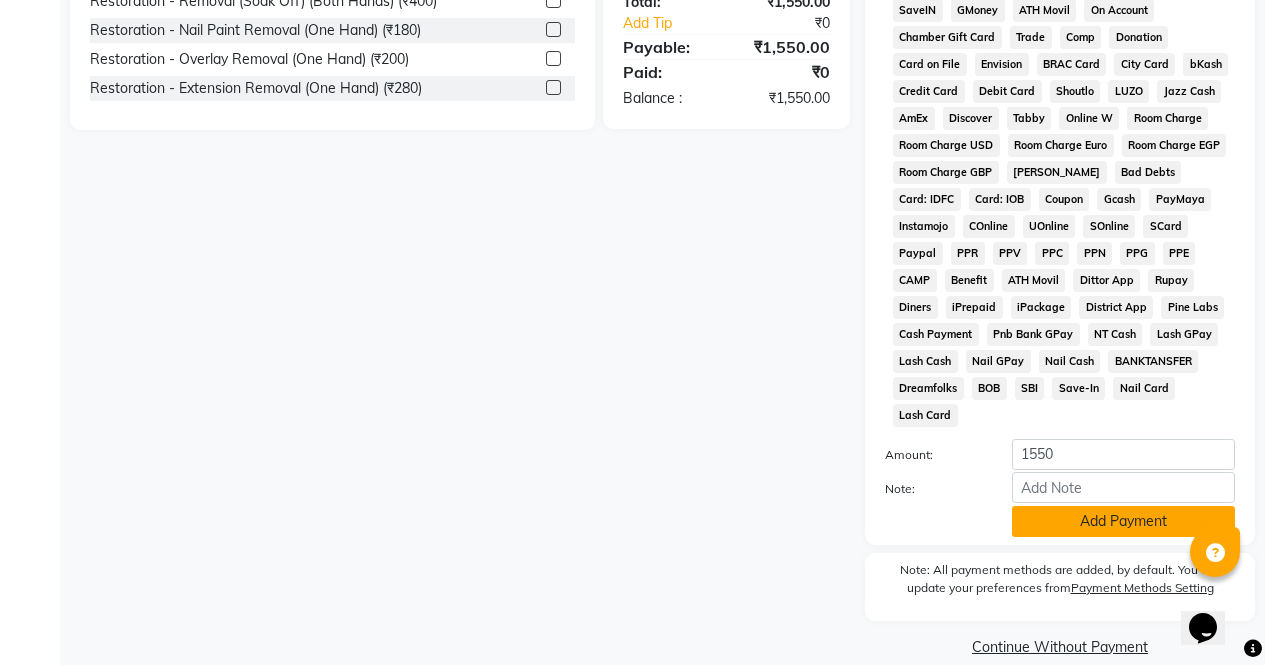 click on "Add Payment" 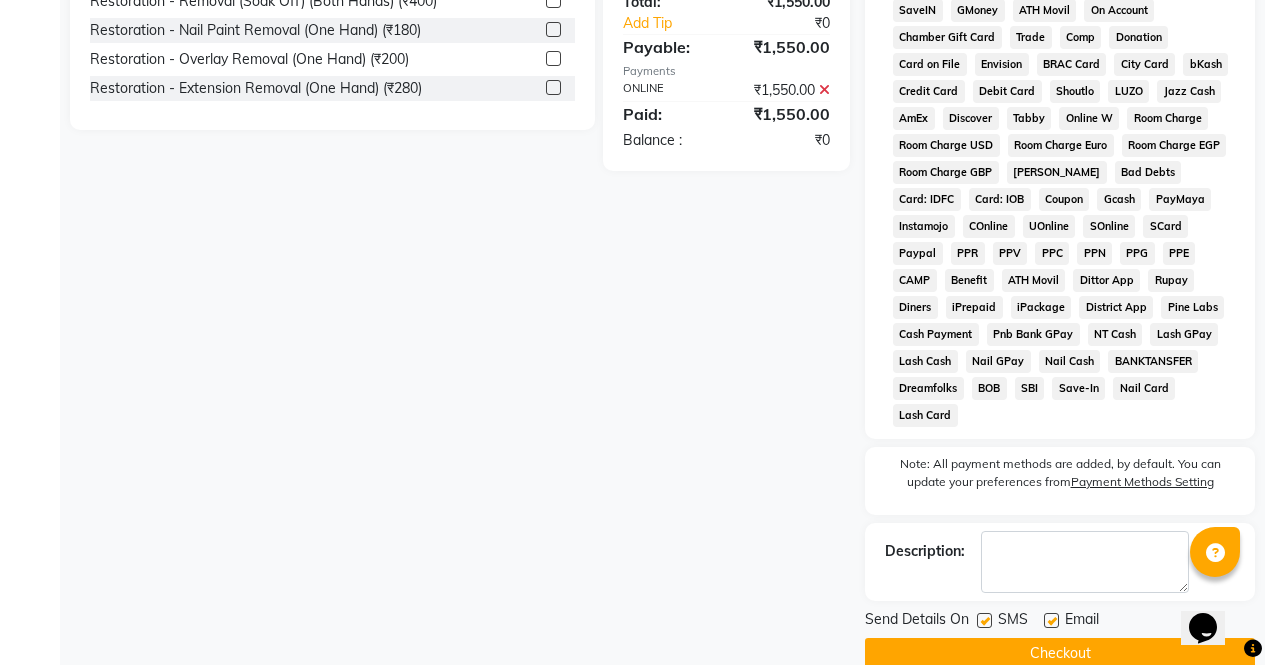 click on "Checkout" 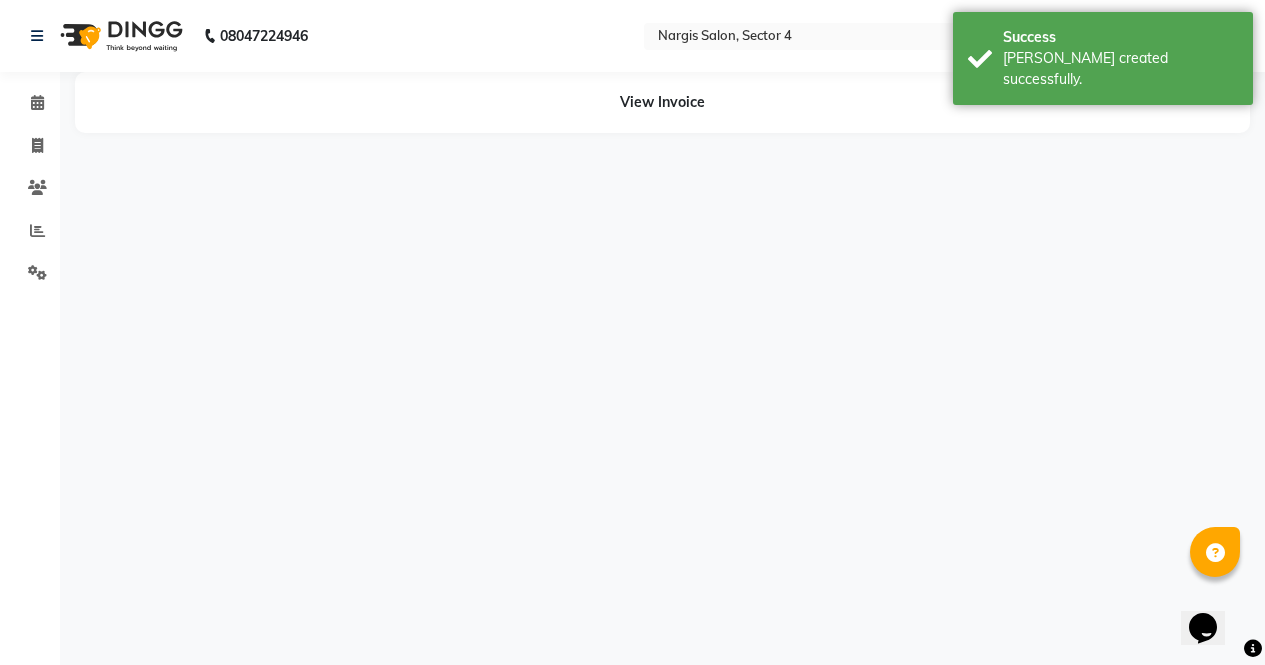 scroll, scrollTop: 0, scrollLeft: 0, axis: both 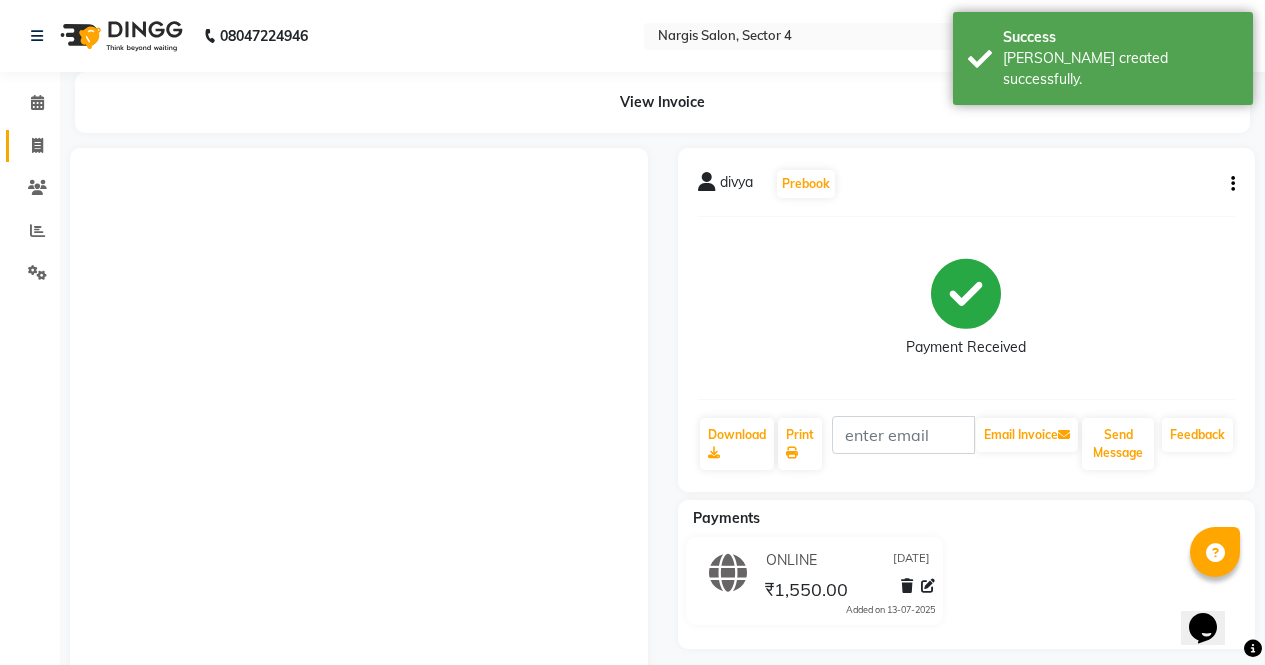 click 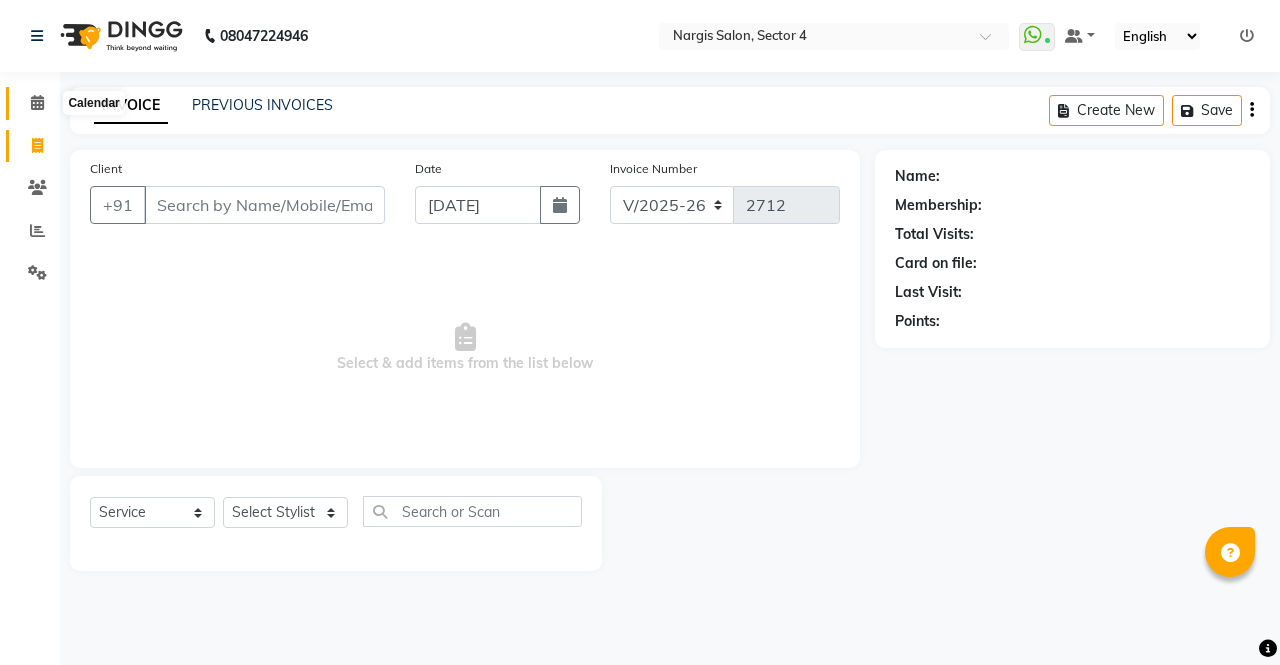 click 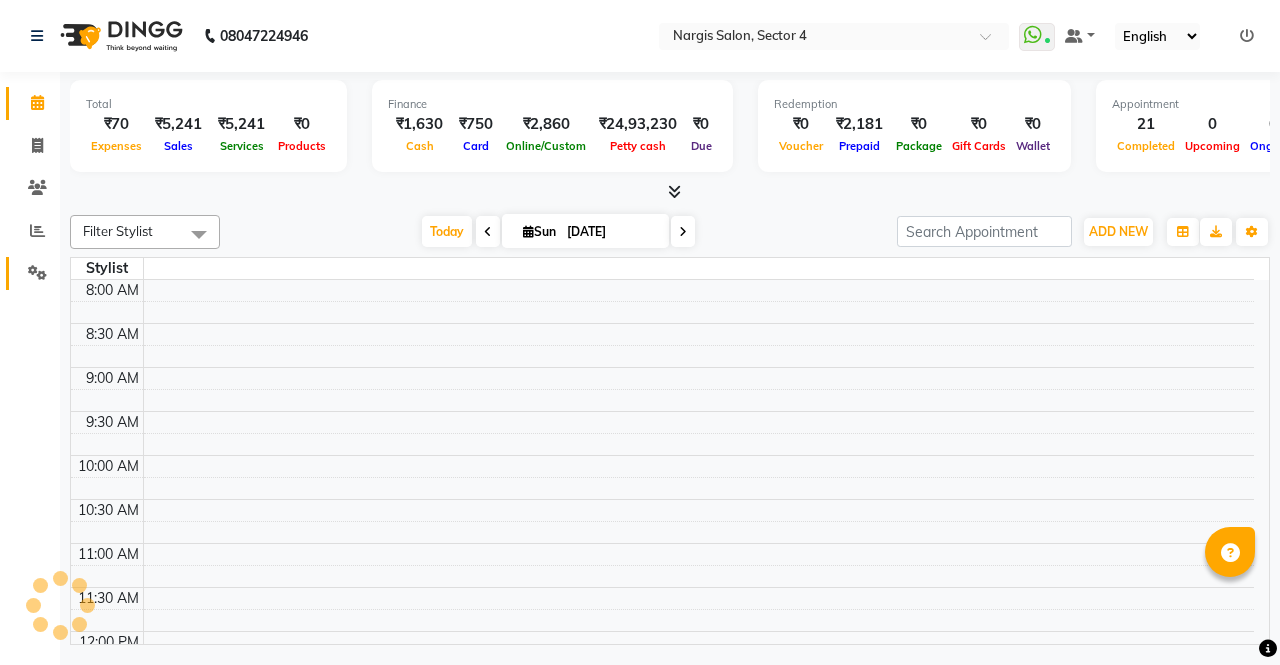 click on "Settings" 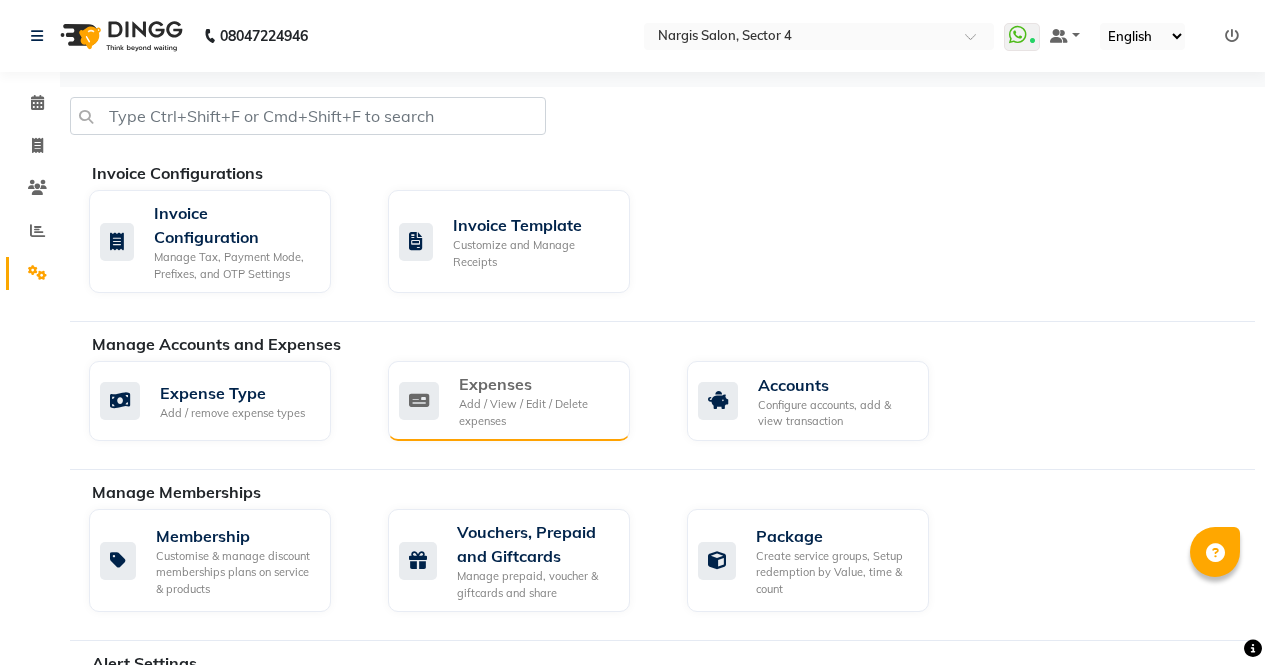 click on "Add / View / Edit / Delete expenses" 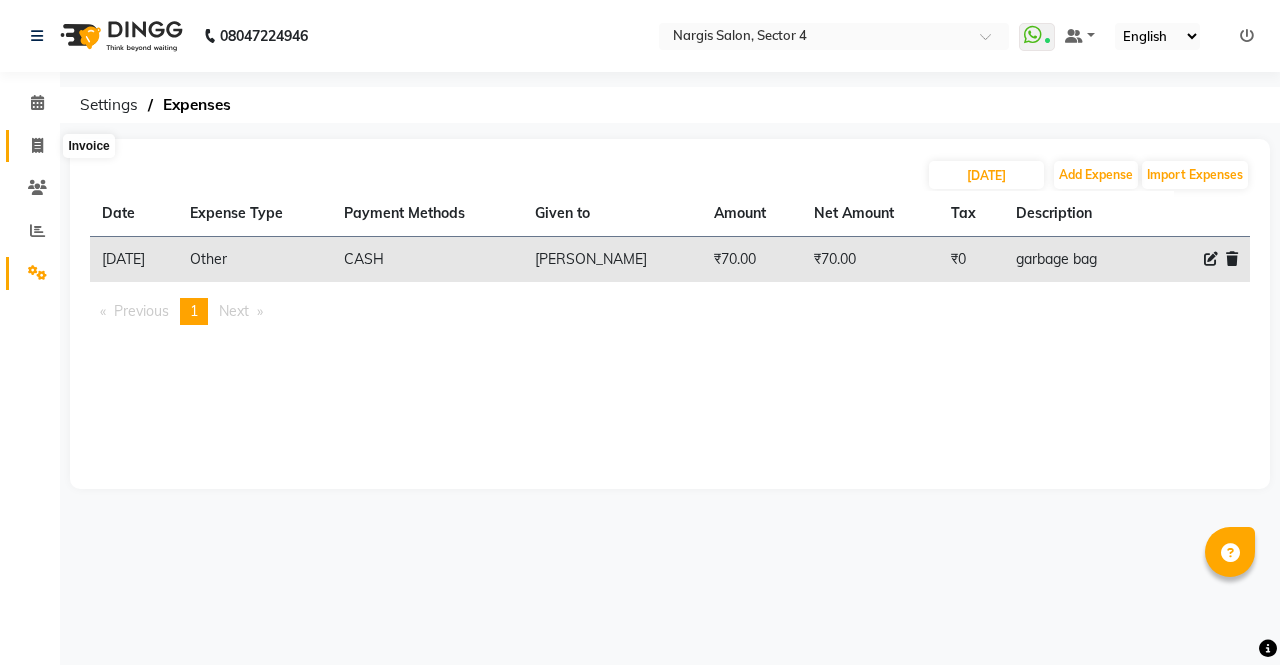 click 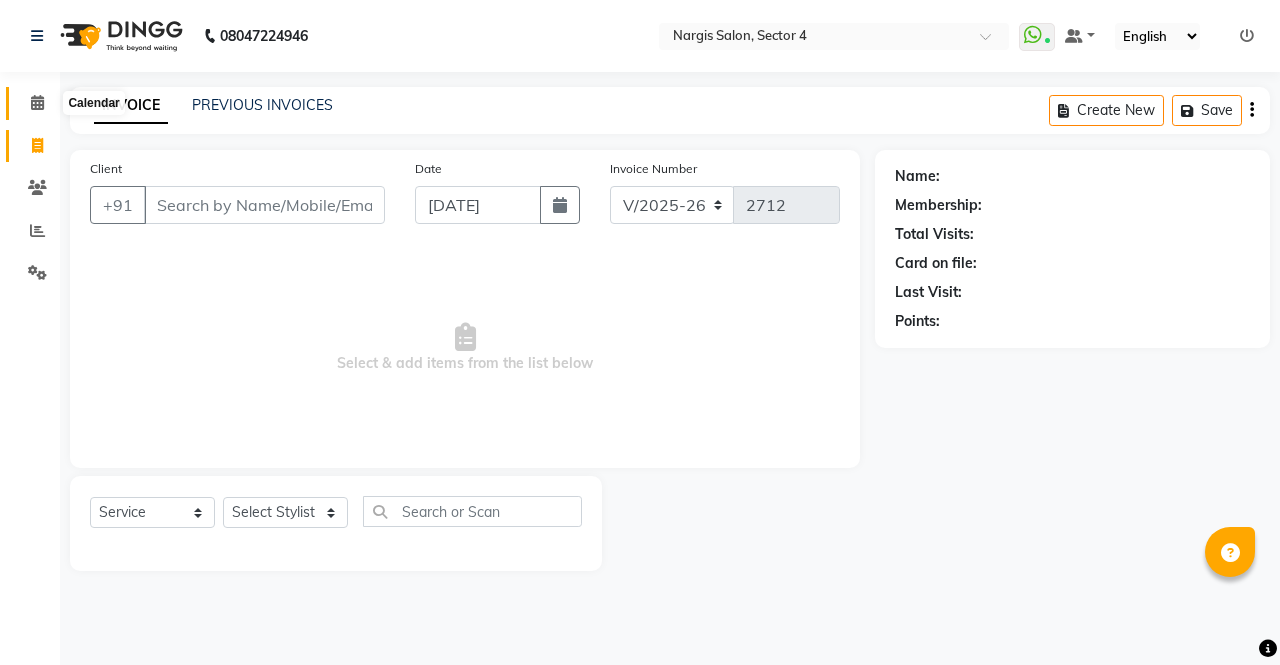 click 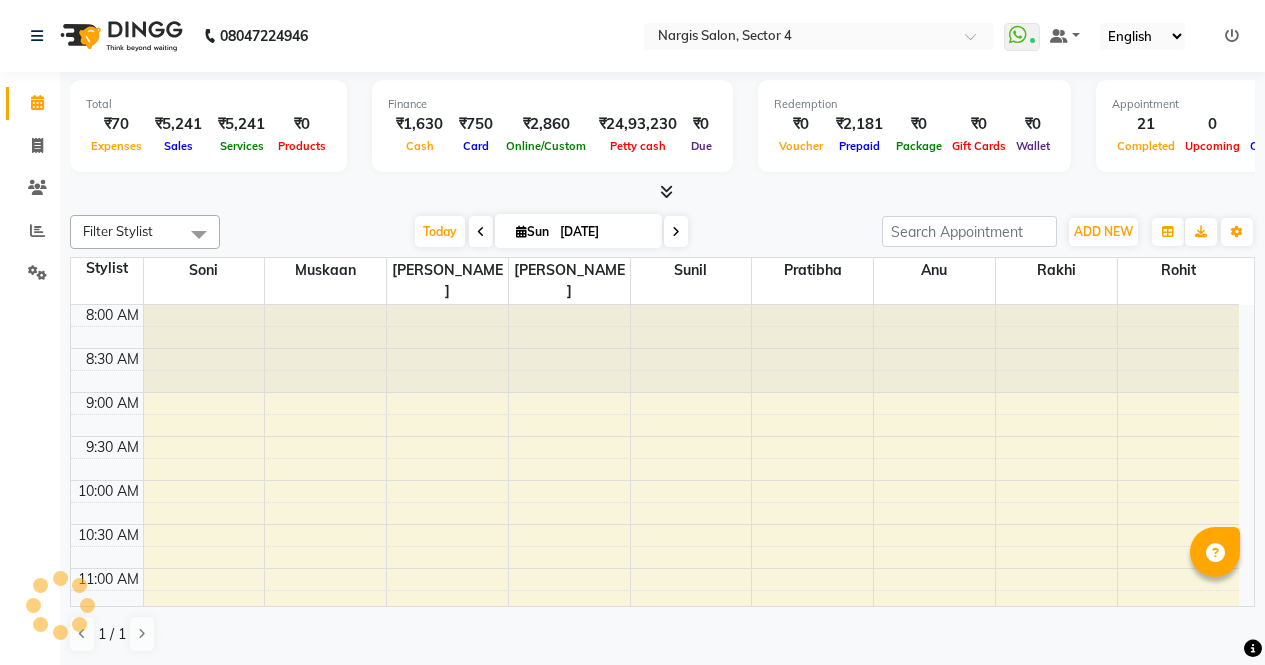 scroll, scrollTop: 0, scrollLeft: 0, axis: both 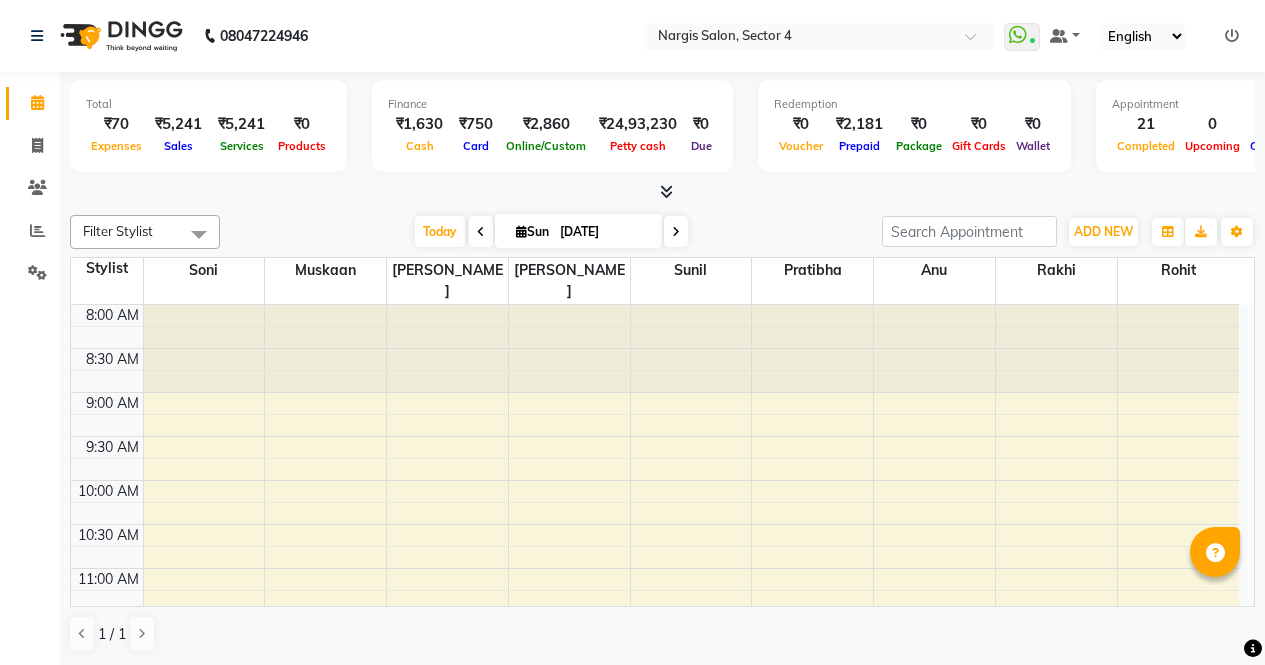 click on "ADD NEW Toggle Dropdown Add Appointment Add Invoice Add Expense Add Client Add Transaction" at bounding box center (1103, 232) 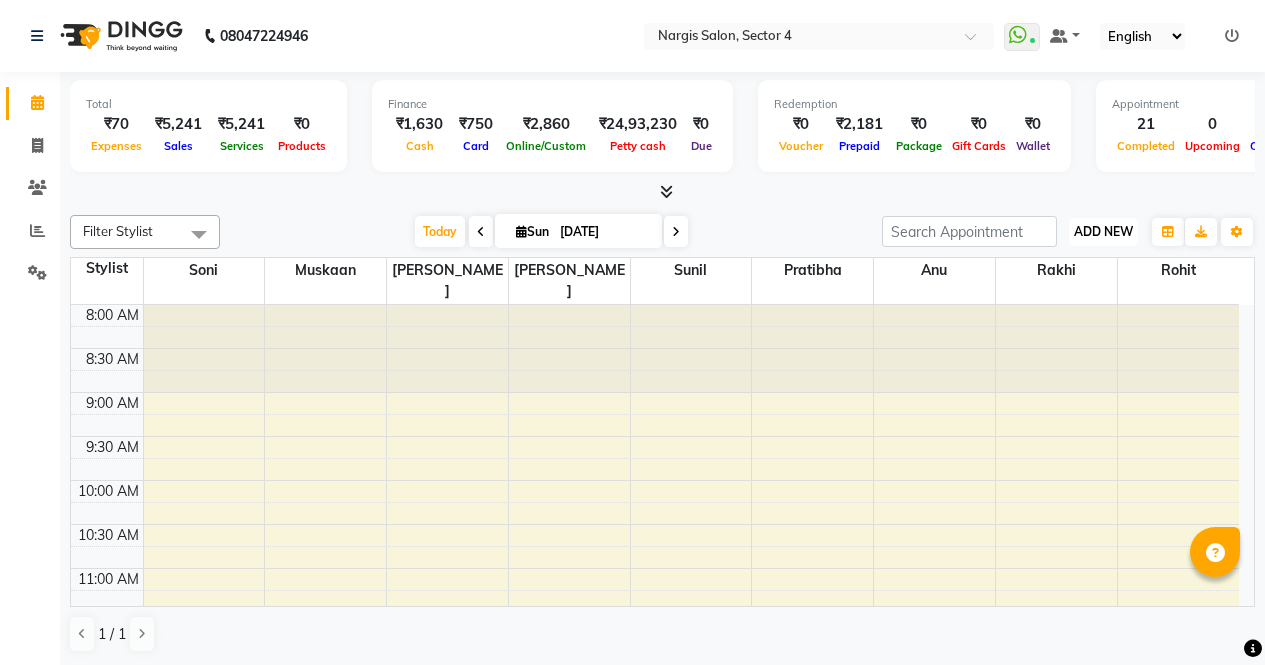 click on "ADD NEW Toggle Dropdown" at bounding box center [1103, 232] 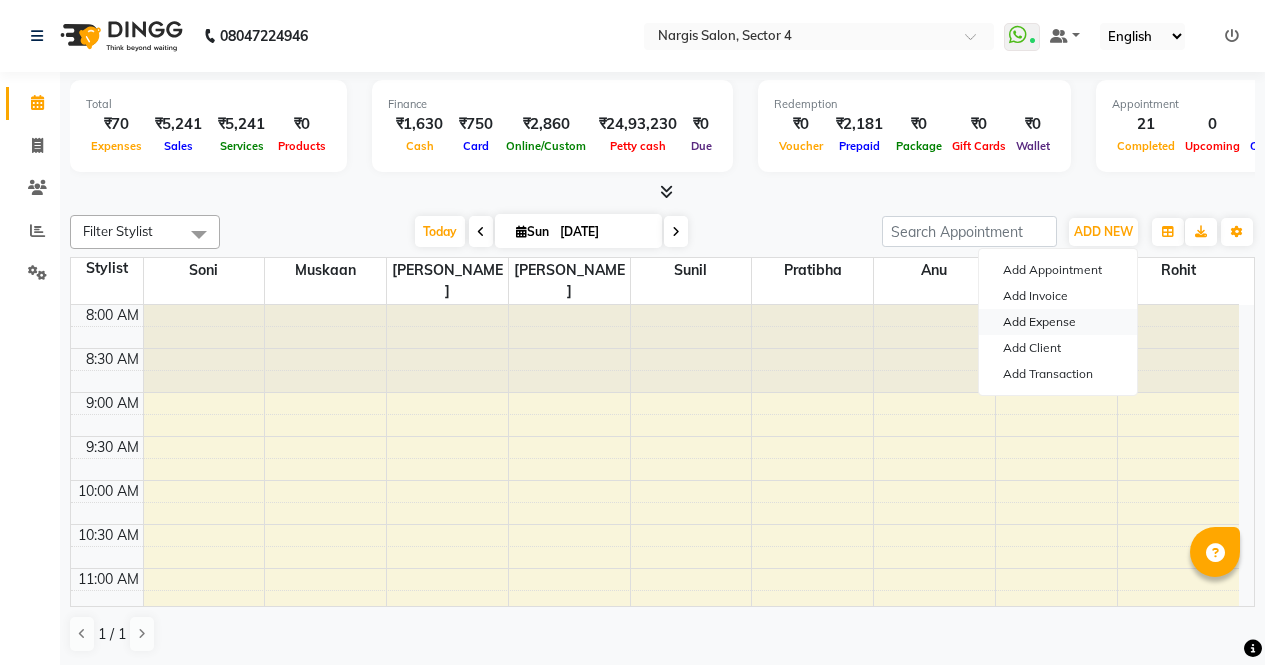 click on "Add Expense" at bounding box center [1058, 322] 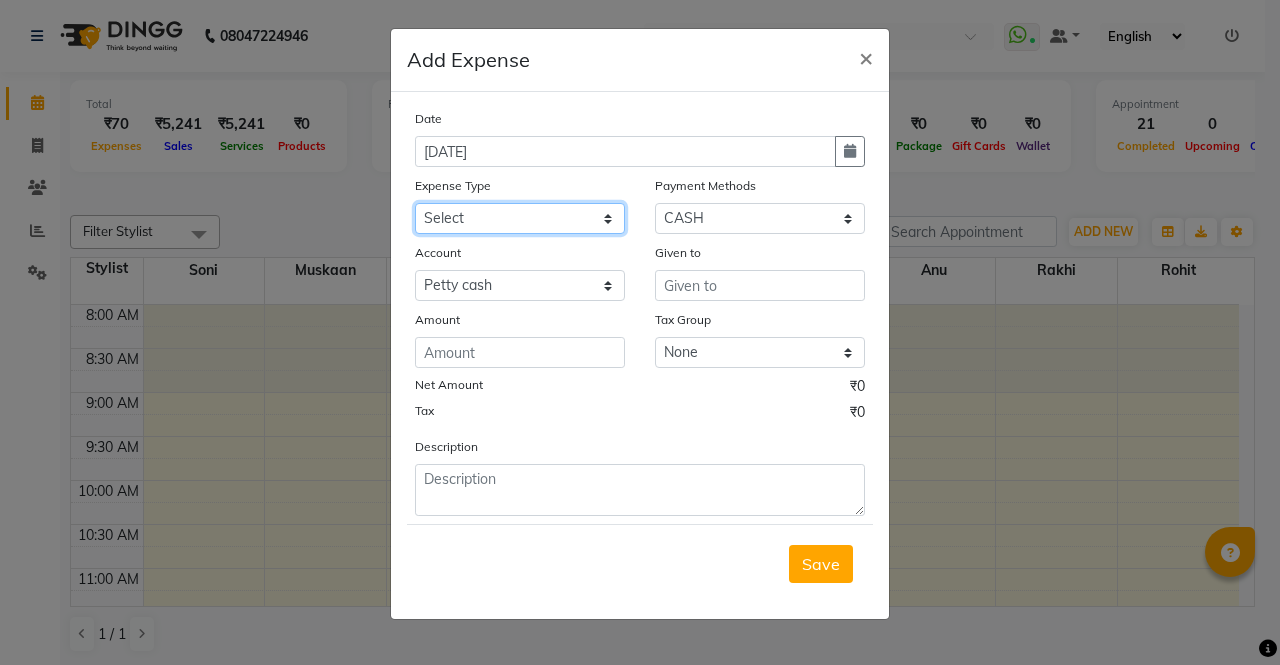click on "Select Advance Salary Bank charges Car maintenance  Cash transfer to bank Cash transfer to hub Client Snacks Clinical charges Equipment Fuel Govt fee Incentive Insurance International purchase Loan Repayment Maintenance Marketing MILK Miscellaneous MRA Other Pantry Product Rent Salary Staff Snacks Tax Tea & Refreshment Utilities" 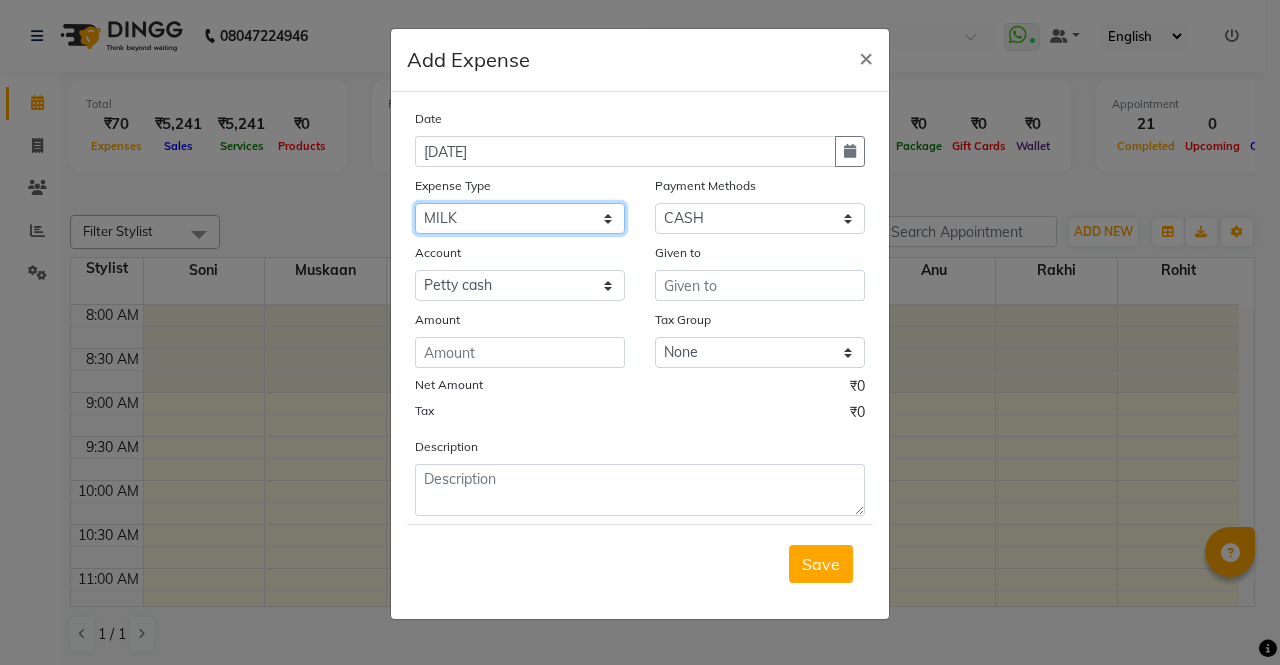click on "Select Advance Salary Bank charges Car maintenance  Cash transfer to bank Cash transfer to hub Client Snacks Clinical charges Equipment Fuel Govt fee Incentive Insurance International purchase Loan Repayment Maintenance Marketing MILK Miscellaneous MRA Other Pantry Product Rent Salary Staff Snacks Tax Tea & Refreshment Utilities" 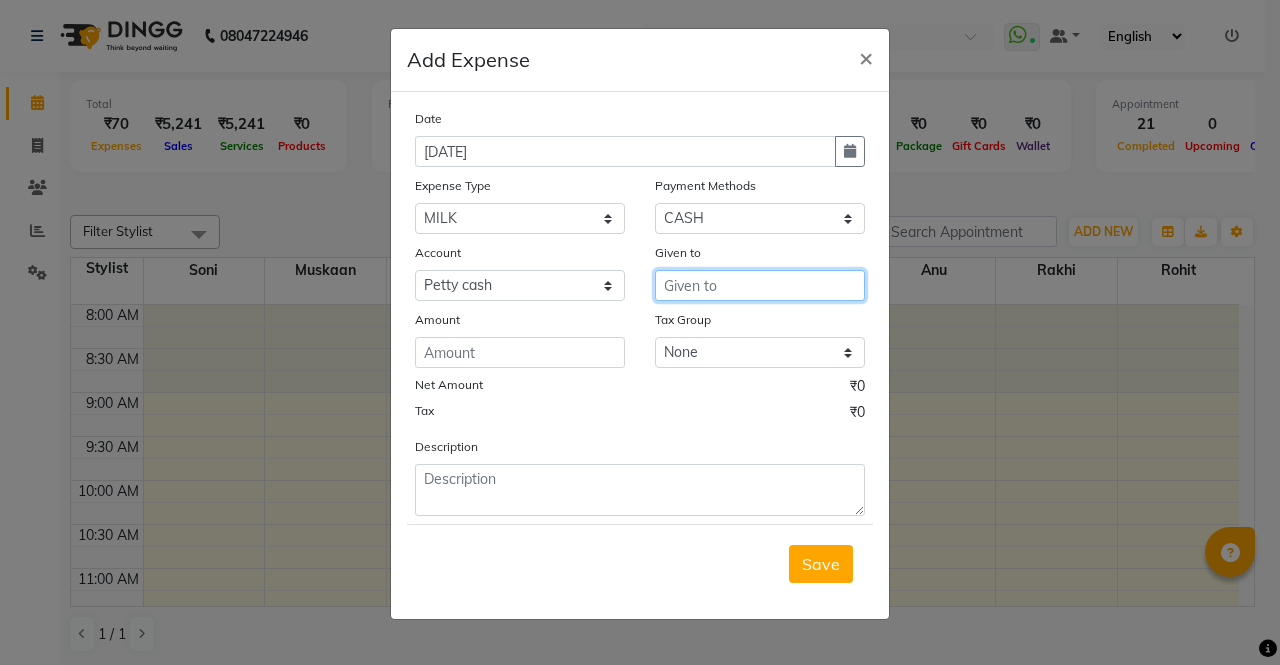 click at bounding box center [760, 285] 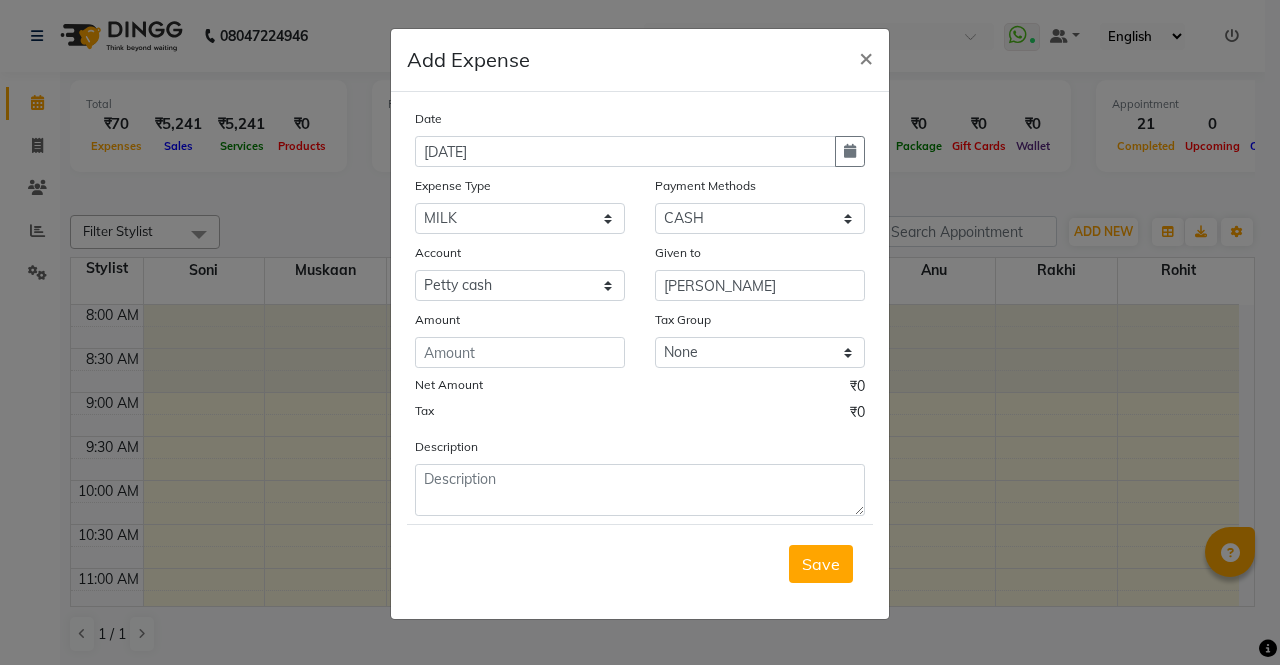 click on "Amount" 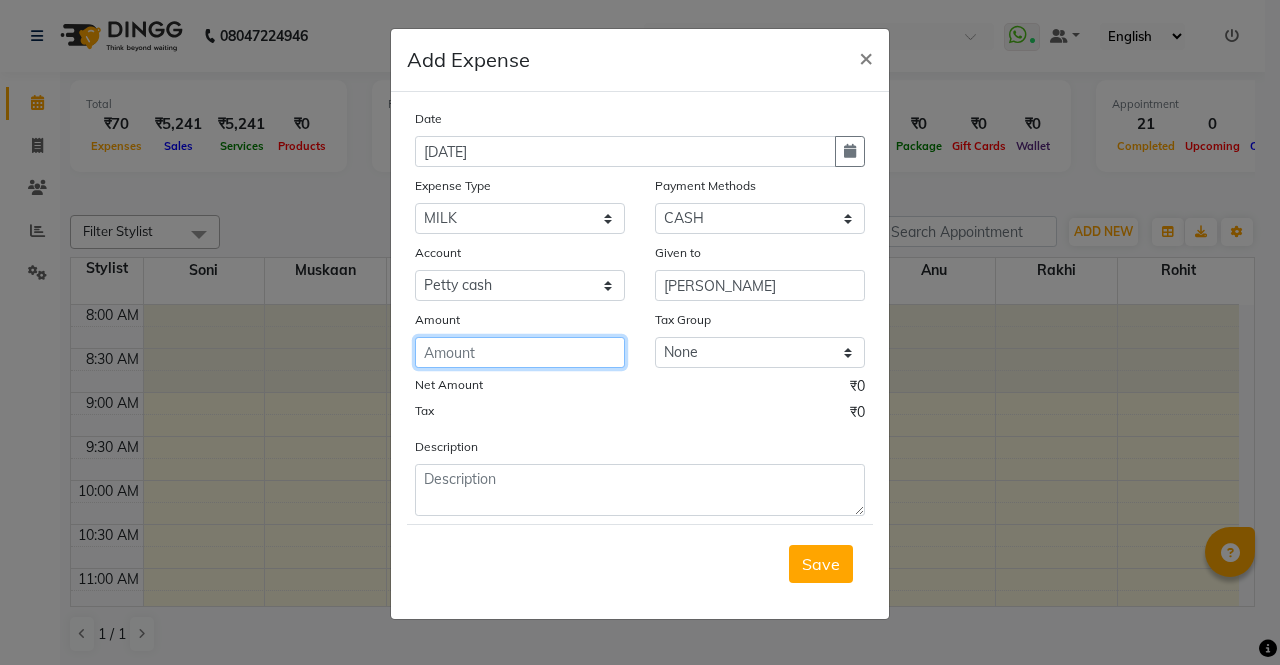 click 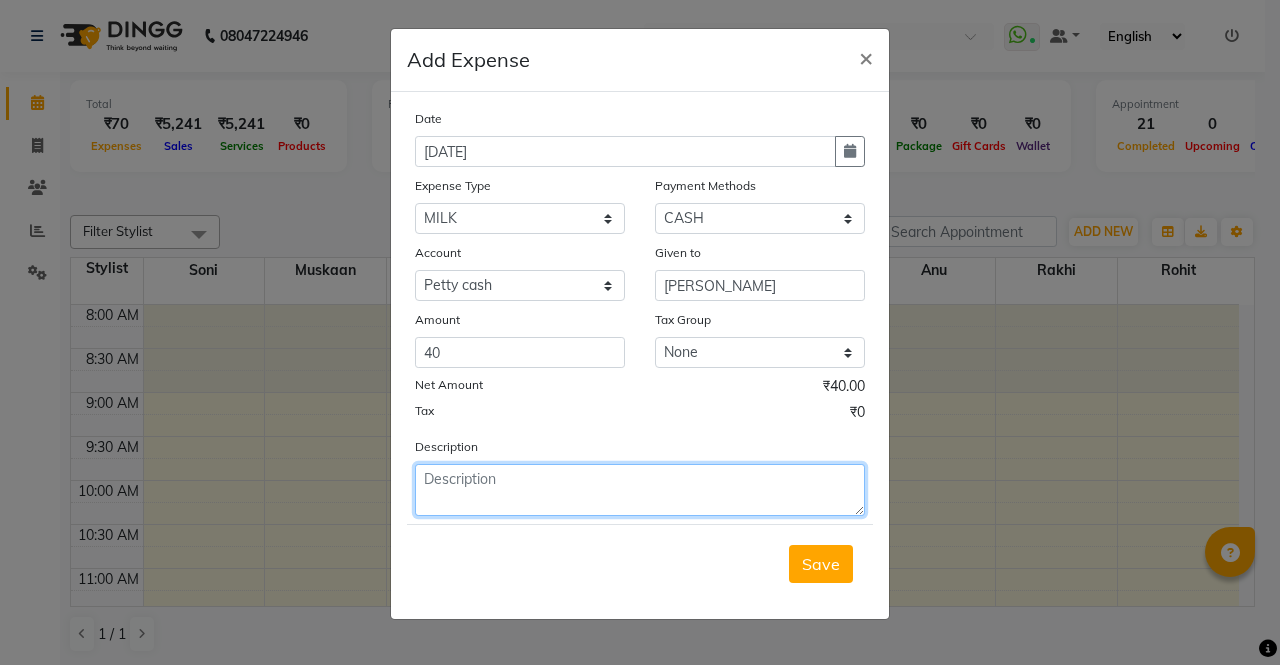click 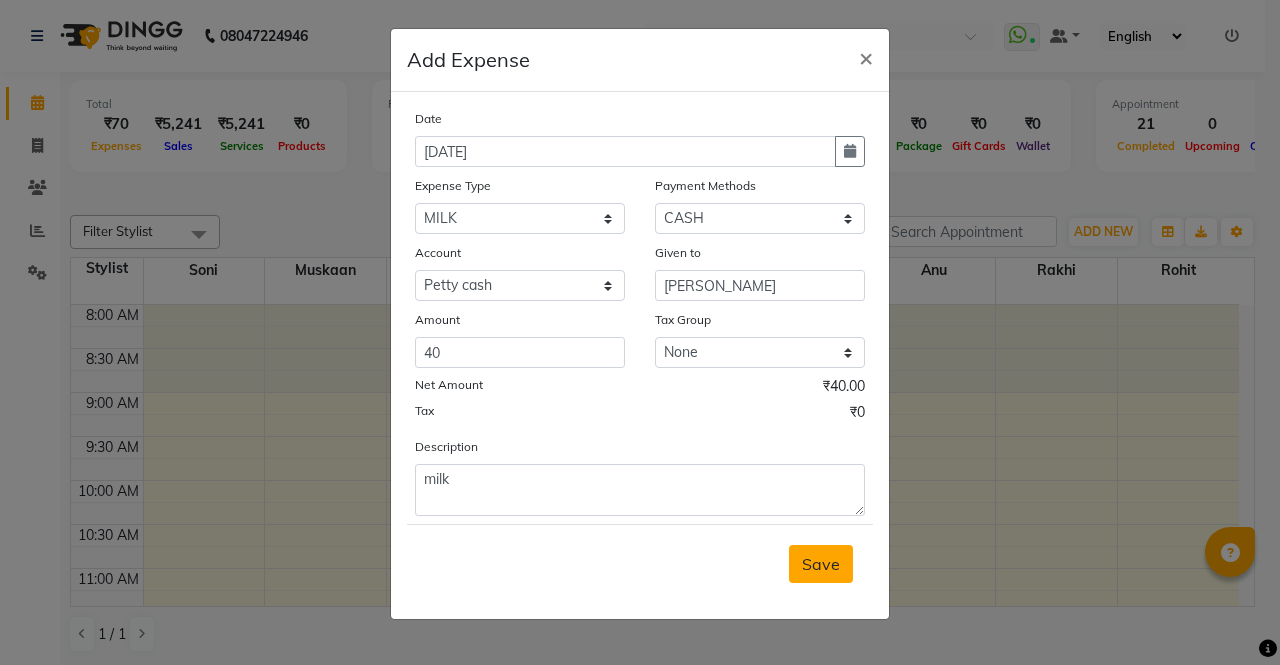 click on "Save" at bounding box center (821, 564) 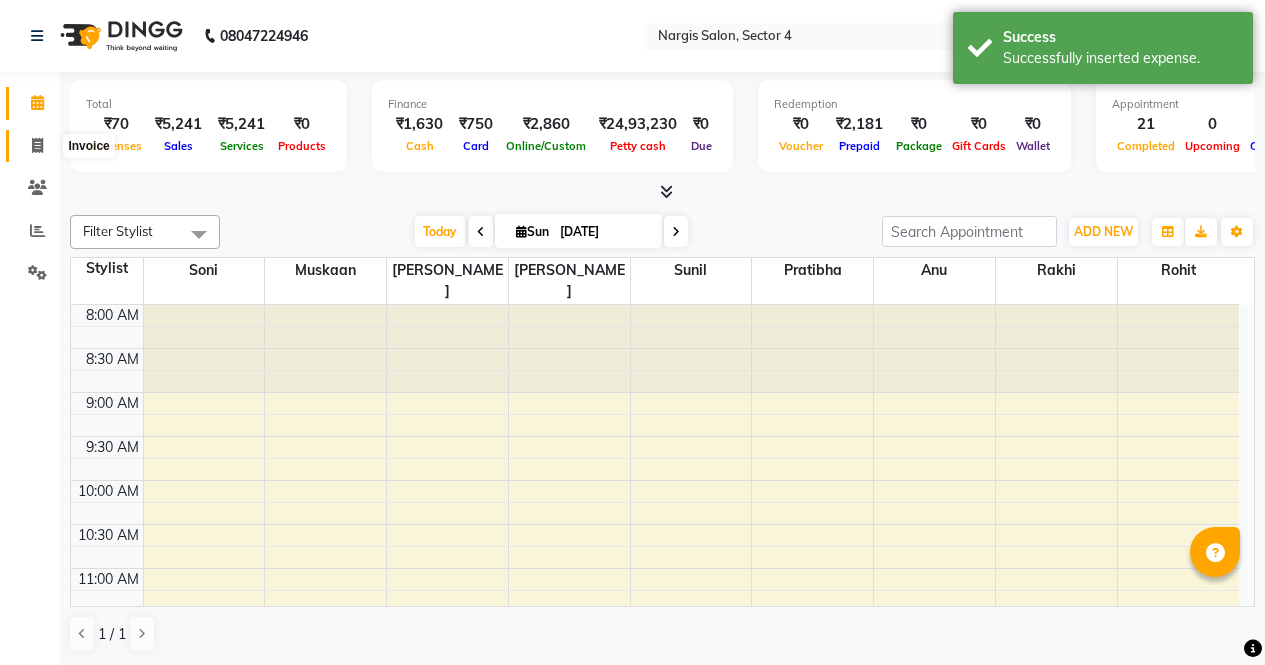 click 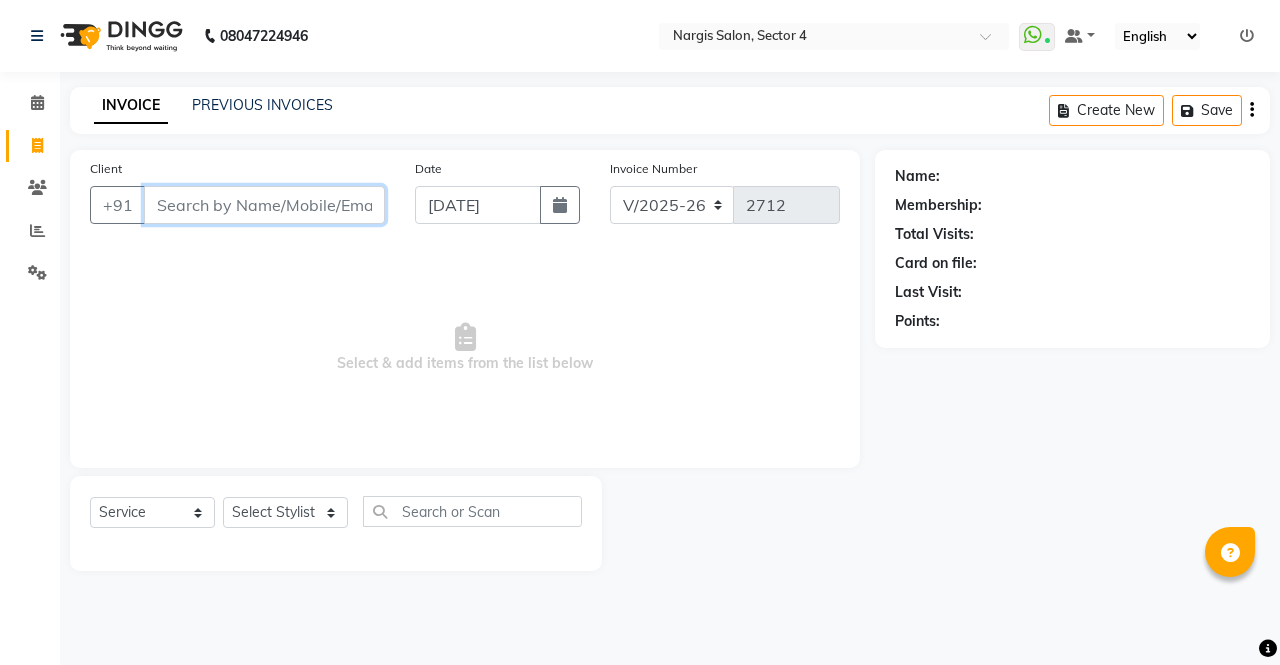click on "Client" at bounding box center (264, 205) 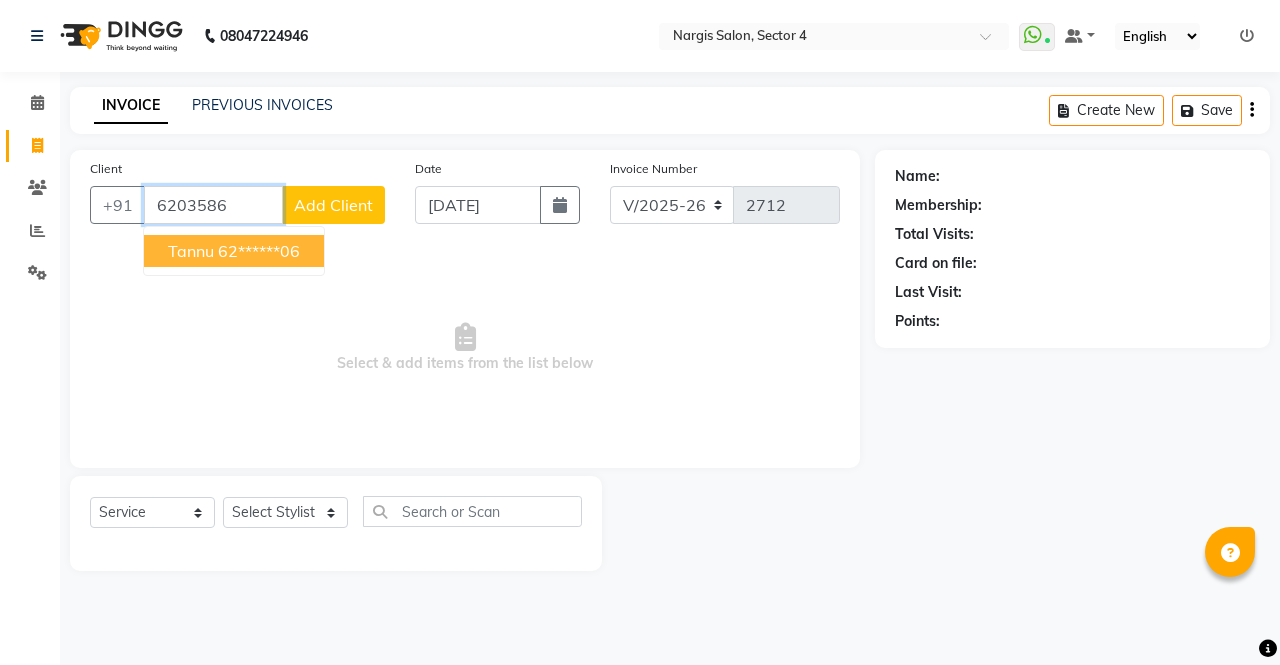 click on "62******06" at bounding box center (259, 251) 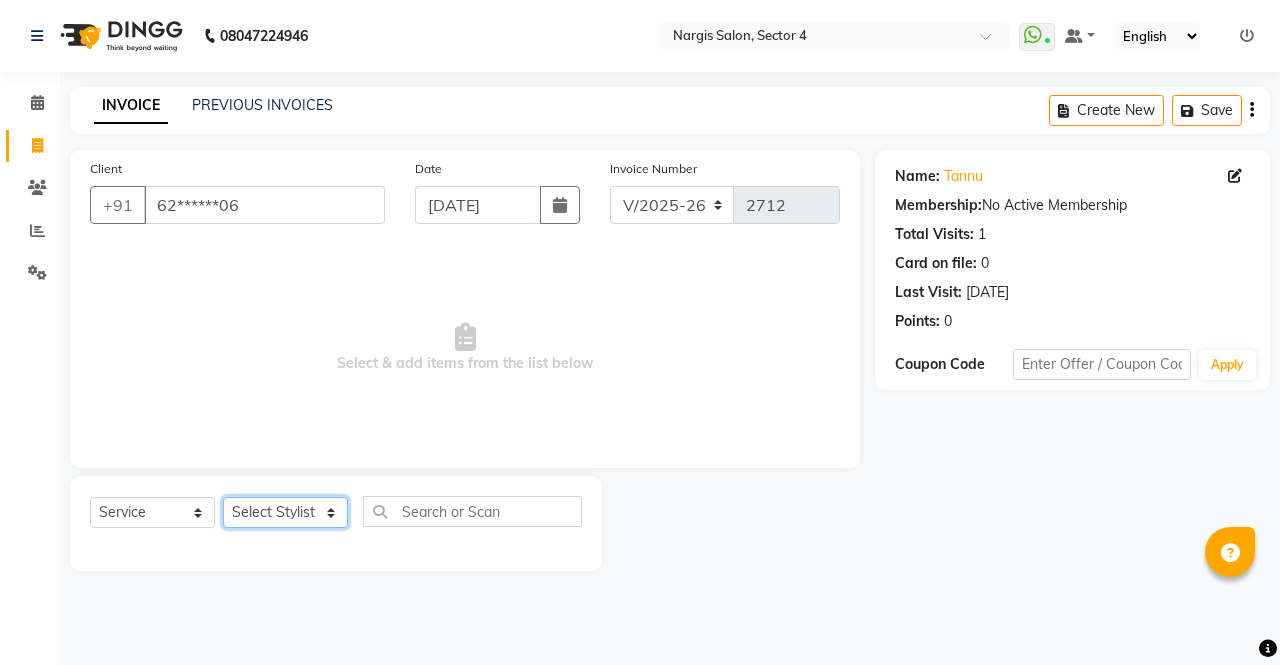 click on "Select Stylist [PERSON_NAME] [PERSON_NAME] Front Desk muskaan pratibha rakhi [PERSON_NAME] [PERSON_NAME]" 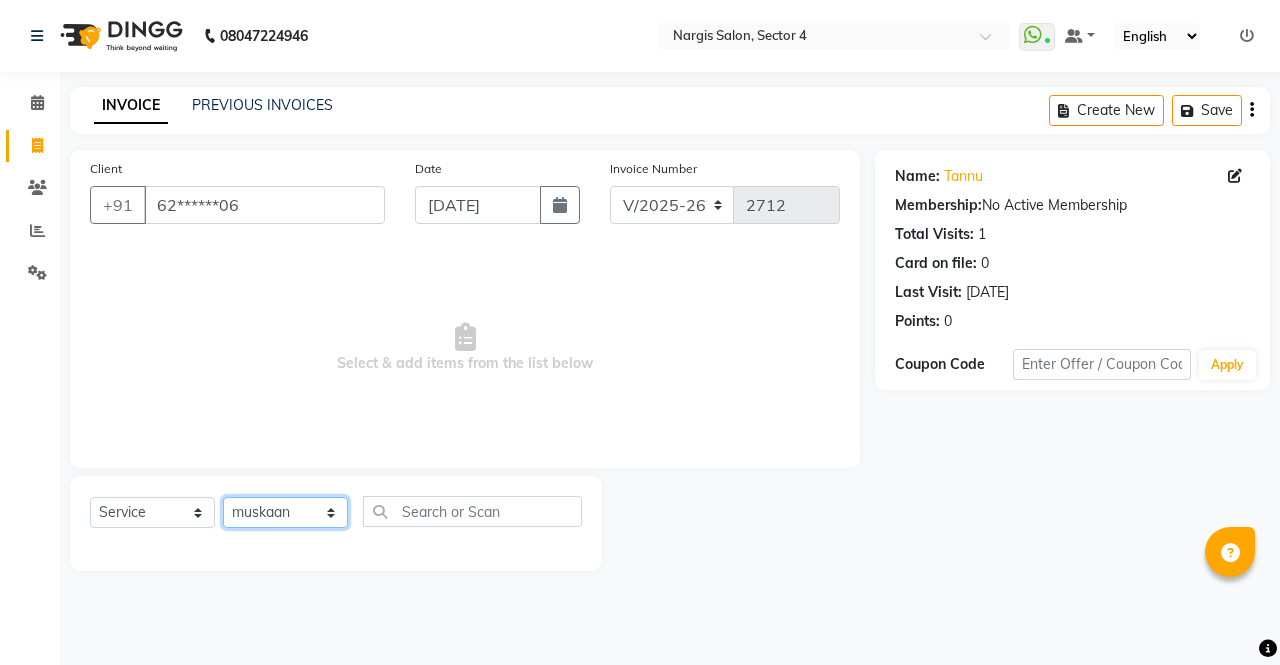 click on "Select Stylist [PERSON_NAME] [PERSON_NAME] Front Desk muskaan pratibha rakhi [PERSON_NAME] [PERSON_NAME]" 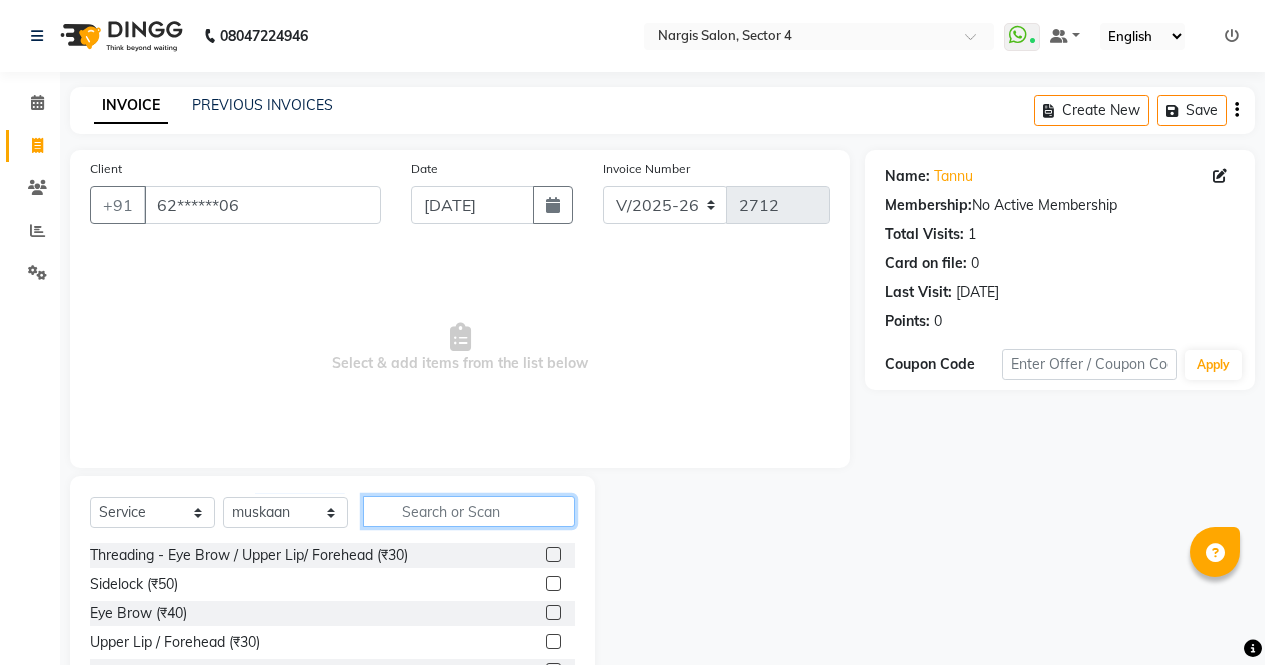 click 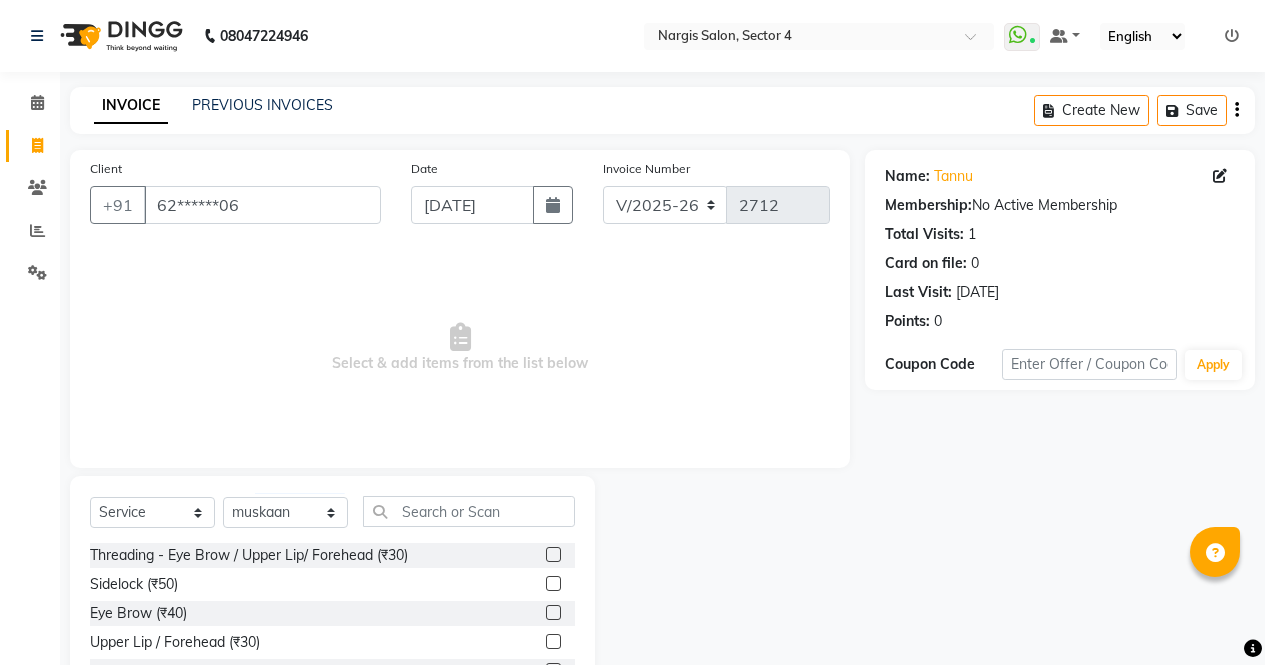 click 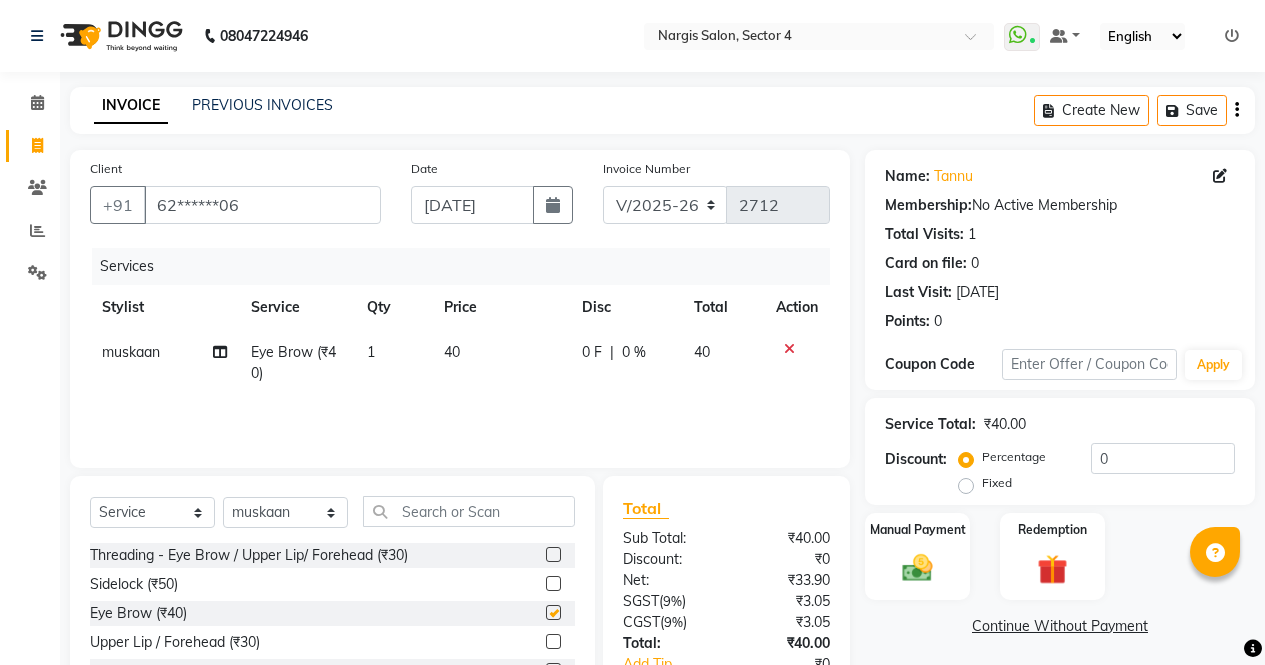 scroll, scrollTop: 136, scrollLeft: 0, axis: vertical 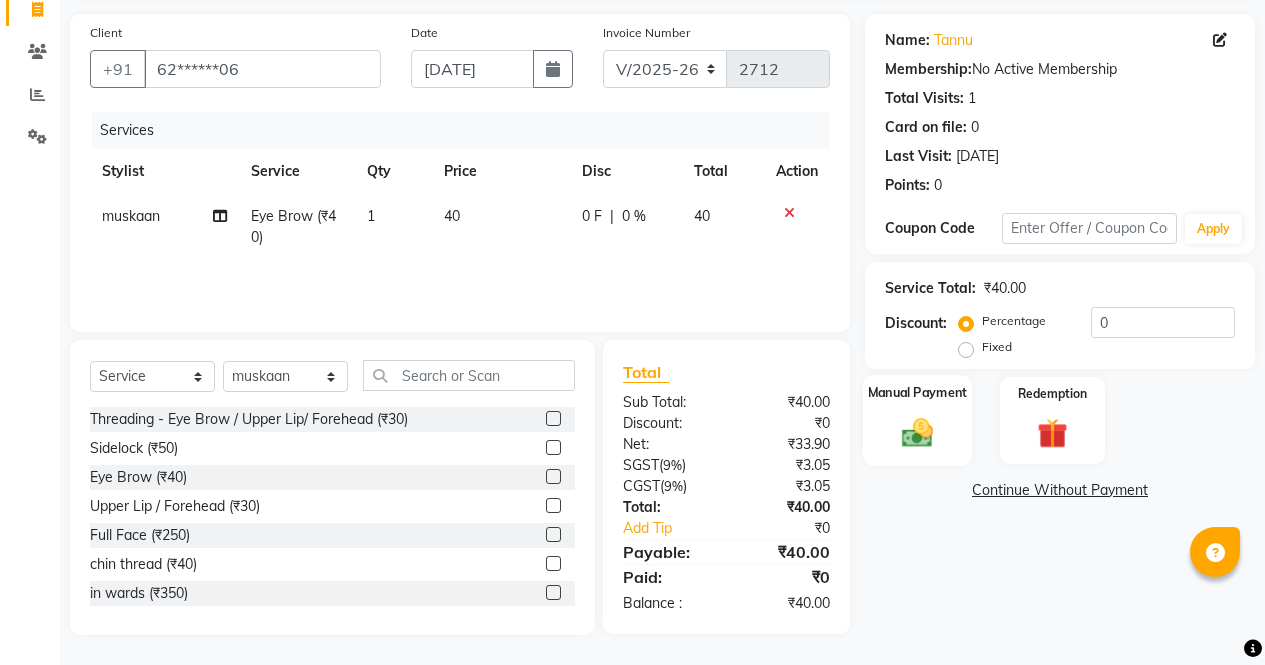 click on "Manual Payment" 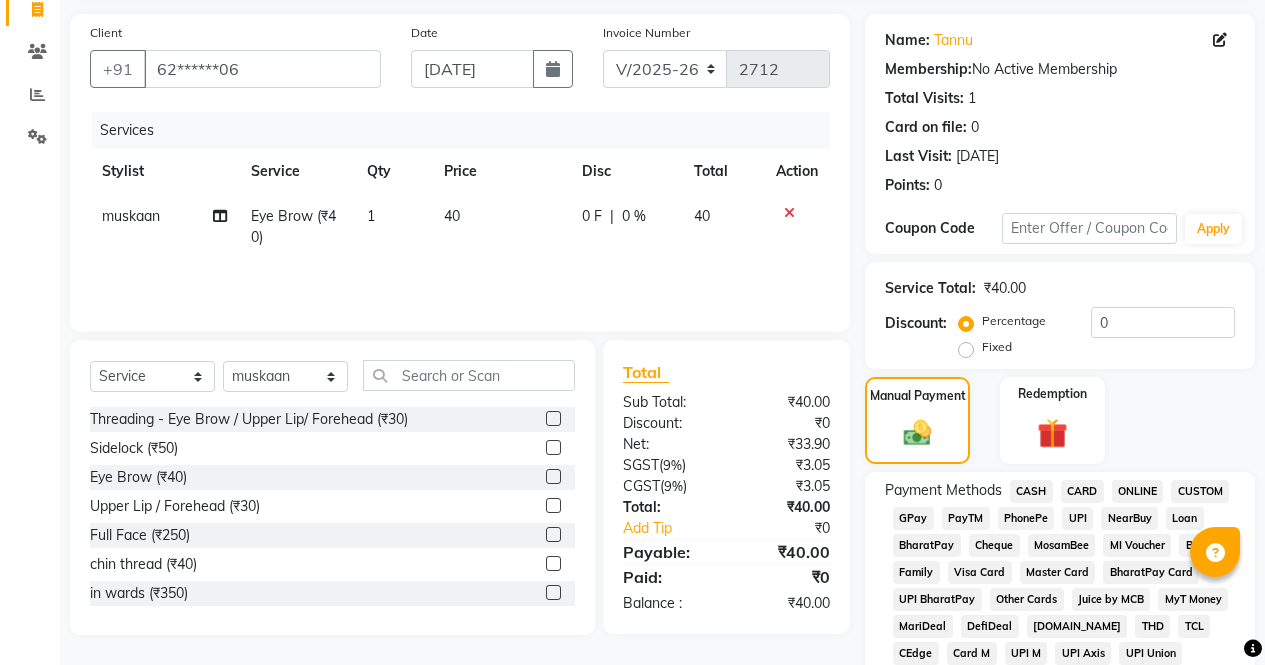 click on "CASH" 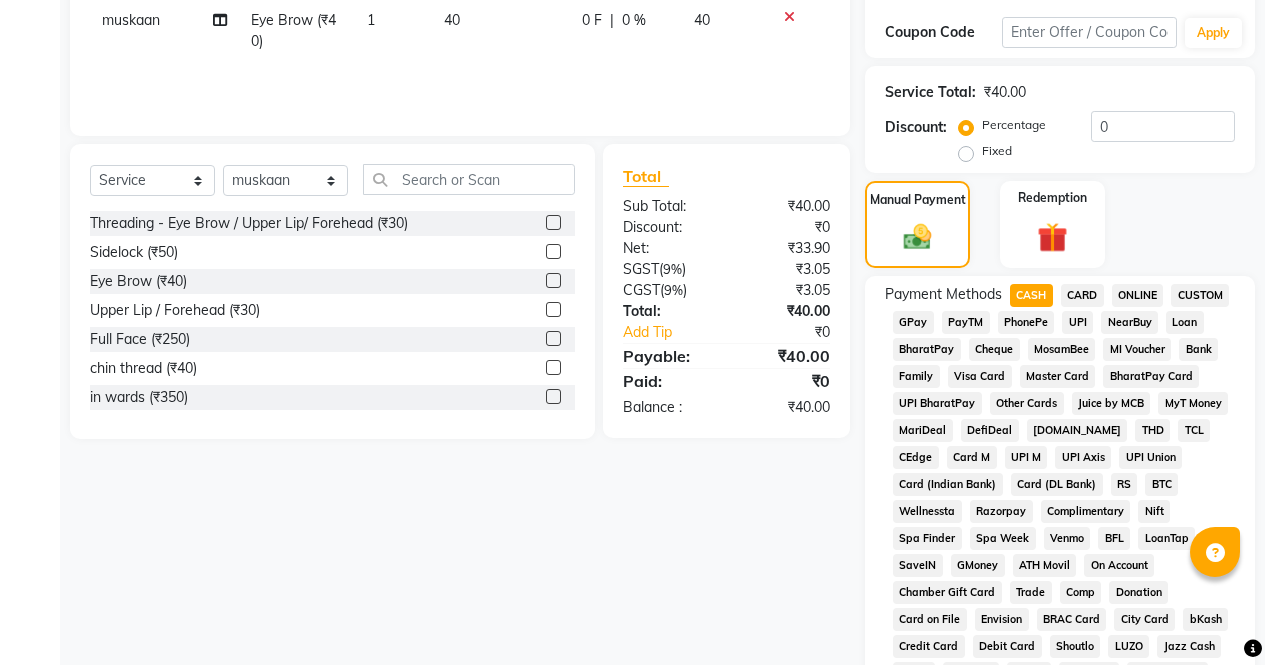 scroll, scrollTop: 887, scrollLeft: 0, axis: vertical 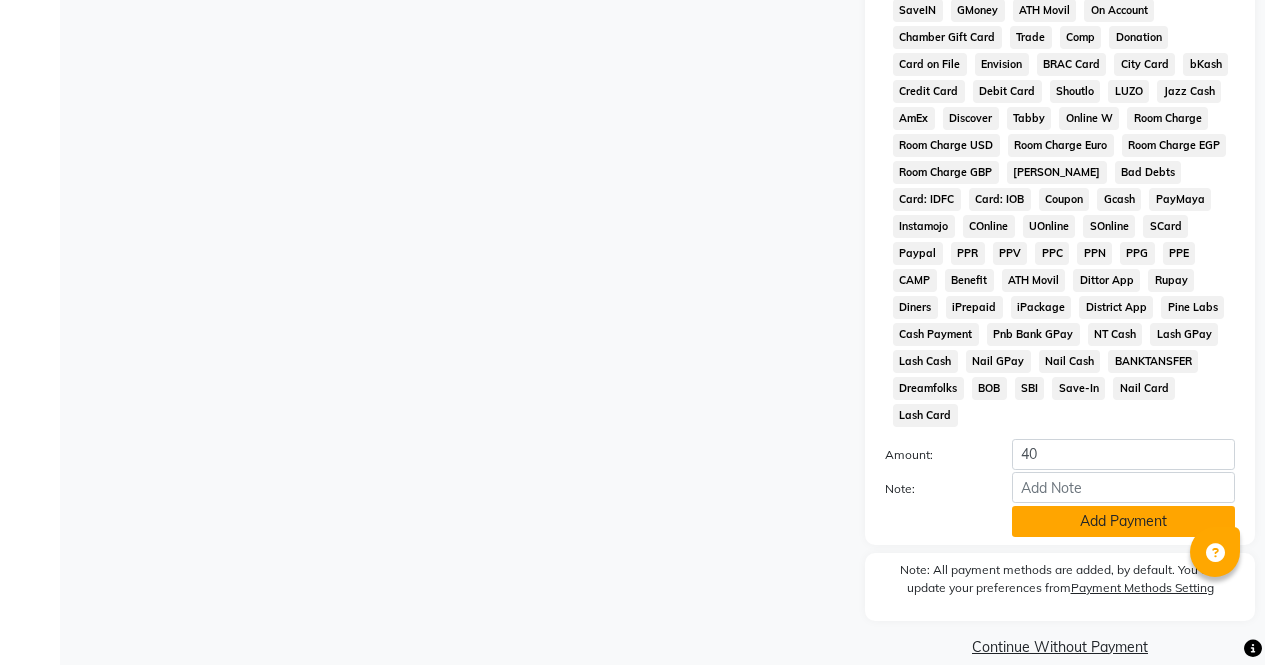 click on "Add Payment" 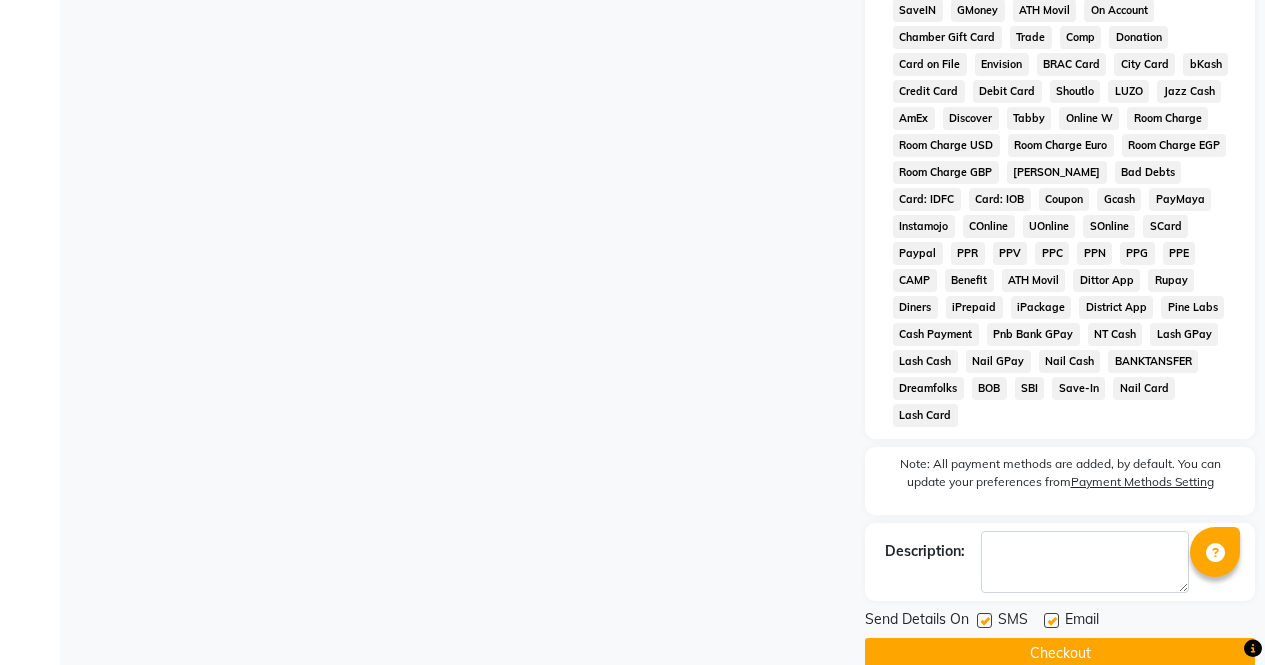 click on "Checkout" 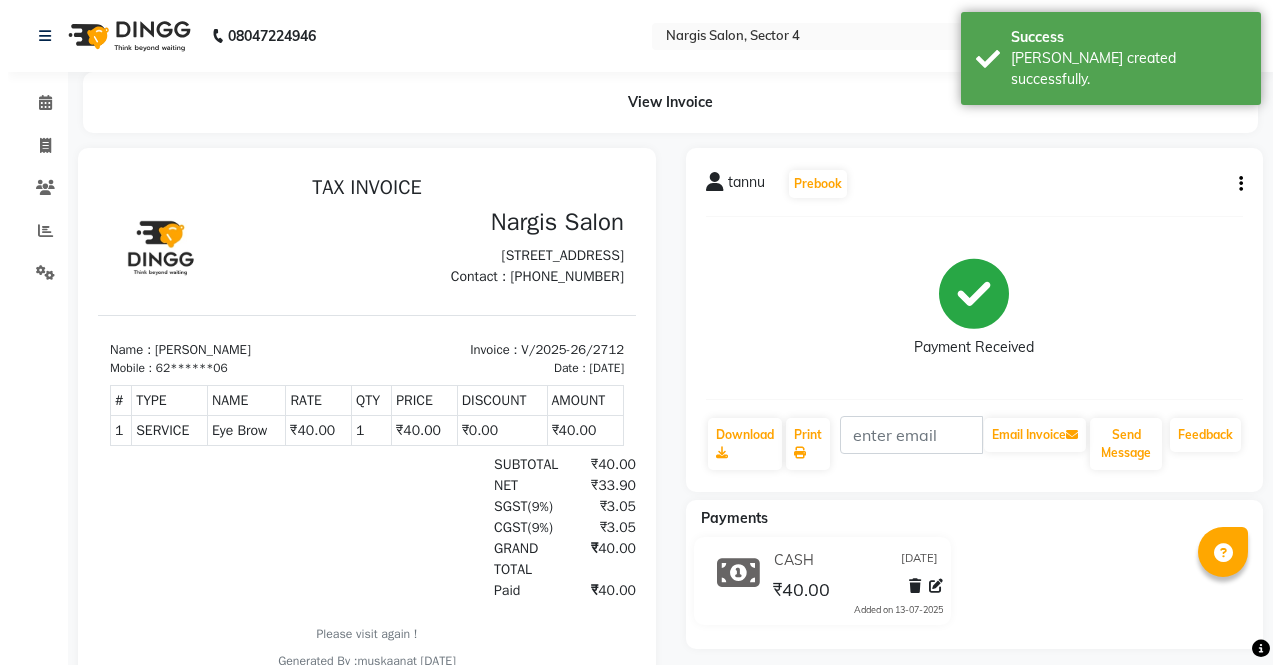 scroll, scrollTop: 0, scrollLeft: 0, axis: both 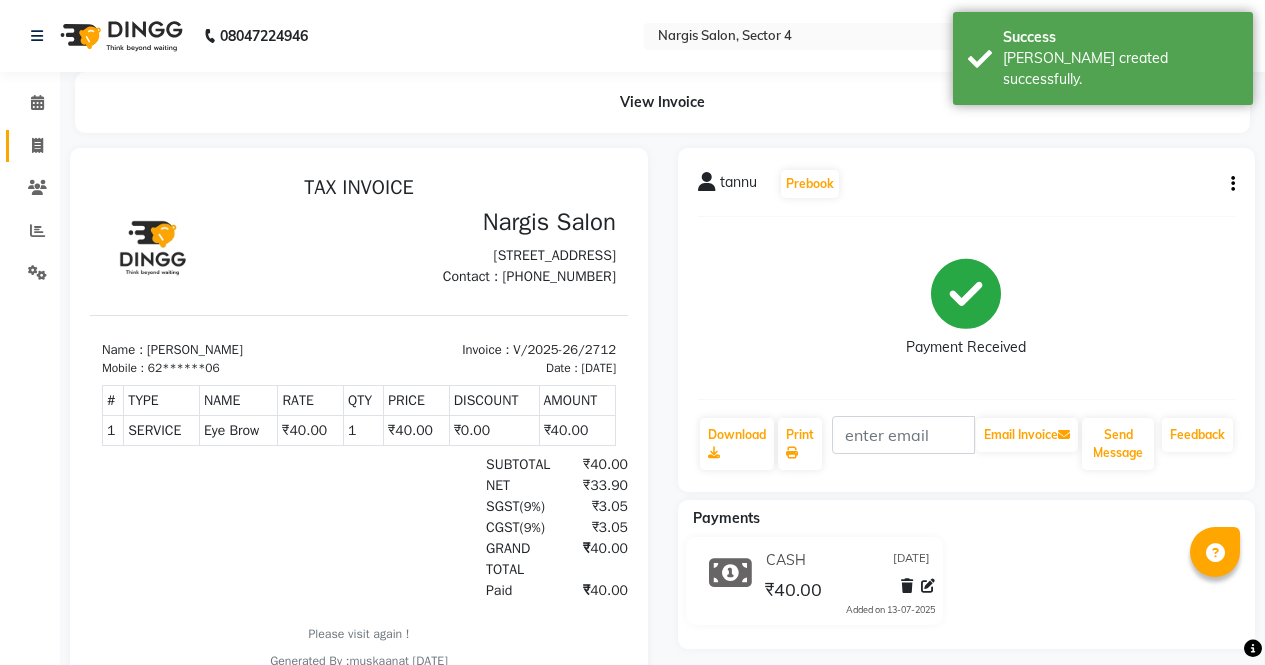 click 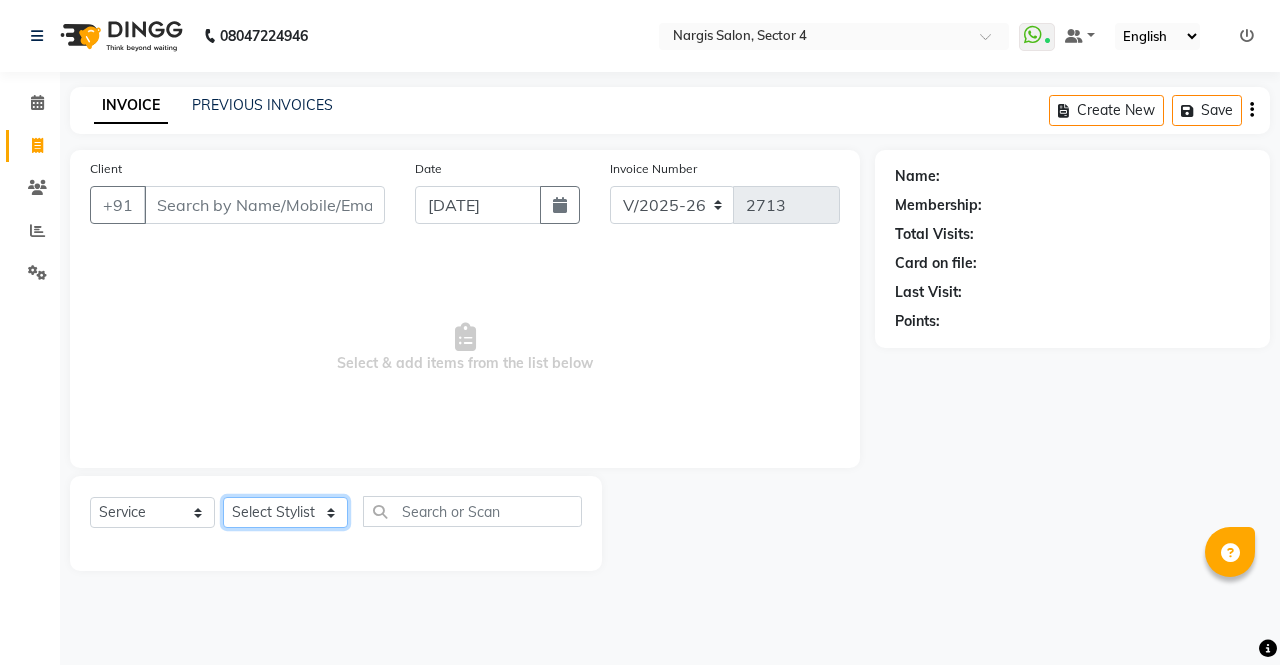 click on "Select Stylist [PERSON_NAME] [PERSON_NAME] Front Desk muskaan pratibha rakhi [PERSON_NAME] [PERSON_NAME]" 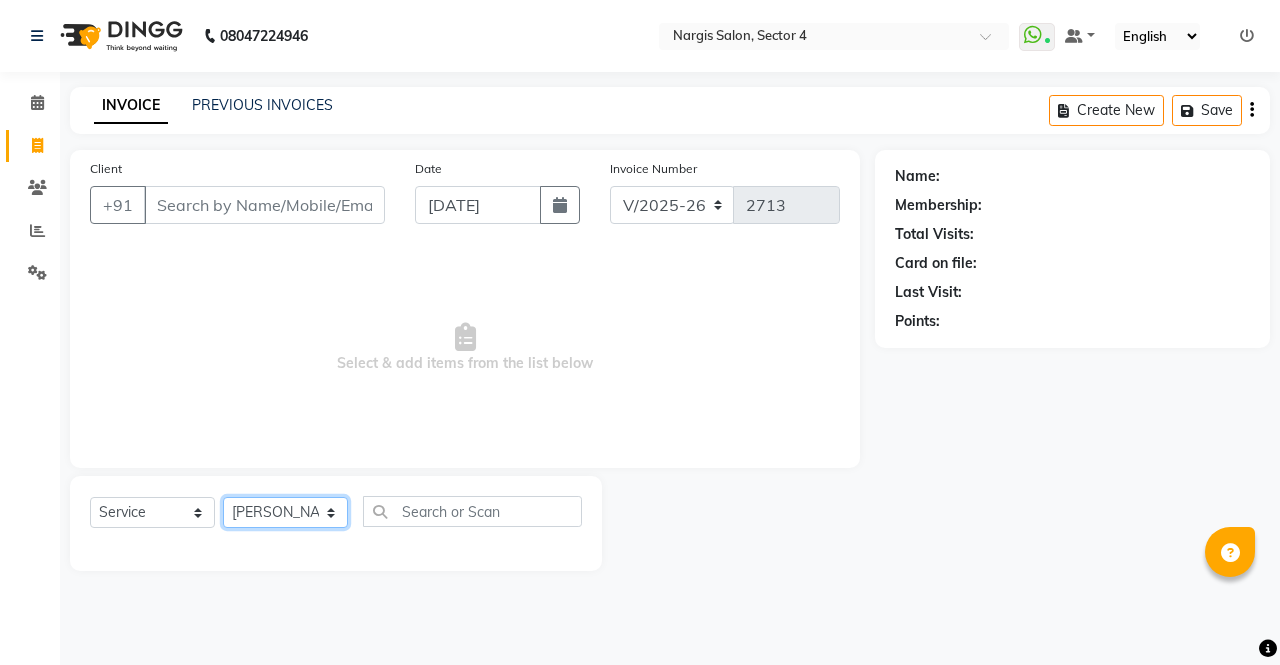 click on "Select Stylist [PERSON_NAME] [PERSON_NAME] Front Desk muskaan pratibha rakhi [PERSON_NAME] [PERSON_NAME]" 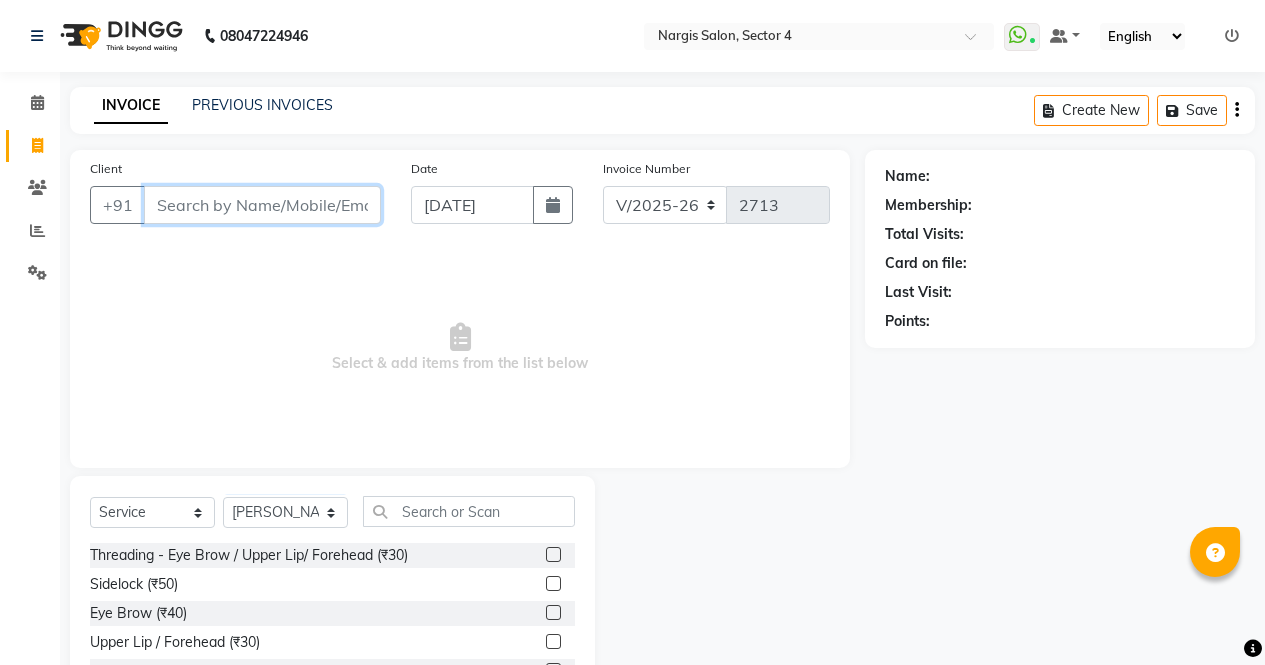 click on "Client" at bounding box center (262, 205) 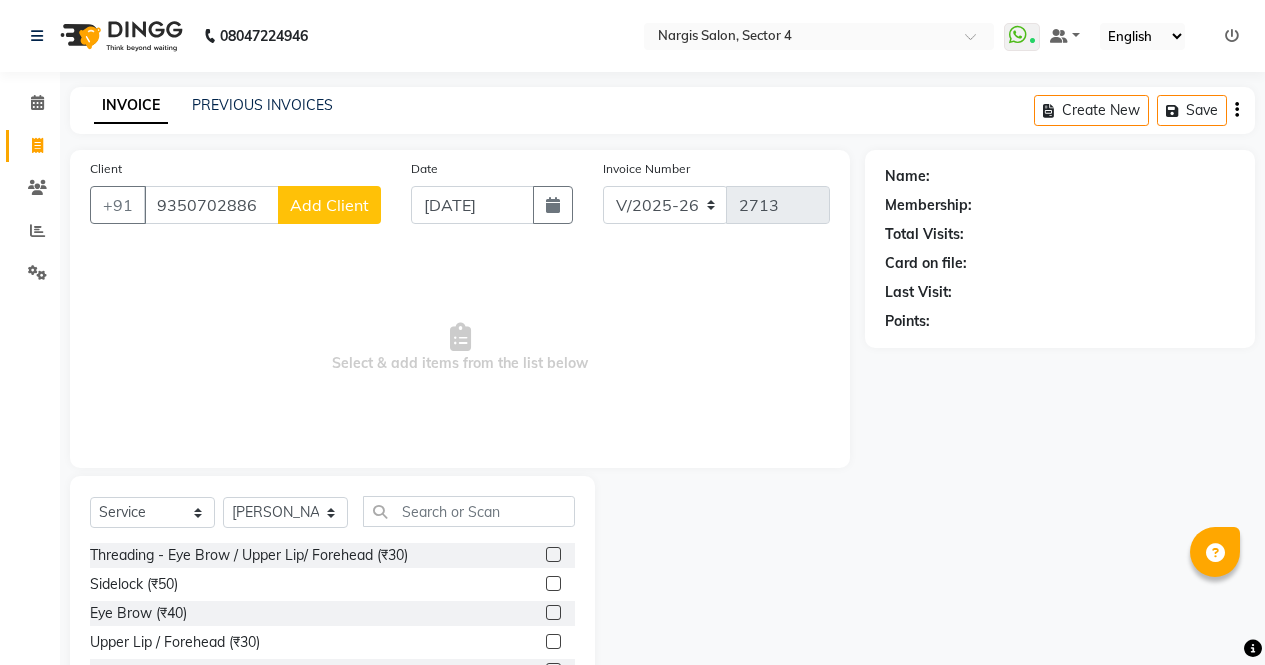 click on "Add Client" 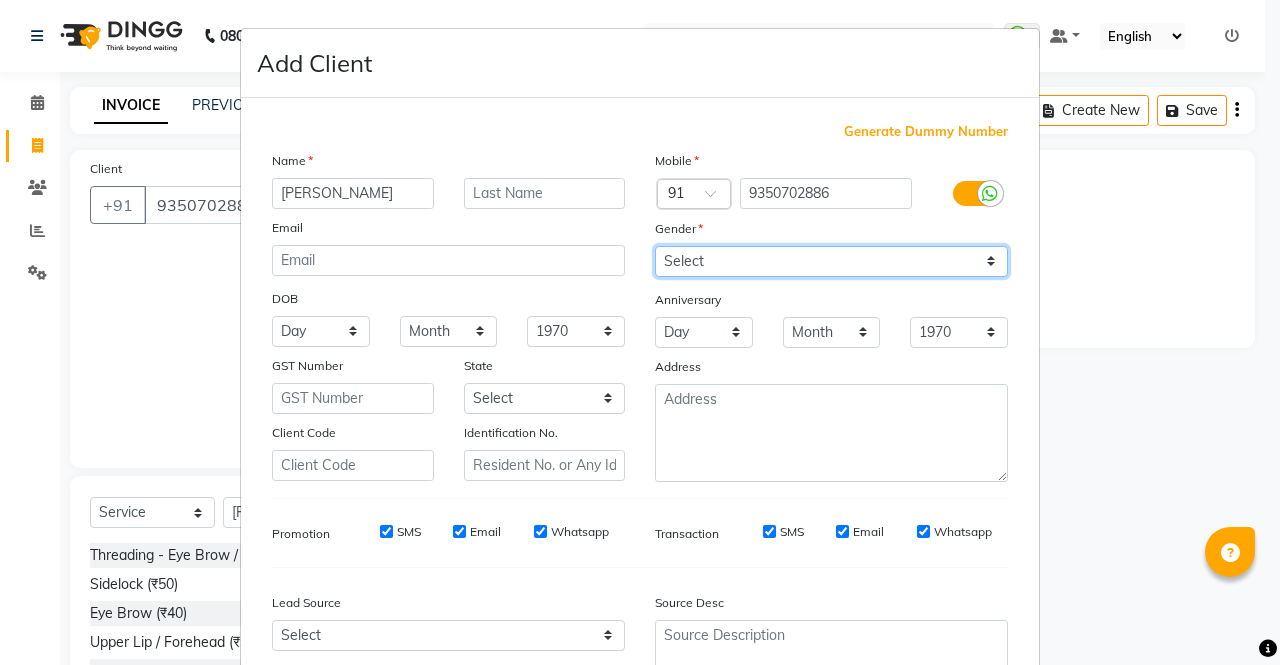 click on "Select [DEMOGRAPHIC_DATA] [DEMOGRAPHIC_DATA] Other Prefer Not To Say" at bounding box center (831, 261) 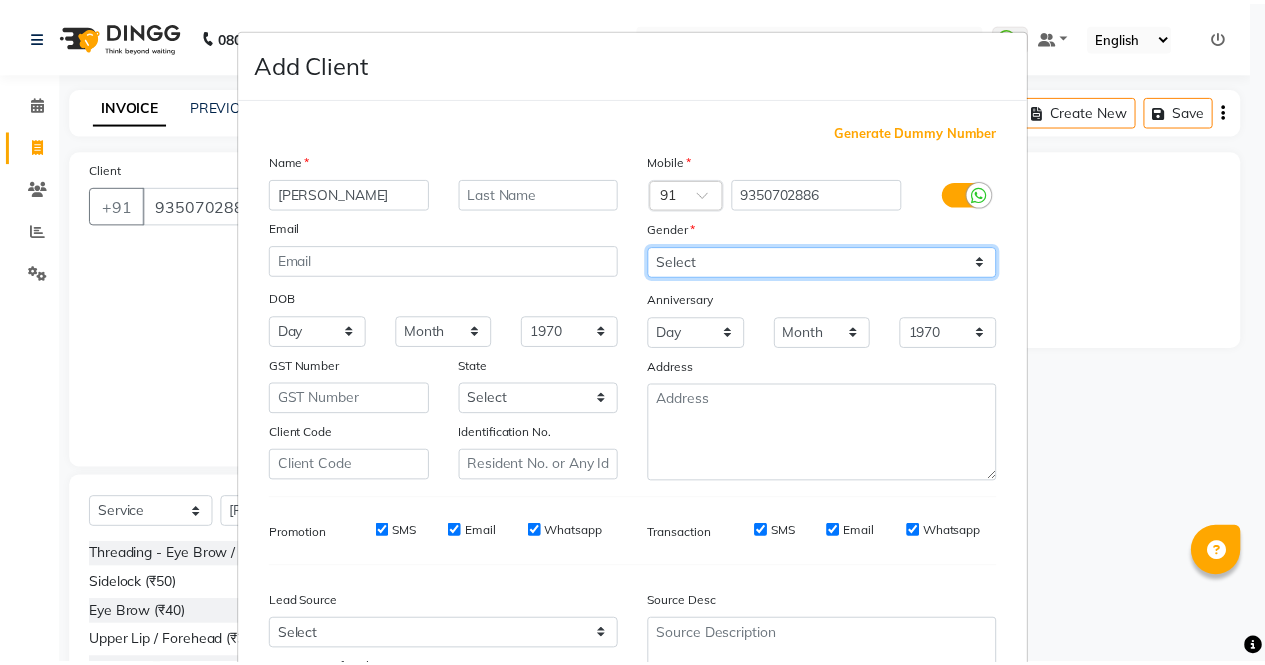 scroll, scrollTop: 184, scrollLeft: 0, axis: vertical 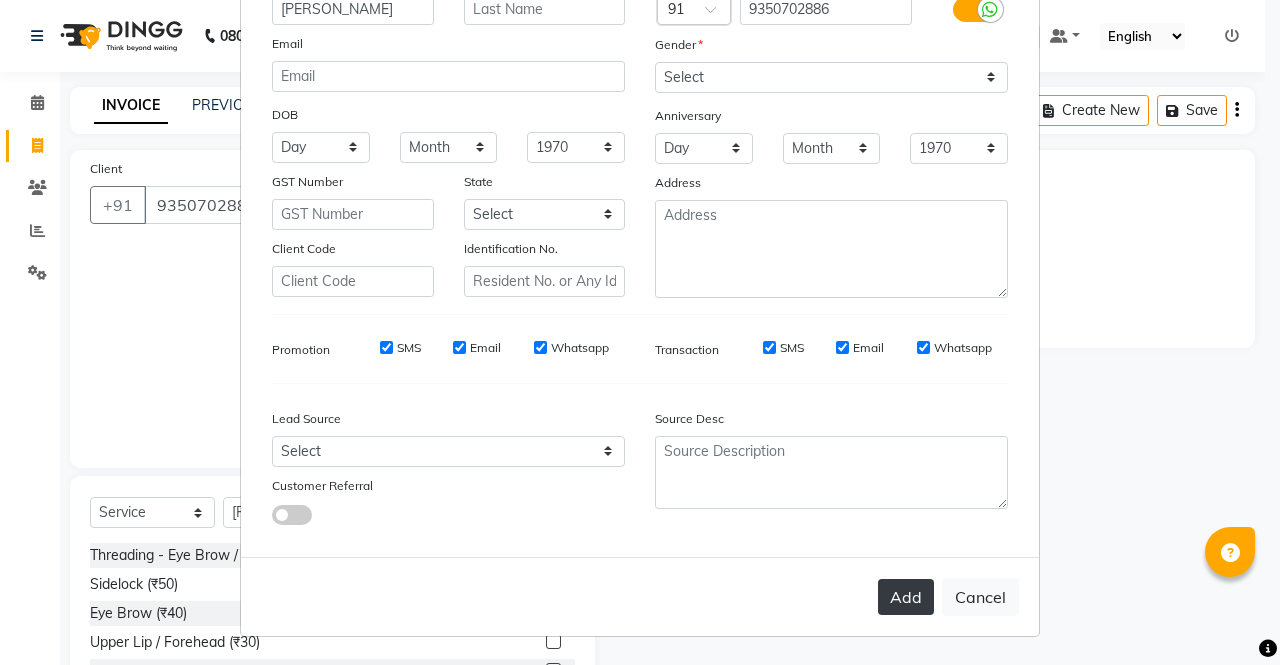 click on "Add" at bounding box center (906, 597) 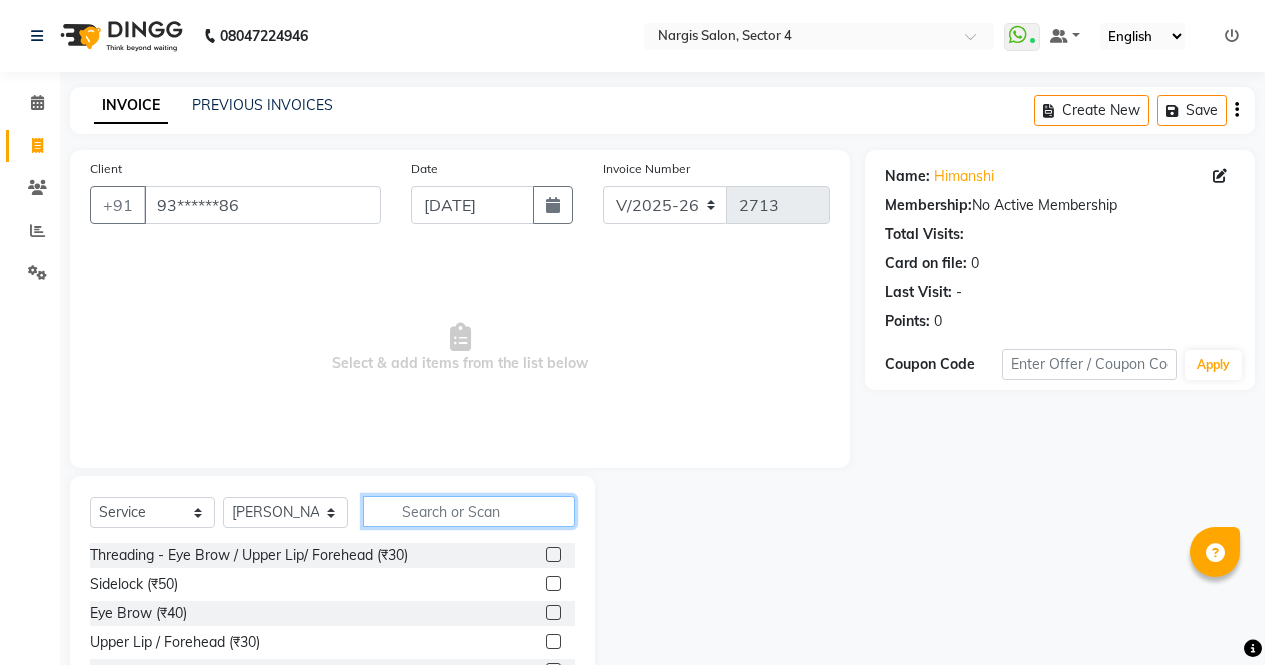click 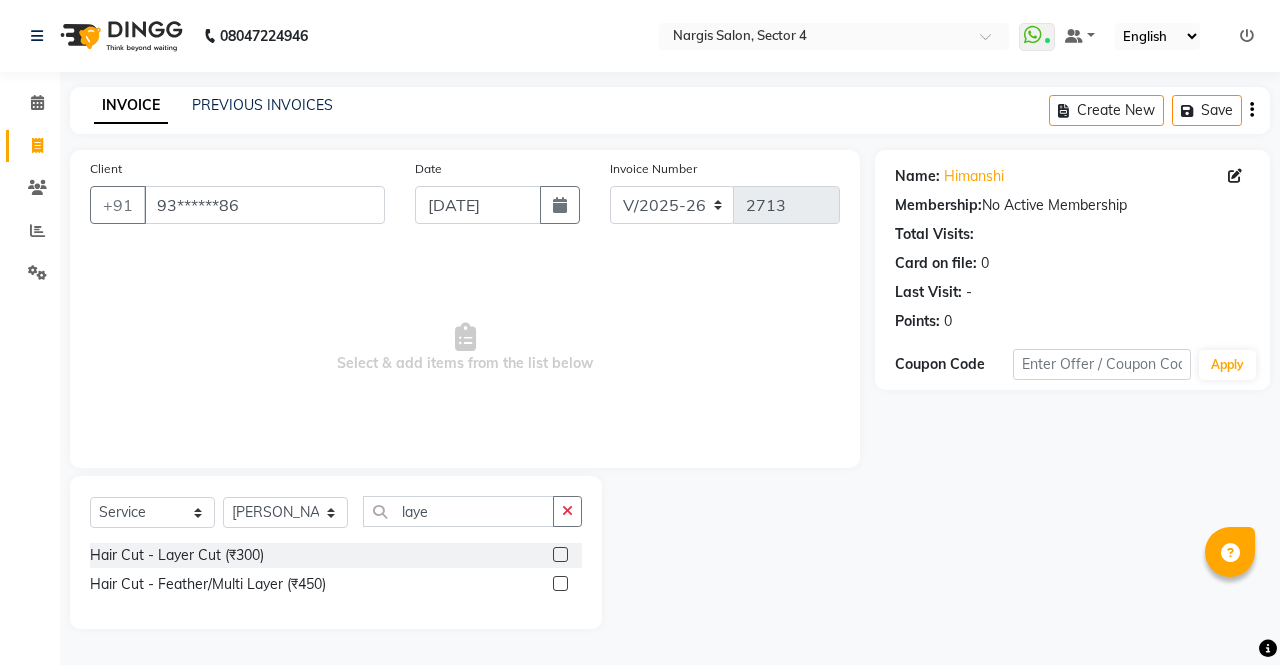 click 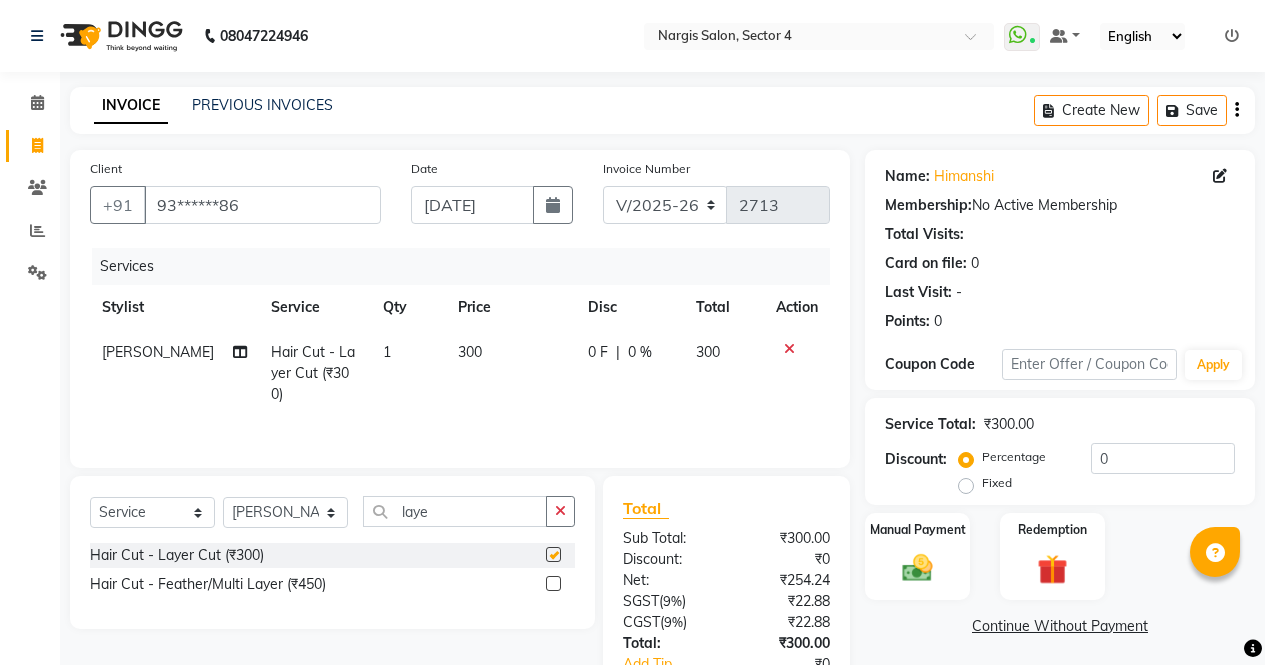 scroll, scrollTop: 135, scrollLeft: 0, axis: vertical 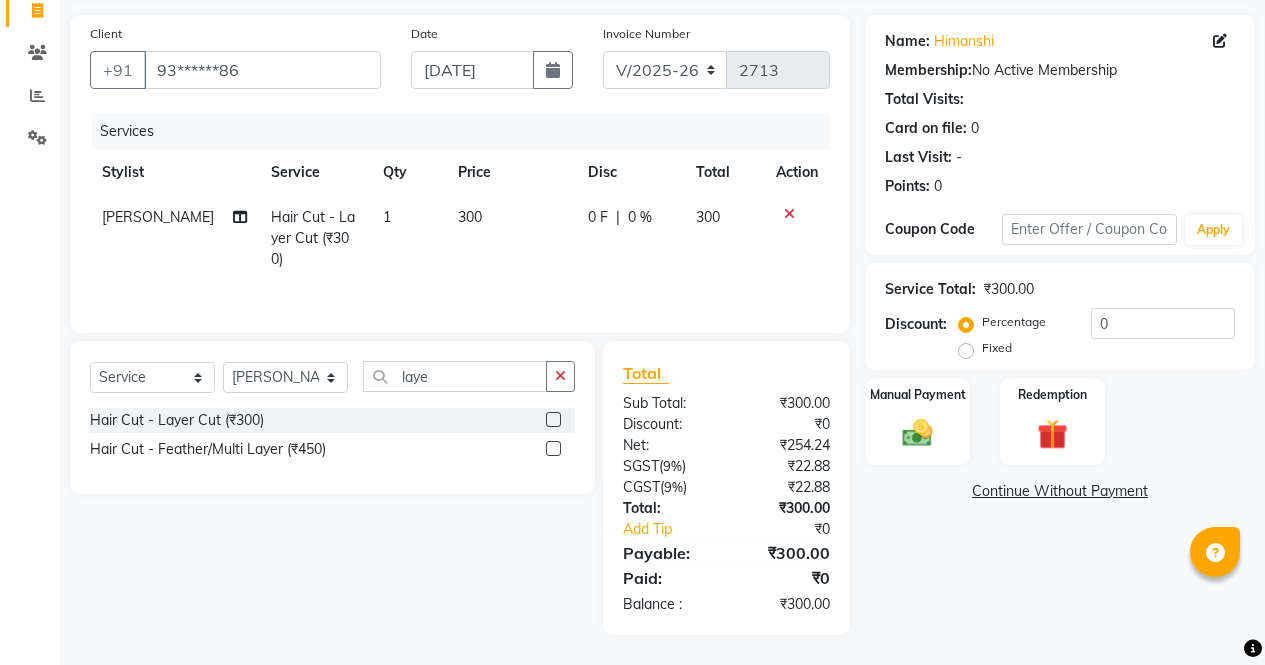click on "Select  Service  Product  Membership  Package Voucher Prepaid Gift Card  Select Stylist [PERSON_NAME] [PERSON_NAME] Front Desk muskaan pratibha rakhi [PERSON_NAME] [PERSON_NAME] Hair Cut - Layer Cut (₹300)  Hair Cut - Feather/Multi Layer (₹450)" 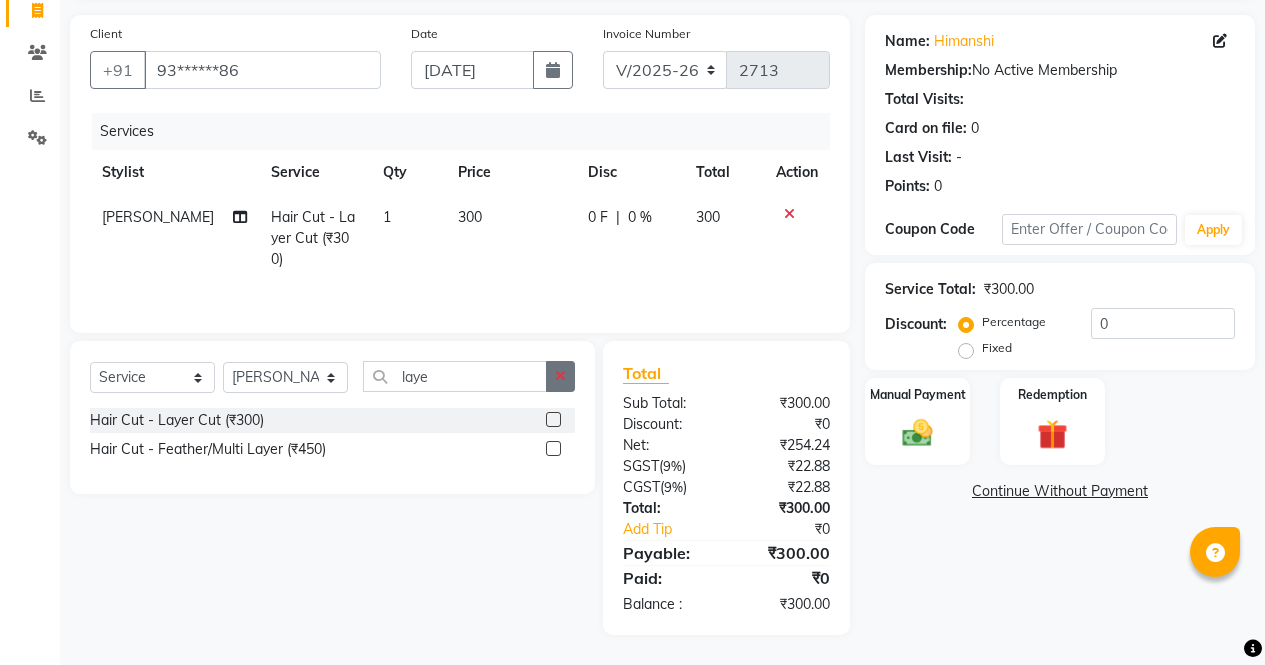 click 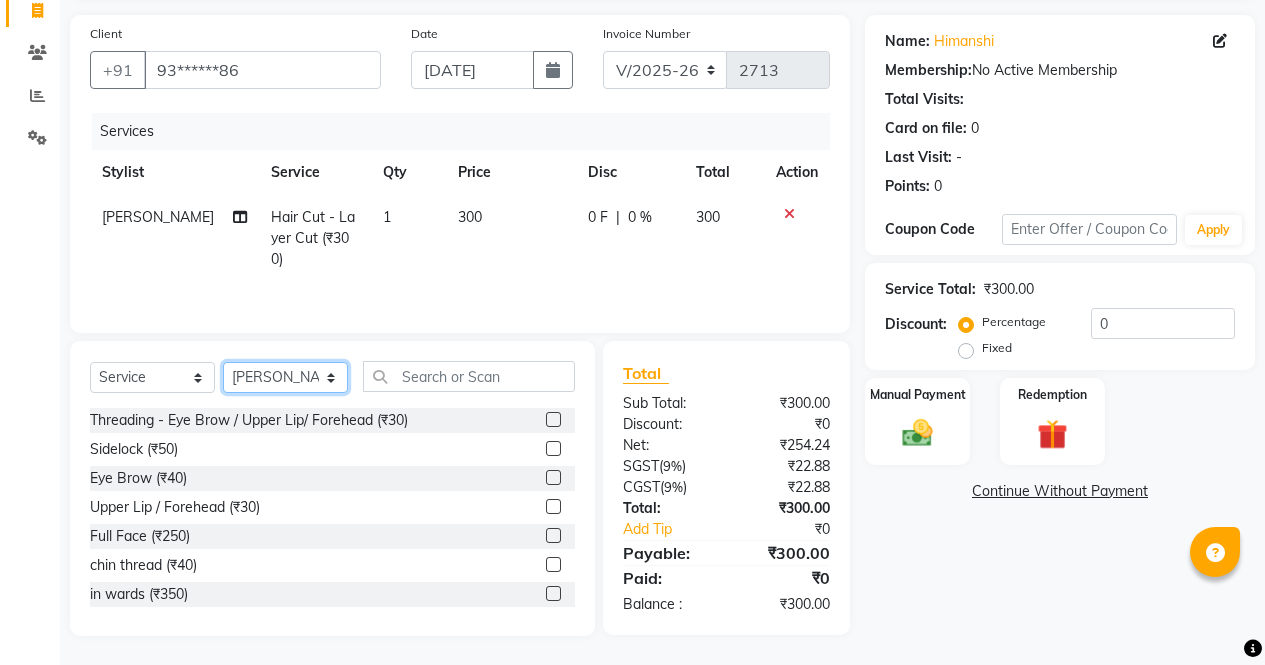 click on "Select Stylist [PERSON_NAME] [PERSON_NAME] Front Desk muskaan pratibha rakhi [PERSON_NAME] [PERSON_NAME]" 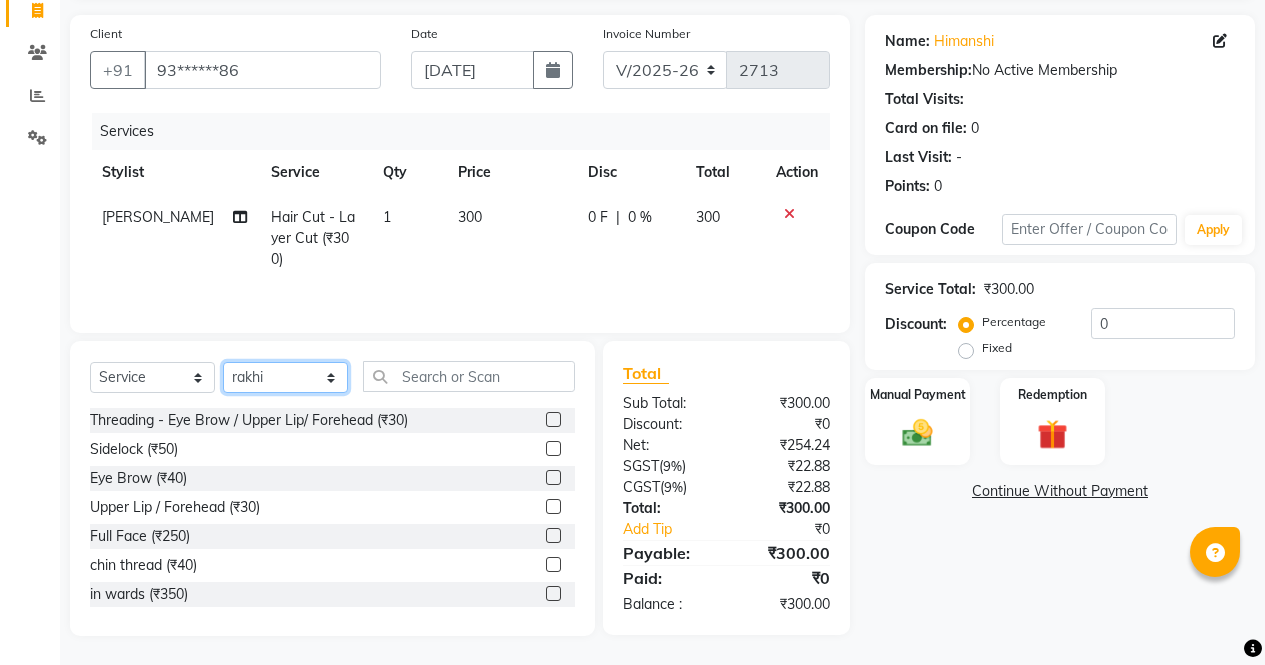 click on "Select Stylist [PERSON_NAME] [PERSON_NAME] Front Desk muskaan pratibha rakhi [PERSON_NAME] [PERSON_NAME]" 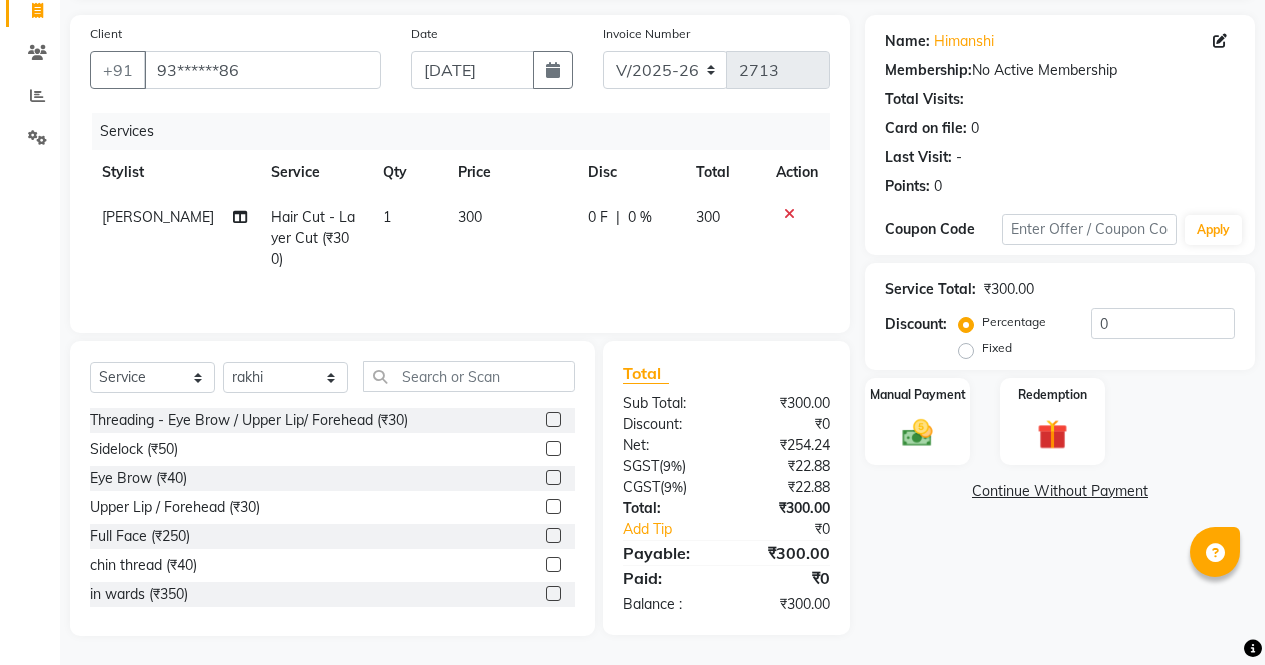 click 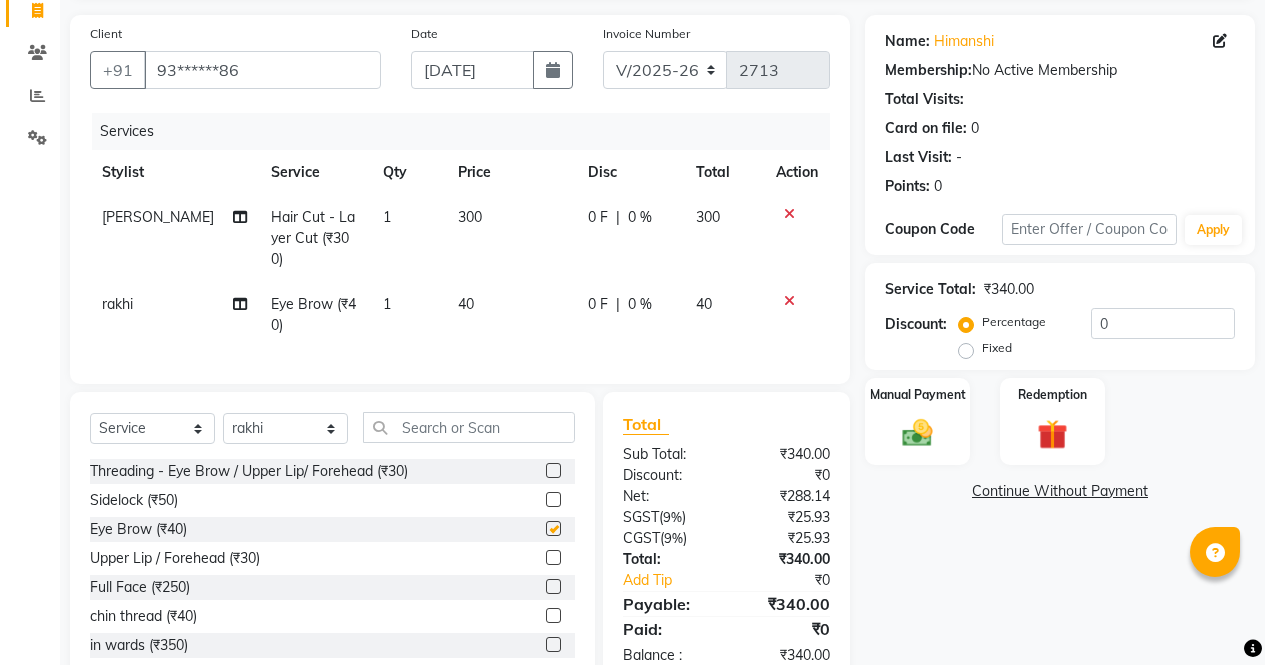 click 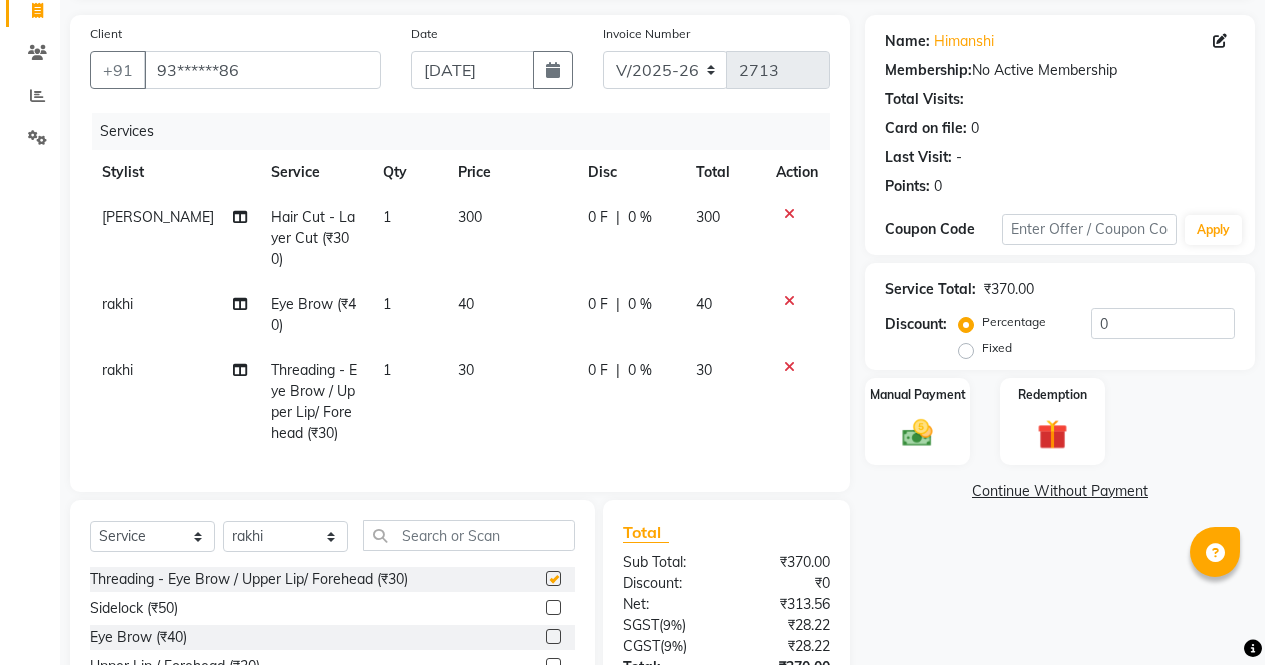 scroll, scrollTop: 289, scrollLeft: 0, axis: vertical 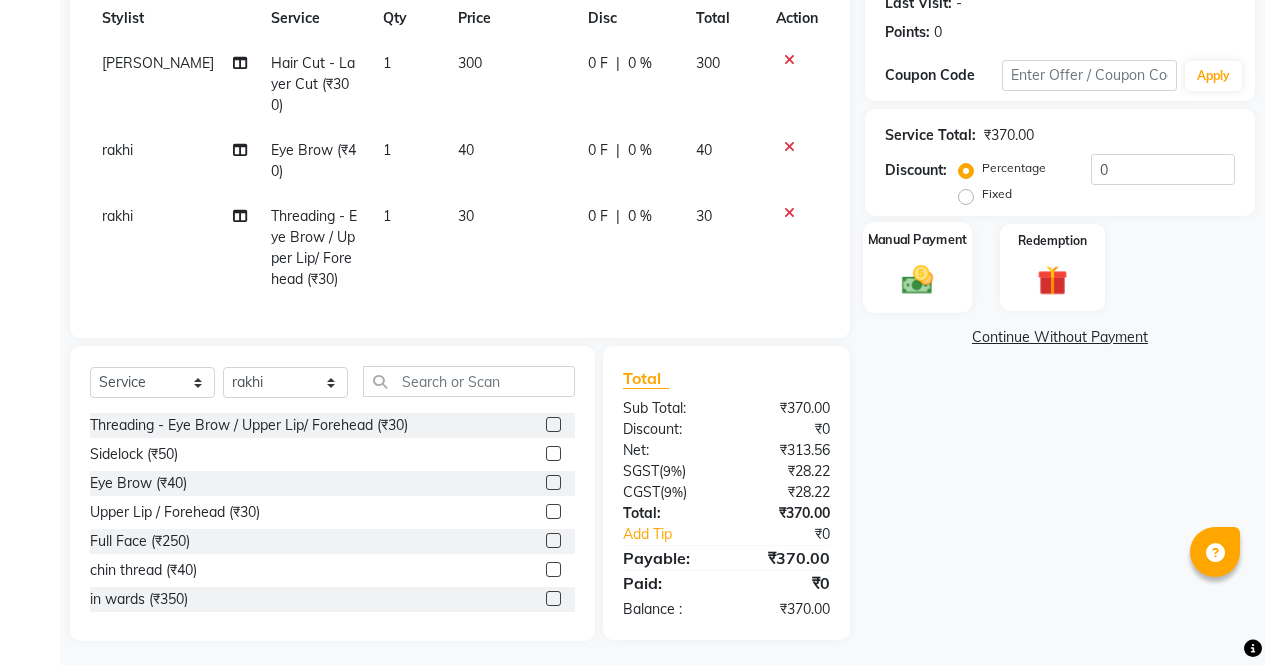 click on "Manual Payment" 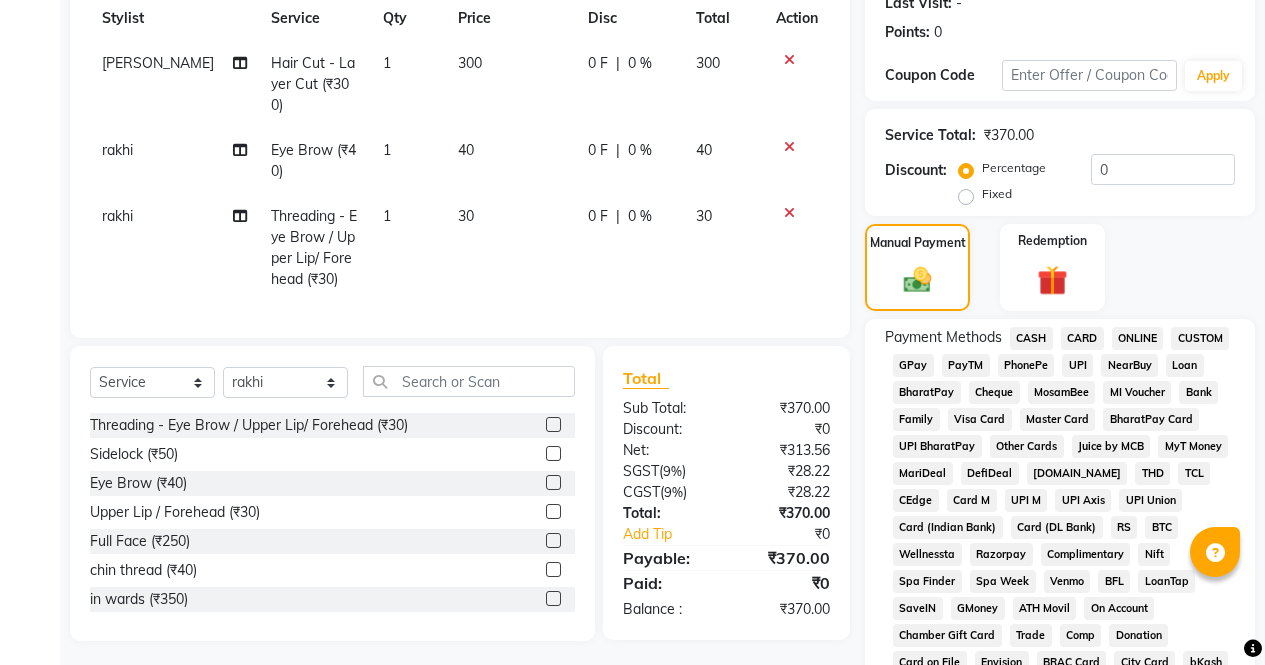 click on "CASH" 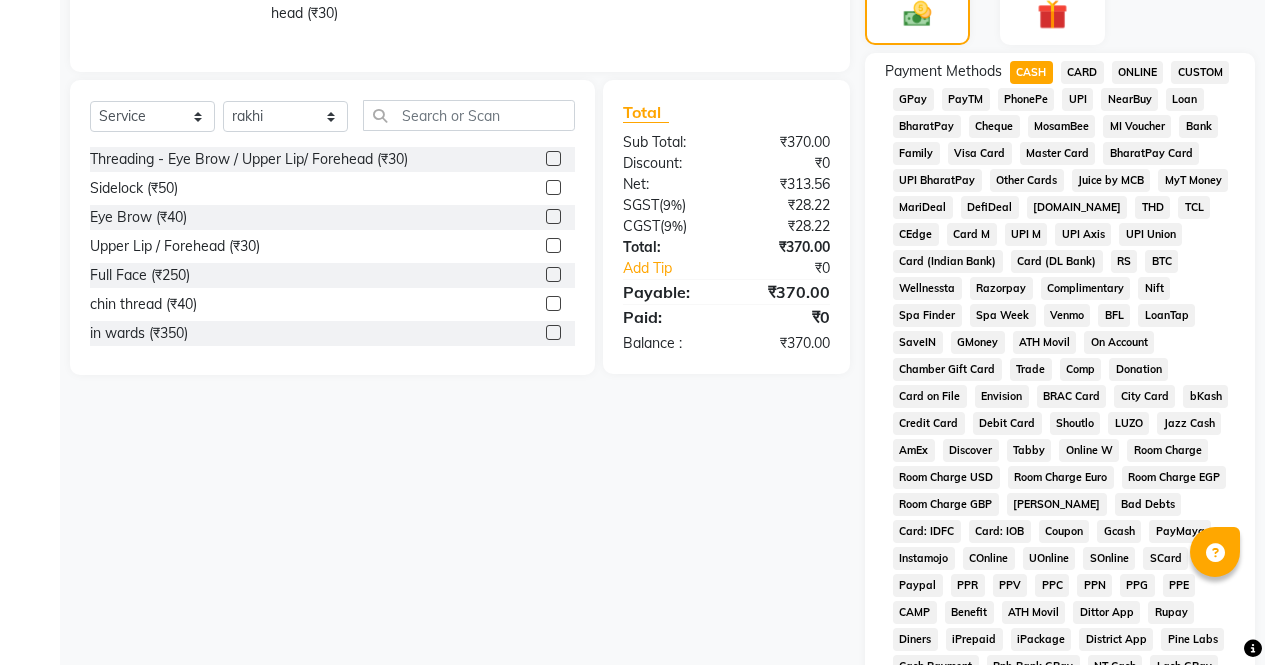 scroll, scrollTop: 887, scrollLeft: 0, axis: vertical 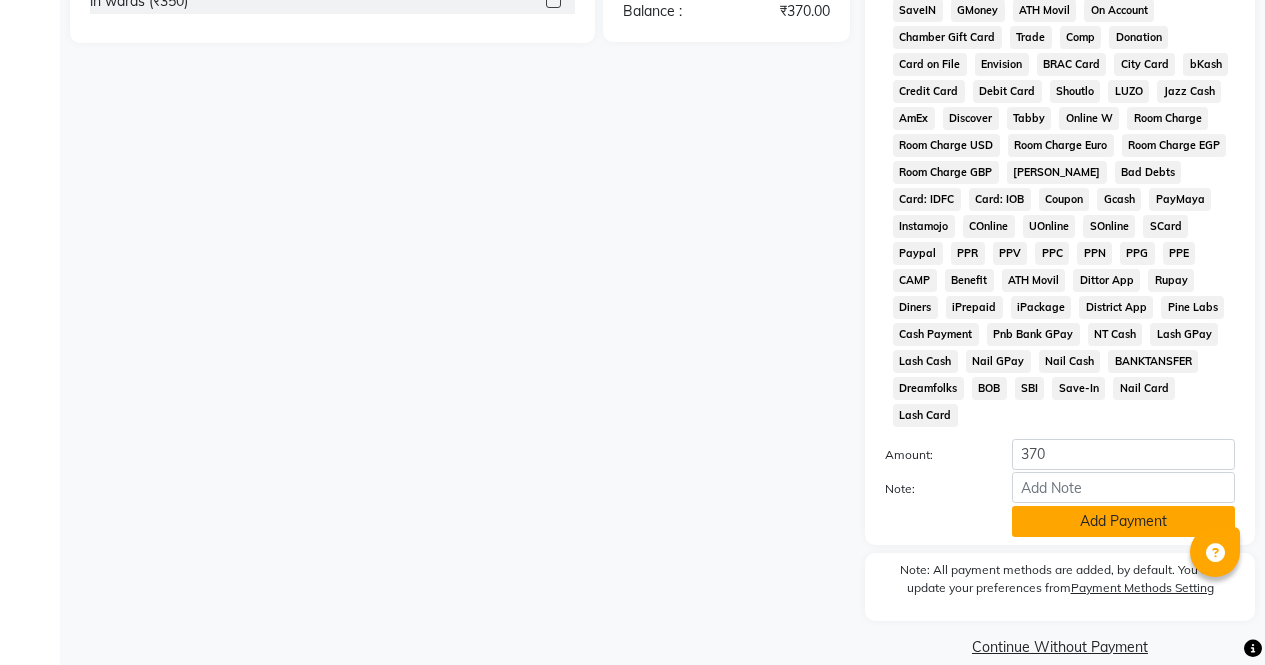click on "Add Payment" 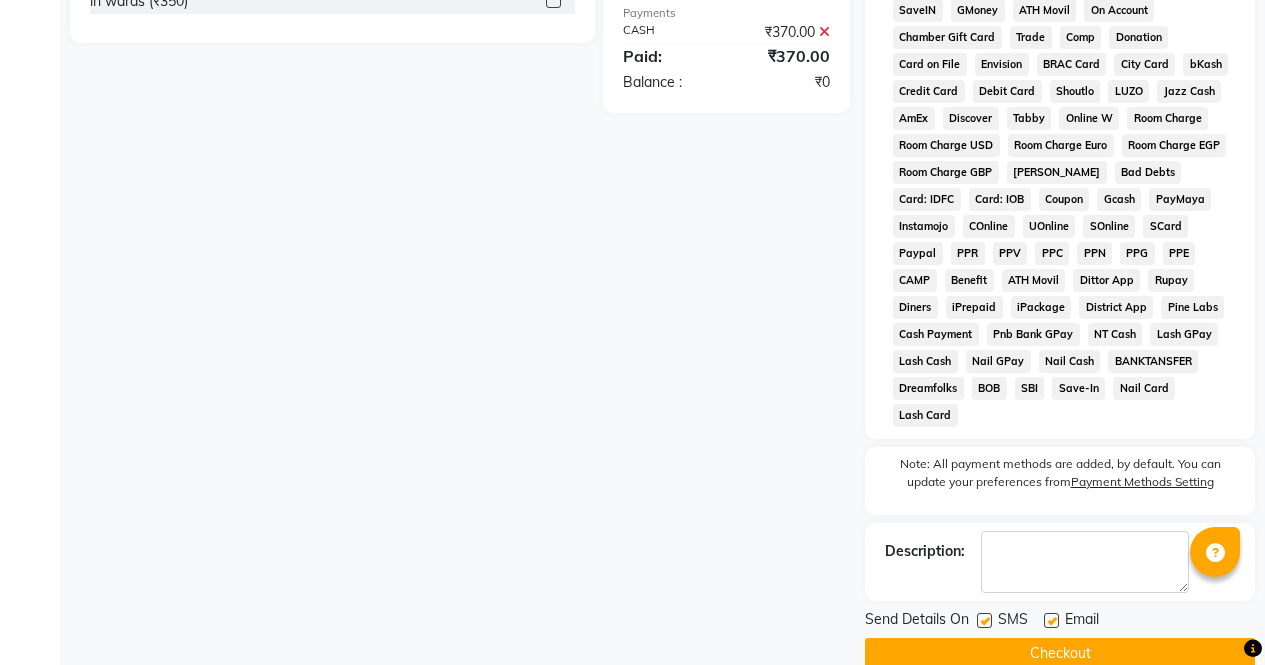 click on "Checkout" 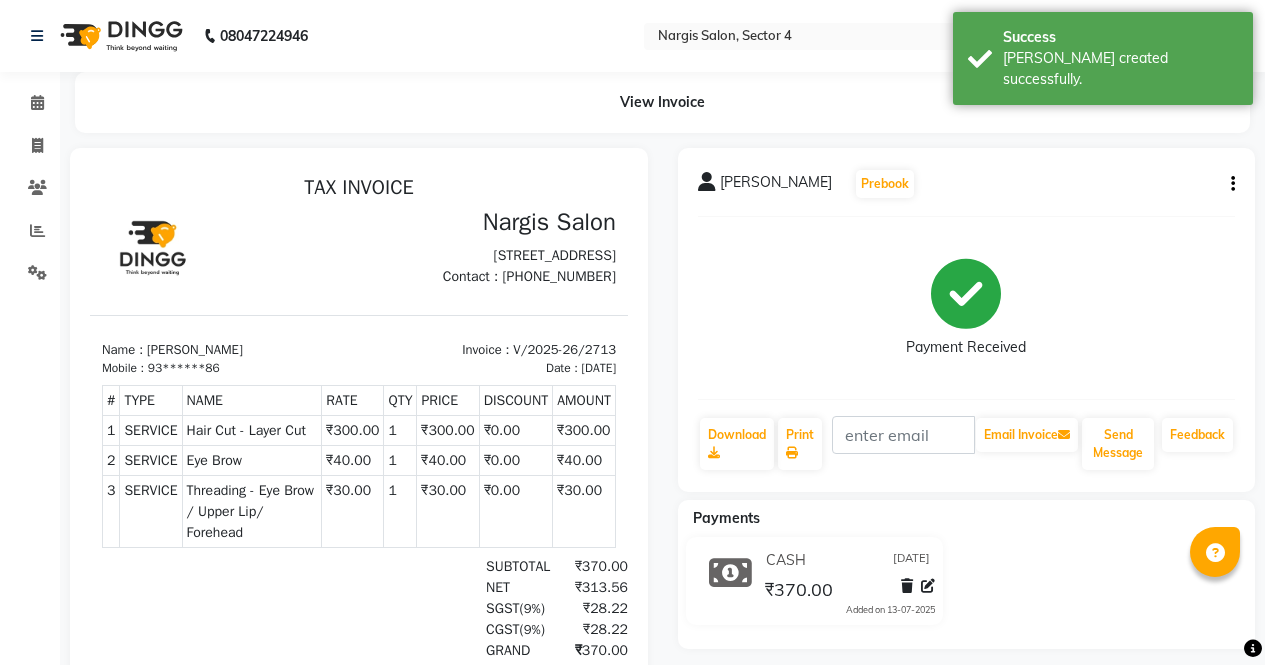 scroll, scrollTop: 0, scrollLeft: 0, axis: both 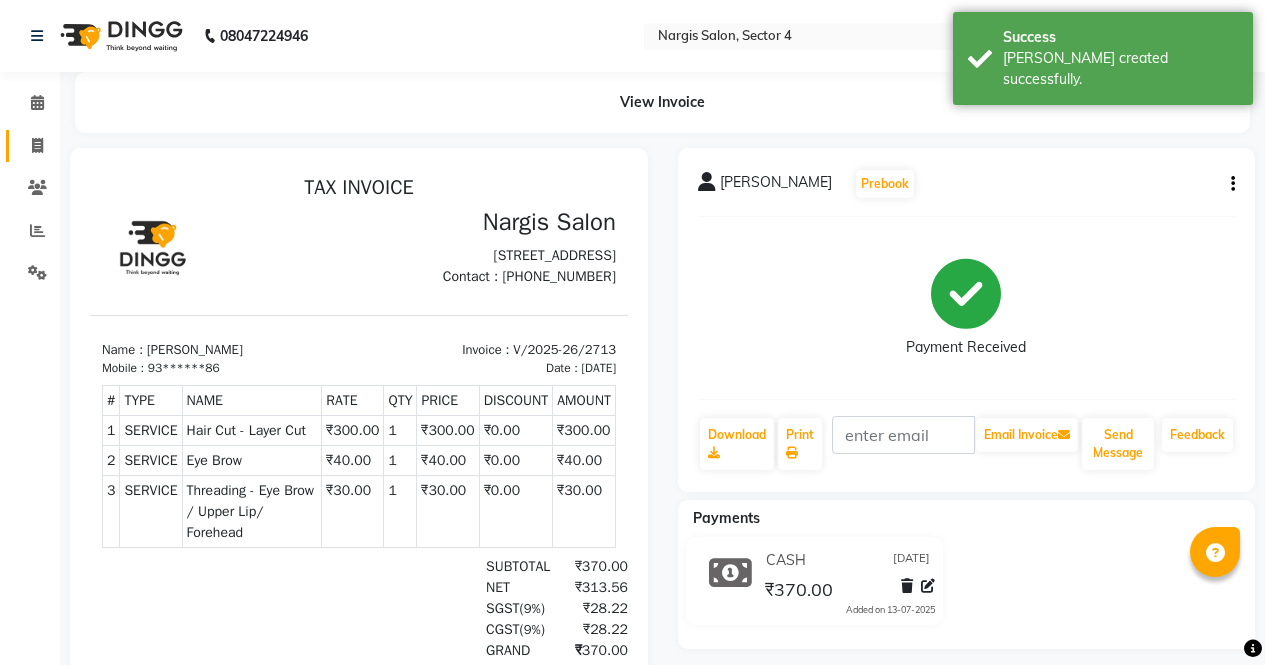 click 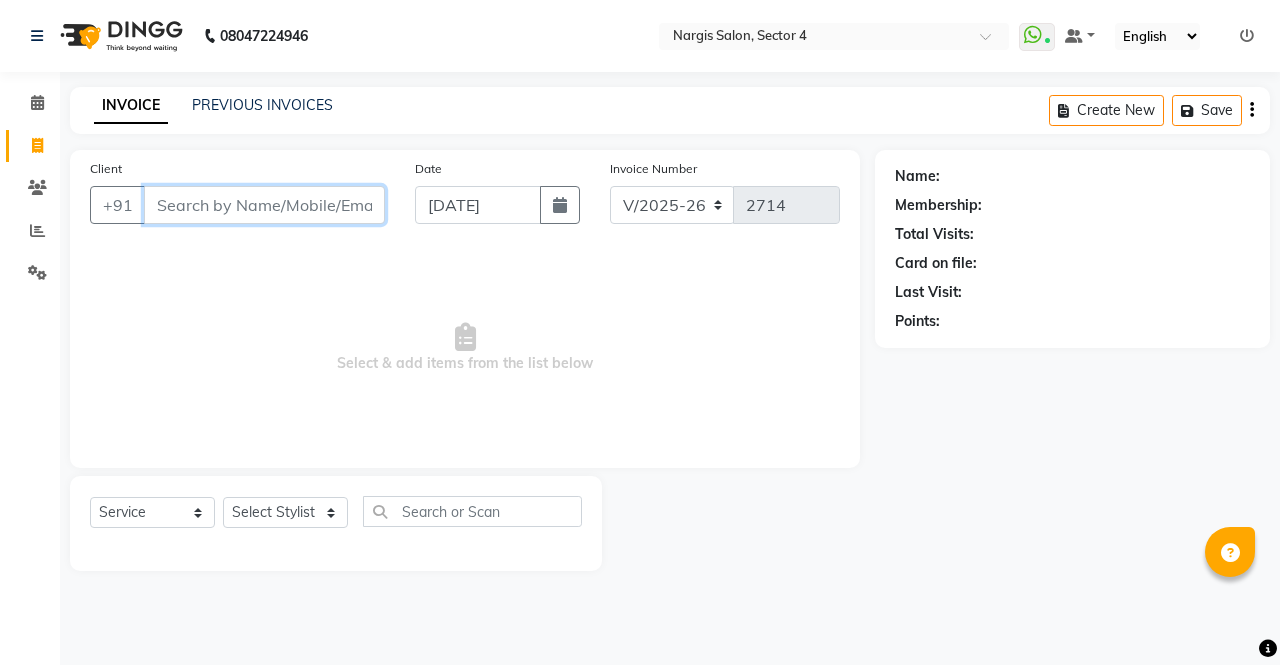 click on "Client" at bounding box center (264, 205) 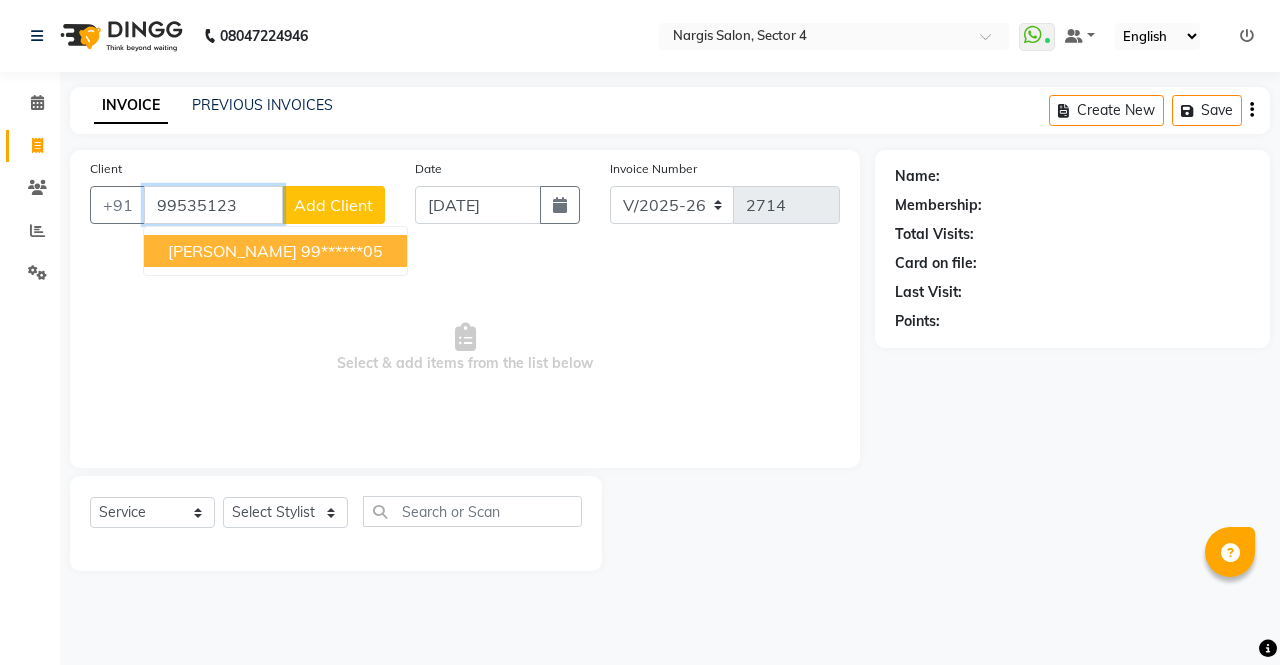 click on "[PERSON_NAME]" at bounding box center (232, 251) 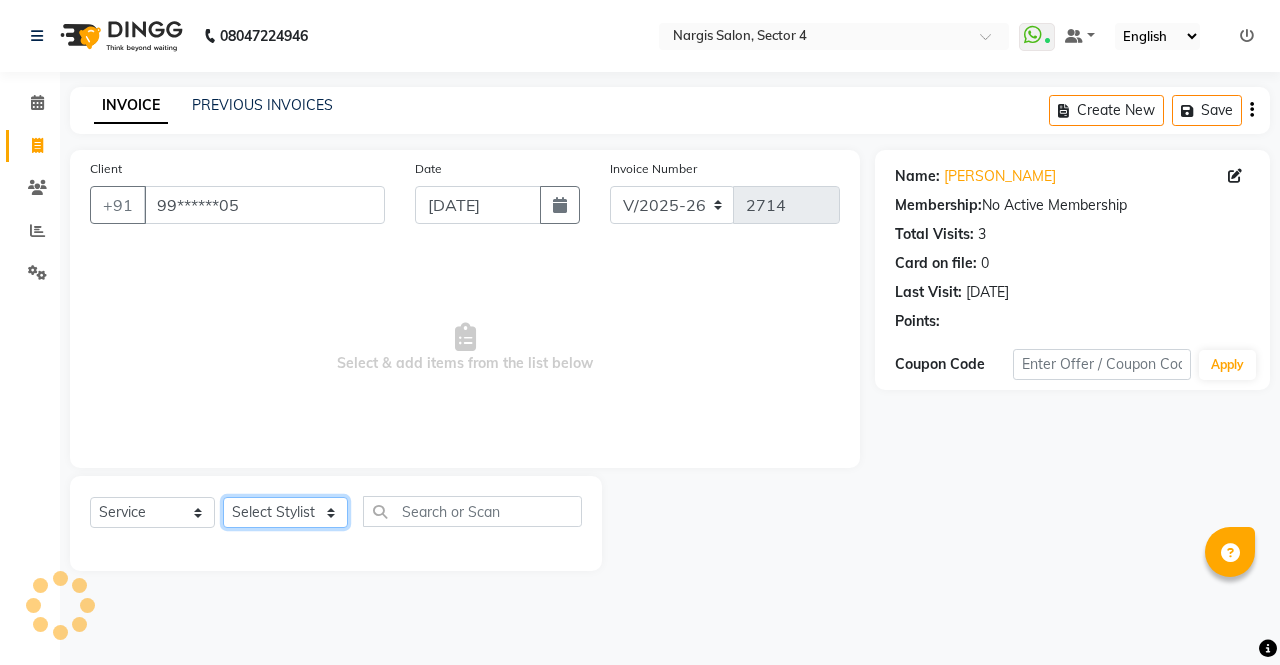 click on "Select Stylist [PERSON_NAME] [PERSON_NAME] Front Desk muskaan pratibha rakhi [PERSON_NAME] [PERSON_NAME]" 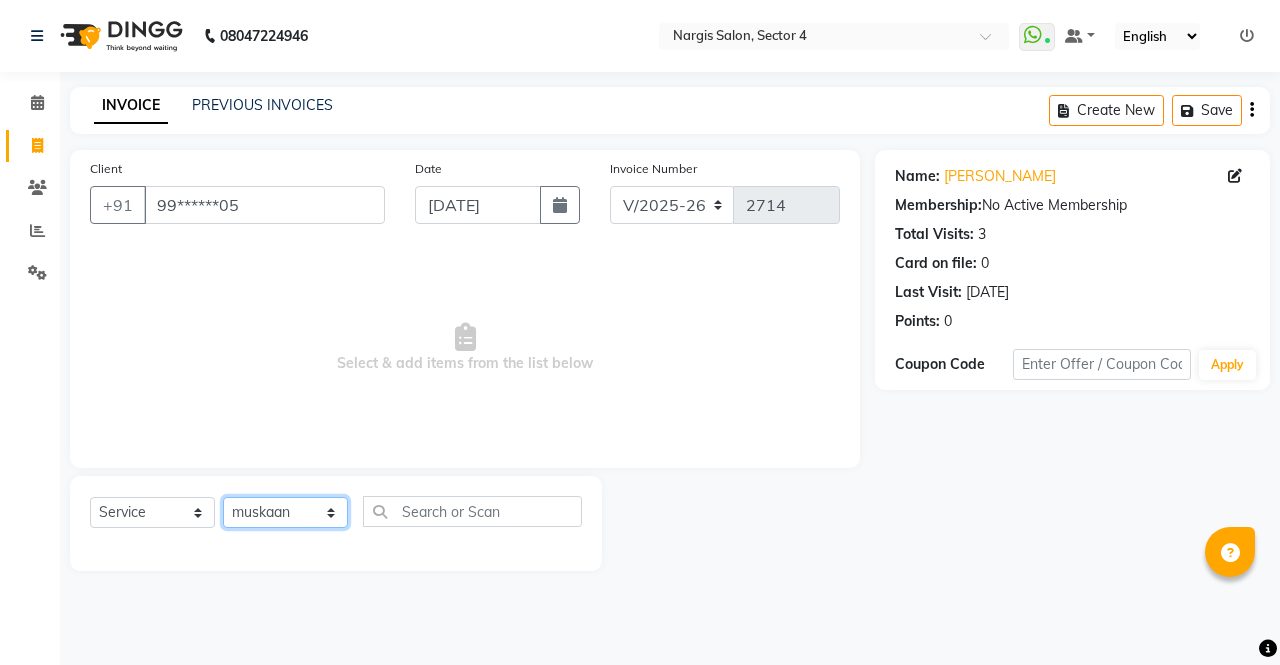 click on "Select Stylist [PERSON_NAME] [PERSON_NAME] Front Desk muskaan pratibha rakhi [PERSON_NAME] [PERSON_NAME]" 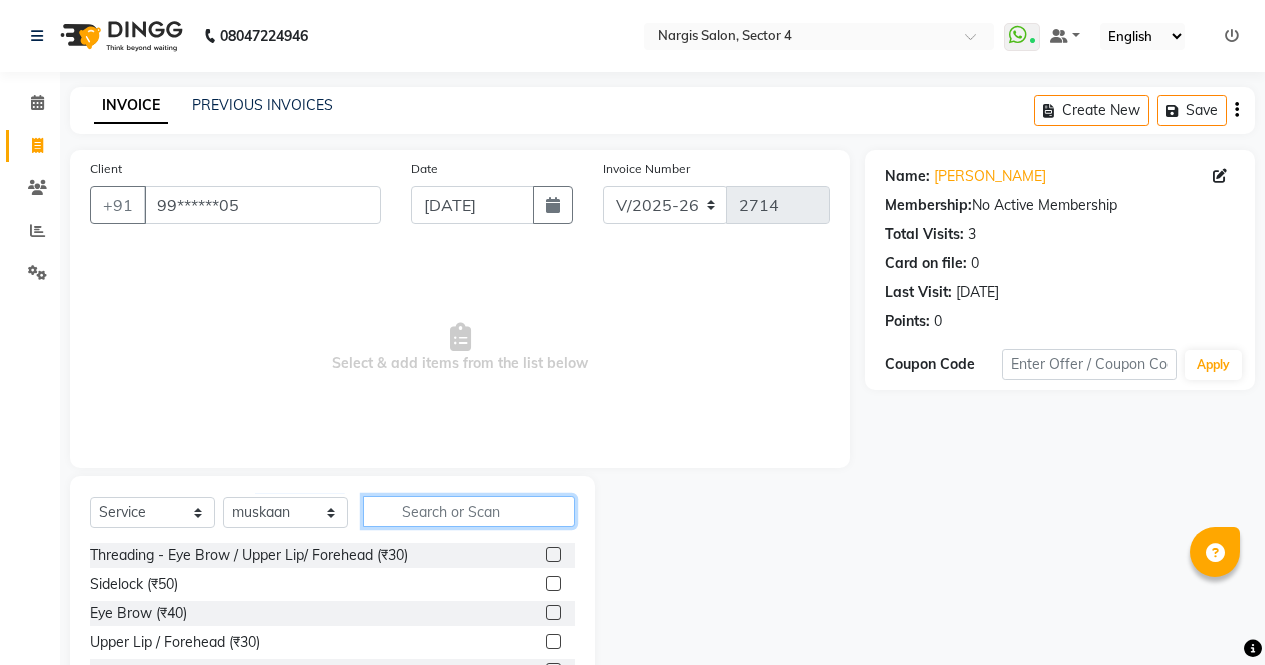 click 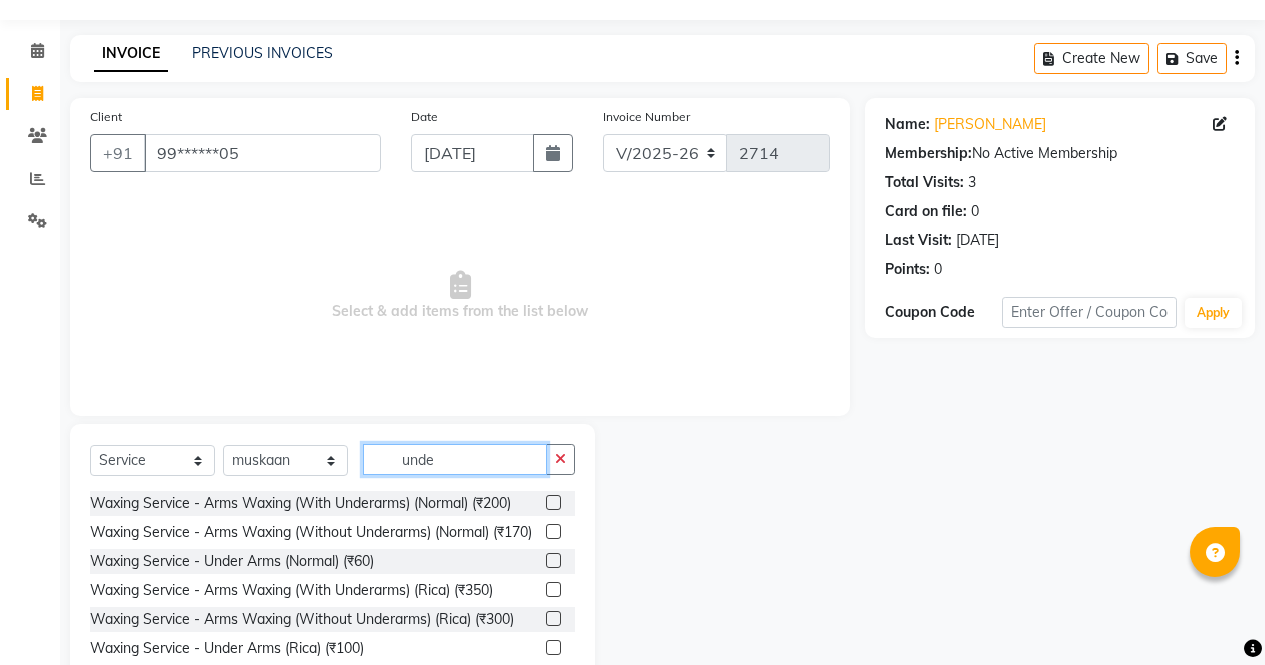 scroll, scrollTop: 93, scrollLeft: 0, axis: vertical 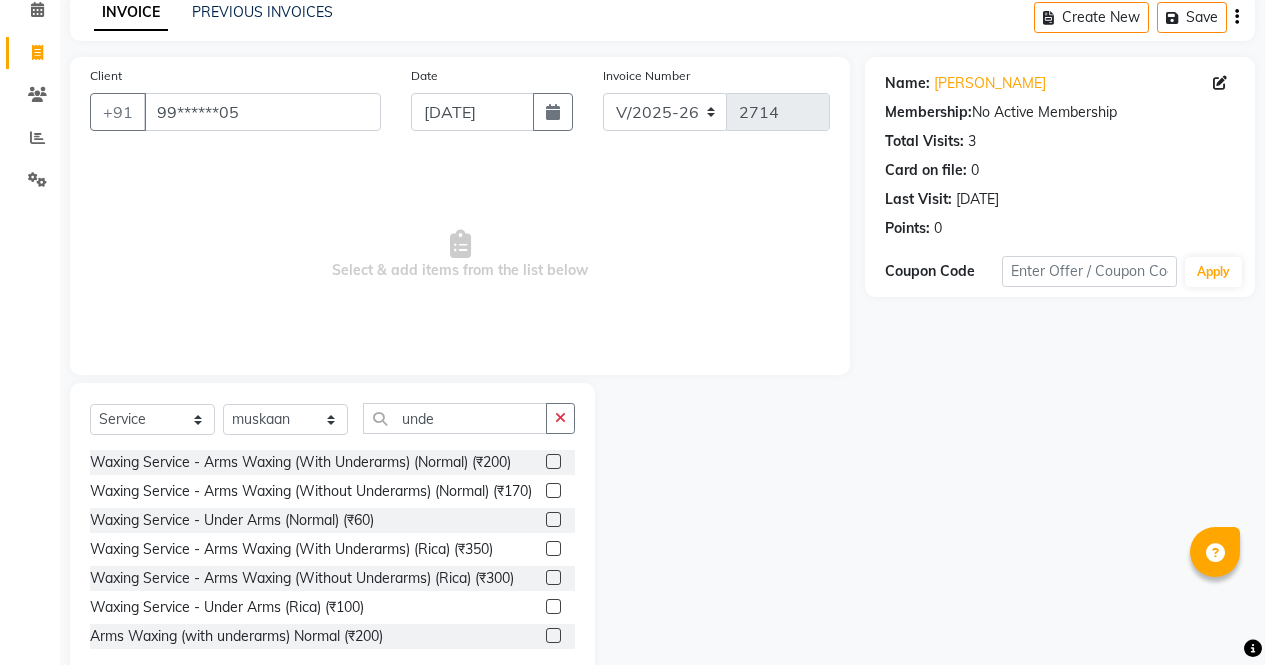 click 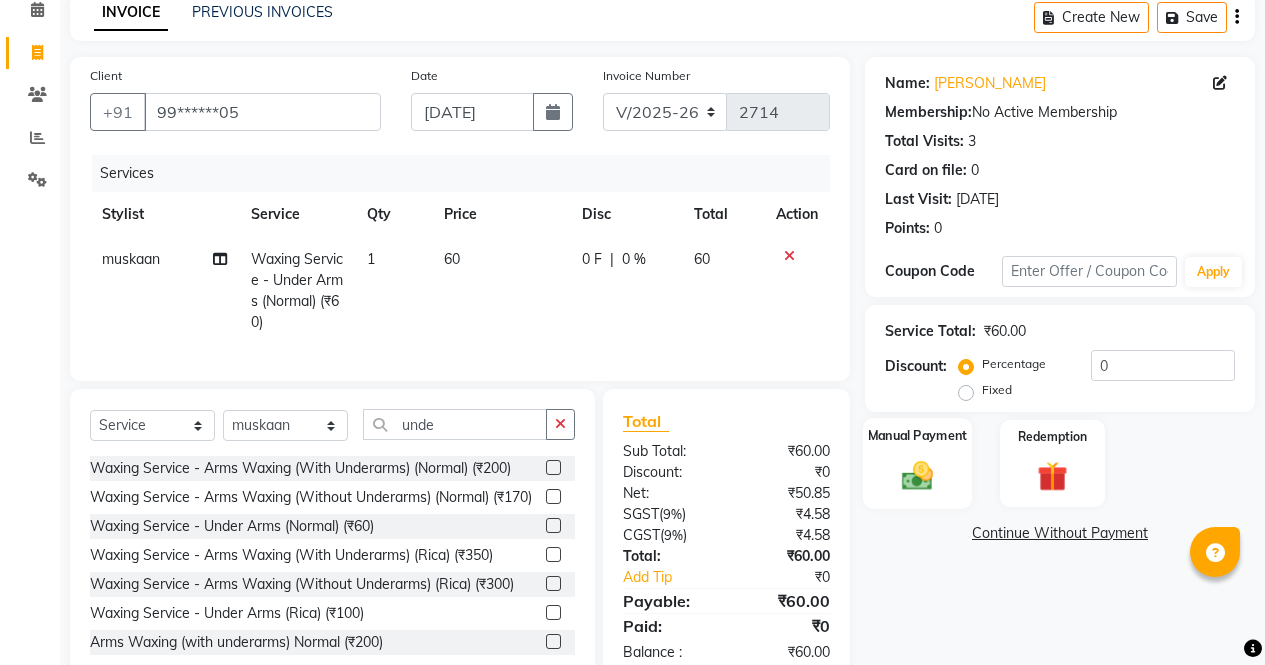 click 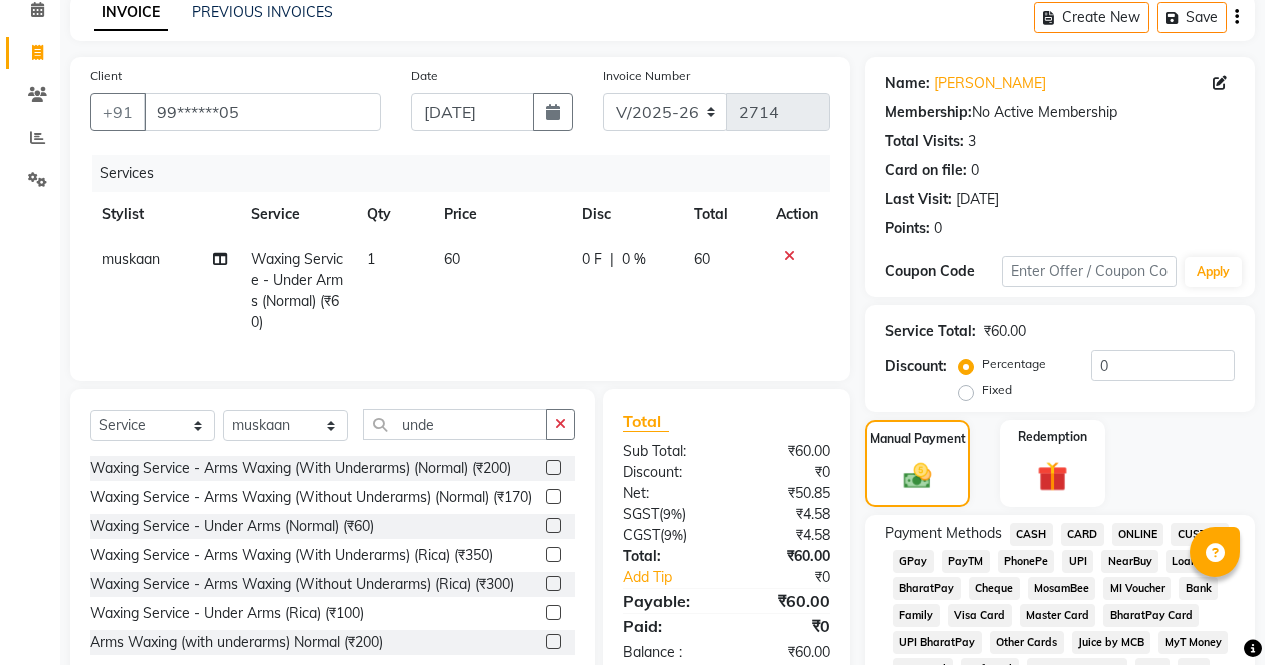 click on "CASH" 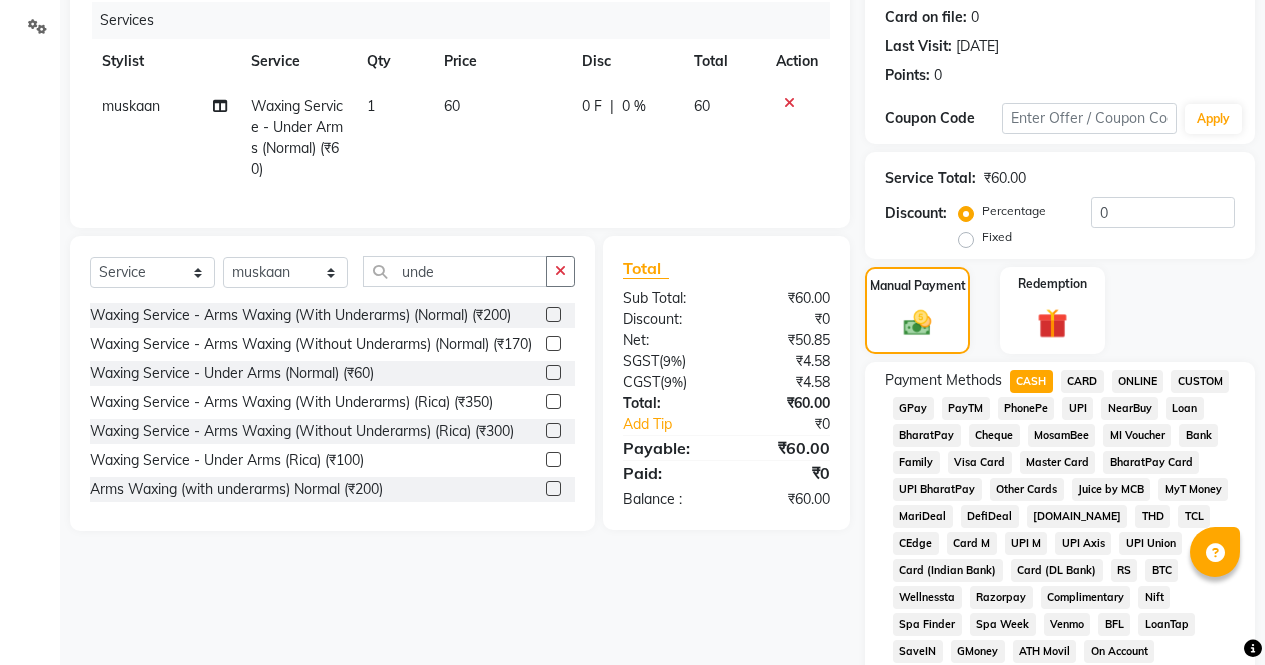 scroll, scrollTop: 887, scrollLeft: 0, axis: vertical 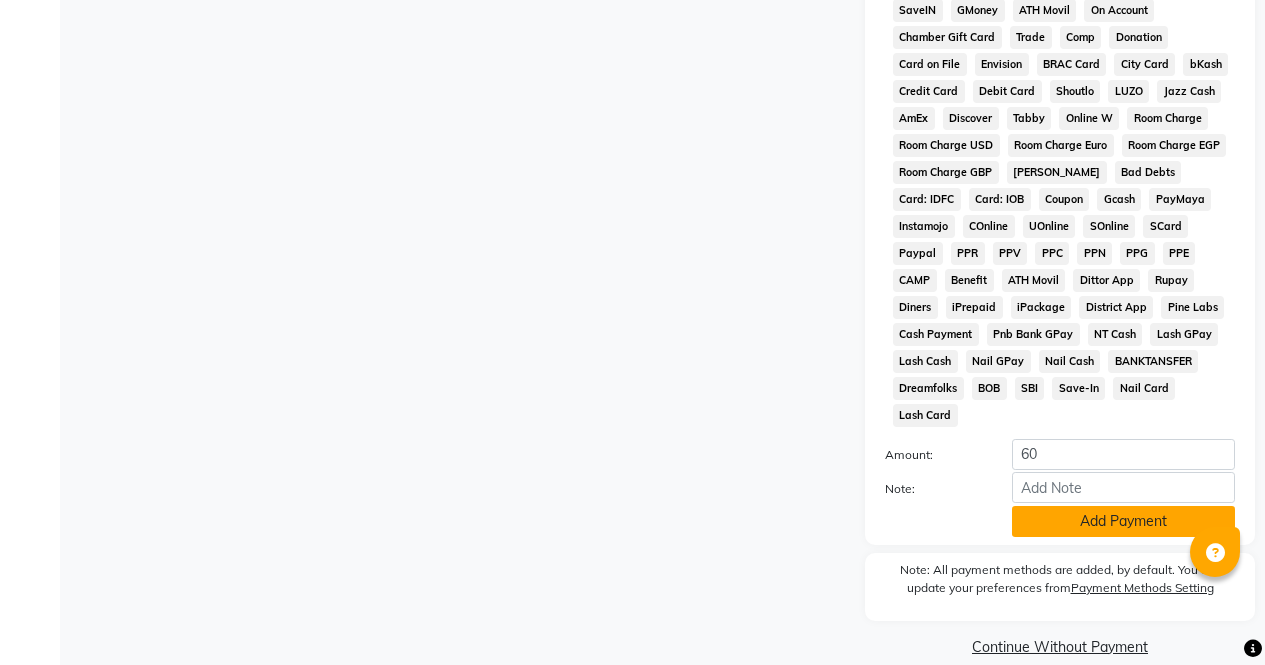 click on "Add Payment" 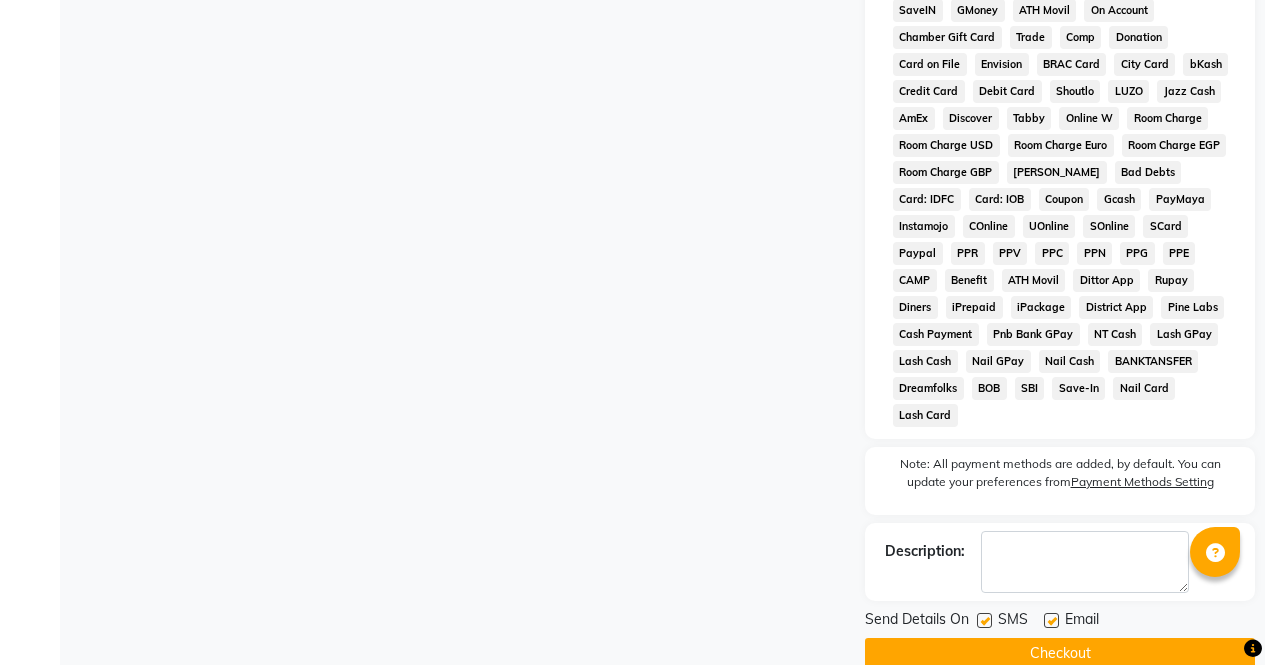 click on "Checkout" 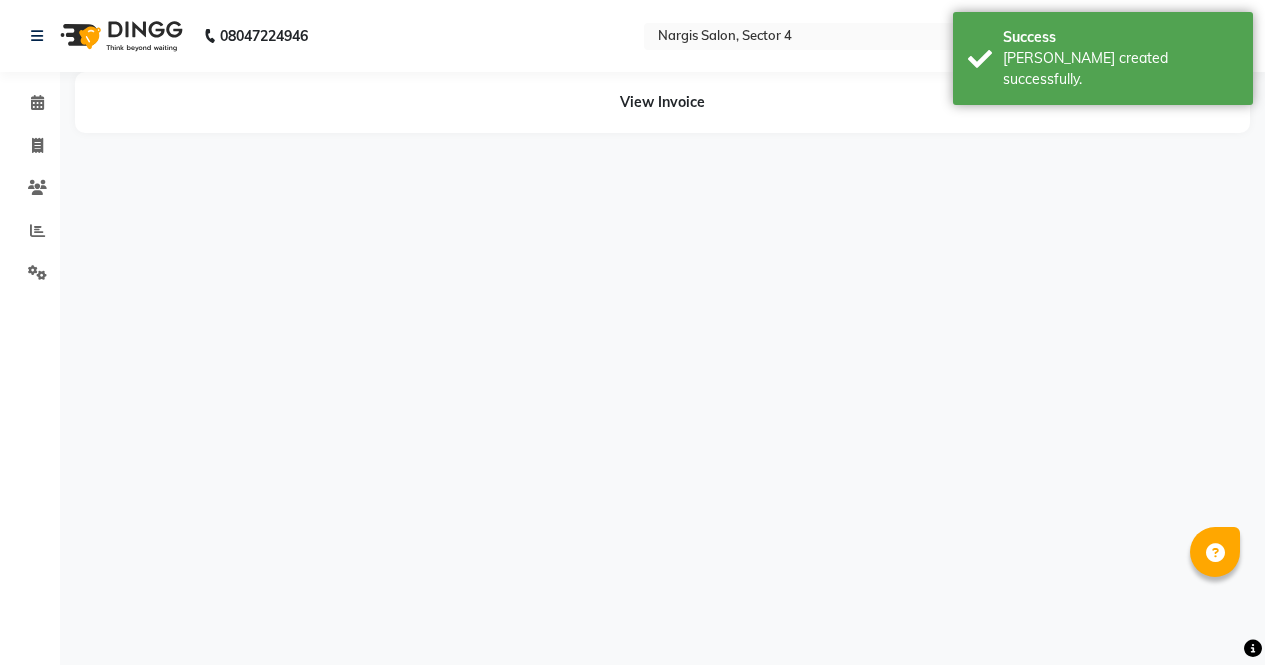 scroll, scrollTop: 0, scrollLeft: 0, axis: both 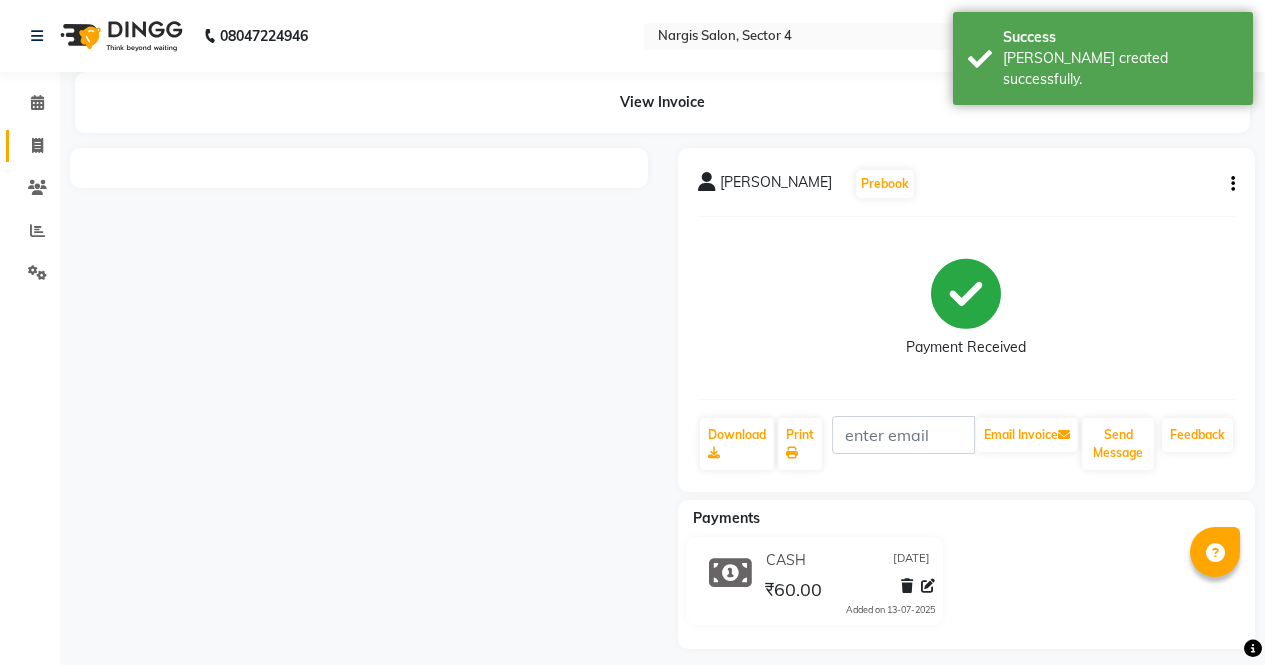 click 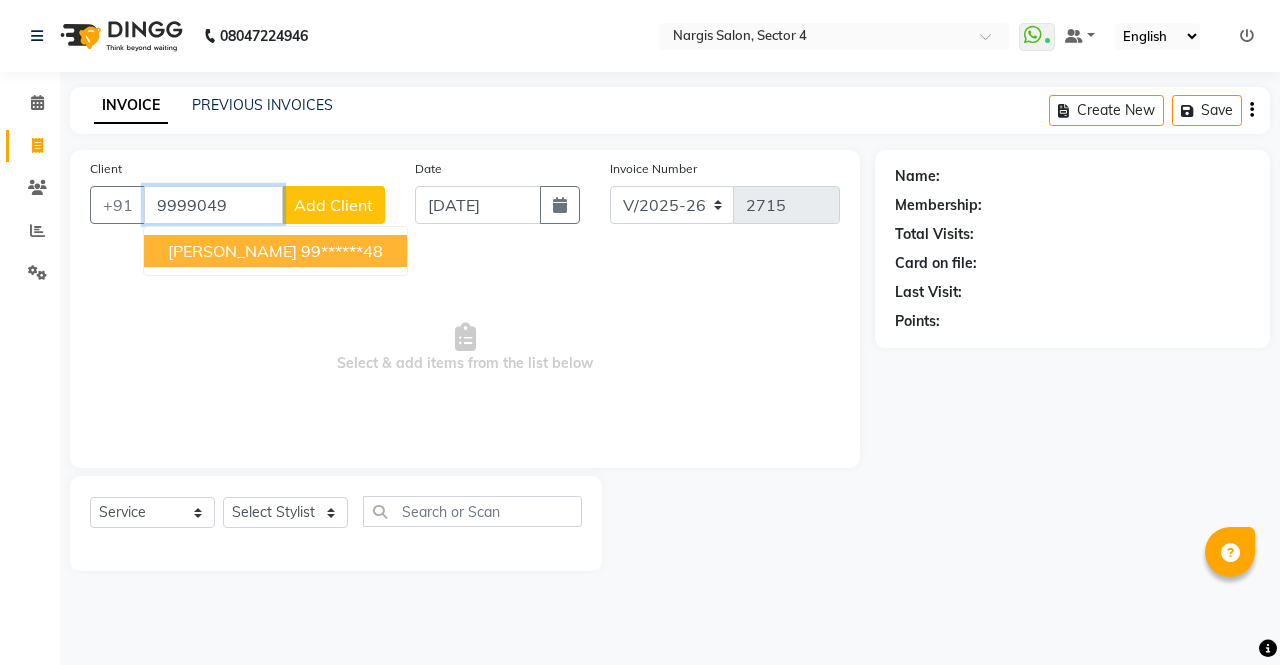 click on "[PERSON_NAME]  99******48" at bounding box center [275, 251] 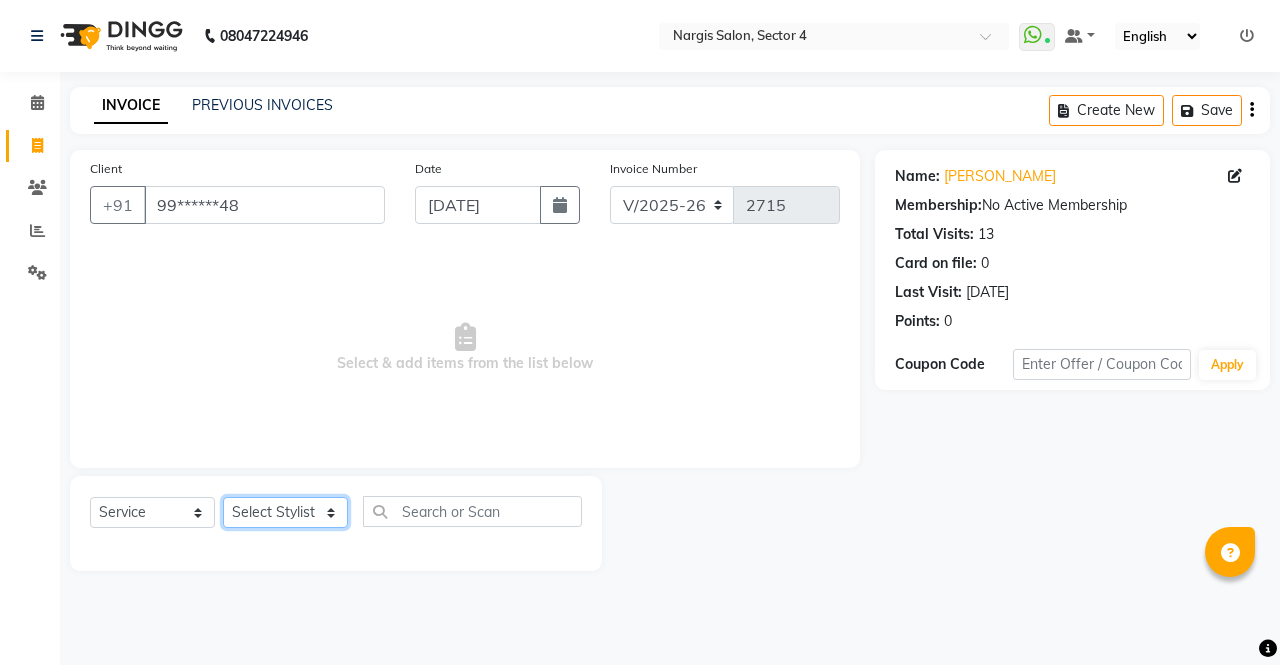 click on "Select Stylist [PERSON_NAME] [PERSON_NAME] Front Desk muskaan pratibha rakhi [PERSON_NAME] [PERSON_NAME]" 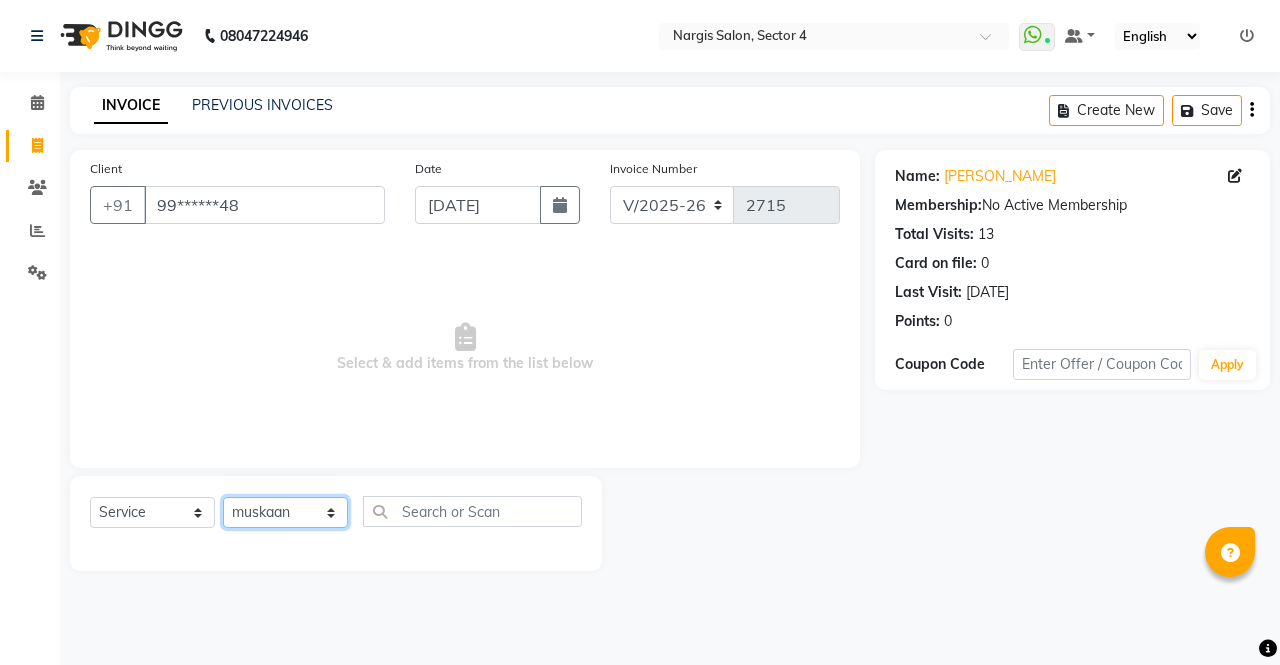 click on "Select Stylist [PERSON_NAME] [PERSON_NAME] Front Desk muskaan pratibha rakhi [PERSON_NAME] [PERSON_NAME]" 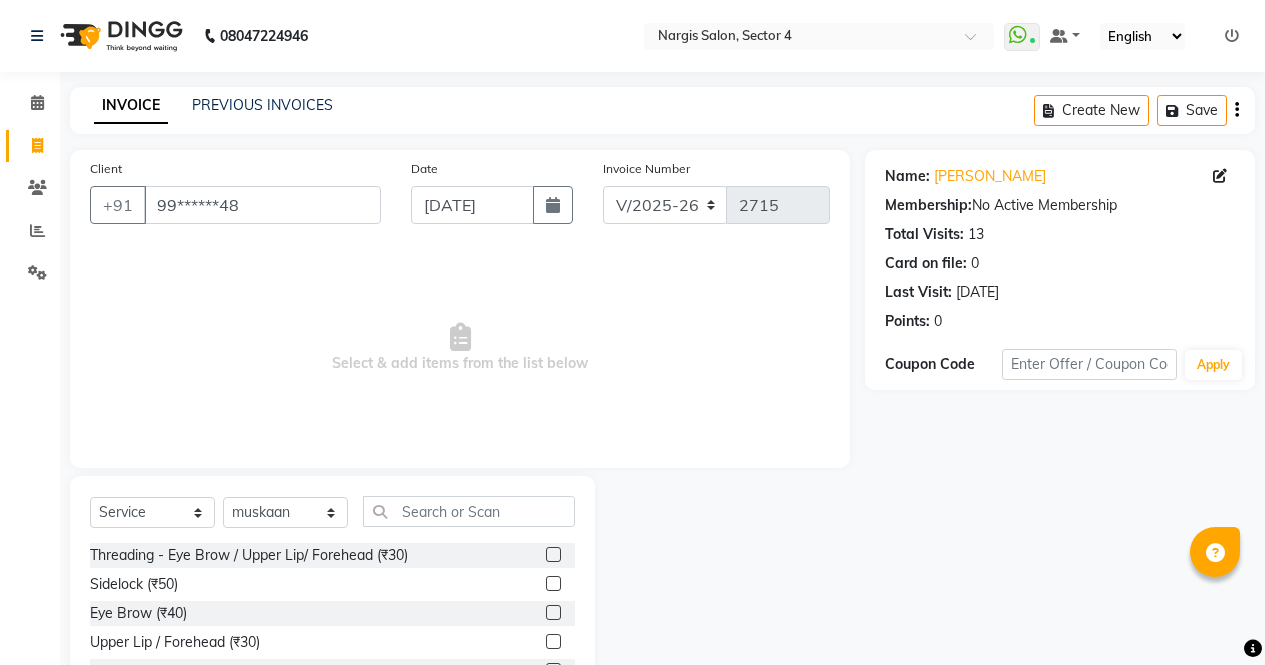 click 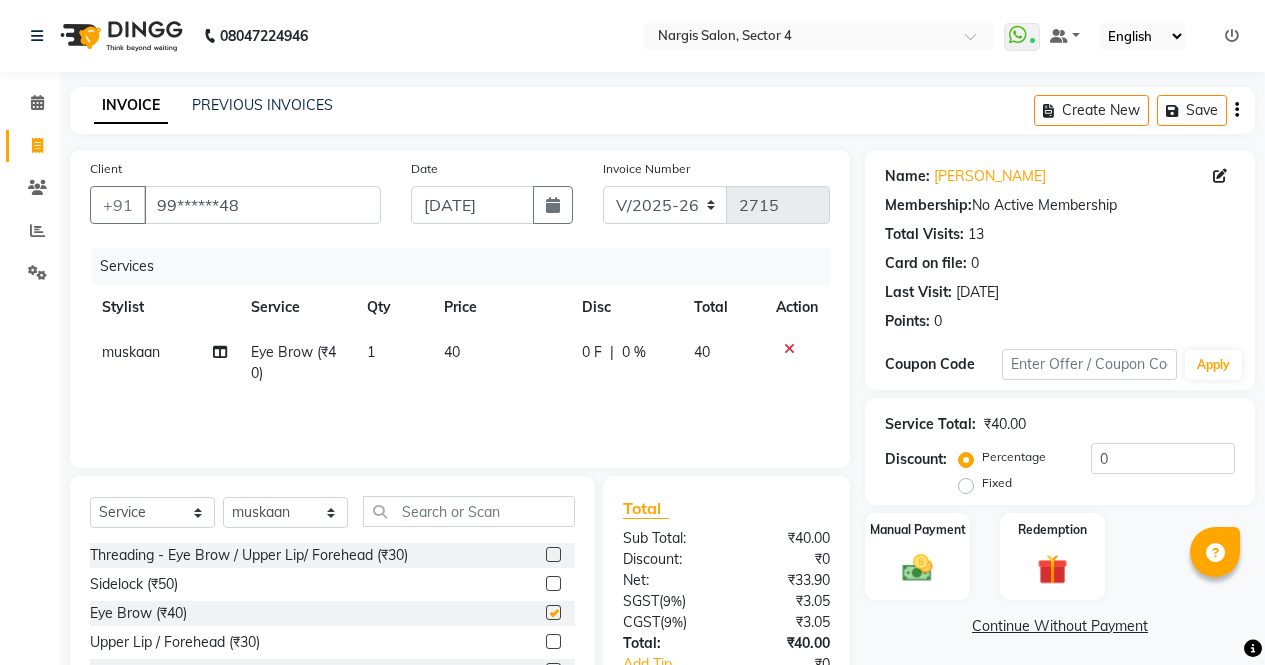 click 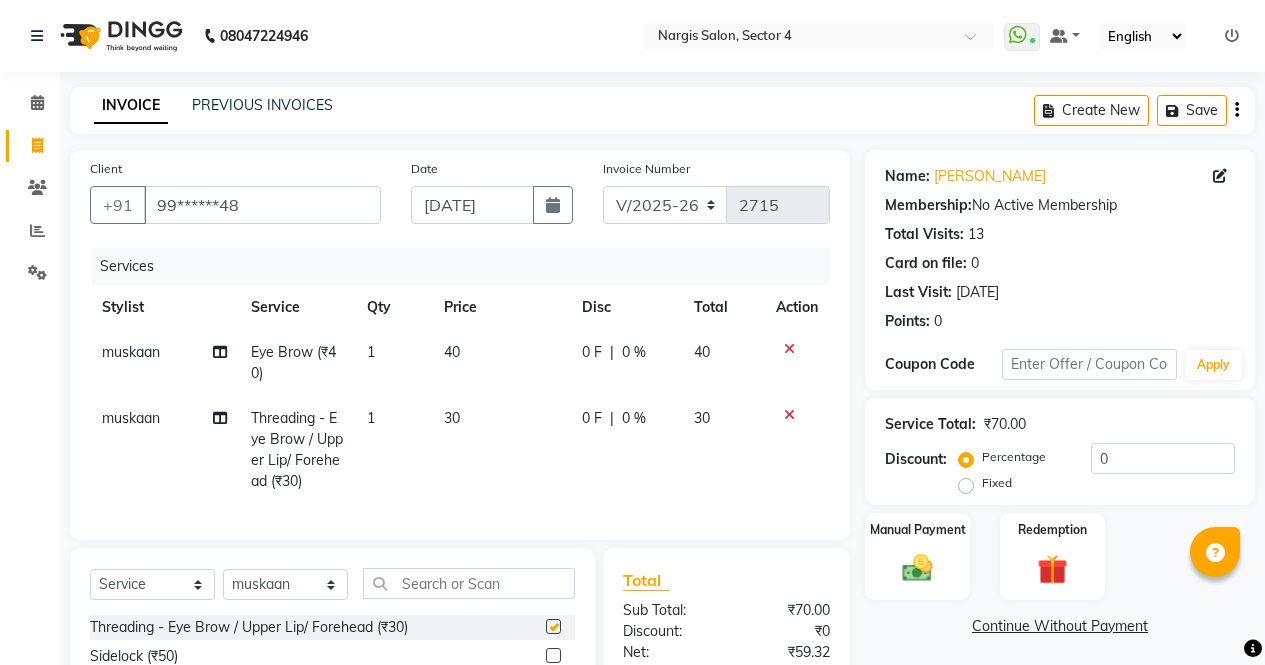 scroll, scrollTop: 223, scrollLeft: 0, axis: vertical 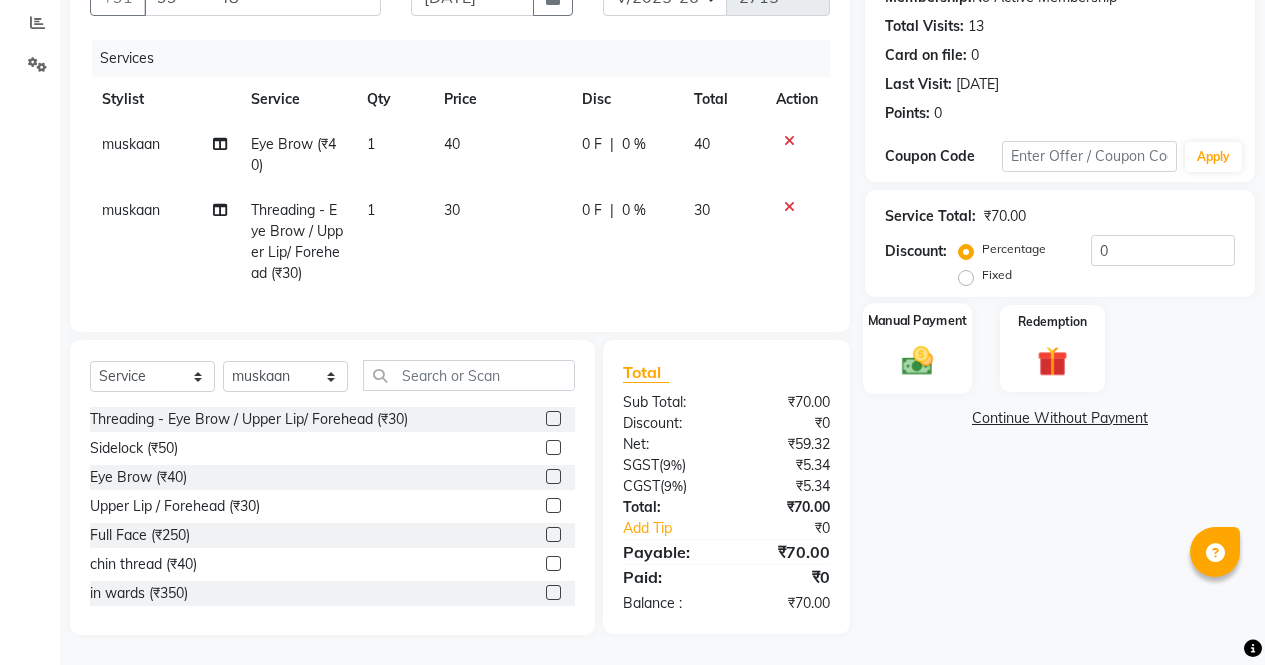 click 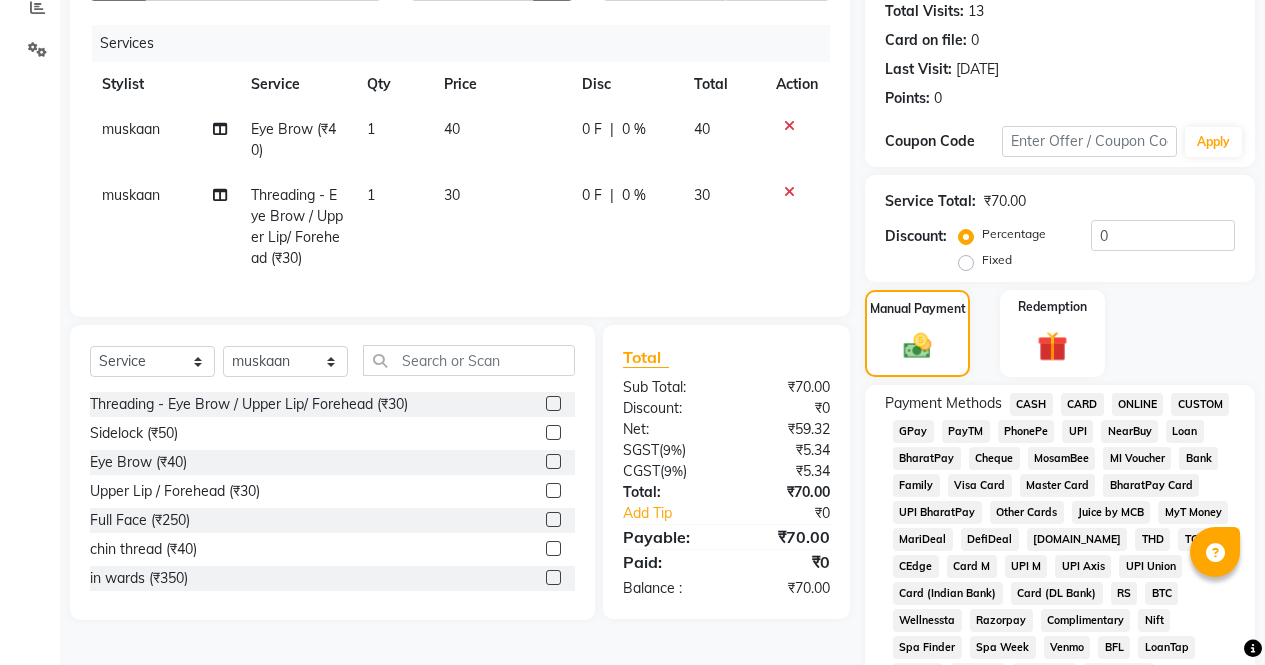 click on "CASH" 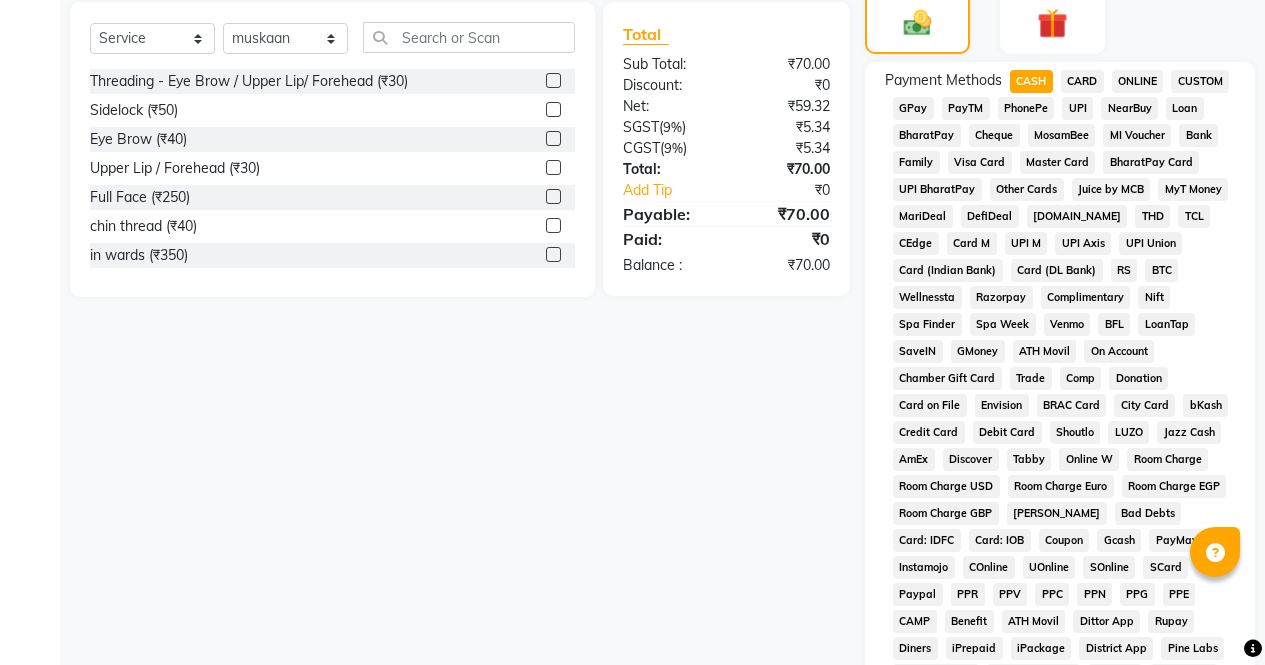 scroll, scrollTop: 887, scrollLeft: 0, axis: vertical 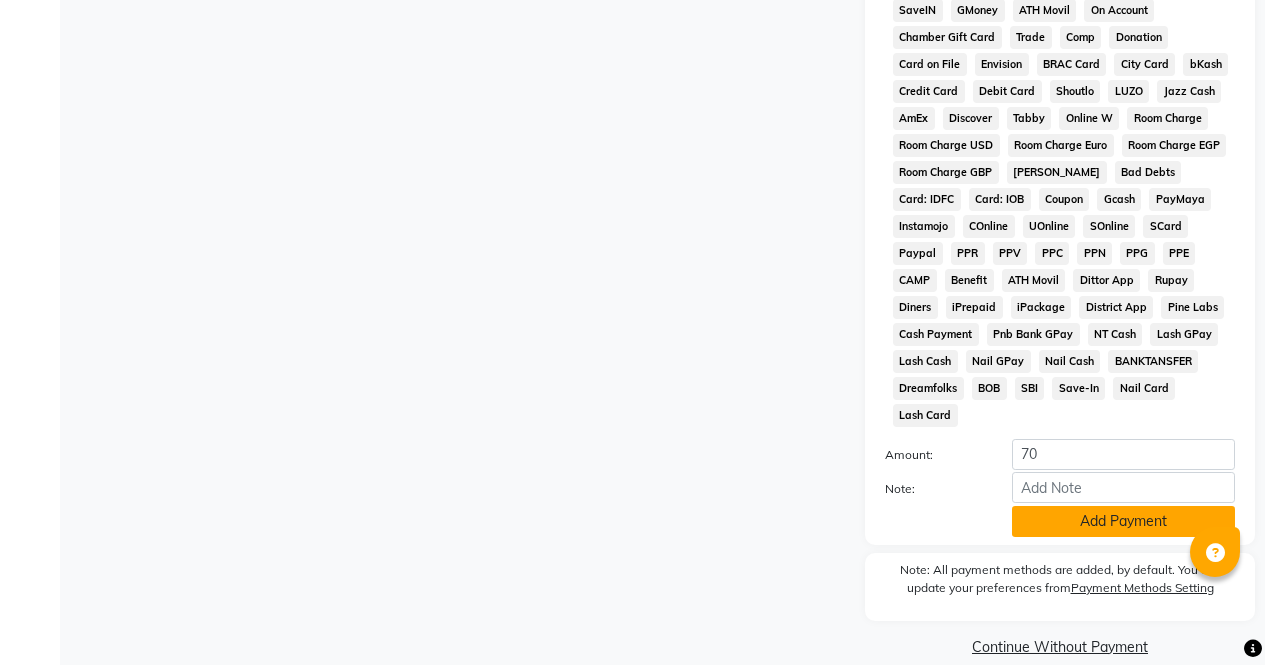 click on "Add Payment" 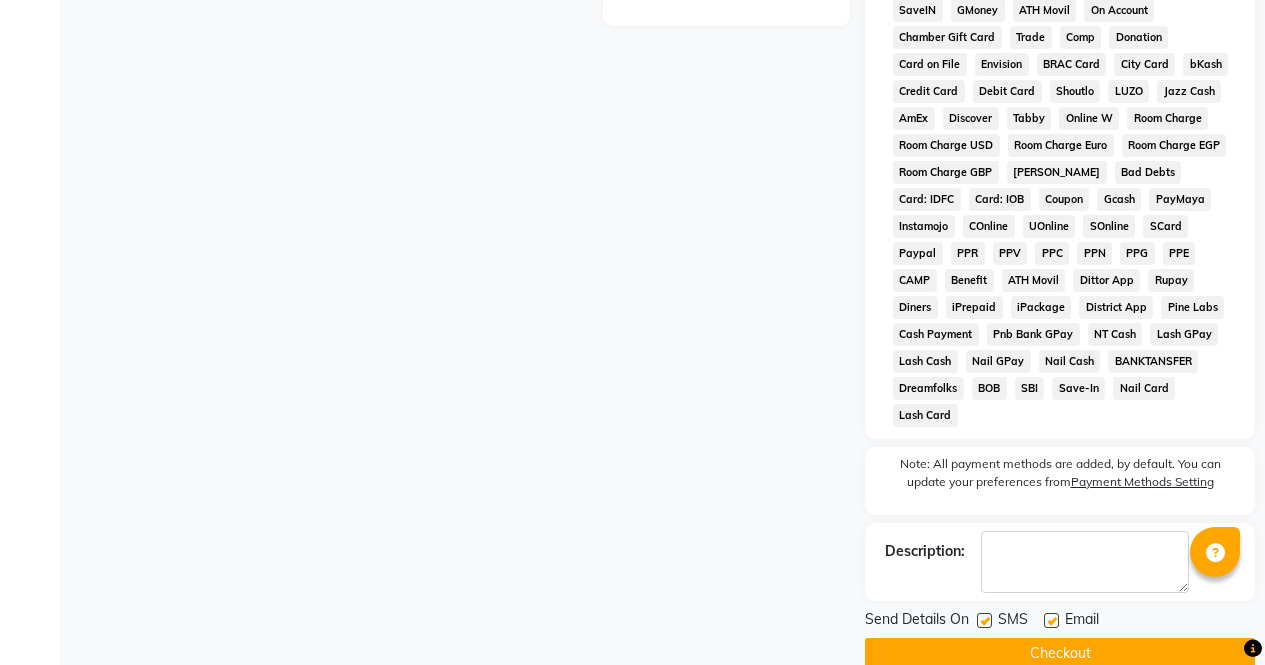 click on "Checkout" 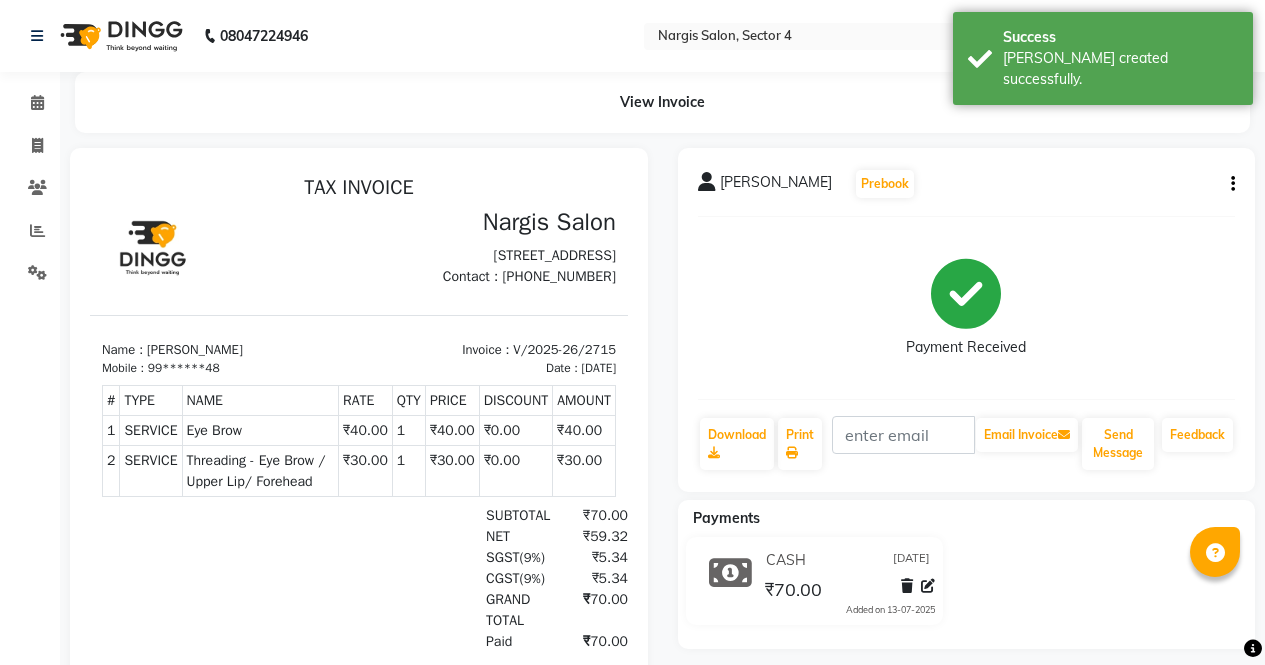 scroll, scrollTop: 0, scrollLeft: 0, axis: both 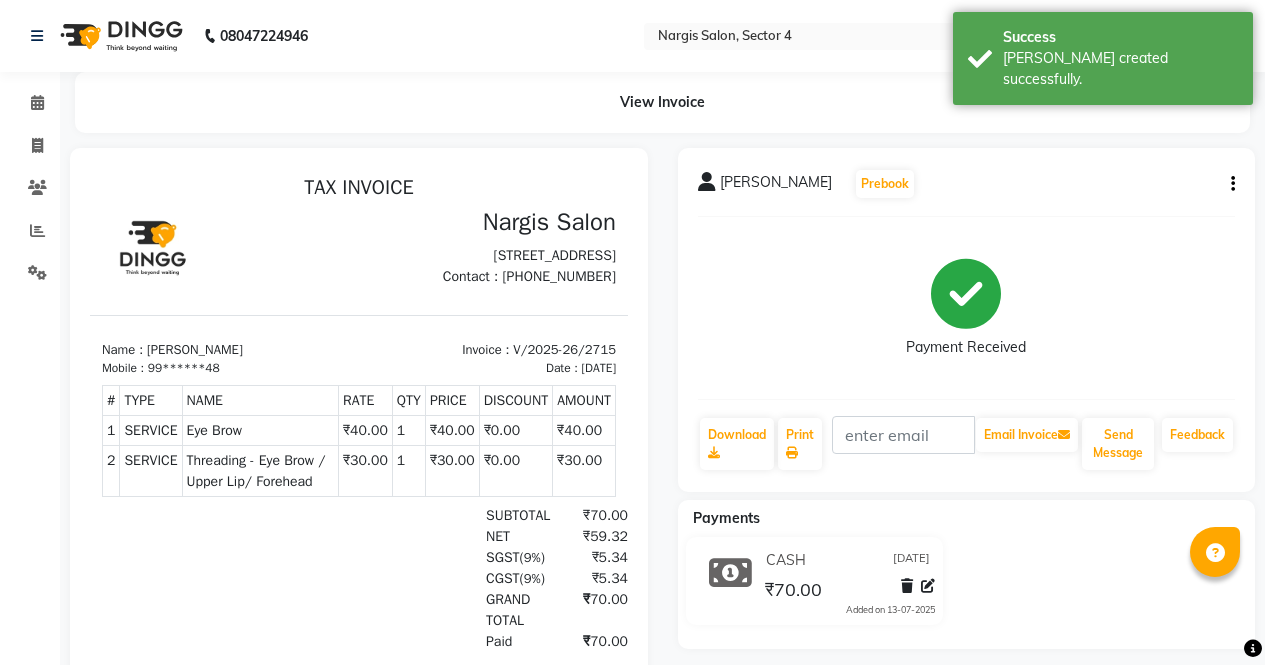 click 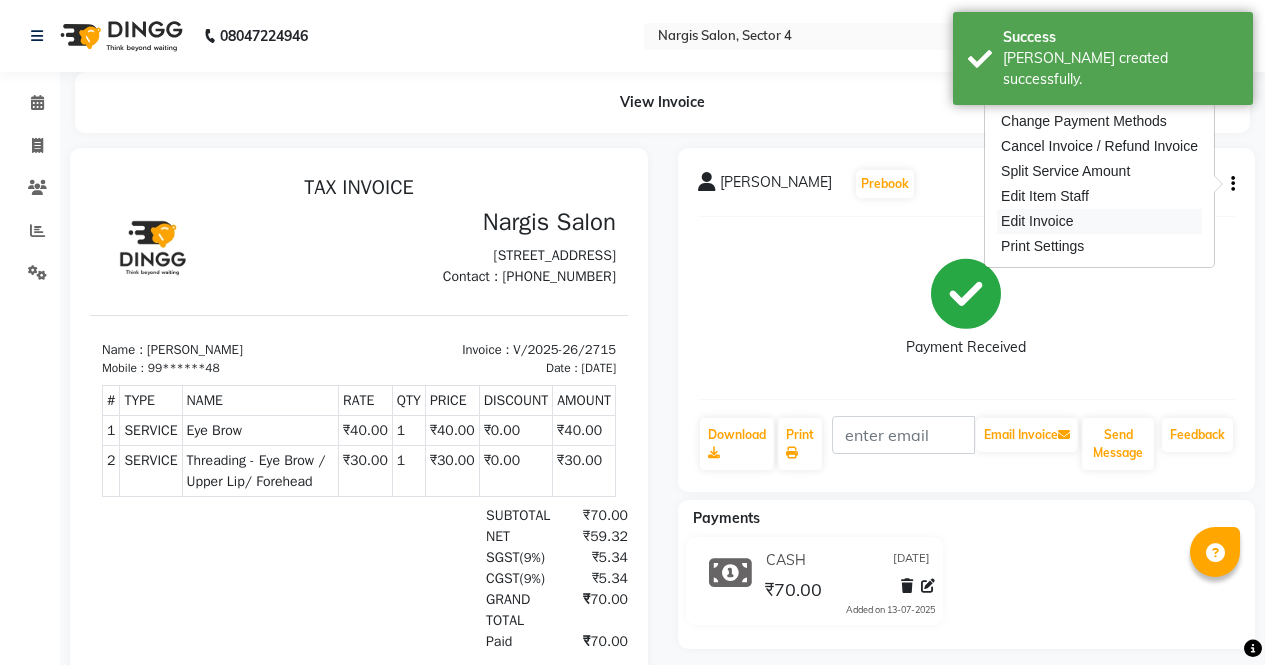 click on "Edit Invoice" at bounding box center (1099, 221) 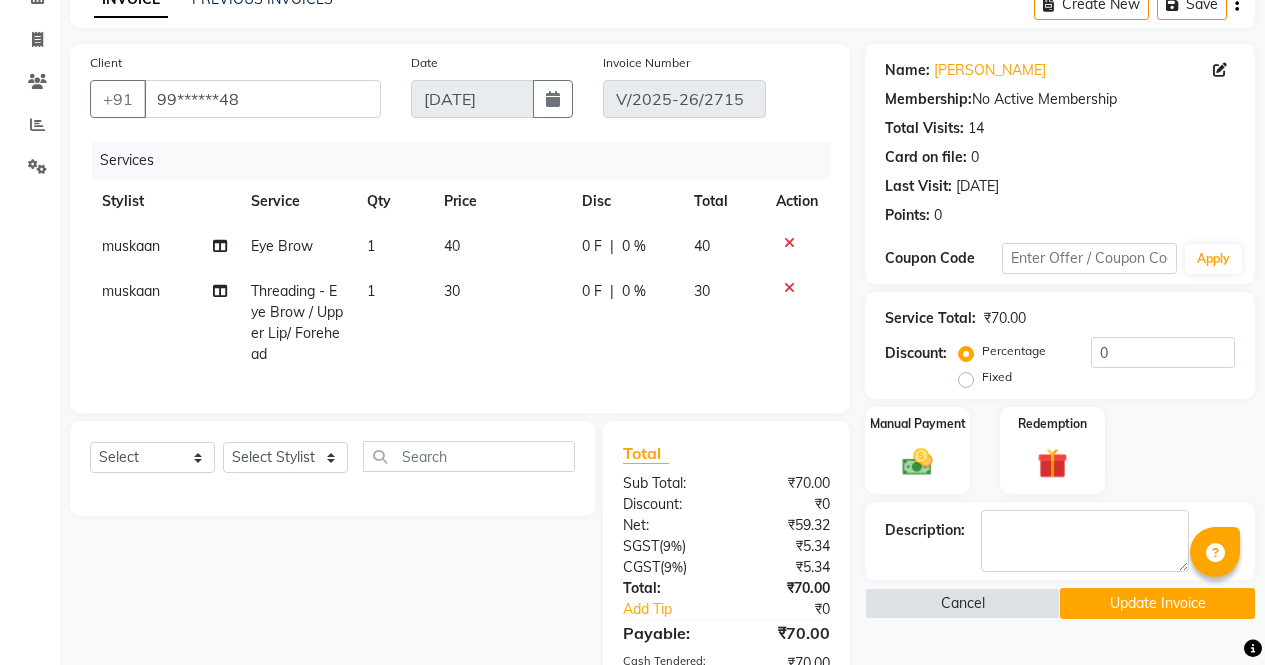 scroll, scrollTop: 109, scrollLeft: 0, axis: vertical 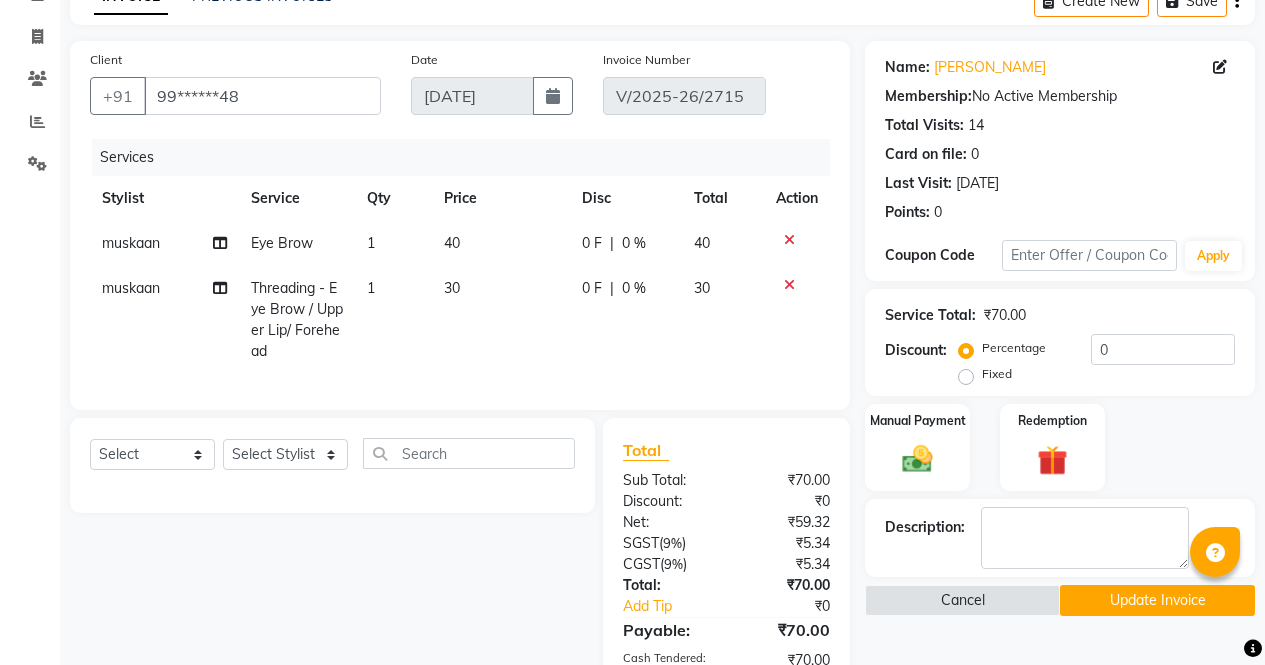 click on "30" 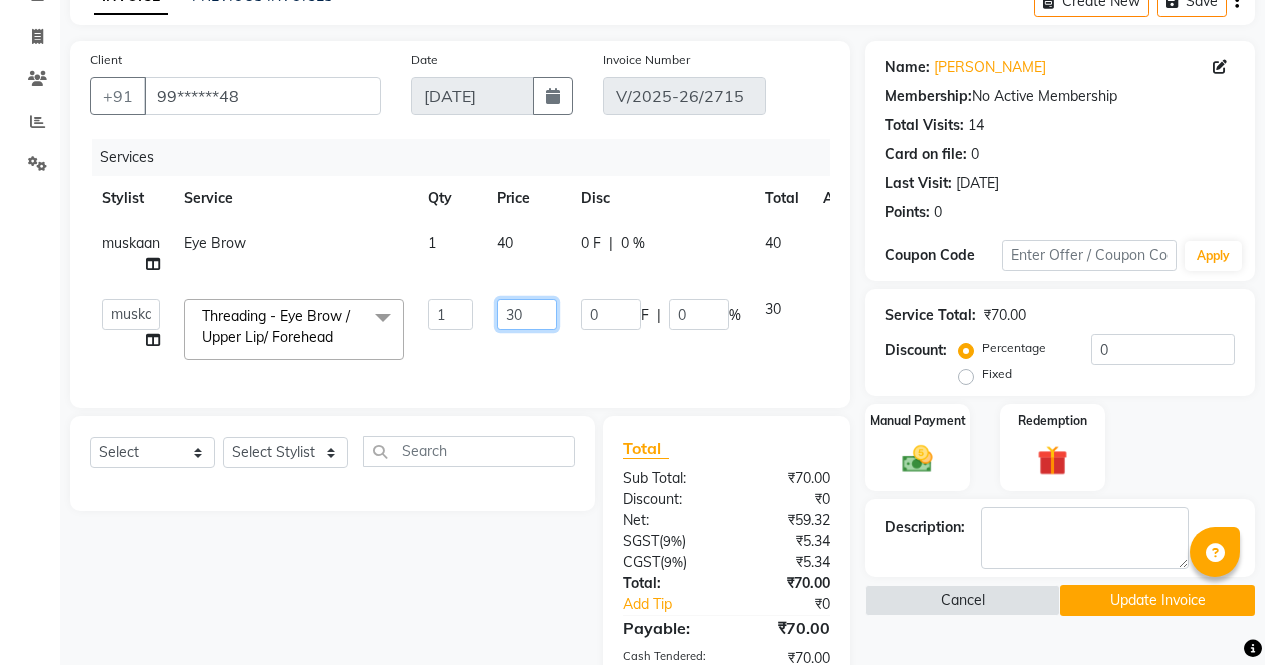 click on "30" 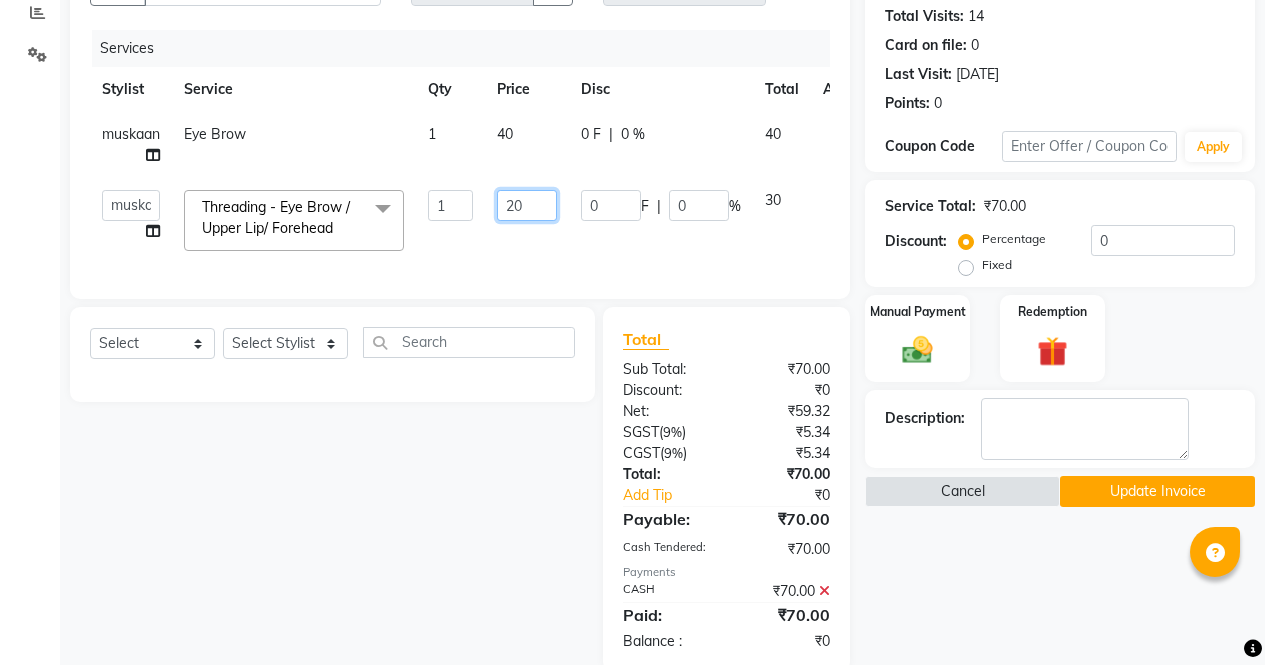 scroll, scrollTop: 270, scrollLeft: 0, axis: vertical 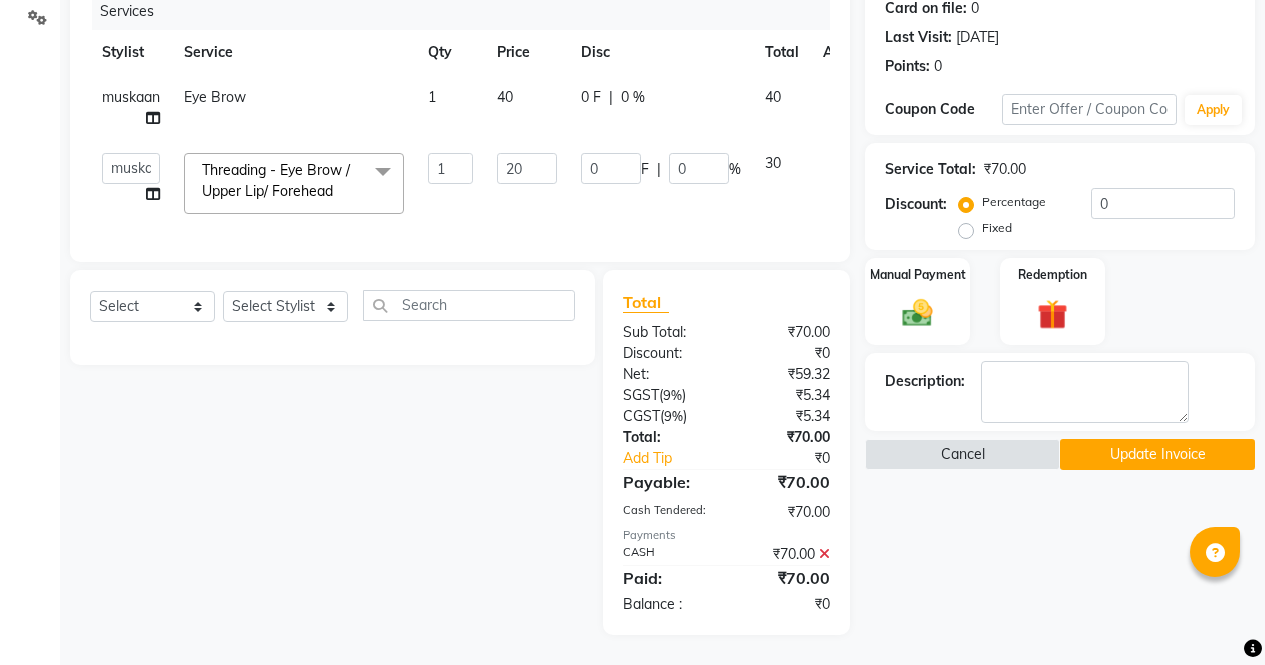 click on "Name: [PERSON_NAME]  Membership:  No Active Membership  Total Visits:  14 Card on file:  0 Last Visit:   [DATE] Points:   0  Coupon Code Apply Service Total:  ₹70.00  Discount:  Percentage   Fixed  0 Manual Payment Redemption Description:                   Cancel   Update Invoice" 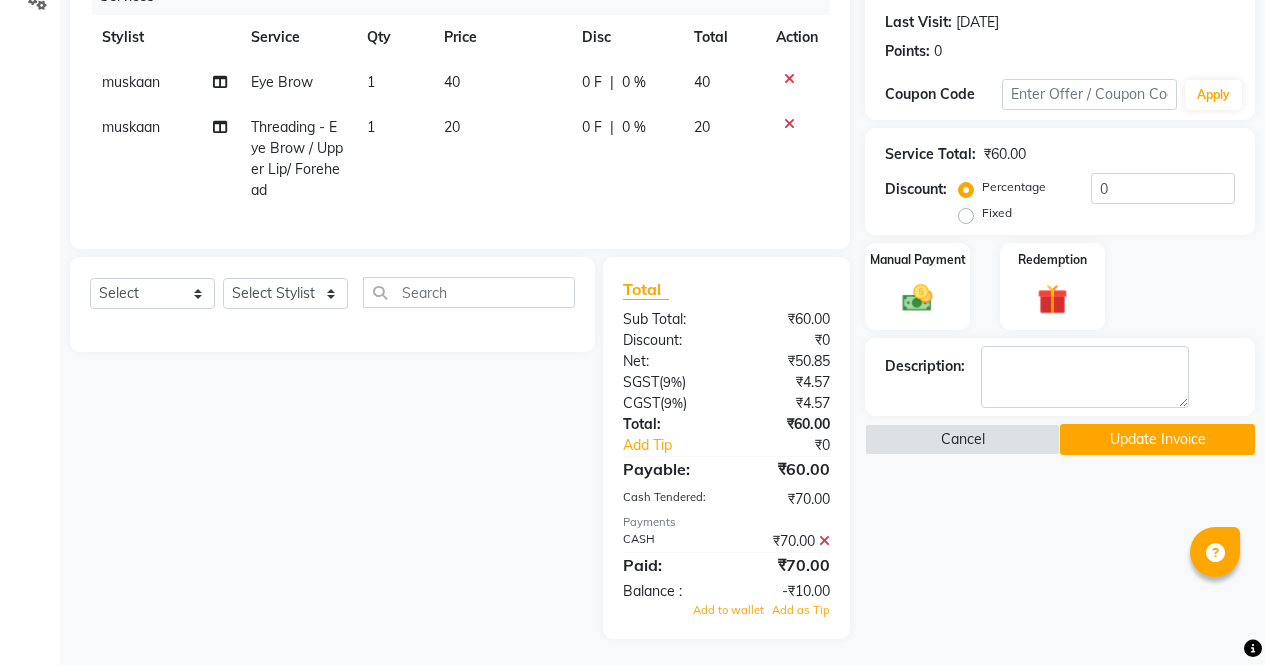 click 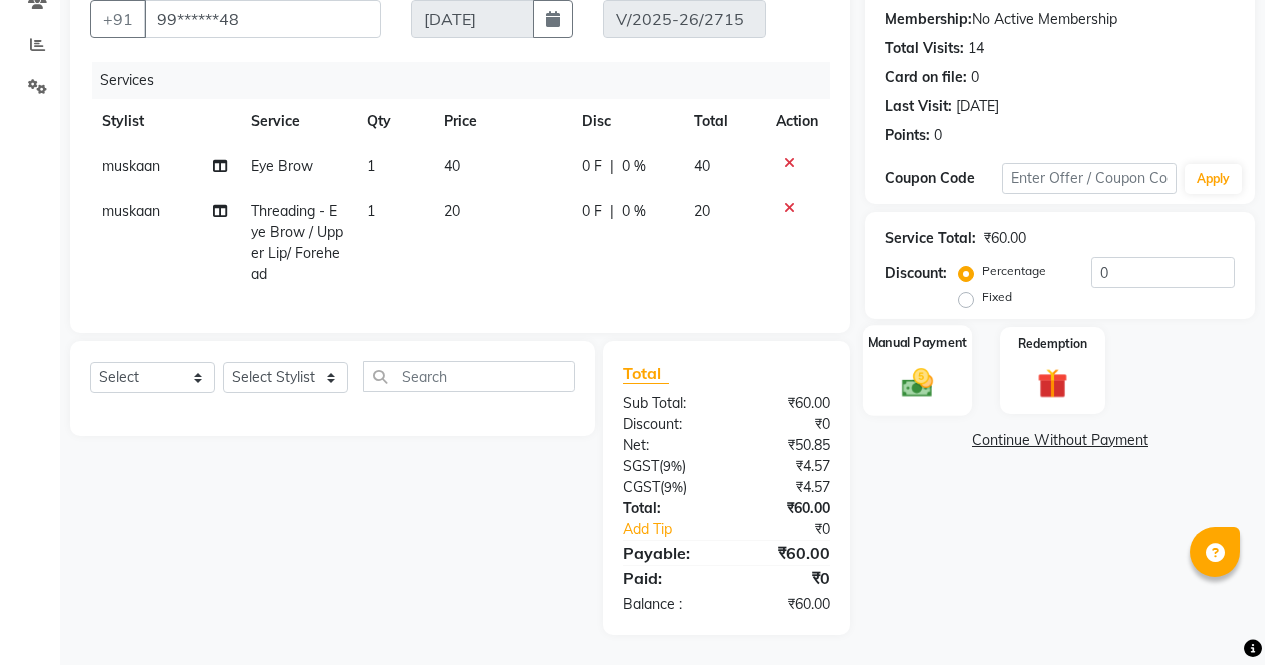 click on "Manual Payment" 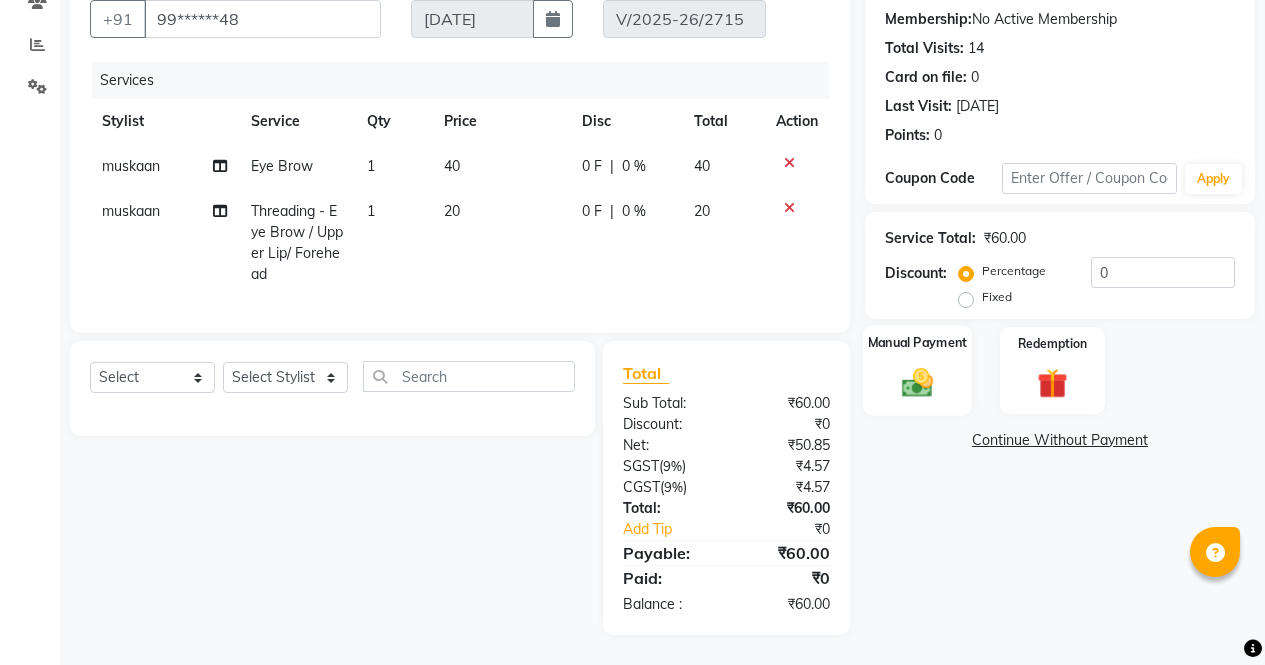 scroll, scrollTop: 270, scrollLeft: 0, axis: vertical 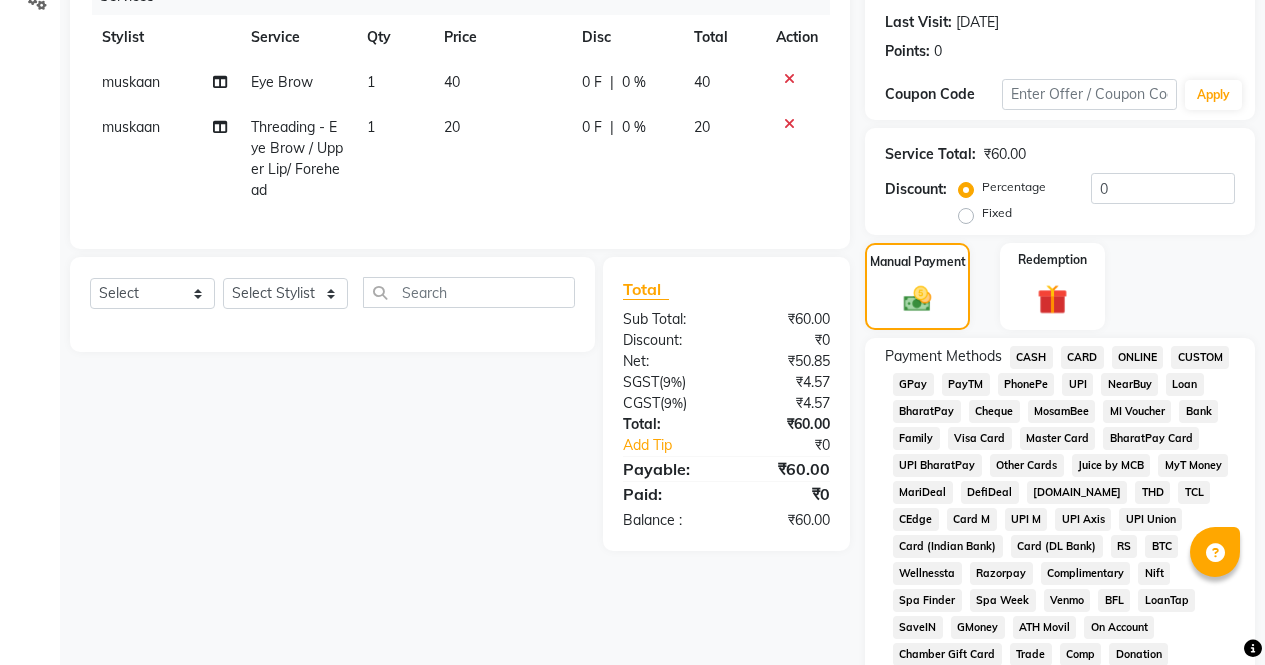 click on "CASH" 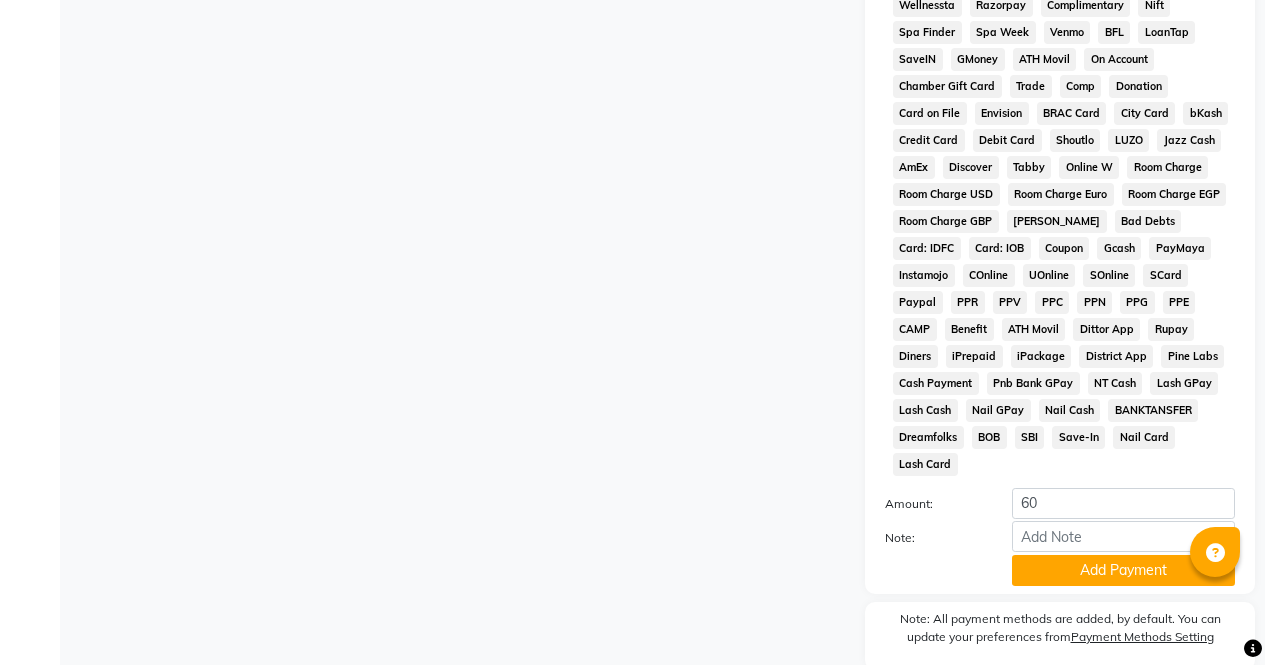 scroll, scrollTop: 887, scrollLeft: 0, axis: vertical 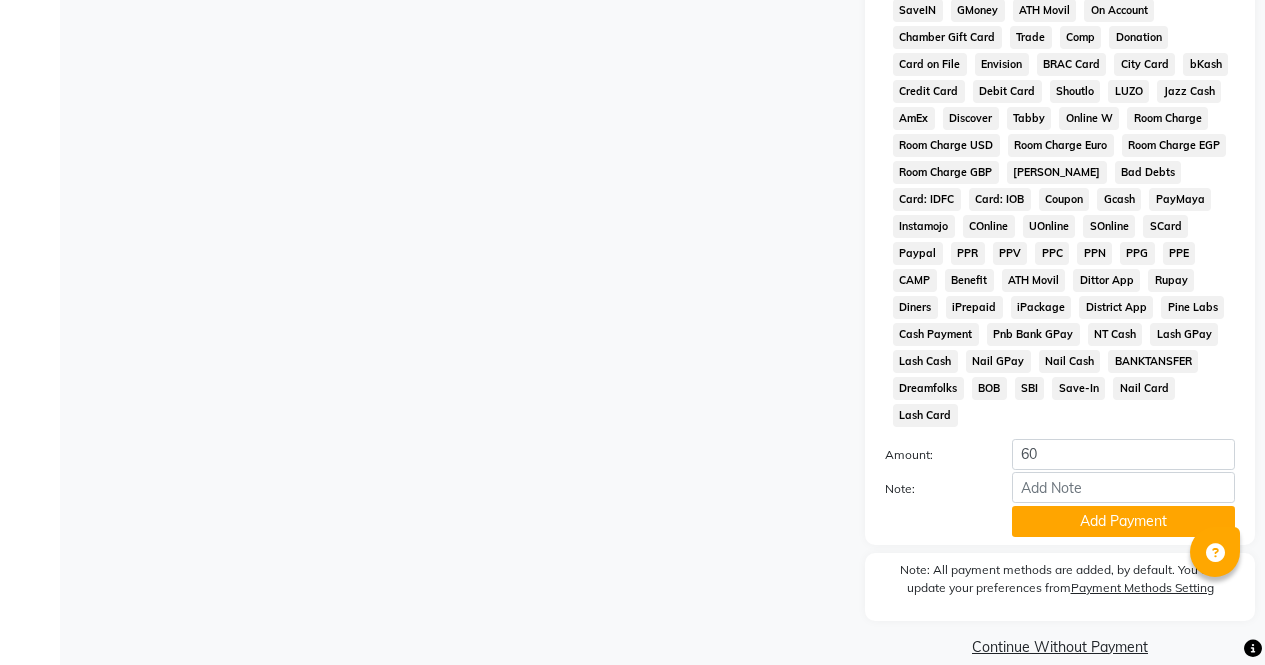 click on "Add Payment" 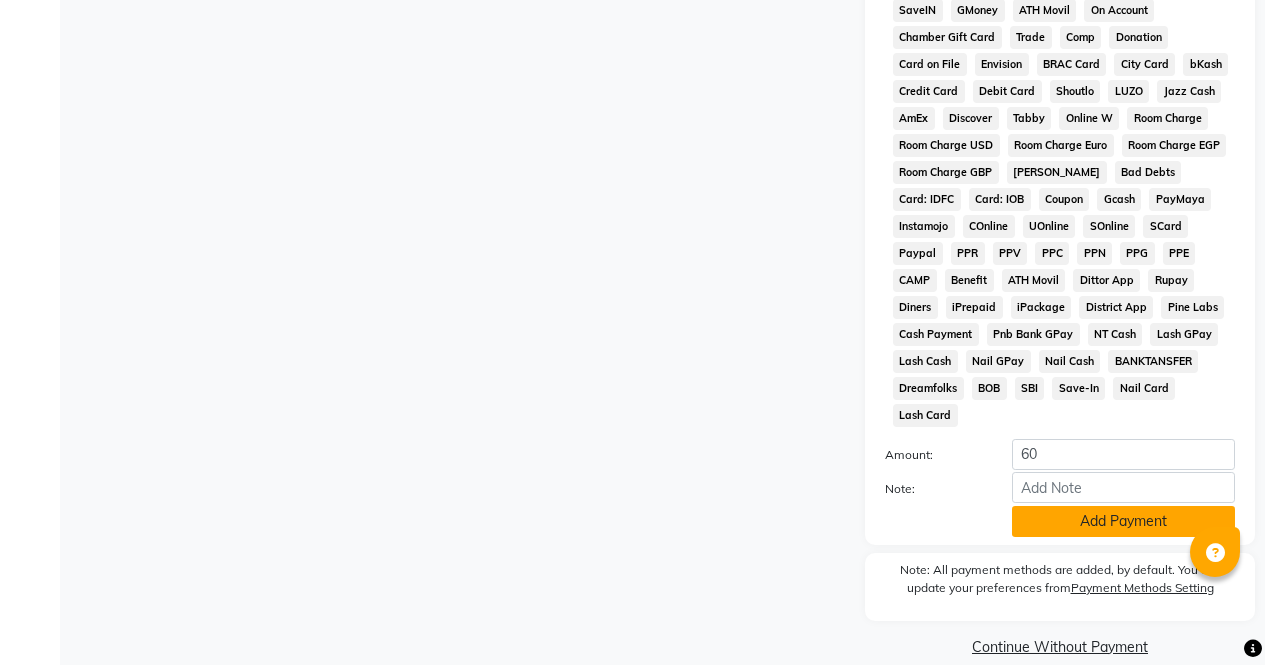 scroll, scrollTop: 865, scrollLeft: 0, axis: vertical 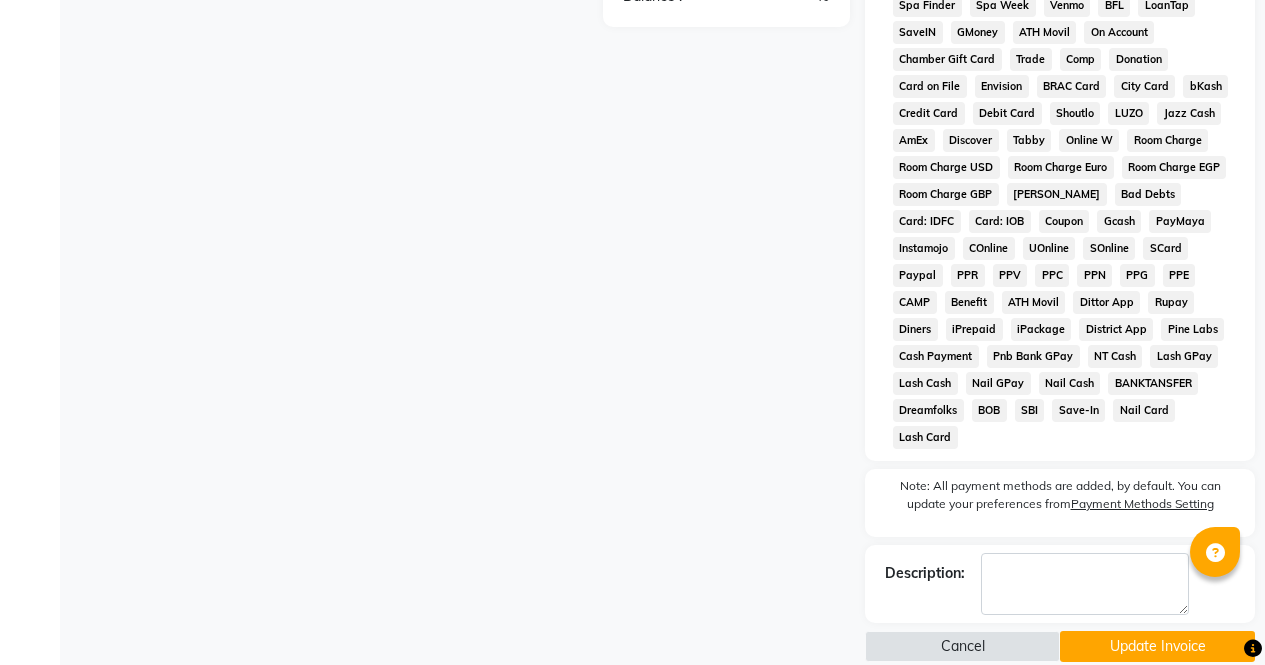 click on "Update Invoice" 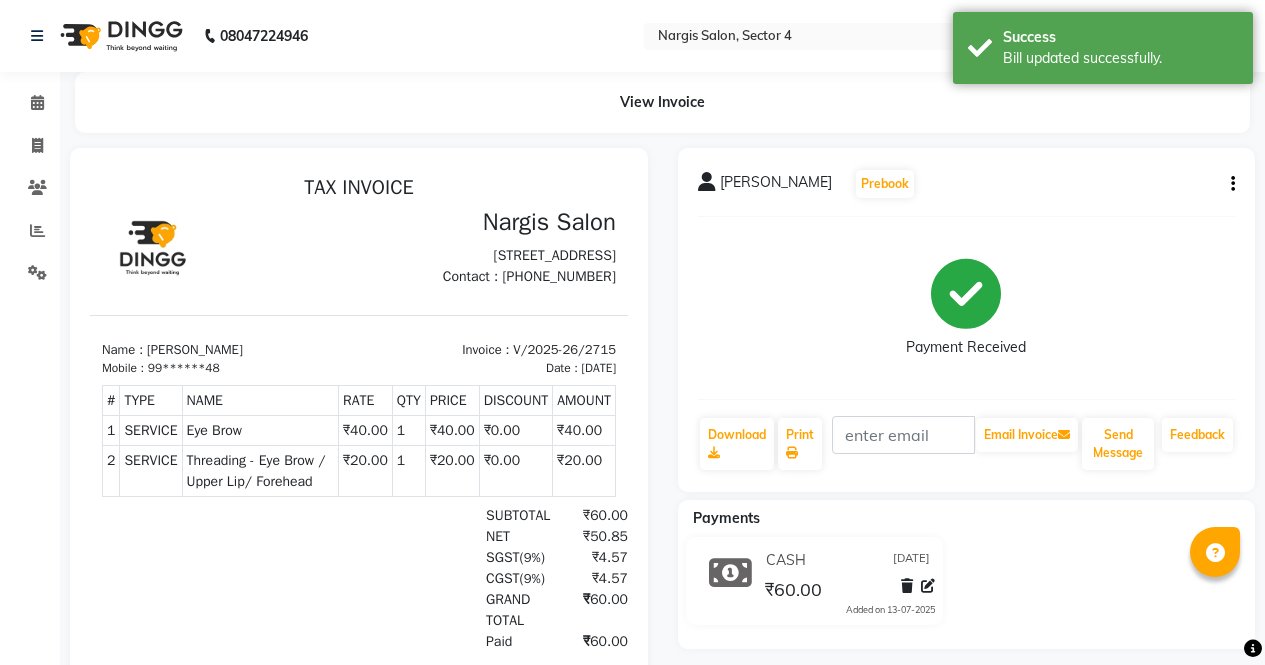 scroll, scrollTop: 0, scrollLeft: 0, axis: both 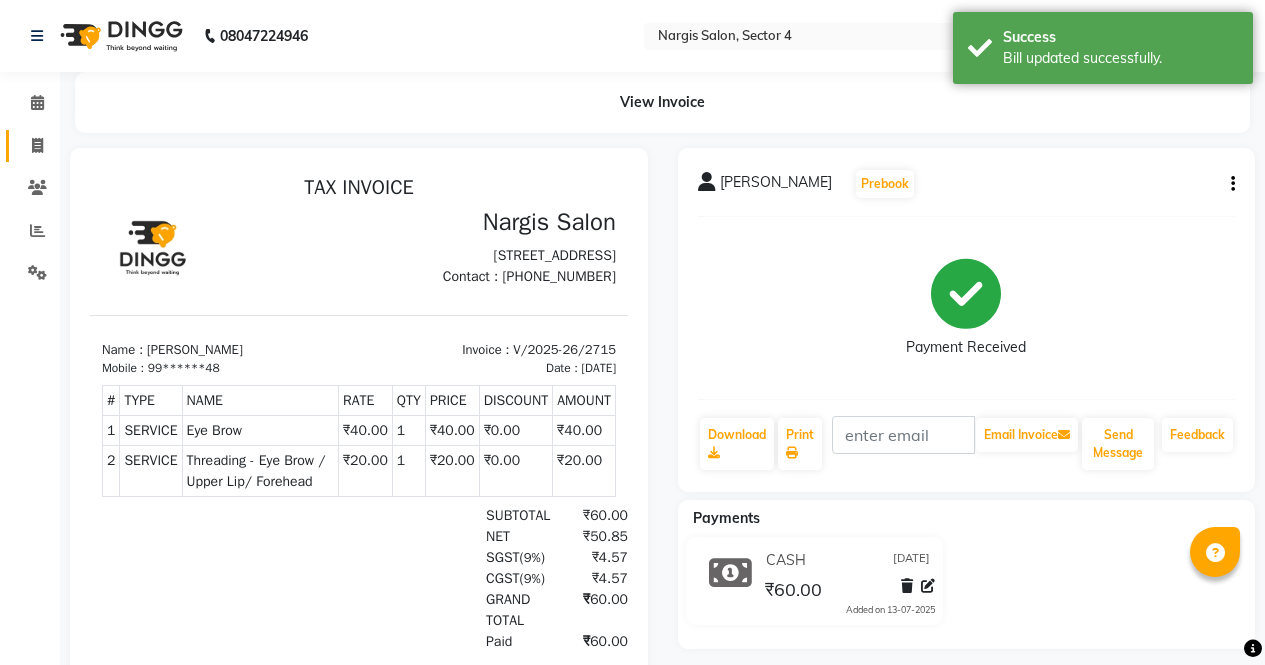 click 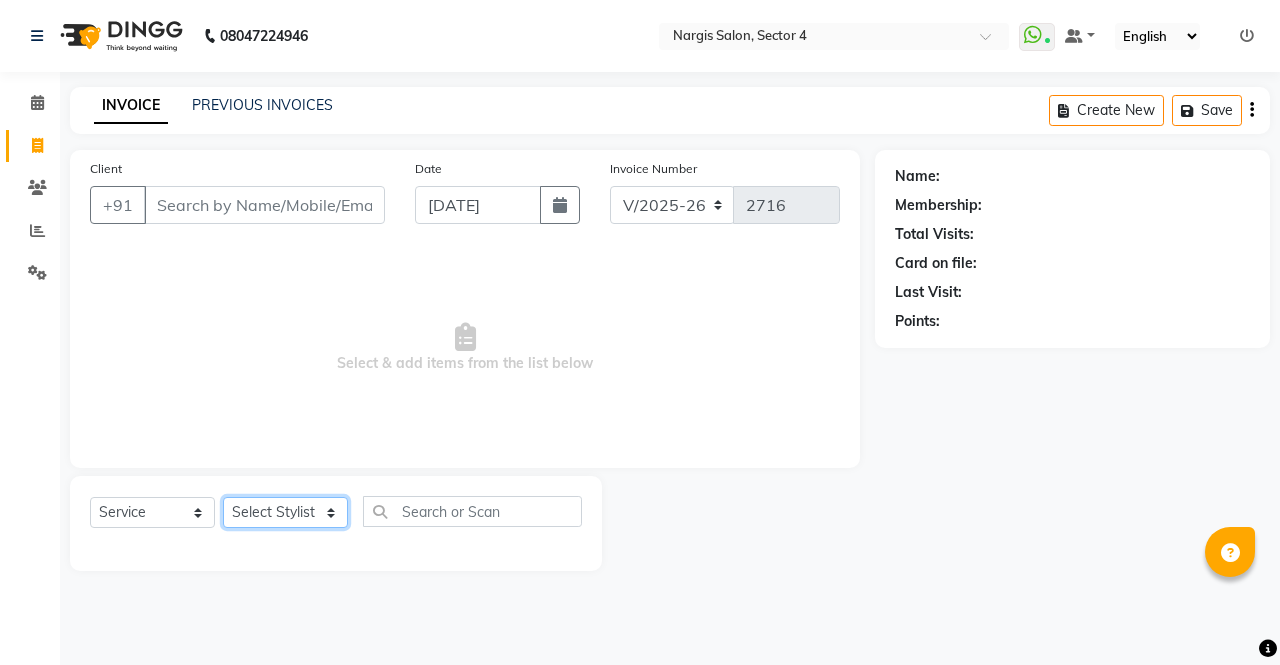 click on "Select Stylist [PERSON_NAME] [PERSON_NAME] Front Desk muskaan pratibha rakhi [PERSON_NAME] [PERSON_NAME]" 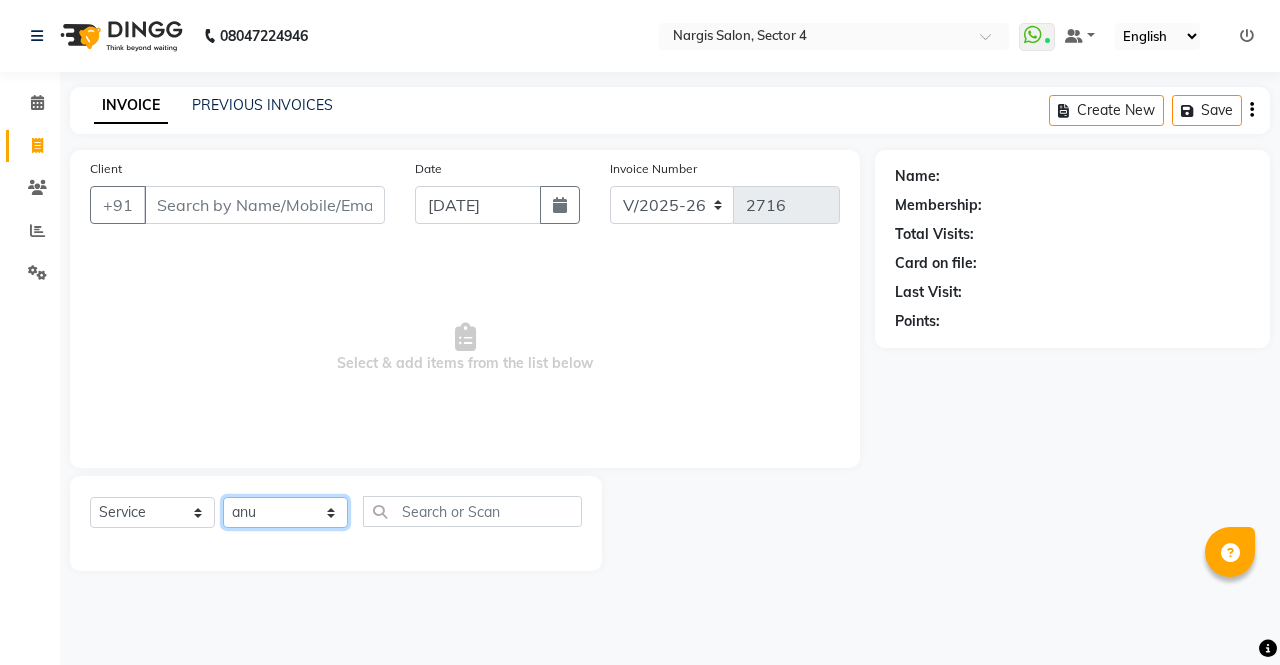 click on "Select Stylist [PERSON_NAME] [PERSON_NAME] Front Desk muskaan pratibha rakhi [PERSON_NAME] [PERSON_NAME]" 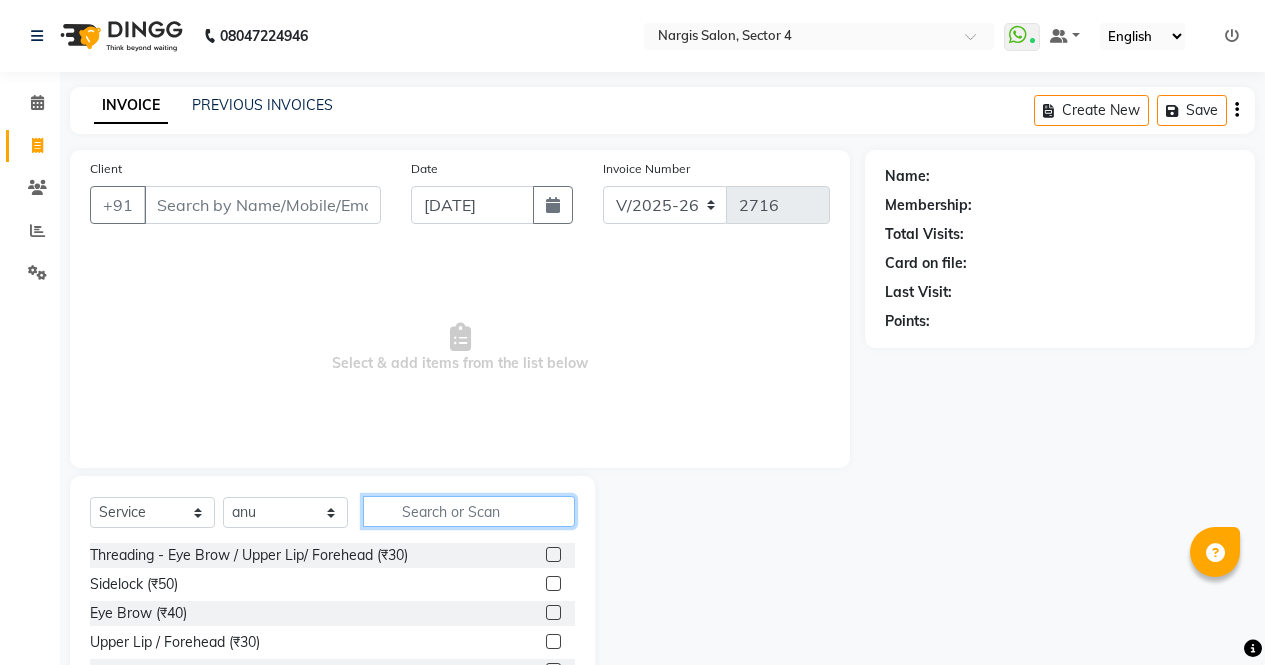 click 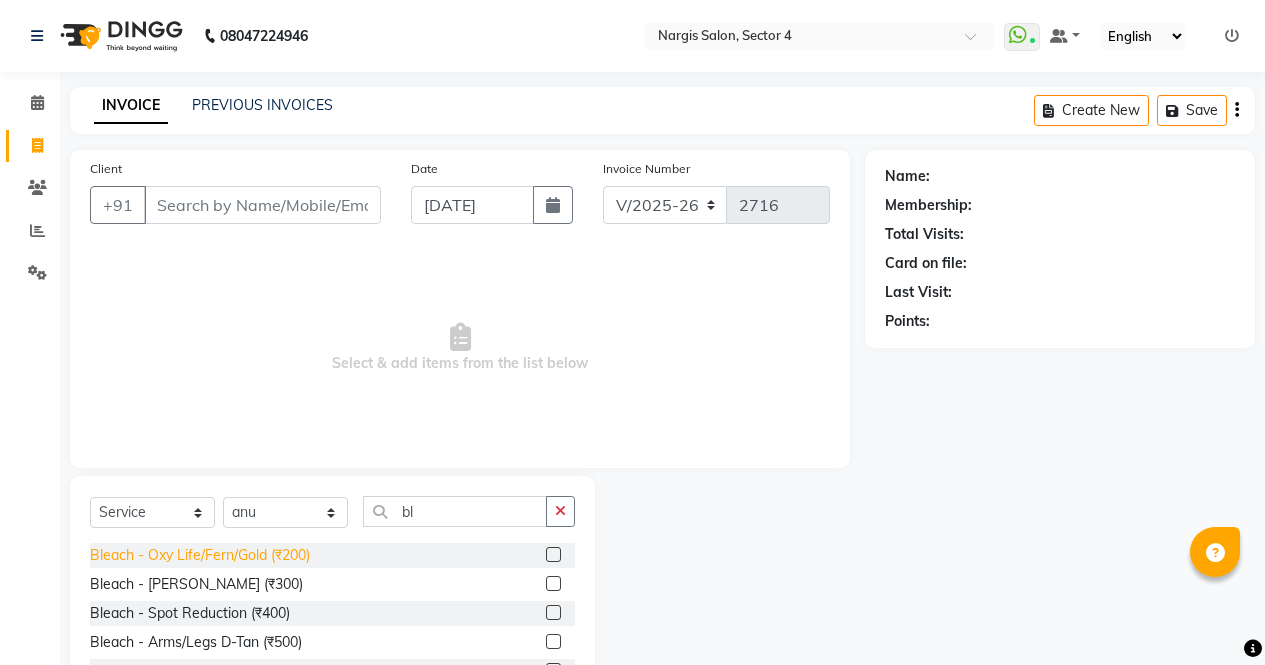click on "Bleach - Oxy Life/Fern/Gold (₹200)" 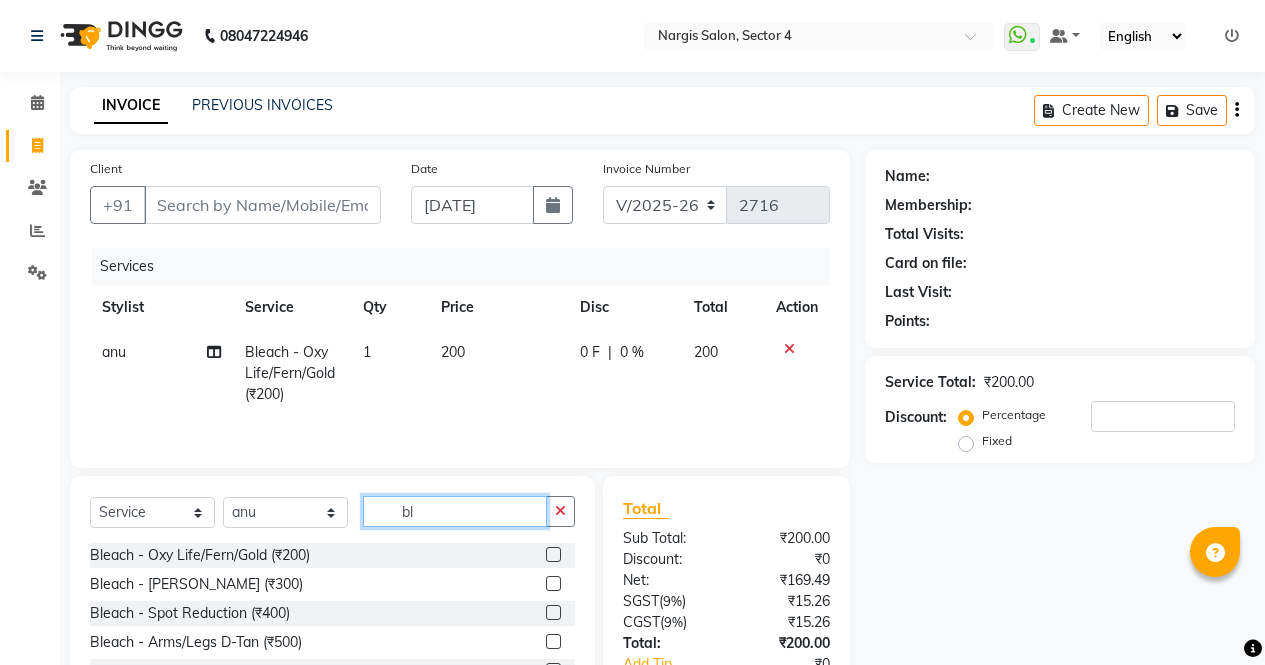 click on "bl" 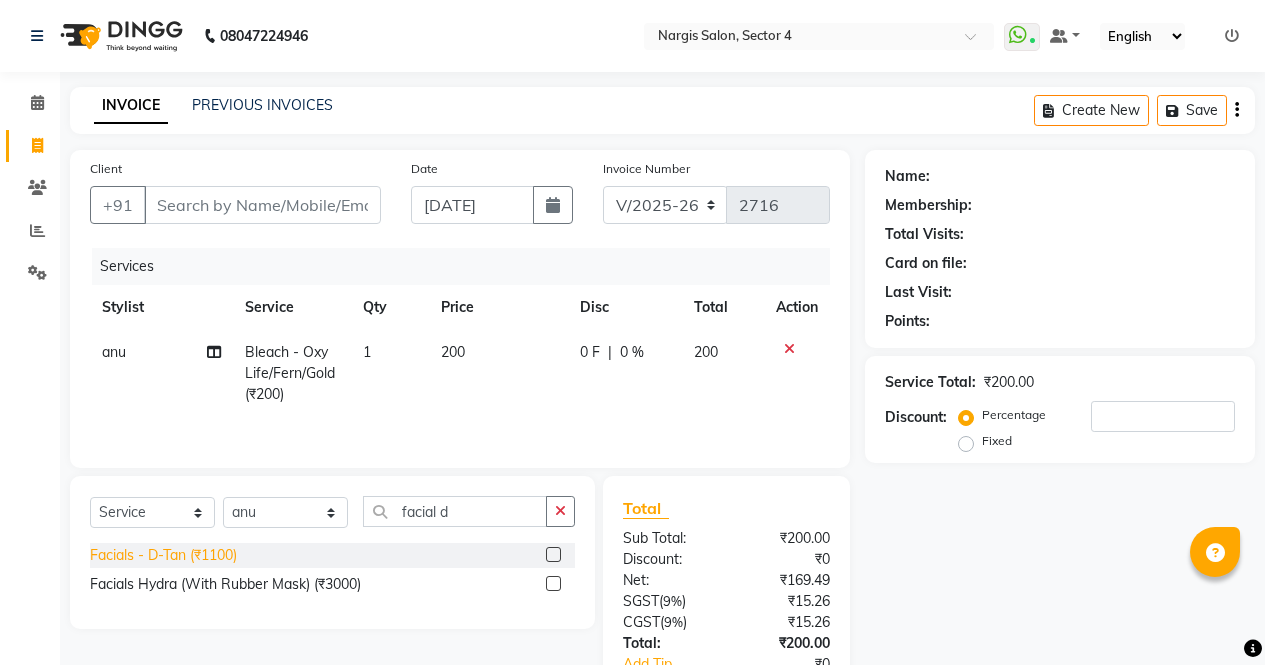click on "Facials - D-Tan (₹1100)" 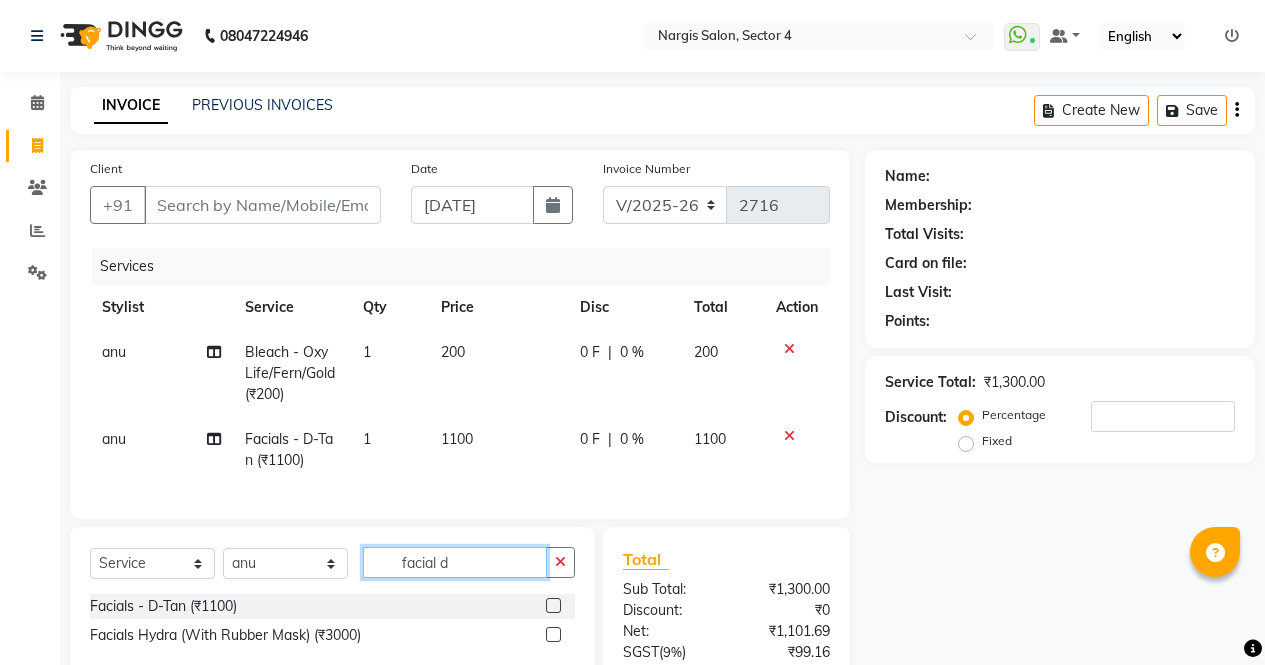 click on "facial d" 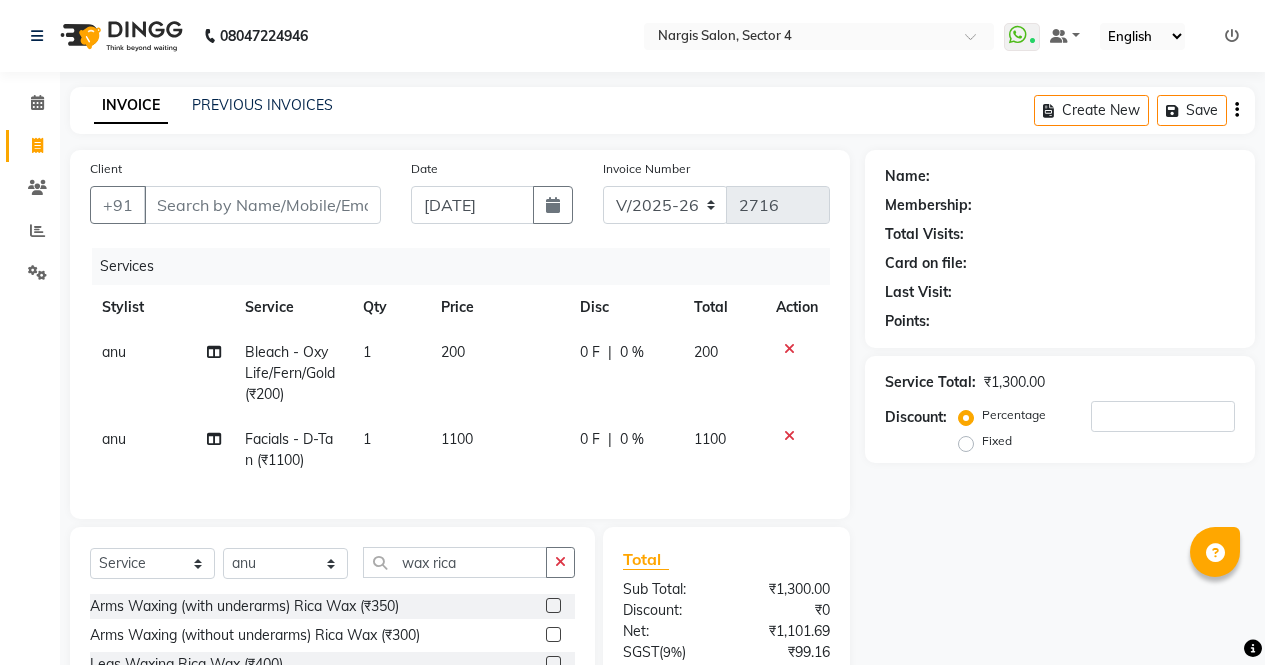 click 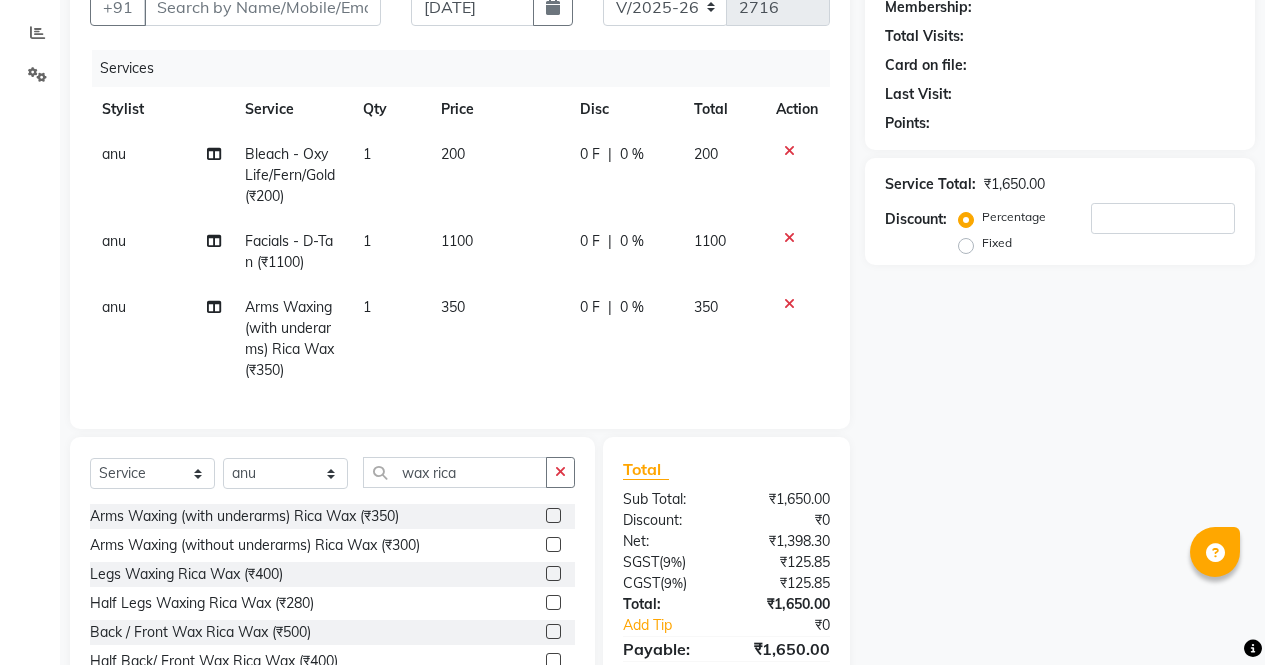 scroll, scrollTop: 310, scrollLeft: 0, axis: vertical 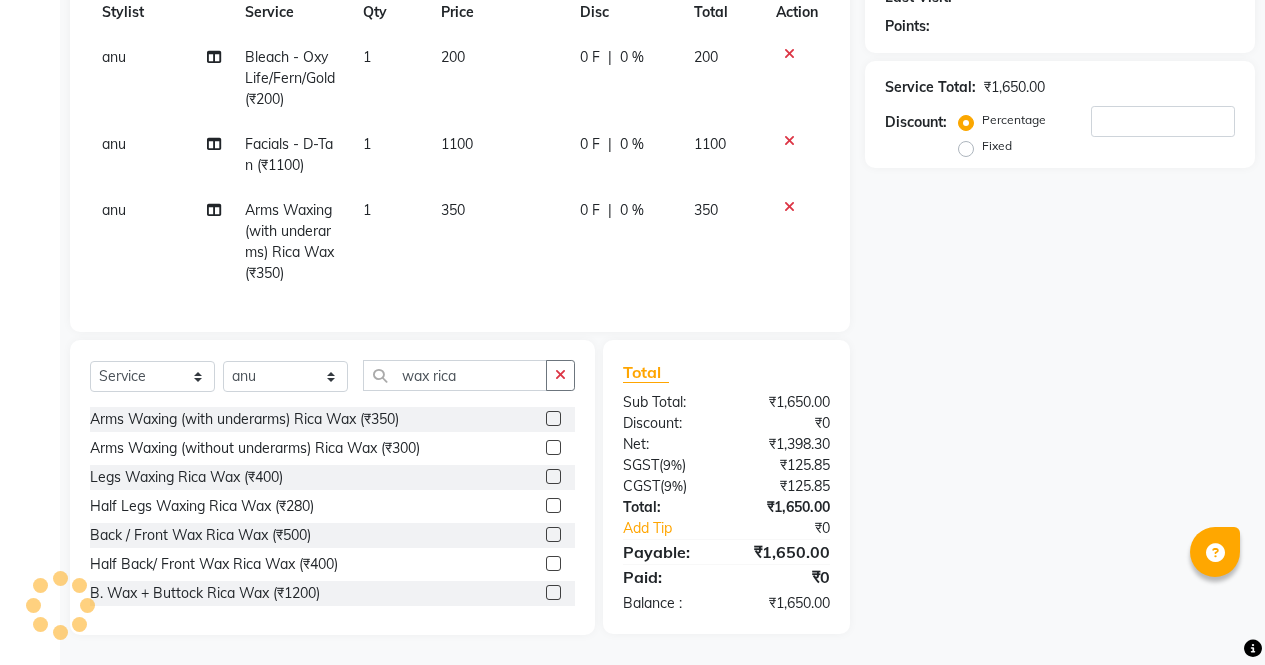 click 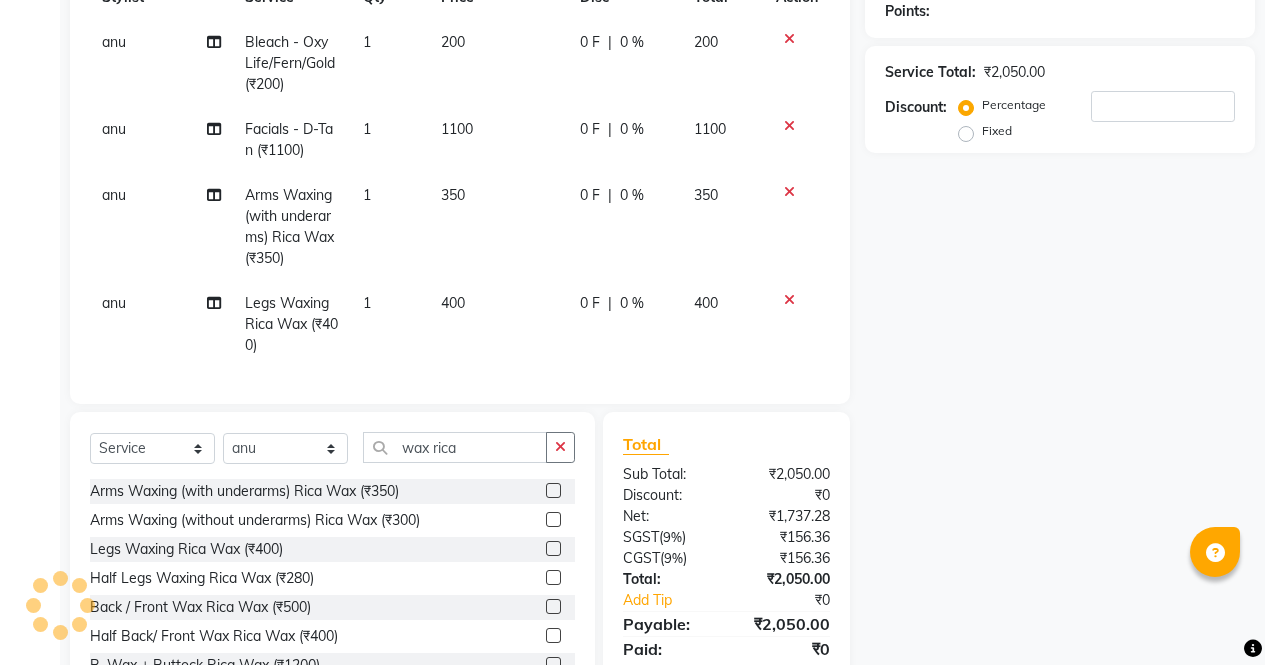 click 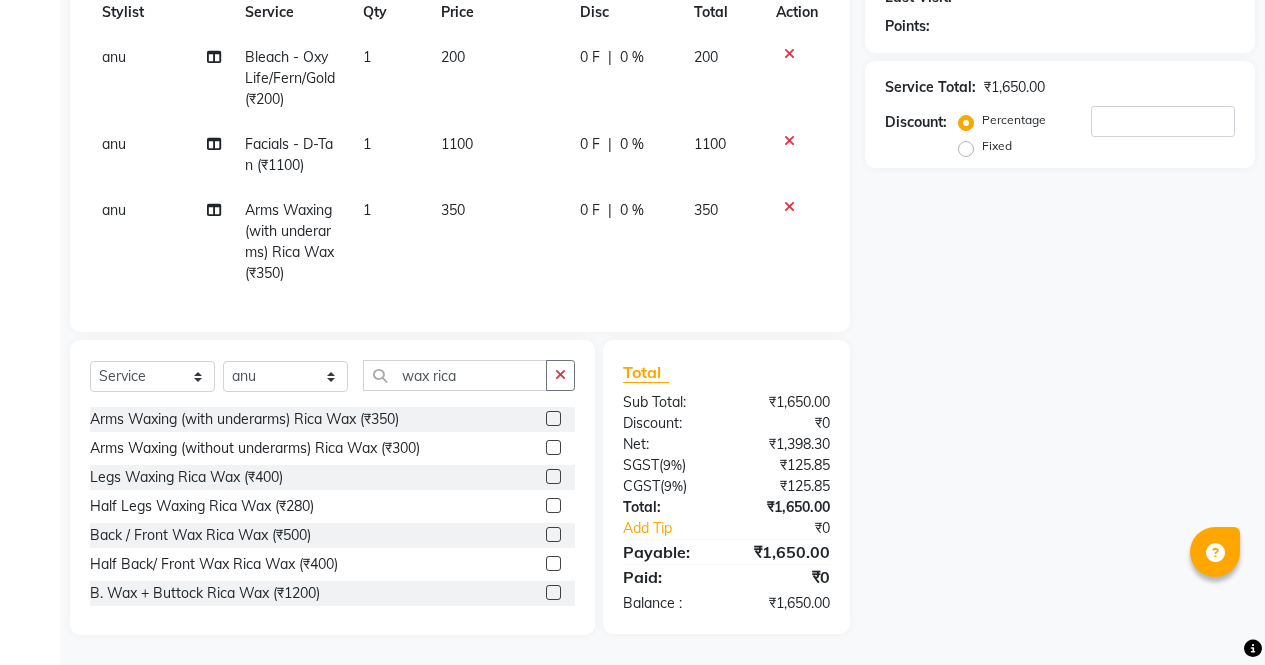 click 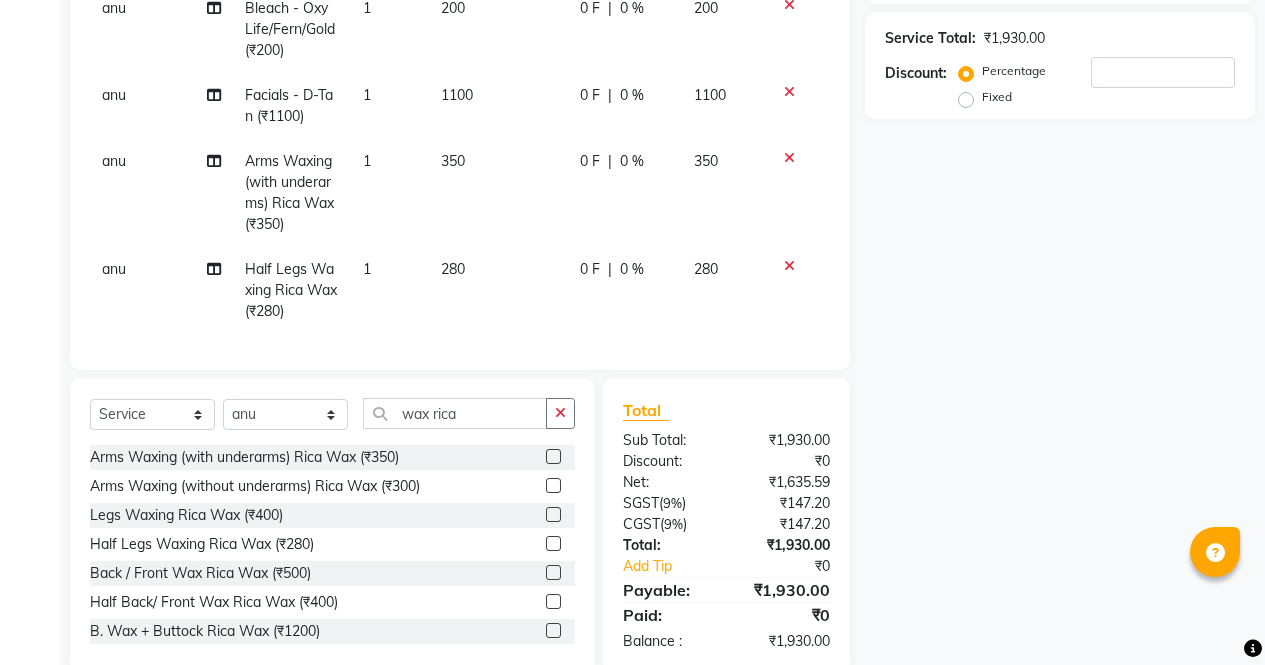 scroll, scrollTop: 356, scrollLeft: 0, axis: vertical 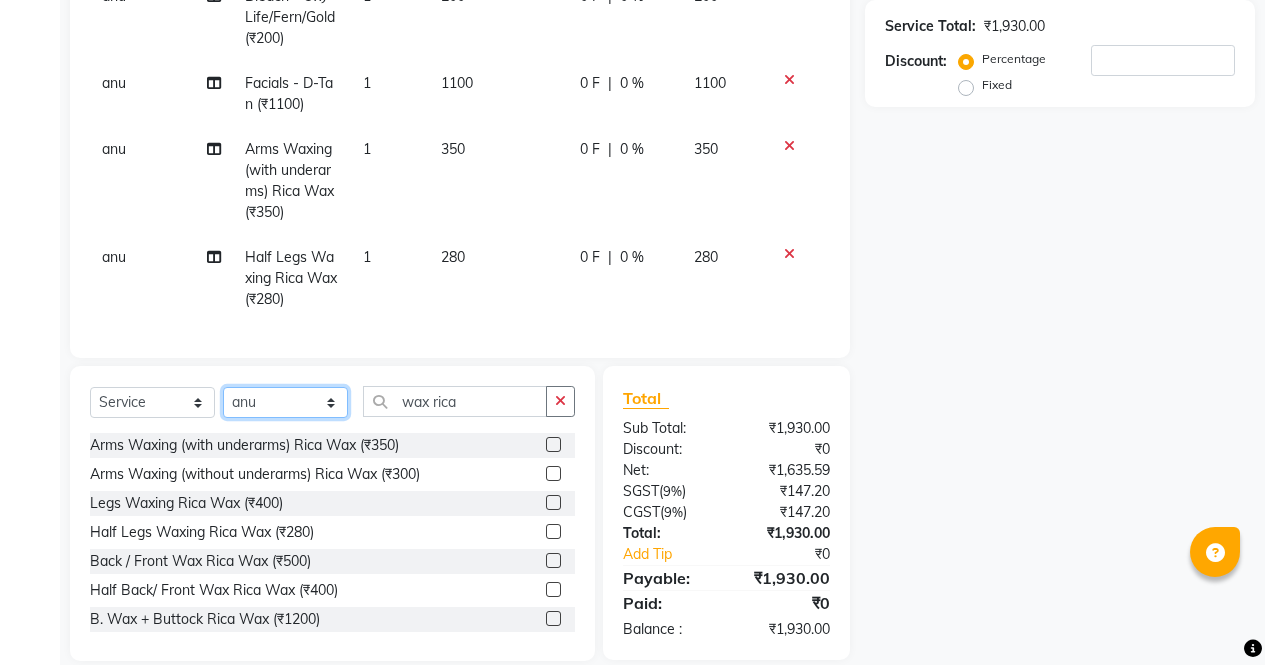 click on "Select Stylist [PERSON_NAME] [PERSON_NAME] Front Desk muskaan pratibha rakhi [PERSON_NAME] [PERSON_NAME]" 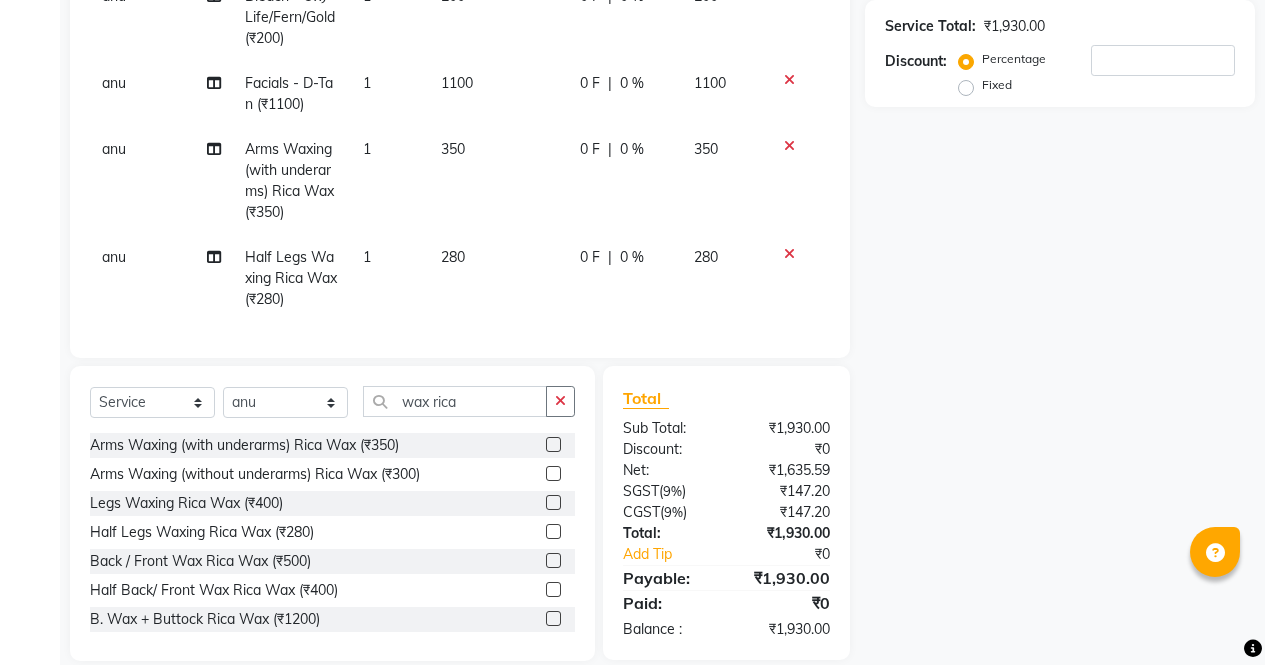 click on "Name: Membership: Total Visits: Card on file: Last Visit:  Points:  Service Total:  ₹1,930.00  Discount:  Percentage   Fixed" 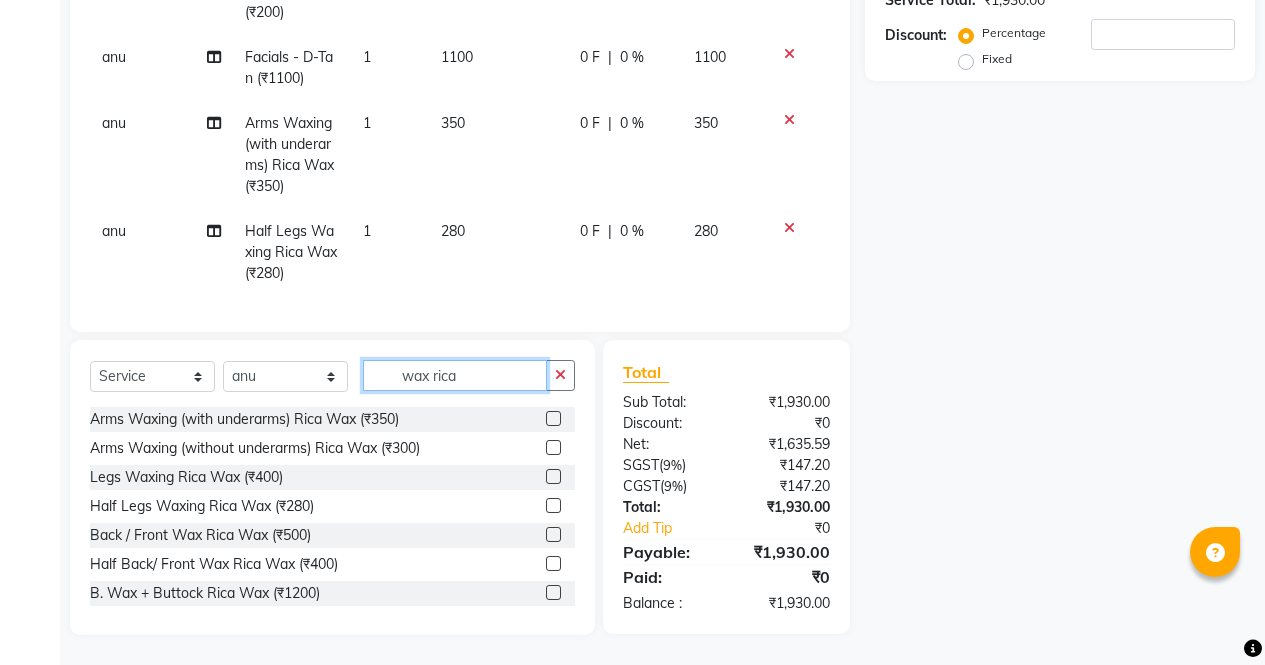 click on "wax rica" 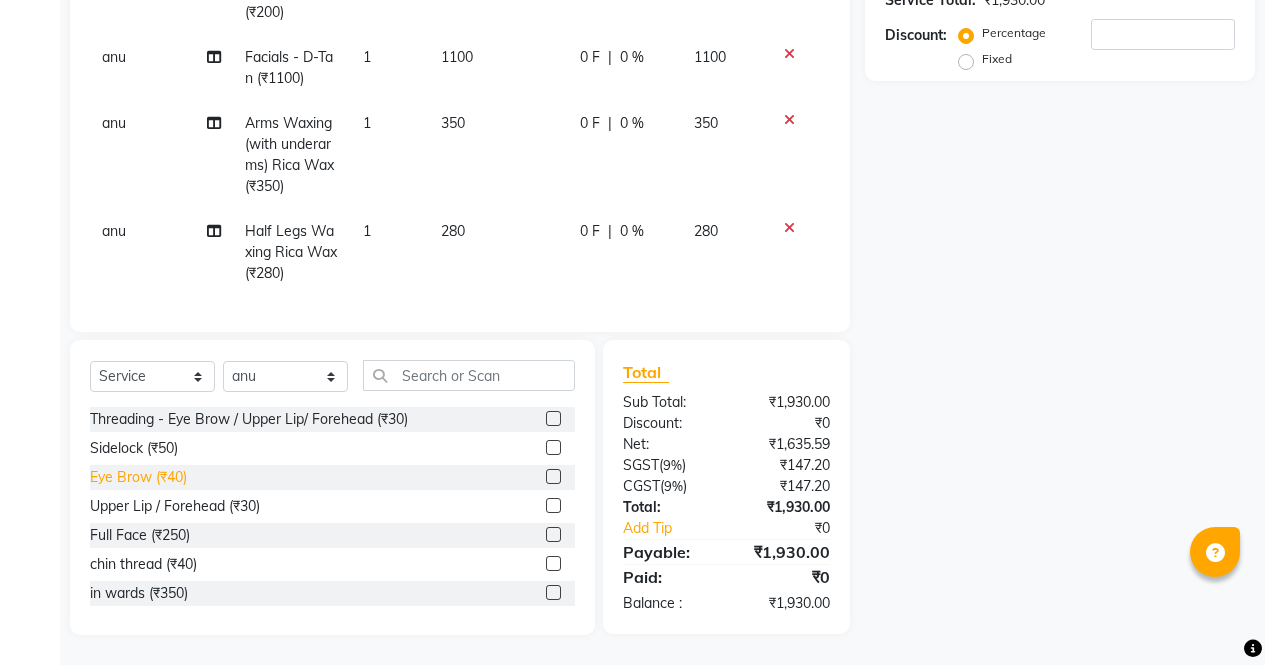 click on "Eye Brow (₹40)" 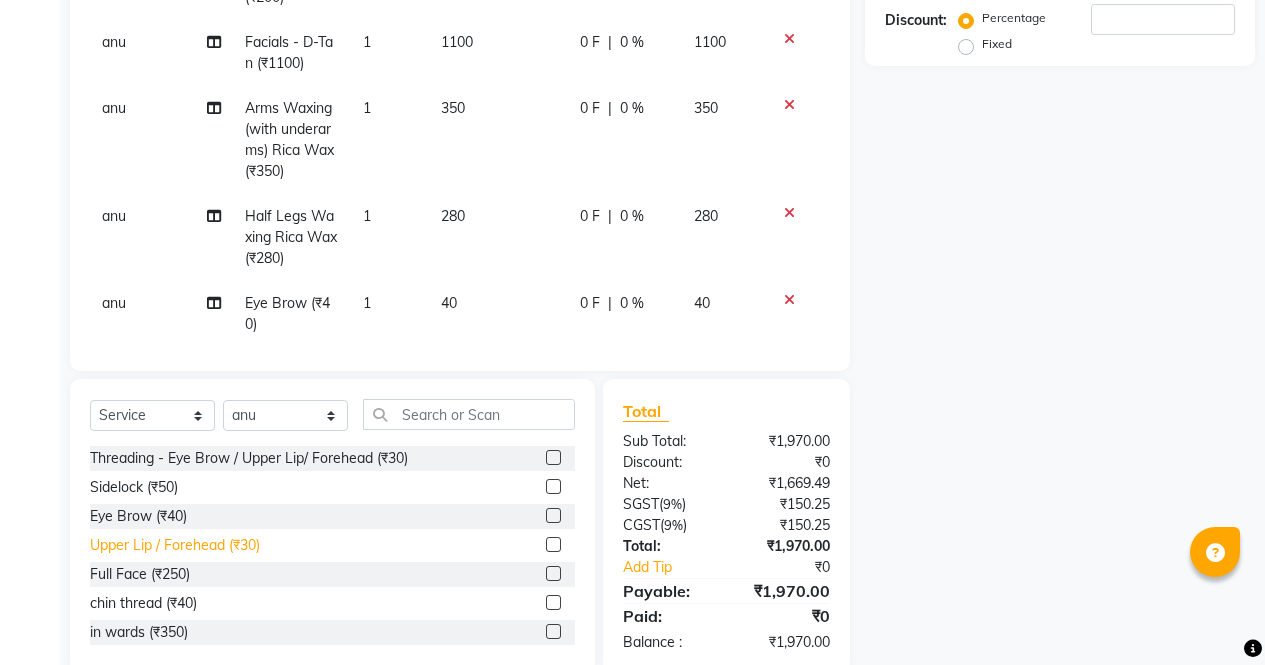click on "Upper Lip / Forehead (₹30)" 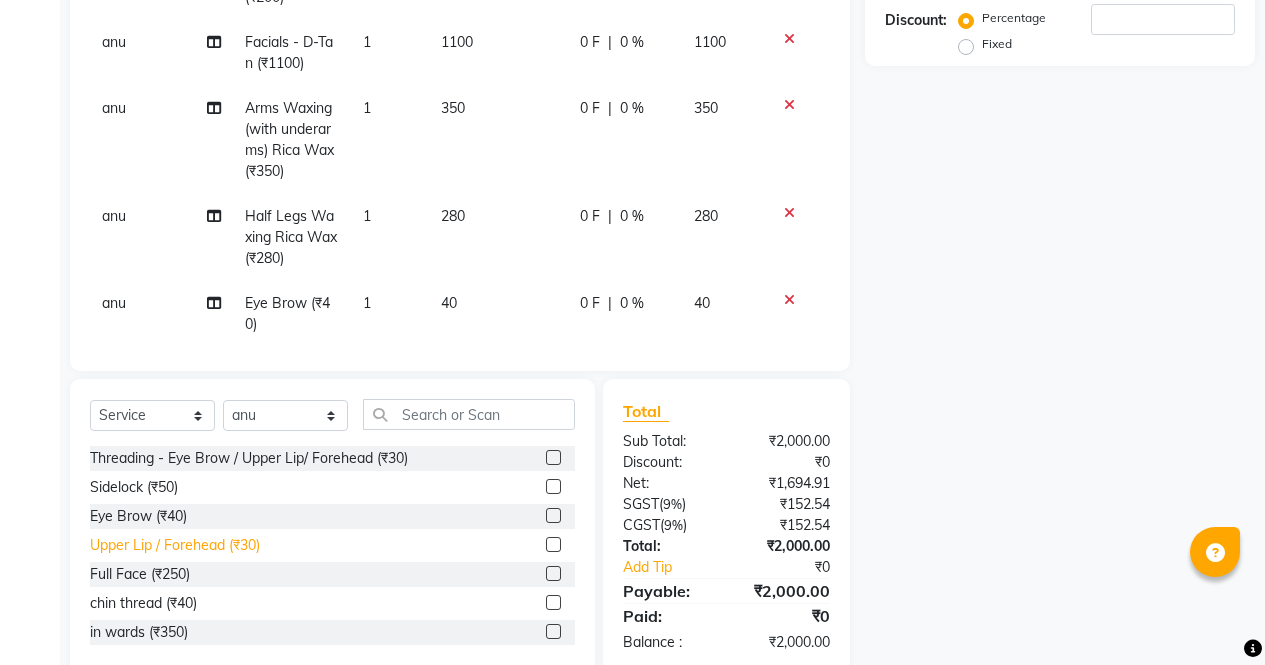 click on "Upper Lip / Forehead (₹30)" 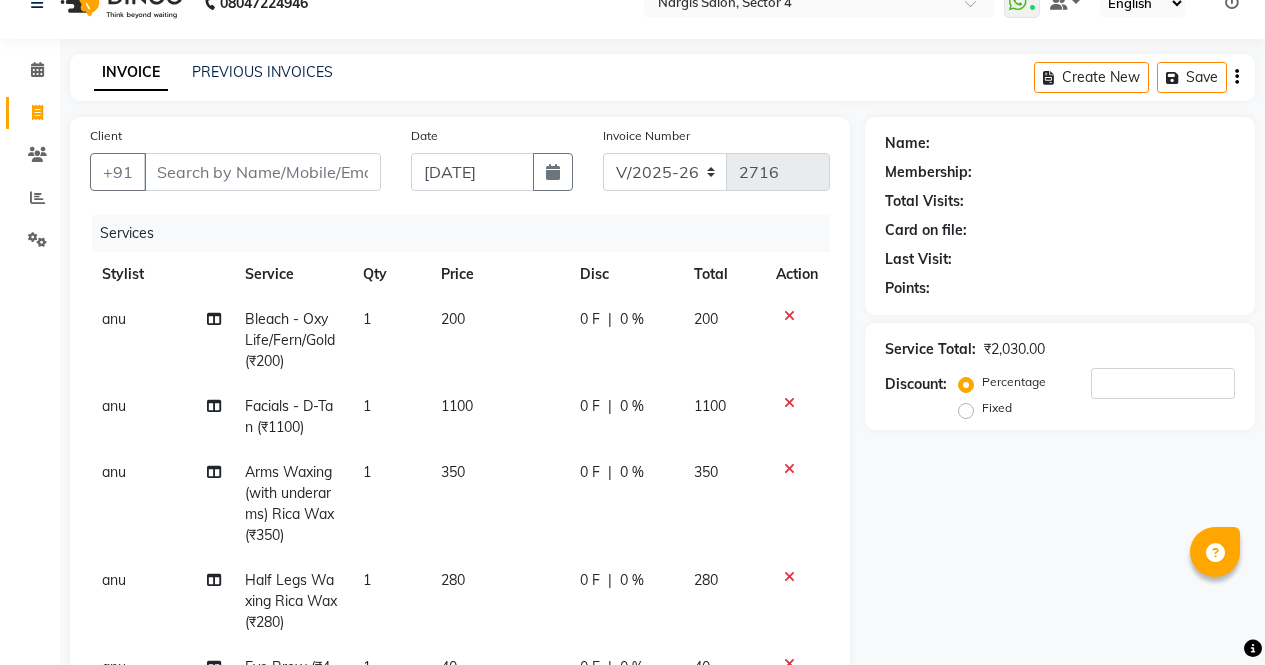 scroll, scrollTop: 0, scrollLeft: 0, axis: both 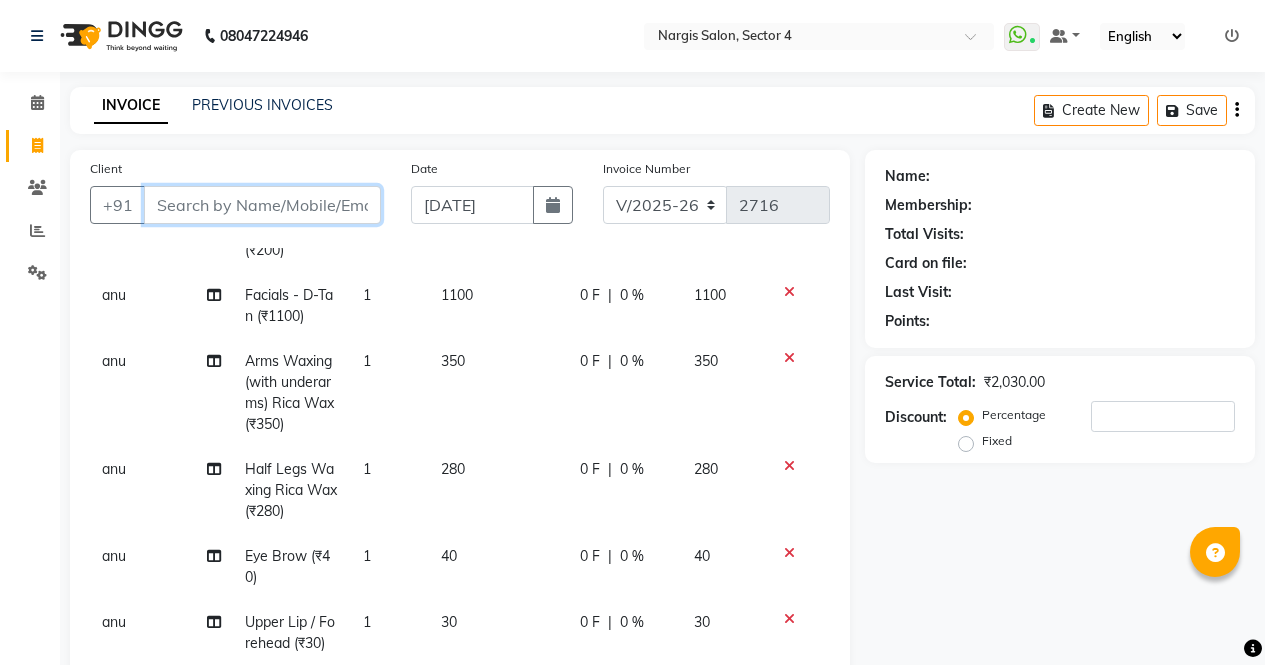 click on "Client" at bounding box center [262, 205] 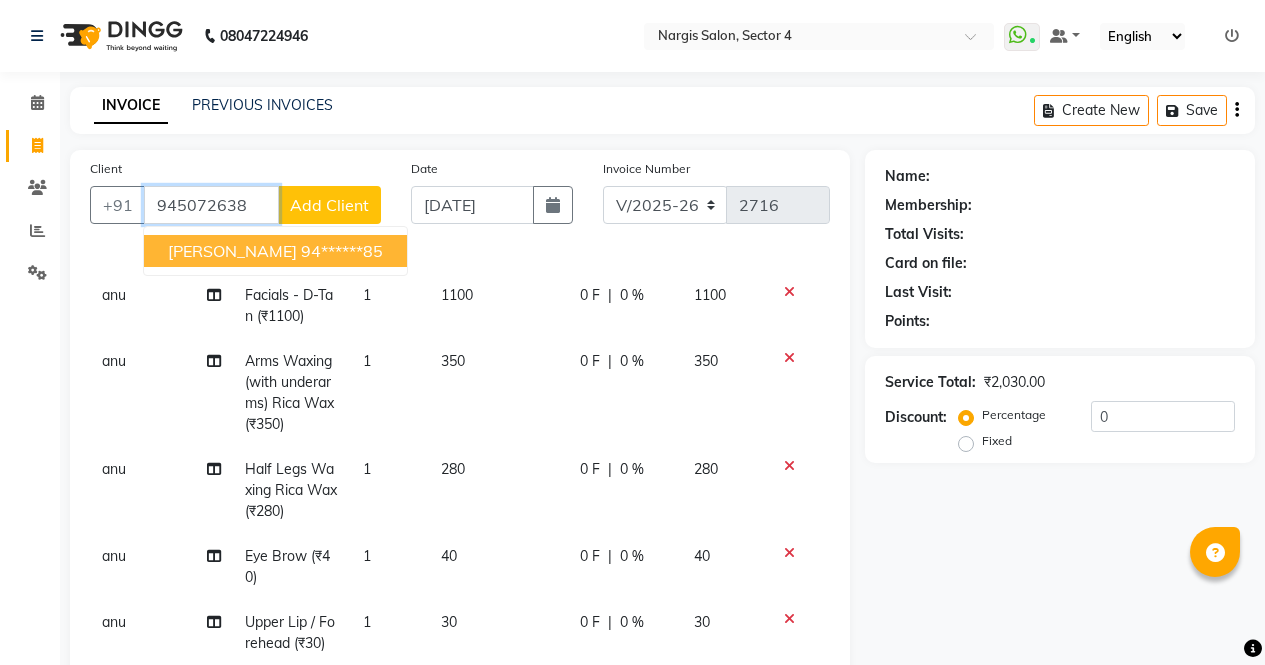 click on "[PERSON_NAME]" at bounding box center [232, 251] 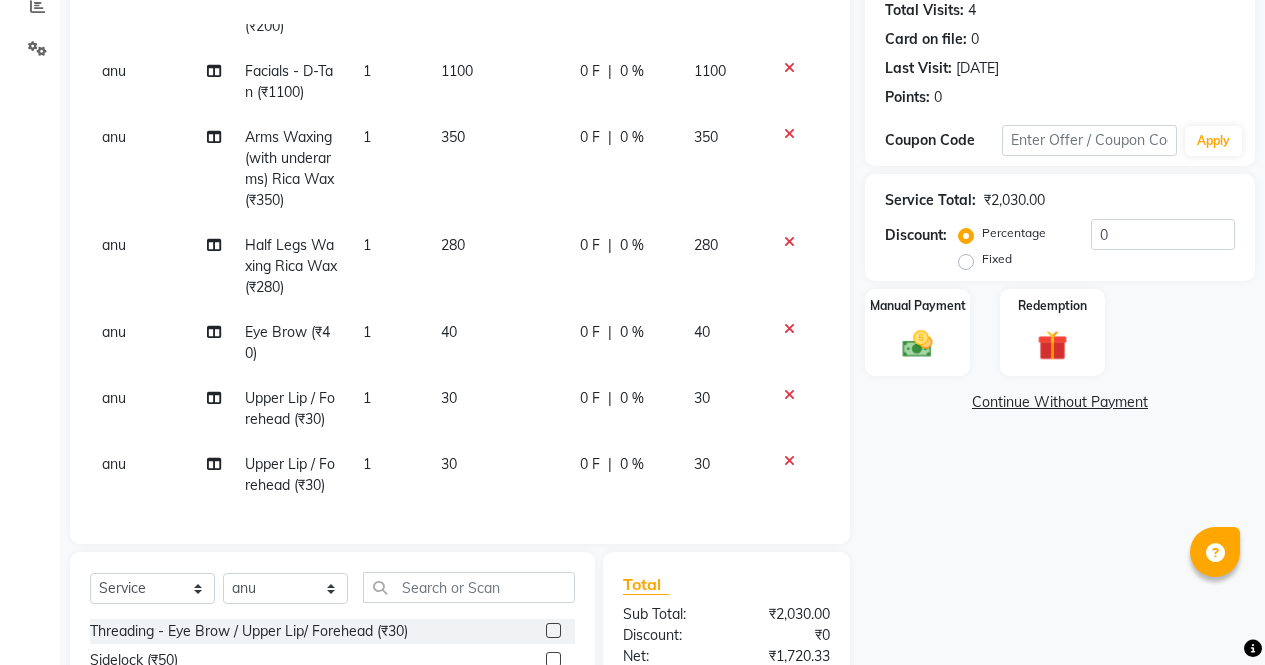 scroll, scrollTop: 244, scrollLeft: 0, axis: vertical 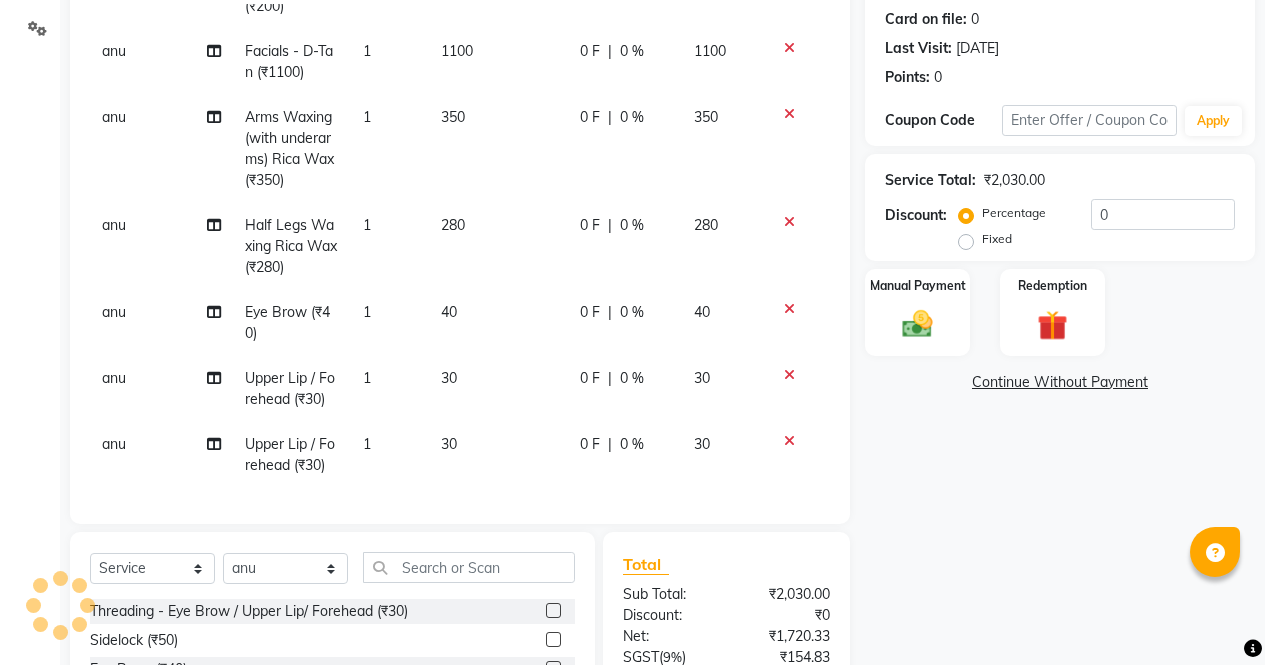 click on "Name: [PERSON_NAME]  Membership:  No Active Membership  Total Visits:  4 Card on file:  0 Last Visit:   [DATE] Points:   0  Coupon Code Apply Service Total:  ₹2,030.00  Discount:  Percentage   Fixed  0 Manual Payment Redemption  Continue Without Payment" 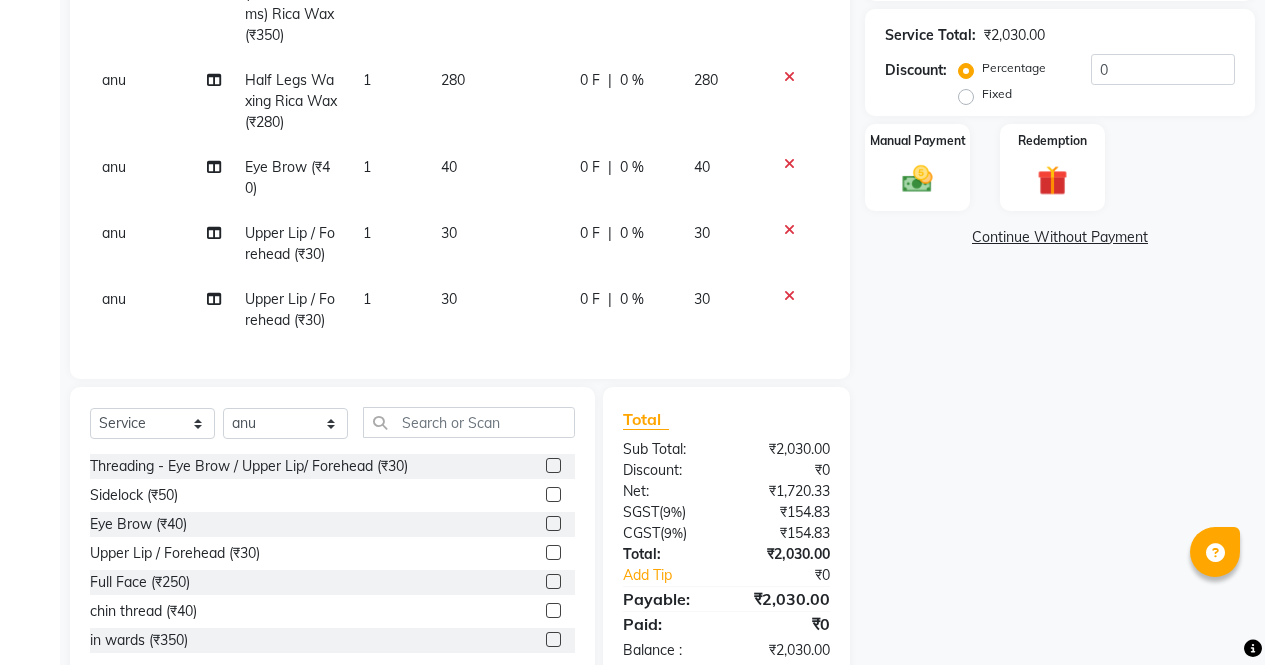 scroll, scrollTop: 391, scrollLeft: 0, axis: vertical 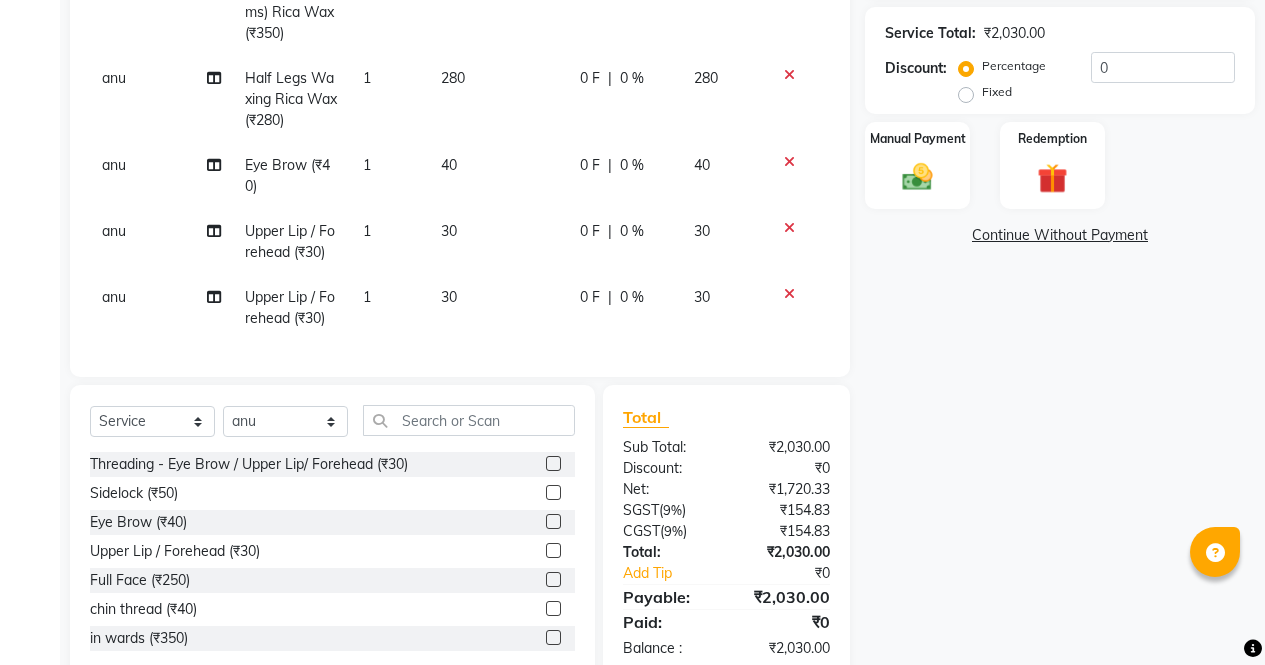 click 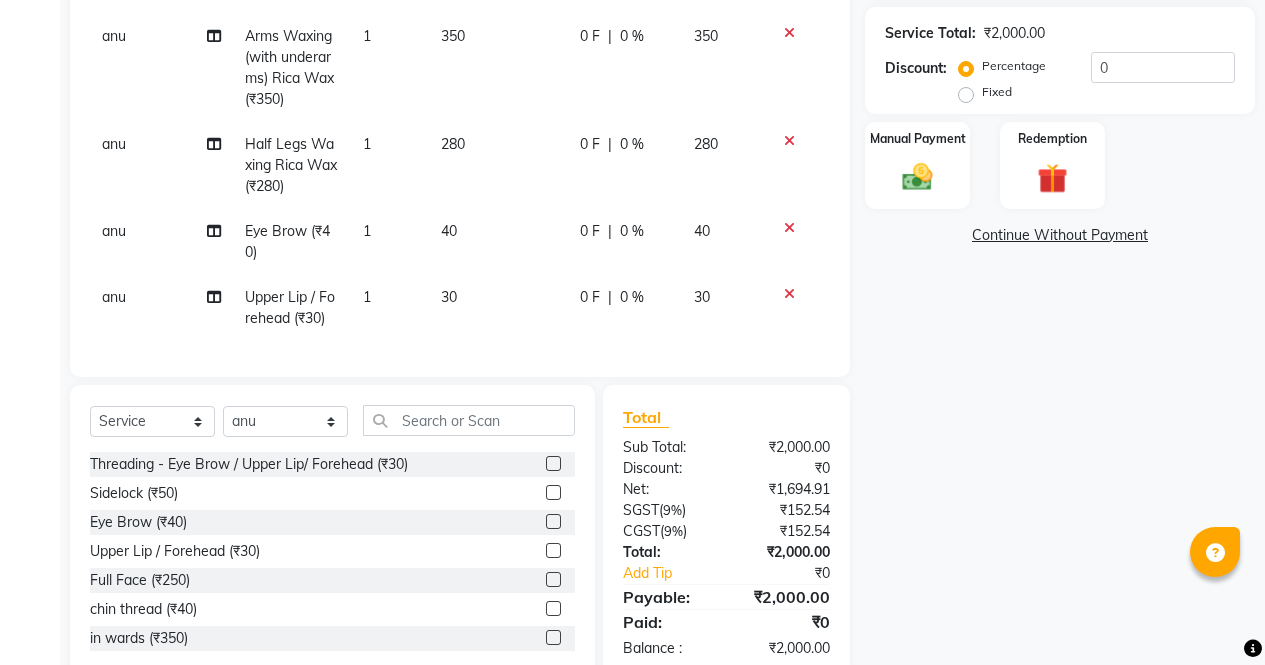 click 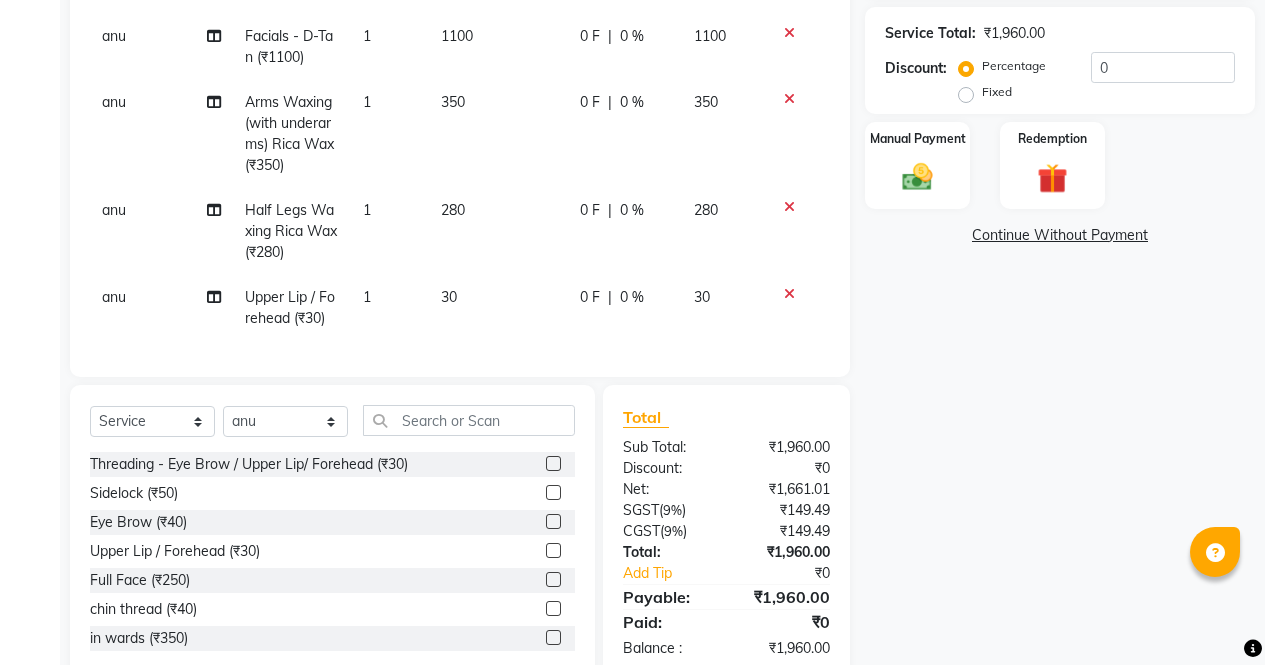 click 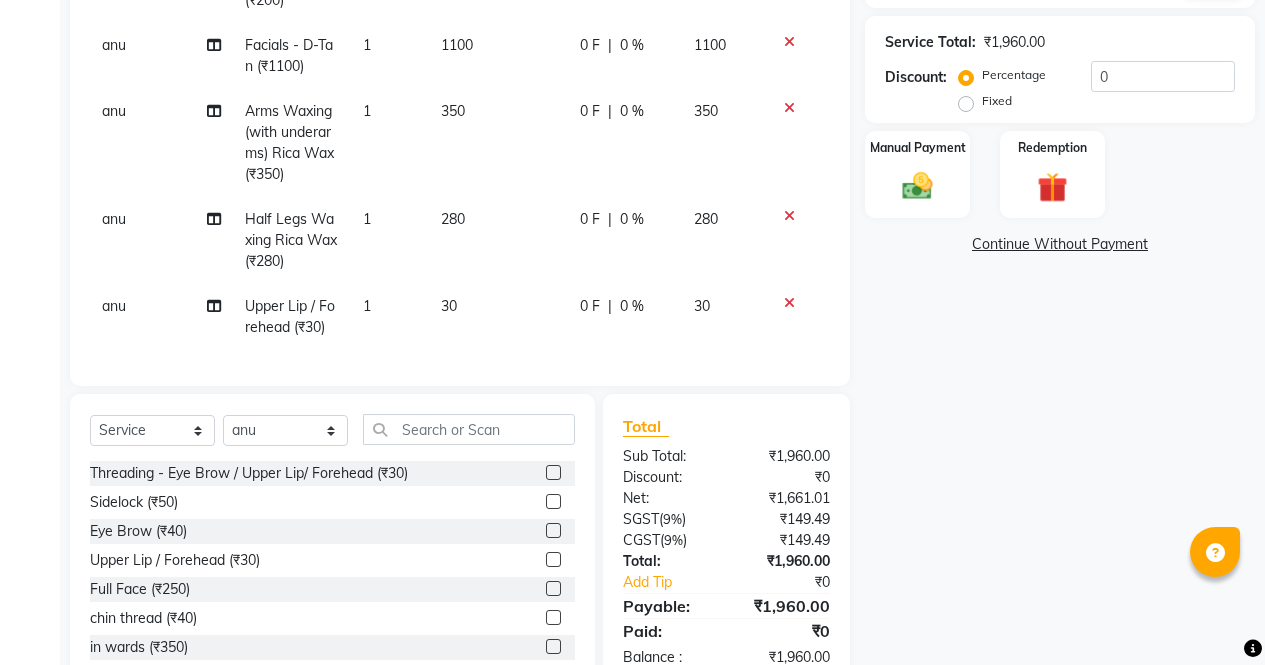 scroll, scrollTop: 0, scrollLeft: 0, axis: both 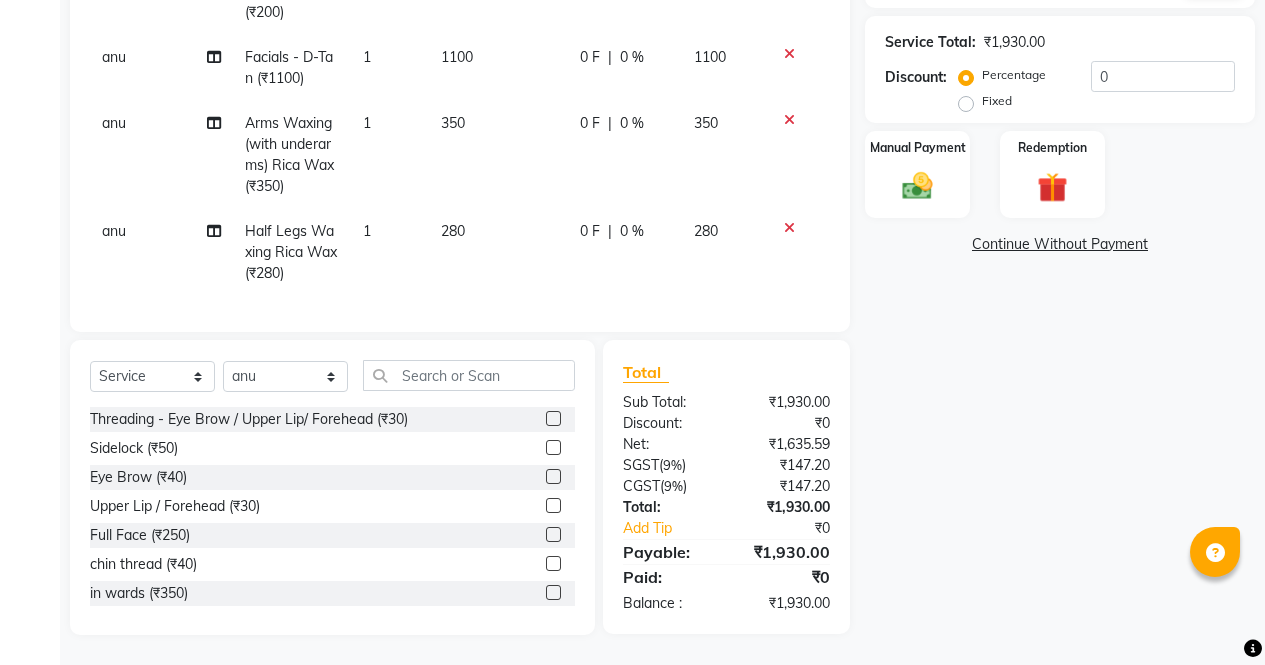 click on "280" 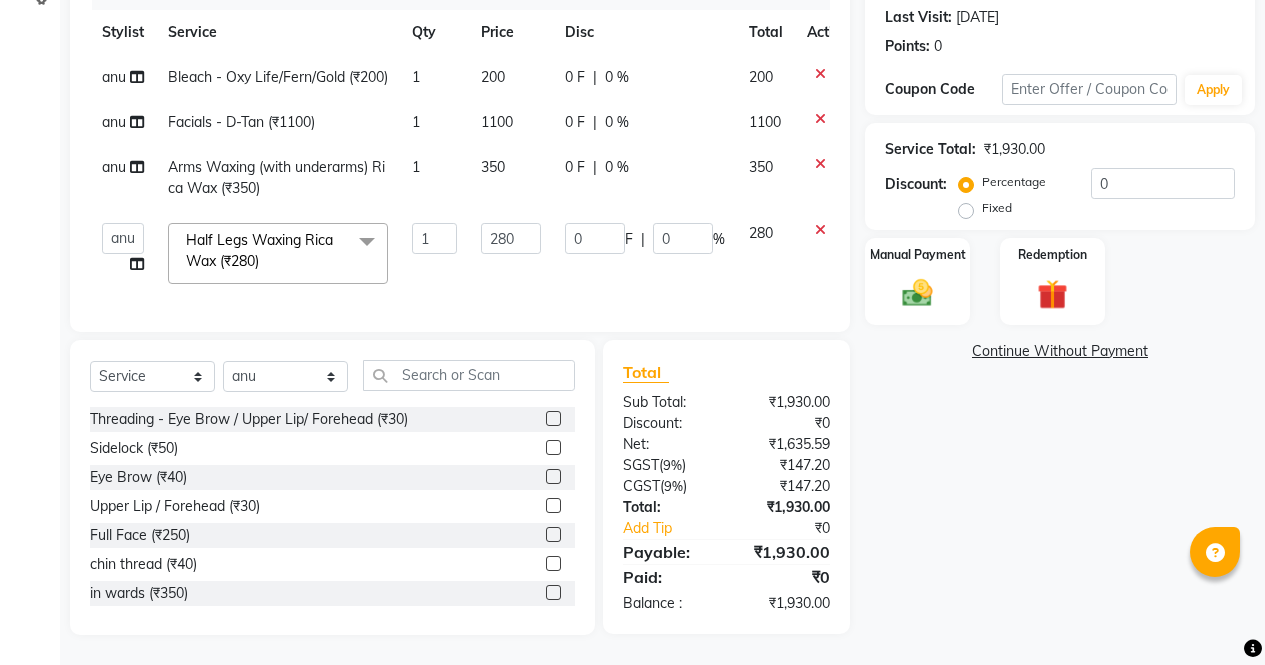 click 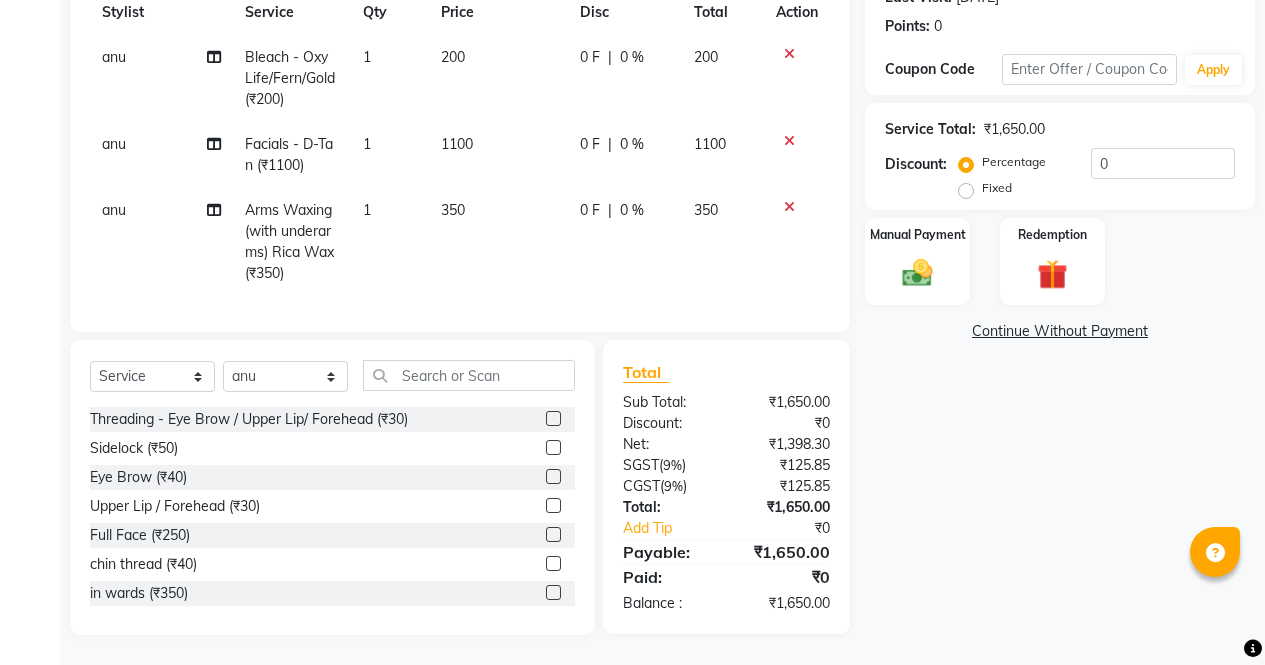 click 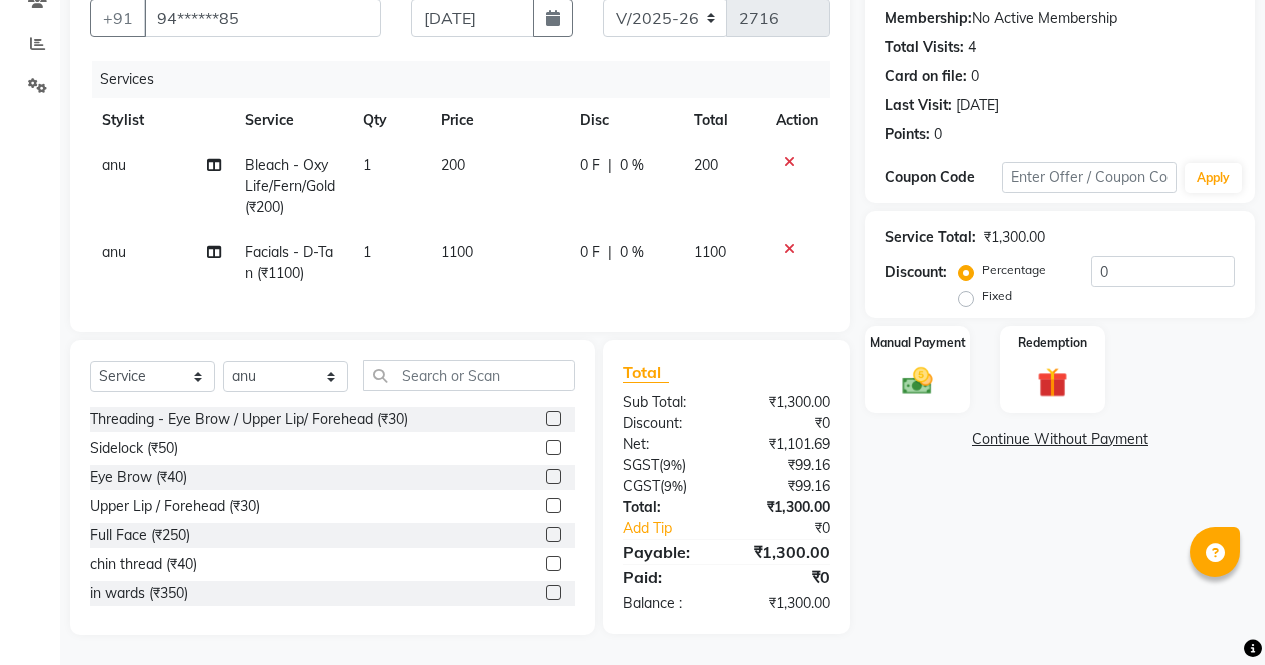 click 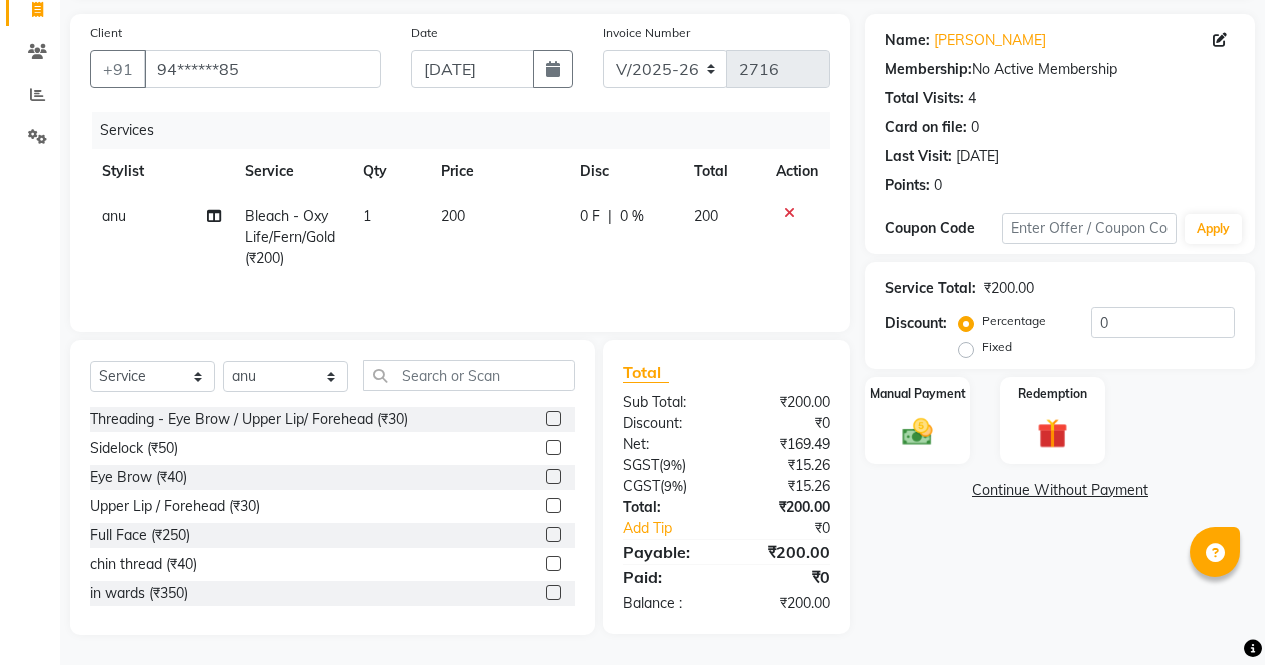 click 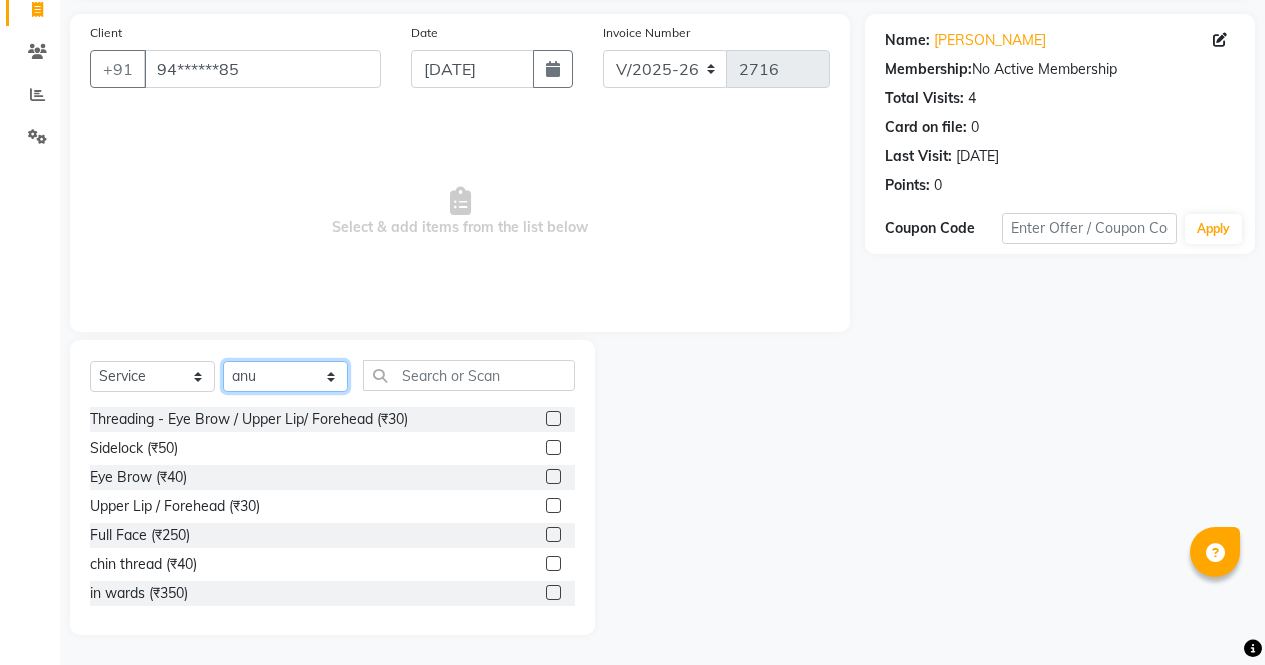 click on "Select Stylist [PERSON_NAME] [PERSON_NAME] Front Desk muskaan pratibha rakhi [PERSON_NAME] [PERSON_NAME]" 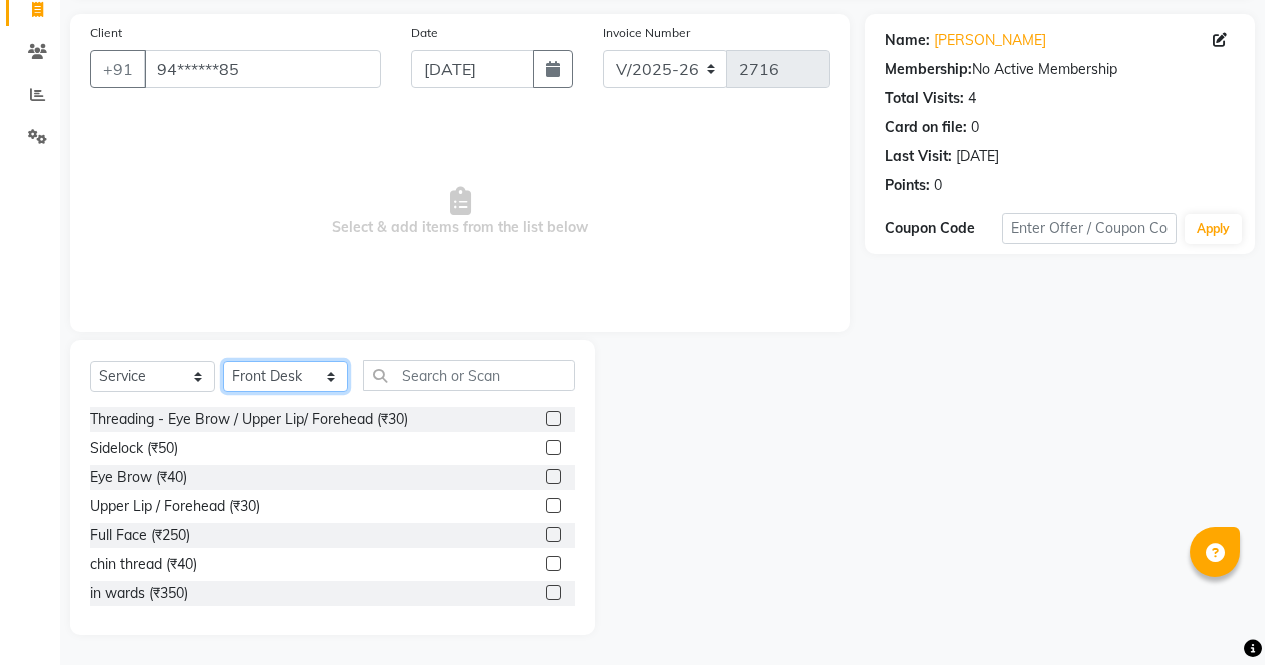 click on "Select Stylist [PERSON_NAME] [PERSON_NAME] Front Desk muskaan pratibha rakhi [PERSON_NAME] [PERSON_NAME]" 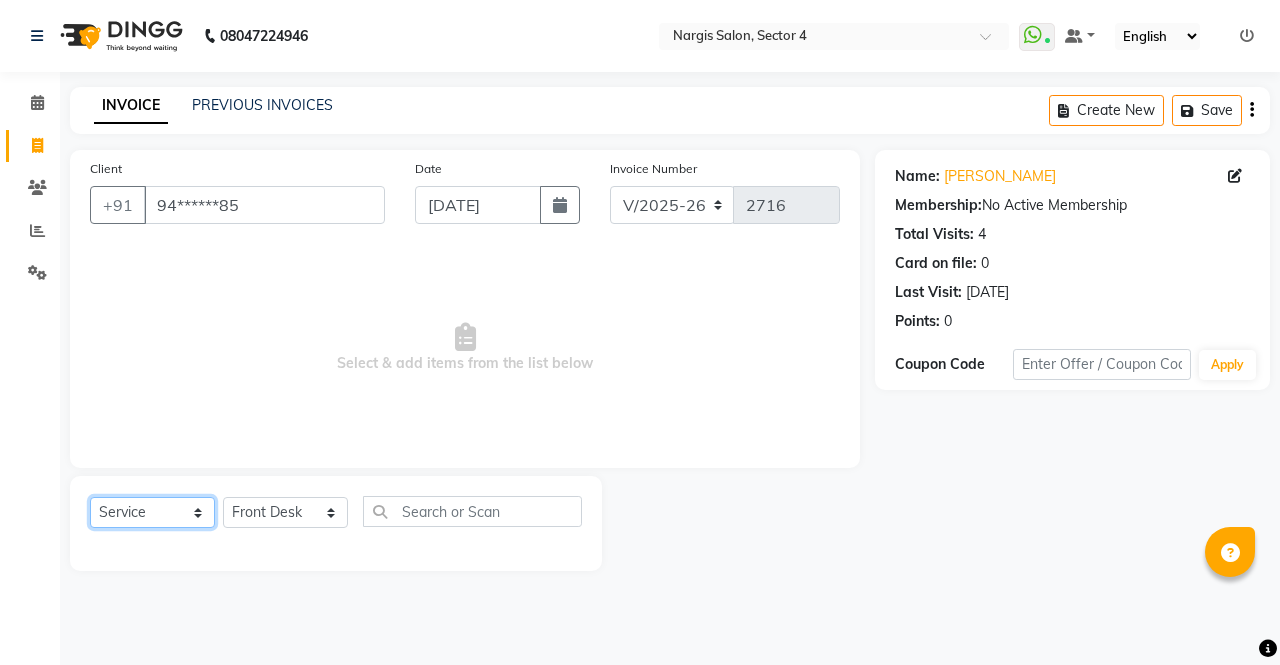 click on "Select  Service  Product  Membership  Package Voucher Prepaid Gift Card" 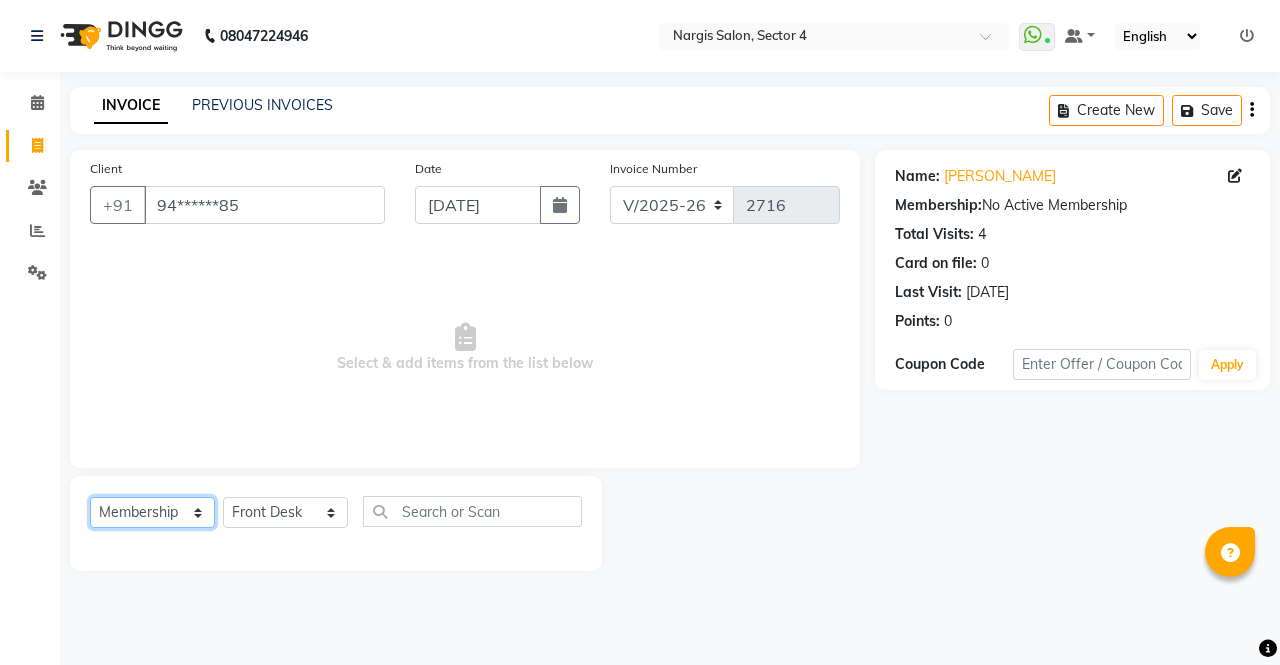 click on "Select  Service  Product  Membership  Package Voucher Prepaid Gift Card" 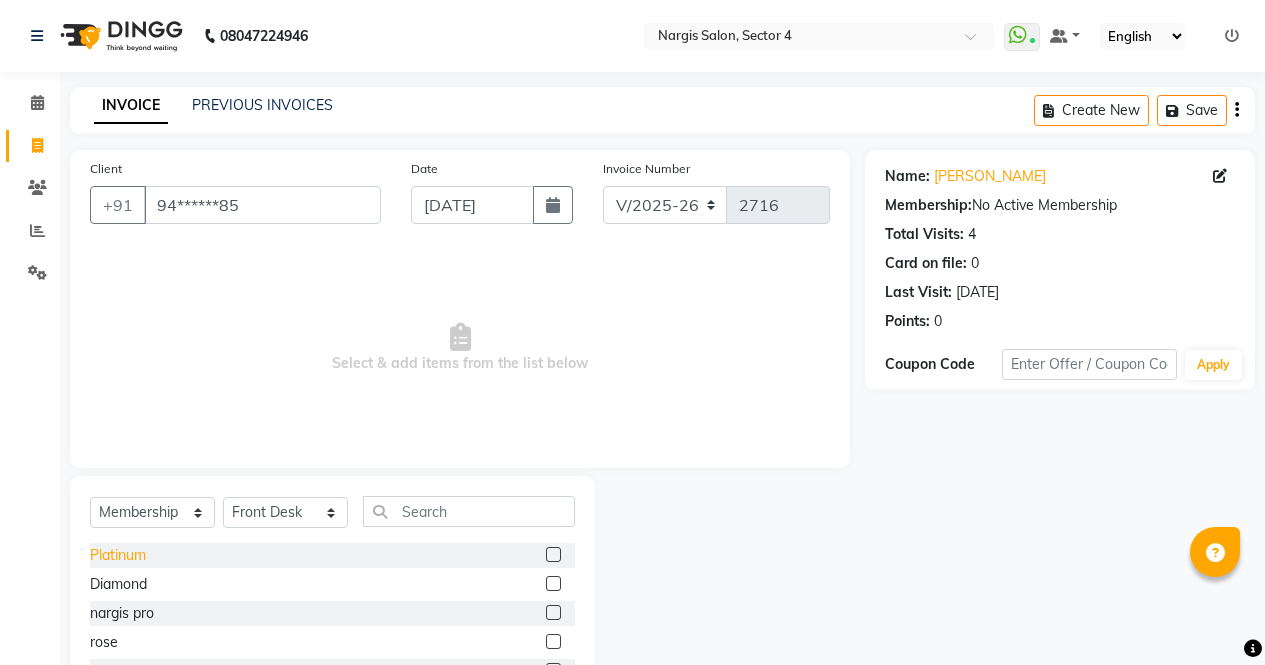 click on "Platinum" 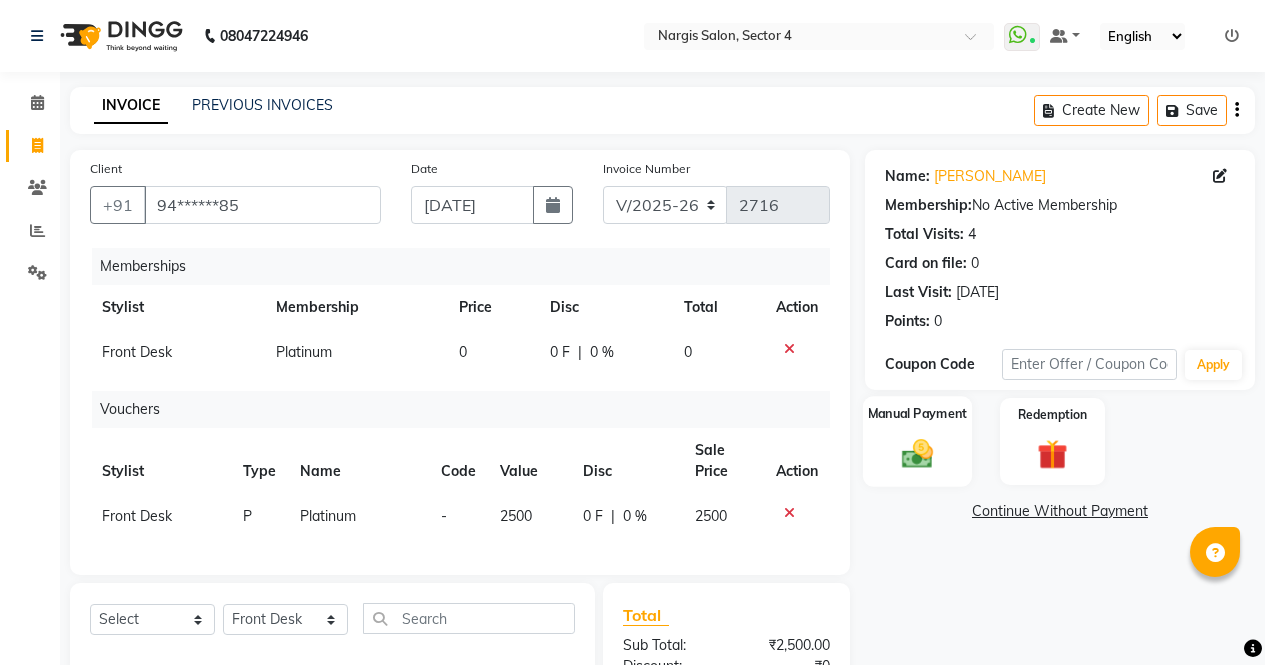 click 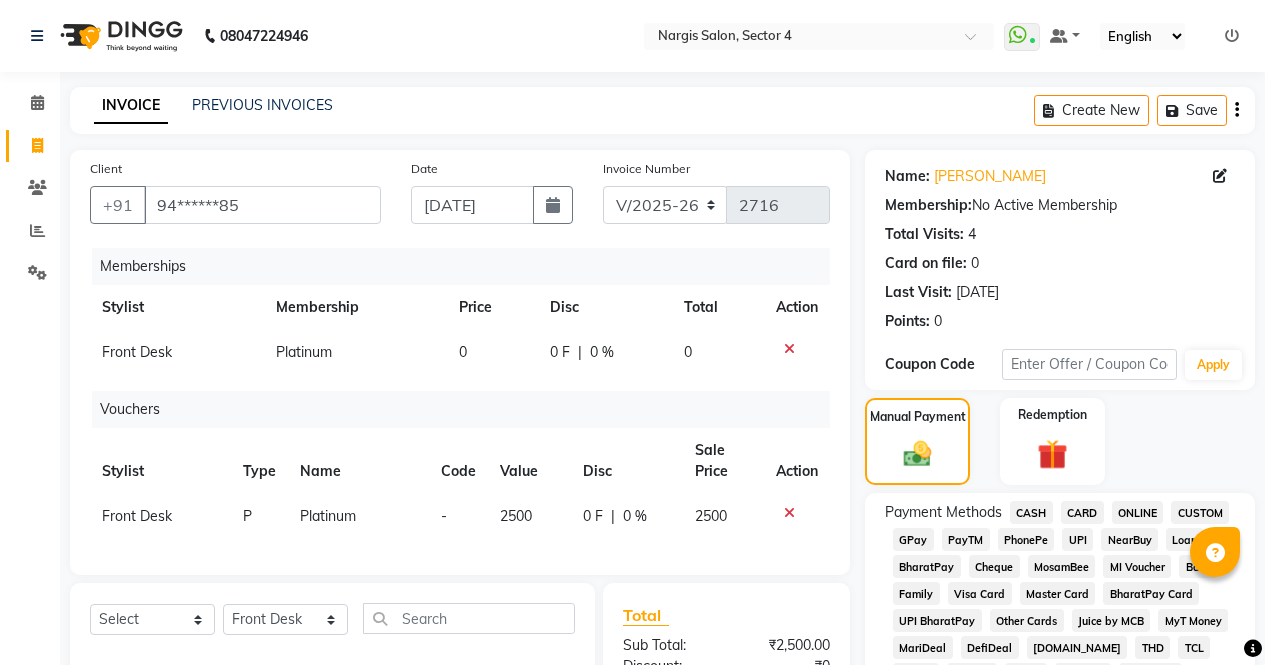 click on "CASH" 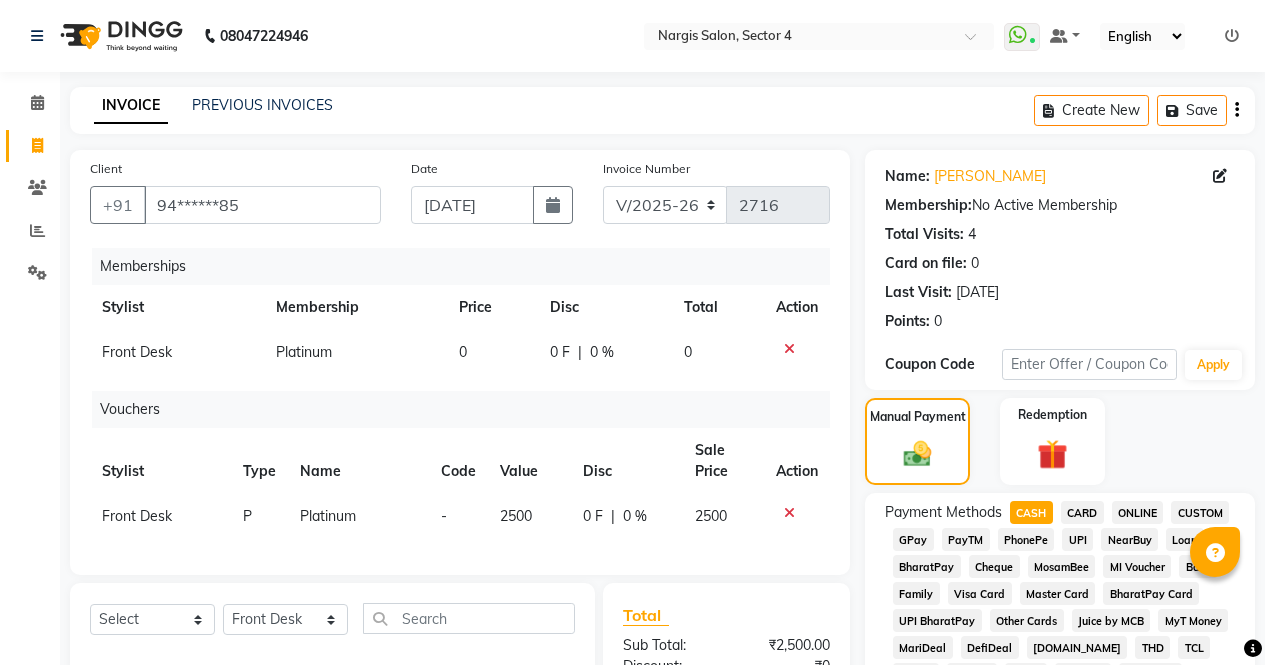 click on "ONLINE" 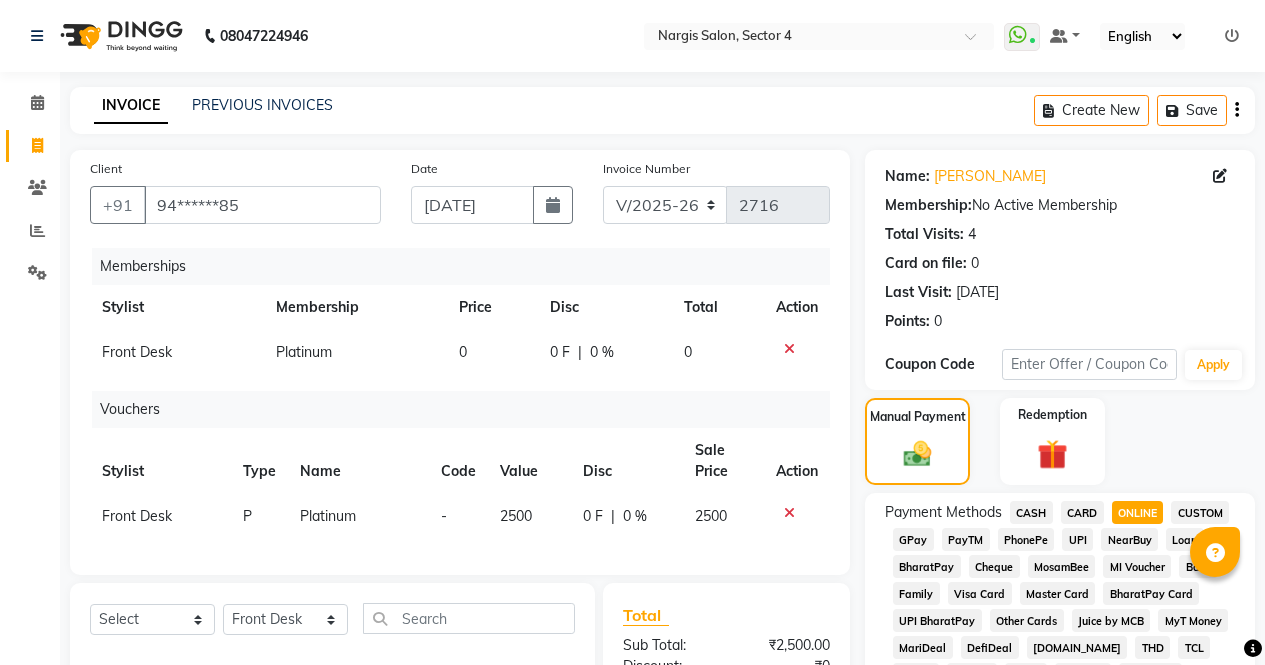 click on "CARD" 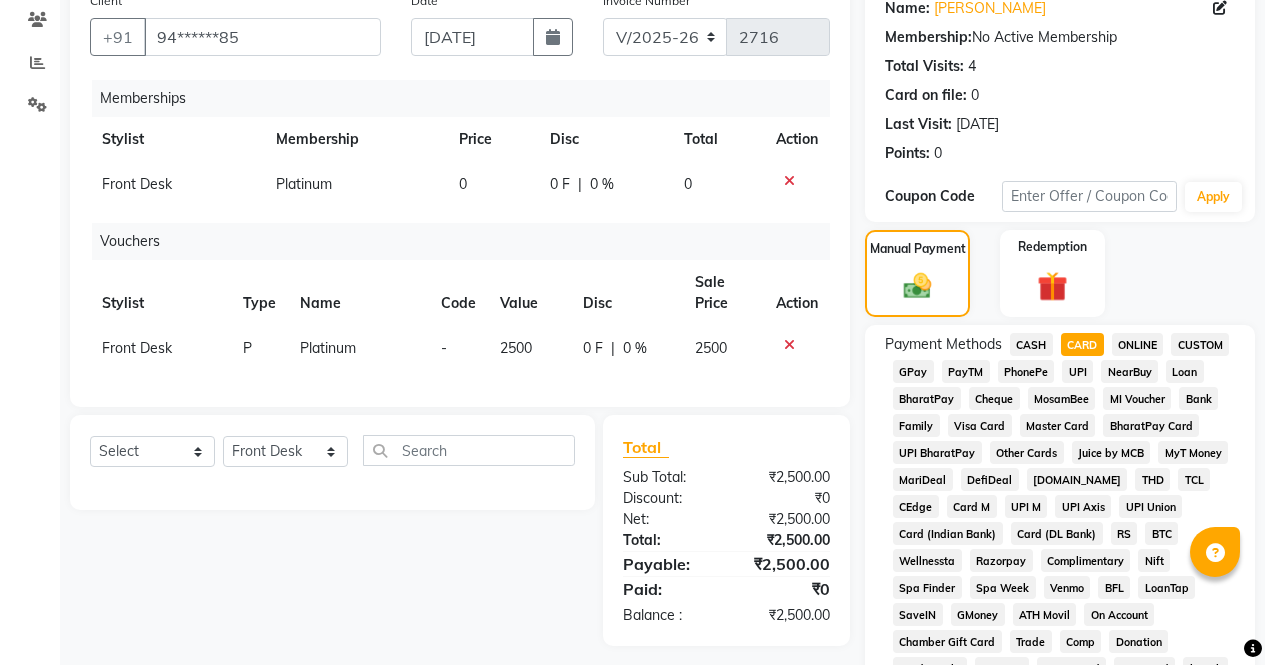 scroll, scrollTop: 772, scrollLeft: 0, axis: vertical 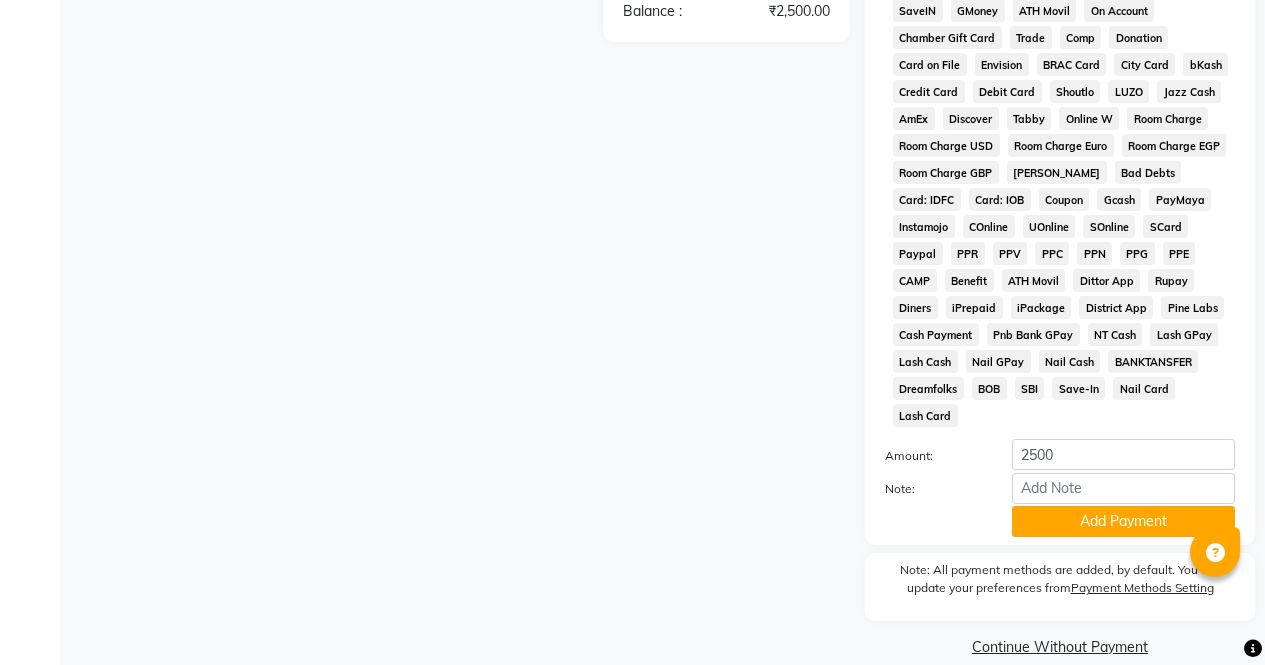 click on "Add Payment" 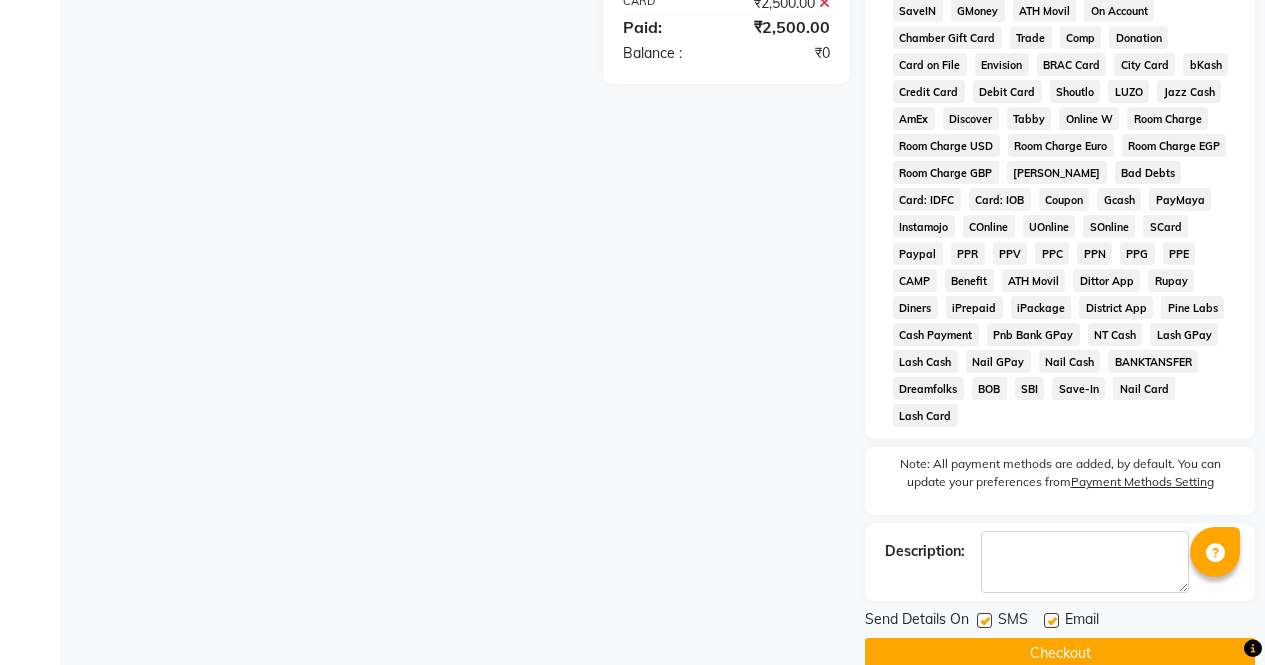 click on "Checkout" 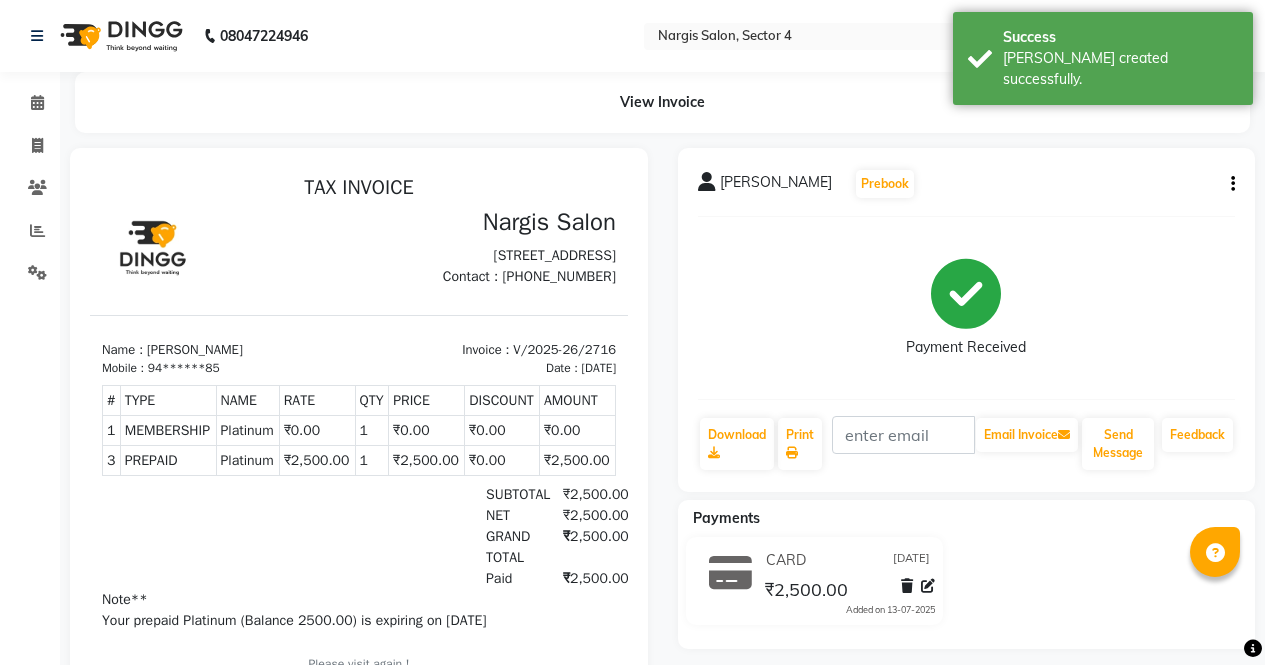scroll, scrollTop: 0, scrollLeft: 0, axis: both 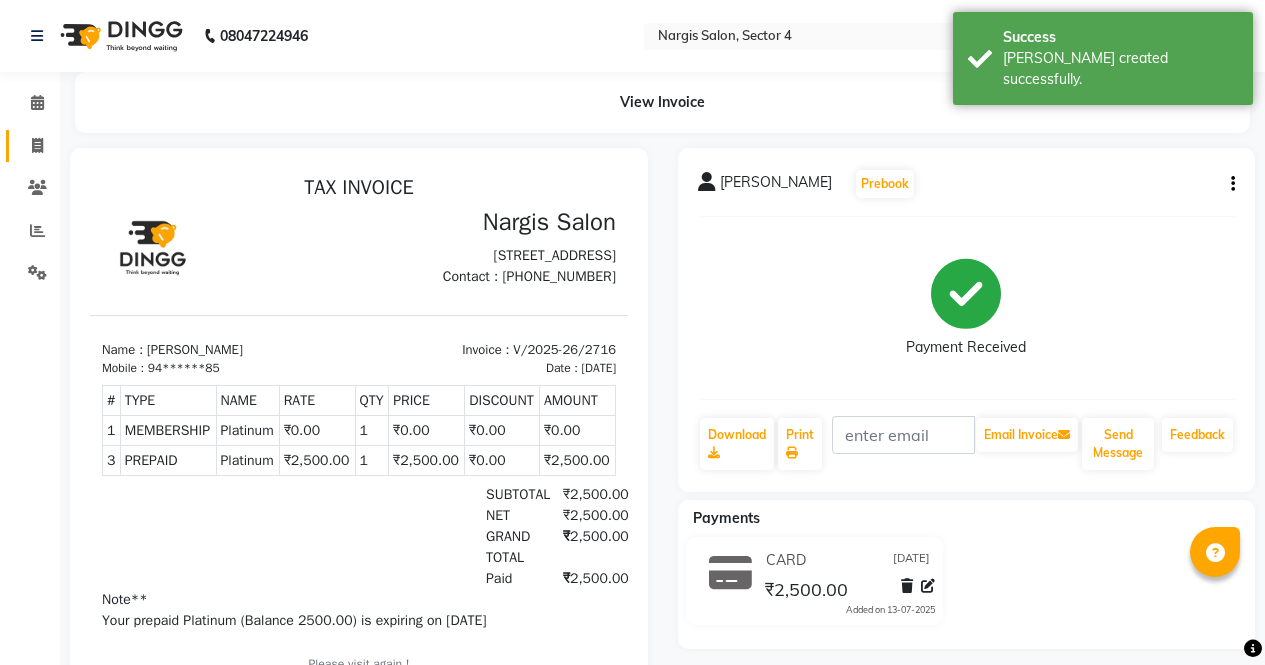 click 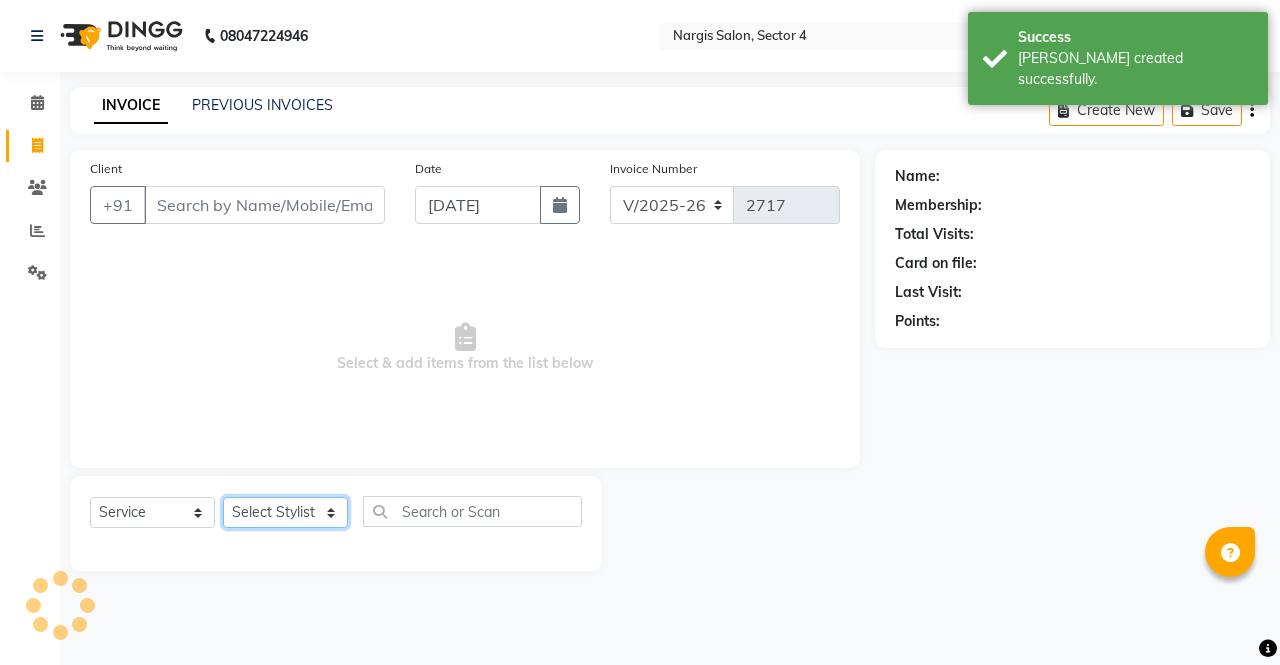 click on "Select Stylist [PERSON_NAME] [PERSON_NAME] Front Desk muskaan pratibha rakhi [PERSON_NAME] [PERSON_NAME]" 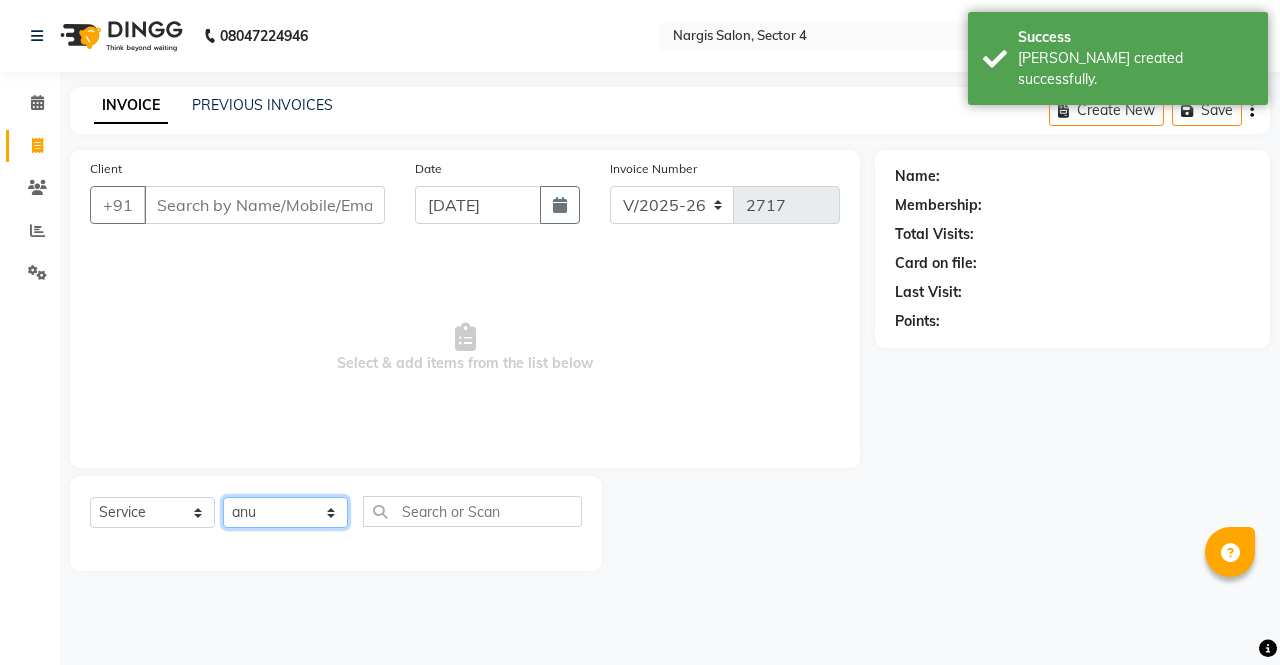 click on "Select Stylist [PERSON_NAME] [PERSON_NAME] Front Desk muskaan pratibha rakhi [PERSON_NAME] [PERSON_NAME]" 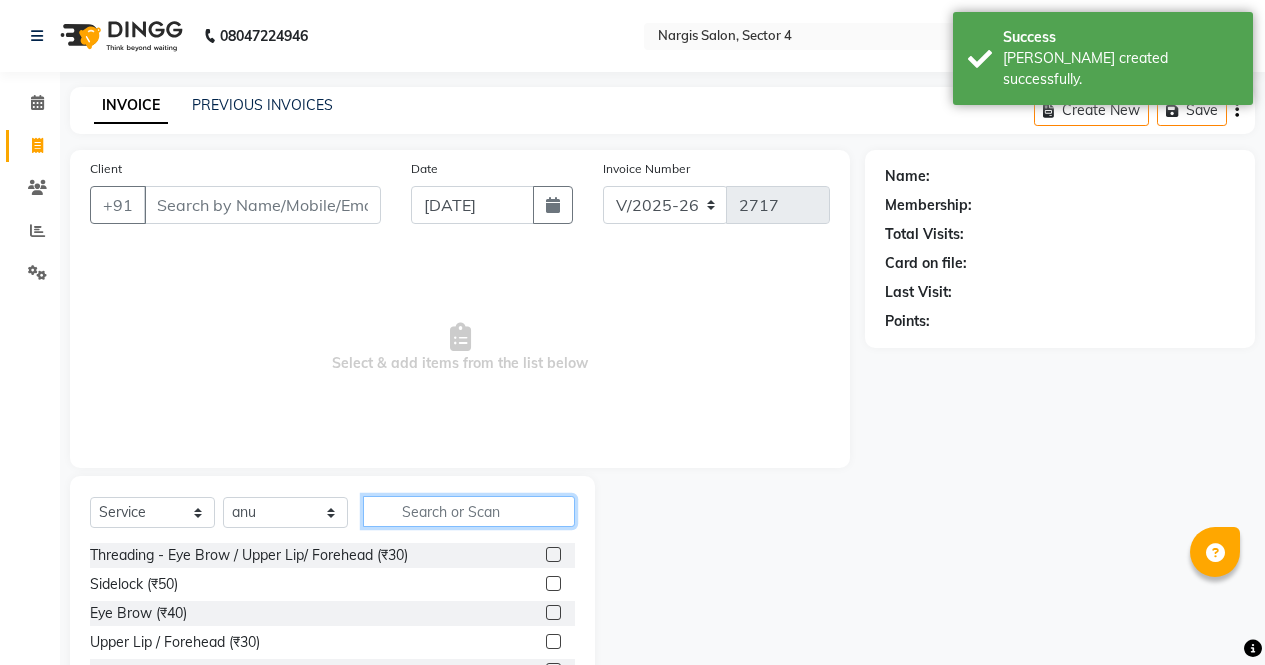 click 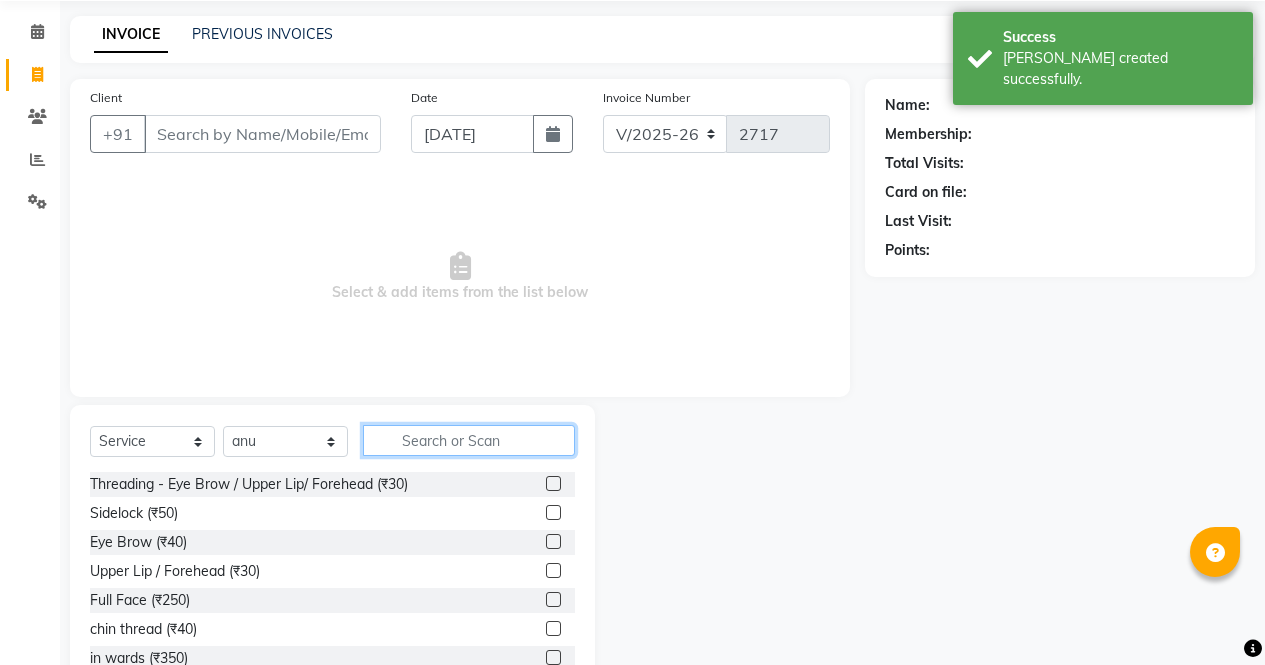 scroll, scrollTop: 136, scrollLeft: 0, axis: vertical 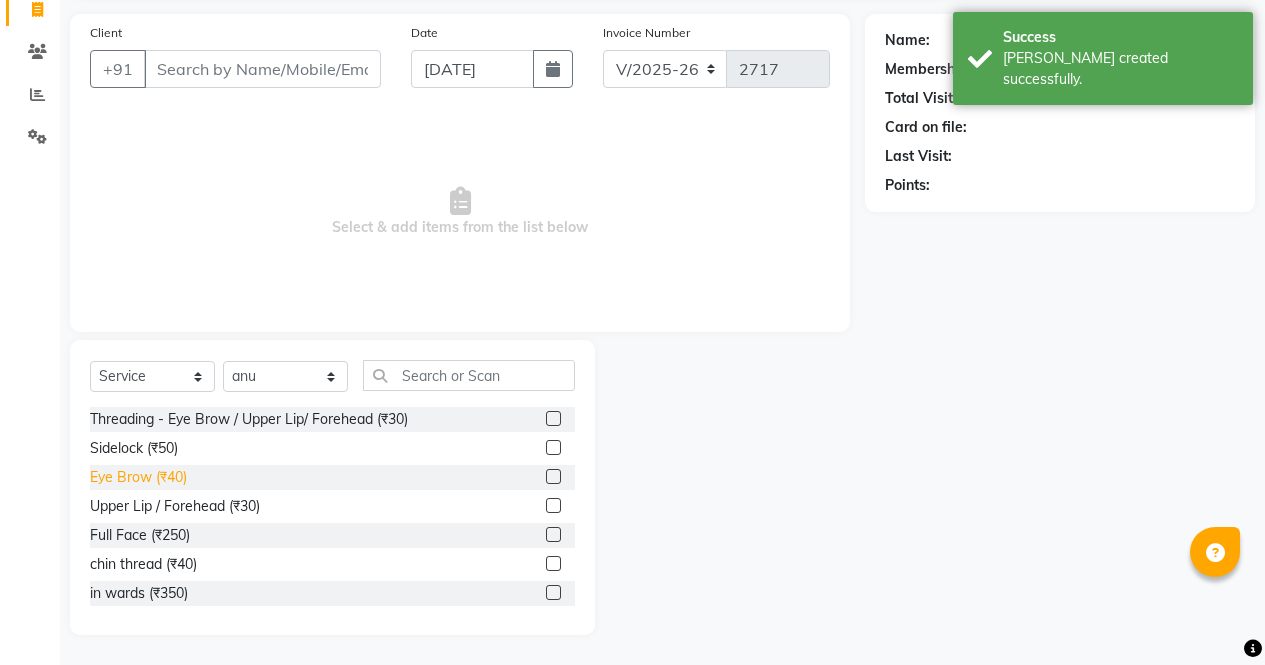 click on "Eye Brow (₹40)" 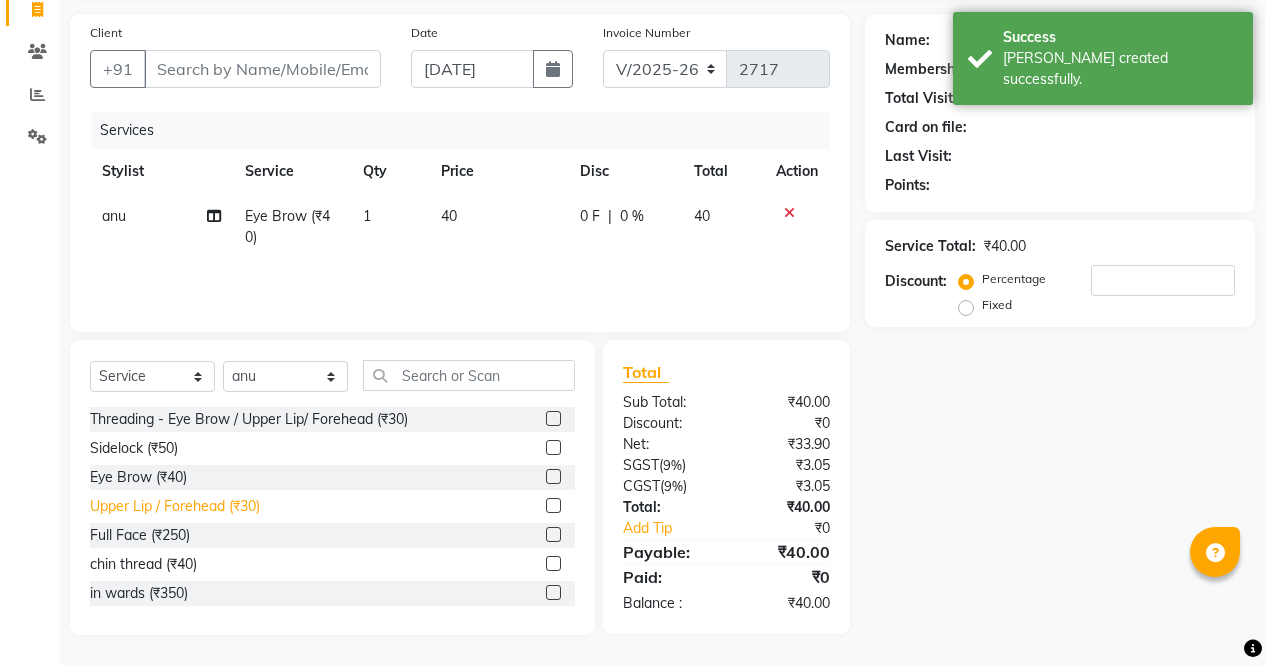 click on "Upper Lip / Forehead (₹30)" 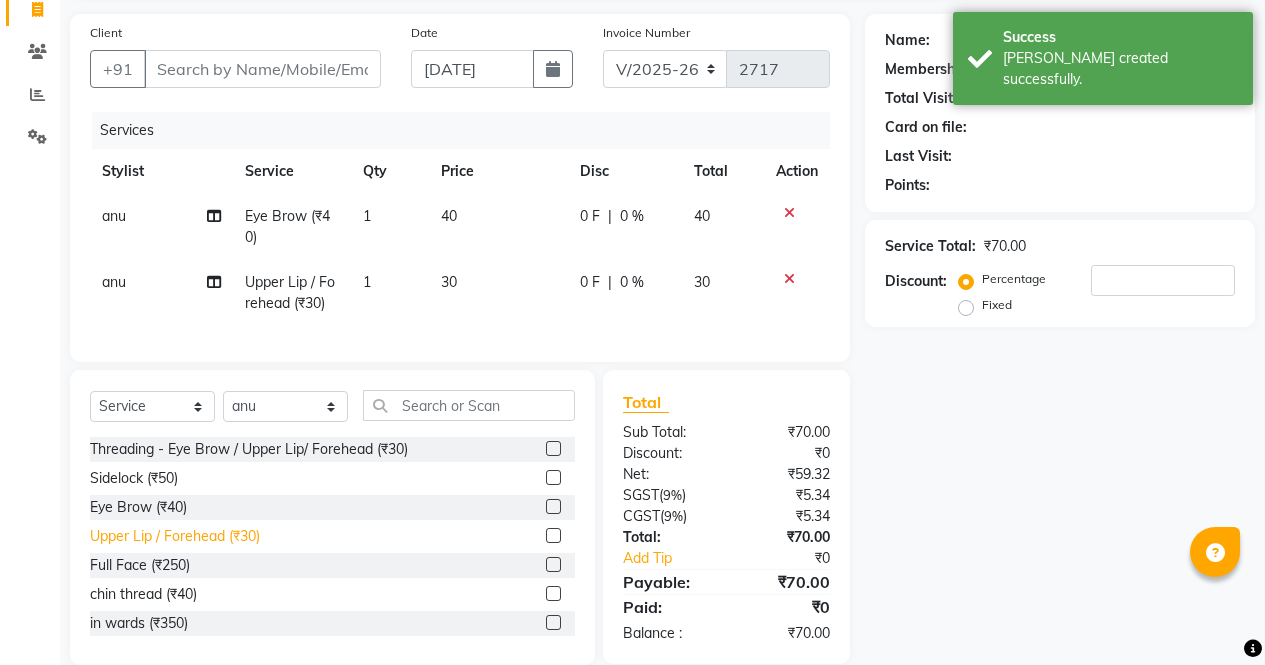 click on "Upper Lip / Forehead (₹30)" 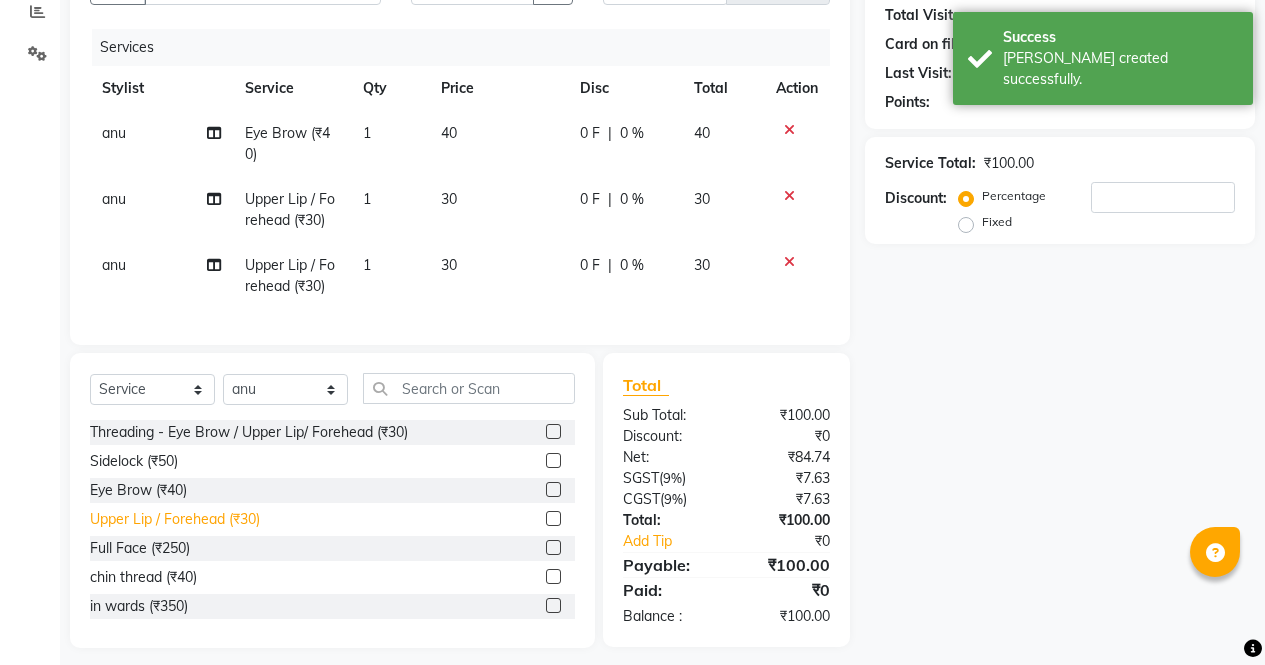 scroll, scrollTop: 247, scrollLeft: 0, axis: vertical 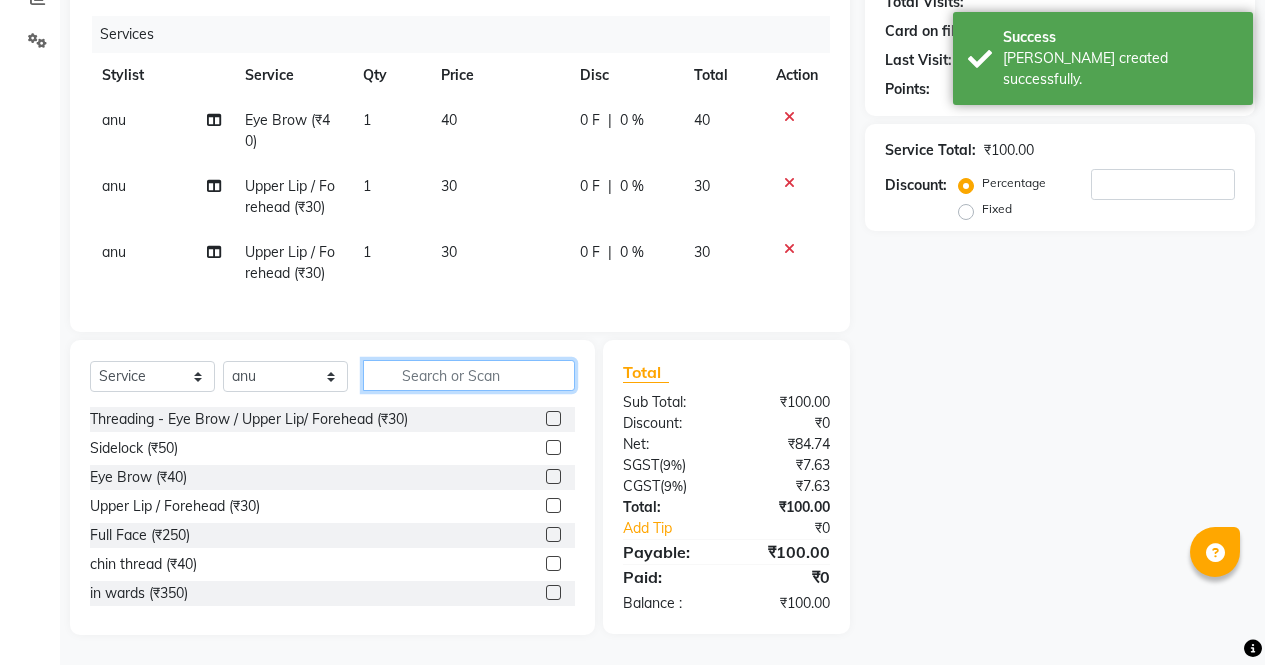 click 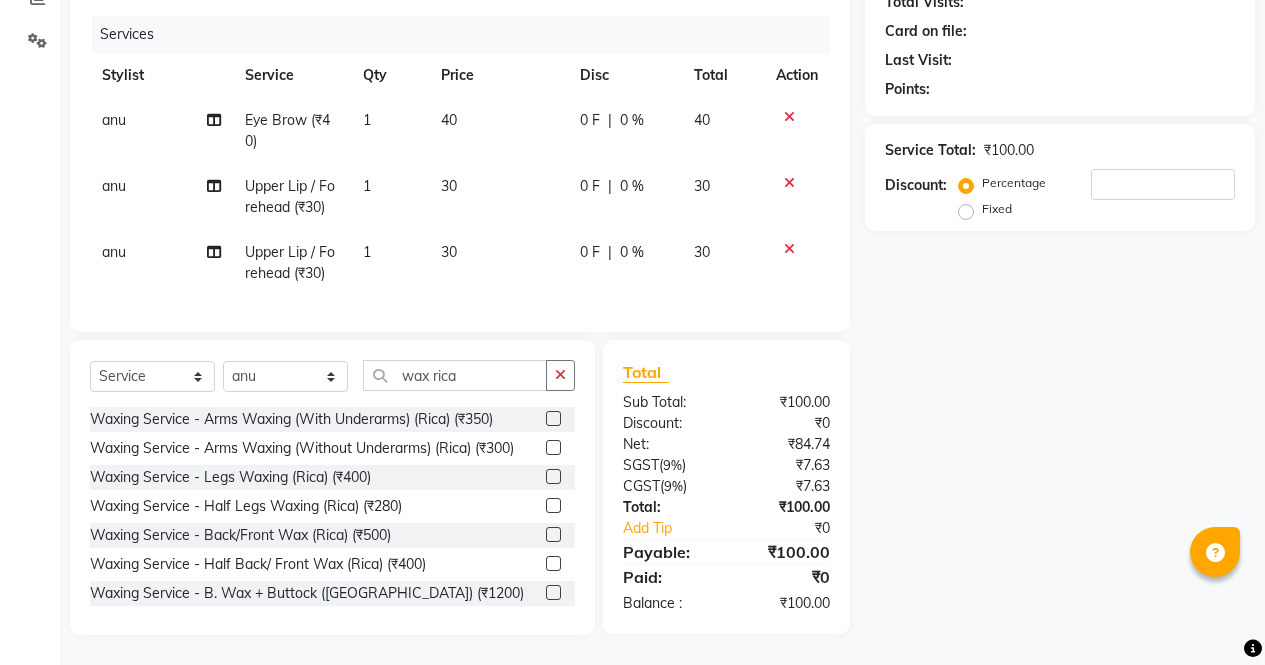 click 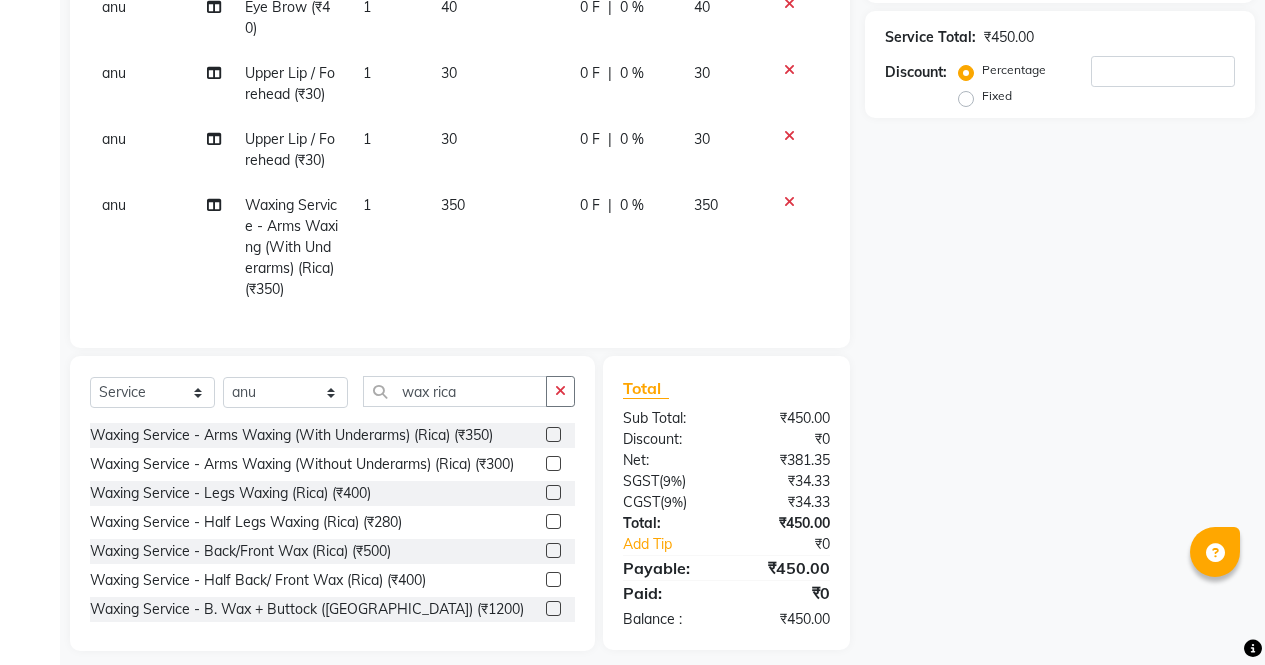 scroll, scrollTop: 376, scrollLeft: 0, axis: vertical 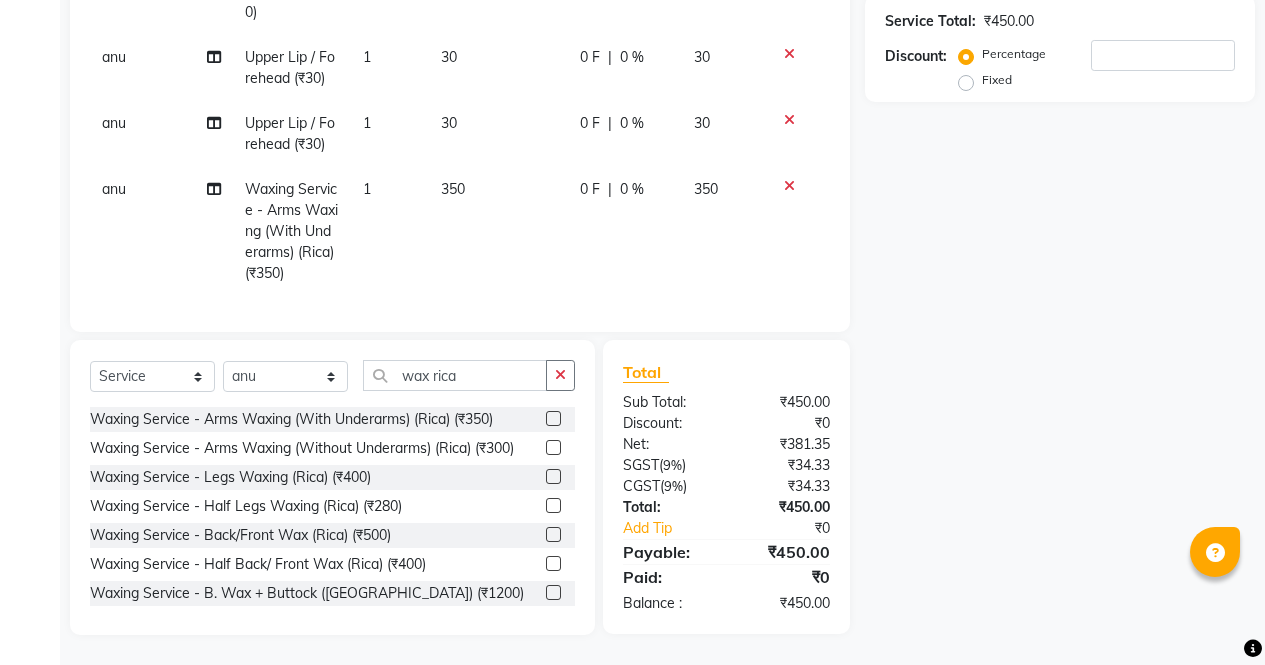 click 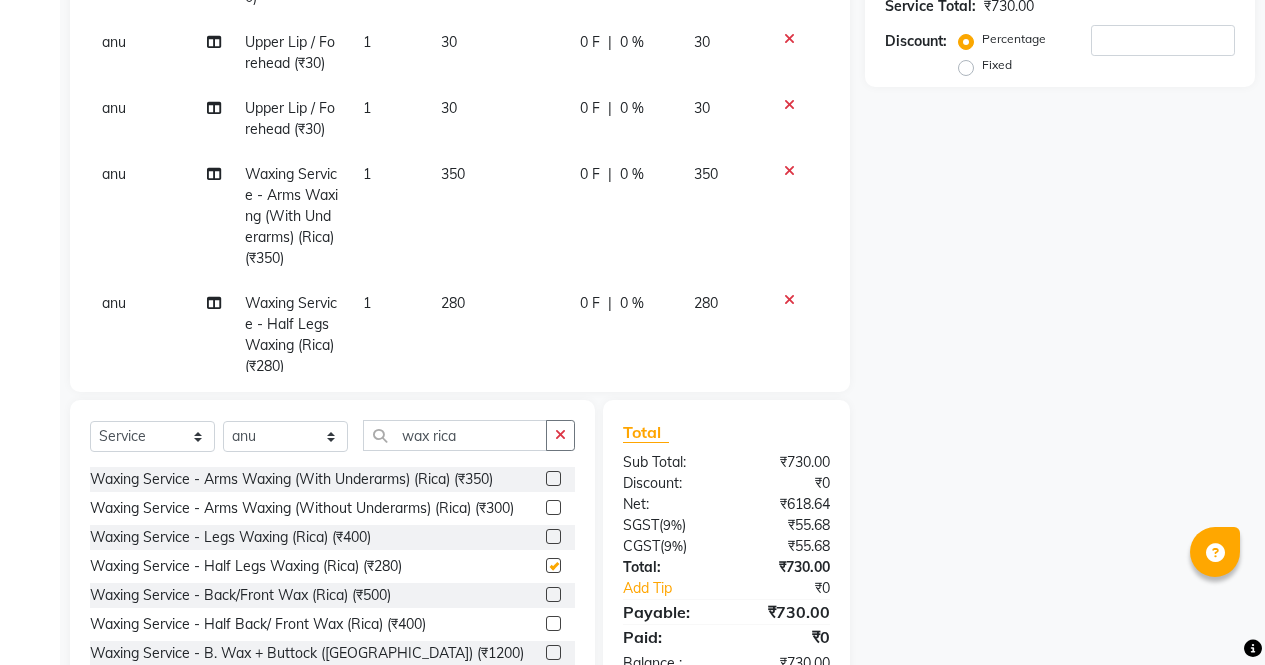 scroll, scrollTop: 436, scrollLeft: 0, axis: vertical 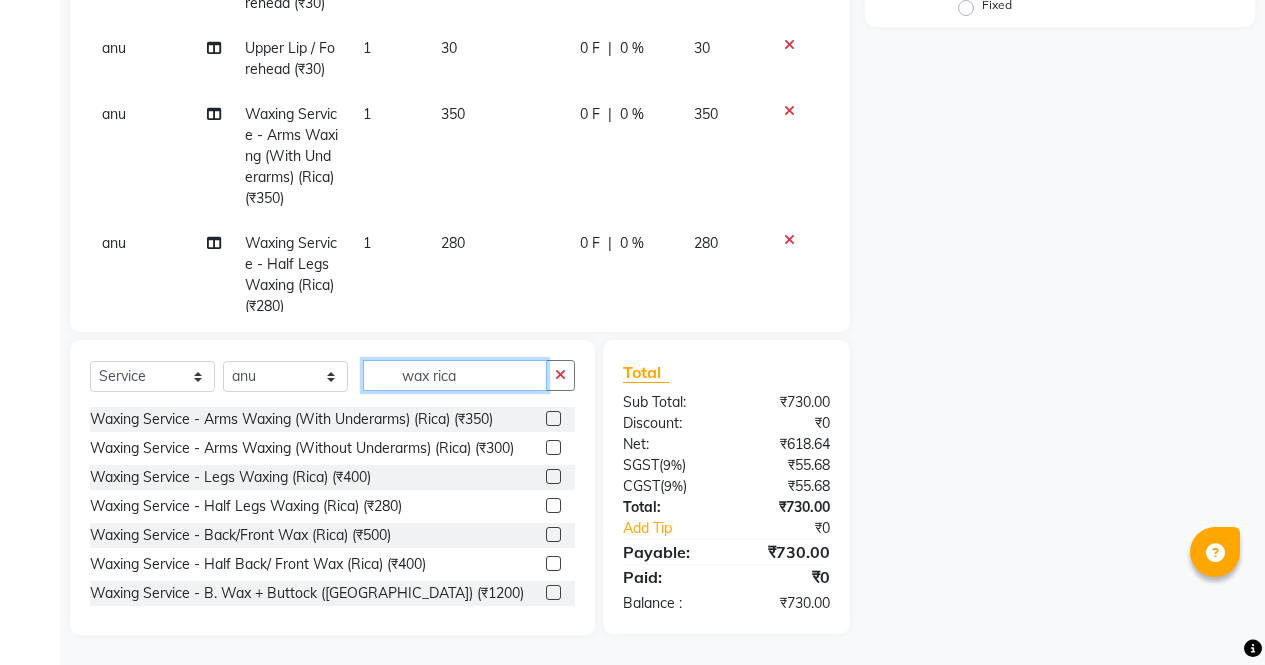 click on "wax rica" 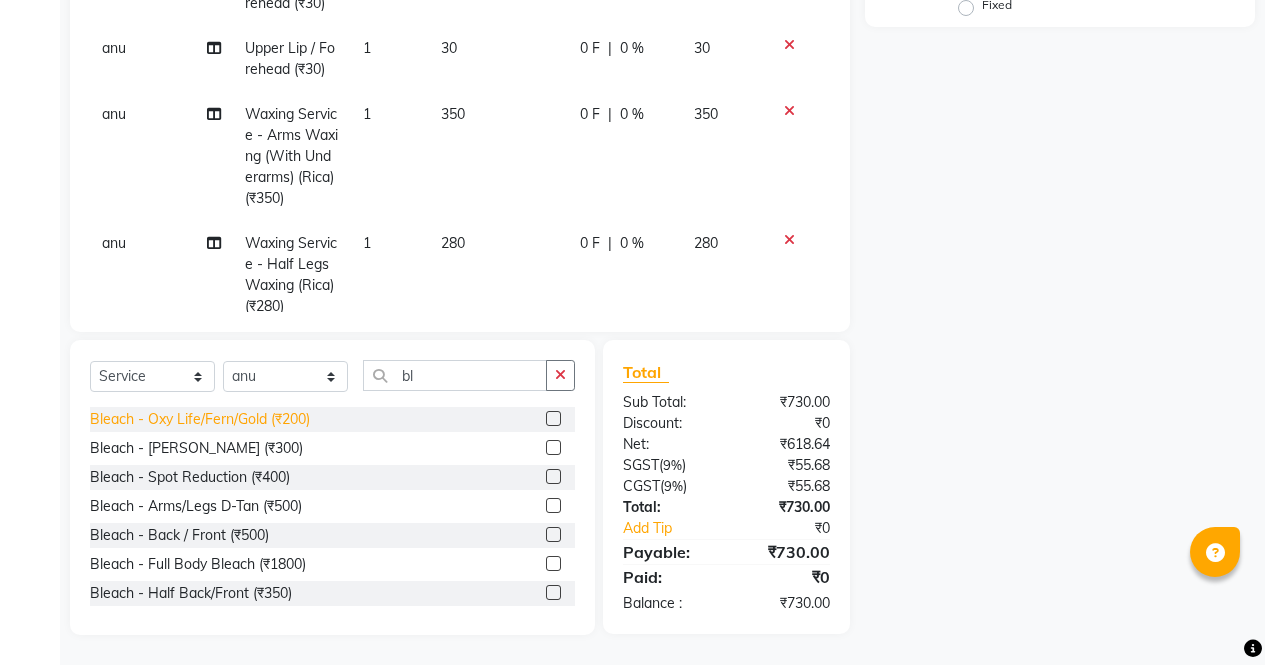 click on "Bleach - Oxy Life/Fern/Gold (₹200)" 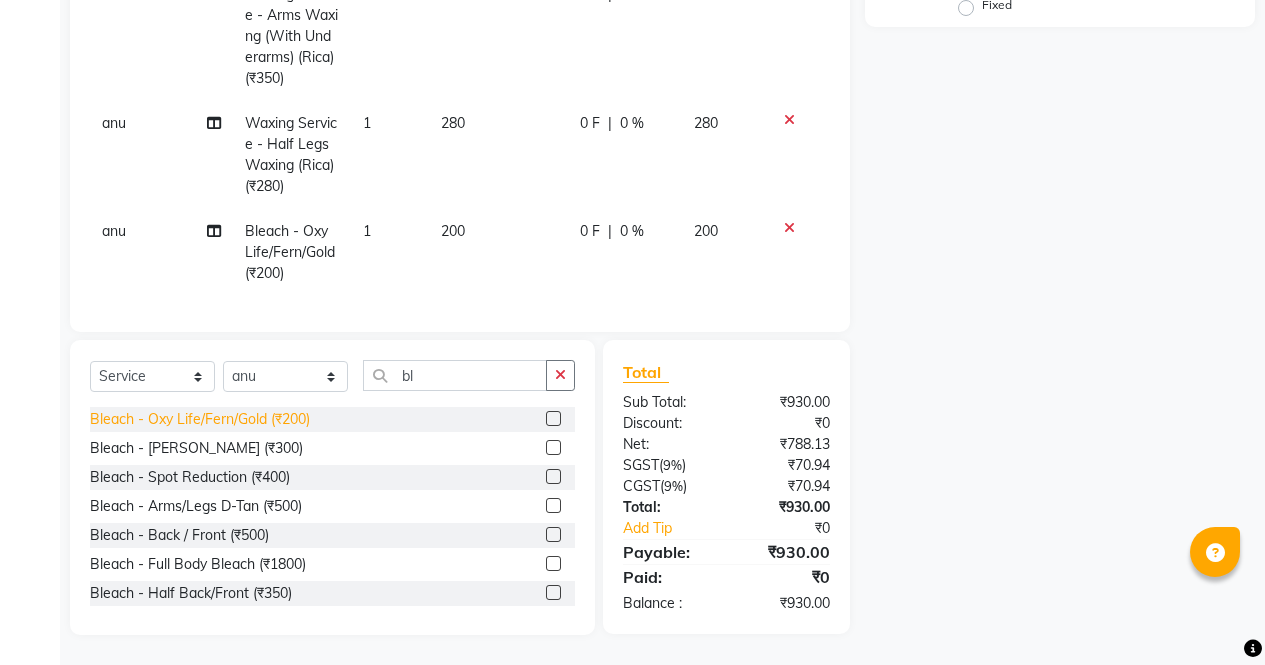scroll, scrollTop: 0, scrollLeft: 0, axis: both 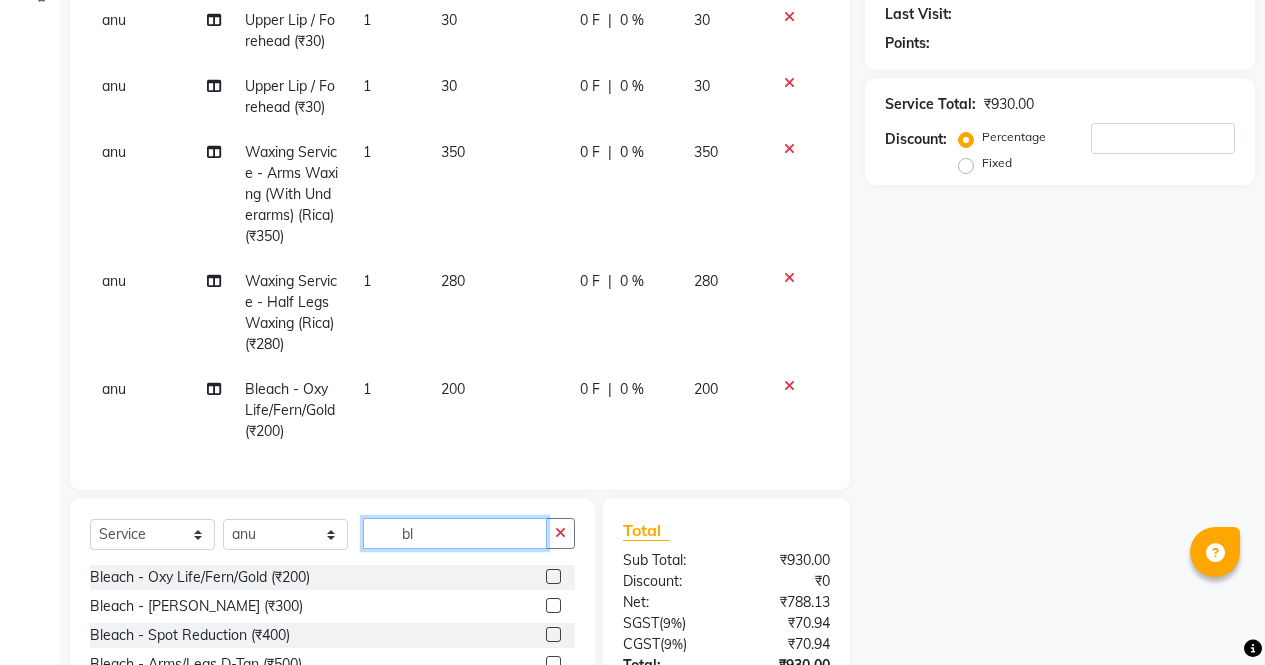 click on "bl" 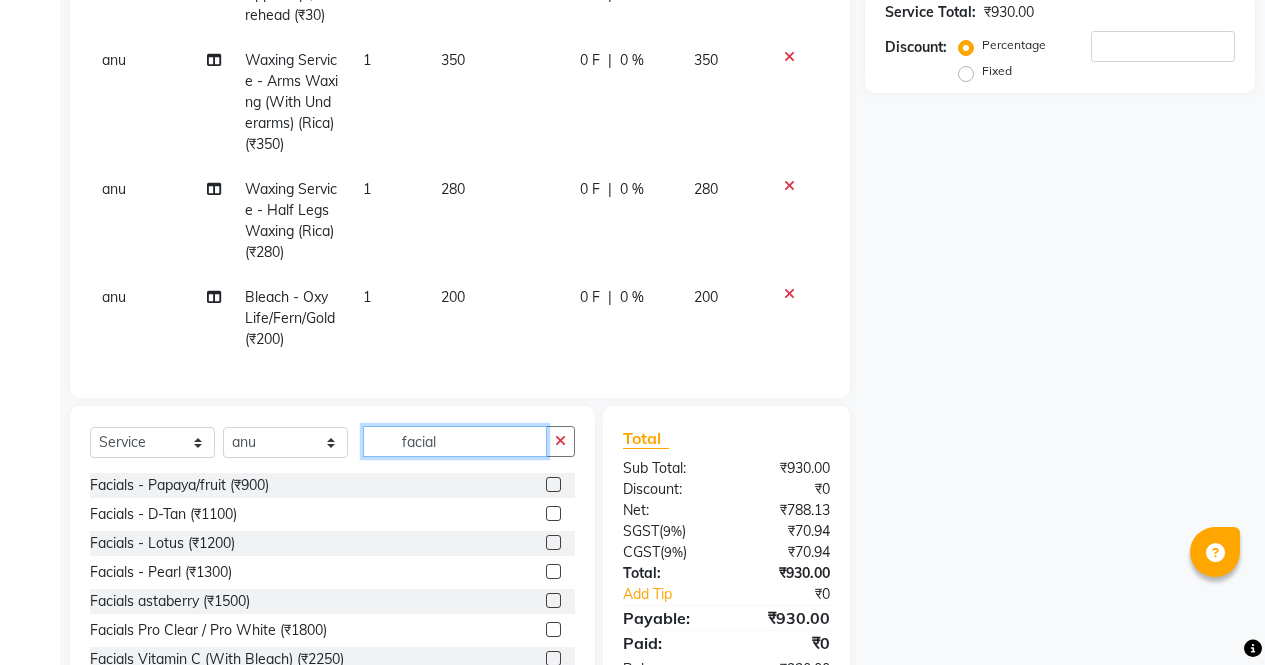 scroll, scrollTop: 436, scrollLeft: 0, axis: vertical 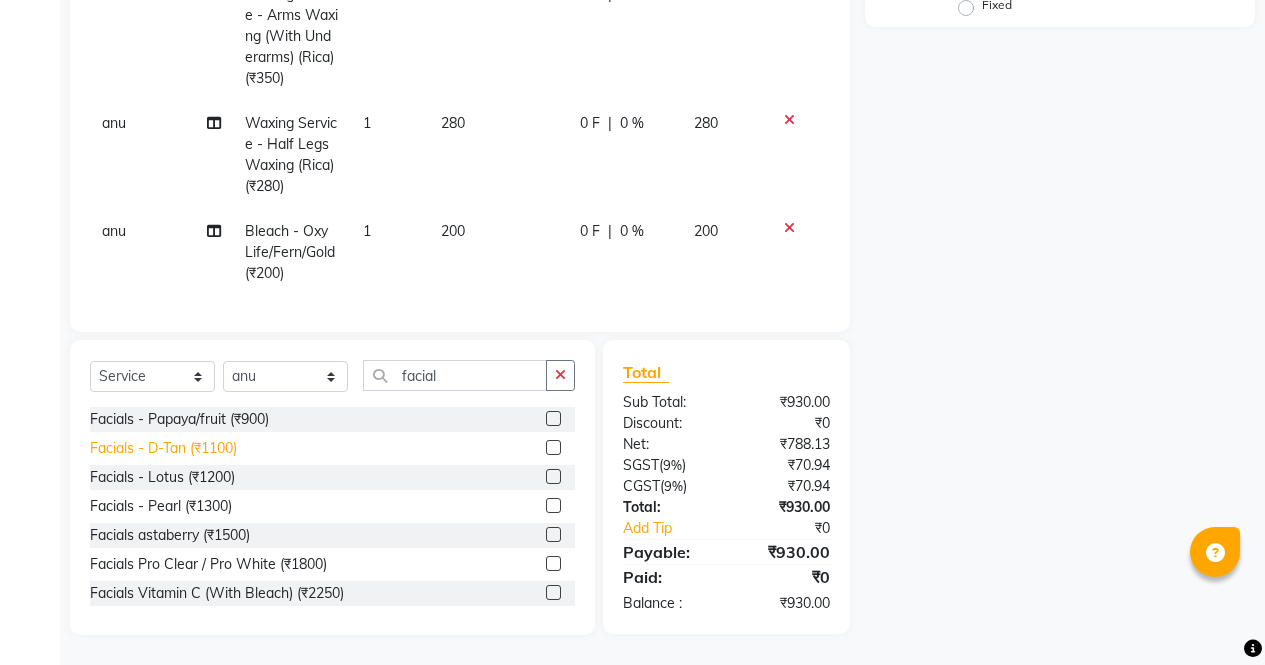 click on "Facials - D-Tan (₹1100)" 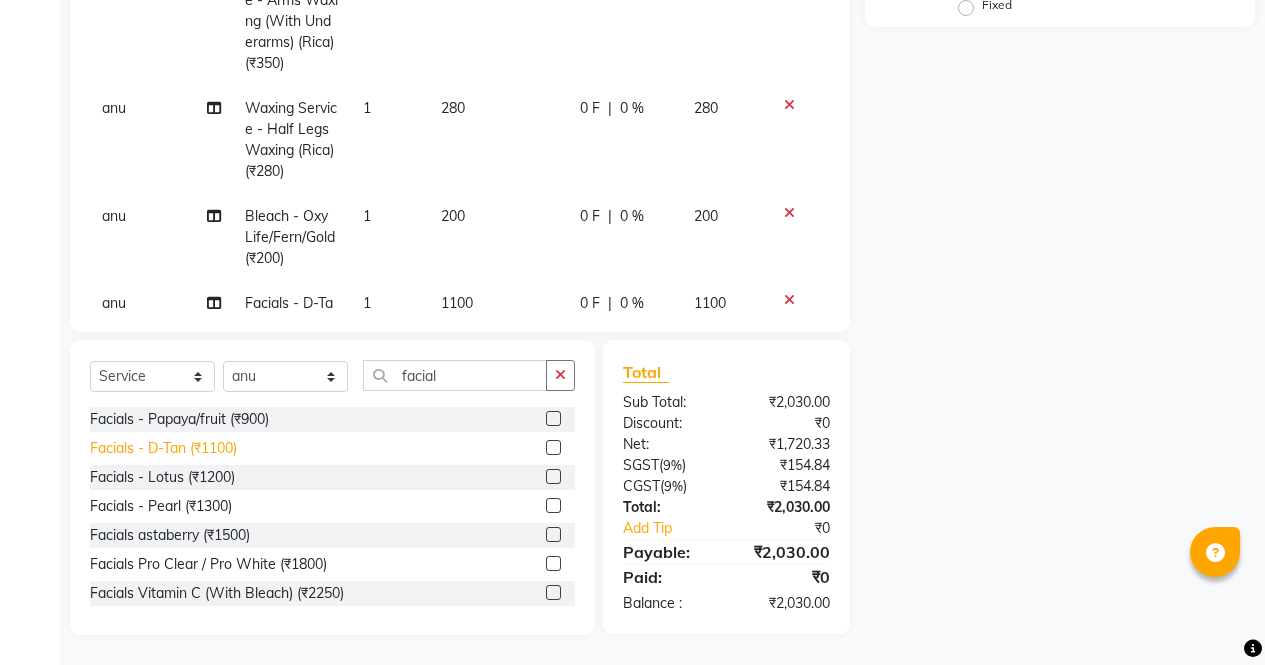 click on "Facials - Pearl (₹1300)" 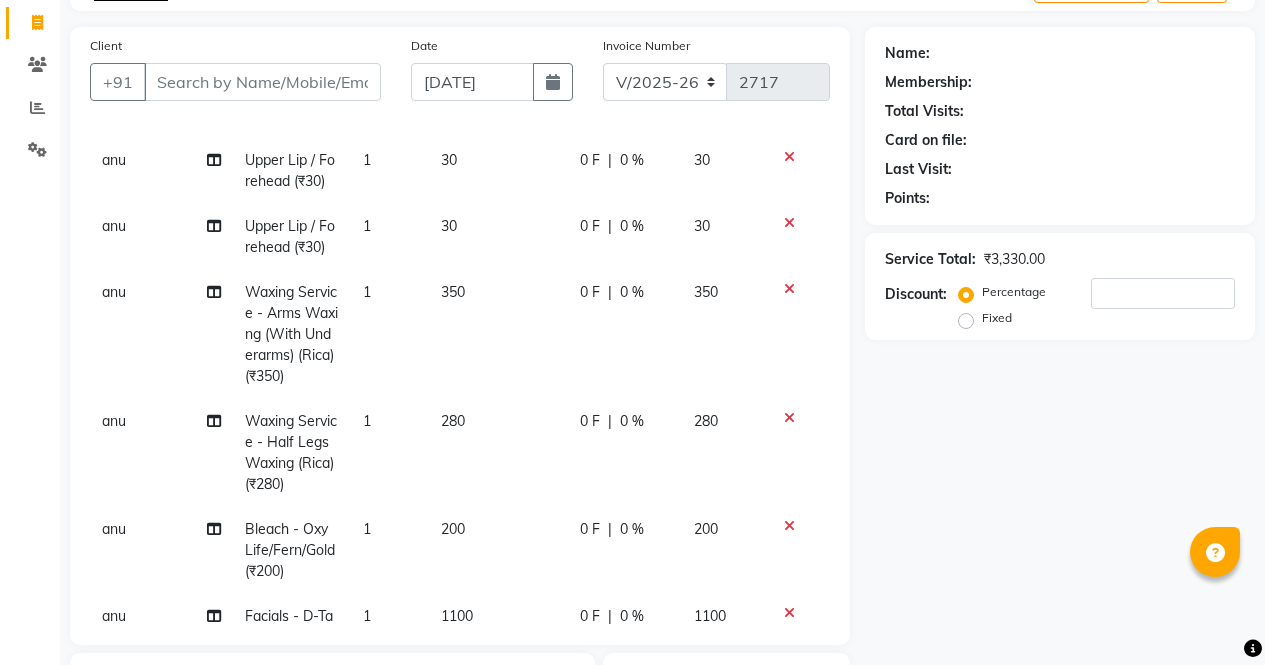 scroll, scrollTop: 122, scrollLeft: 0, axis: vertical 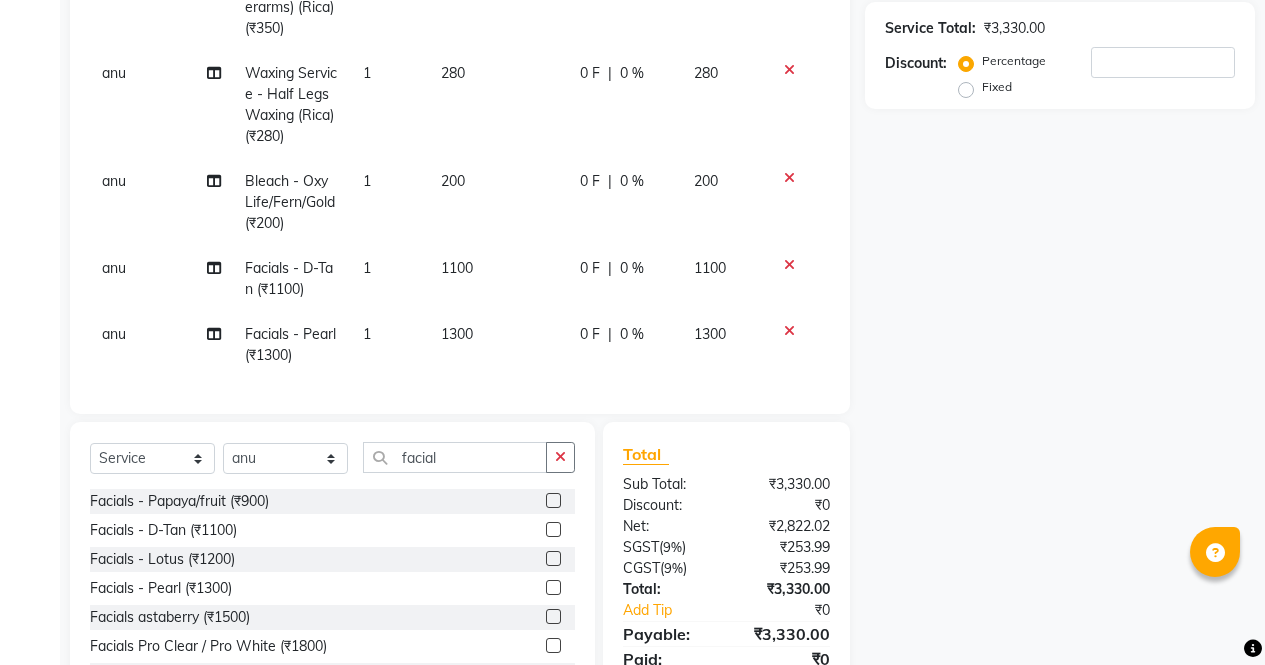 click 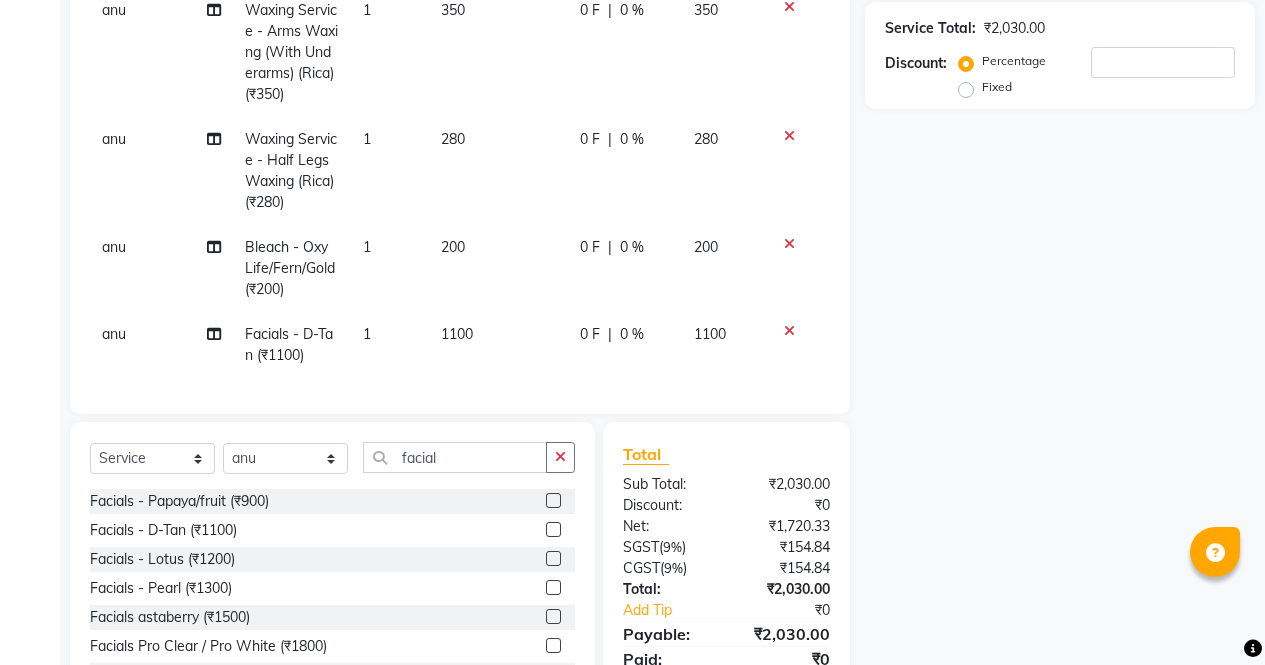 scroll, scrollTop: 201, scrollLeft: 0, axis: vertical 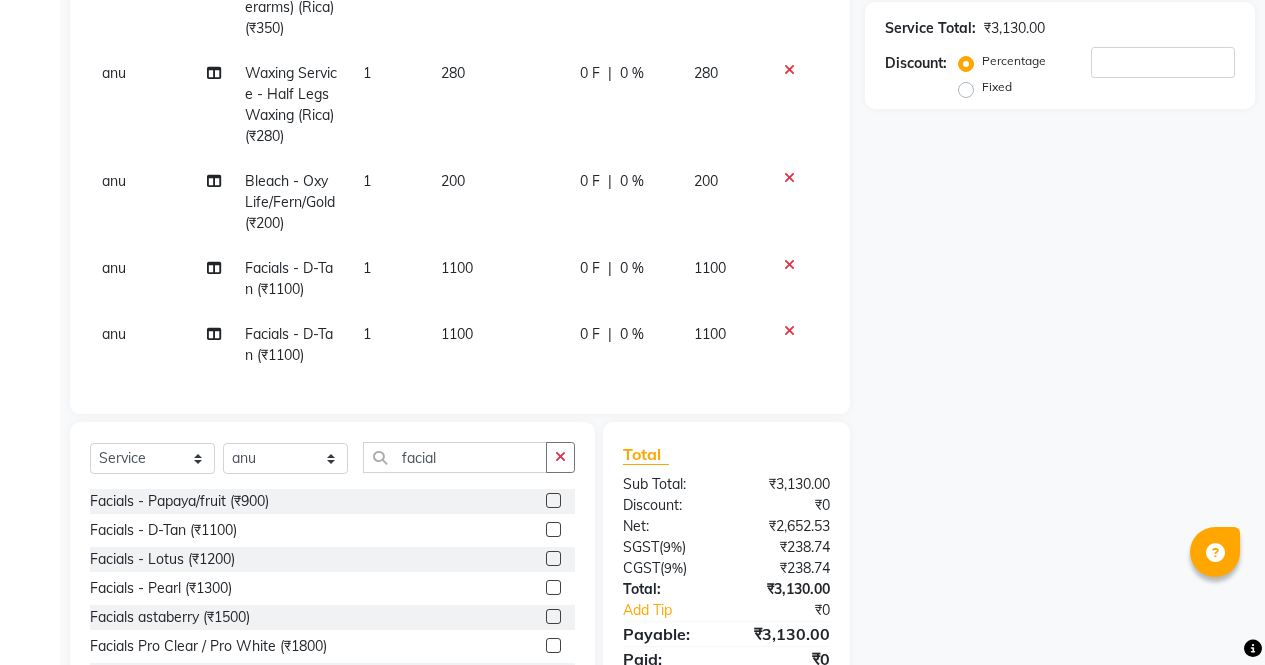click 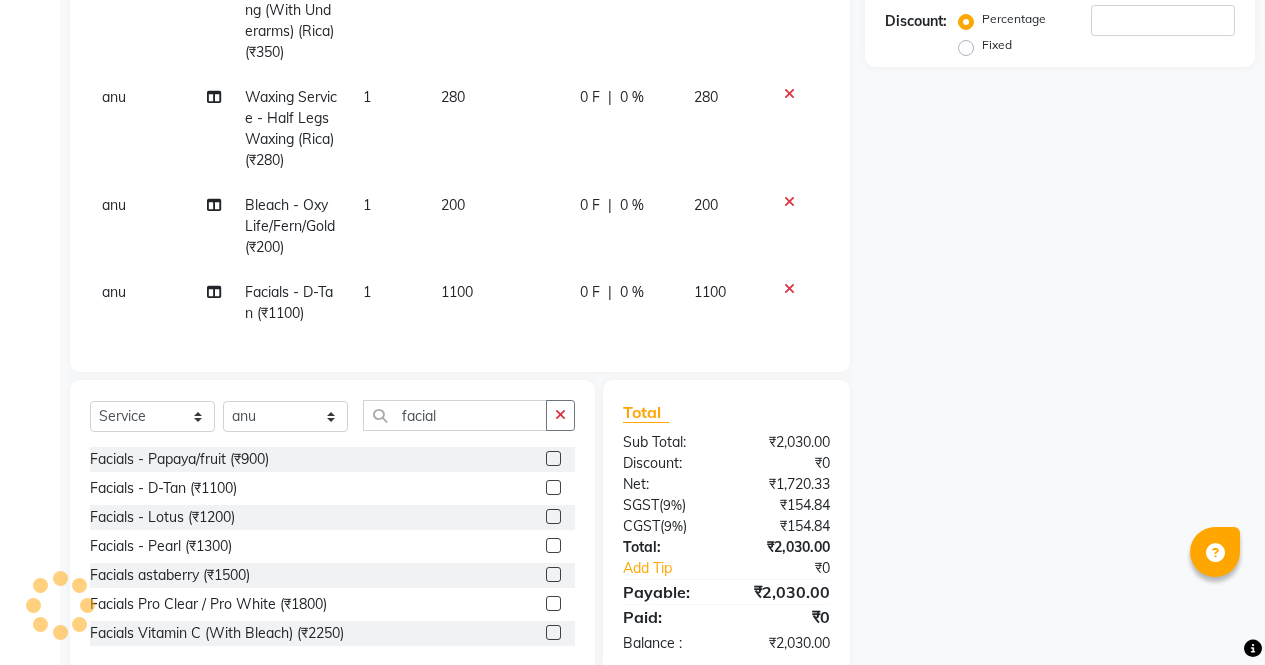 scroll, scrollTop: 436, scrollLeft: 0, axis: vertical 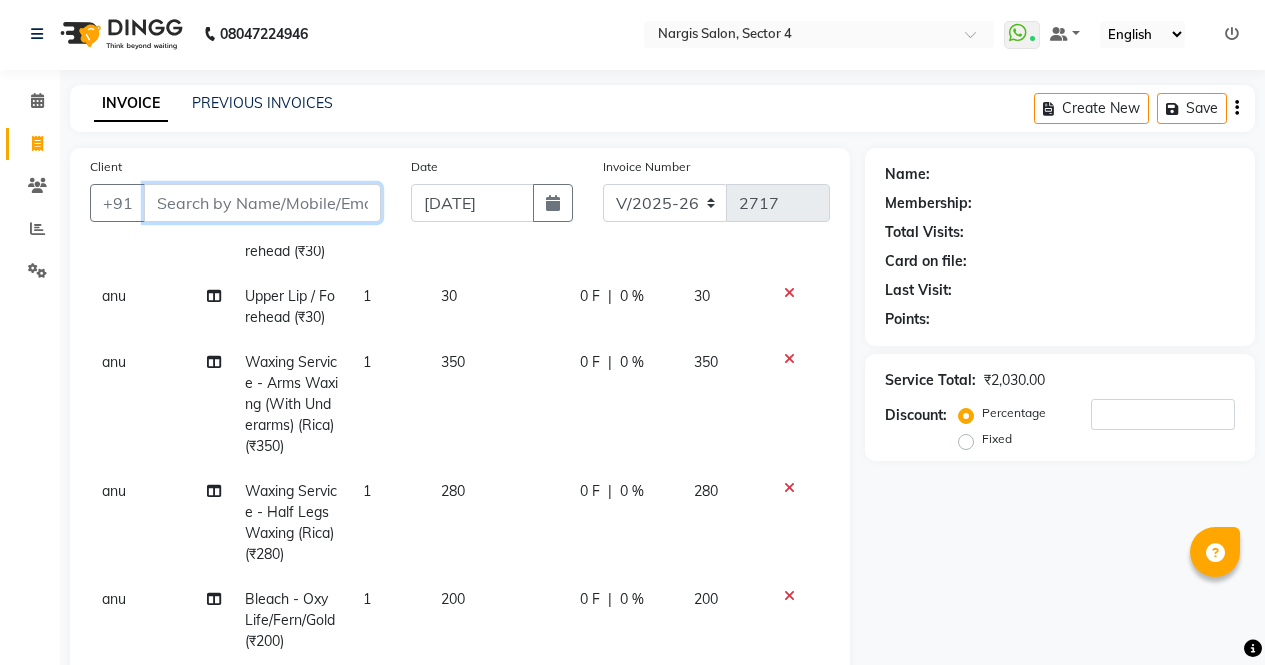 click on "Client" at bounding box center [262, 203] 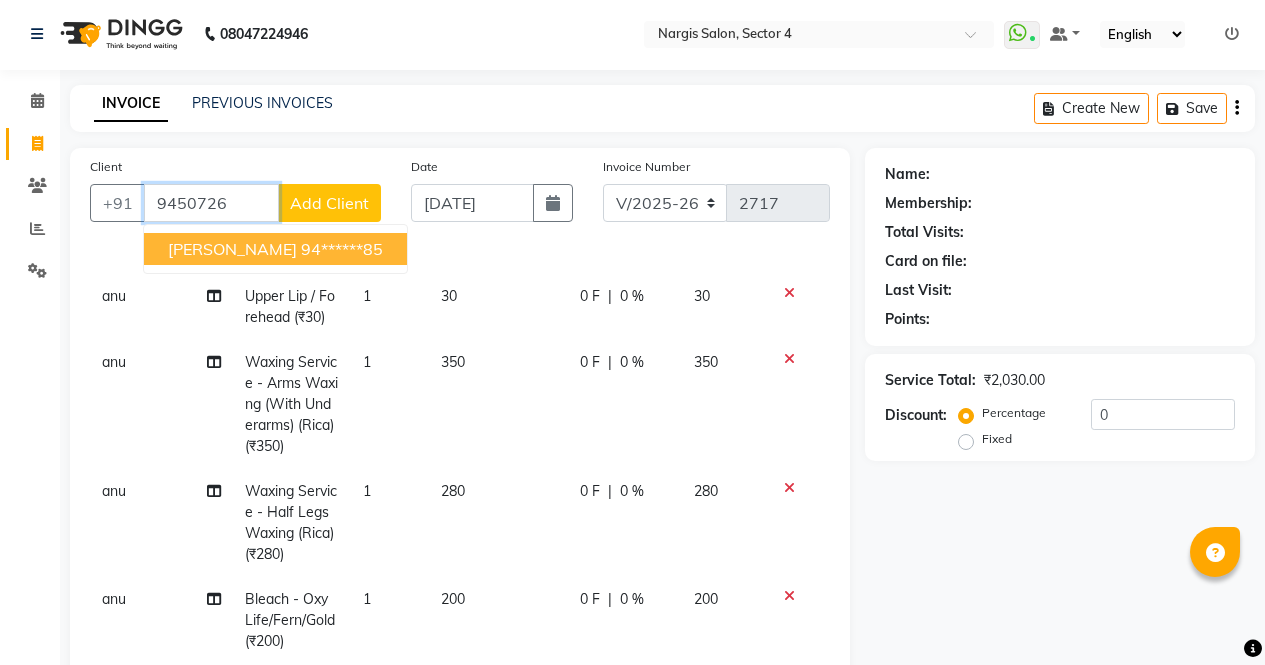 click on "[PERSON_NAME]" at bounding box center [232, 249] 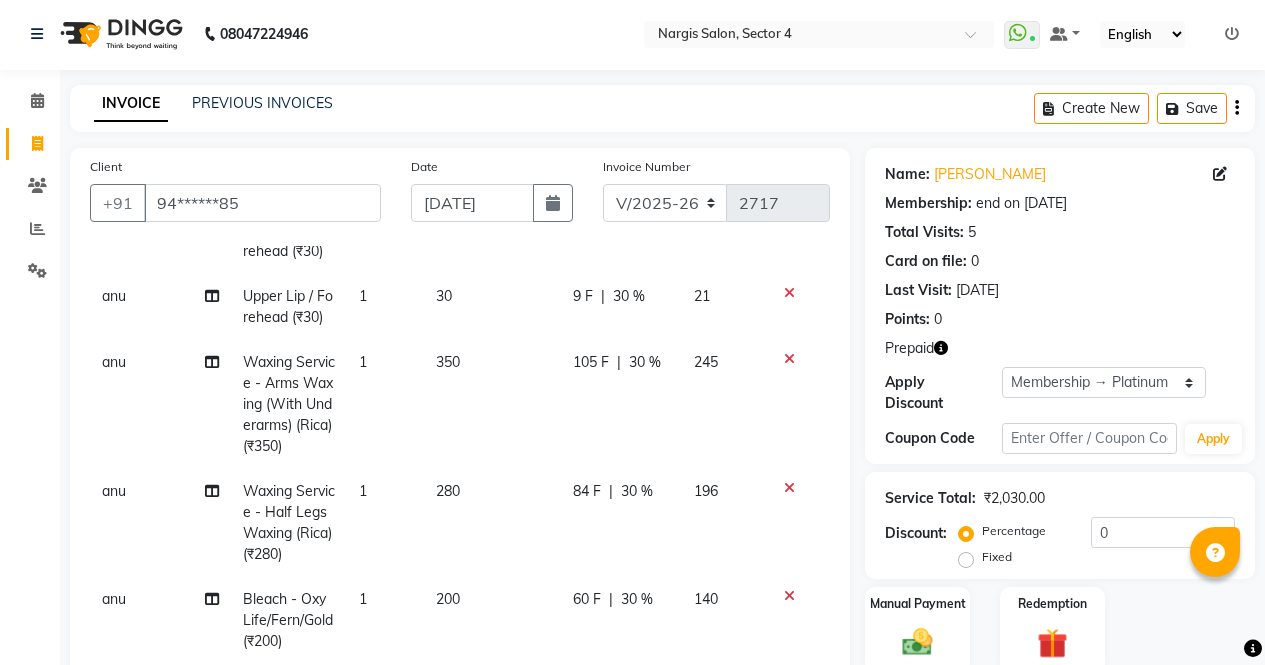 click 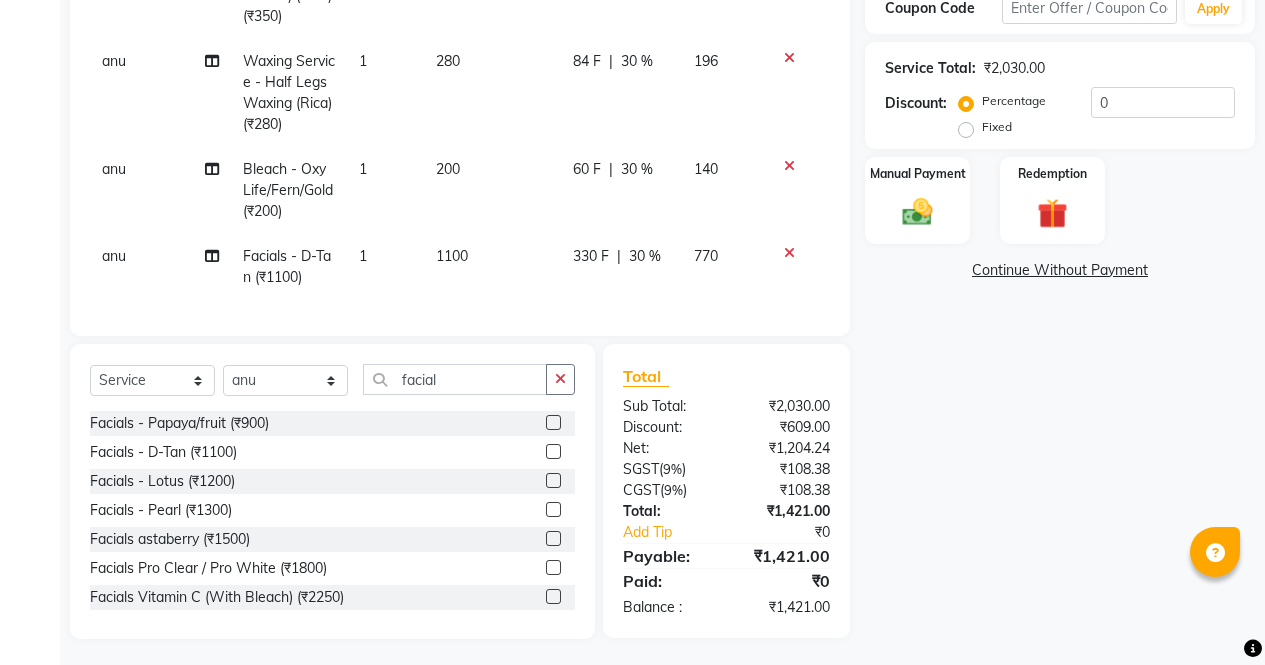 scroll, scrollTop: 436, scrollLeft: 0, axis: vertical 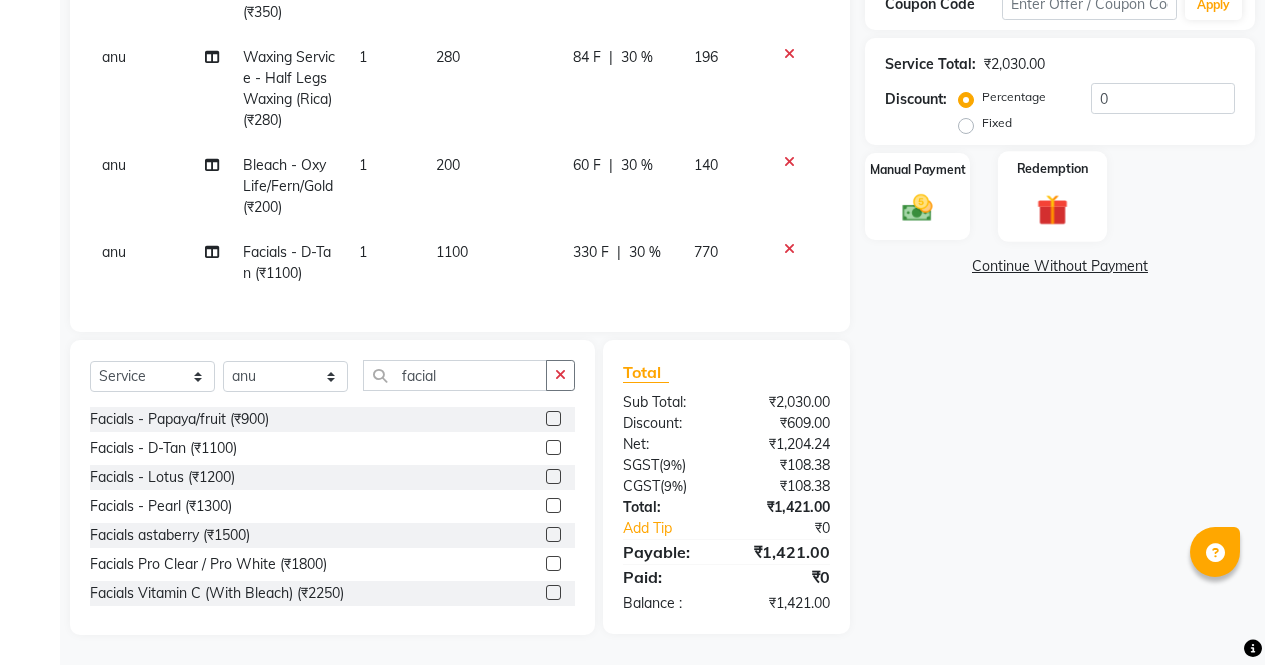 click 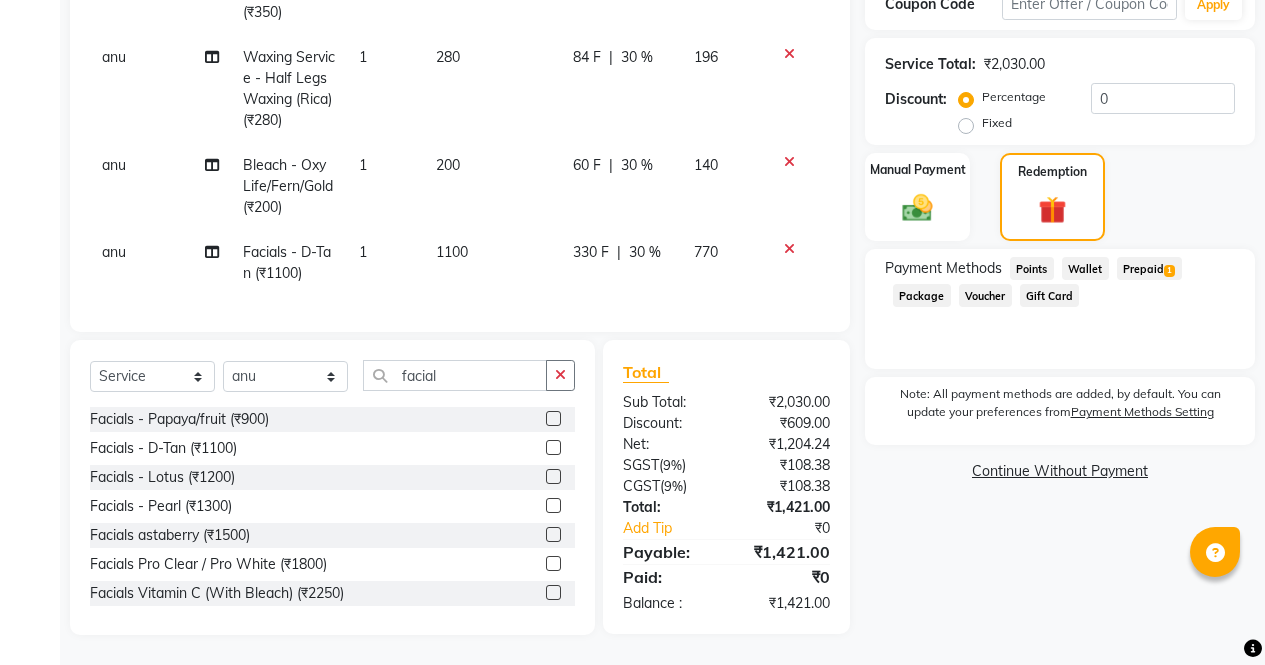 click on "Prepaid  1" 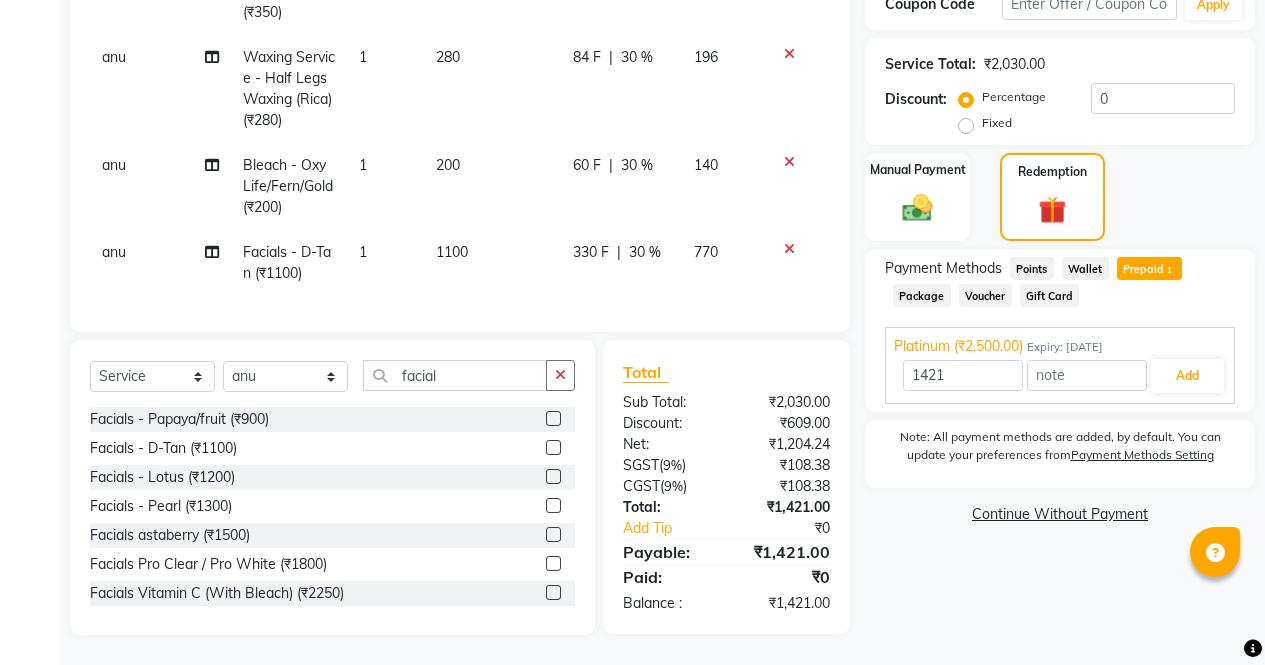 click on "Add" at bounding box center (1187, 376) 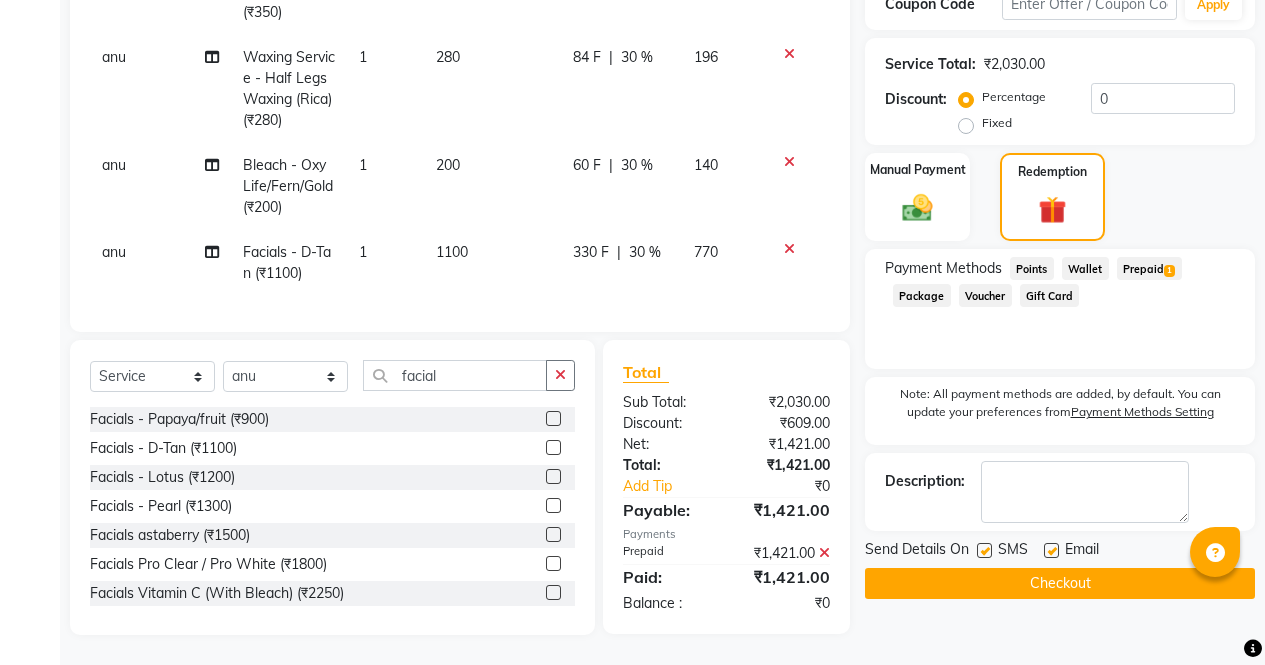 click on "Checkout" 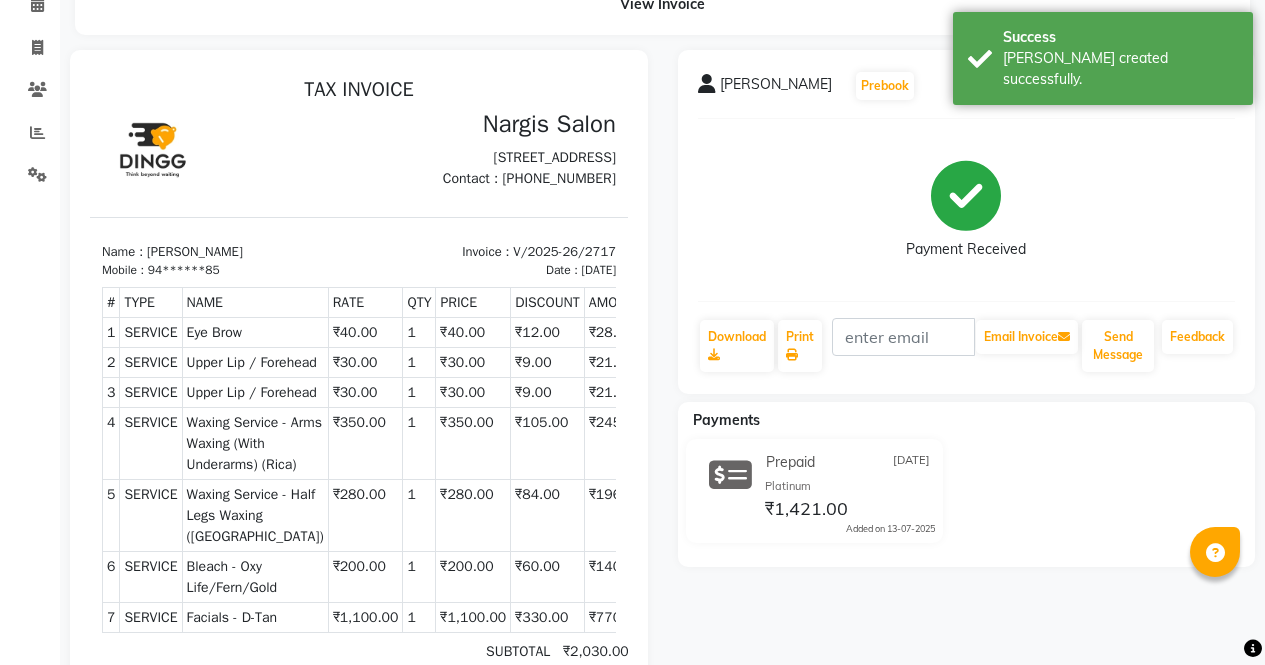scroll, scrollTop: 0, scrollLeft: 0, axis: both 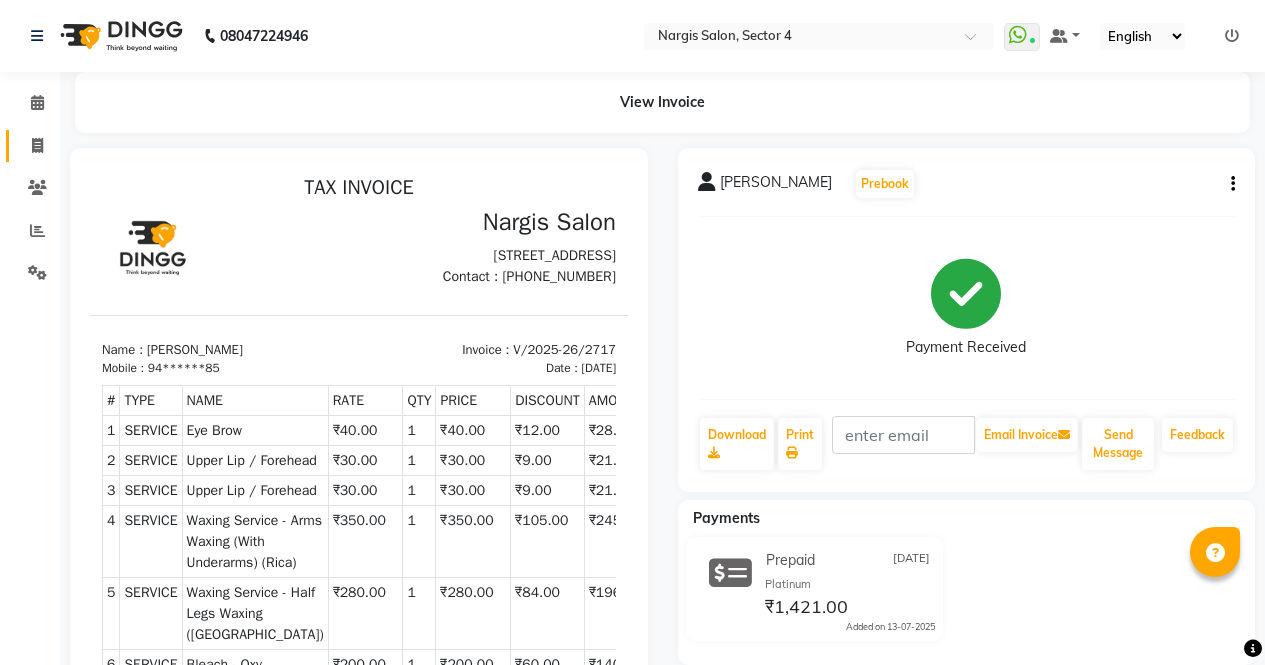 click 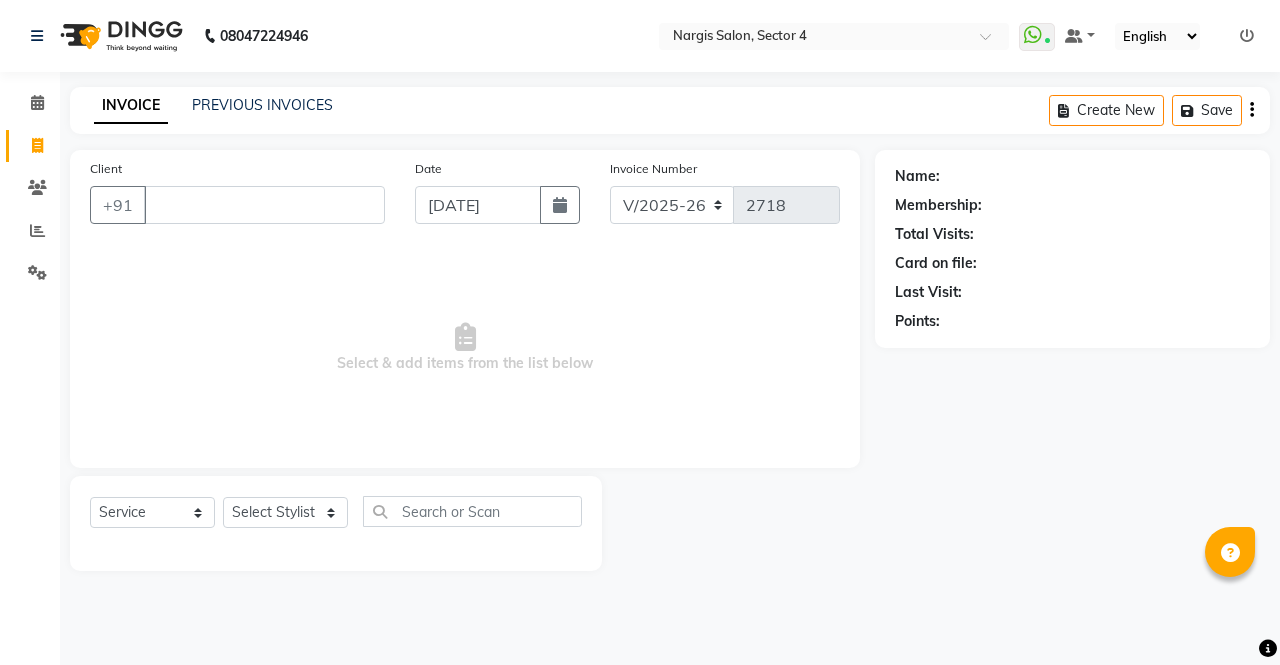 click on "Name: Membership: Total Visits: Card on file: Last Visit:  Points:" 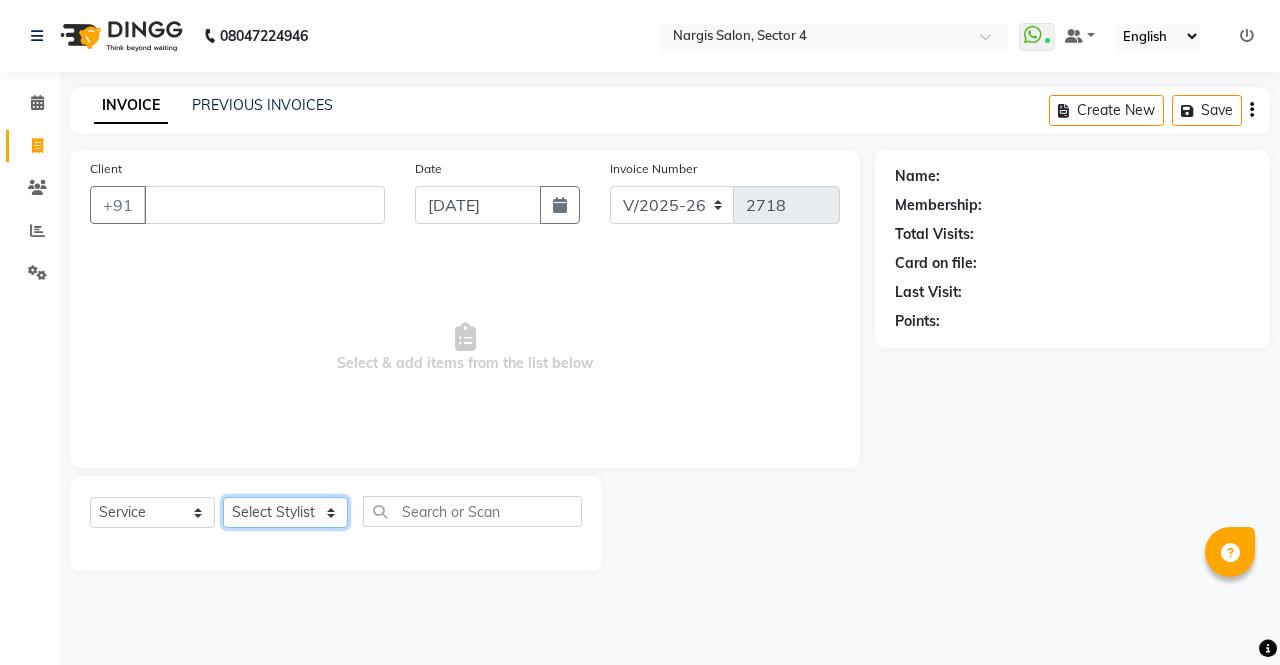 click on "Select Stylist [PERSON_NAME] [PERSON_NAME] Front Desk muskaan pratibha rakhi [PERSON_NAME] [PERSON_NAME]" 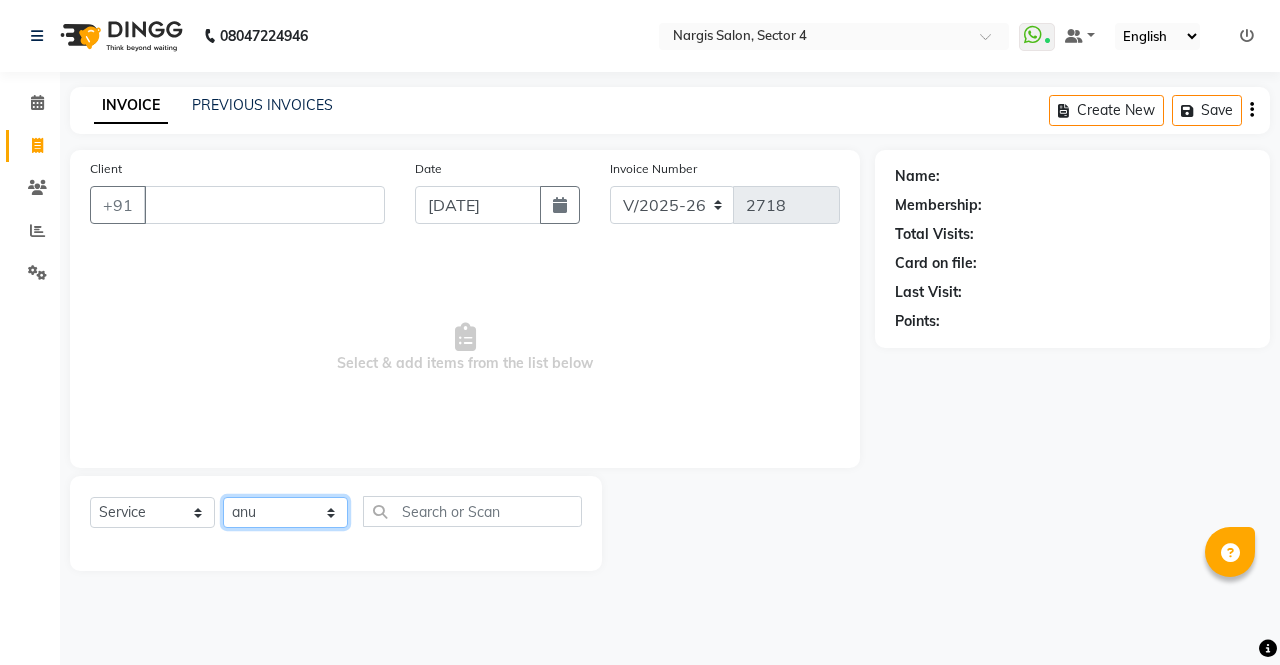 click on "Select Stylist [PERSON_NAME] [PERSON_NAME] Front Desk muskaan pratibha rakhi [PERSON_NAME] [PERSON_NAME]" 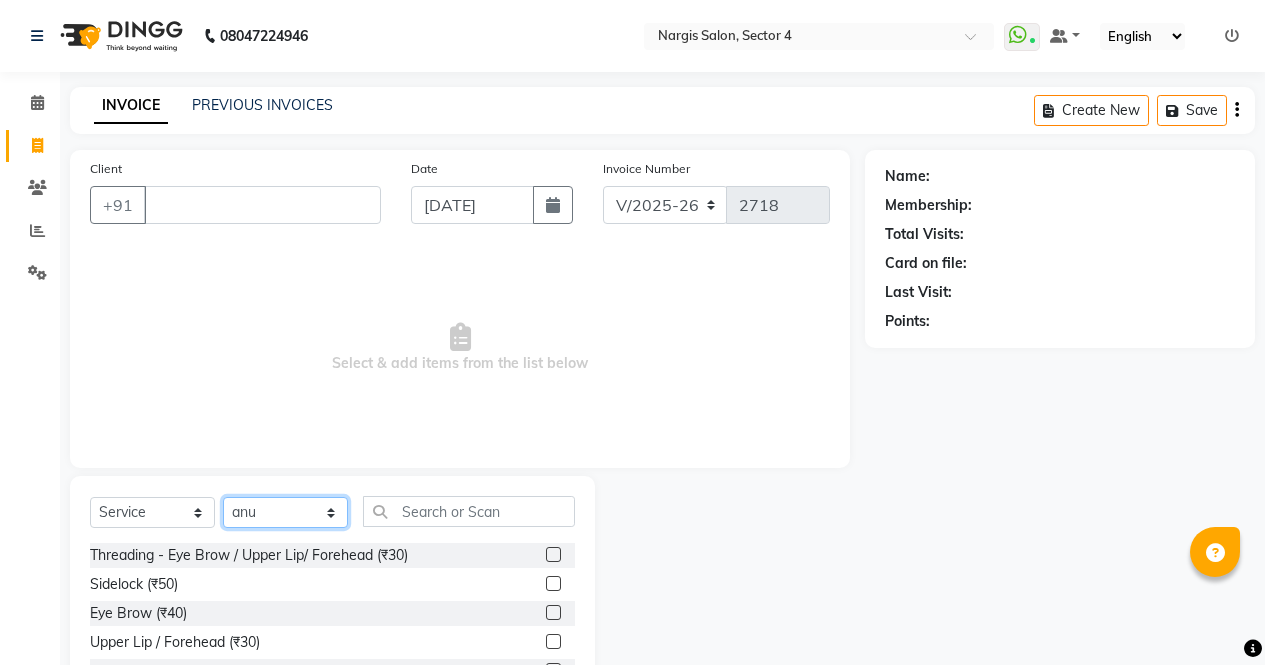click on "Select Stylist [PERSON_NAME] [PERSON_NAME] Front Desk muskaan pratibha rakhi [PERSON_NAME] [PERSON_NAME]" 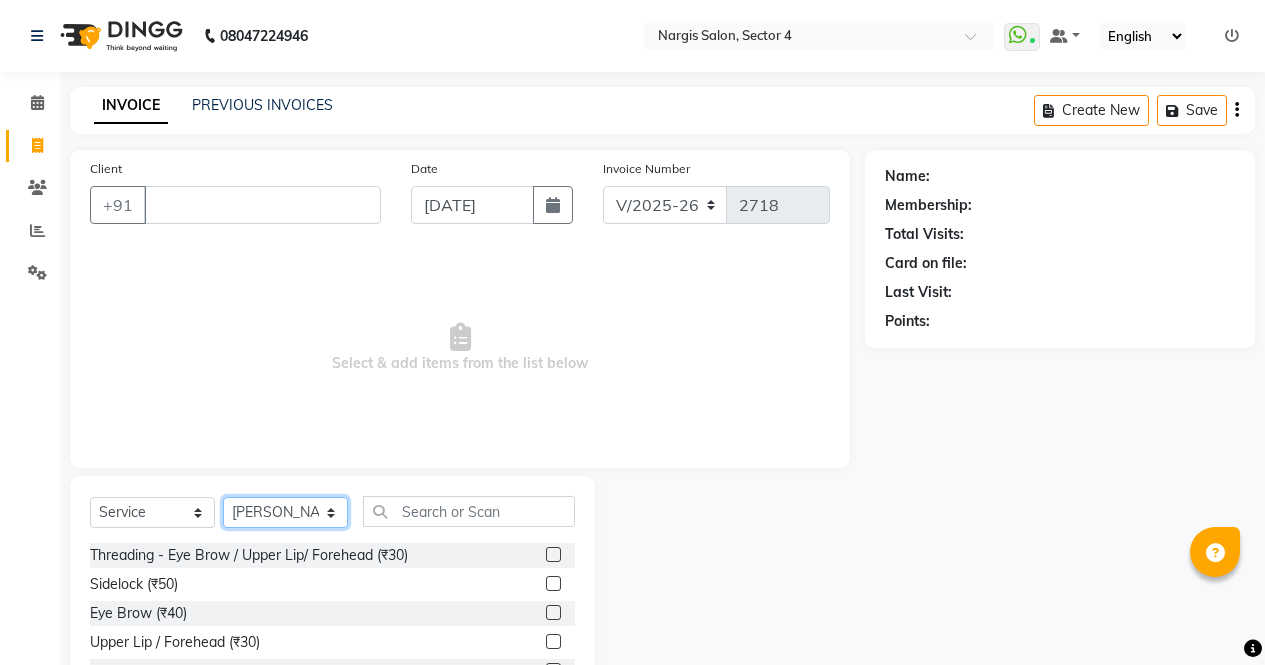 click on "Select Stylist [PERSON_NAME] [PERSON_NAME] Front Desk muskaan pratibha rakhi [PERSON_NAME] [PERSON_NAME]" 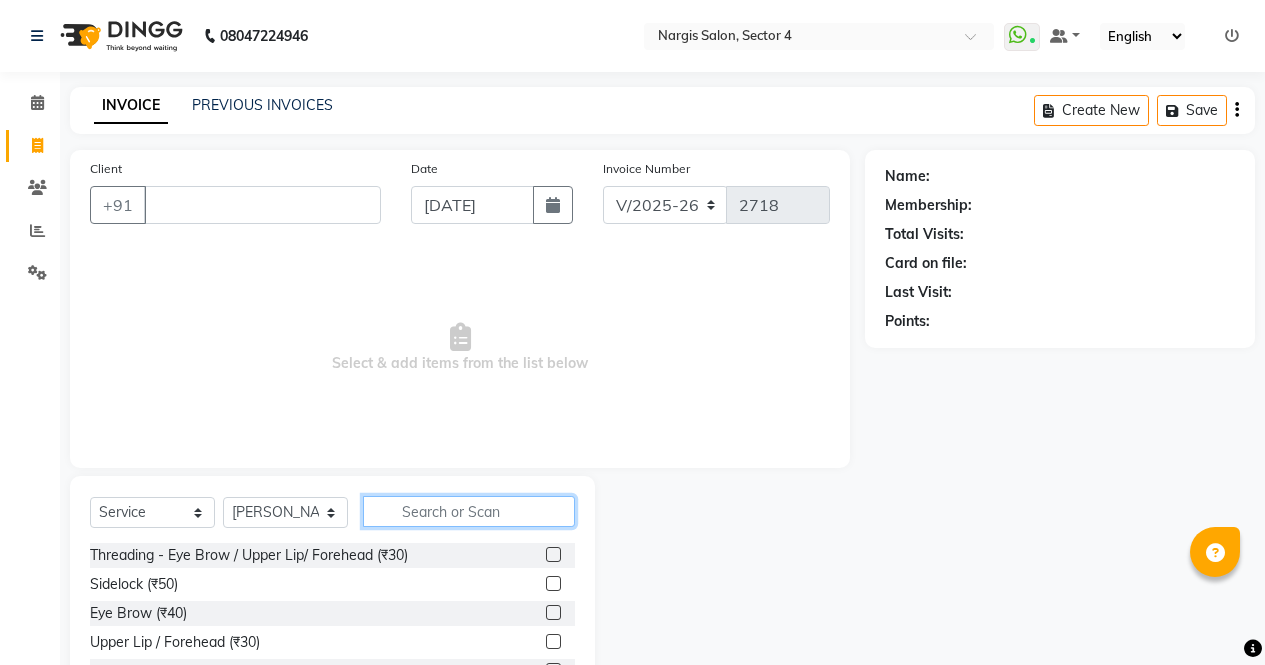 click 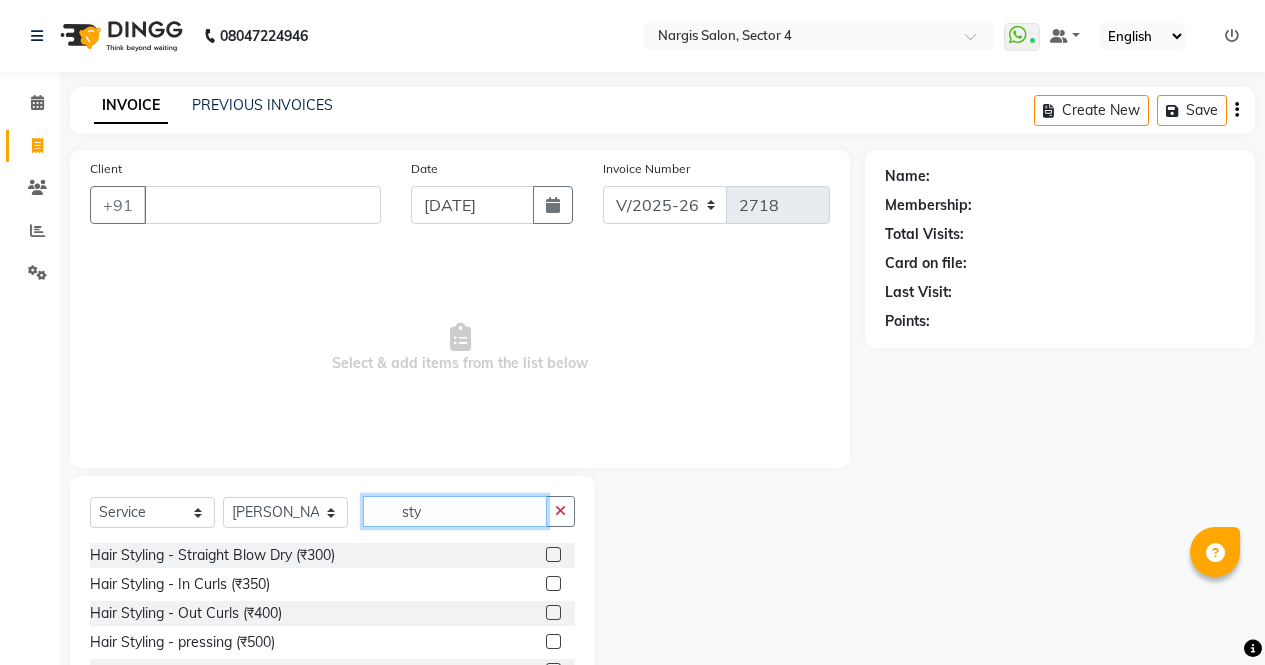 scroll, scrollTop: 3, scrollLeft: 0, axis: vertical 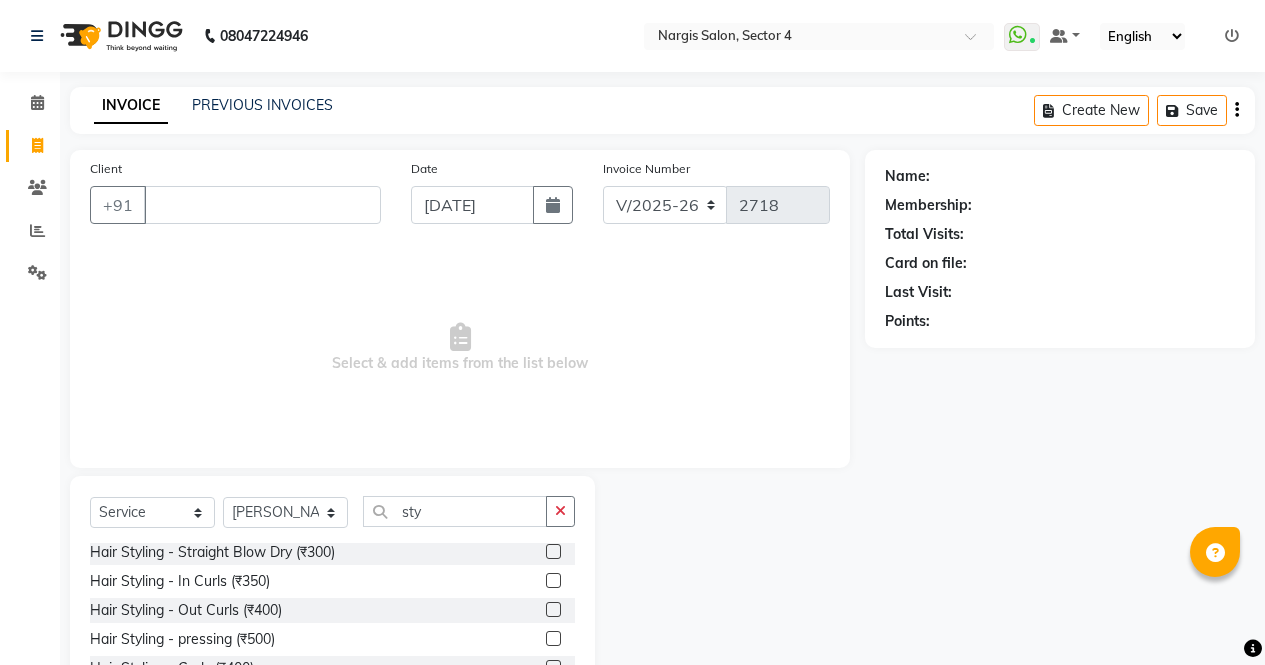click 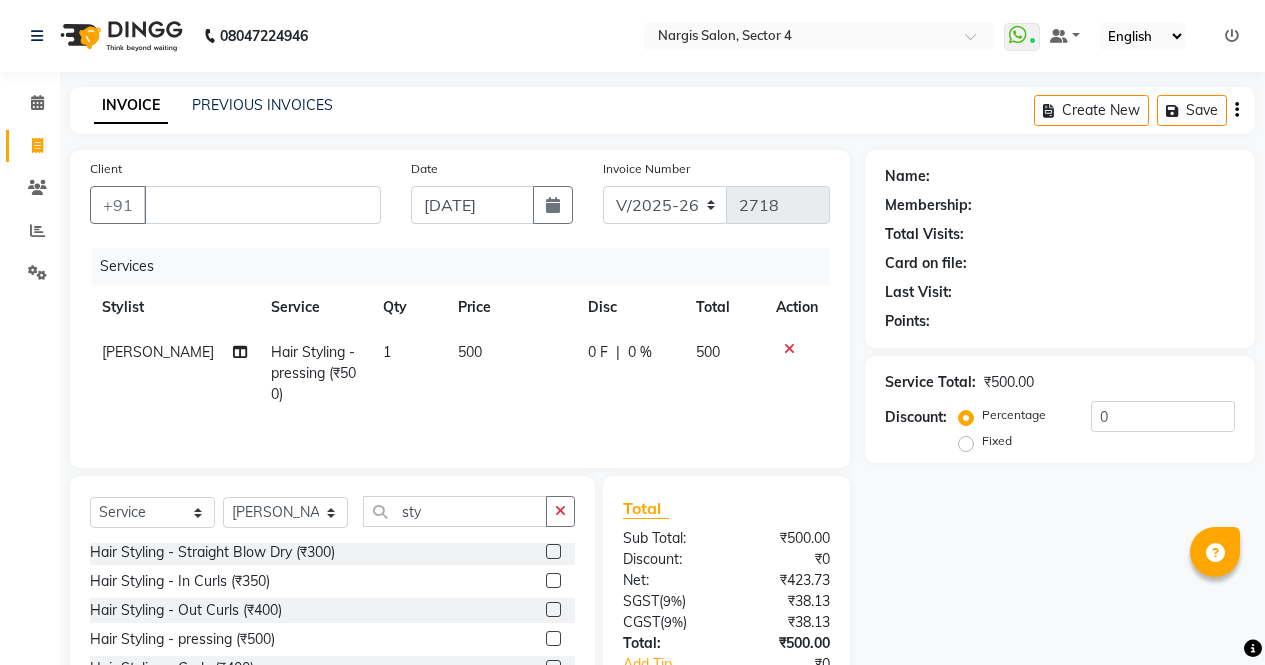 click on "500" 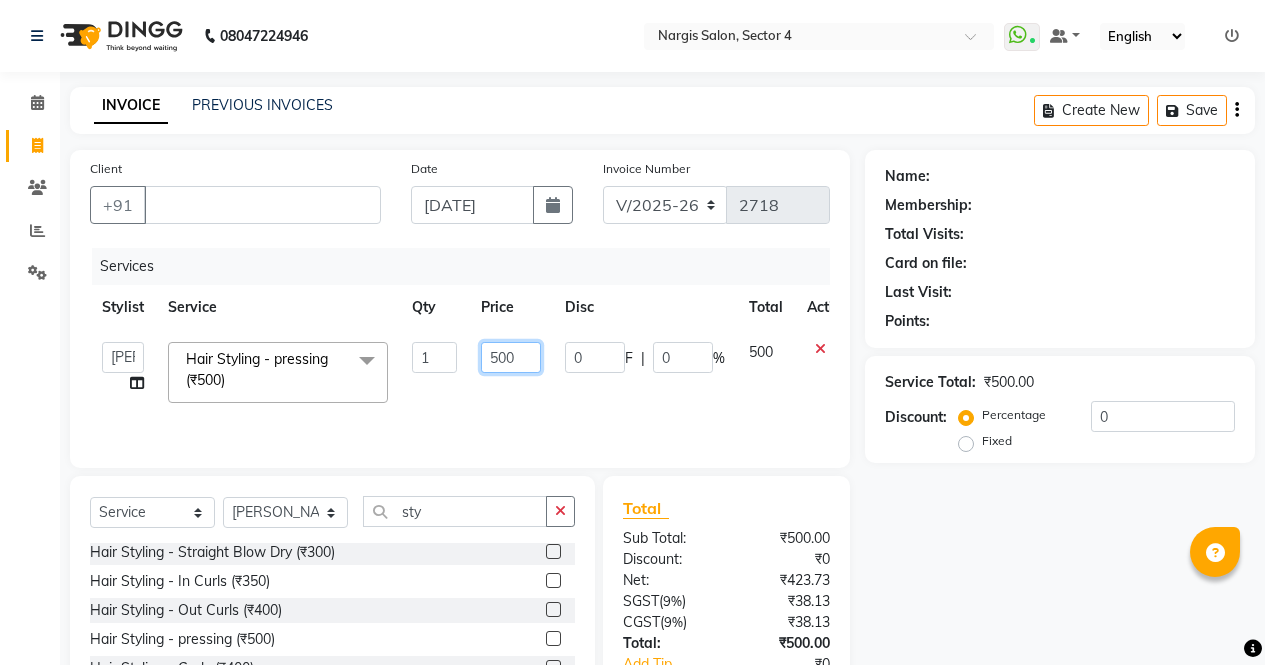 click on "500" 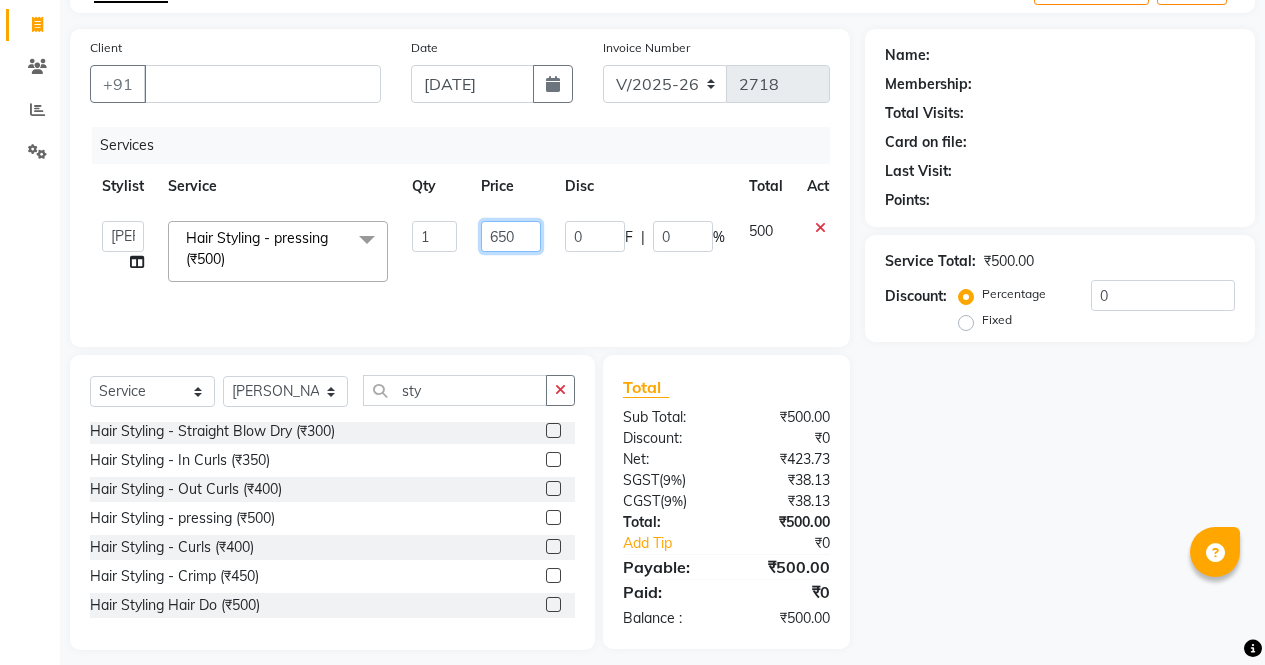 scroll, scrollTop: 136, scrollLeft: 0, axis: vertical 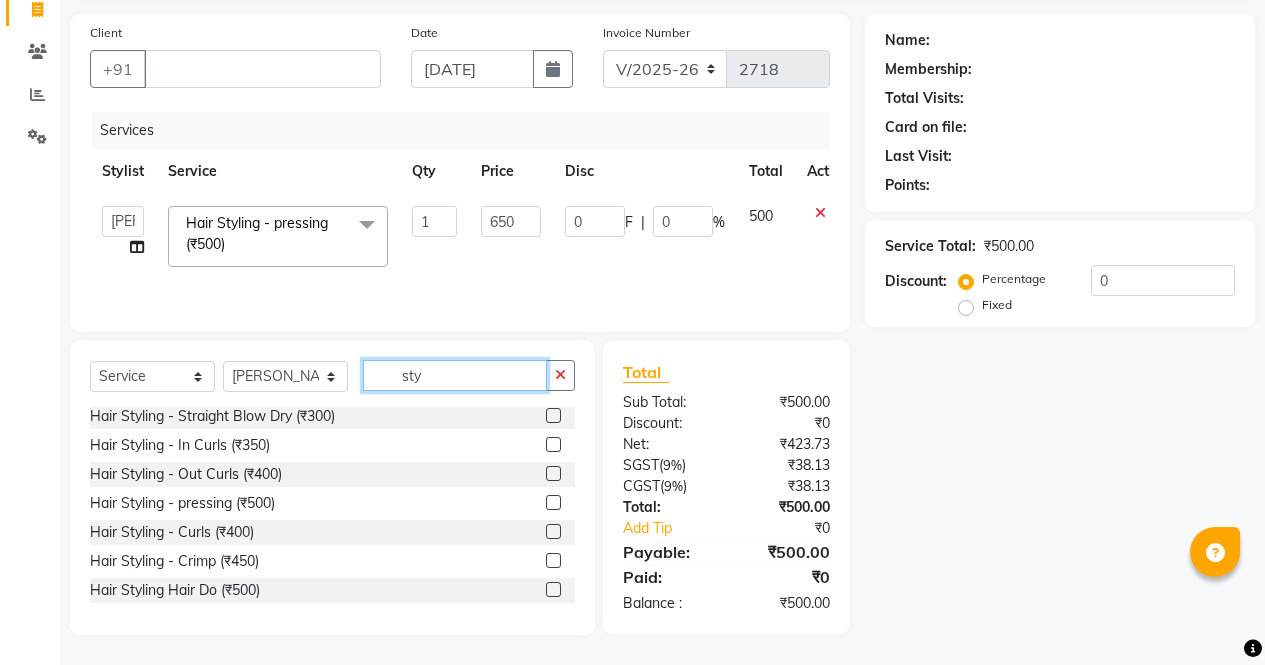click on "sty" 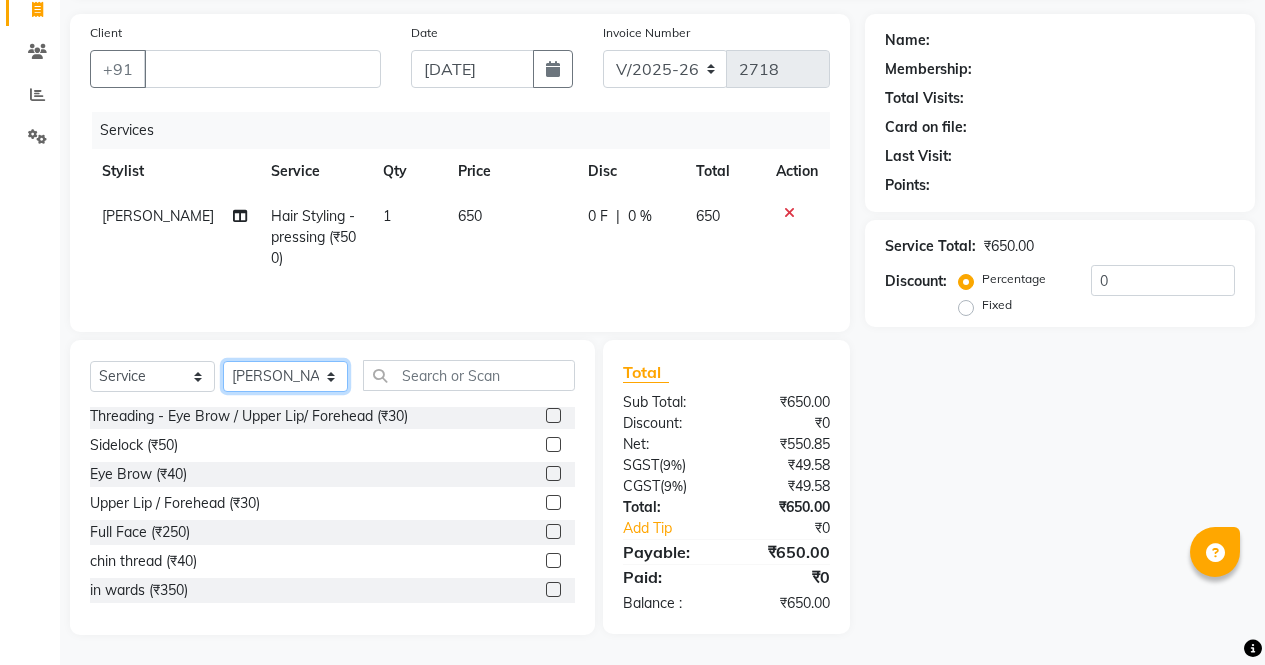 click on "Select Stylist [PERSON_NAME] [PERSON_NAME] Front Desk muskaan pratibha rakhi [PERSON_NAME] [PERSON_NAME]" 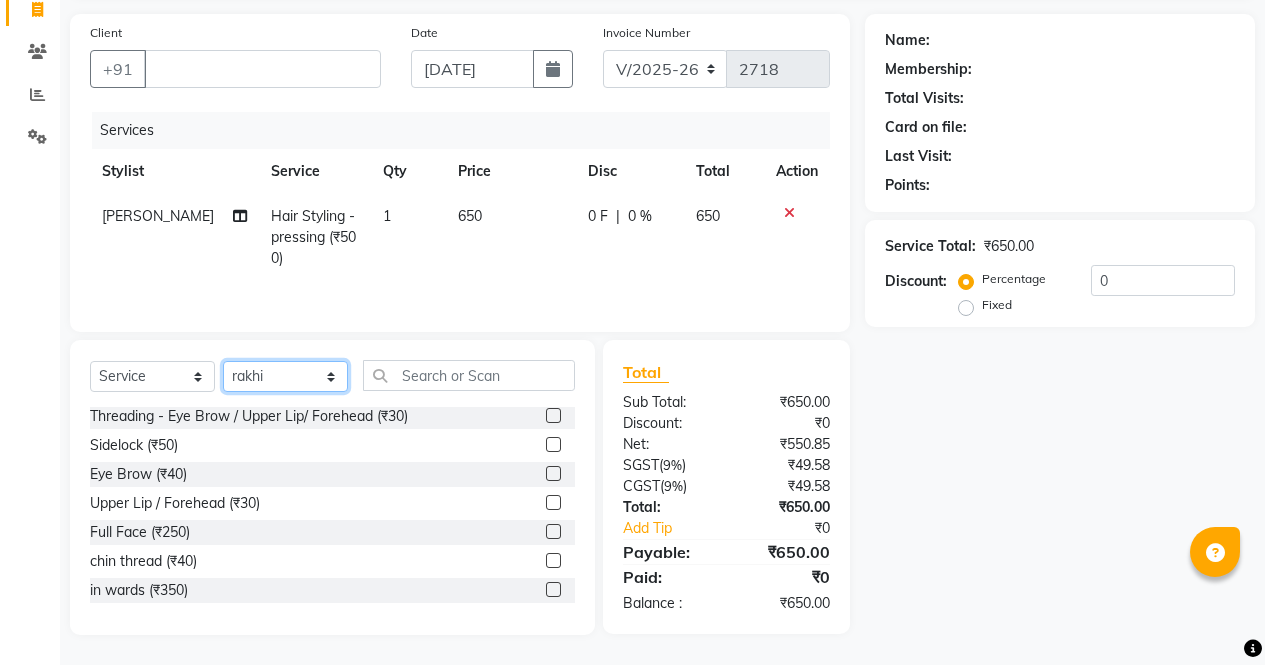click on "Select Stylist [PERSON_NAME] [PERSON_NAME] Front Desk muskaan pratibha rakhi [PERSON_NAME] [PERSON_NAME]" 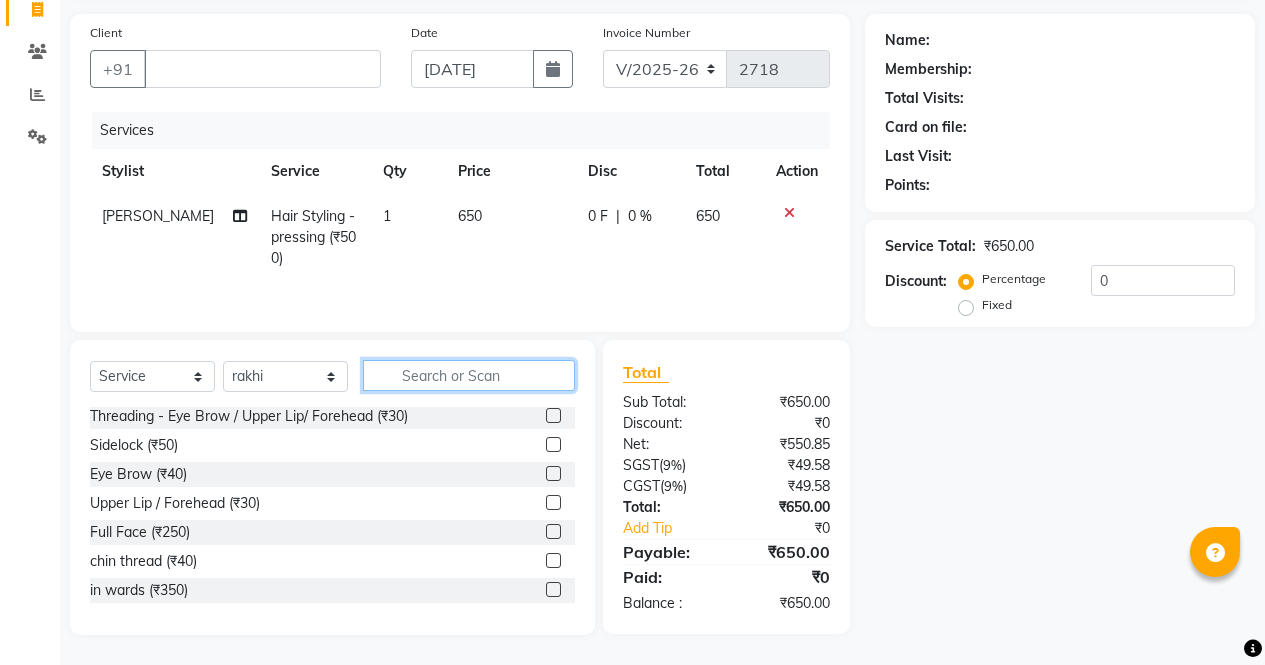 click 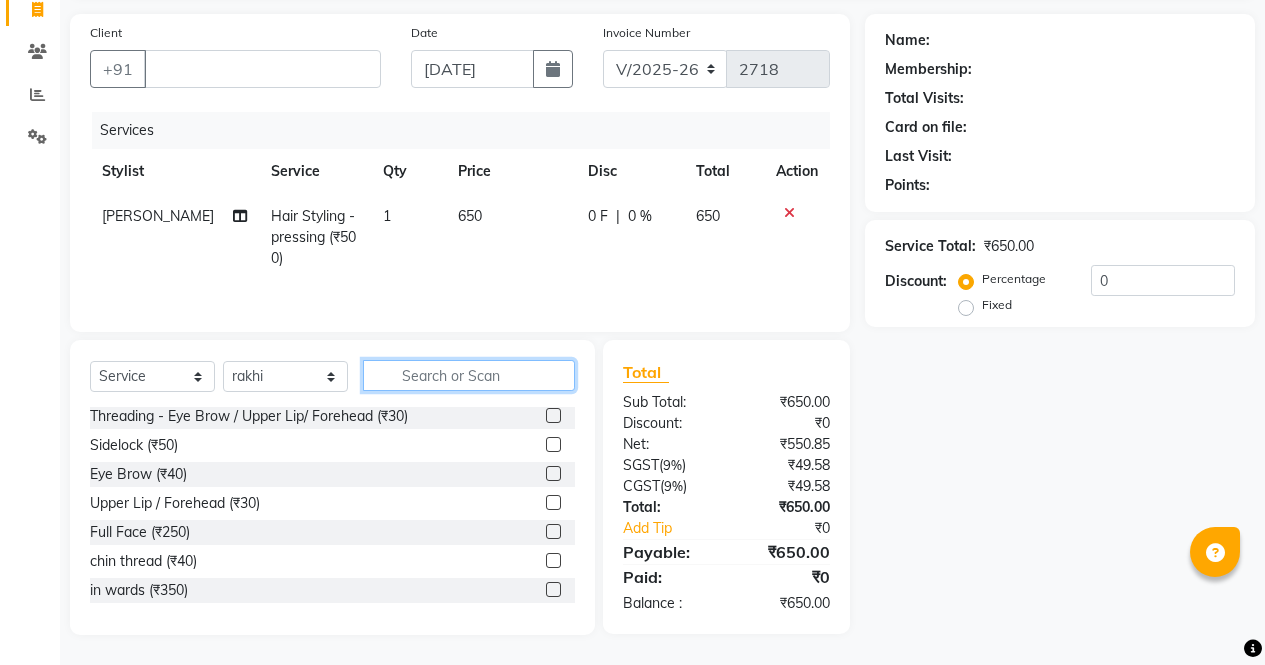 click 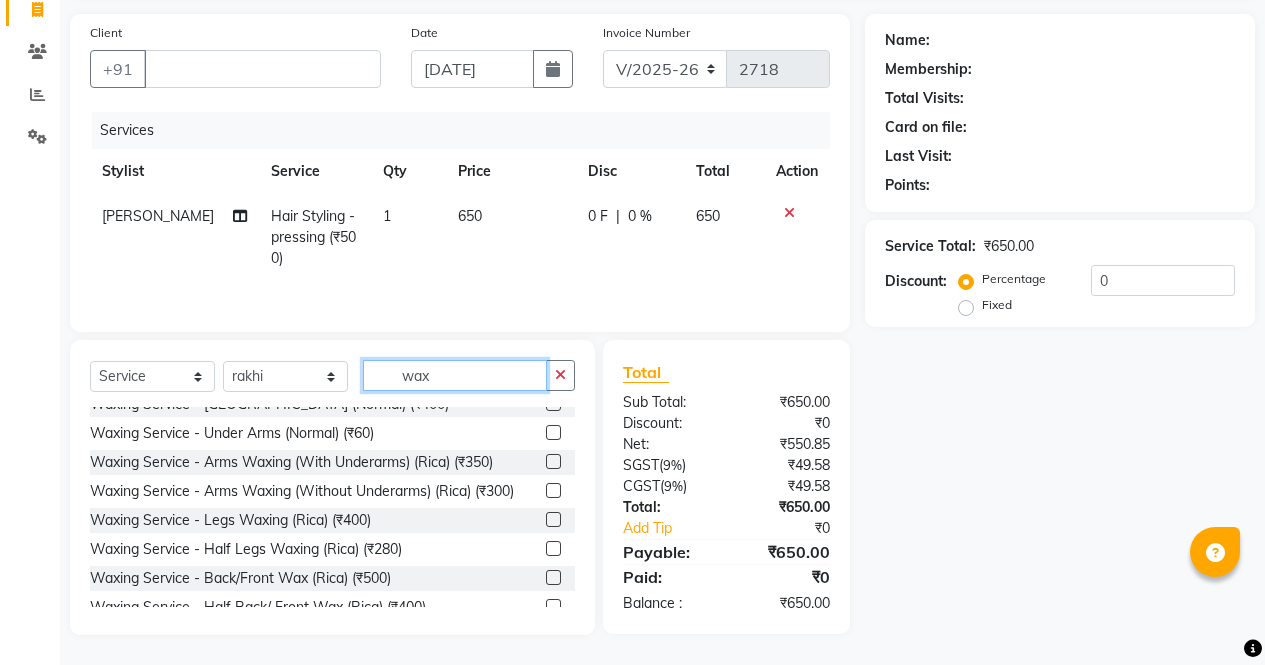 scroll, scrollTop: 264, scrollLeft: 0, axis: vertical 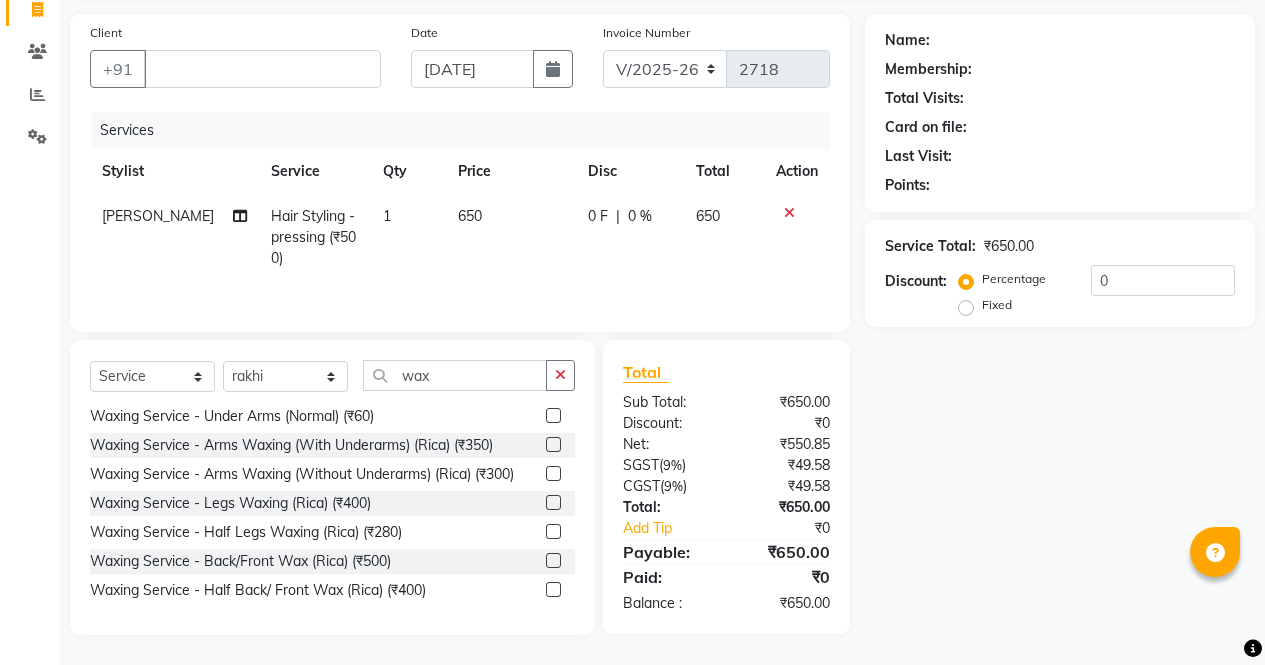 click 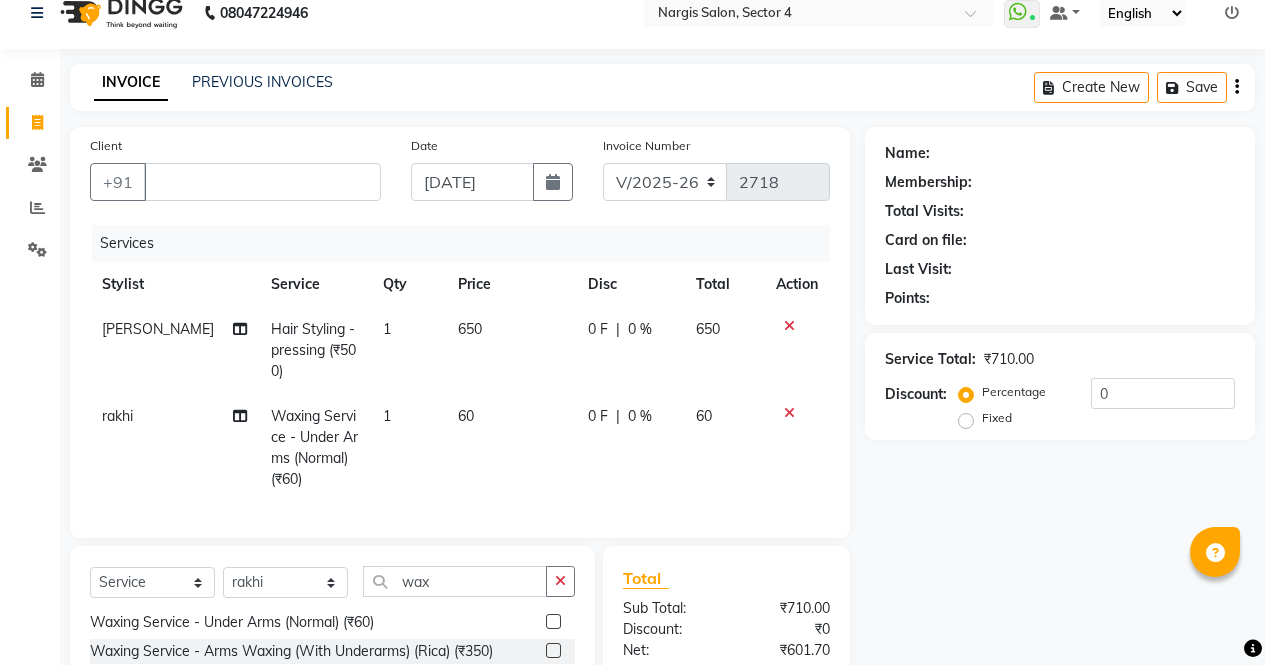 scroll, scrollTop: 0, scrollLeft: 0, axis: both 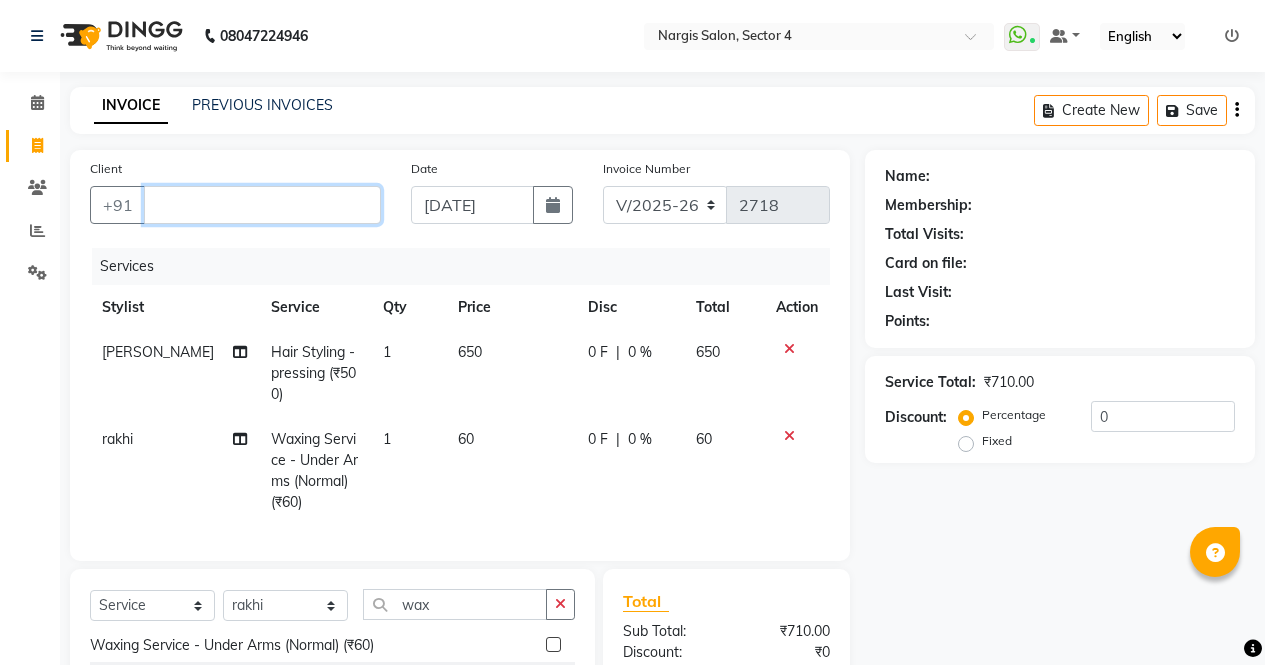 click on "Client" at bounding box center [262, 205] 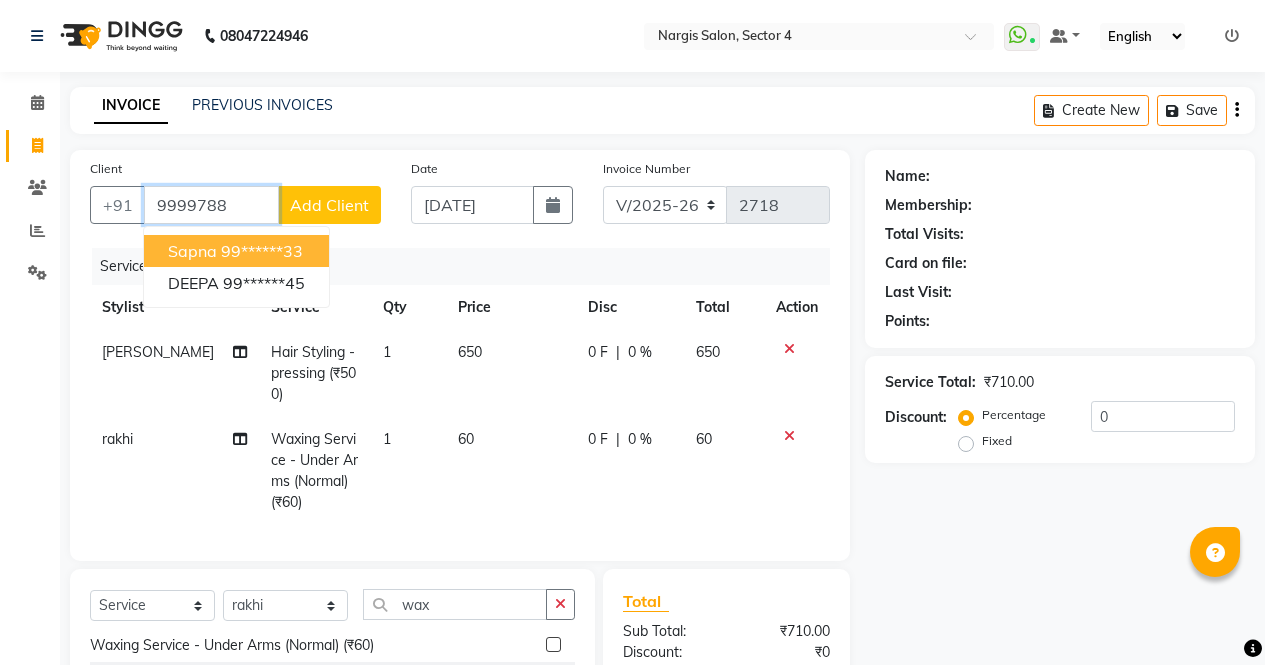 click on "99******33" at bounding box center (262, 251) 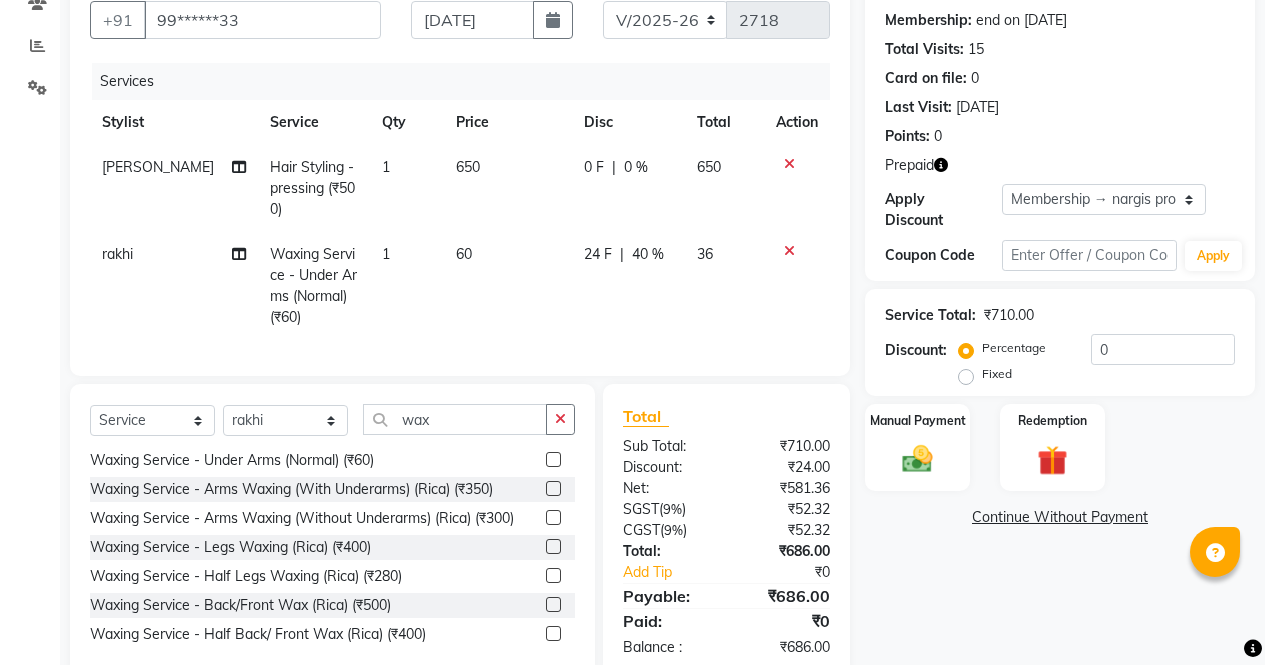 scroll, scrollTop: 191, scrollLeft: 0, axis: vertical 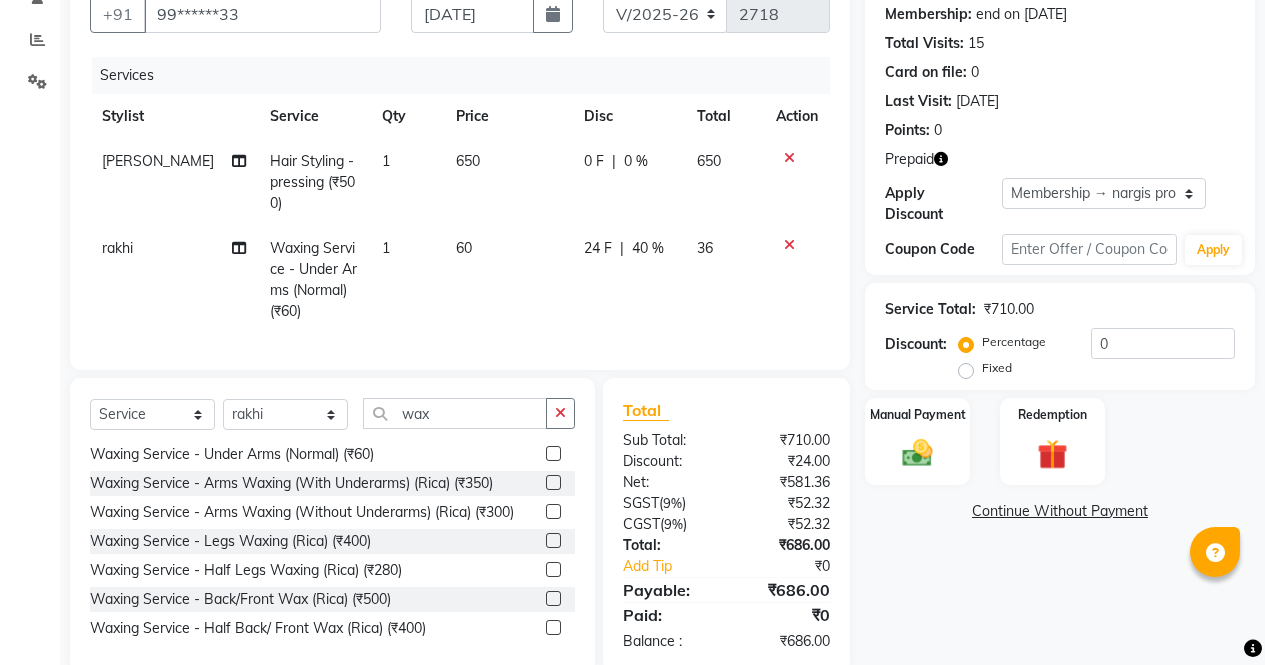 click 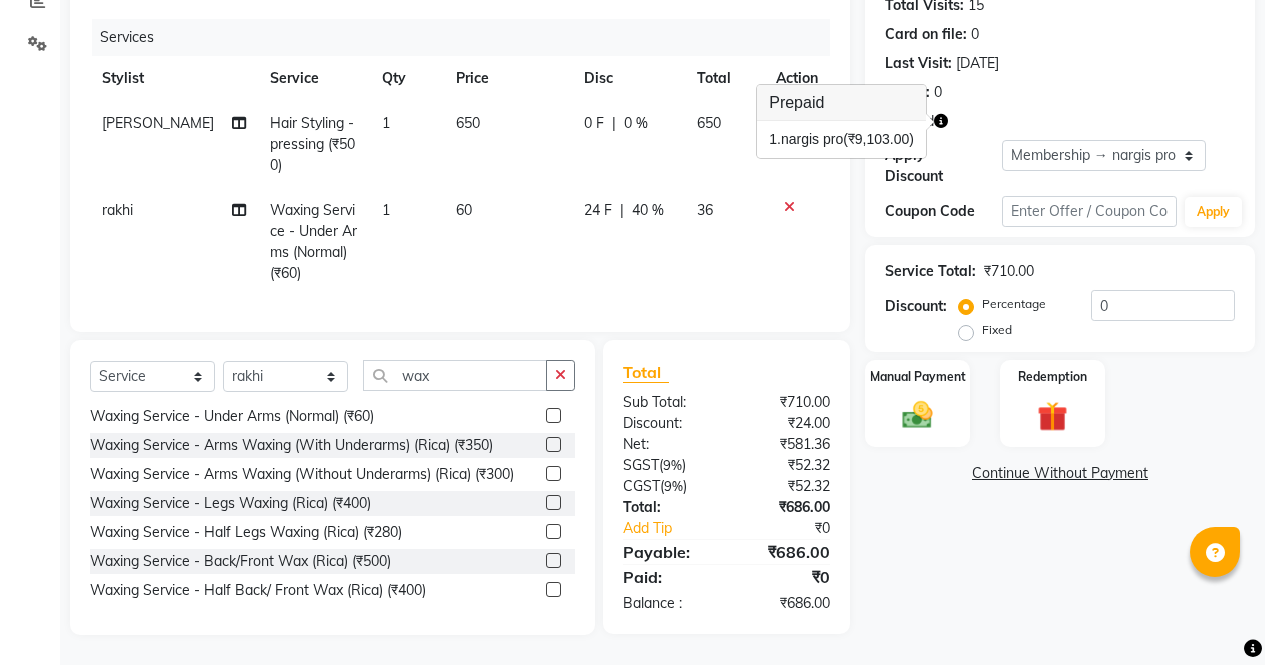 scroll, scrollTop: 244, scrollLeft: 0, axis: vertical 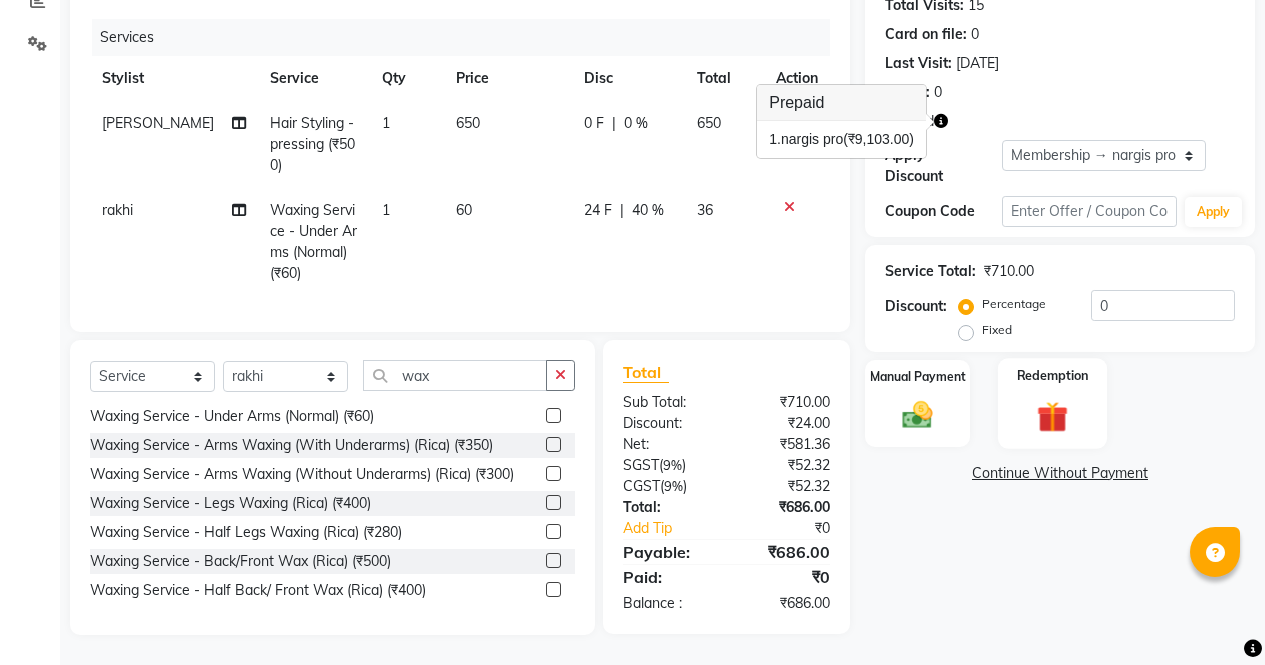 click 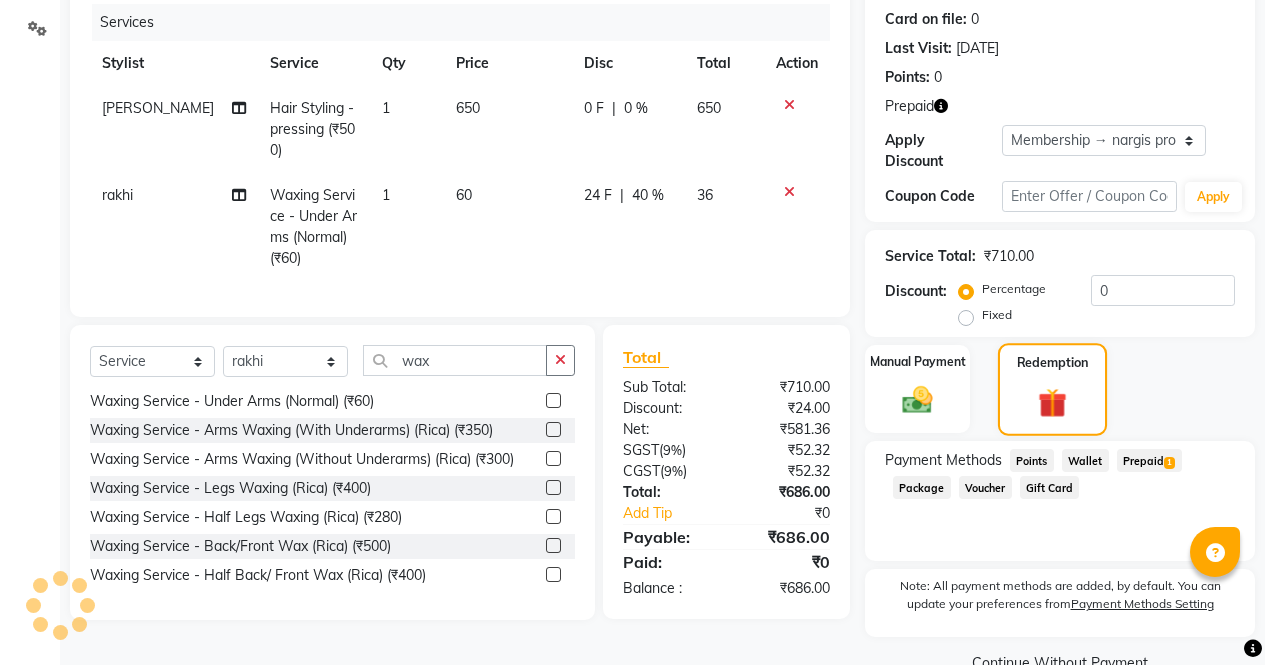 scroll, scrollTop: 271, scrollLeft: 0, axis: vertical 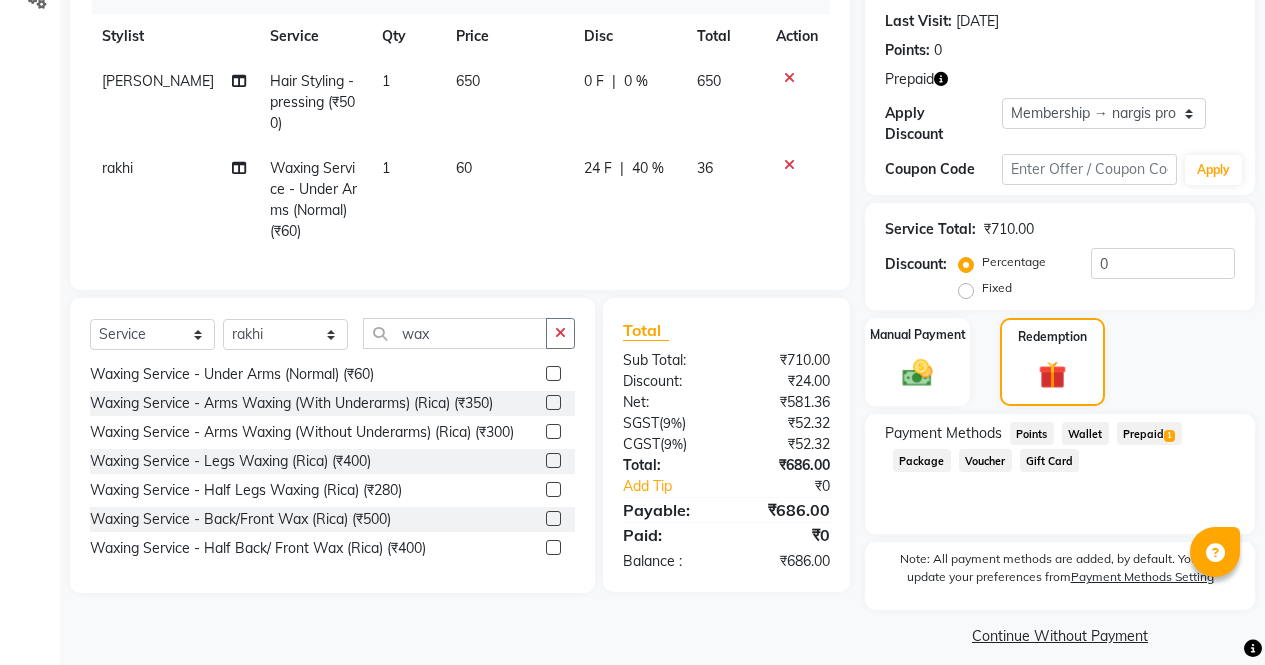 click on "Prepaid  1" 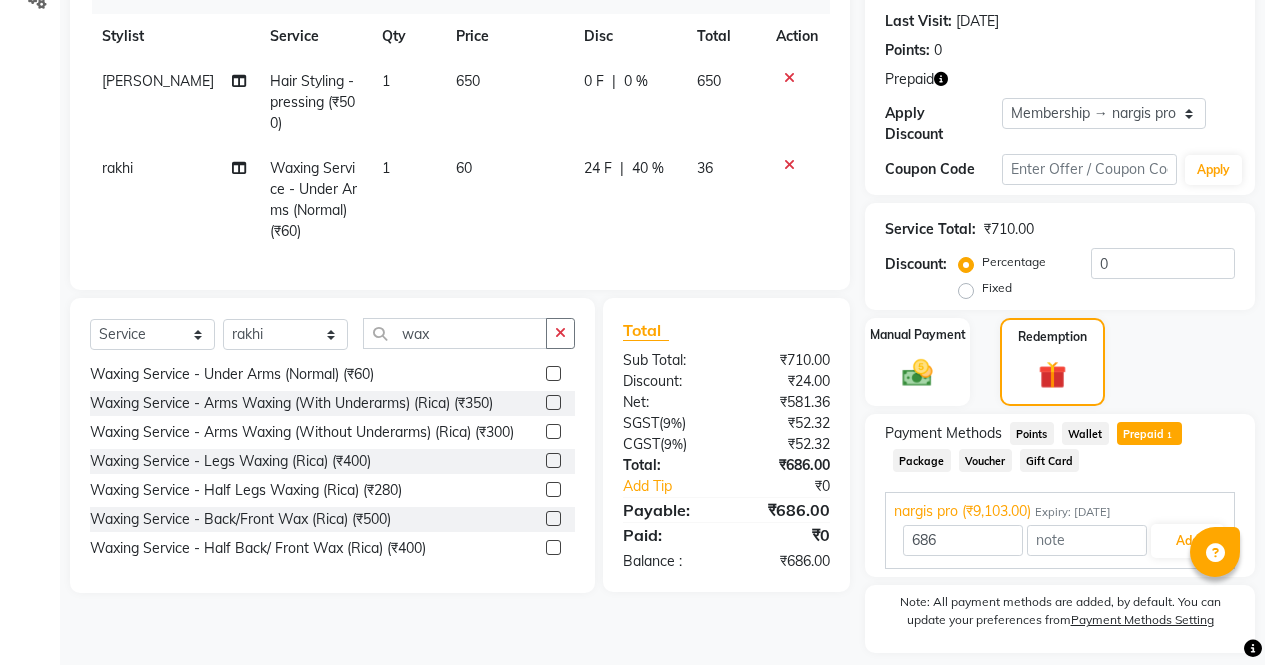 scroll, scrollTop: 314, scrollLeft: 0, axis: vertical 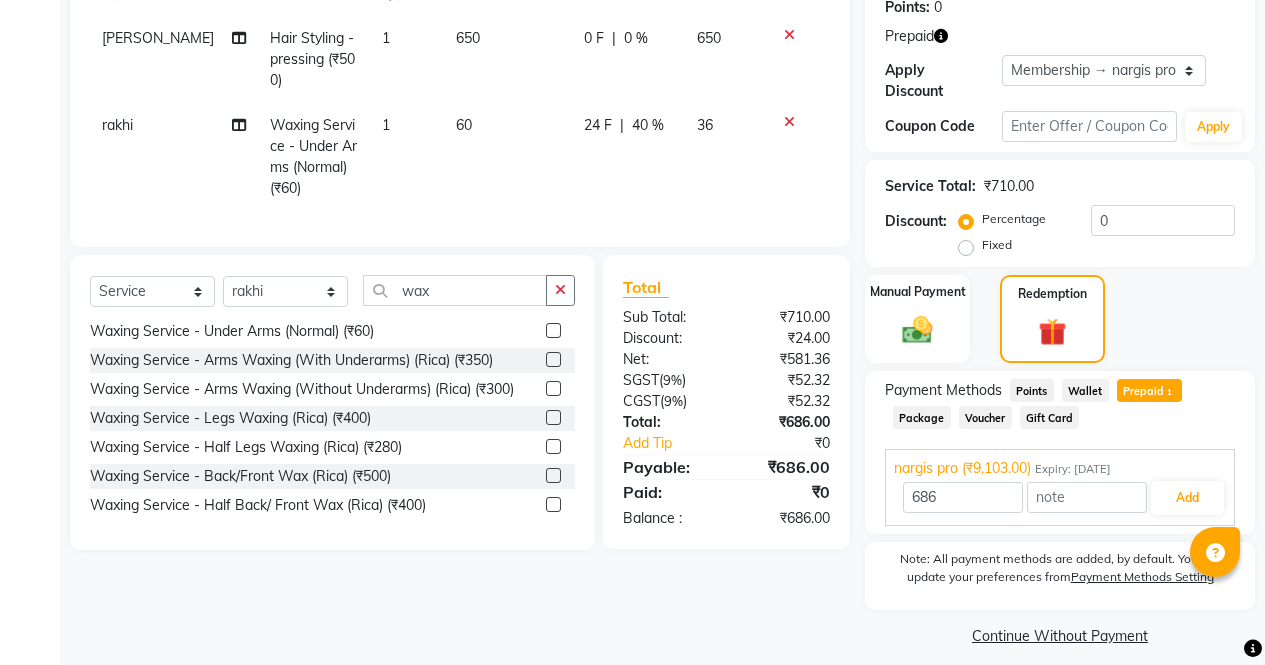 click on "Add" at bounding box center [1187, 498] 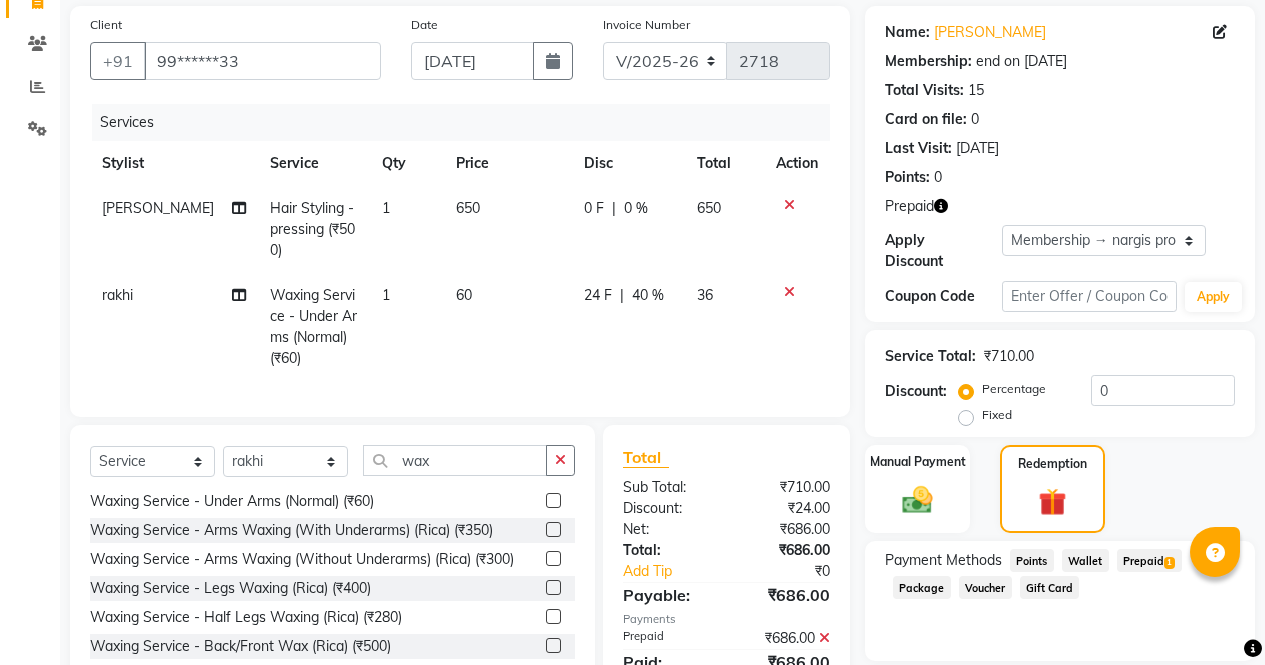 scroll, scrollTop: 210, scrollLeft: 0, axis: vertical 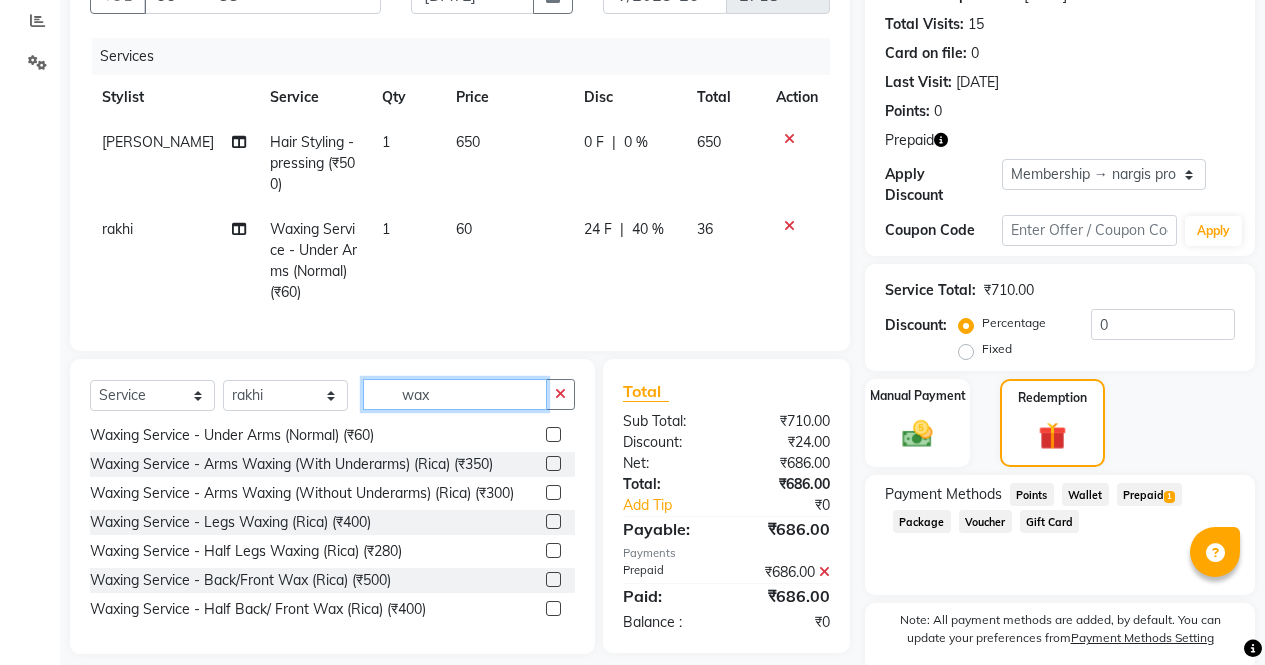 click on "wax" 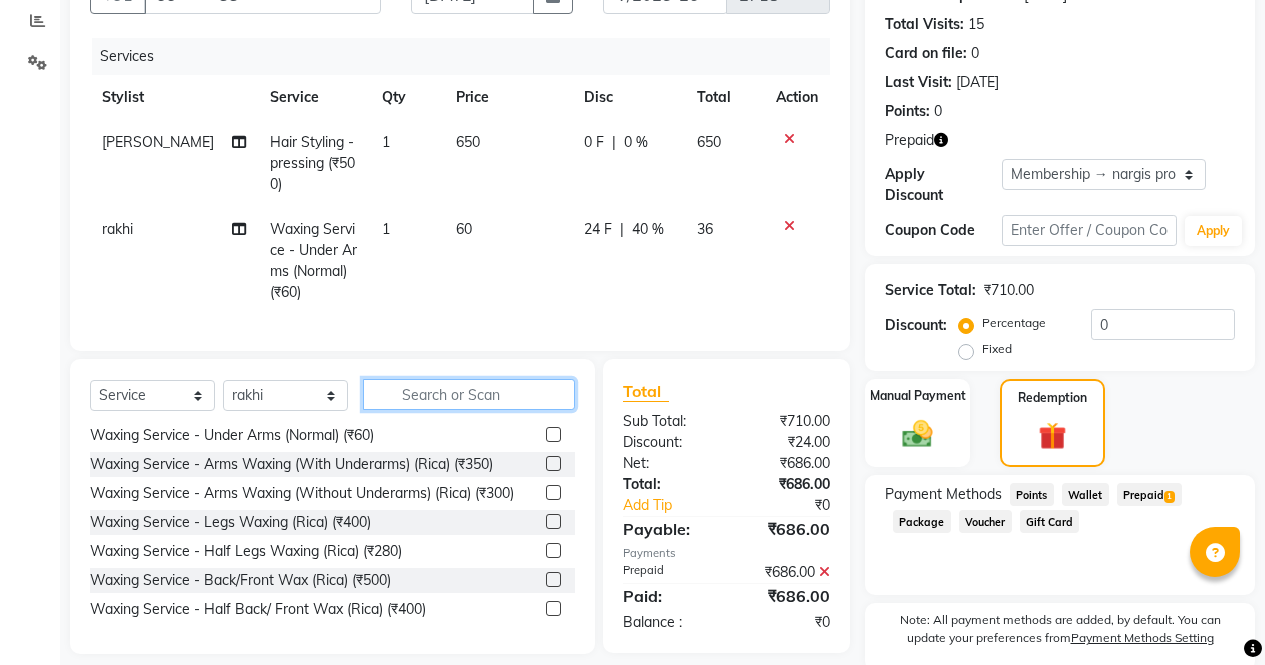 scroll, scrollTop: 525, scrollLeft: 0, axis: vertical 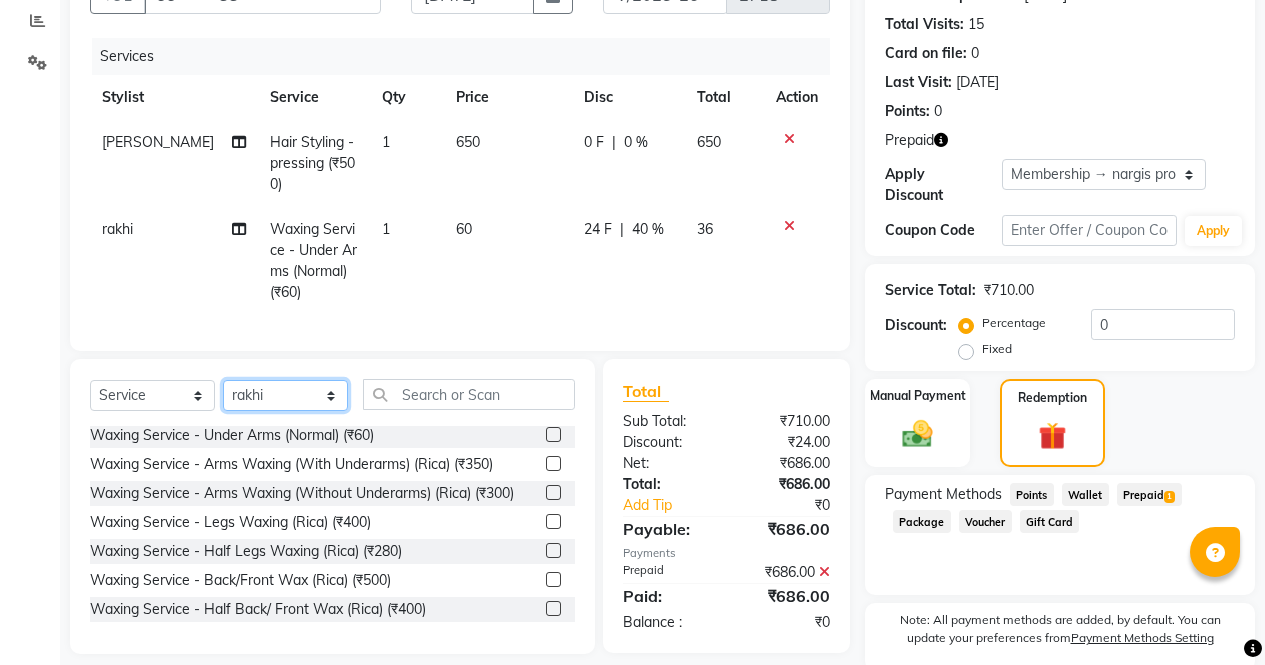 click on "Select Stylist [PERSON_NAME] [PERSON_NAME] Front Desk muskaan pratibha rakhi [PERSON_NAME] [PERSON_NAME]" 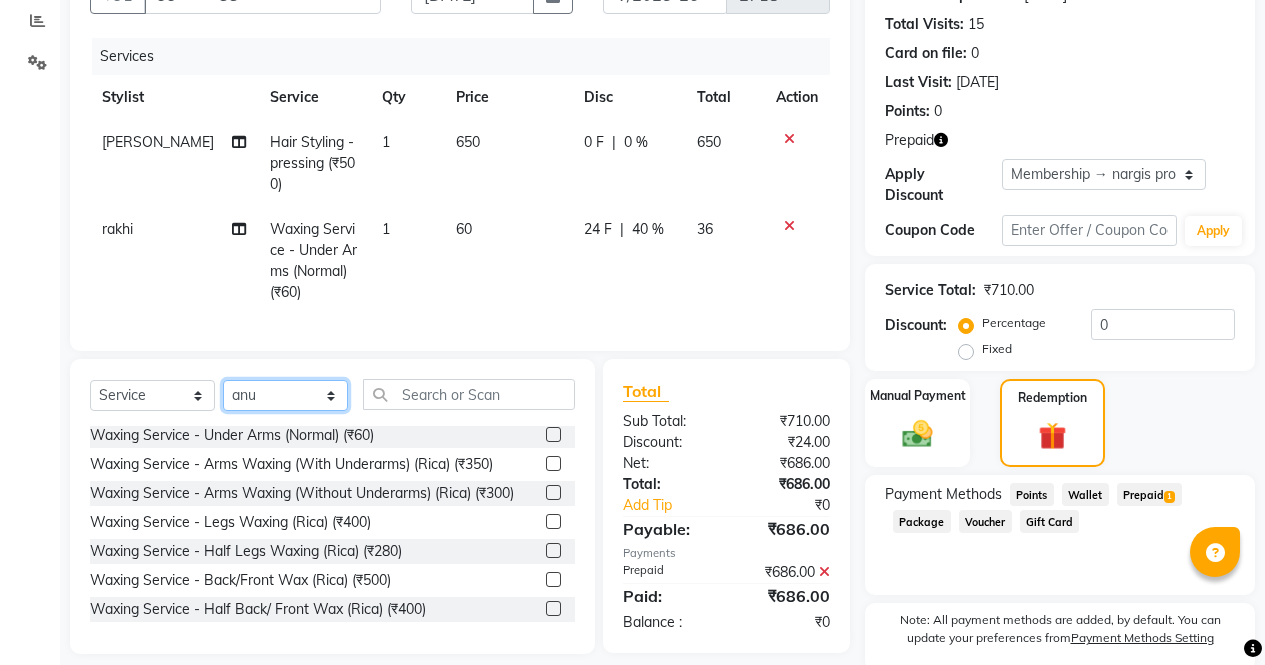 click on "Select Stylist [PERSON_NAME] [PERSON_NAME] Front Desk muskaan pratibha rakhi [PERSON_NAME] [PERSON_NAME]" 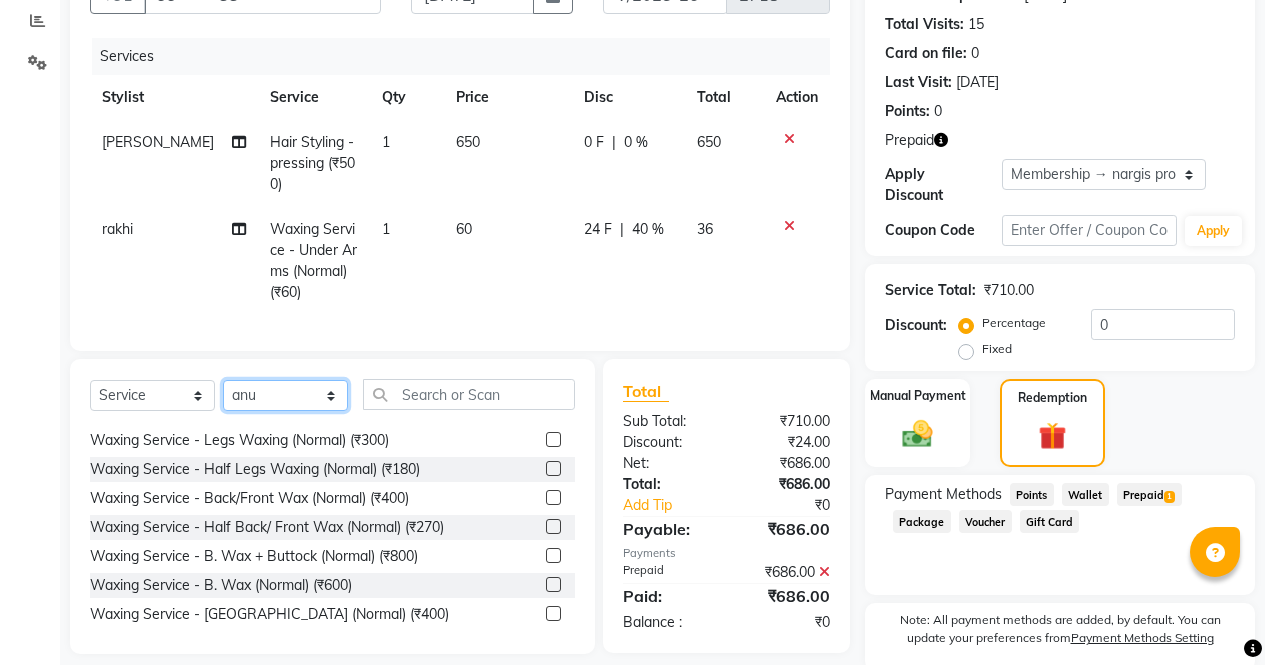 scroll, scrollTop: 0, scrollLeft: 0, axis: both 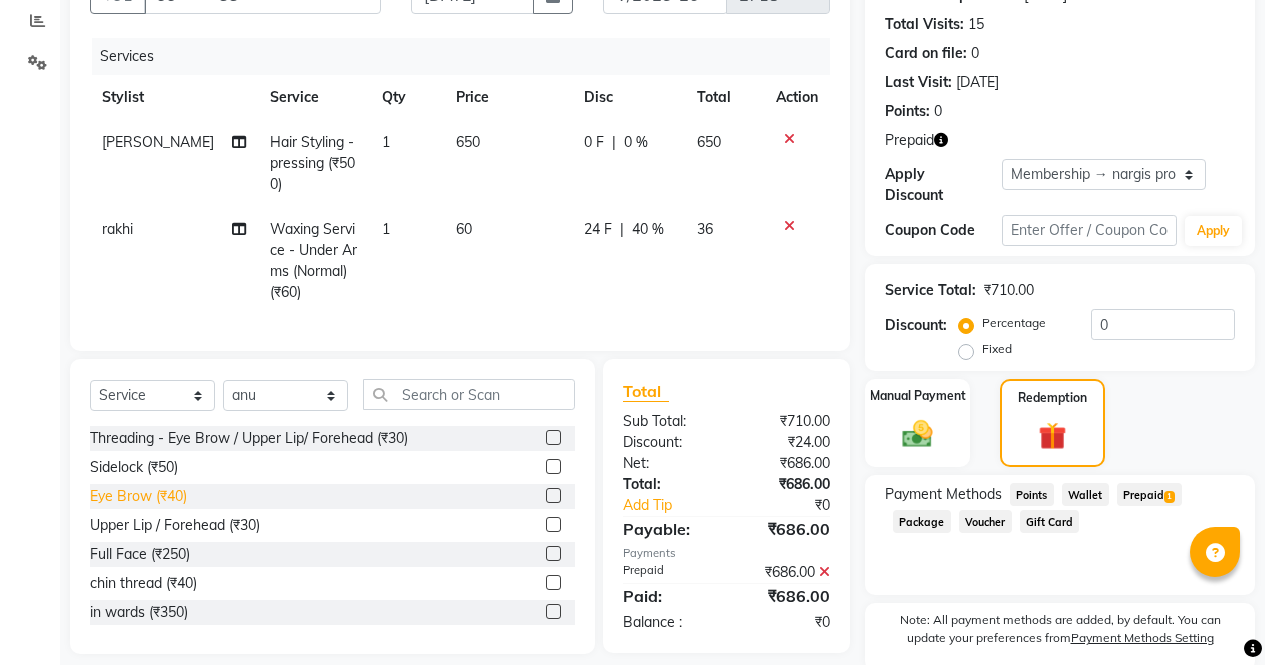 click on "Eye Brow (₹40)" 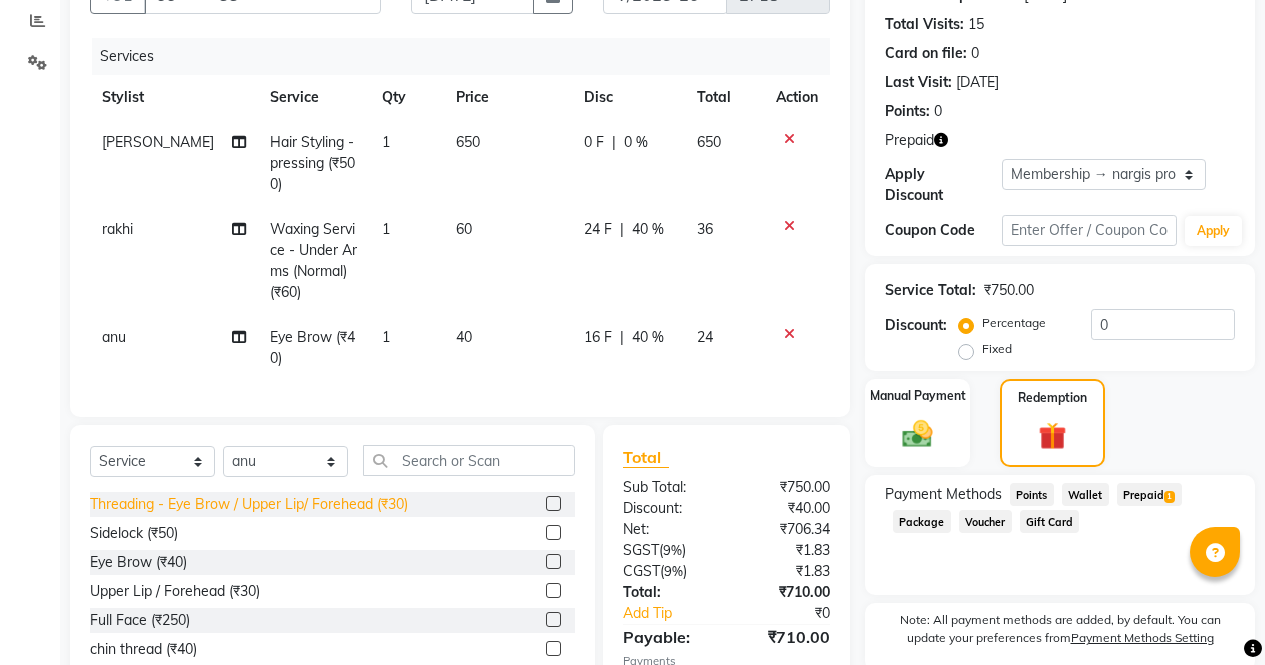 click on "Threading - Eye Brow / Upper Lip/ Forehead (₹30)" 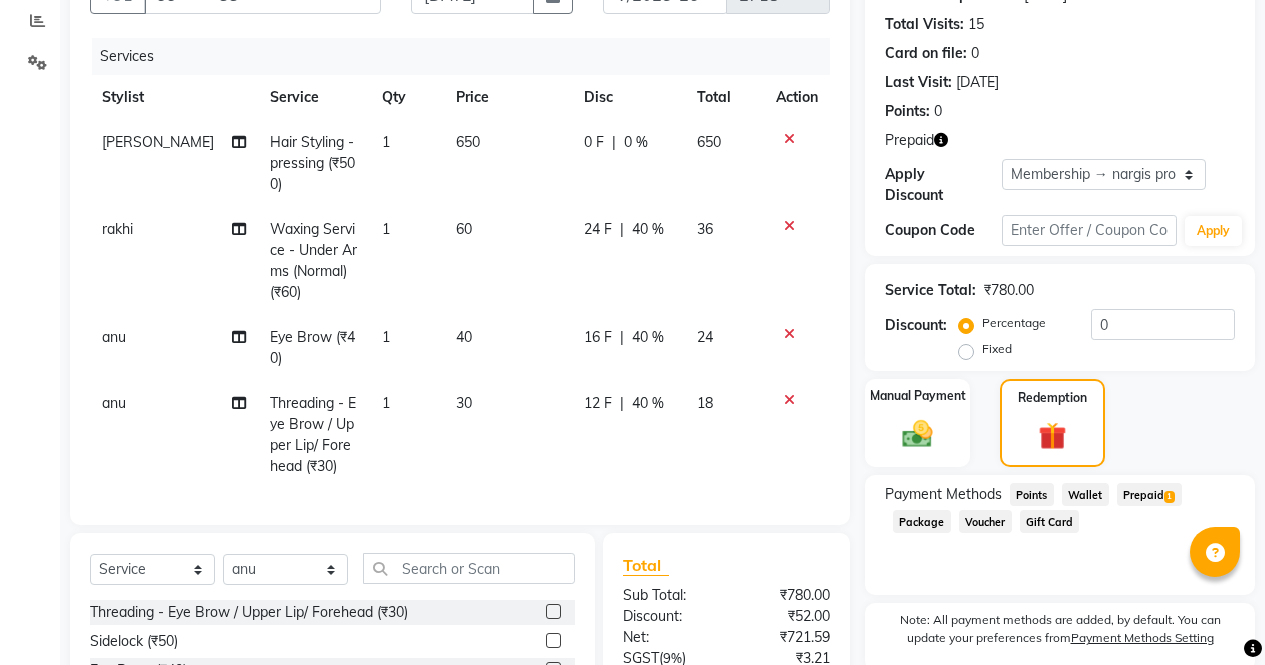 click 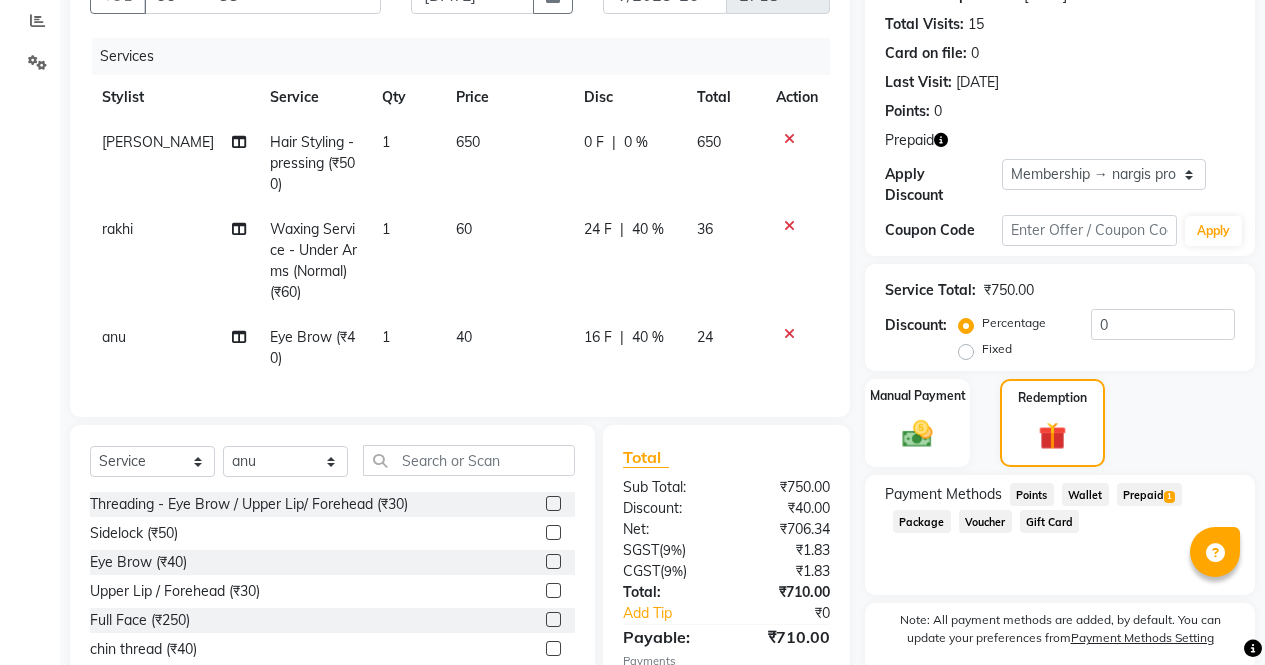 click 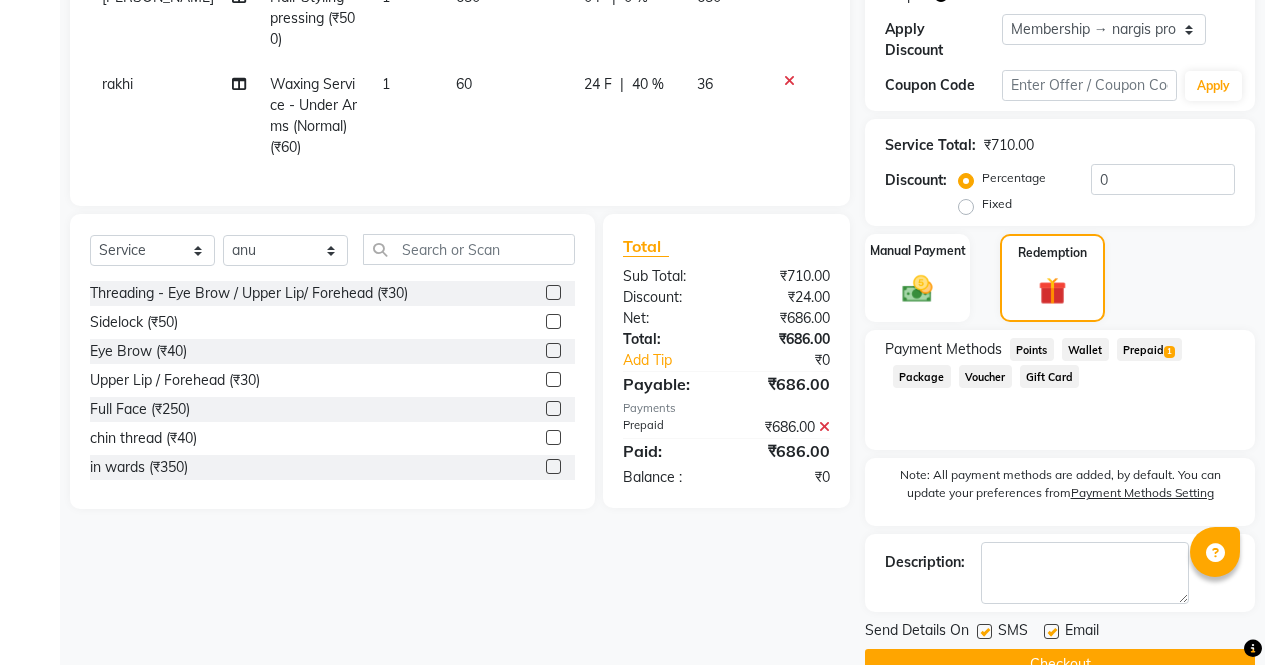 scroll, scrollTop: 371, scrollLeft: 0, axis: vertical 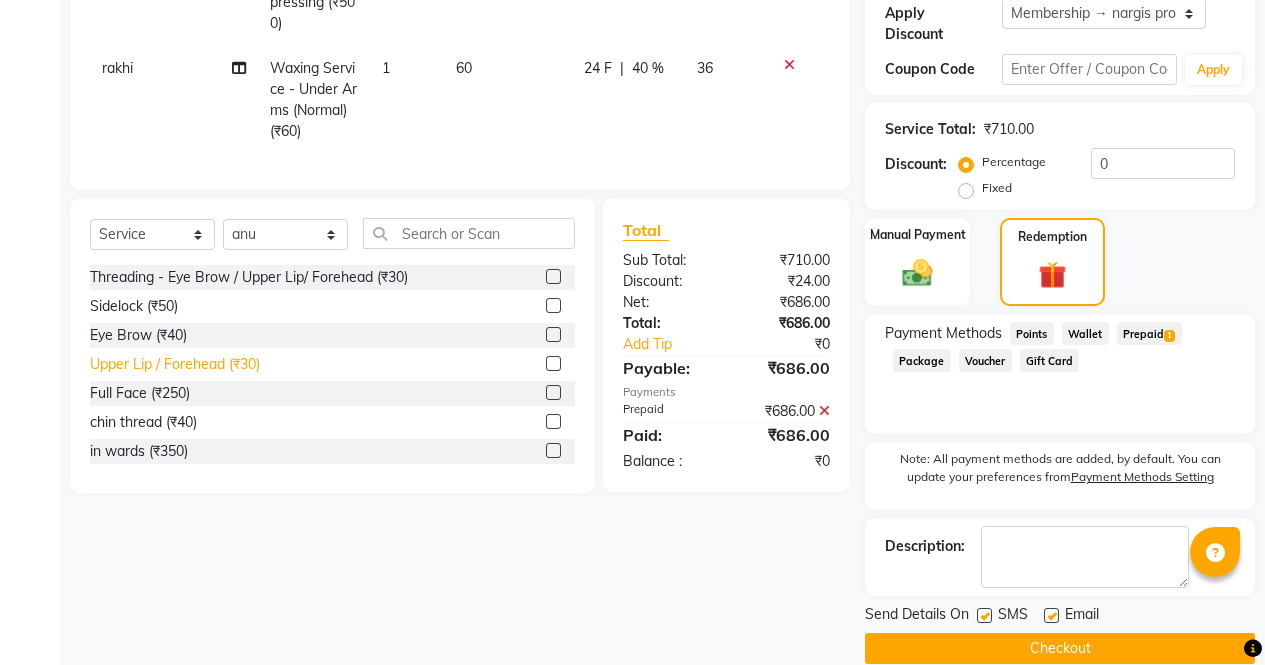 click on "Upper Lip / Forehead (₹30)" 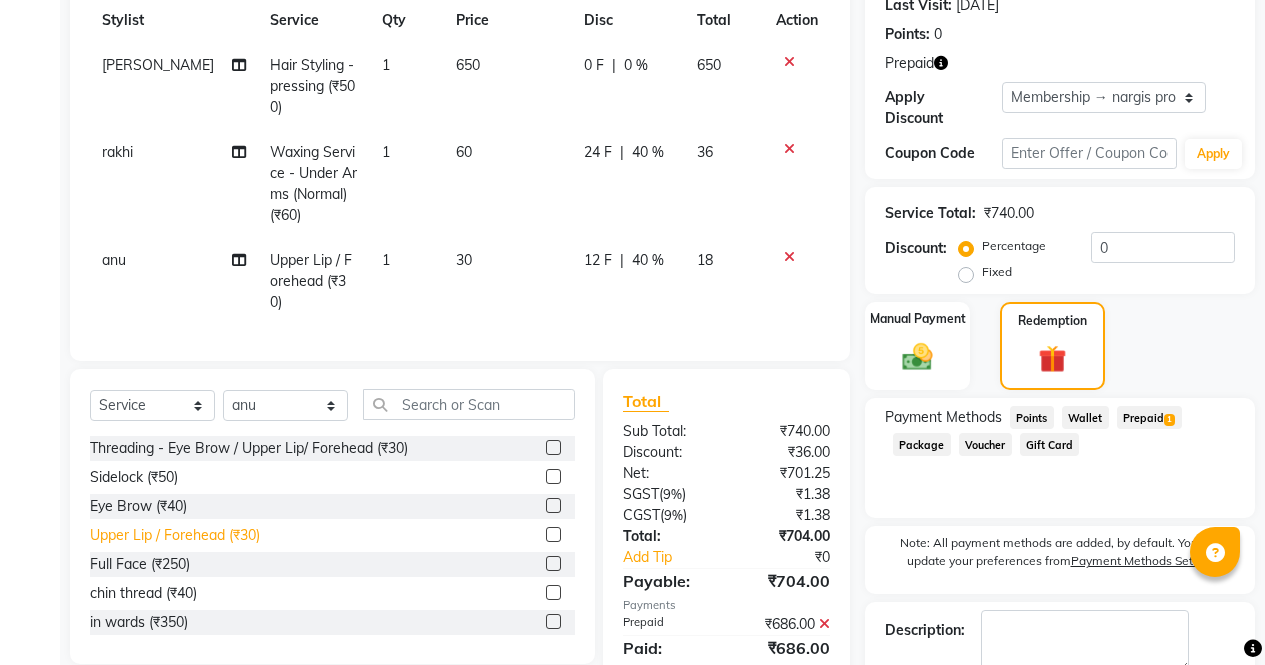 scroll, scrollTop: 384, scrollLeft: 0, axis: vertical 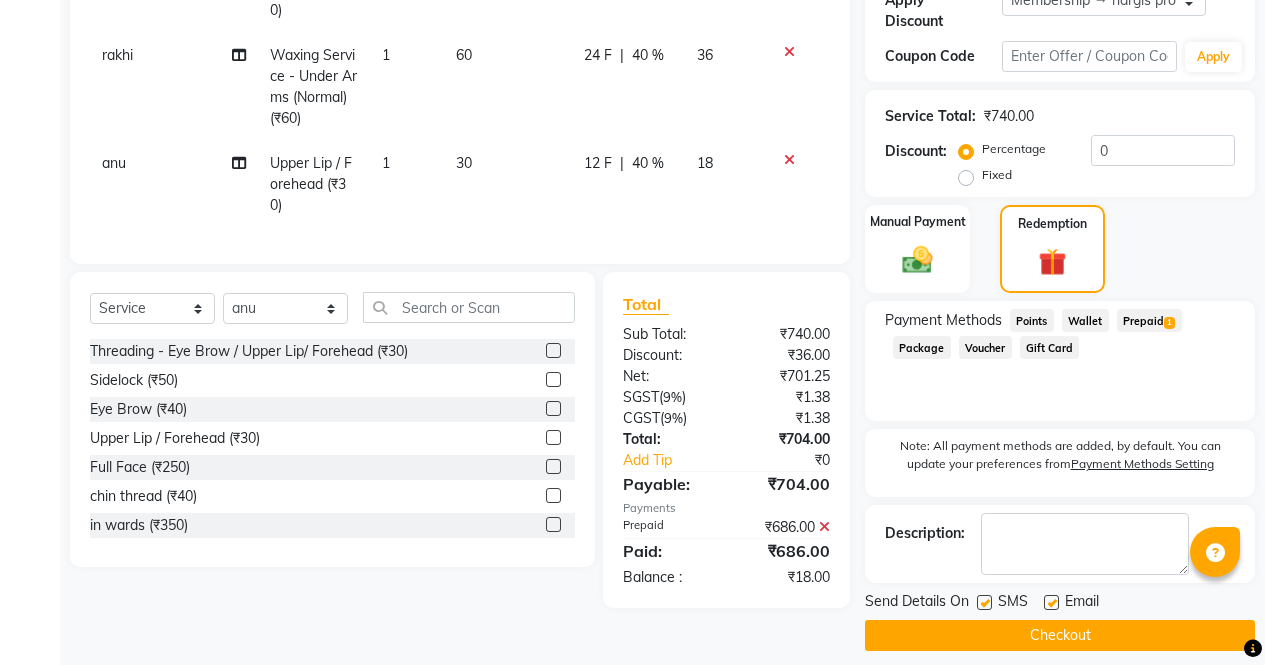 click on "Client +91 99******33 Date [DATE] Invoice Number V/2025 V/[PHONE_NUMBER] Services Stylist Service Qty Price Disc Total Action [PERSON_NAME] Hair Styling - pressing (₹500) 1 650 0 F | 0 % 650 rakhi Waxing Service - Under Arms (Normal) (₹60) 1 60 24 F | 40 % 36 anu Upper Lip / Forehead (₹30) 1 30 12 F | 40 % 18 Select  Service  Product  Membership  Package Voucher Prepaid Gift Card  Select Stylist [PERSON_NAME] [PERSON_NAME] Front Desk muskaan pratibha rakhi [PERSON_NAME] [PERSON_NAME] Threading - Eye Brow / Upper Lip/ Forehead (₹30)  Sidelock (₹50)  Eye Brow (₹40)  Upper Lip / Forehead (₹30)  Full Face (₹250)  chin thread (₹40)  in wards  (₹350)  hair accessories (₹500)  [MEDICAL_DATA] (₹700)  Waxing Service - Arms Waxing (With Underarms) (Normal) (₹200)  Waxing Service - Arms Waxing (Without Underarms) (Normal) (₹170)  Waxing Service - Legs Waxing (Normal) (₹300)  Waxing Service - Half Legs Waxing (Normal) (₹180)  Waxing Service - Back/Front Wax (Normal) (₹400)  Waxing Service - B. Wax (Normal) (₹600)" 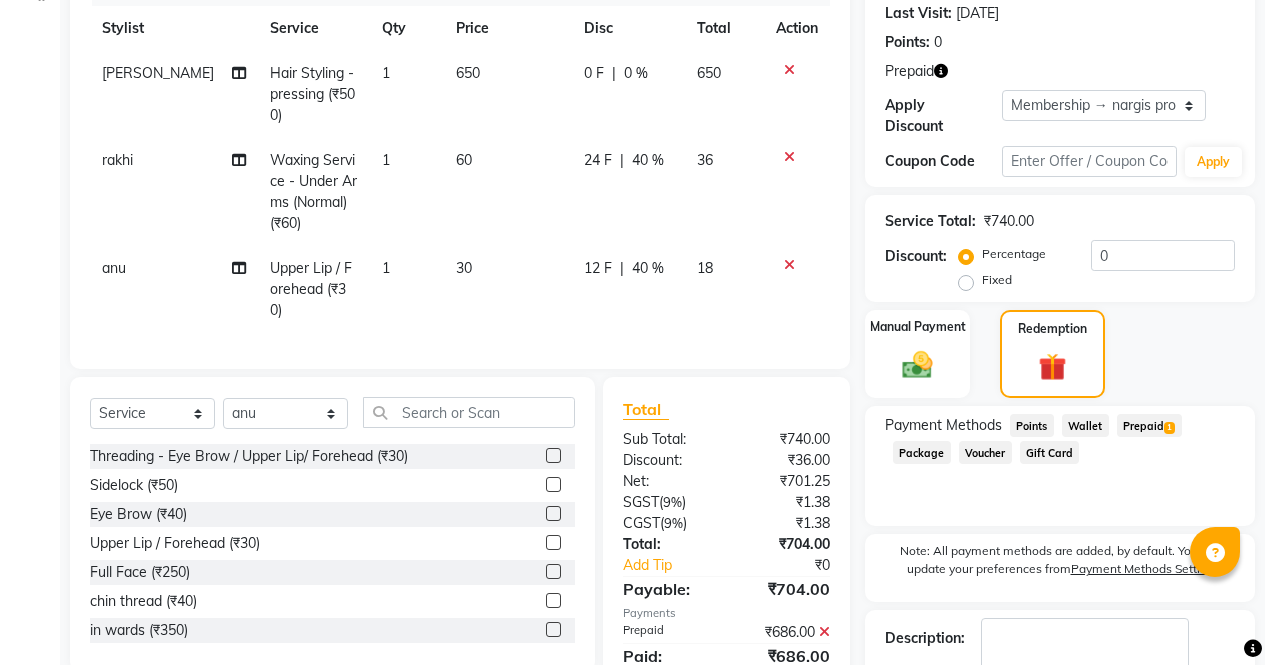 scroll, scrollTop: 231, scrollLeft: 0, axis: vertical 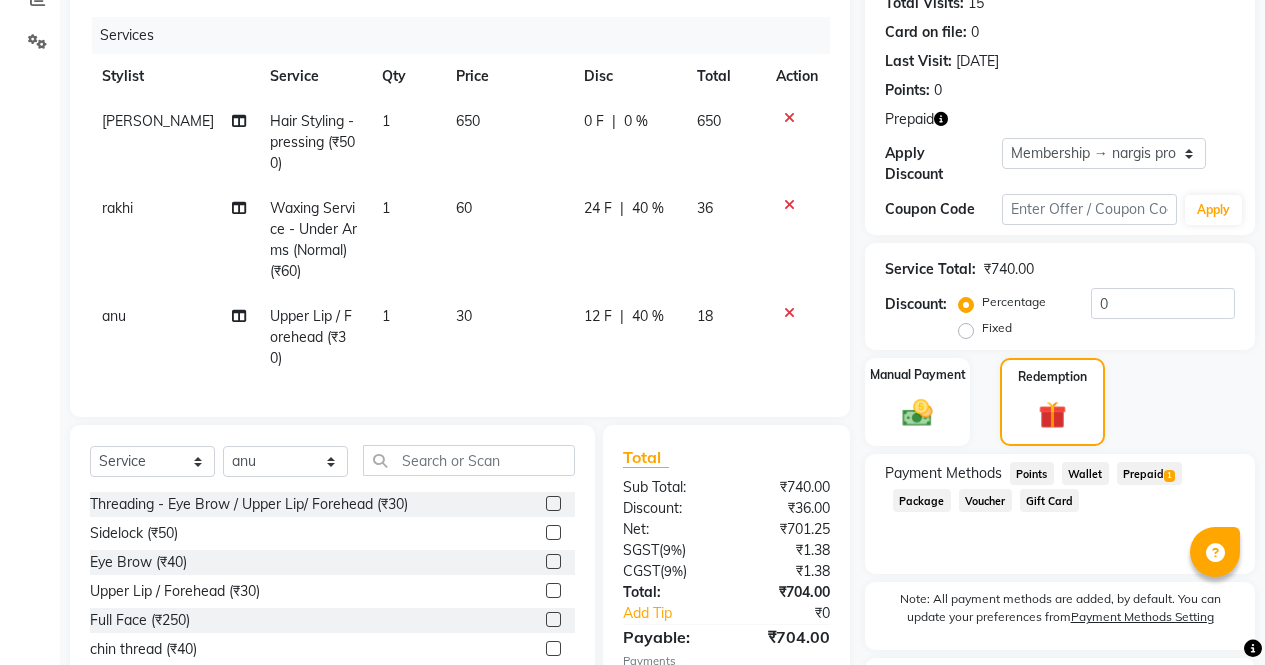 click 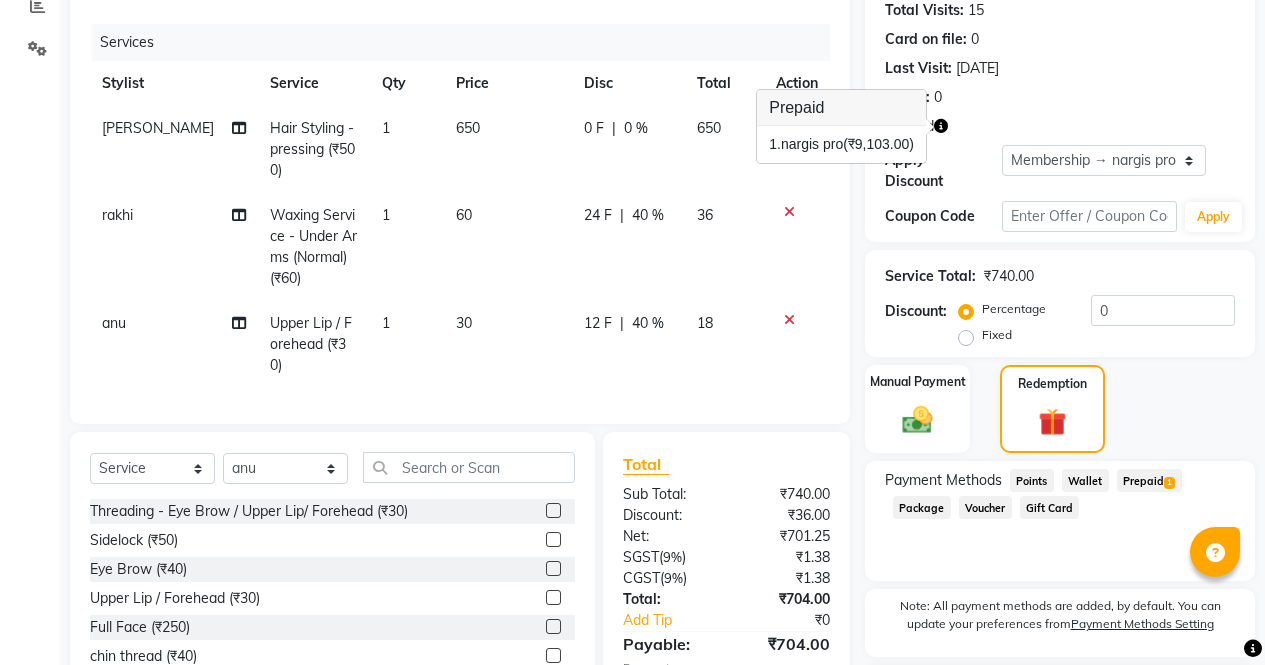scroll, scrollTop: 222, scrollLeft: 0, axis: vertical 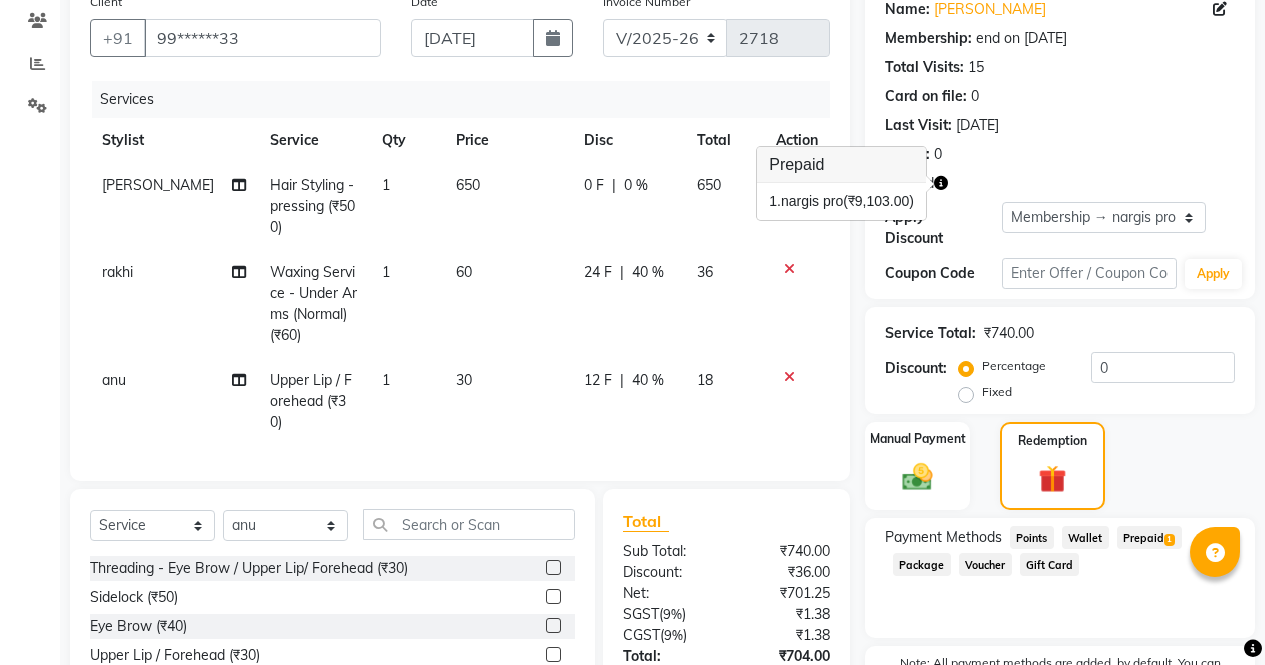 click on "Points:   0" 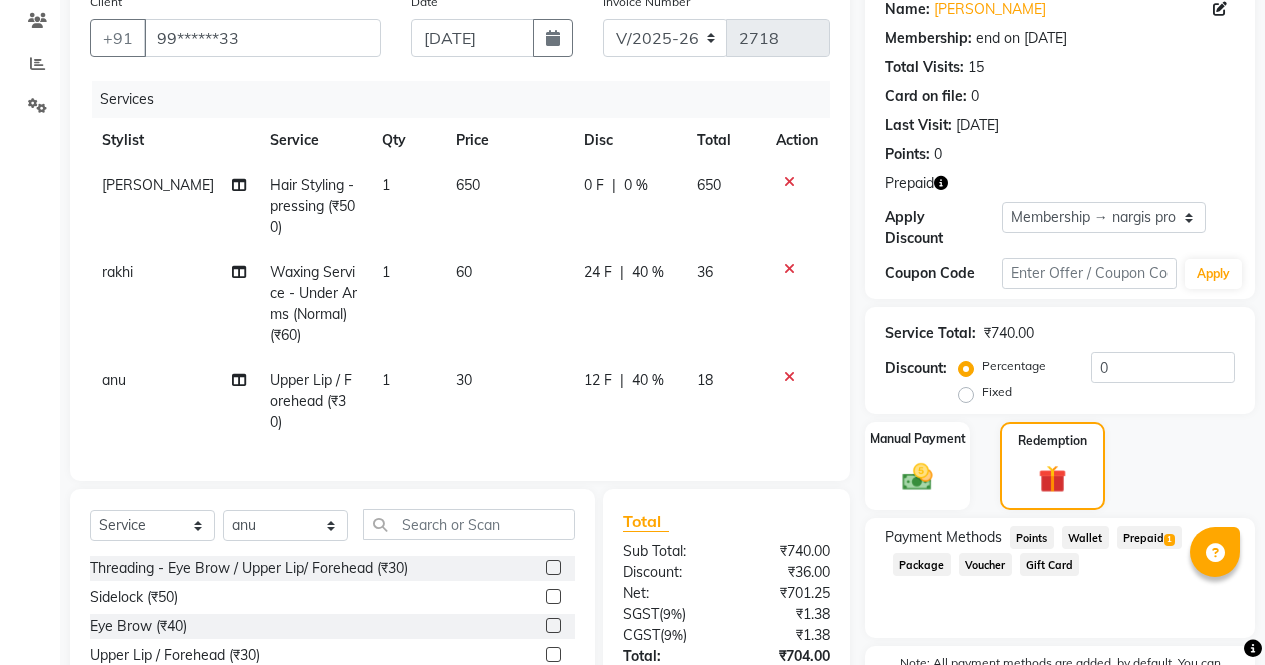 click on "Action" 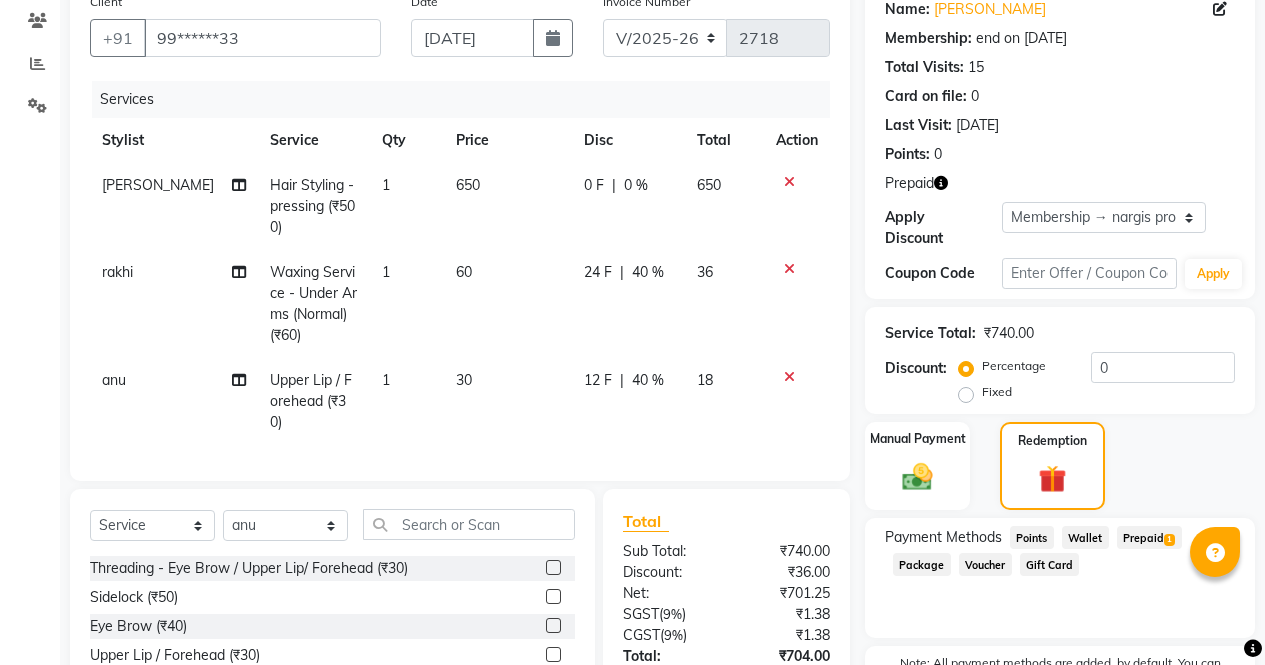 click 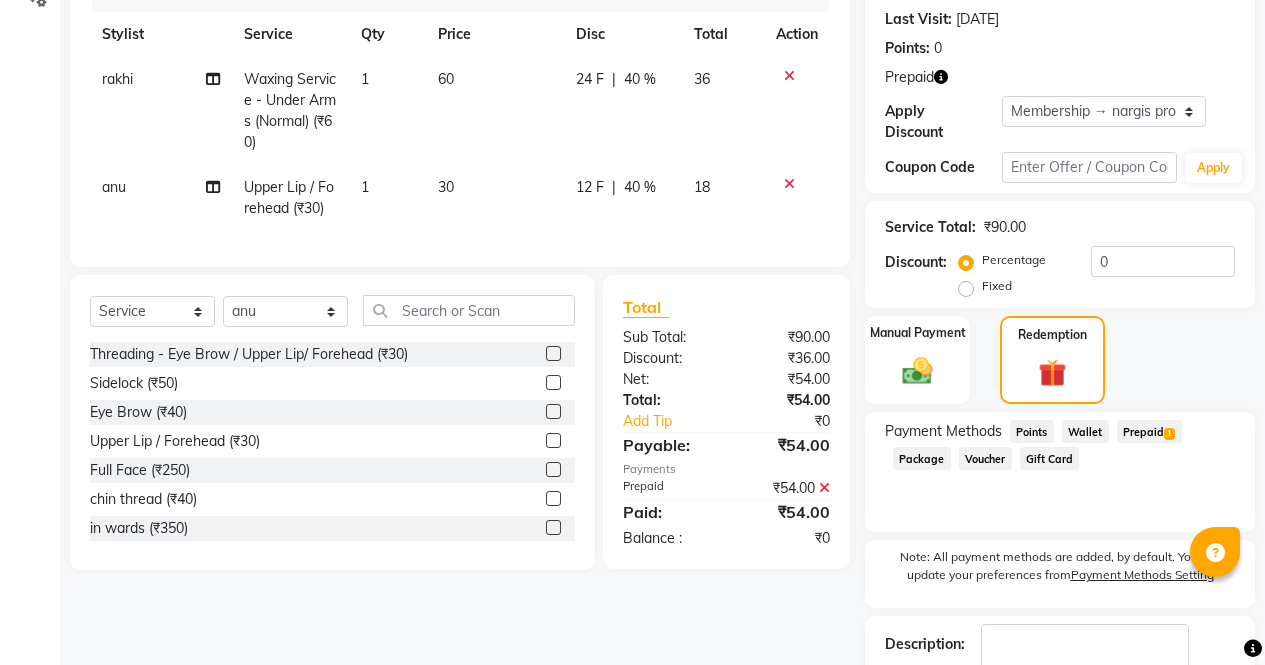 scroll, scrollTop: 233, scrollLeft: 0, axis: vertical 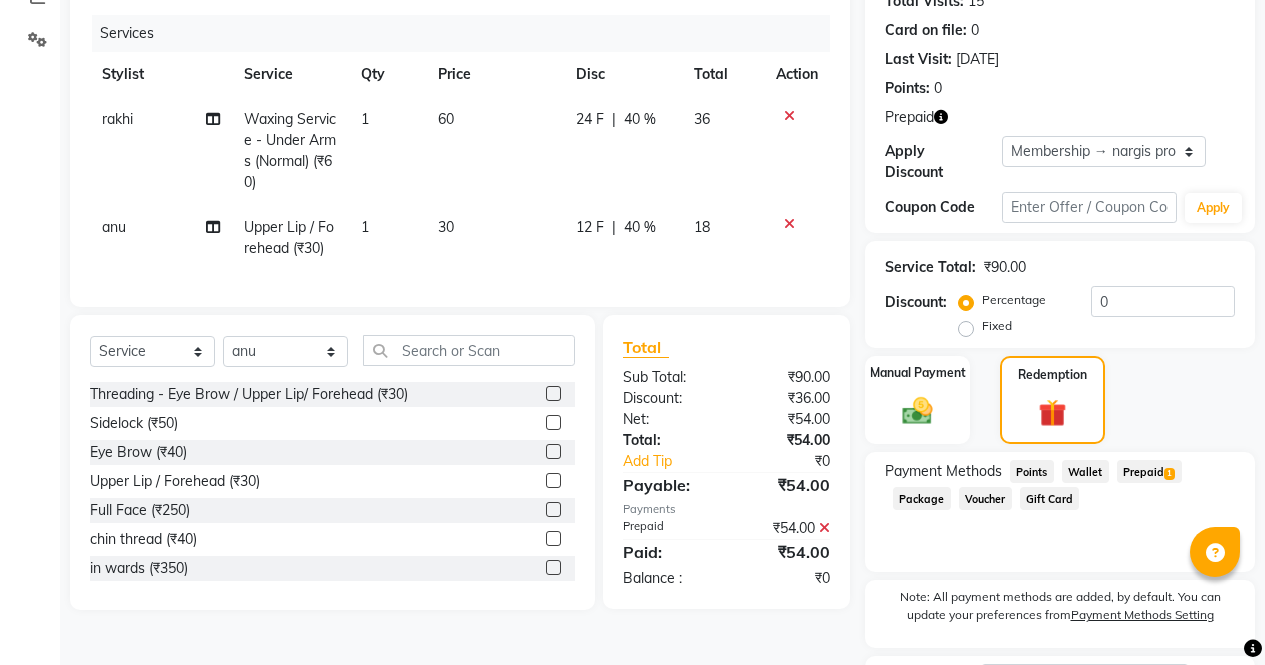 click on "Prepaid  1" 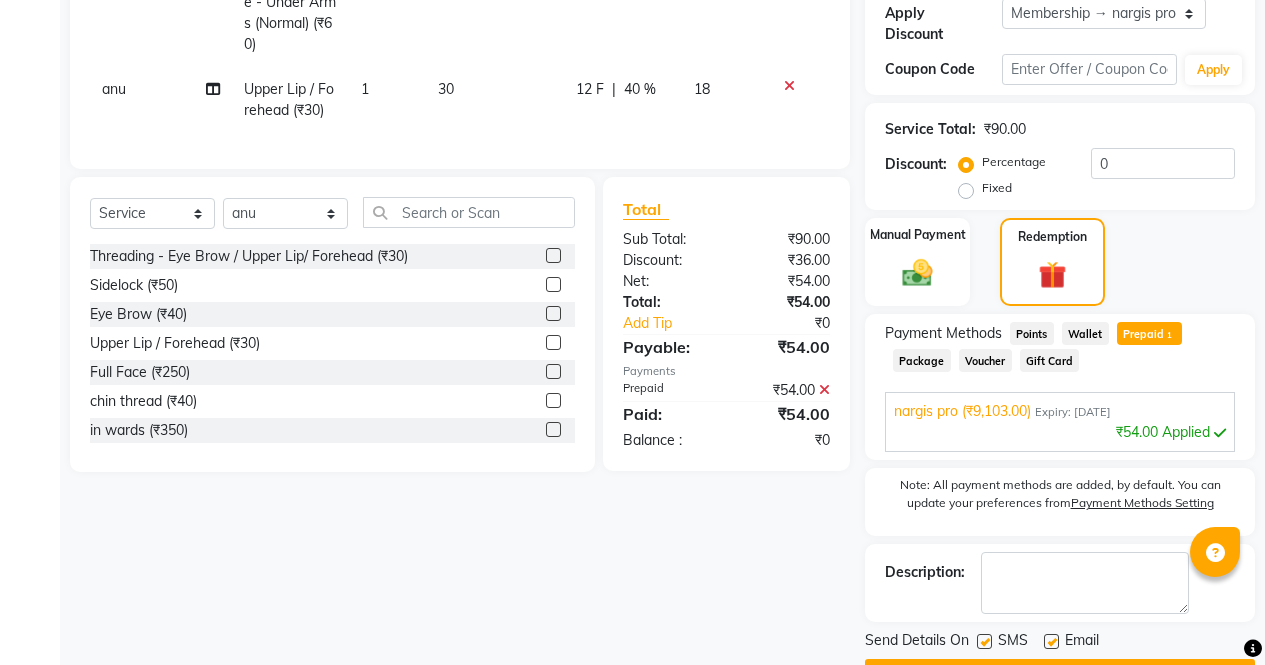 scroll, scrollTop: 369, scrollLeft: 0, axis: vertical 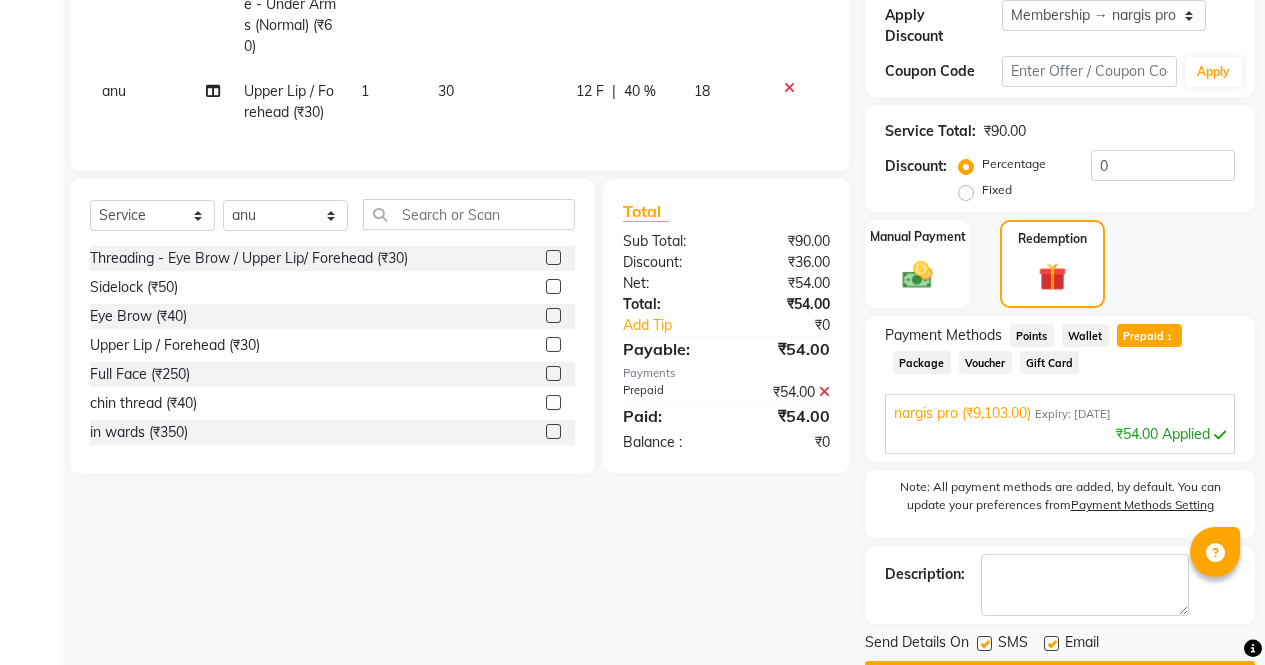 click on "Client +91 99******33 Date [DATE] Invoice Number V/2025 V/[PHONE_NUMBER] Services Stylist Service Qty Price Disc Total Action rakhi Waxing Service - Under Arms (Normal) (₹60) 1 60 24 F | 40 % 36 anu Upper Lip / Forehead (₹30) 1 30 12 F | 40 % 18 Select  Service  Product  Membership  Package Voucher Prepaid Gift Card  Select Stylist [PERSON_NAME] [PERSON_NAME] Front Desk muskaan pratibha rakhi [PERSON_NAME] [PERSON_NAME] Threading - Eye Brow / Upper Lip/ Forehead (₹30)  Sidelock (₹50)  Eye Brow (₹40)  Upper Lip / Forehead (₹30)  Full Face (₹250)  chin thread (₹40)  in wards  (₹350)  hair accessories (₹500)  [MEDICAL_DATA] (₹700)  Waxing Service - Arms Waxing (With Underarms) (Normal) (₹200)  Waxing Service - Arms Waxing (Without Underarms) (Normal) (₹170)  Waxing Service - Legs Waxing (Normal) (₹300)  Waxing Service - Half Legs Waxing (Normal) (₹180)  Waxing Service - Back/Front Wax (Normal) (₹400)  Waxing Service - Half Back/ Front Wax (Normal) (₹270)  Waxing Service - B. Wax (Normal) (₹600)   :" 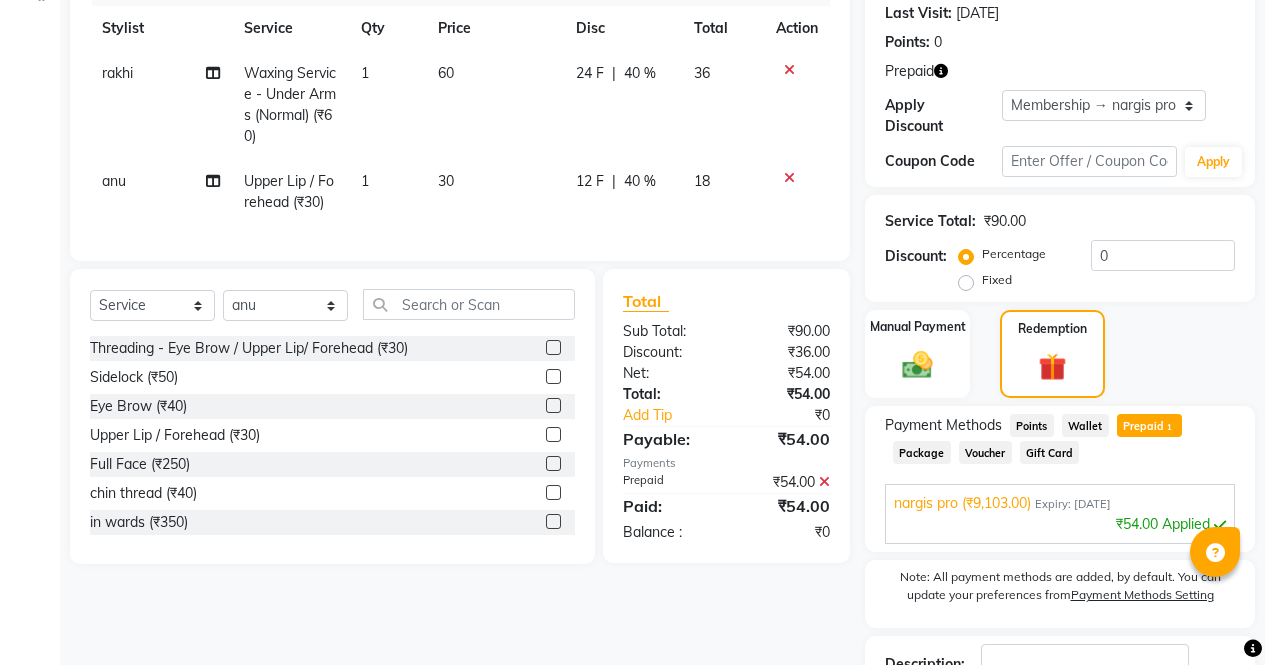 scroll, scrollTop: 285, scrollLeft: 0, axis: vertical 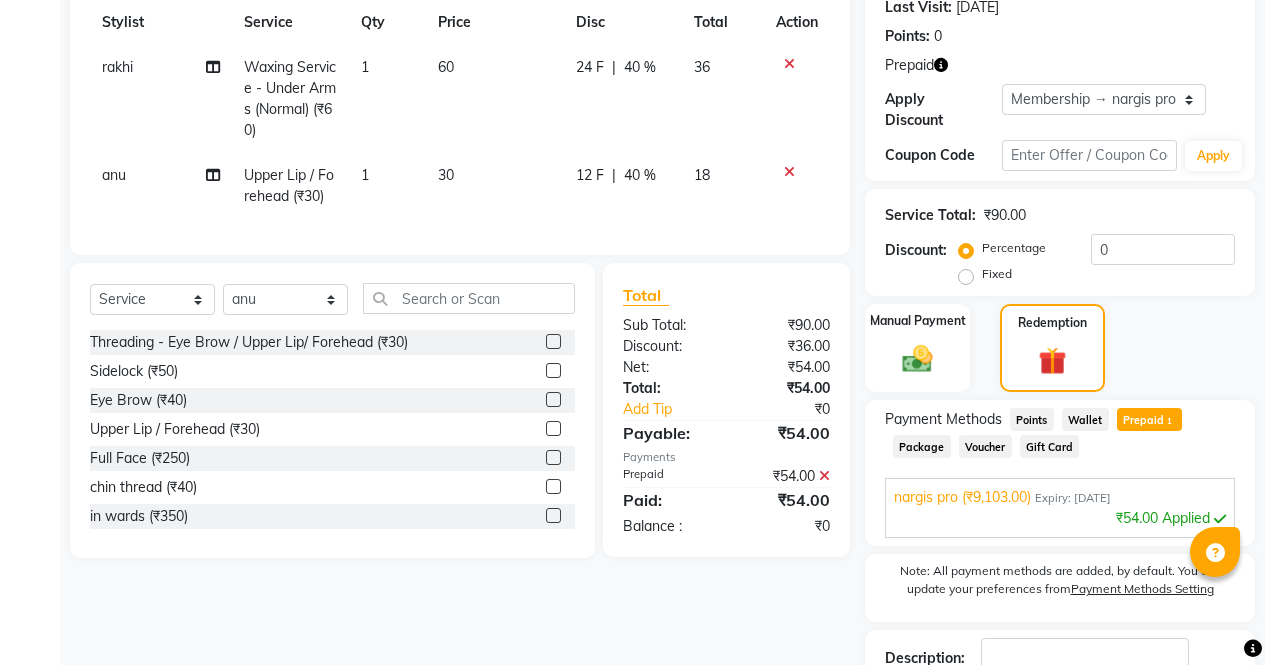 click on "Client +91 99******33 Date [DATE] Invoice Number V/2025 V/[PHONE_NUMBER] Services Stylist Service Qty Price Disc Total Action rakhi Waxing Service - Under Arms (Normal) (₹60) 1 60 24 F | 40 % 36 anu Upper Lip / Forehead (₹30) 1 30 12 F | 40 % 18 Select  Service  Product  Membership  Package Voucher Prepaid Gift Card  Select Stylist [PERSON_NAME] [PERSON_NAME] Front Desk muskaan pratibha rakhi [PERSON_NAME] [PERSON_NAME] Threading - Eye Brow / Upper Lip/ Forehead (₹30)  Sidelock (₹50)  Eye Brow (₹40)  Upper Lip / Forehead (₹30)  Full Face (₹250)  chin thread (₹40)  in wards  (₹350)  hair accessories (₹500)  [MEDICAL_DATA] (₹700)  Waxing Service - Arms Waxing (With Underarms) (Normal) (₹200)  Waxing Service - Arms Waxing (Without Underarms) (Normal) (₹170)  Waxing Service - Legs Waxing (Normal) (₹300)  Waxing Service - Half Legs Waxing (Normal) (₹180)  Waxing Service - Back/Front Wax (Normal) (₹400)  Waxing Service - Half Back/ Front Wax (Normal) (₹270)  Waxing Service - B. Wax (Normal) (₹600)   :" 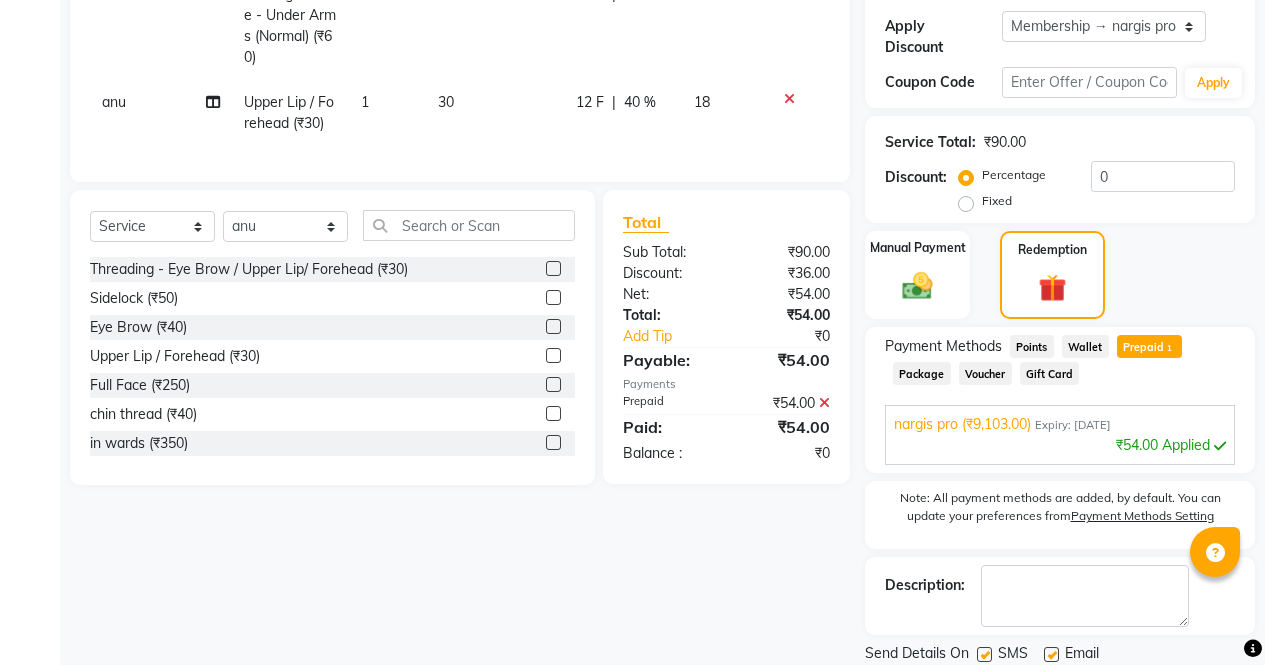 scroll, scrollTop: 410, scrollLeft: 0, axis: vertical 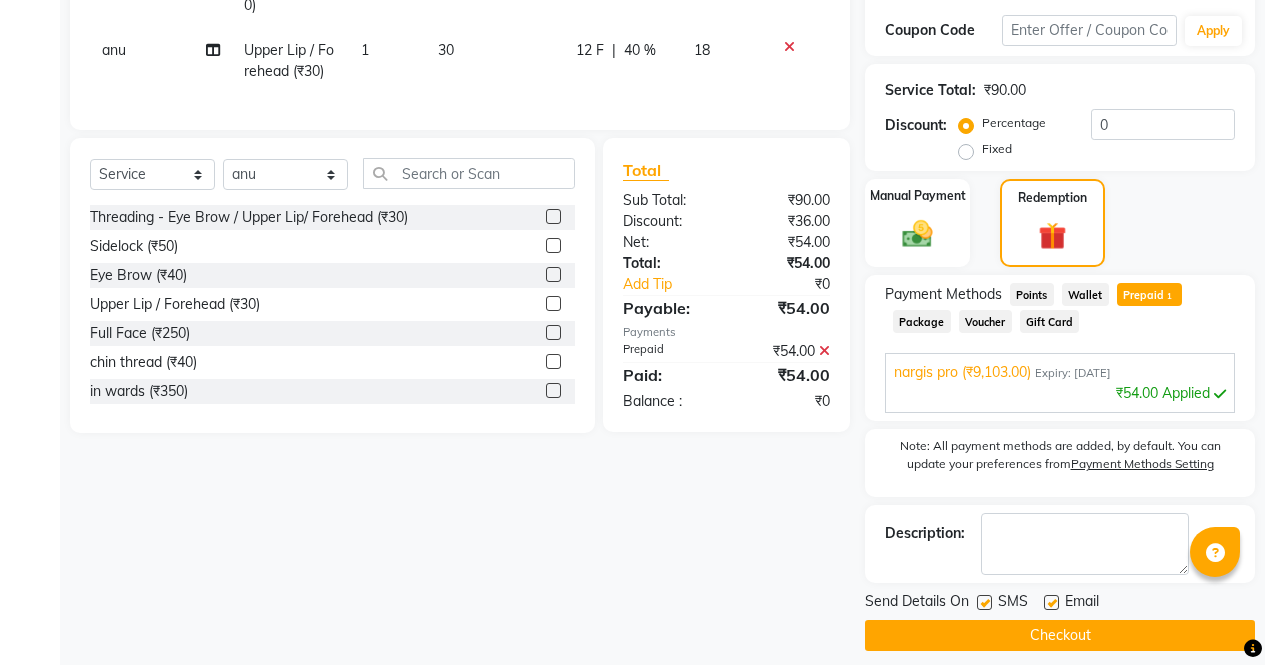 click on "Checkout" 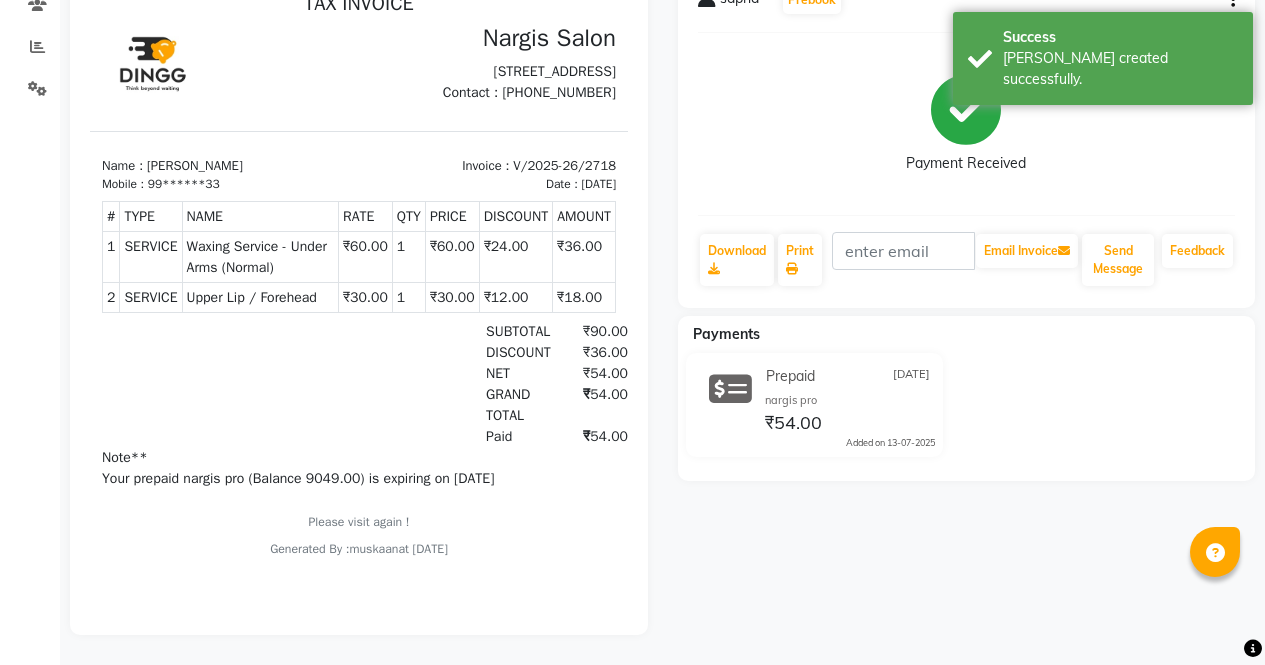 scroll, scrollTop: 0, scrollLeft: 0, axis: both 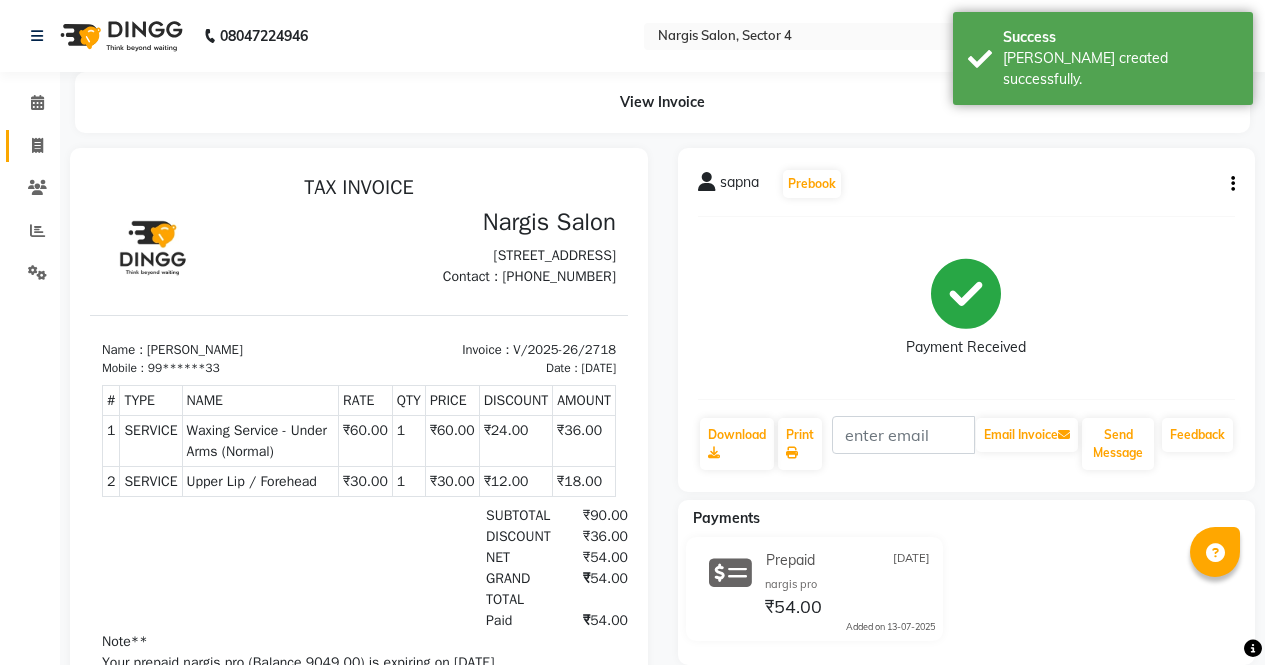 click 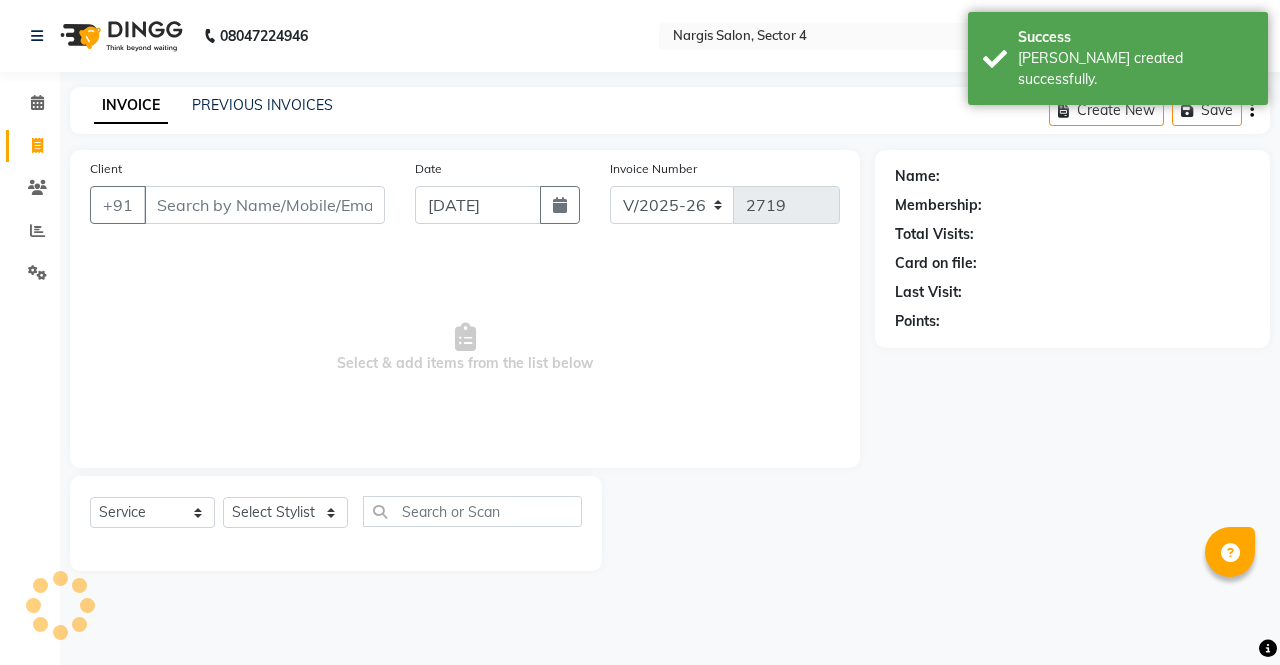 click on "Client" at bounding box center [264, 205] 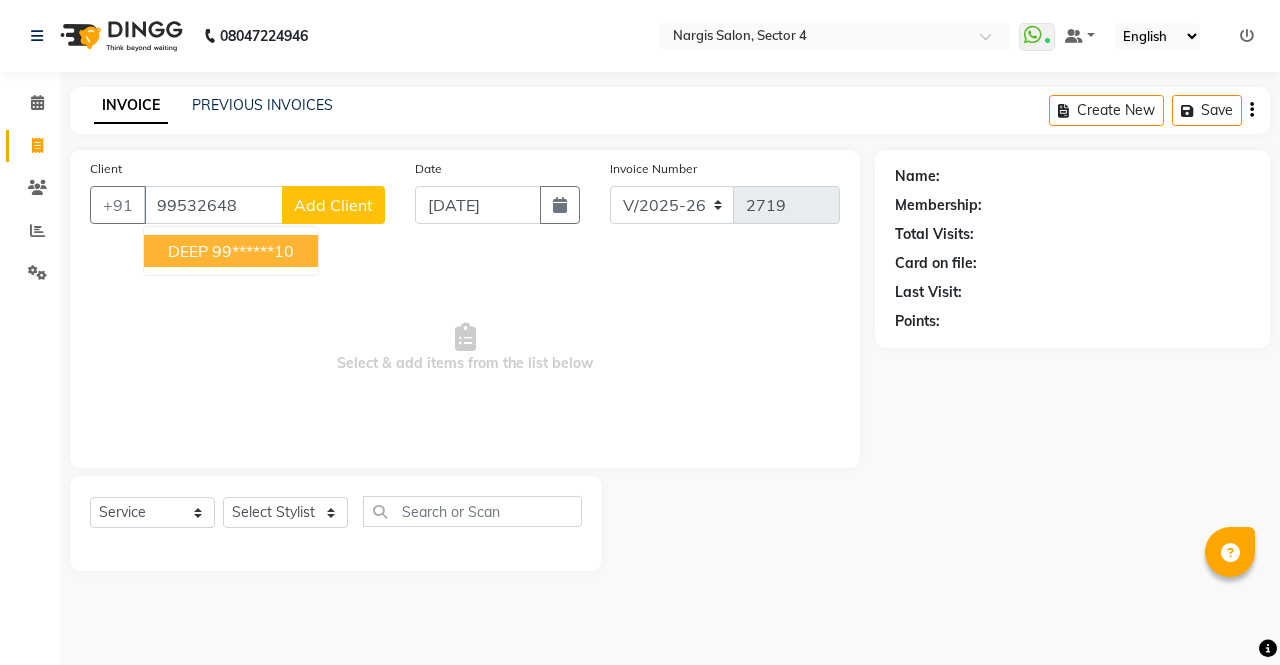 click on "DEEP" at bounding box center (188, 251) 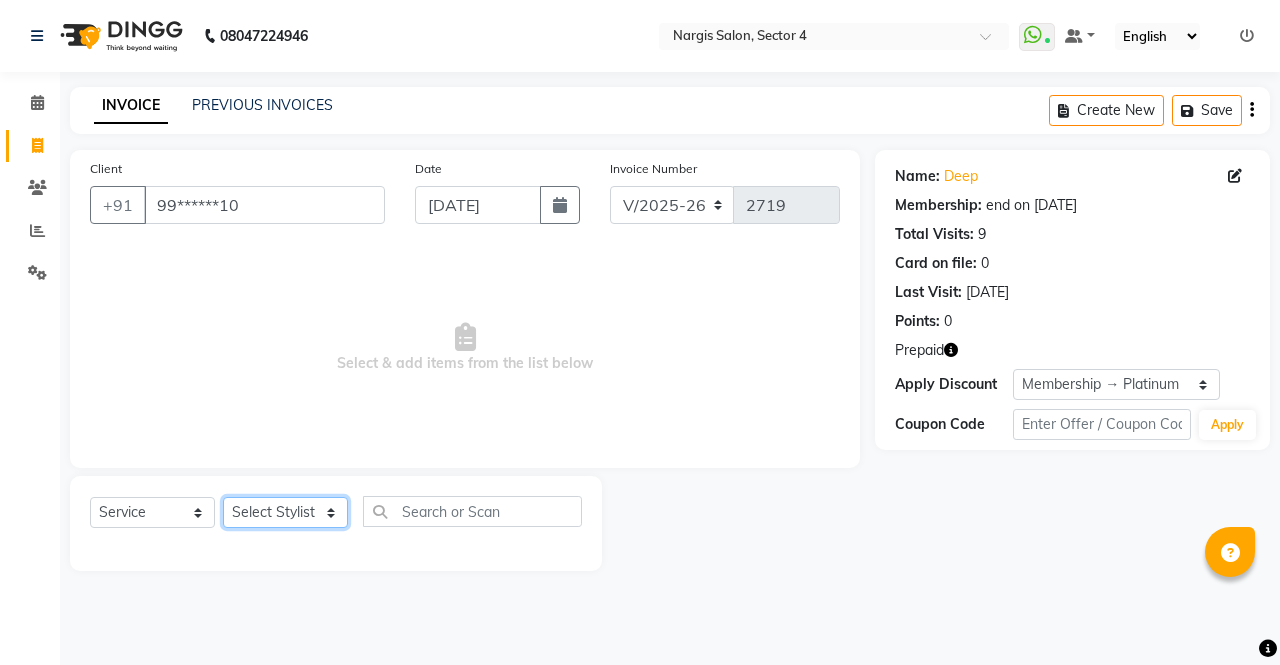 click on "Select Stylist [PERSON_NAME] [PERSON_NAME] Front Desk muskaan pratibha rakhi [PERSON_NAME] [PERSON_NAME]" 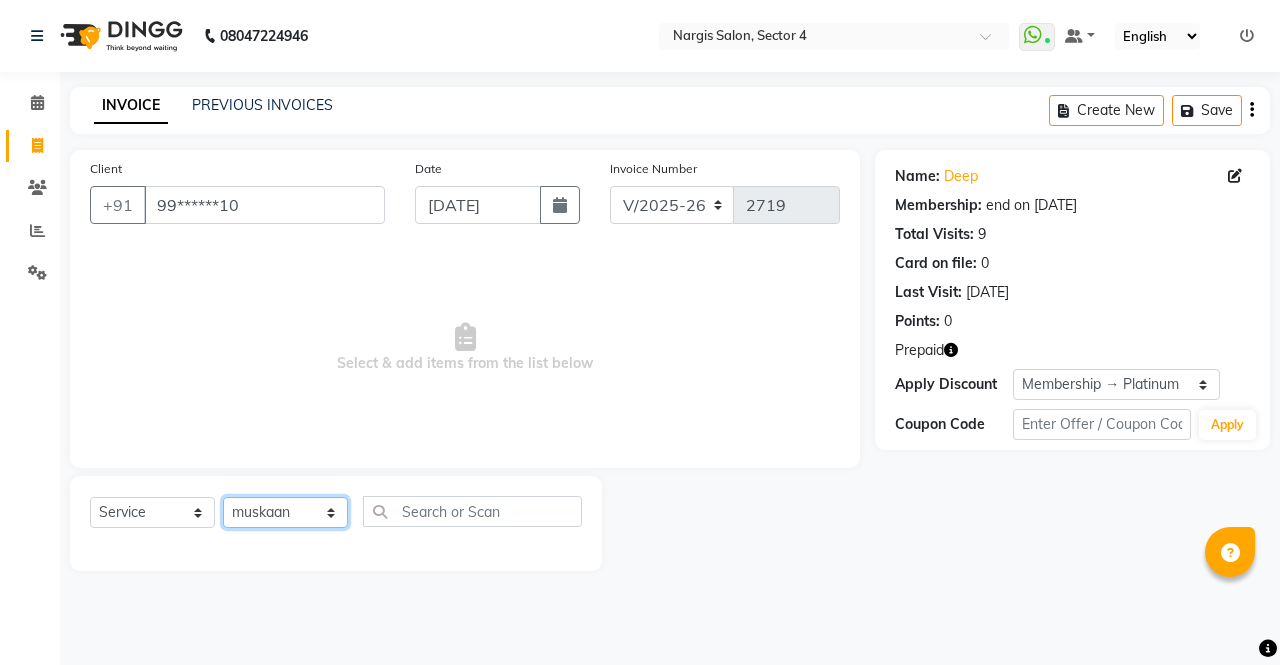 click on "Select Stylist [PERSON_NAME] [PERSON_NAME] Front Desk muskaan pratibha rakhi [PERSON_NAME] [PERSON_NAME]" 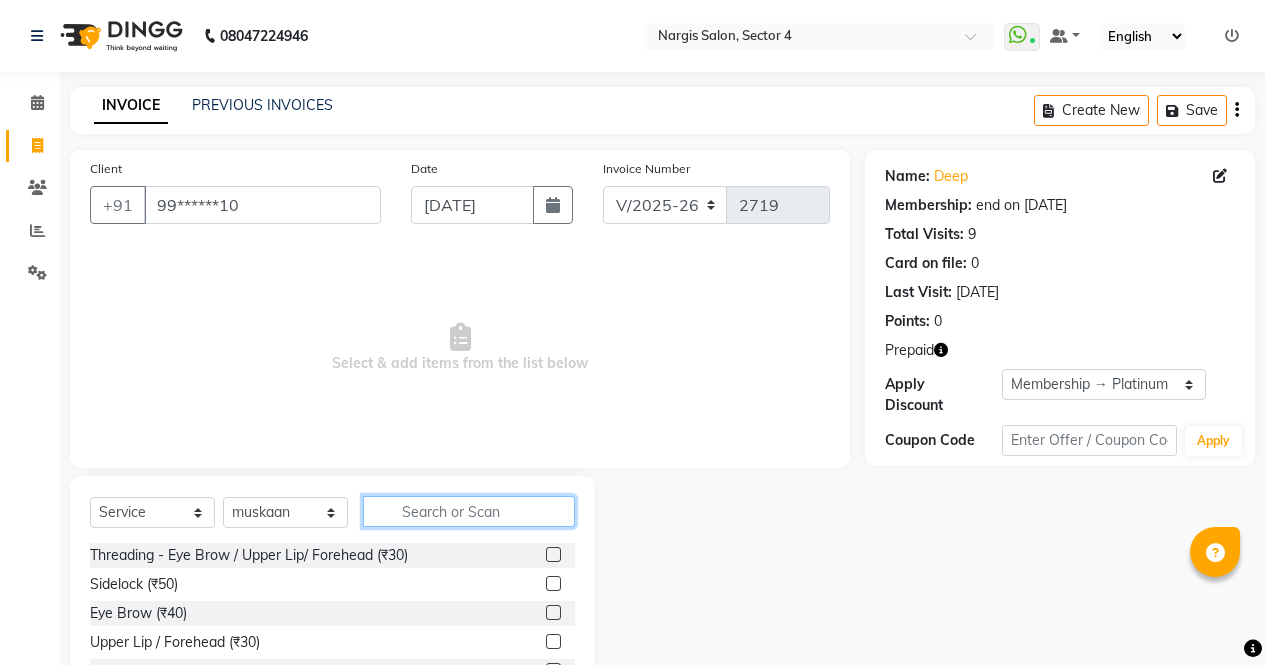 click 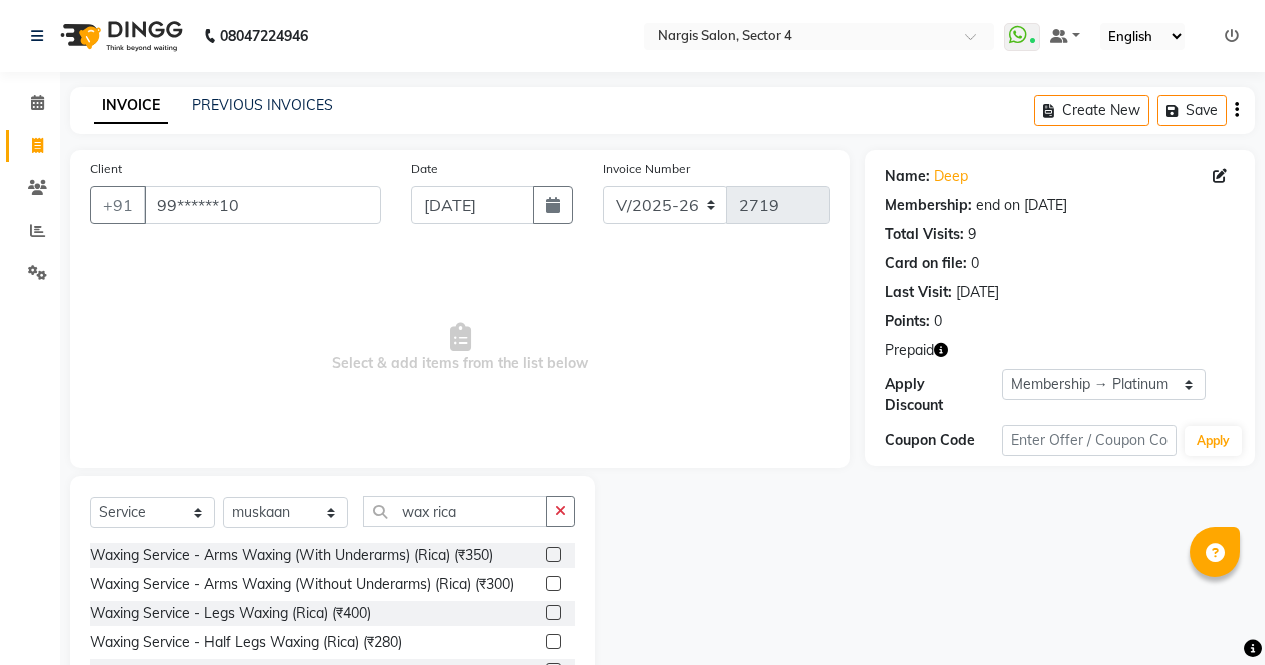 click 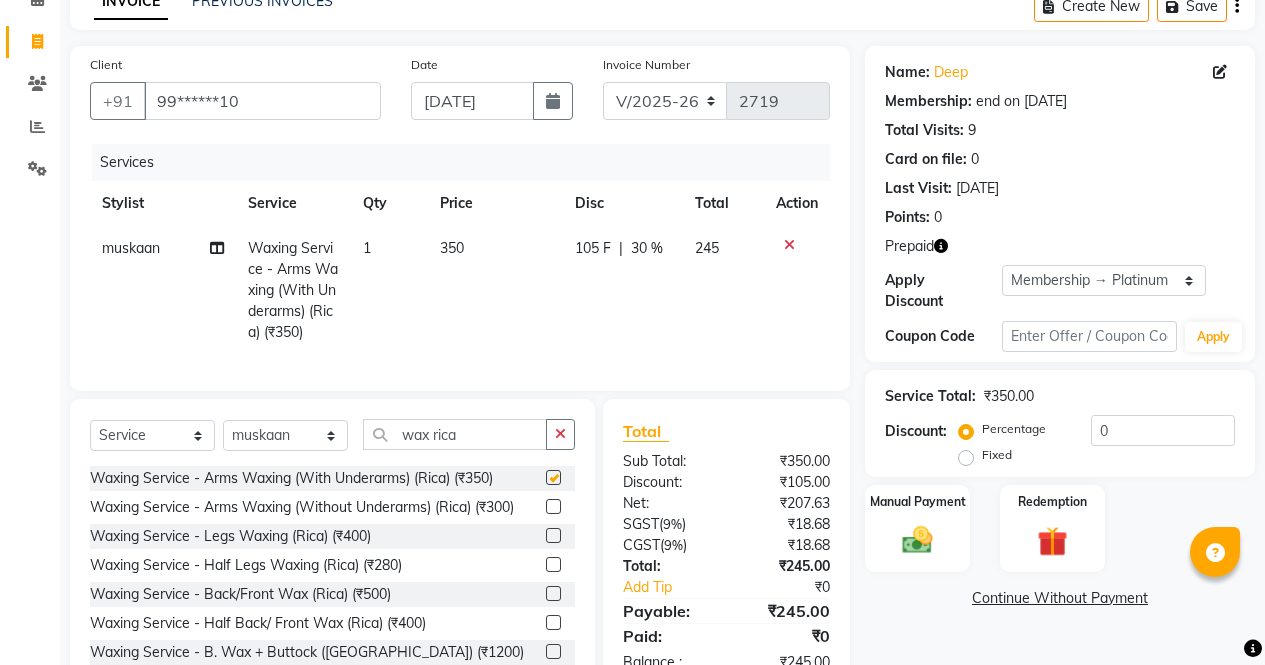 scroll, scrollTop: 178, scrollLeft: 0, axis: vertical 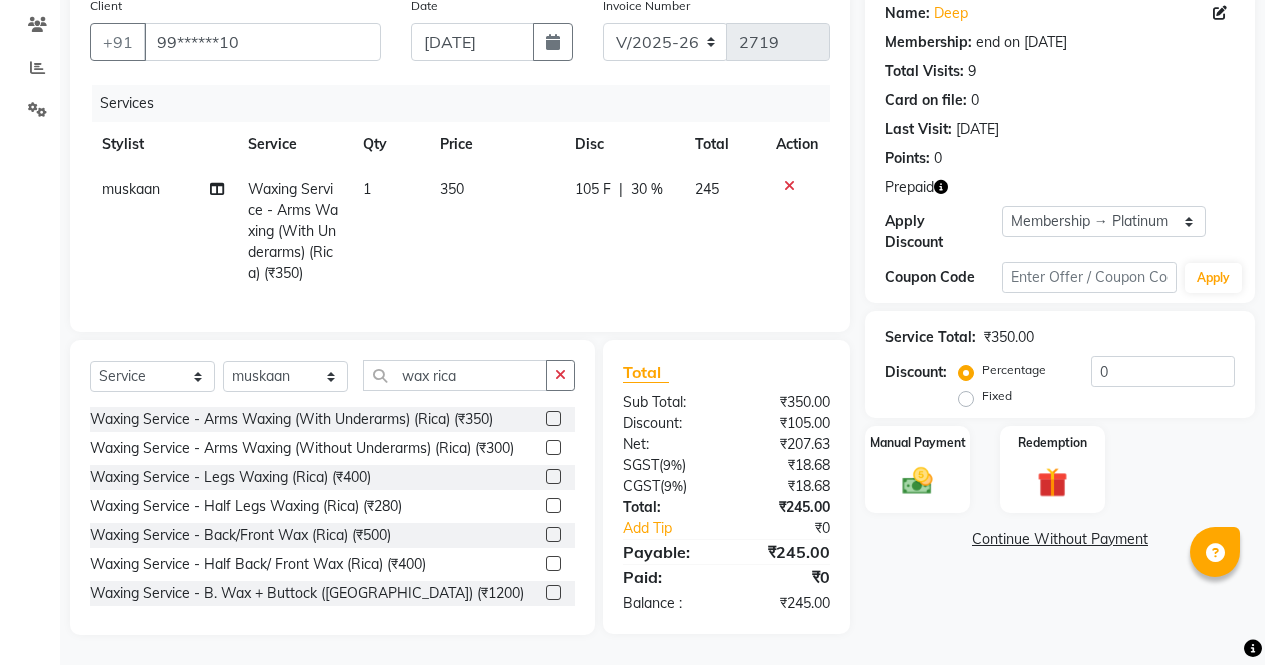 click 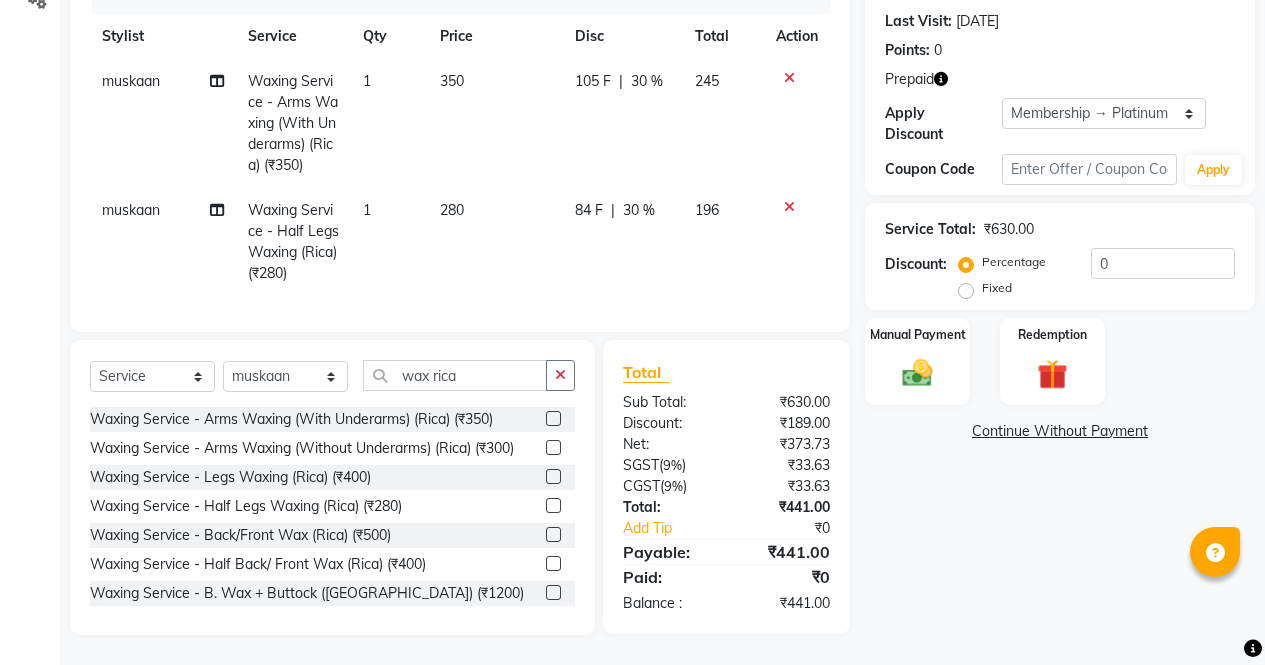 scroll, scrollTop: 285, scrollLeft: 0, axis: vertical 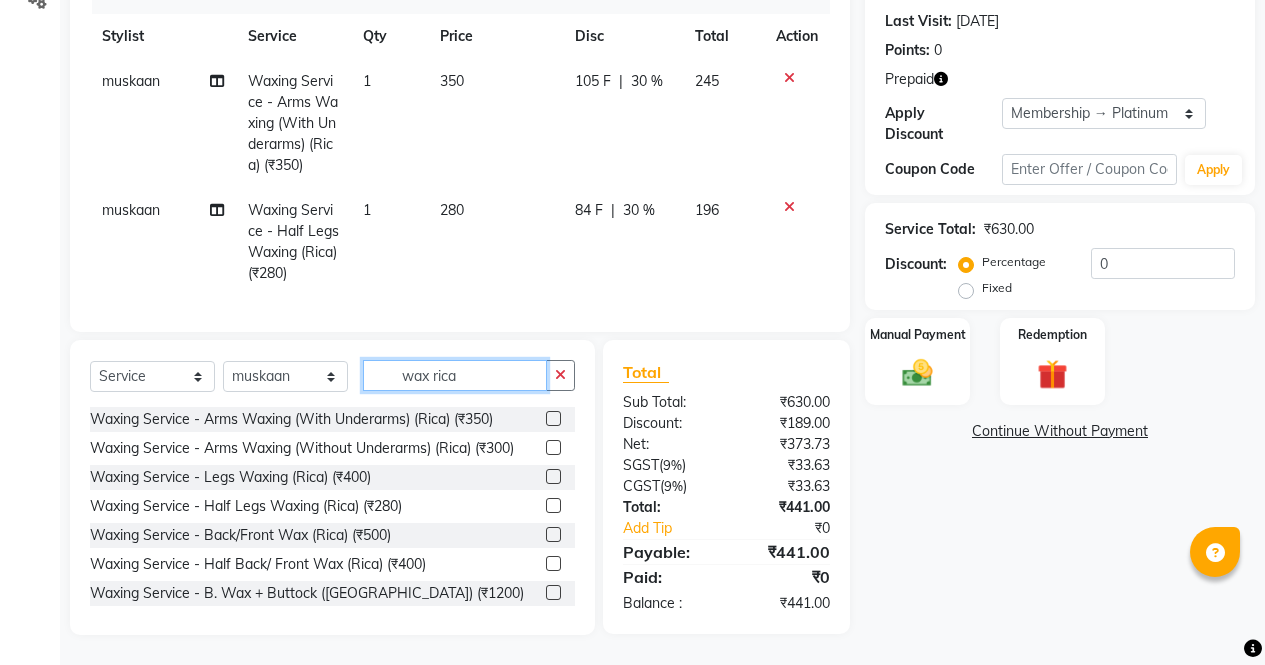 click on "wax rica" 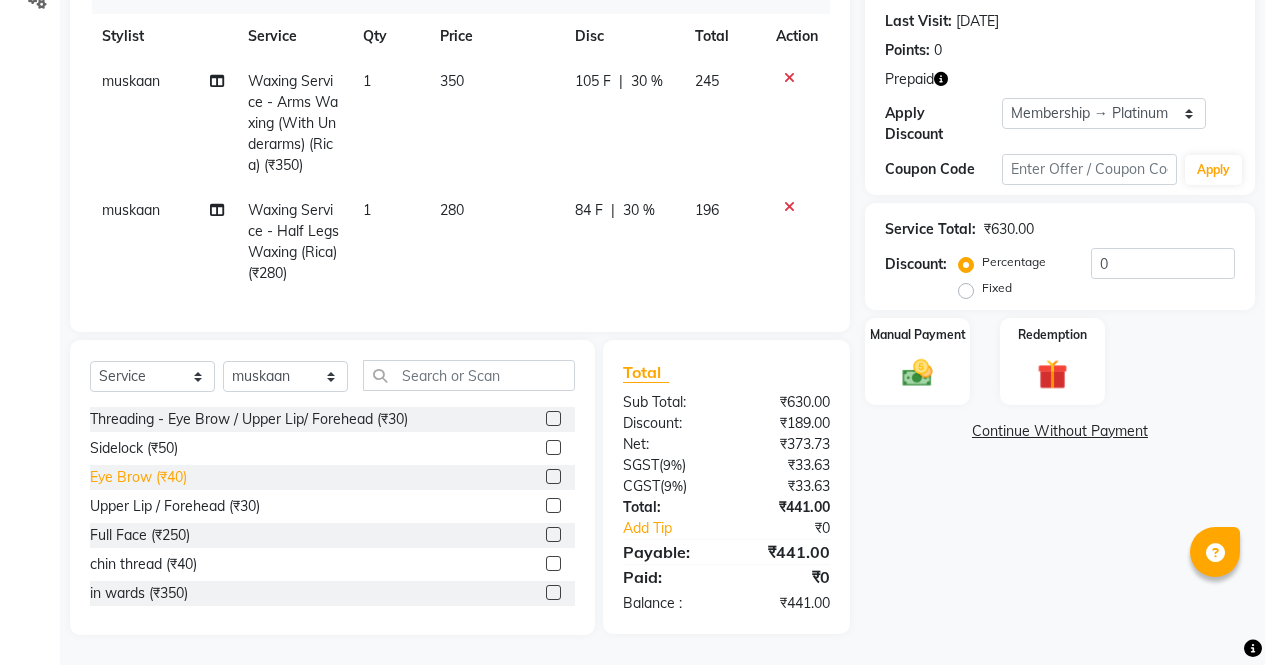 click on "Eye Brow (₹40)" 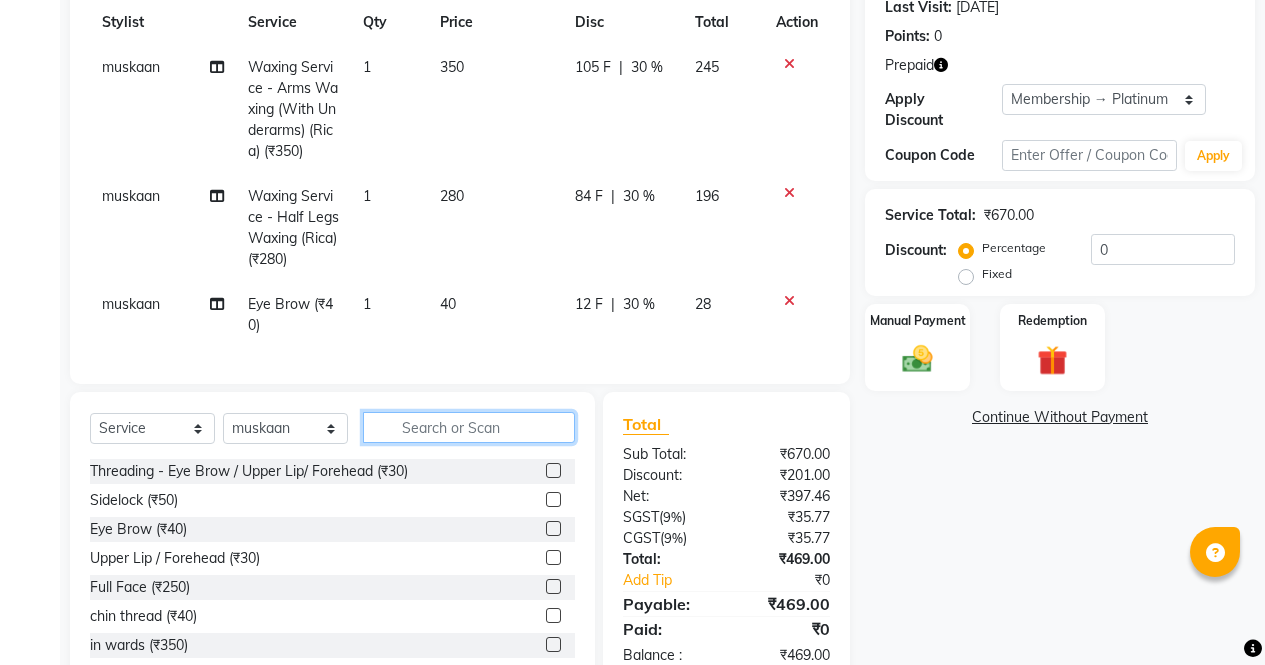 click 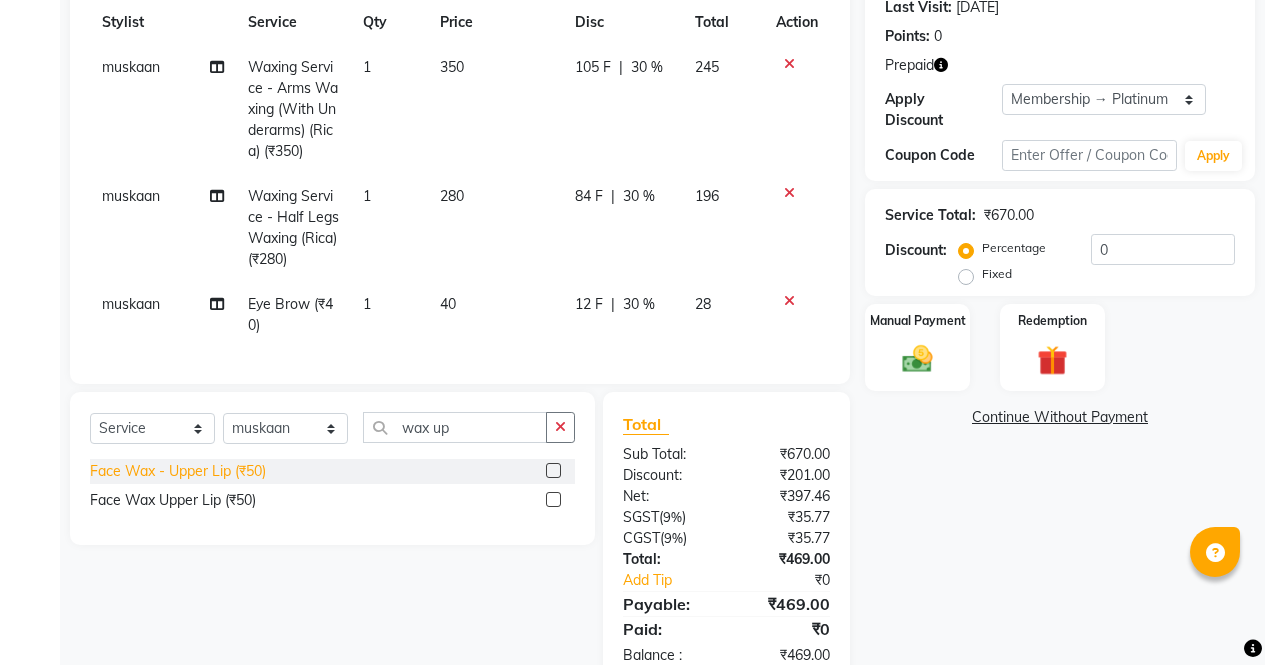 click on "Face Wax - Upper Lip (₹50)" 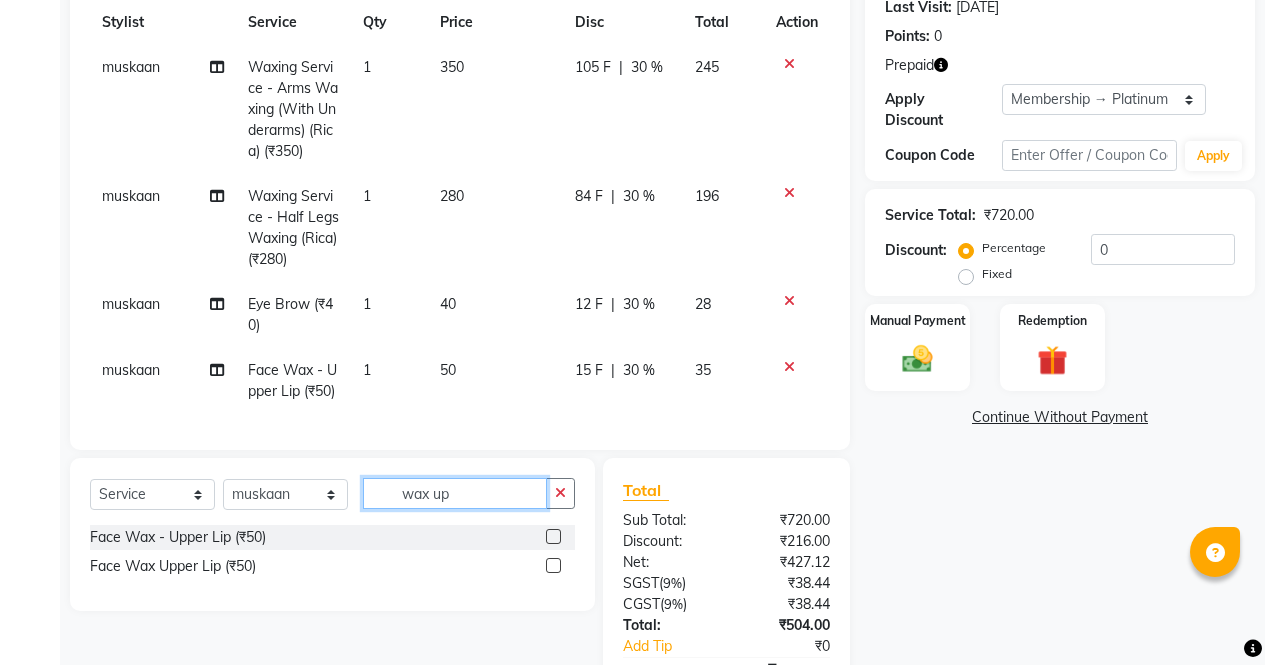 click on "wax up" 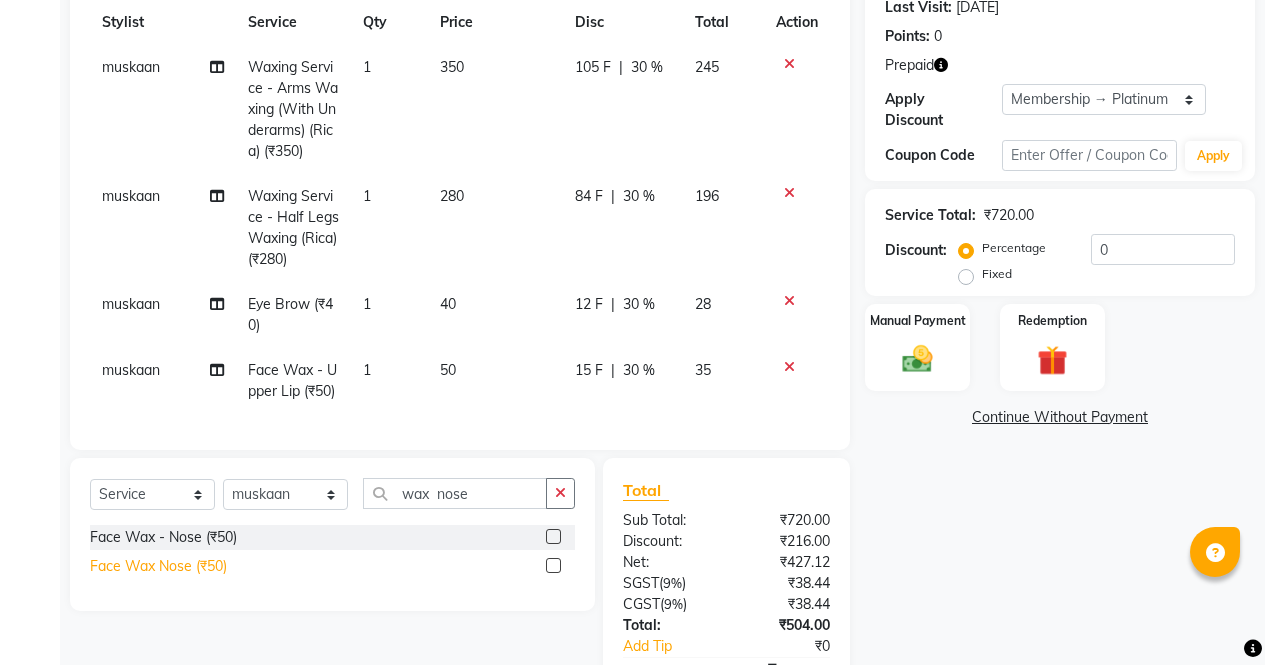 click on "Face Wax Nose (₹50)" 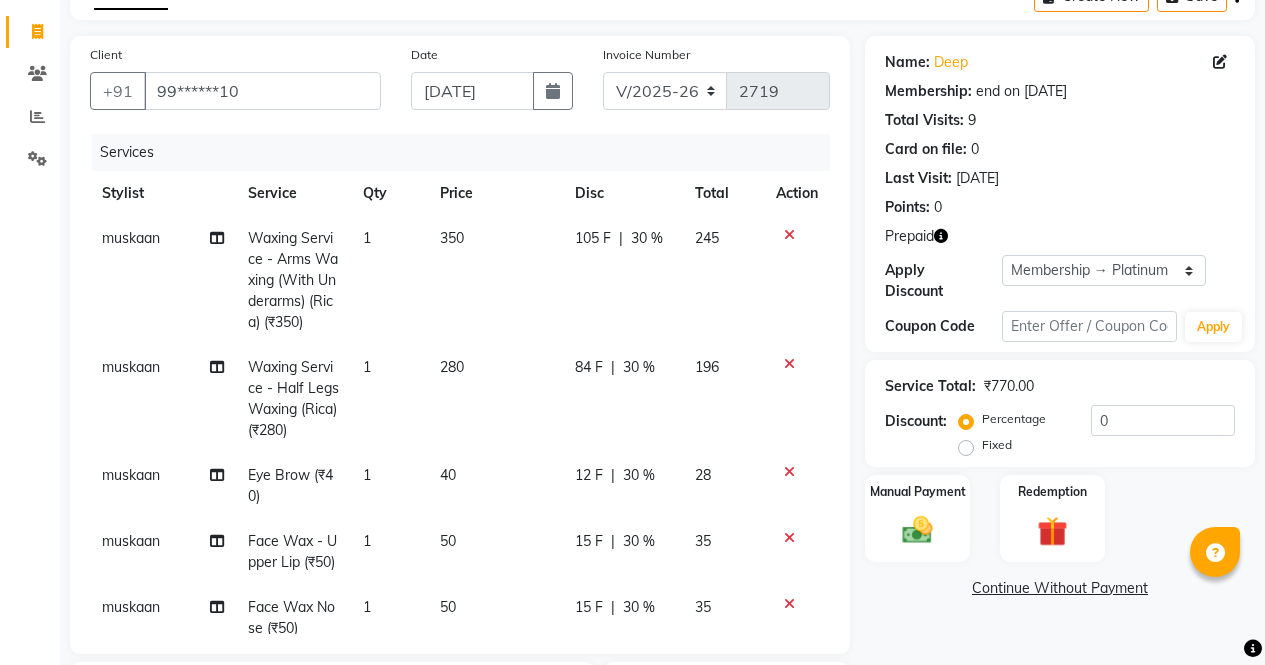 scroll, scrollTop: 112, scrollLeft: 0, axis: vertical 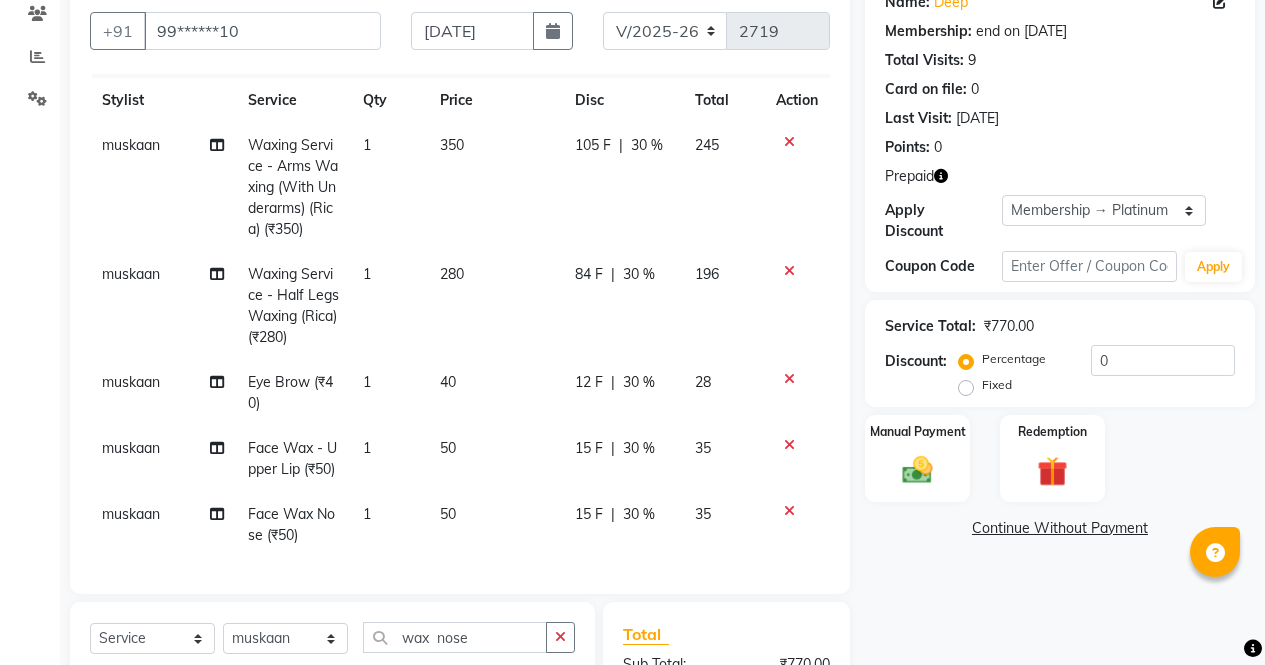 click 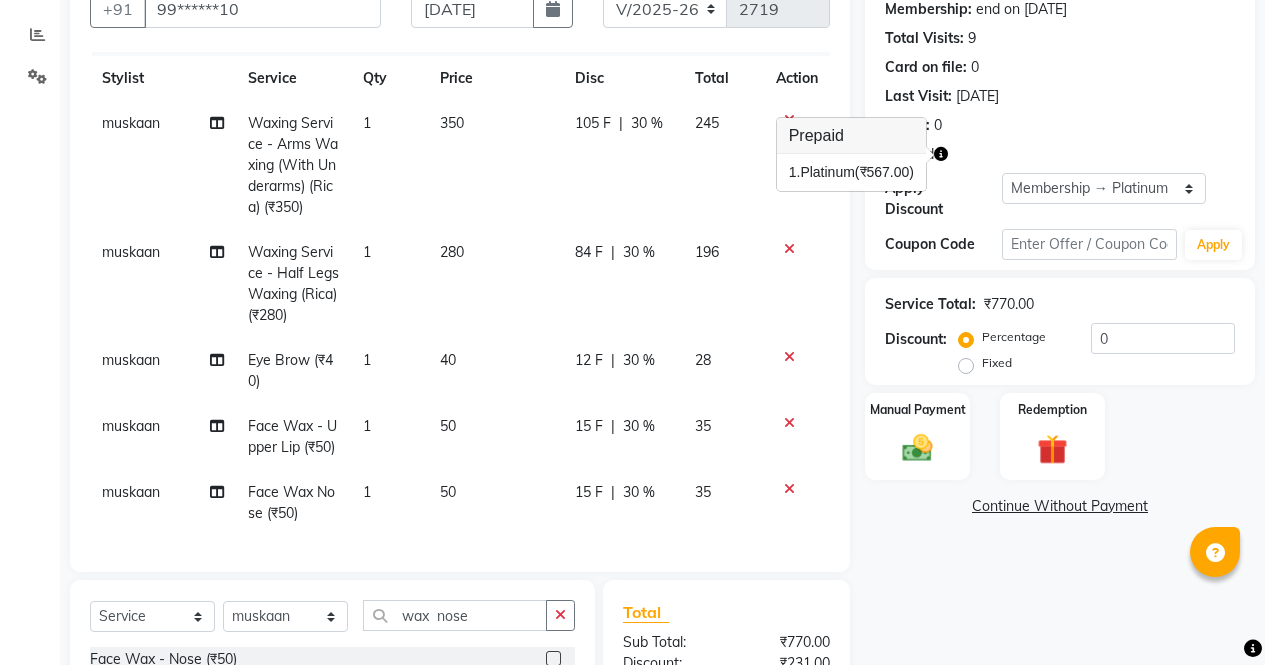 scroll, scrollTop: 191, scrollLeft: 0, axis: vertical 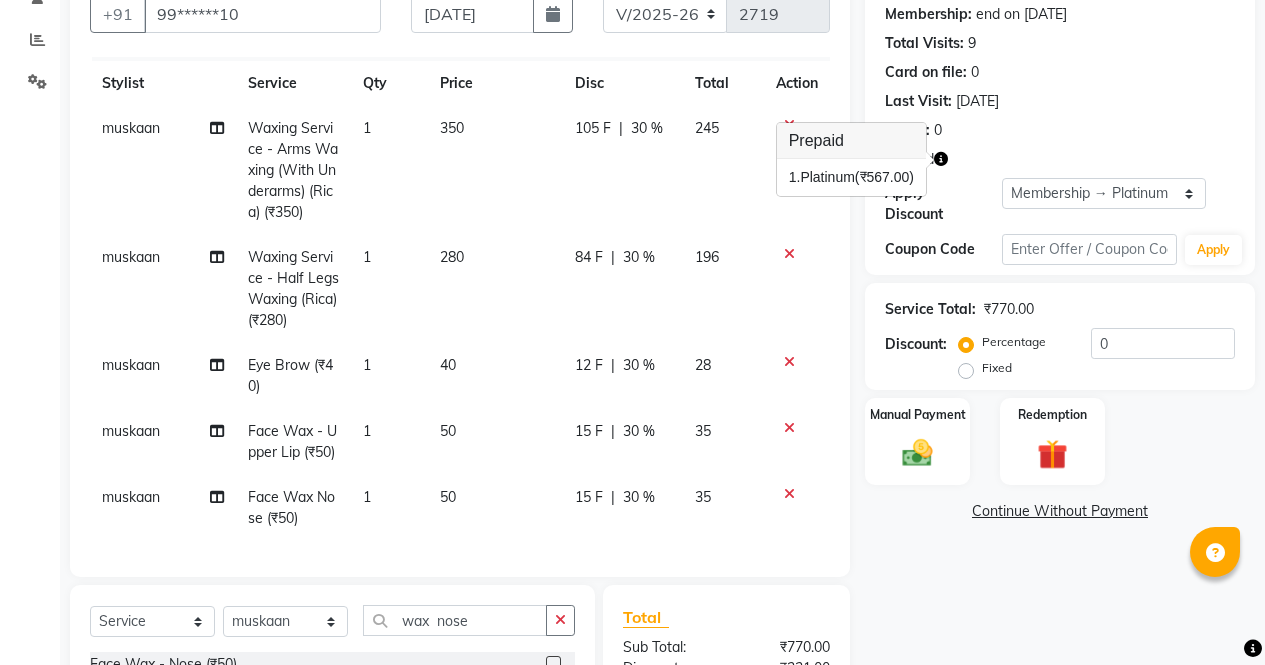 click on "Name: Deep  Membership: end on [DATE] Total Visits:  9 Card on file:  0 Last Visit:   [DATE] Points:   0  Prepaid Apply Discount Select Membership → Platinum Coupon Code Apply Service Total:  ₹770.00  Discount:  Percentage   Fixed  0 Manual Payment Redemption  Continue Without Payment" 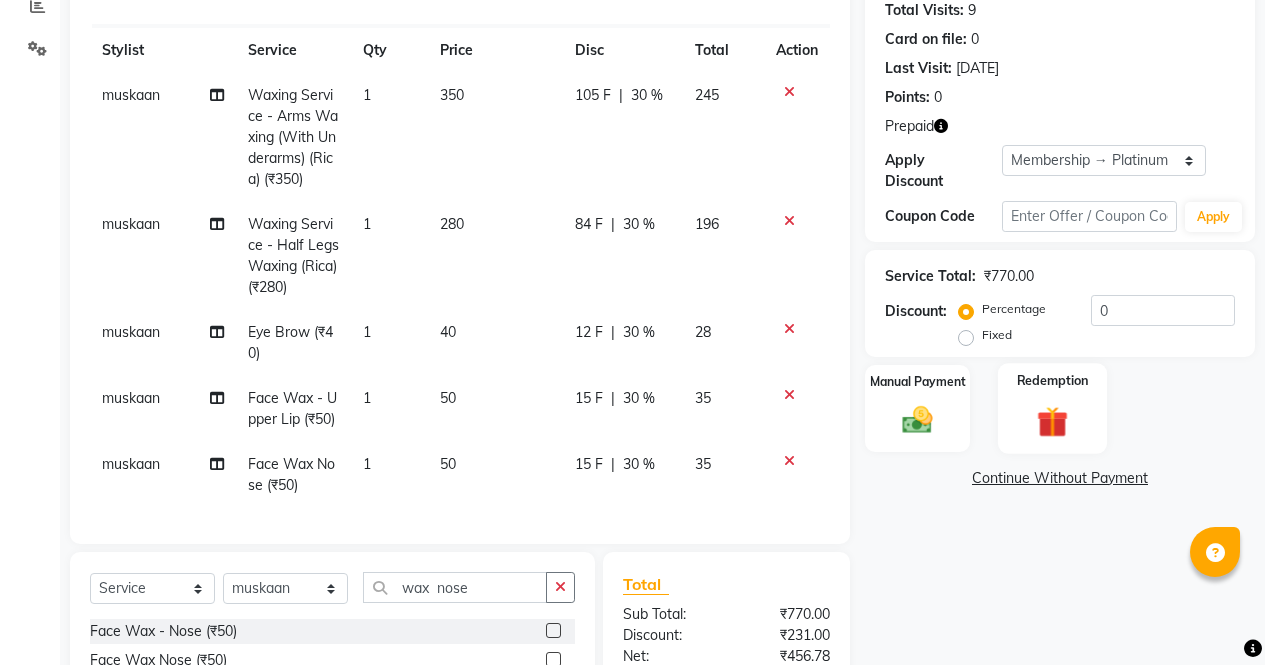 click on "Redemption" 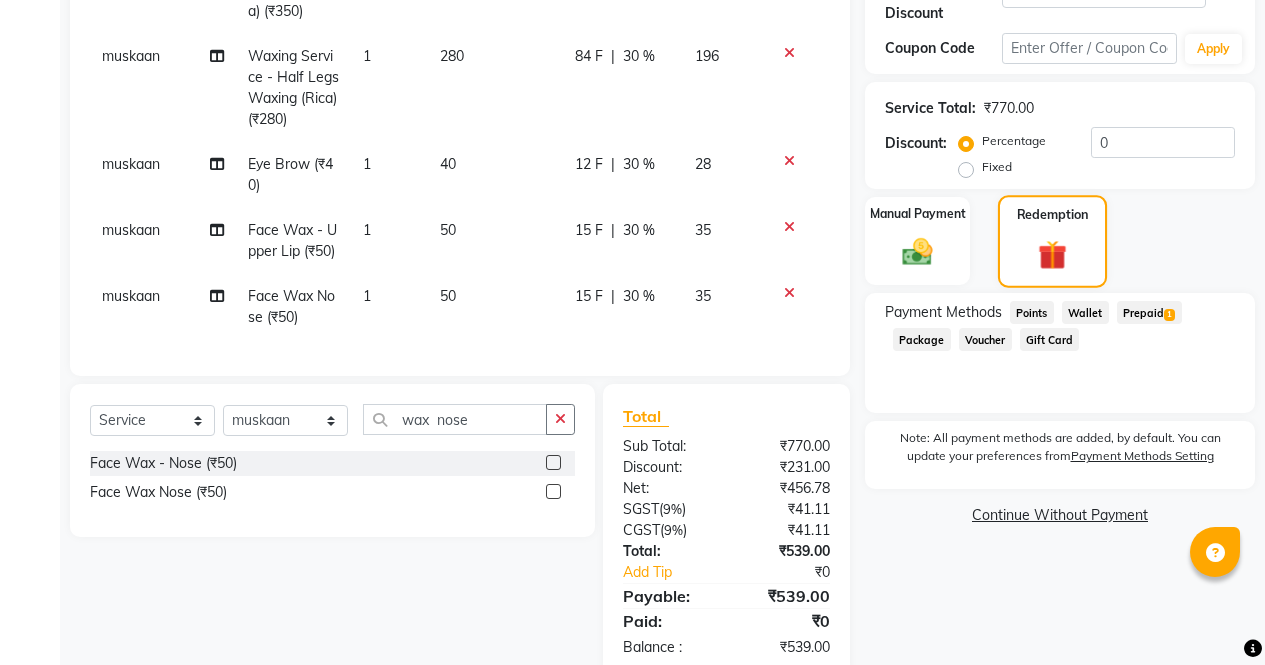 scroll, scrollTop: 395, scrollLeft: 0, axis: vertical 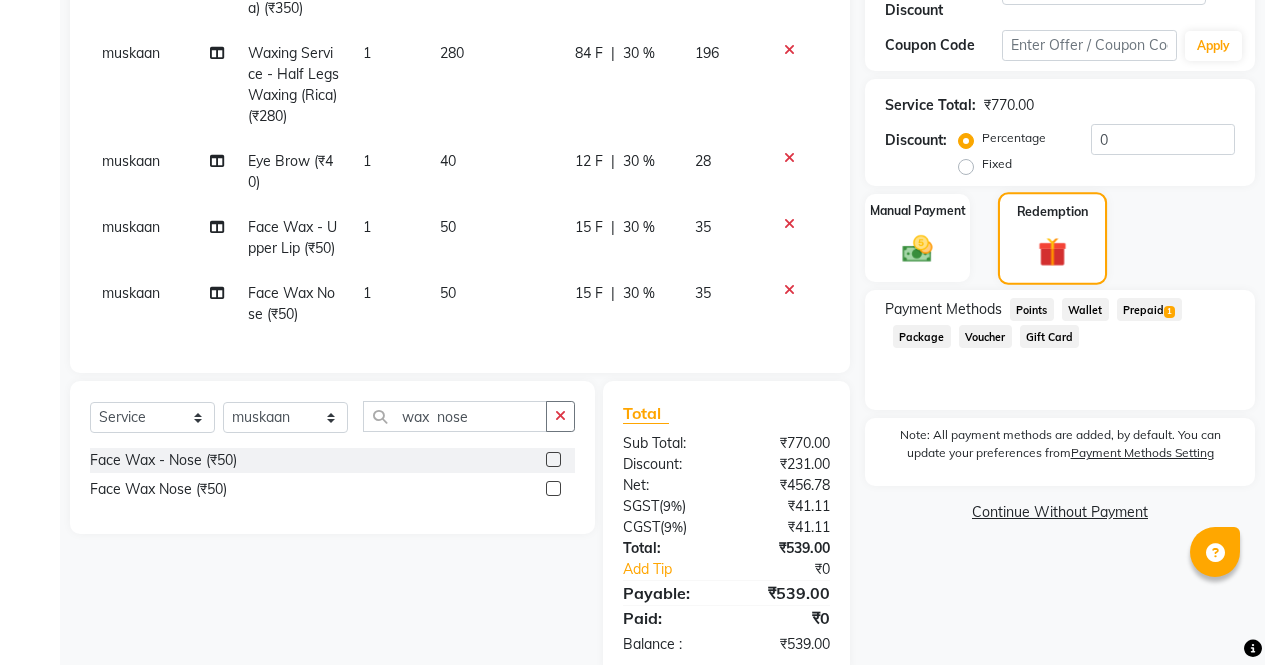 click on "1" 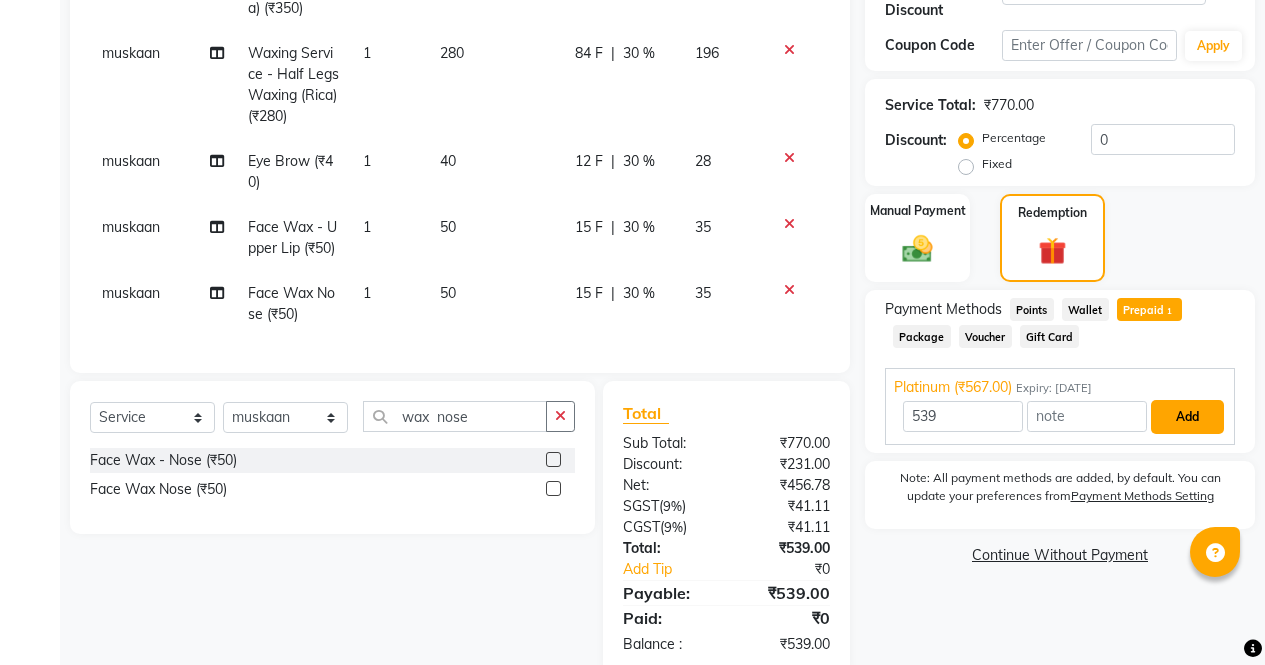 click on "Add" at bounding box center (1187, 417) 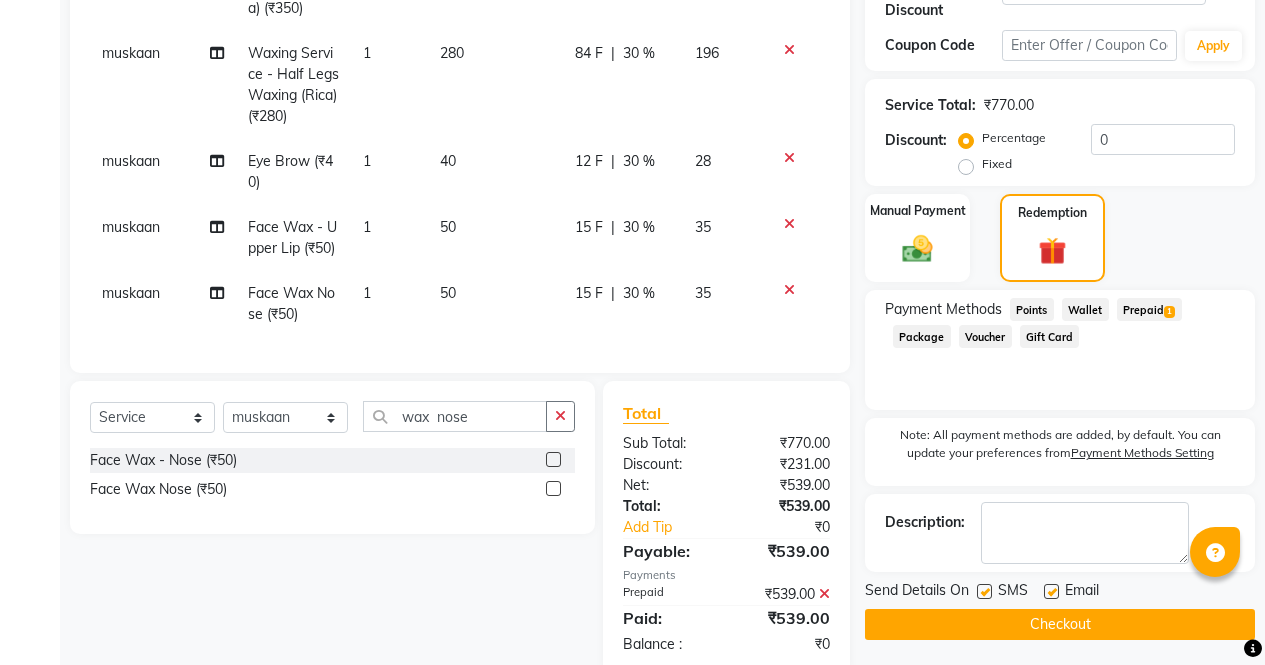 scroll, scrollTop: 435, scrollLeft: 0, axis: vertical 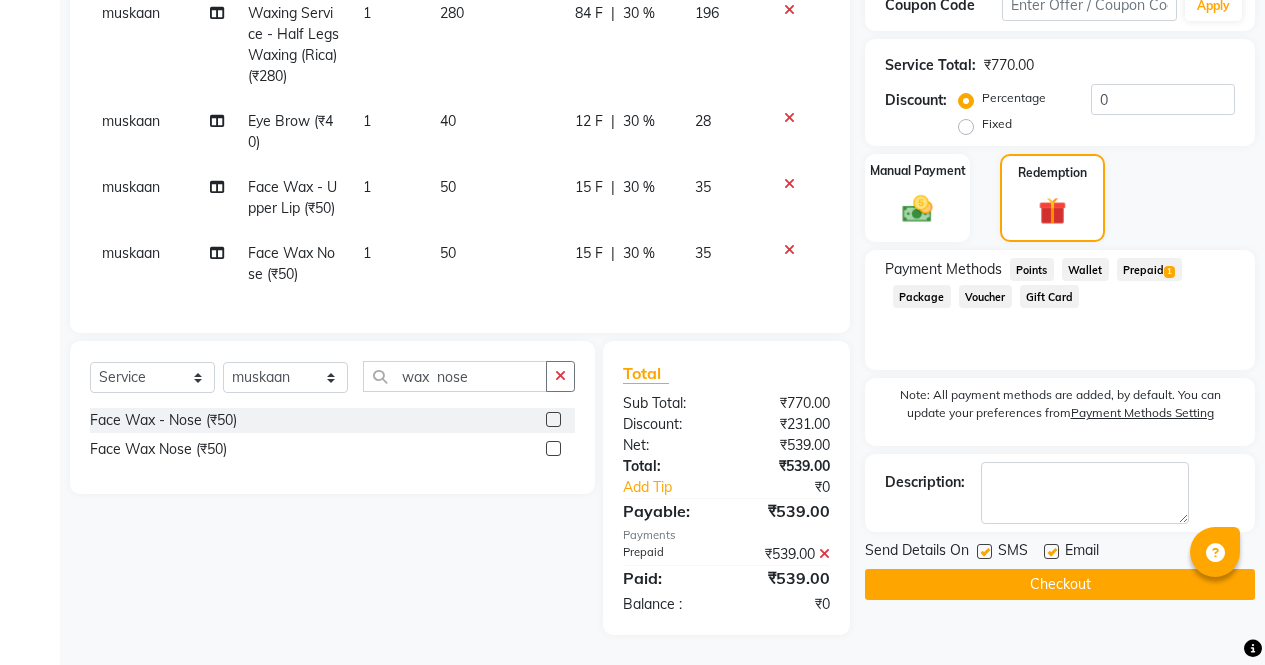 click on "Checkout" 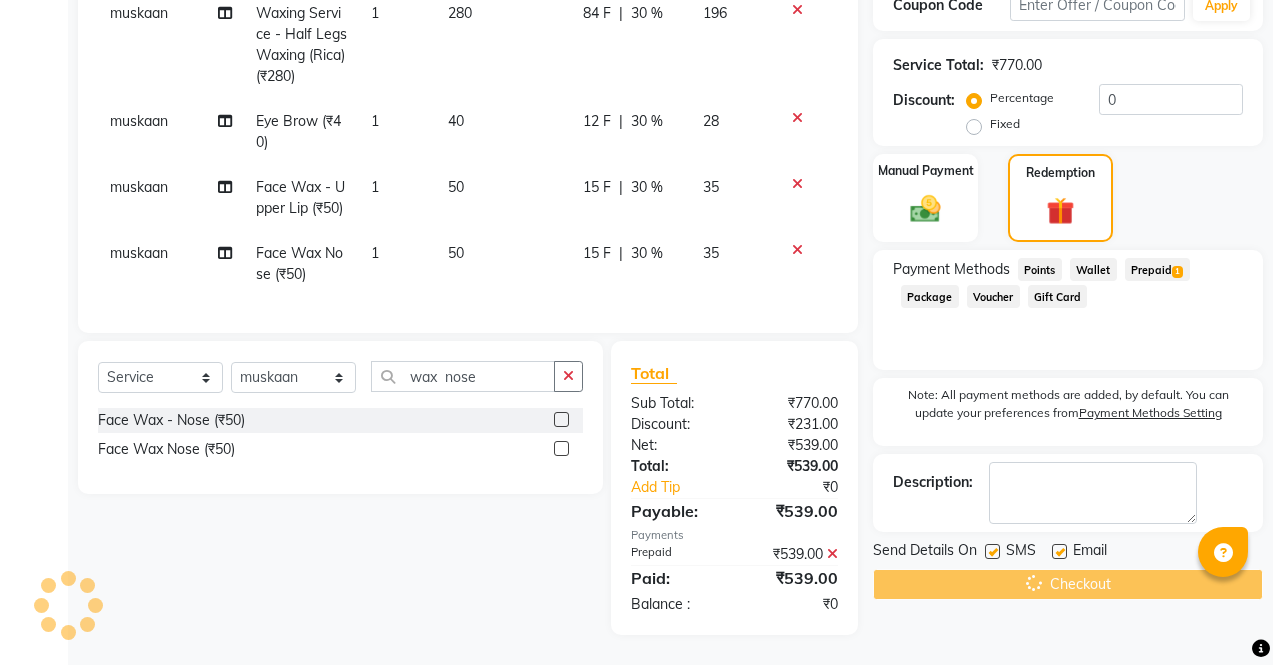 scroll, scrollTop: 0, scrollLeft: 0, axis: both 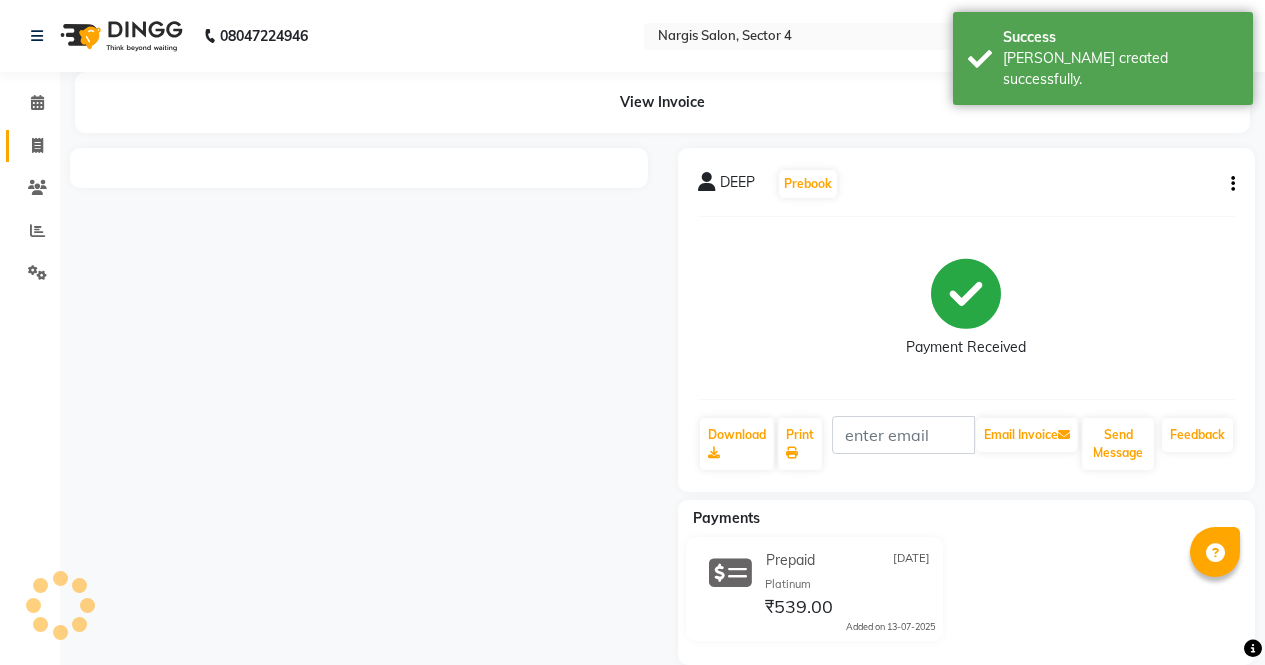 click 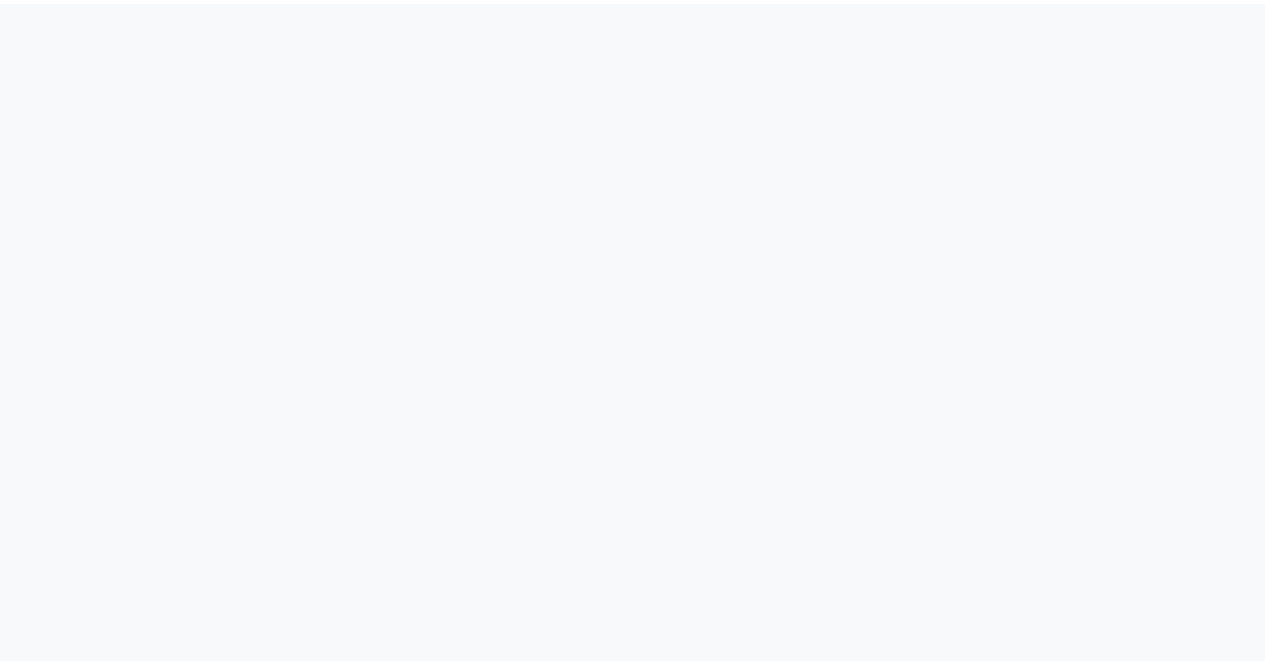scroll, scrollTop: 0, scrollLeft: 0, axis: both 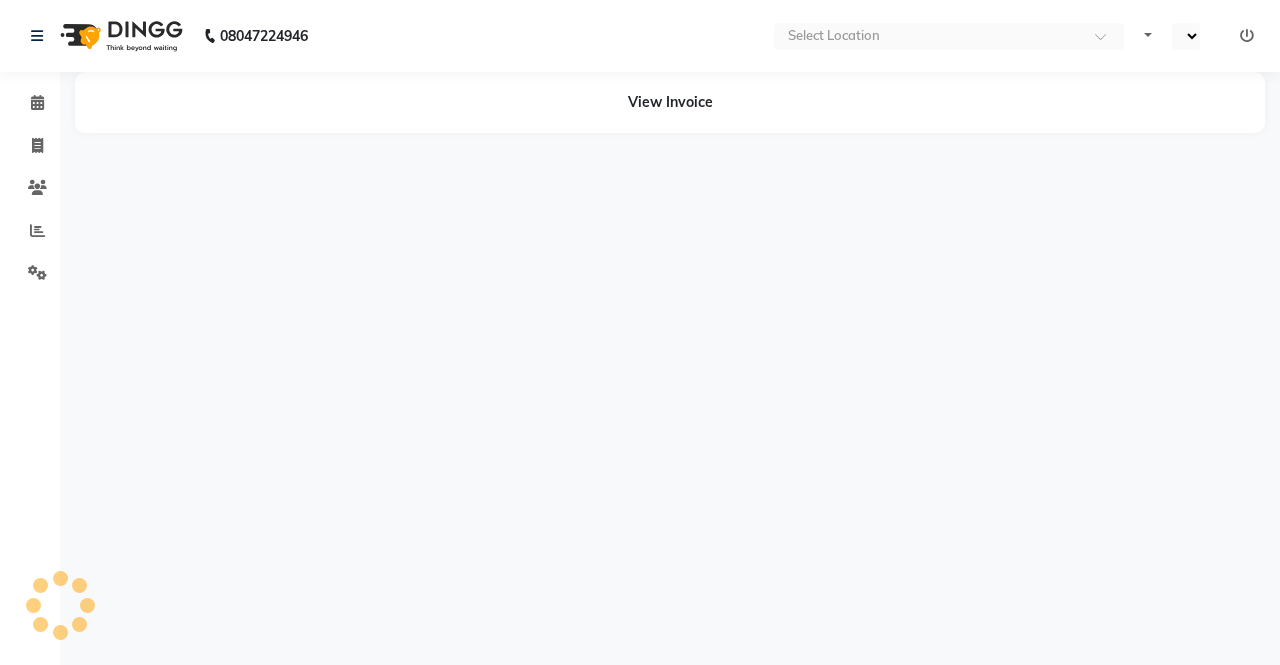 select on "en" 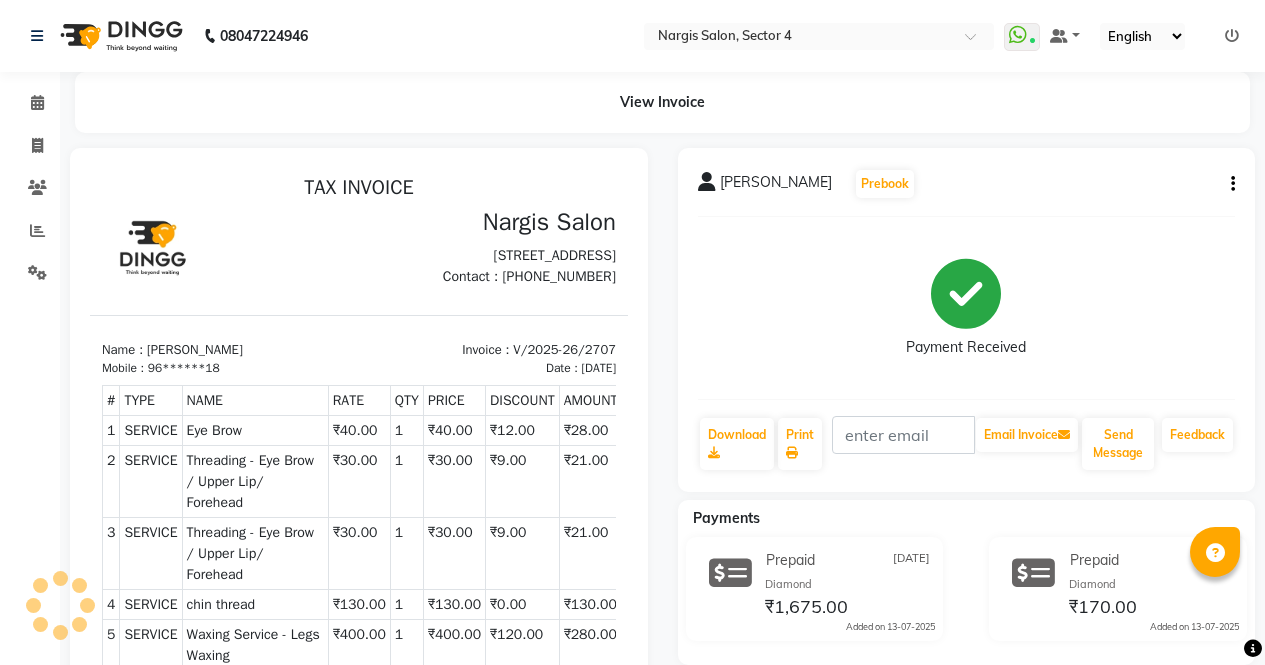scroll, scrollTop: 0, scrollLeft: 0, axis: both 